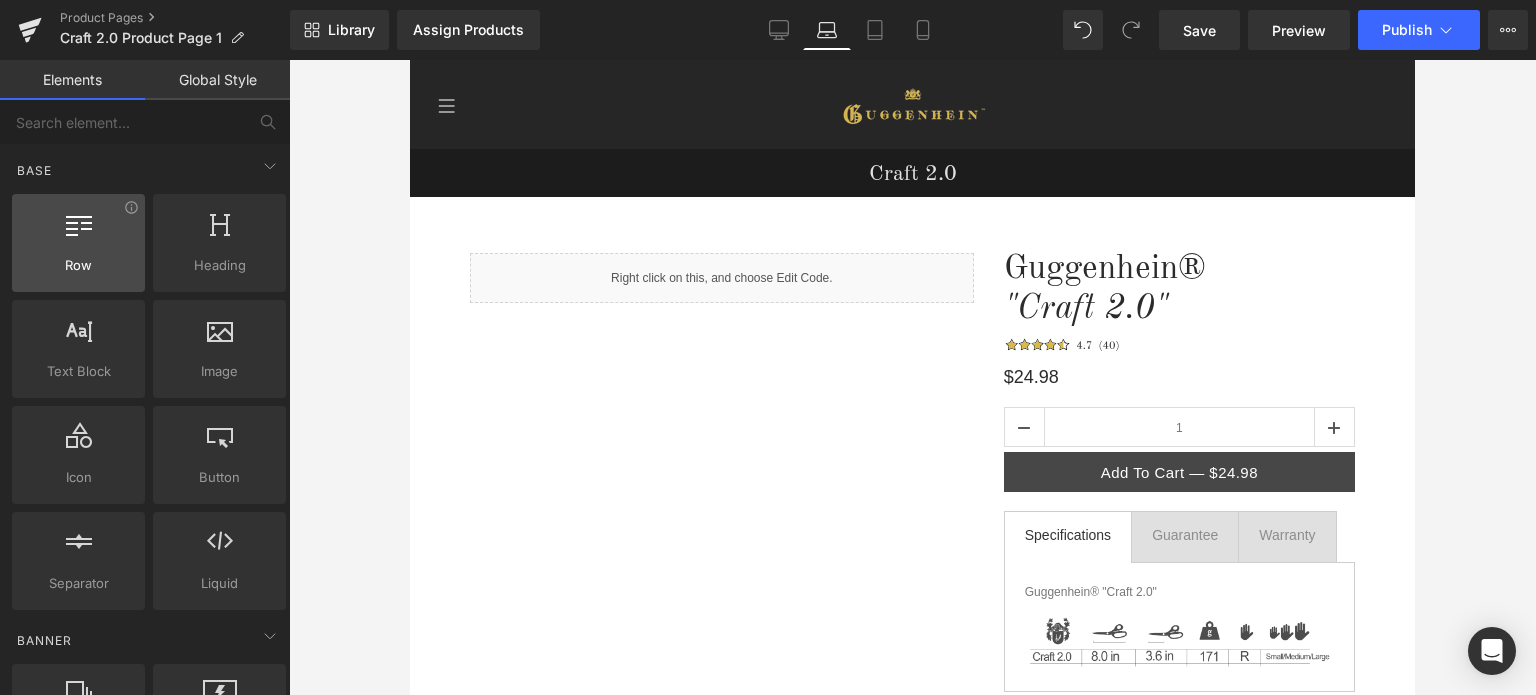 scroll, scrollTop: 0, scrollLeft: 0, axis: both 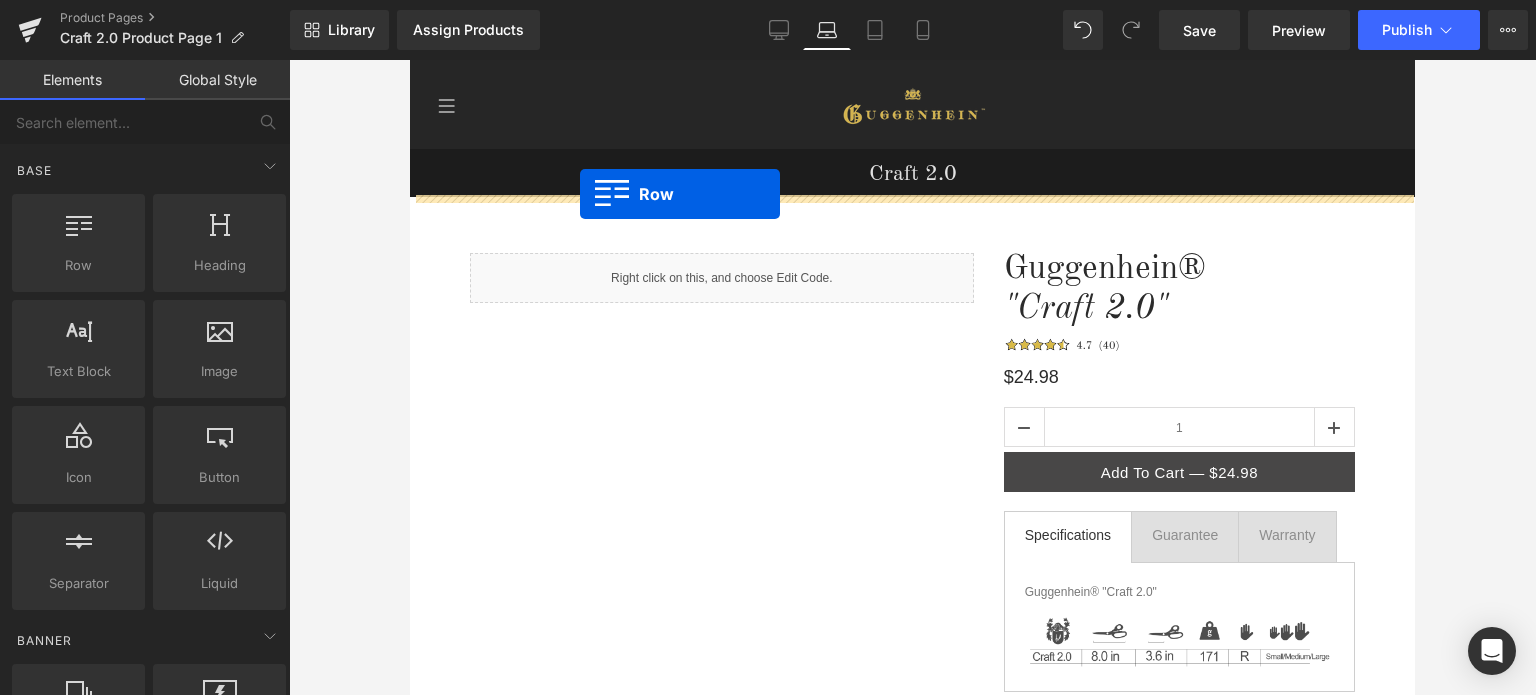 drag, startPoint x: 485, startPoint y: 306, endPoint x: 580, endPoint y: 194, distance: 146.86388 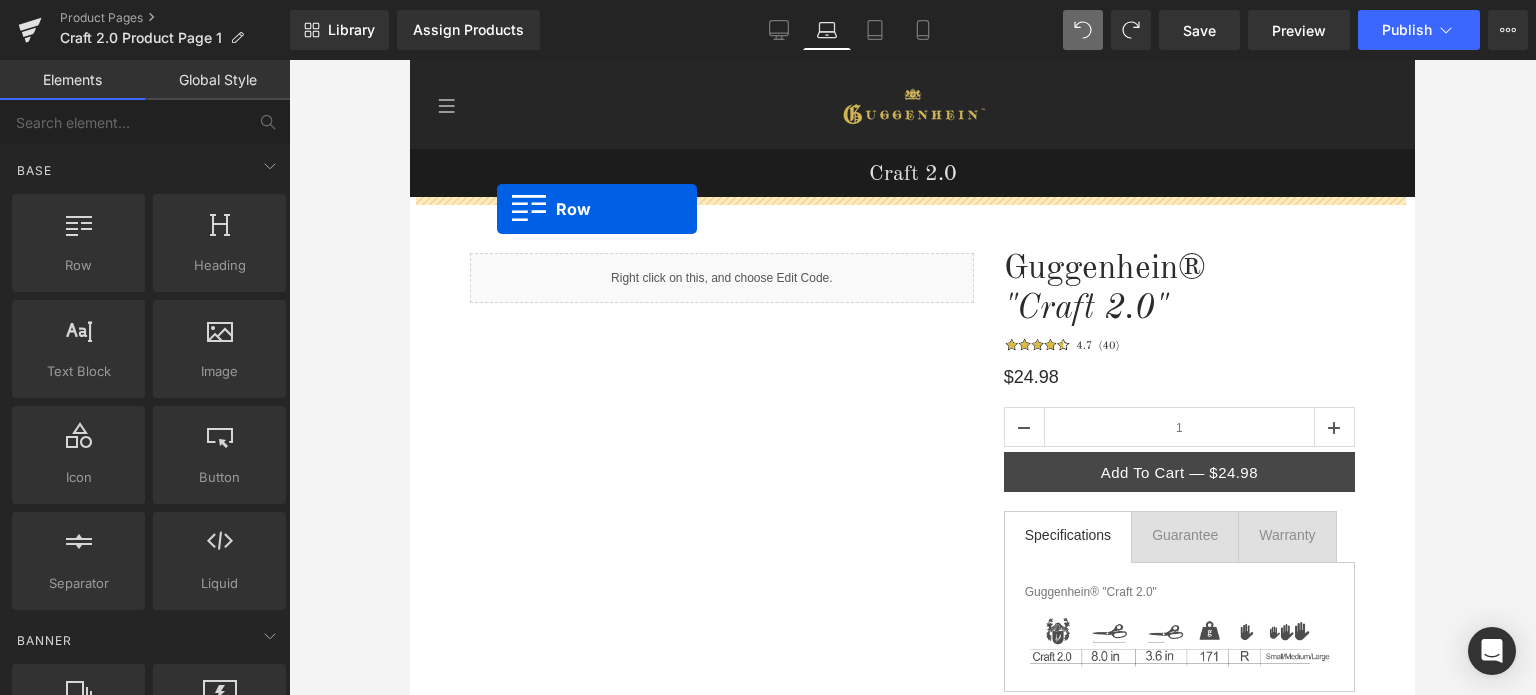 drag, startPoint x: 486, startPoint y: 311, endPoint x: 497, endPoint y: 209, distance: 102.59142 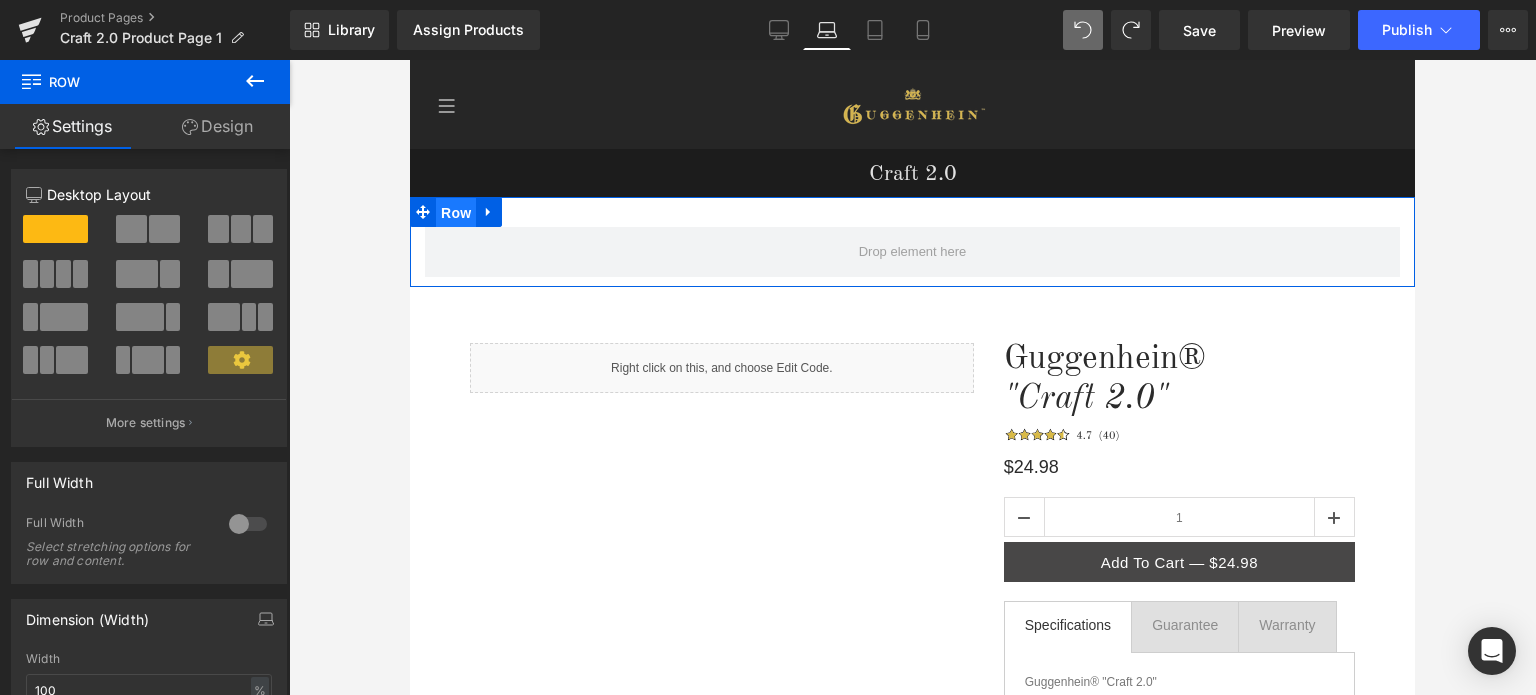 click on "Row" at bounding box center [456, 213] 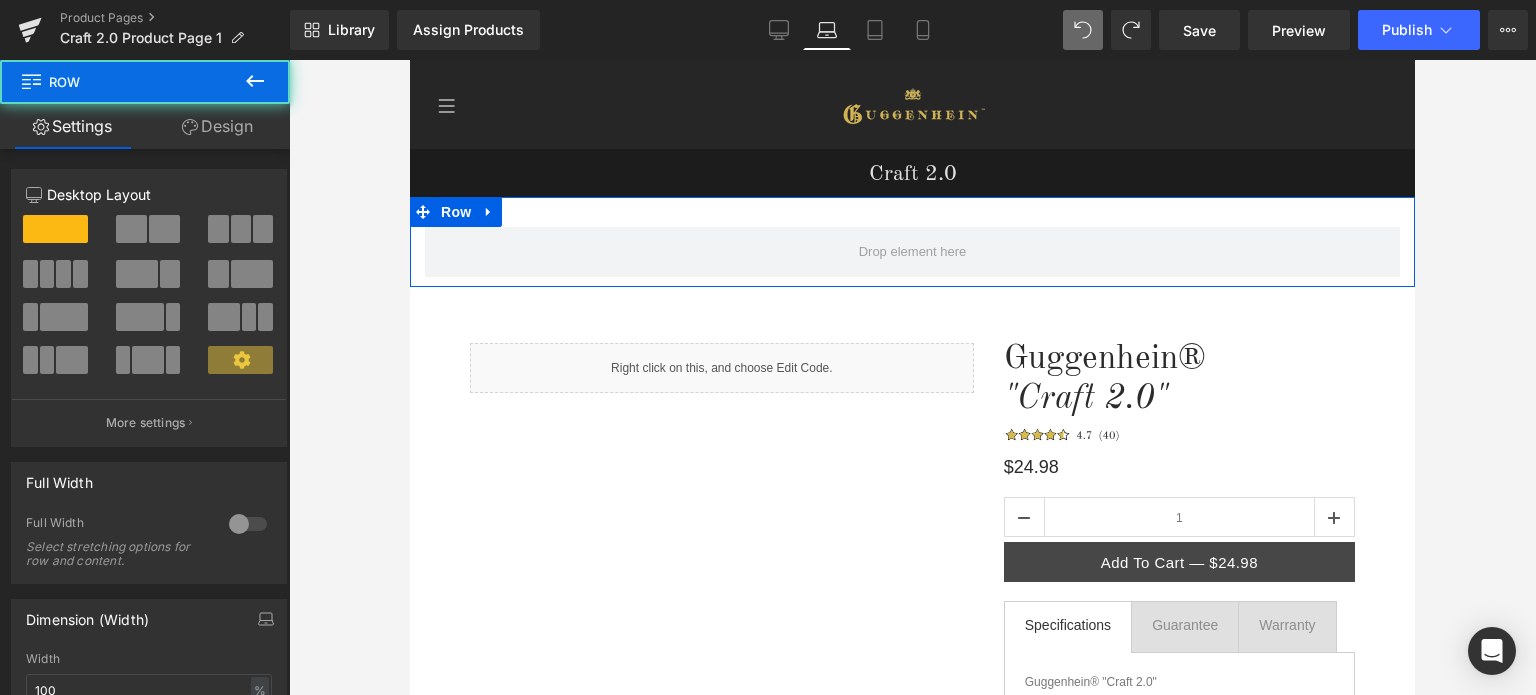 click on "Design" at bounding box center (217, 126) 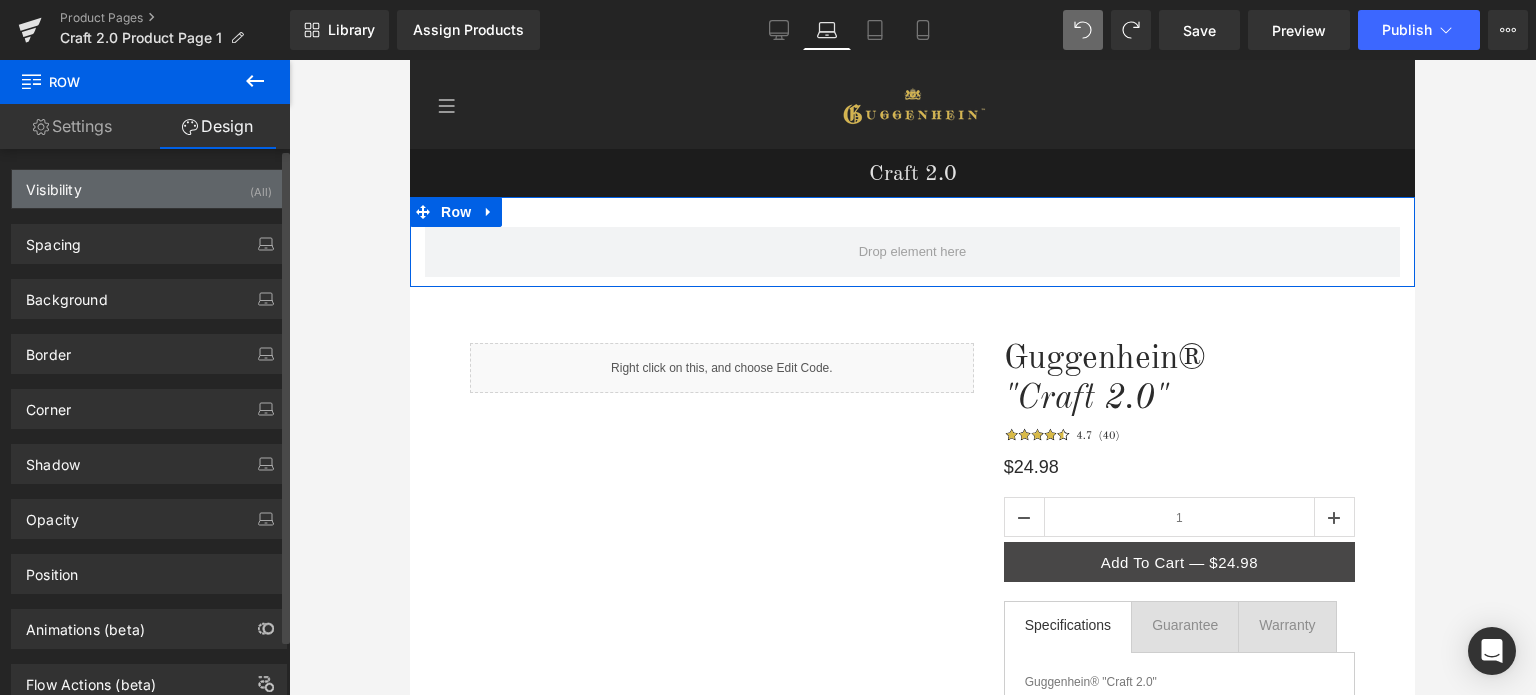 click on "Visibility
(All)" at bounding box center (149, 189) 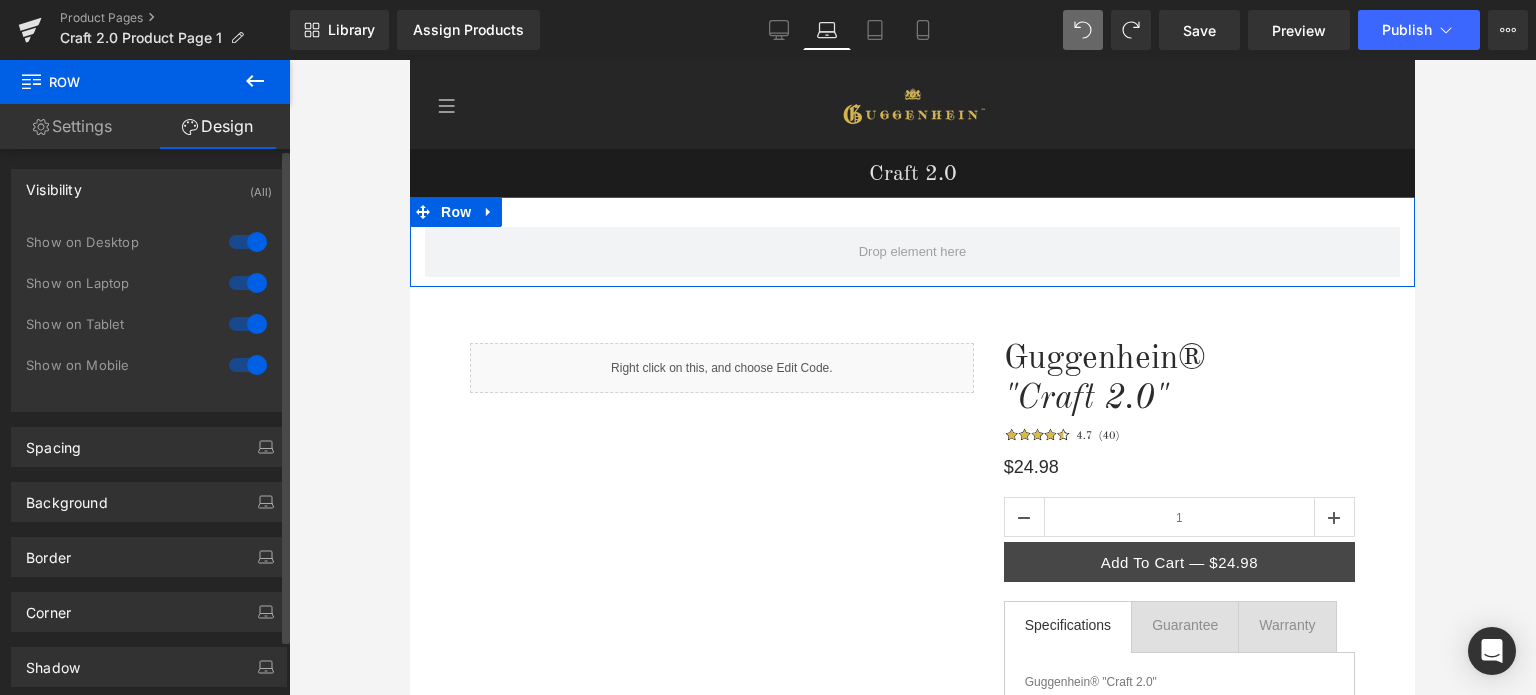 click at bounding box center (248, 242) 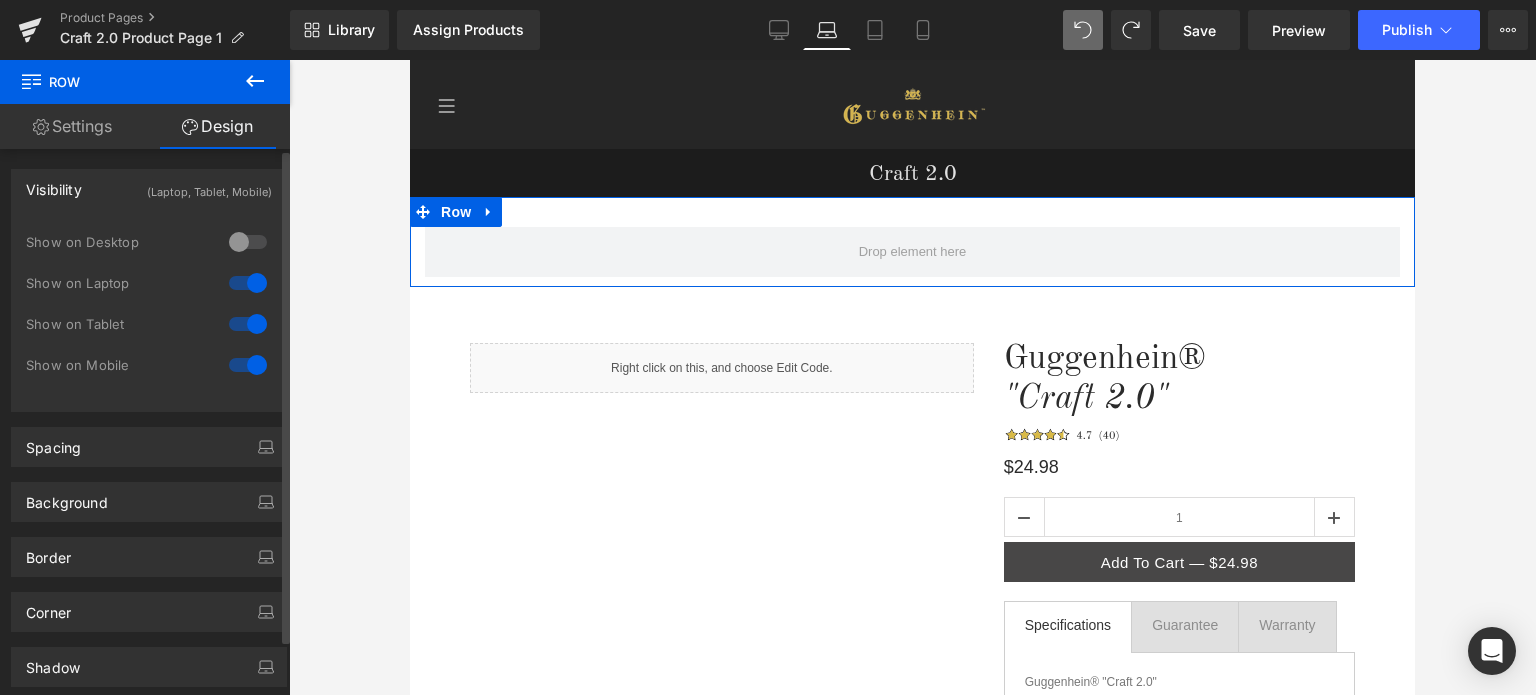 click at bounding box center [248, 324] 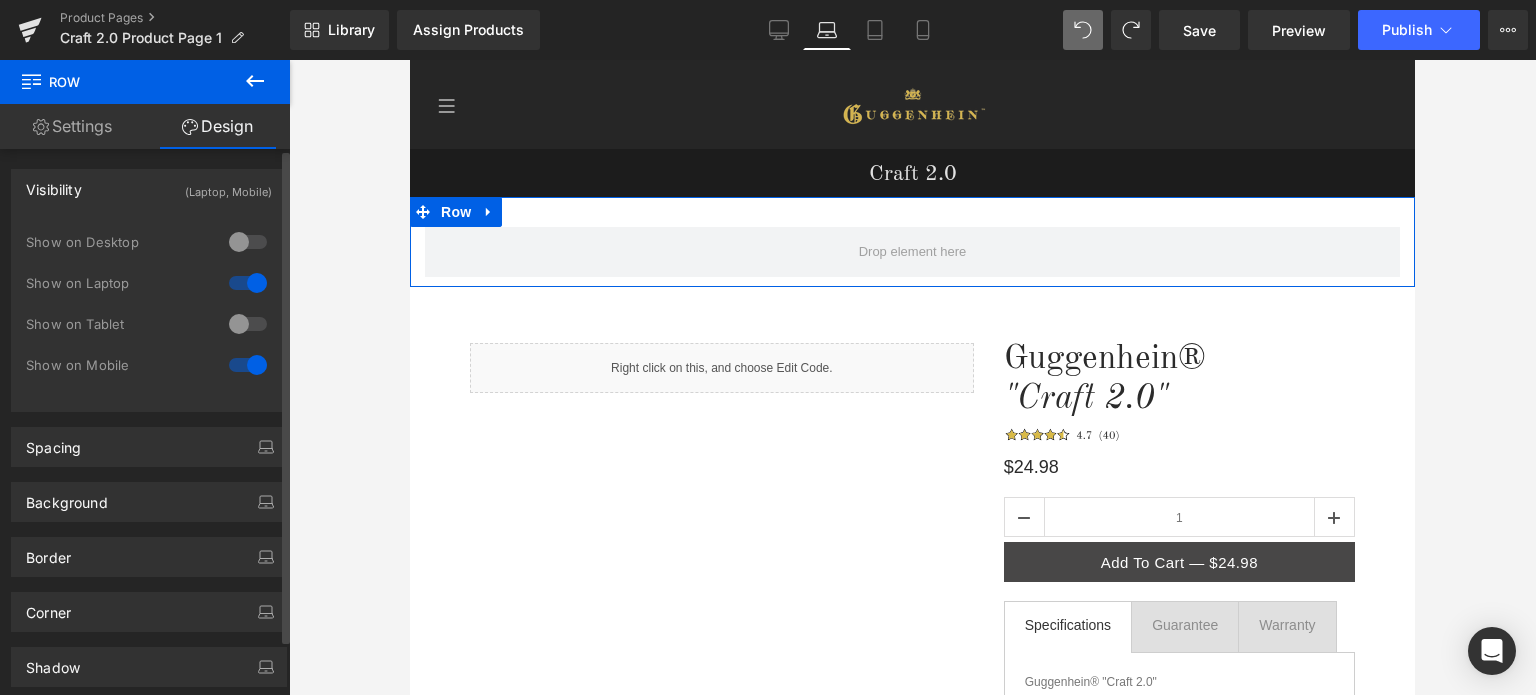 click at bounding box center [248, 365] 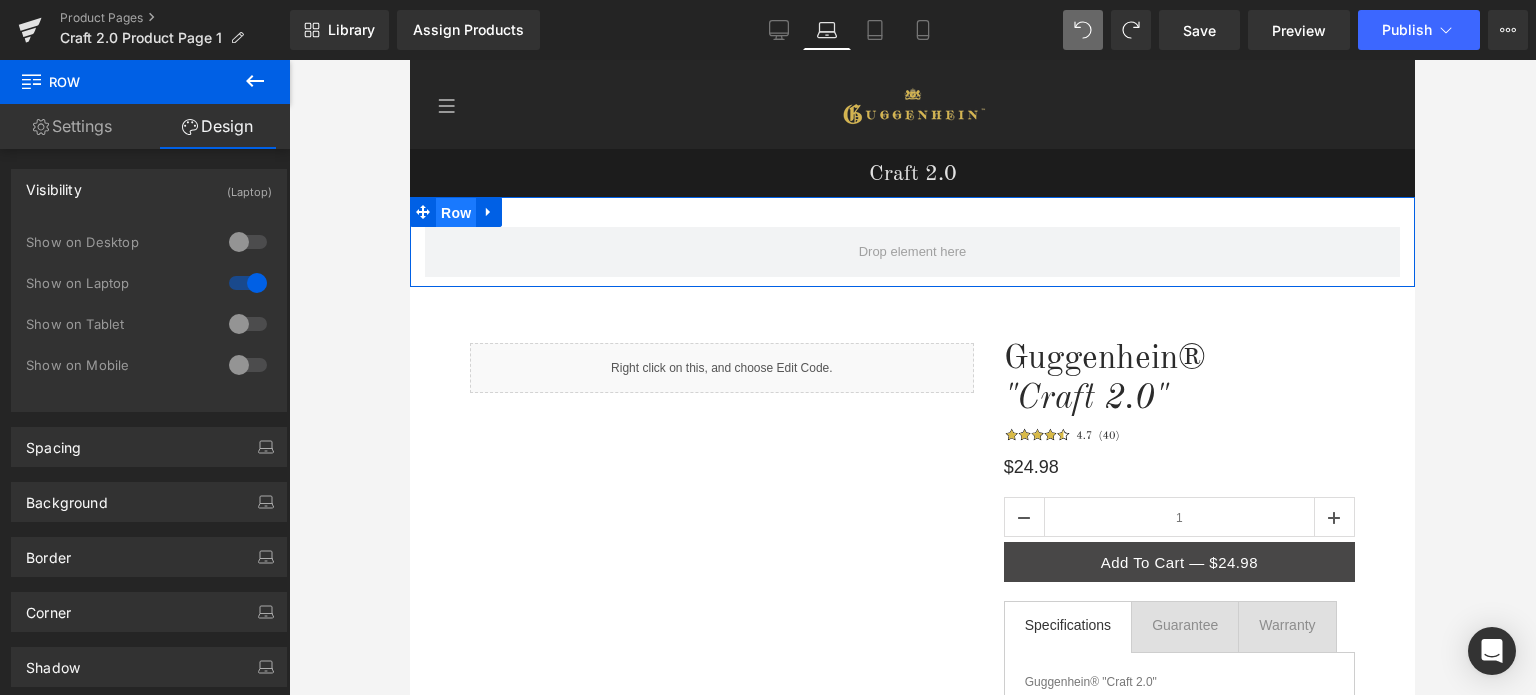 click on "Row" at bounding box center (456, 213) 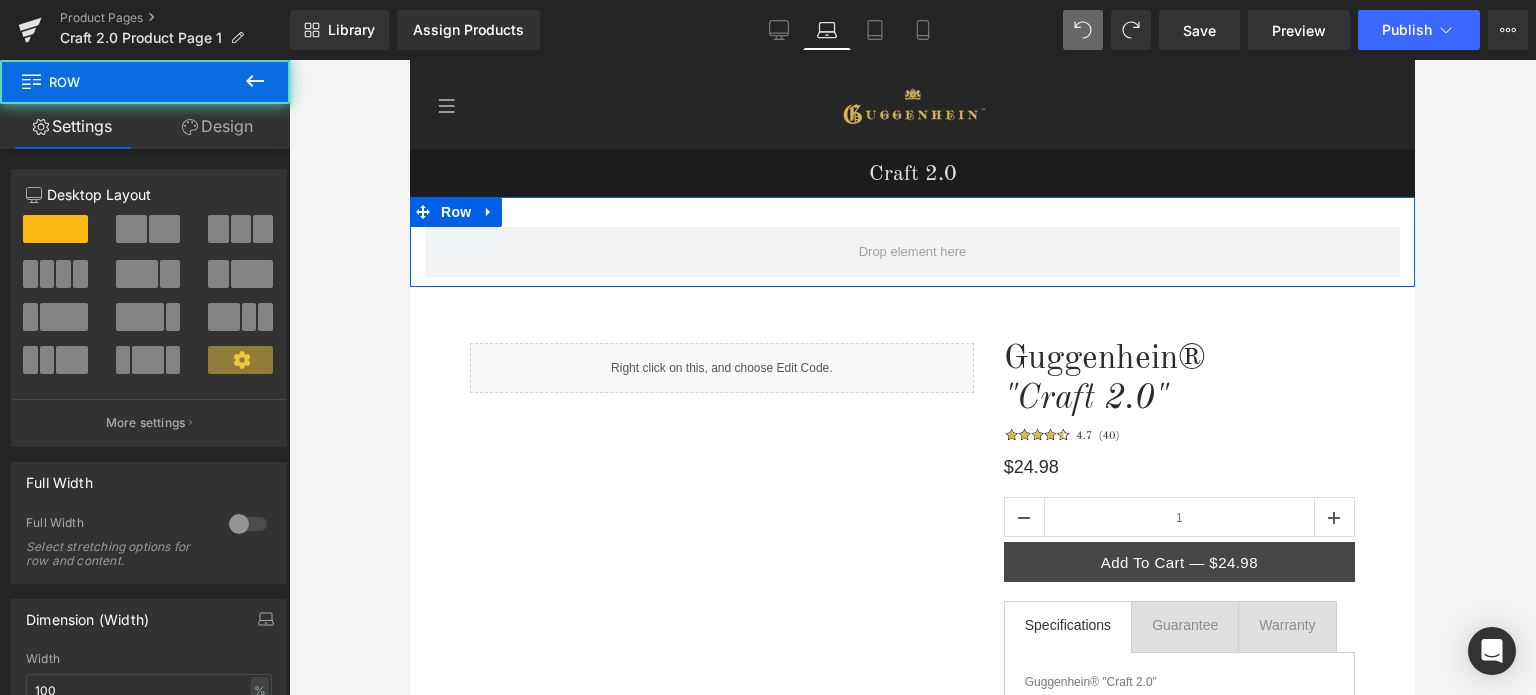 click on "Design" at bounding box center (217, 126) 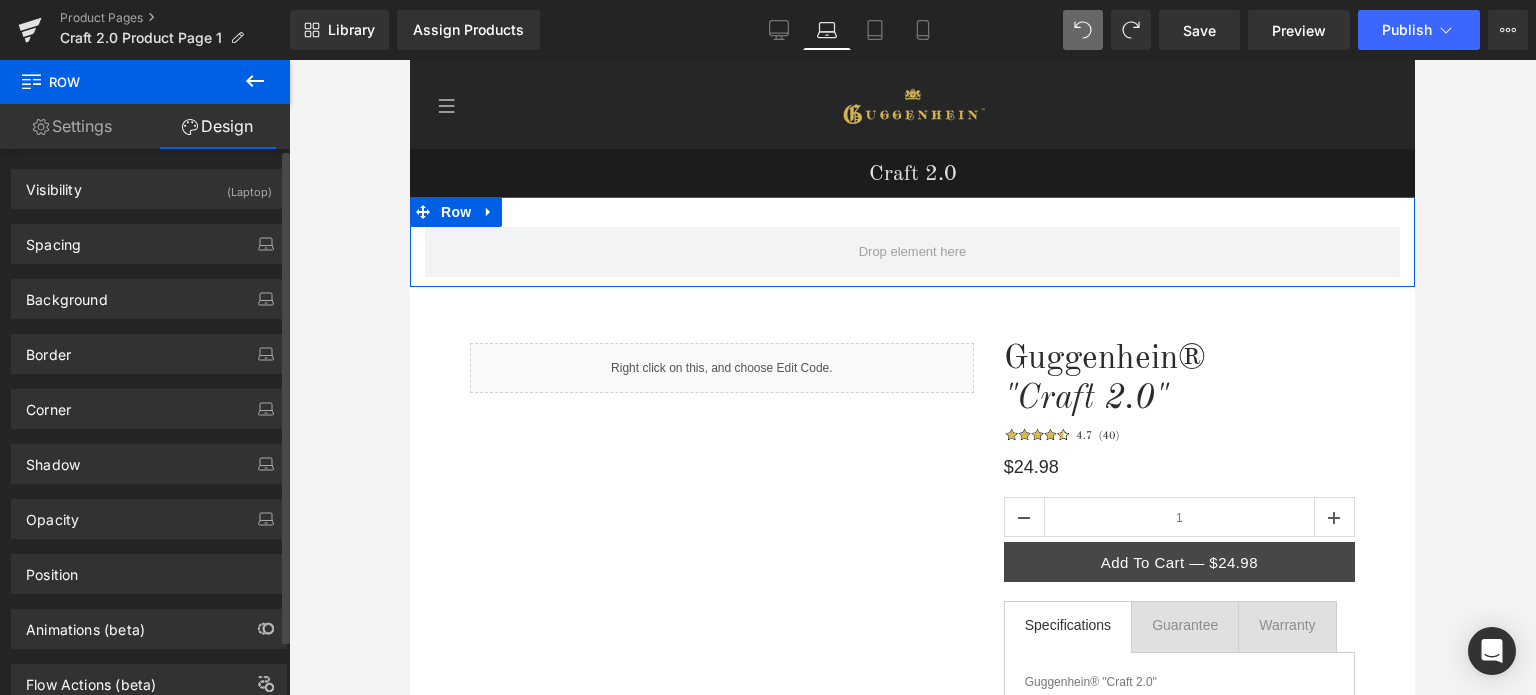 drag, startPoint x: 143, startPoint y: 293, endPoint x: 142, endPoint y: 270, distance: 23.021729 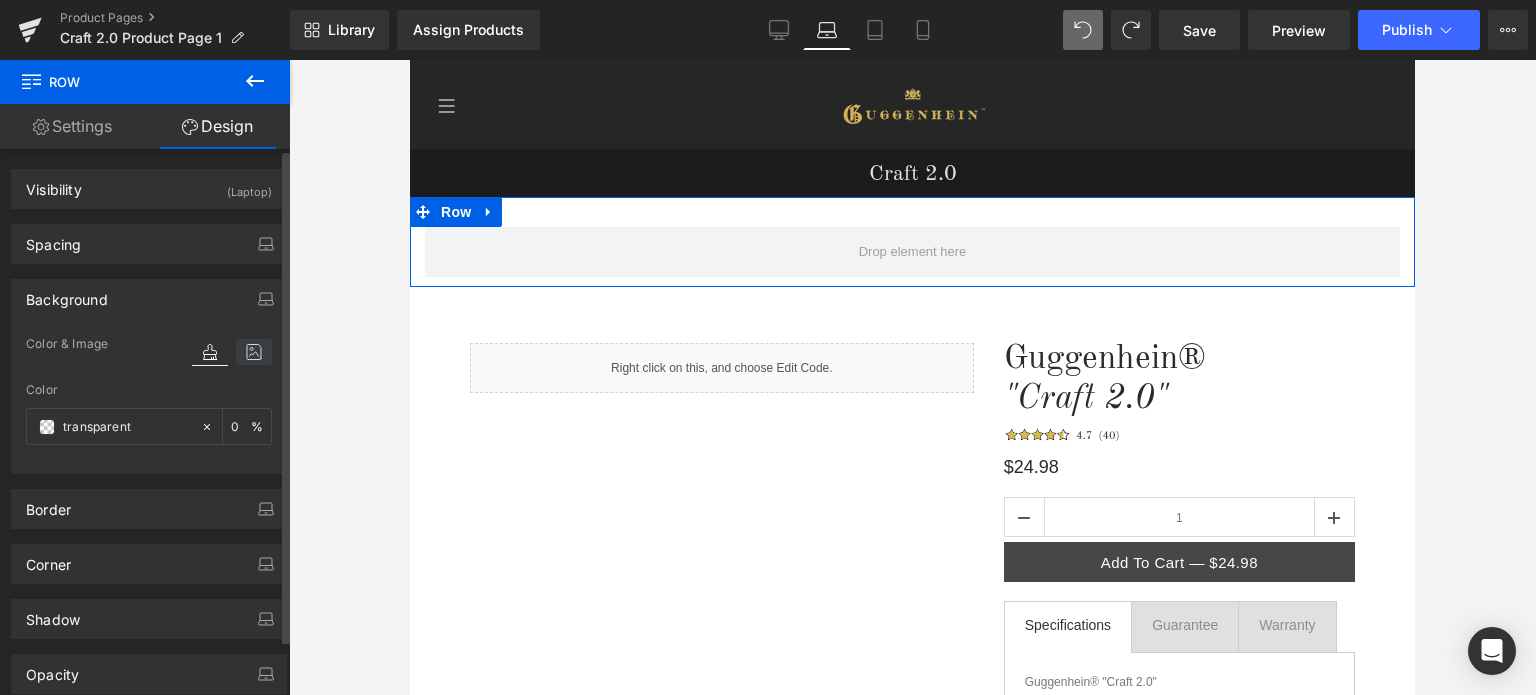 click at bounding box center (254, 352) 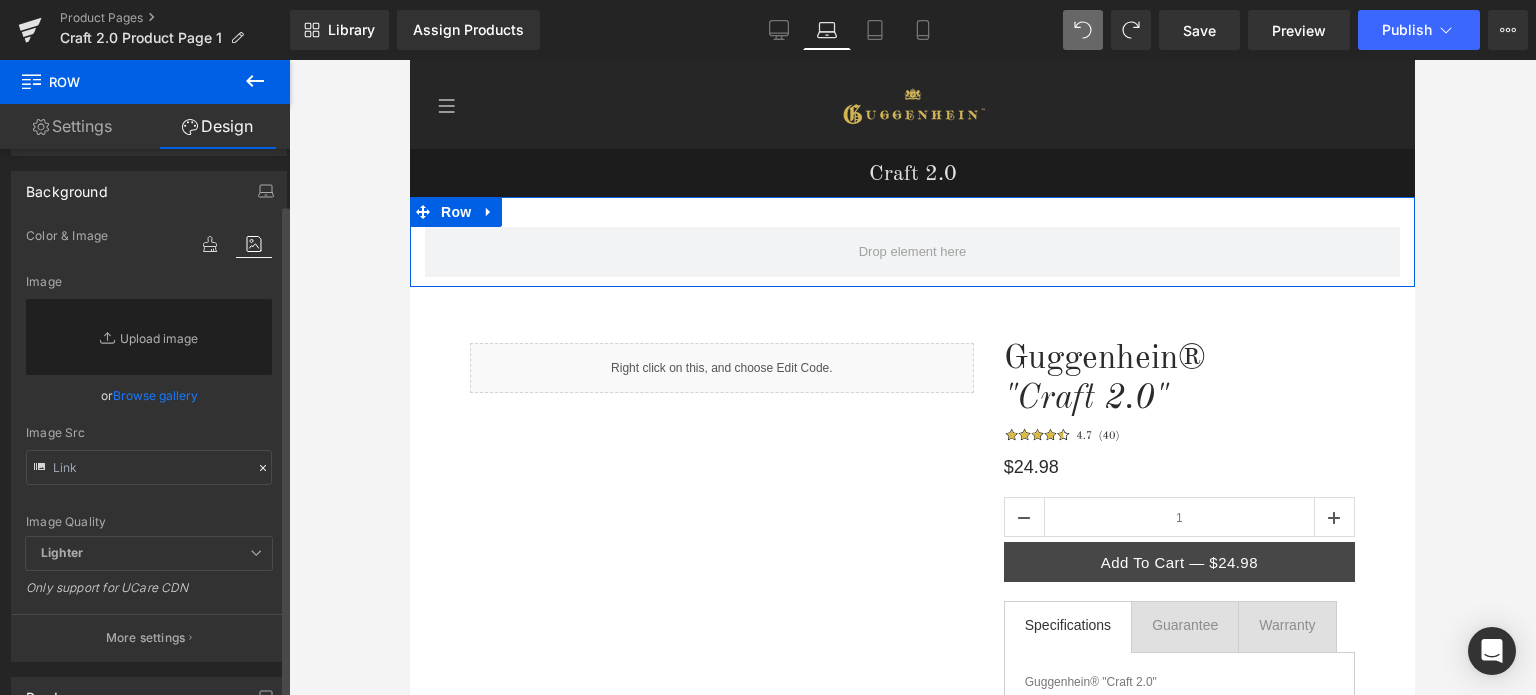 scroll, scrollTop: 200, scrollLeft: 0, axis: vertical 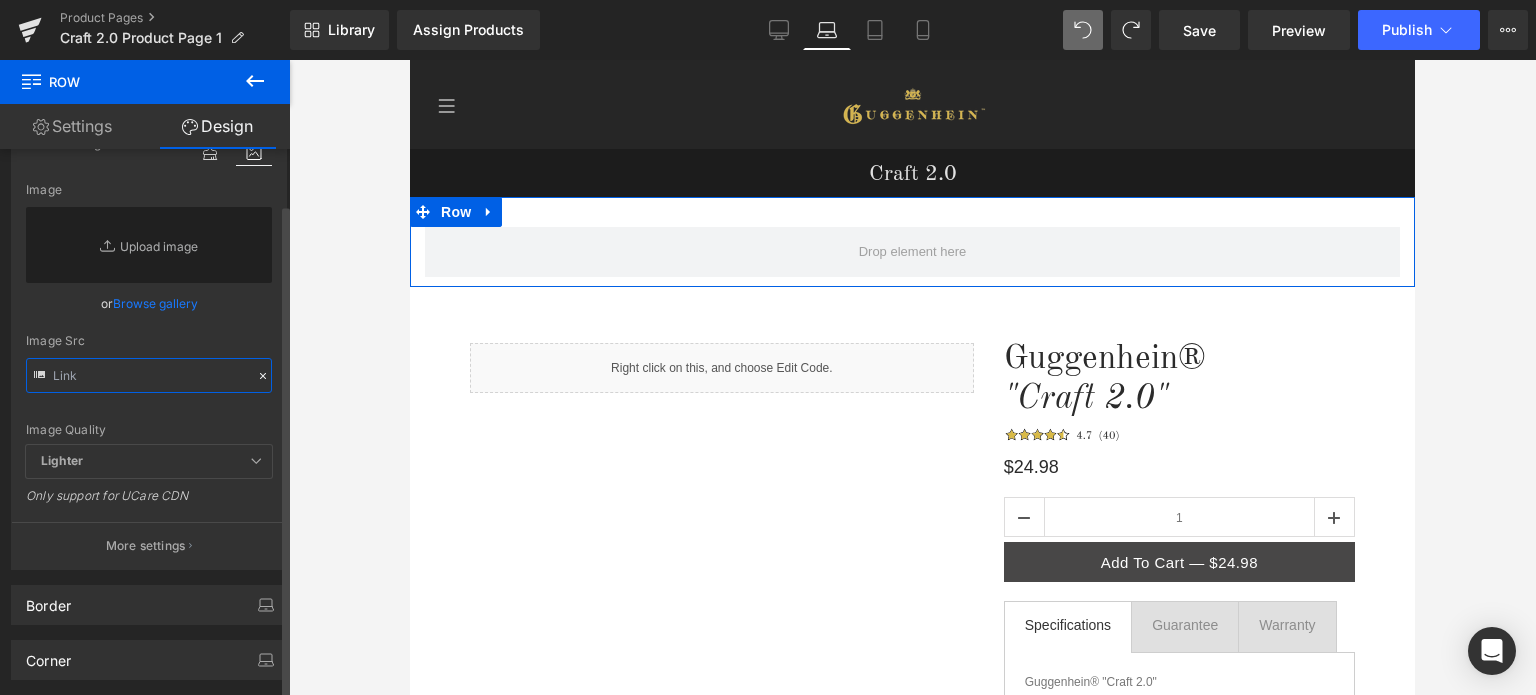 click at bounding box center (149, 375) 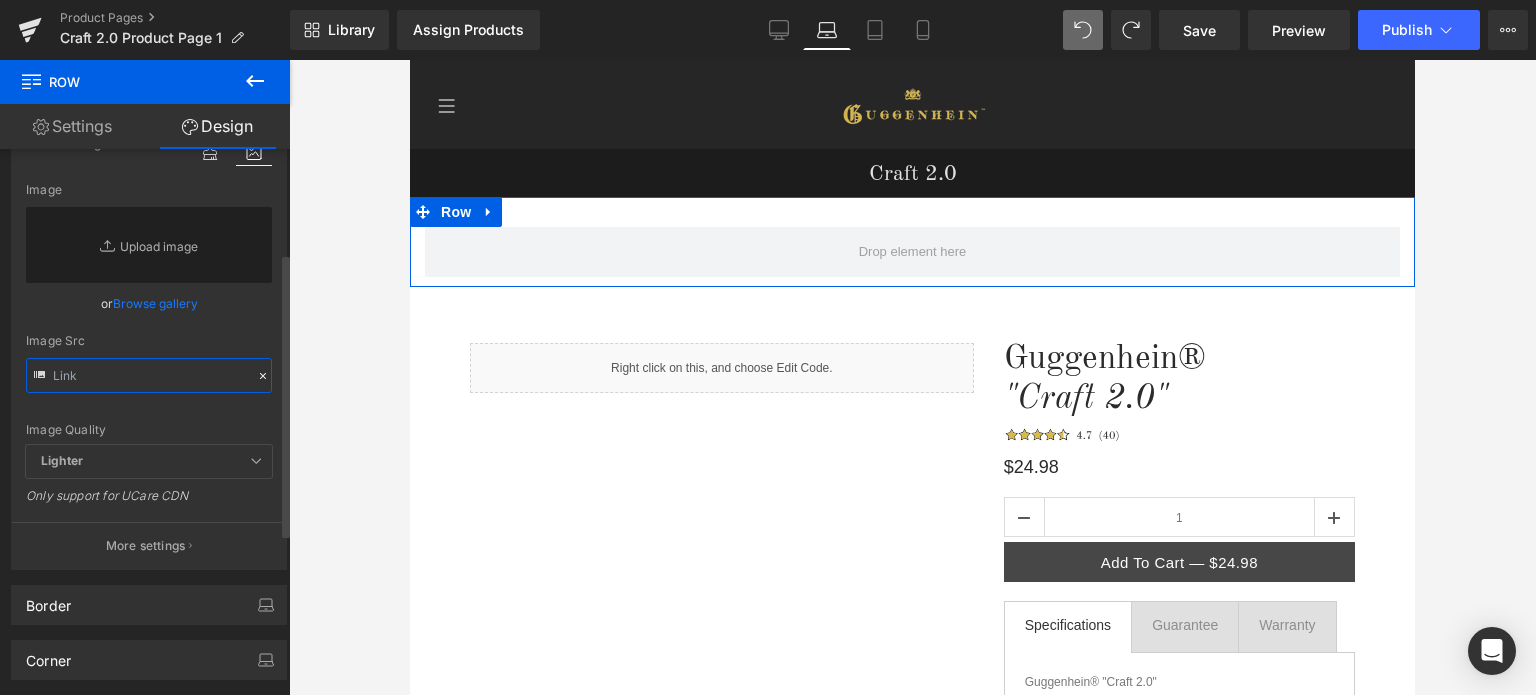paste on "[URL][DOMAIN_NAME]" 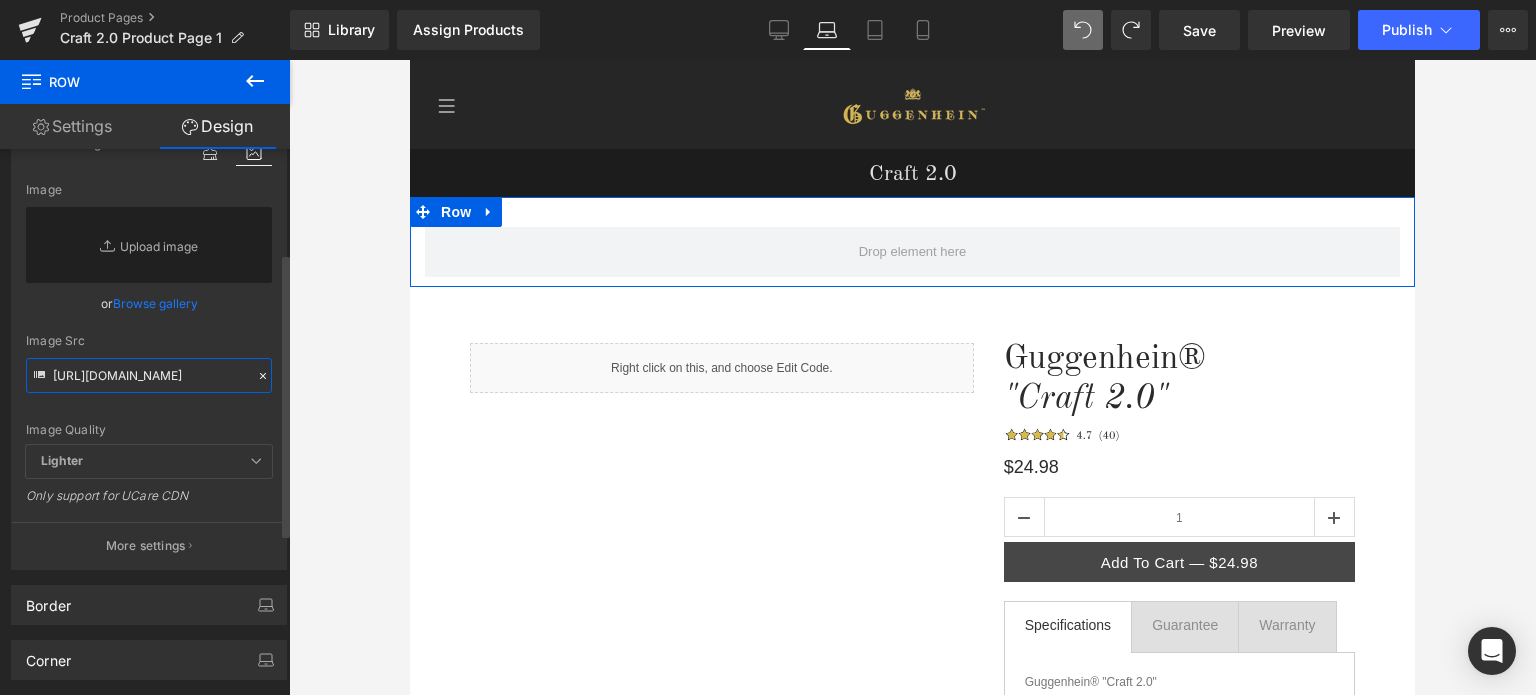 scroll, scrollTop: 0, scrollLeft: 513, axis: horizontal 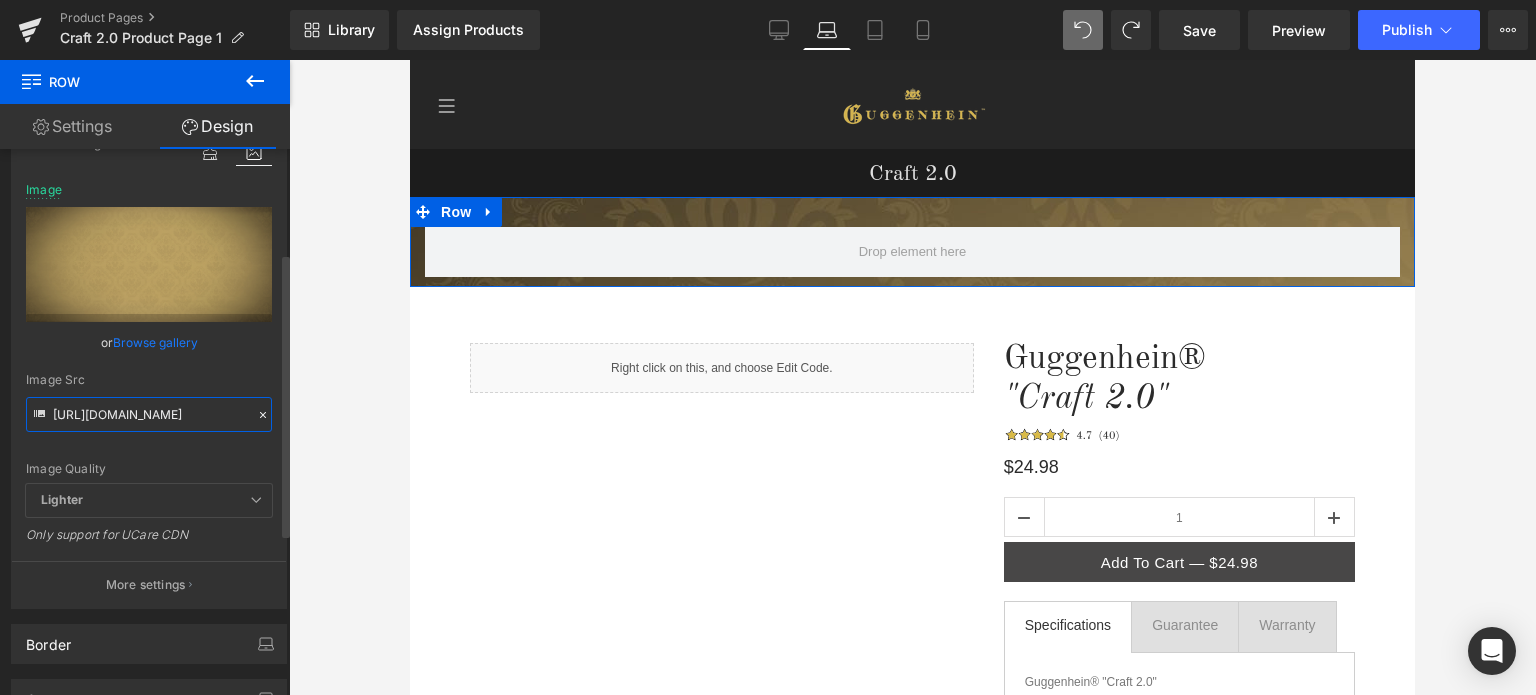 type on "[URL][DOMAIN_NAME]" 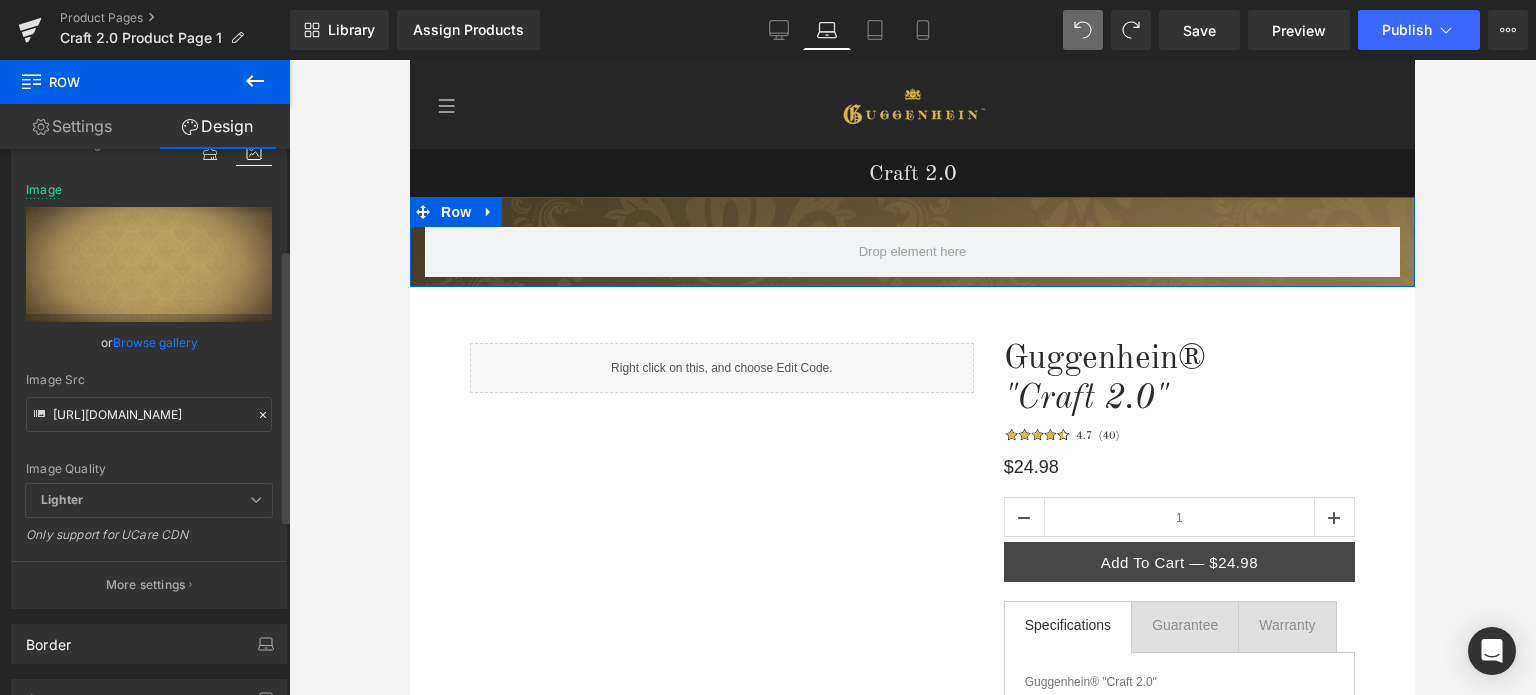 click on "Only support for UCare CDN" at bounding box center (149, 541) 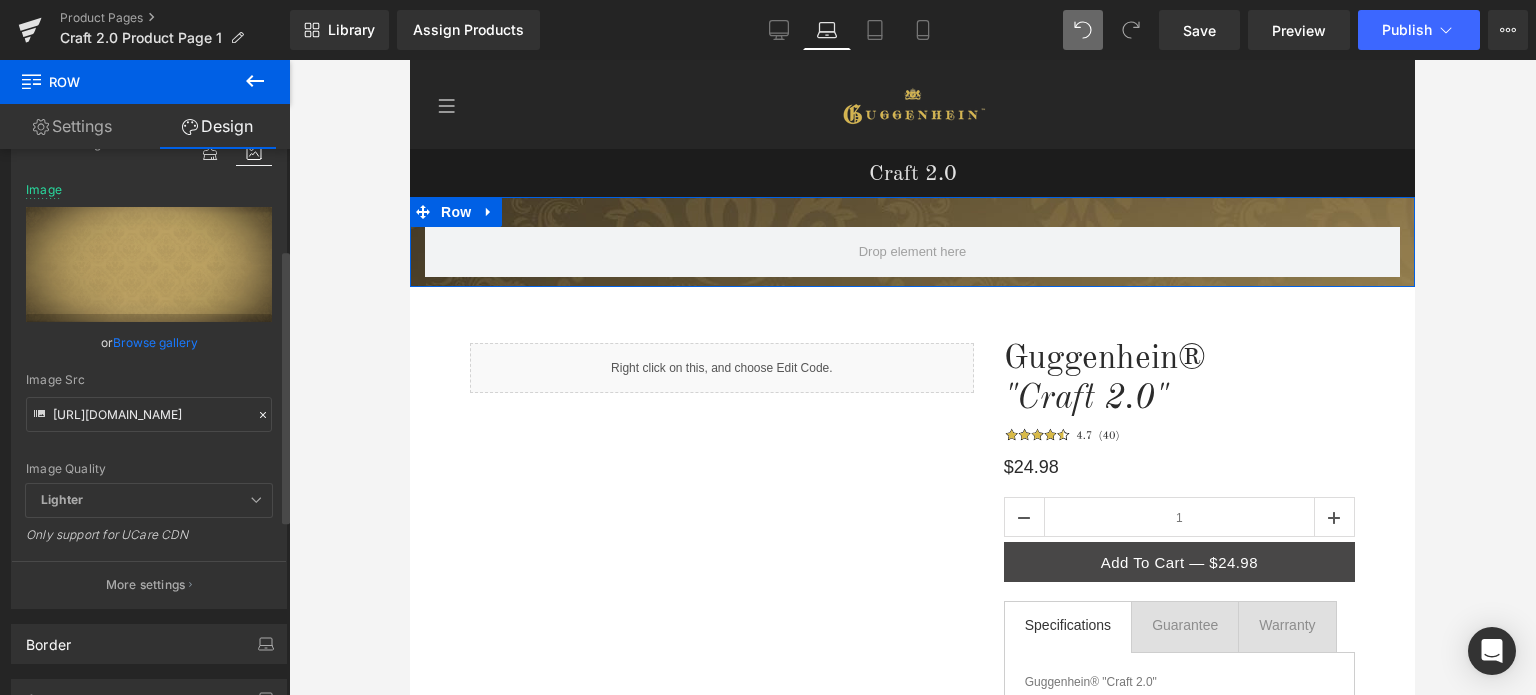 click on "More settings" at bounding box center (149, 584) 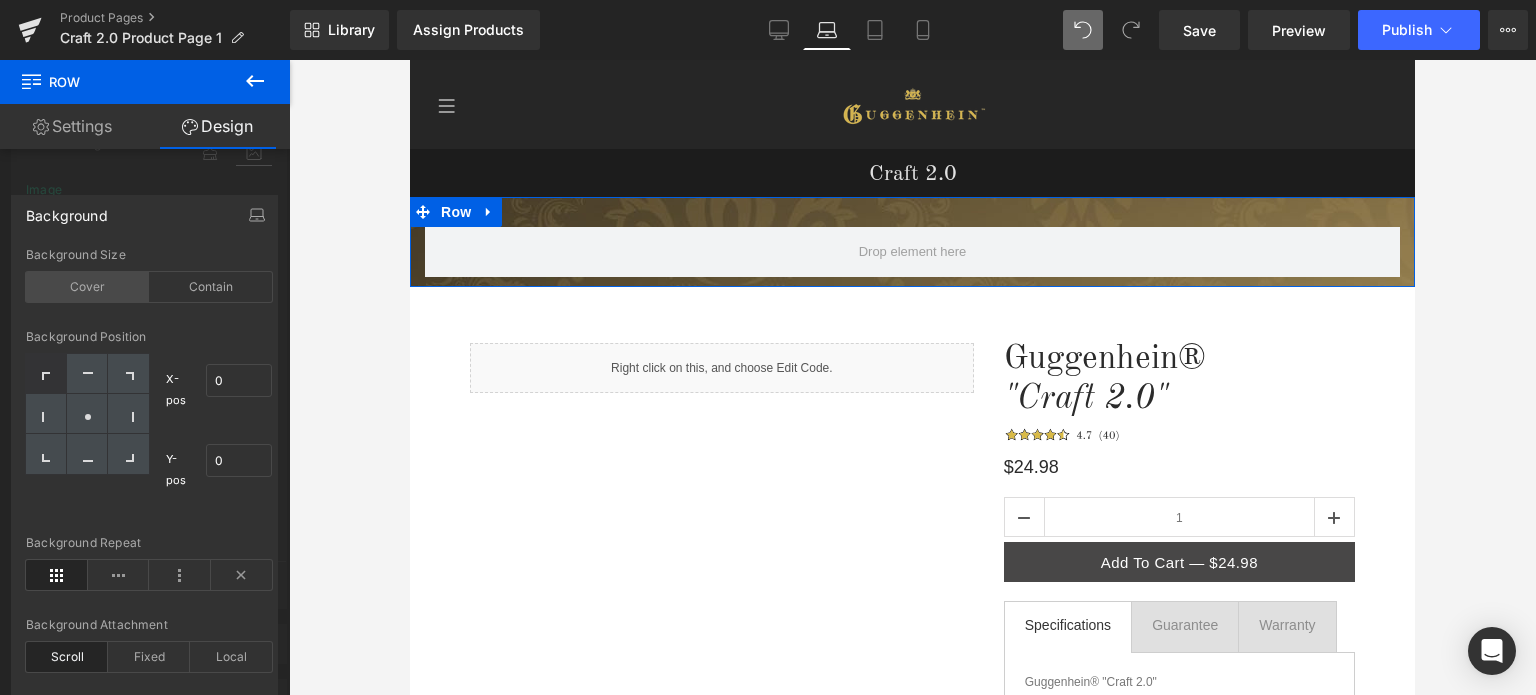 click on "Cover" at bounding box center (87, 287) 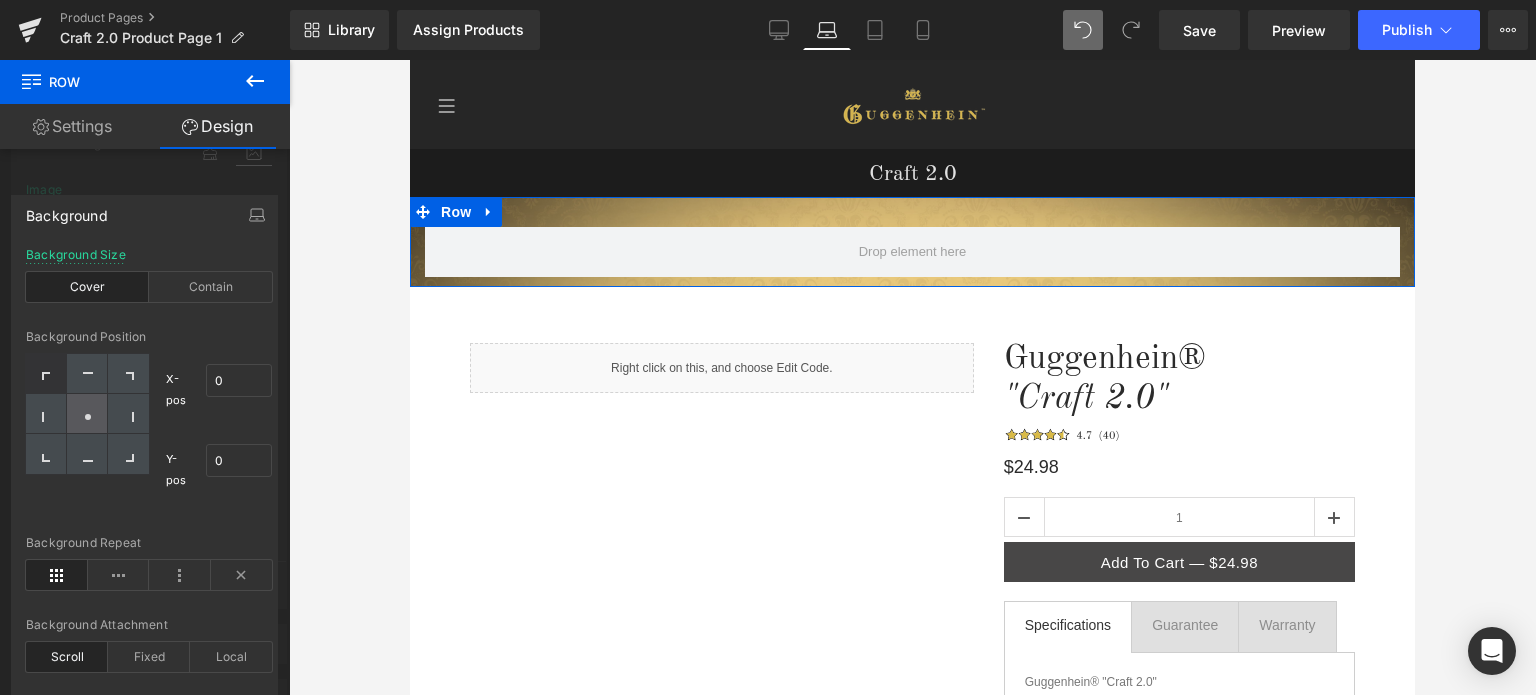 click at bounding box center [87, 414] 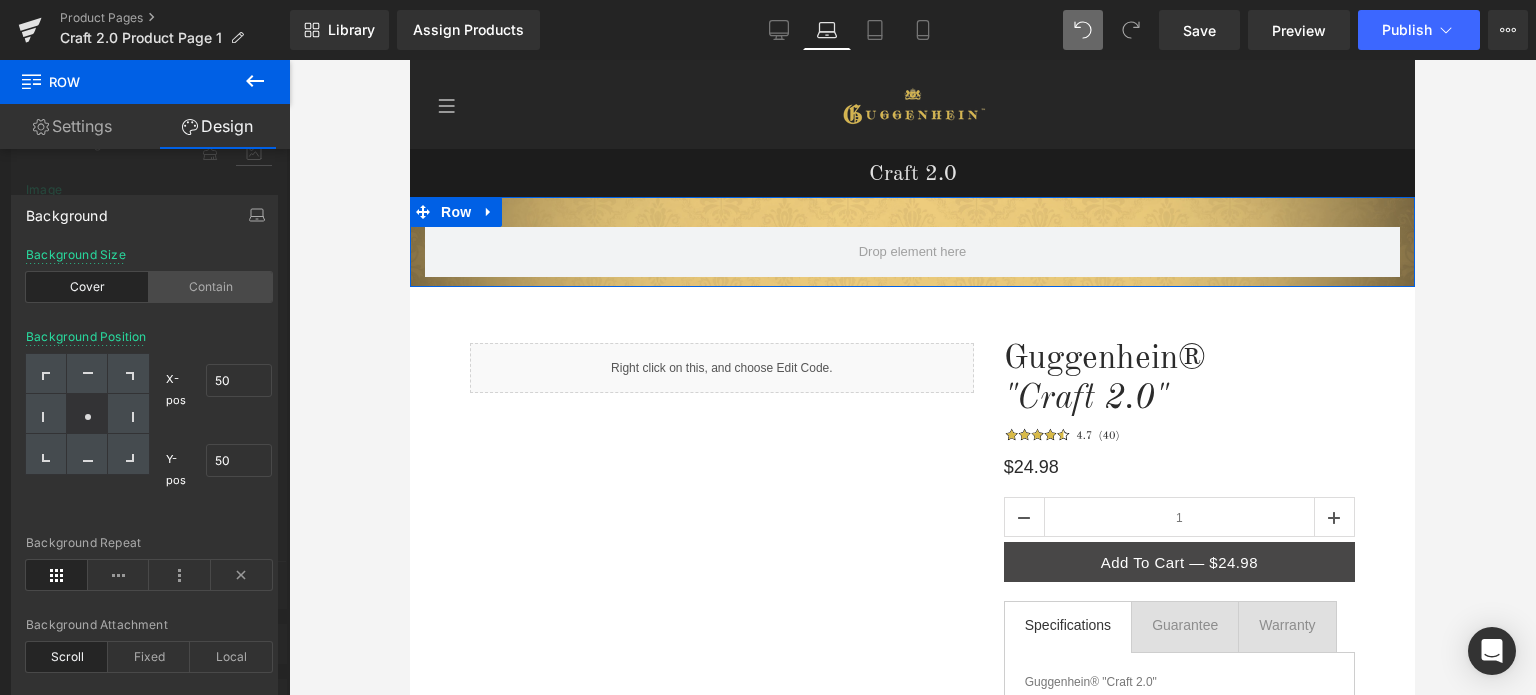 click on "Contain" at bounding box center (210, 287) 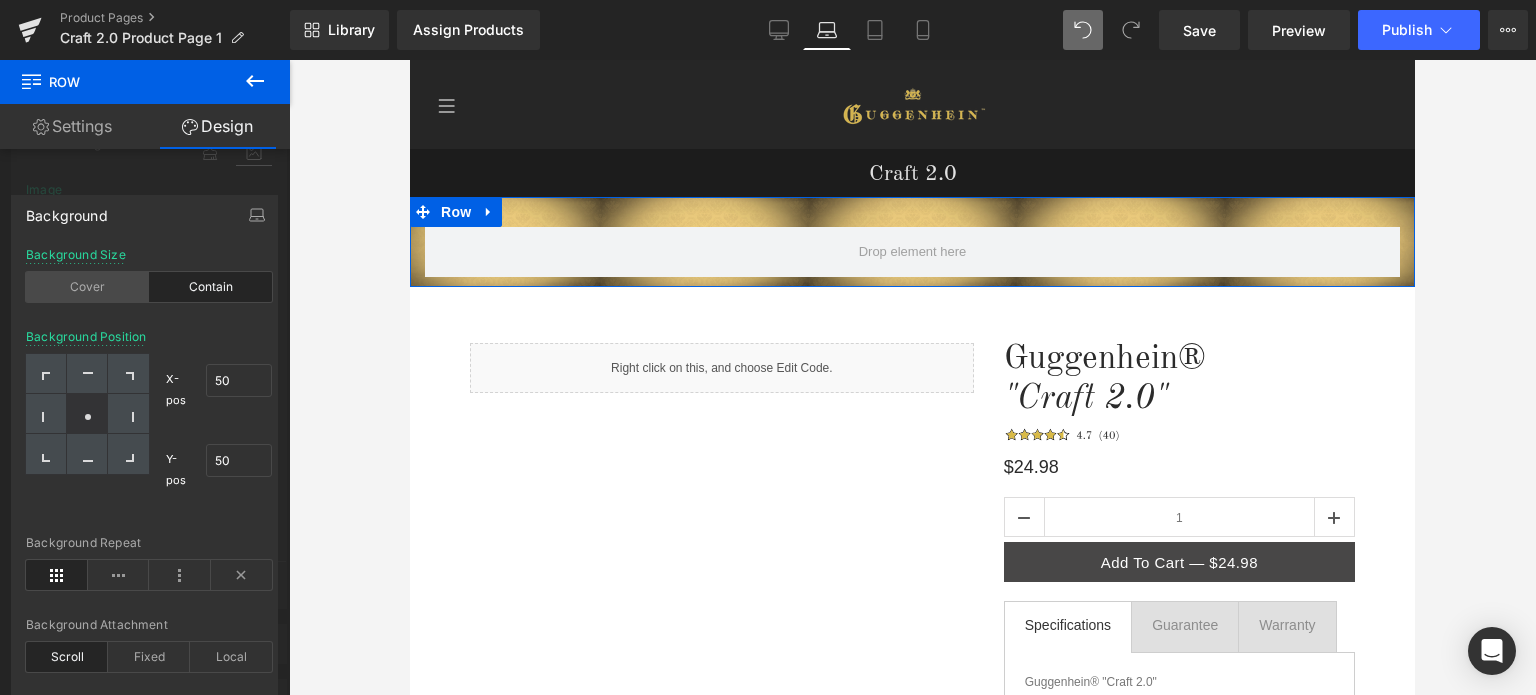 click on "Cover" at bounding box center (87, 287) 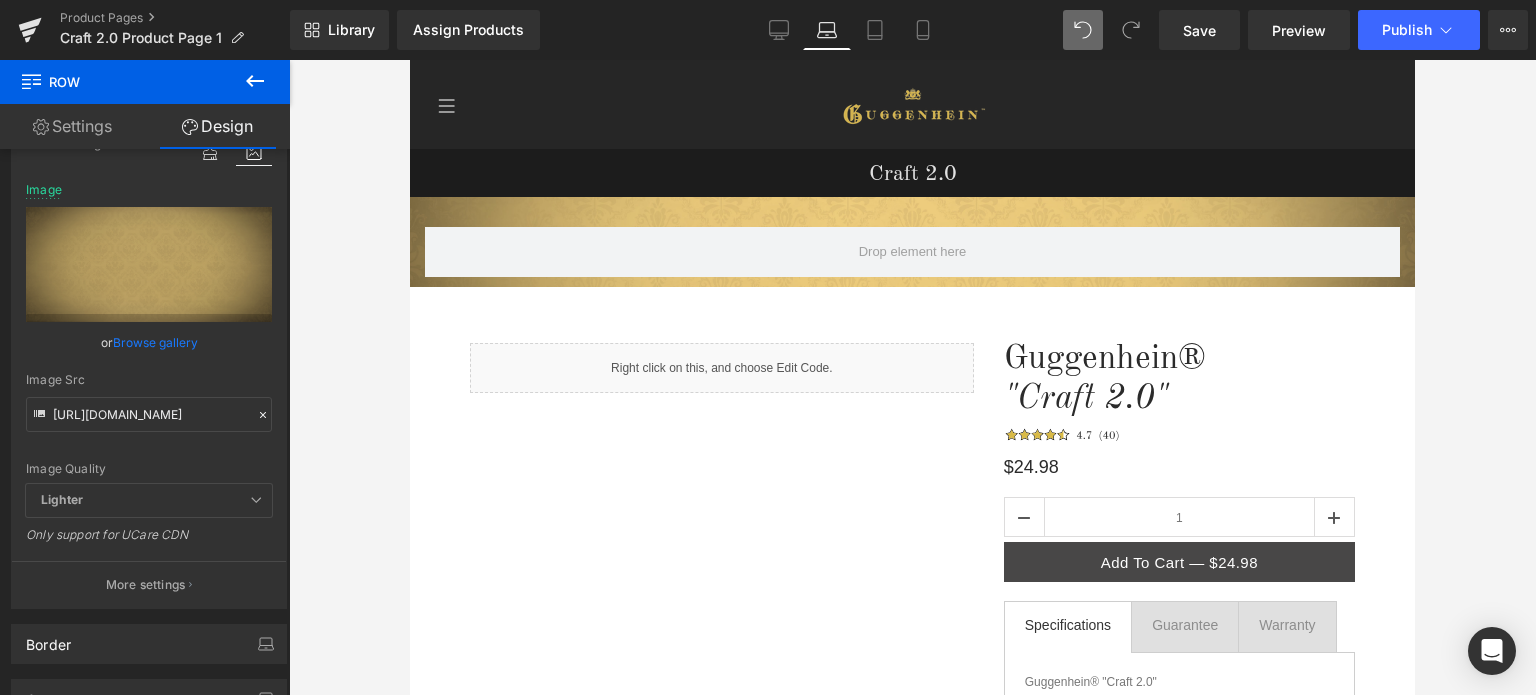 click on "Guggenhein
0
SHOPPING CART
CLOSE
No Products in the Cart
. . .
TOTAL:
$0.00
PROCEED TO CHECKOUT  X" at bounding box center [912, 1051] 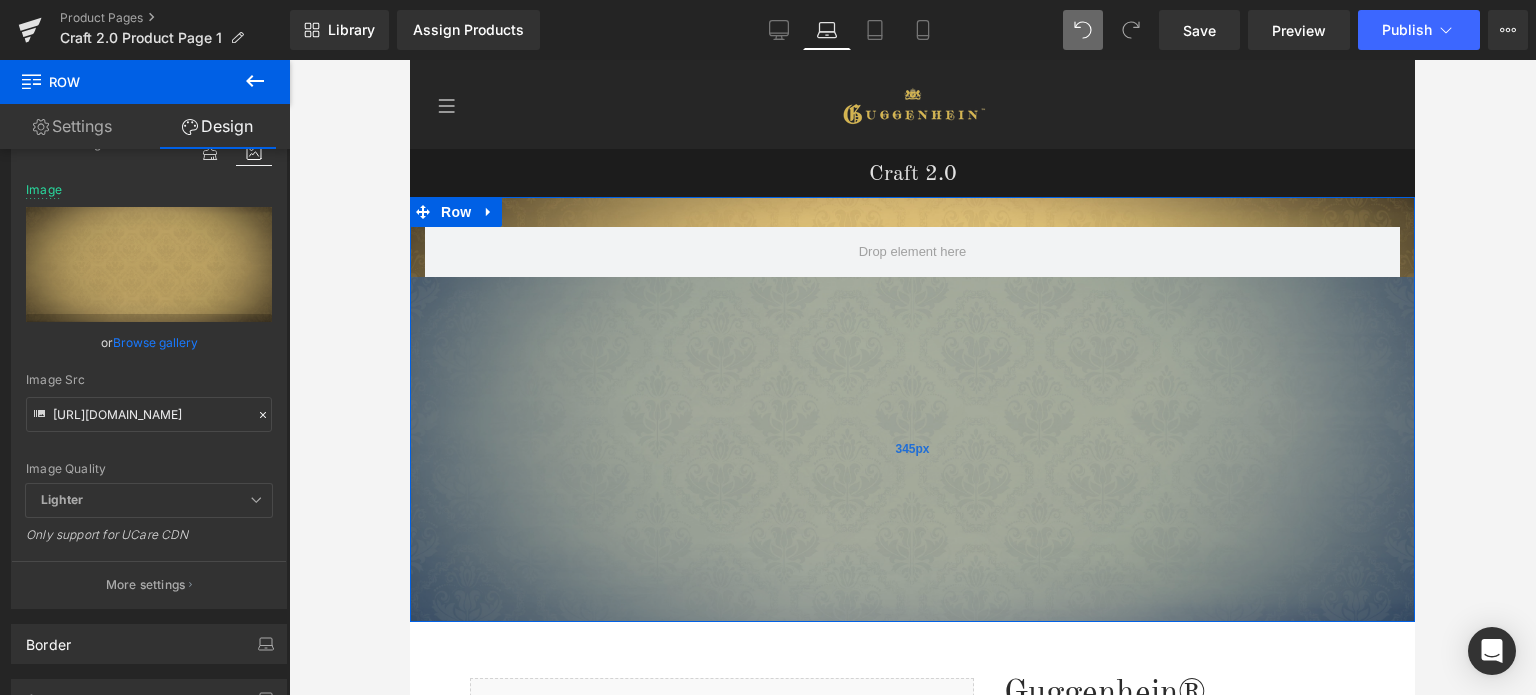 drag, startPoint x: 910, startPoint y: 285, endPoint x: 934, endPoint y: 609, distance: 324.88766 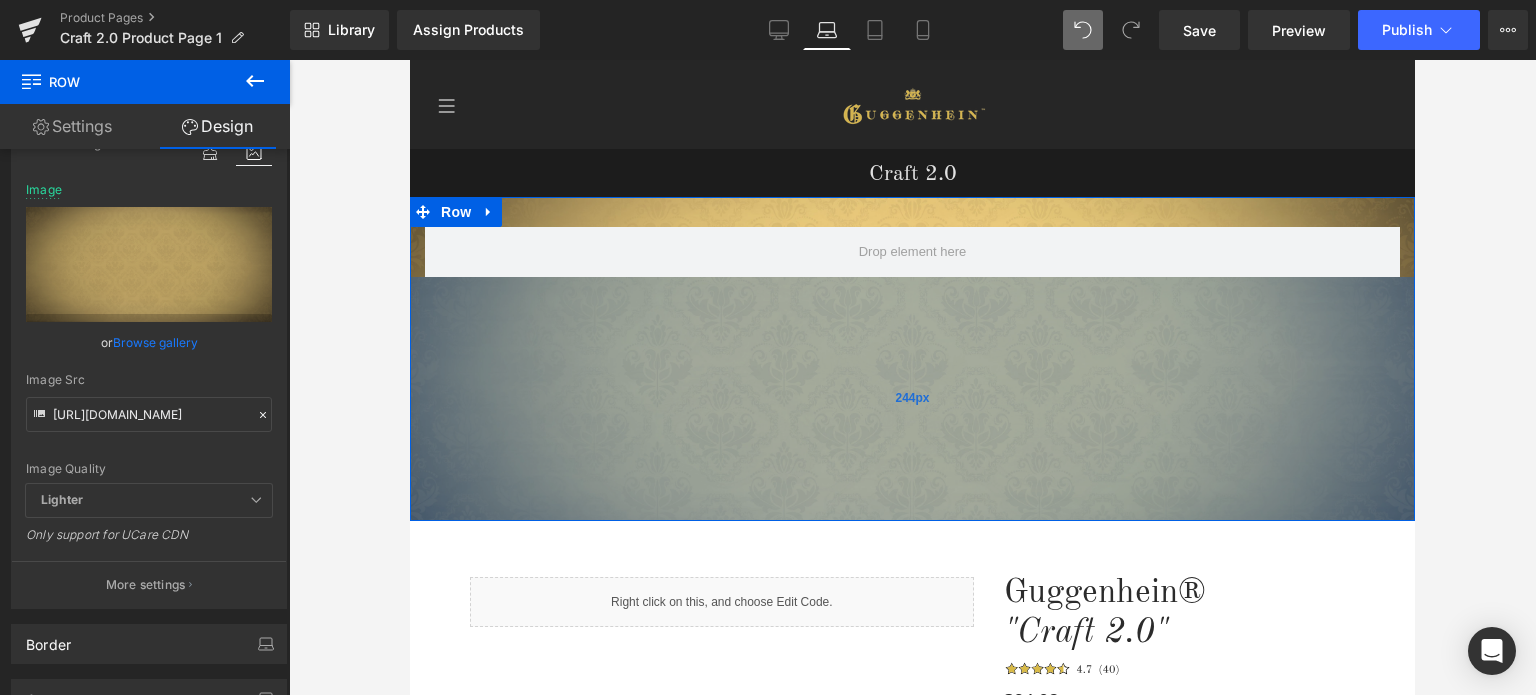 drag, startPoint x: 974, startPoint y: 584, endPoint x: 1004, endPoint y: 510, distance: 79.84986 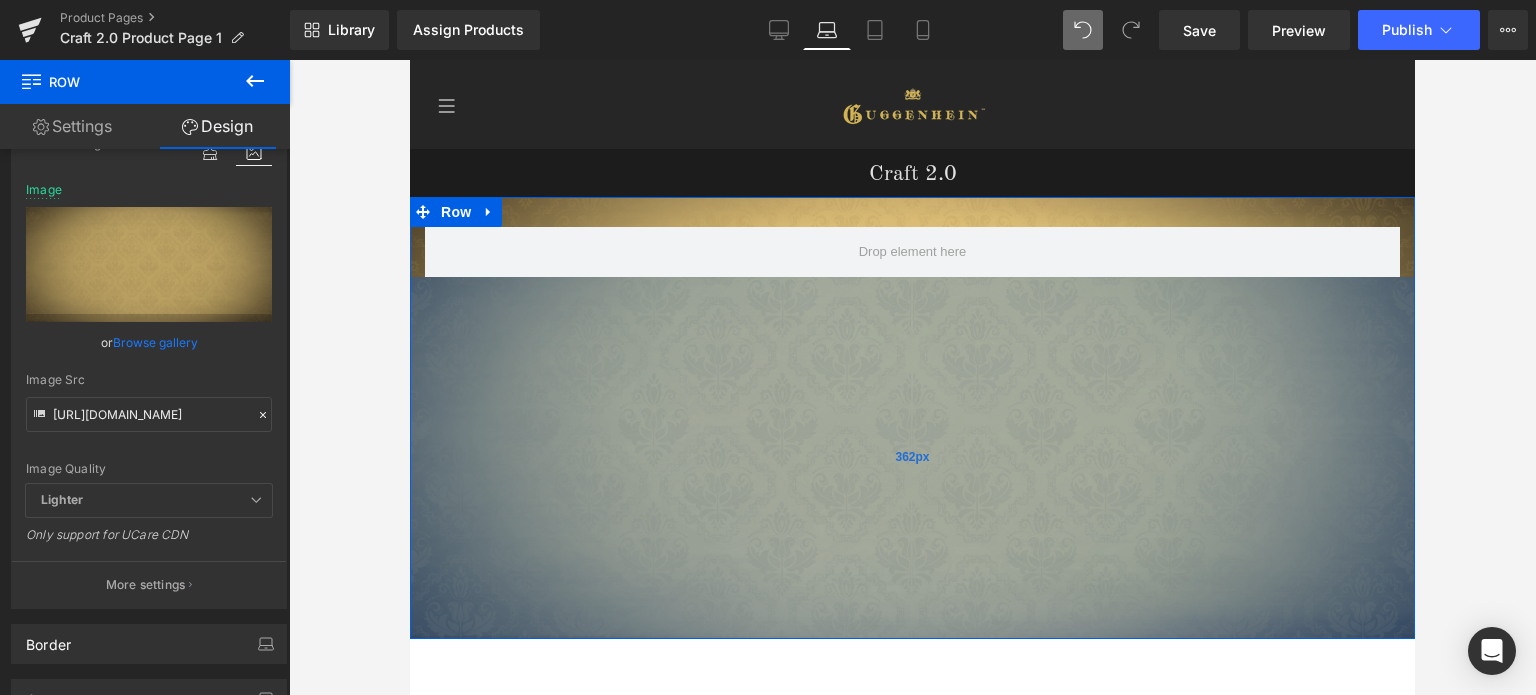 drag, startPoint x: 901, startPoint y: 429, endPoint x: 887, endPoint y: 517, distance: 89.106674 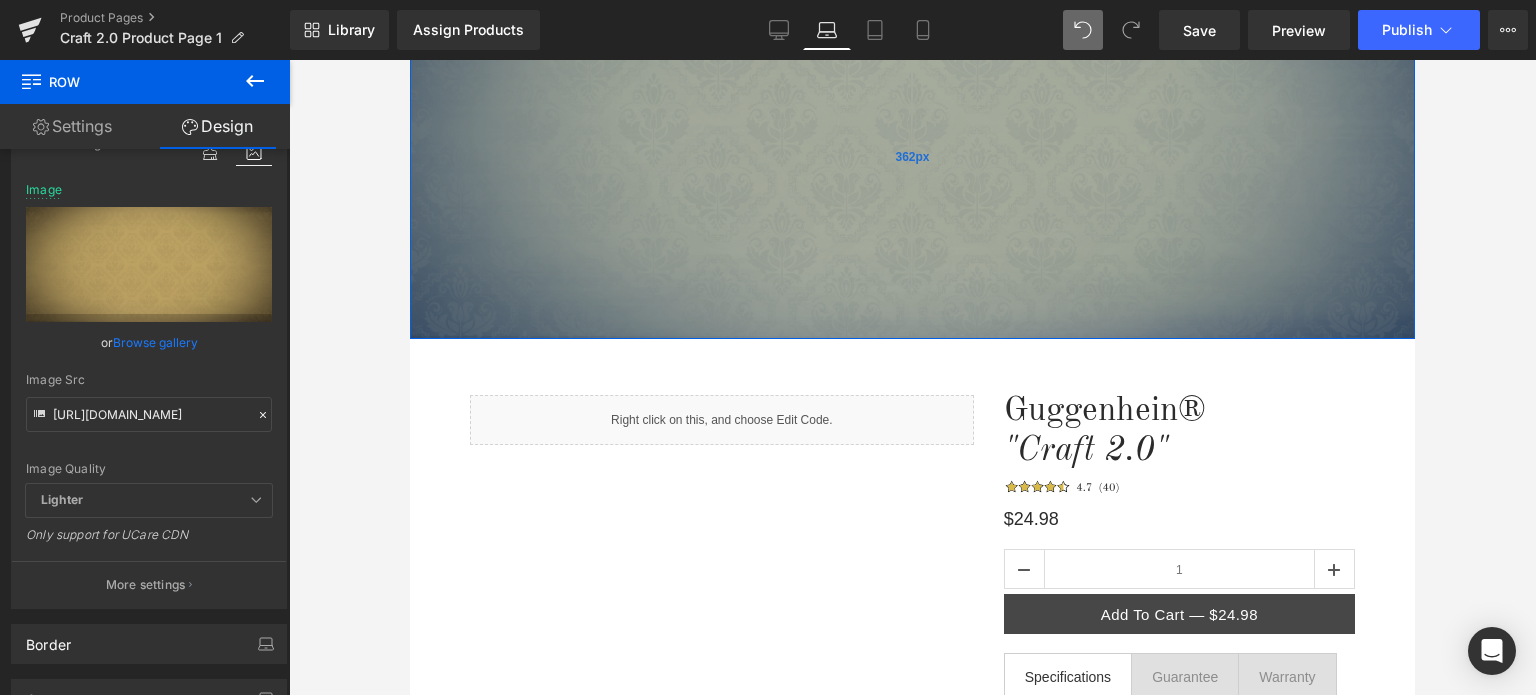 scroll, scrollTop: 0, scrollLeft: 0, axis: both 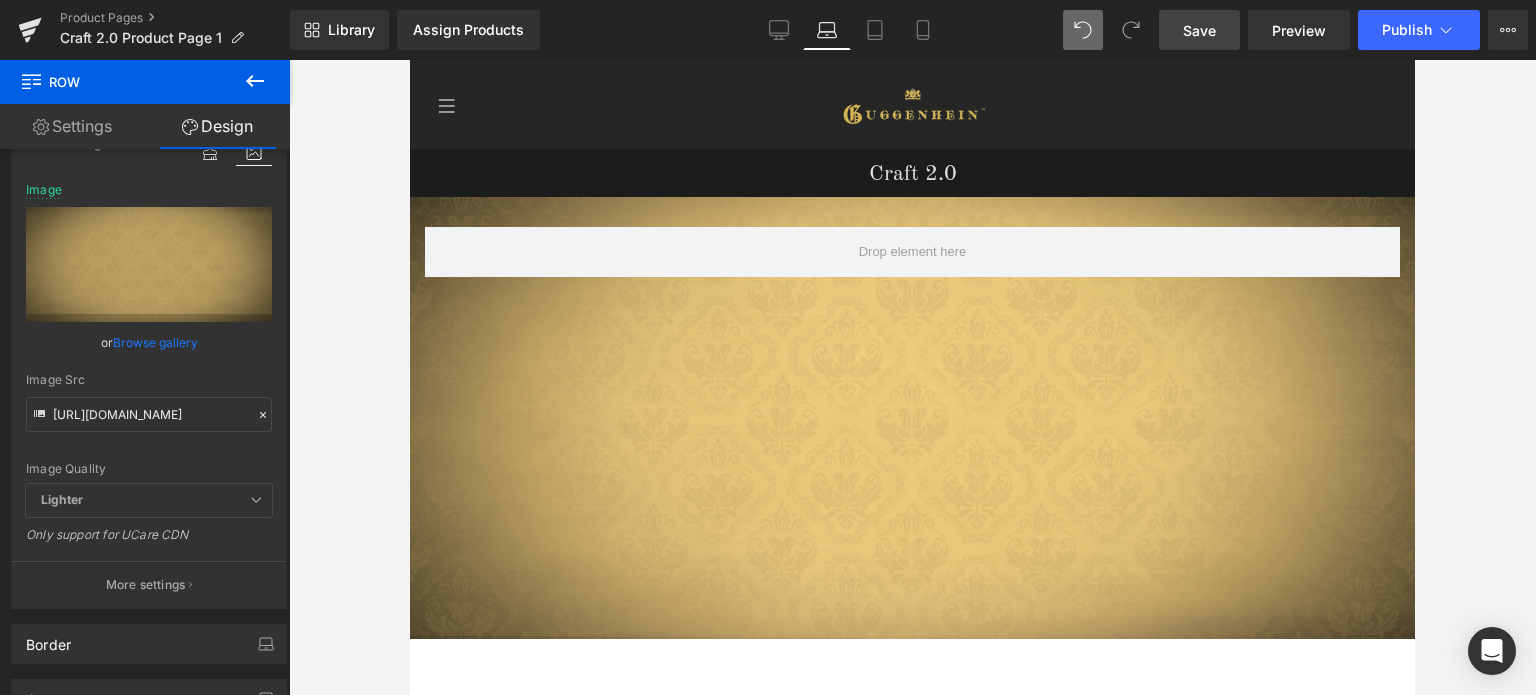 click on "Save" at bounding box center [1199, 30] 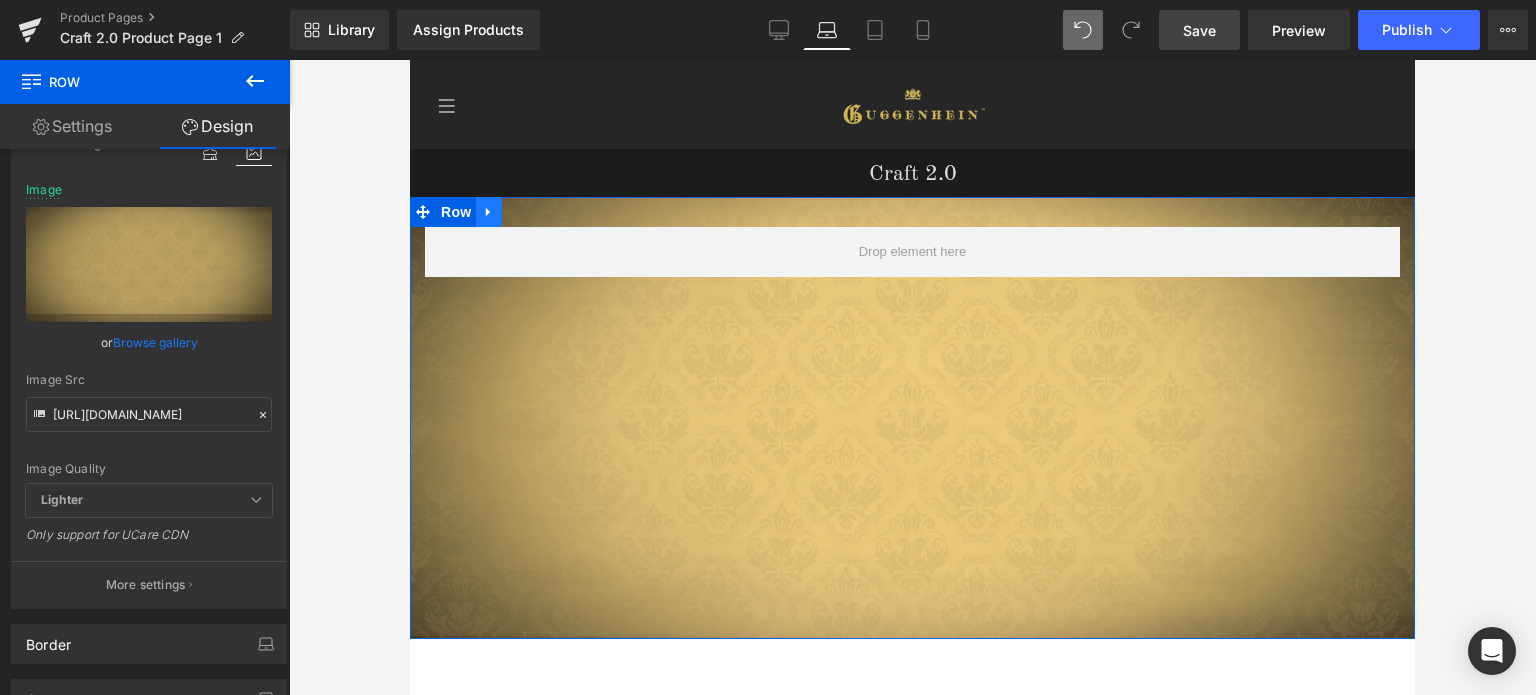 click 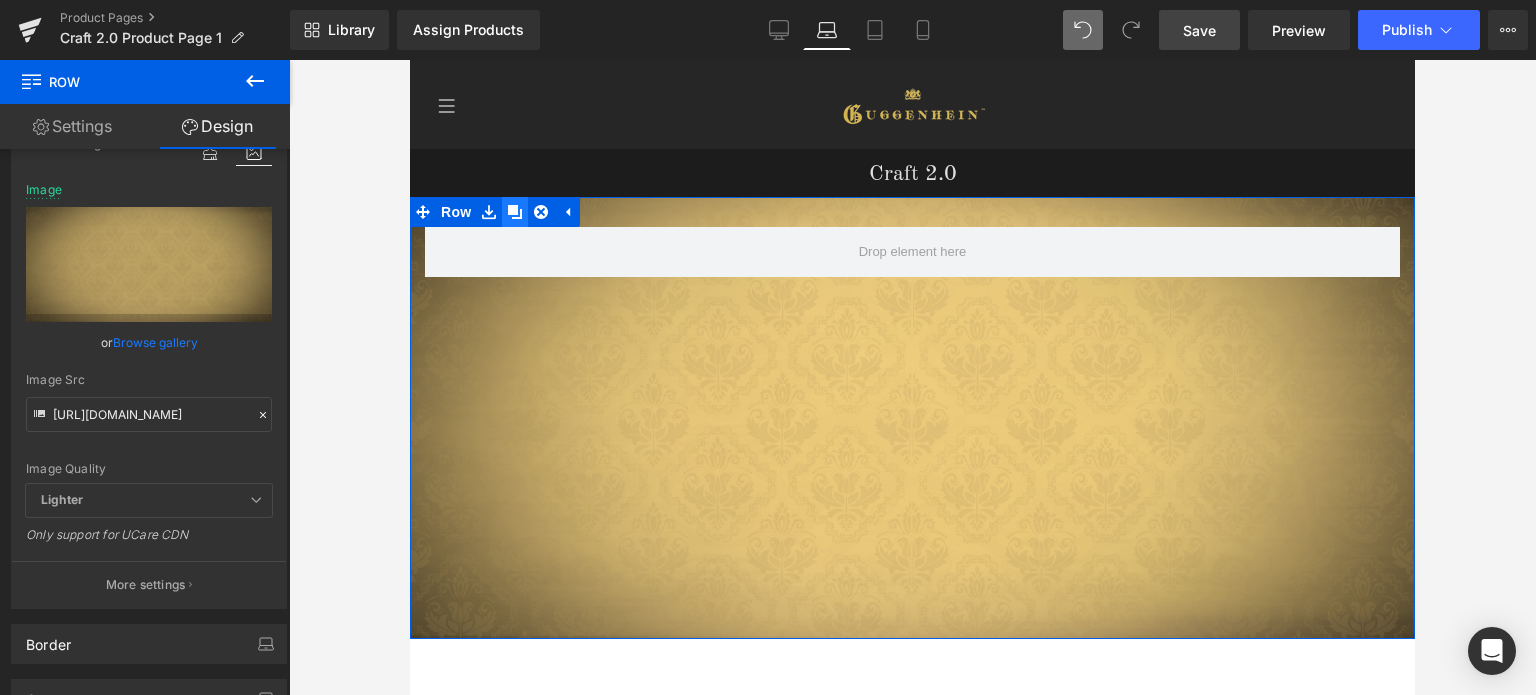 click 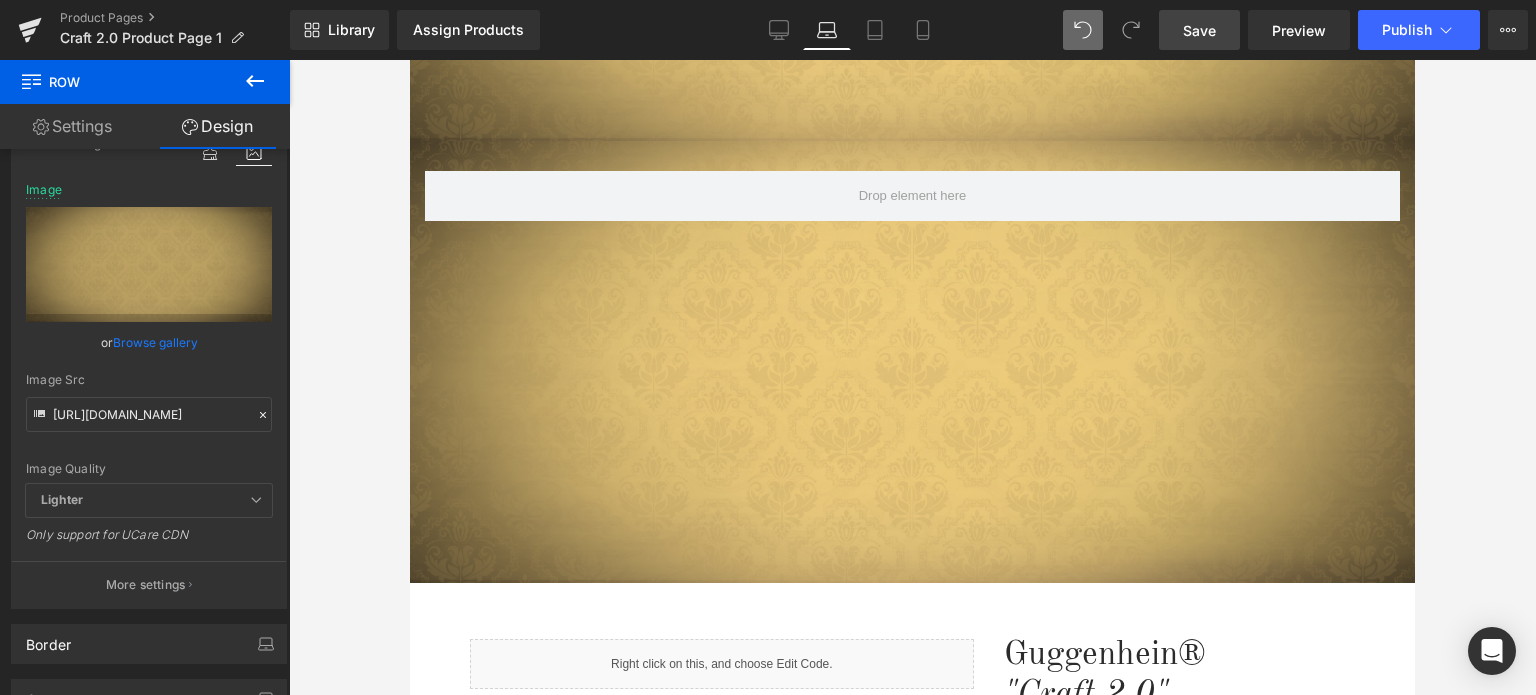 scroll, scrollTop: 499, scrollLeft: 0, axis: vertical 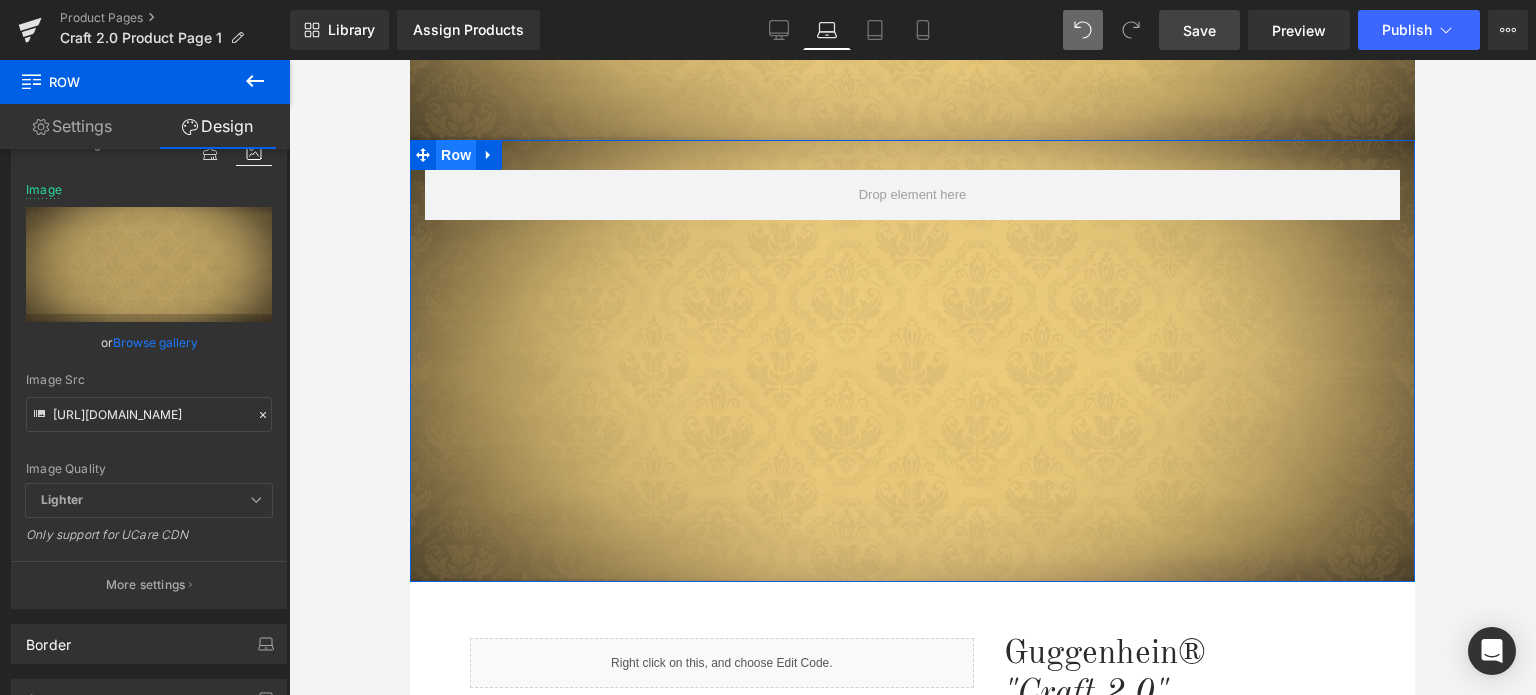 click on "Row" at bounding box center (456, 155) 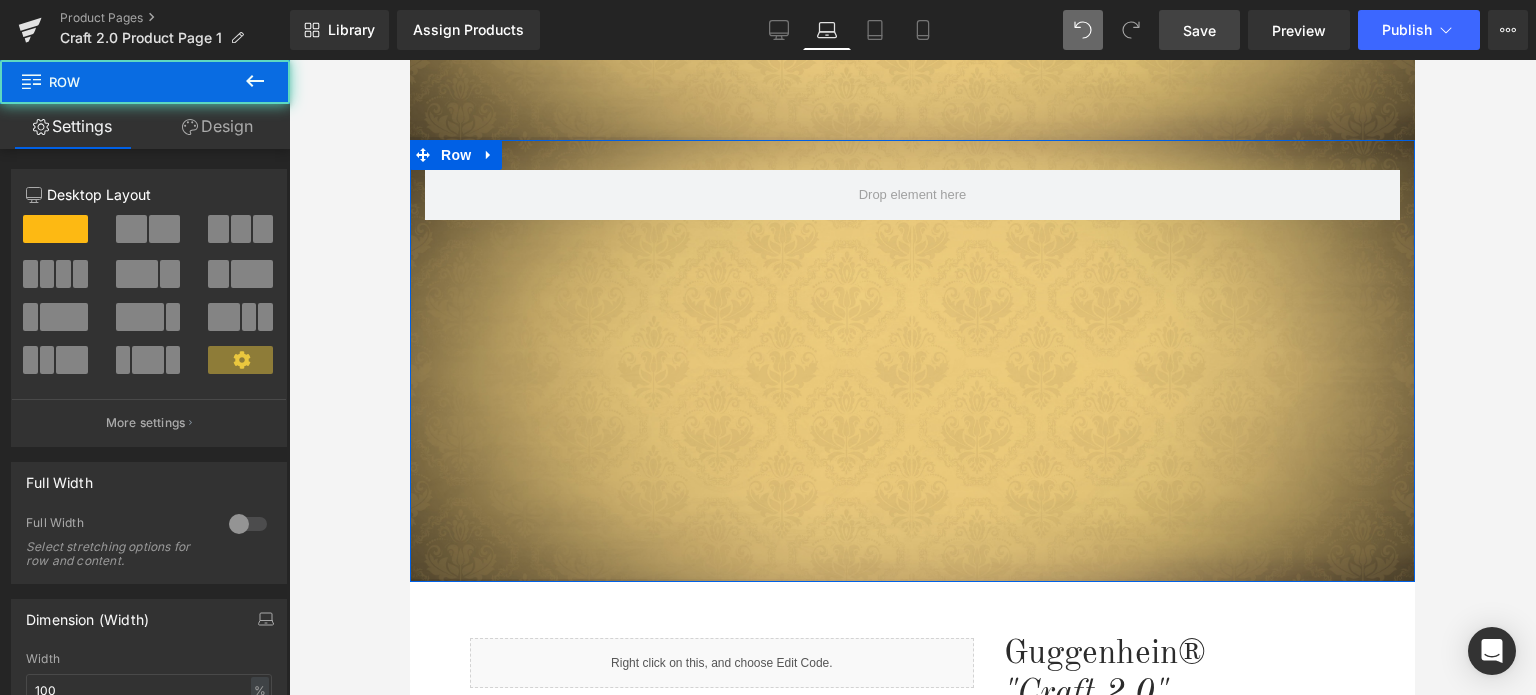 click on "Design" at bounding box center [217, 126] 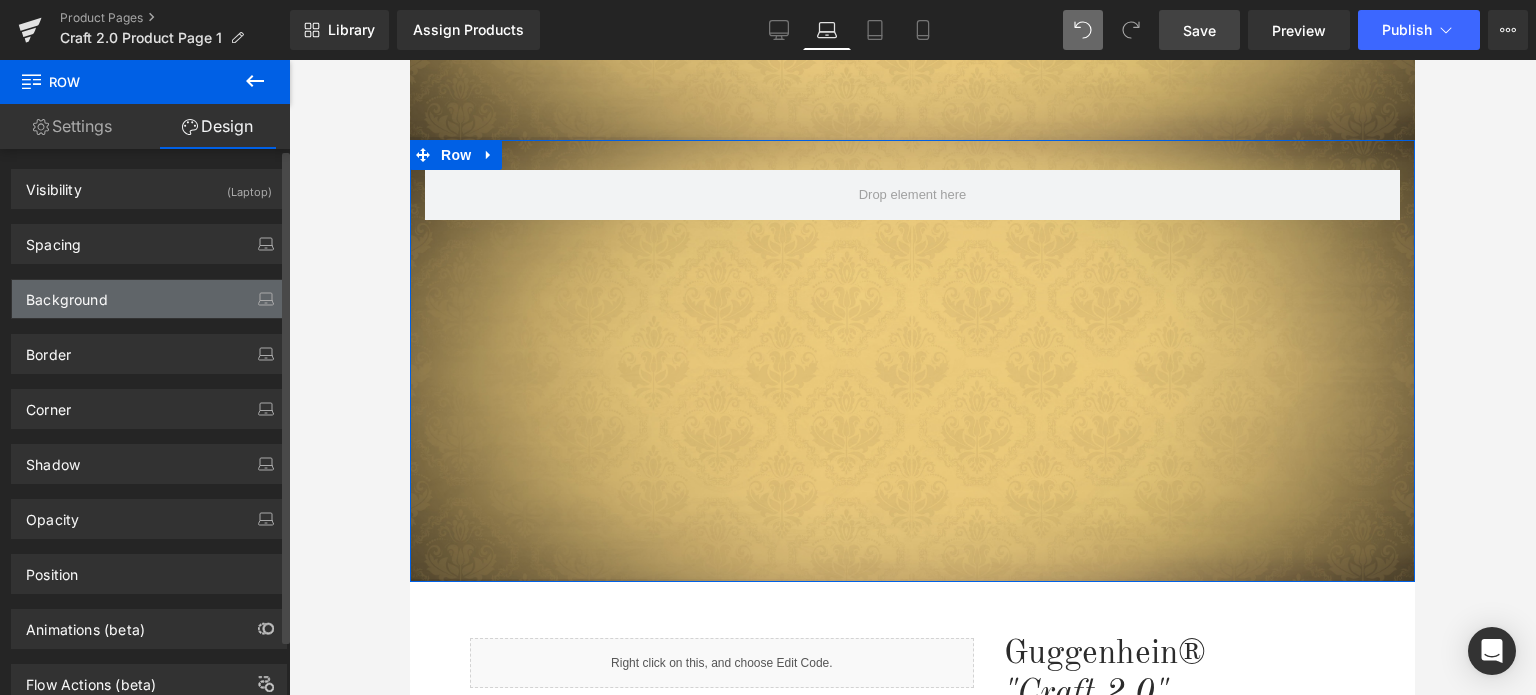 click on "Background" at bounding box center (149, 299) 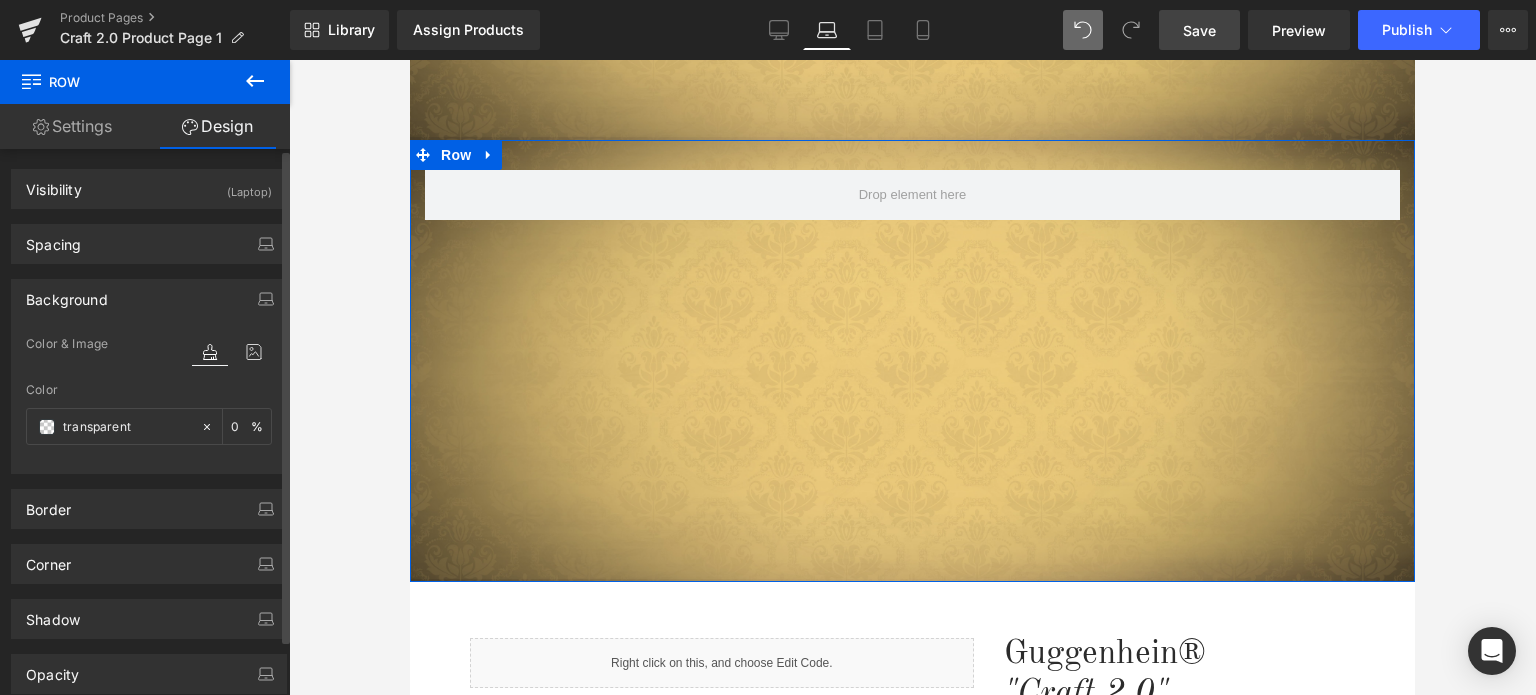 click on "Background" at bounding box center [67, 294] 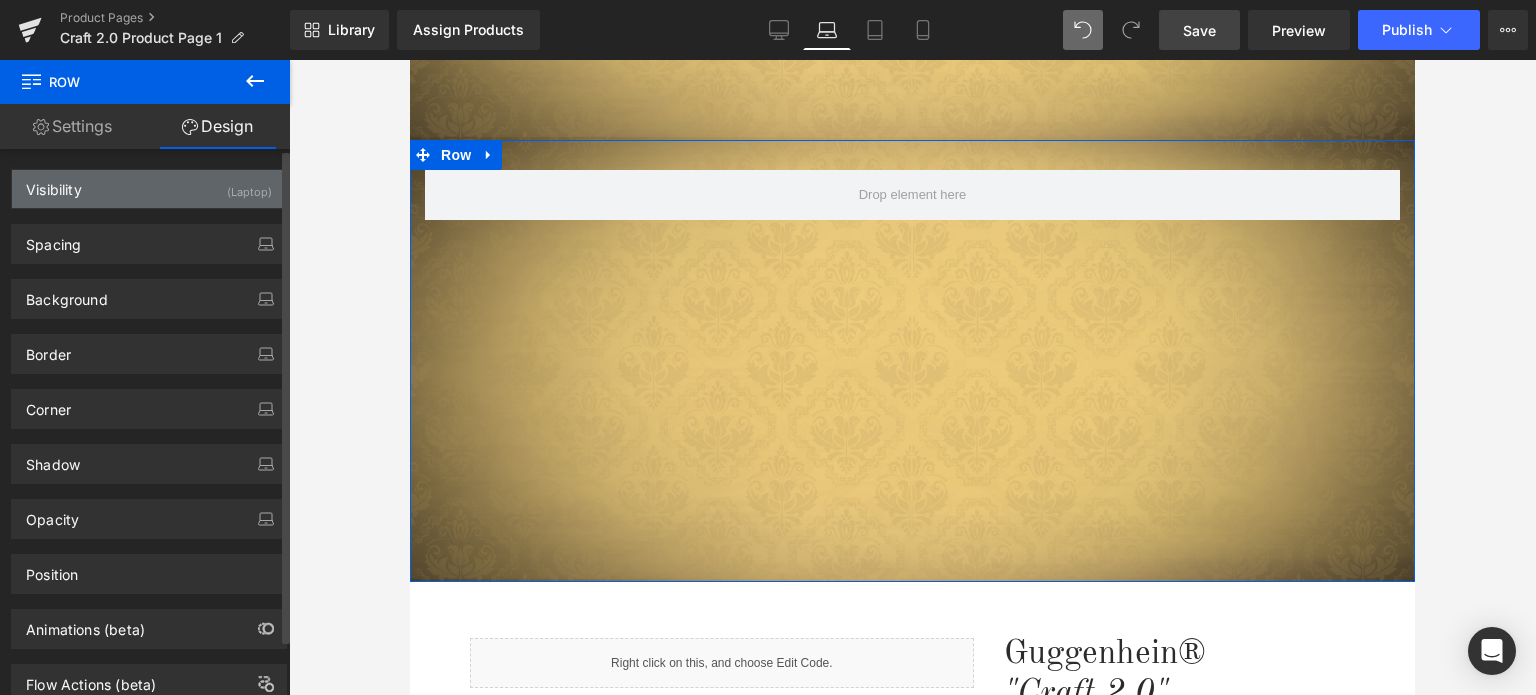 click on "Visibility
(Laptop)" at bounding box center [149, 189] 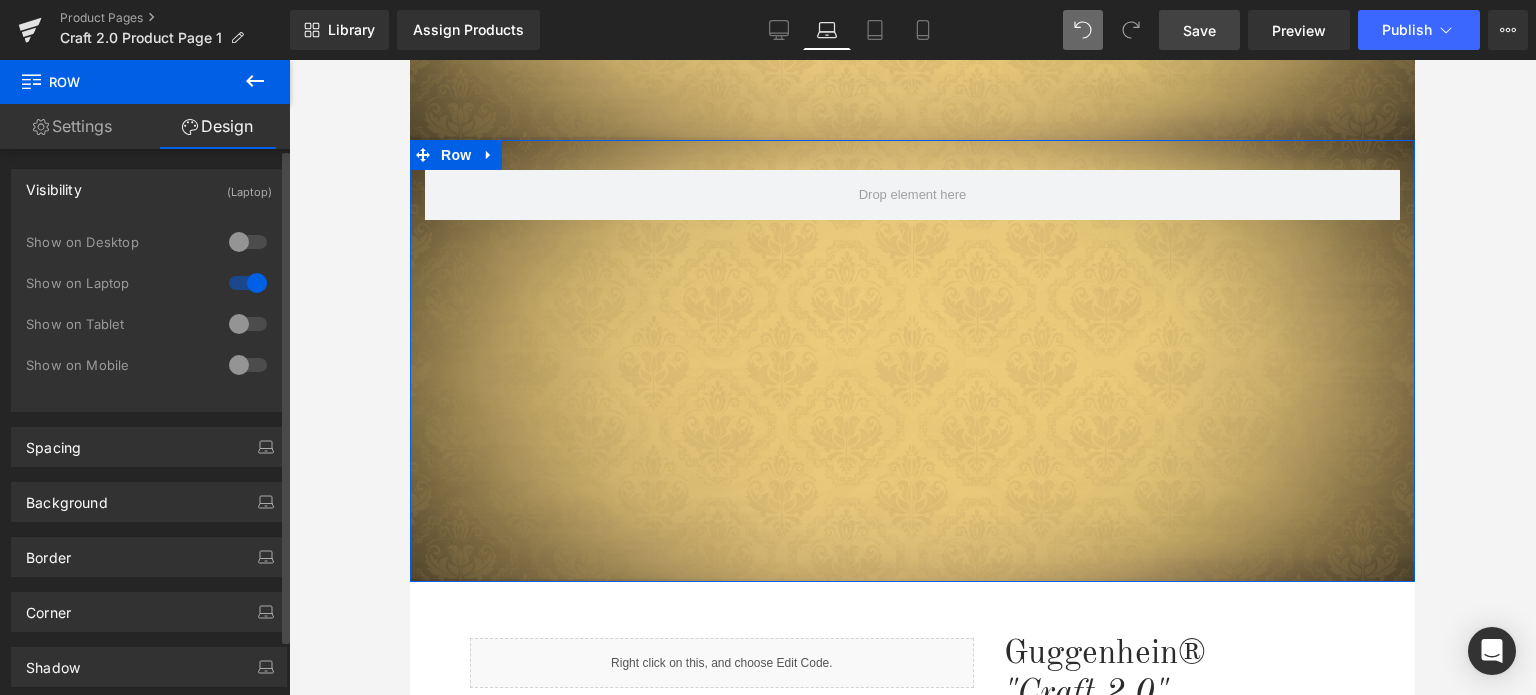 click at bounding box center (248, 242) 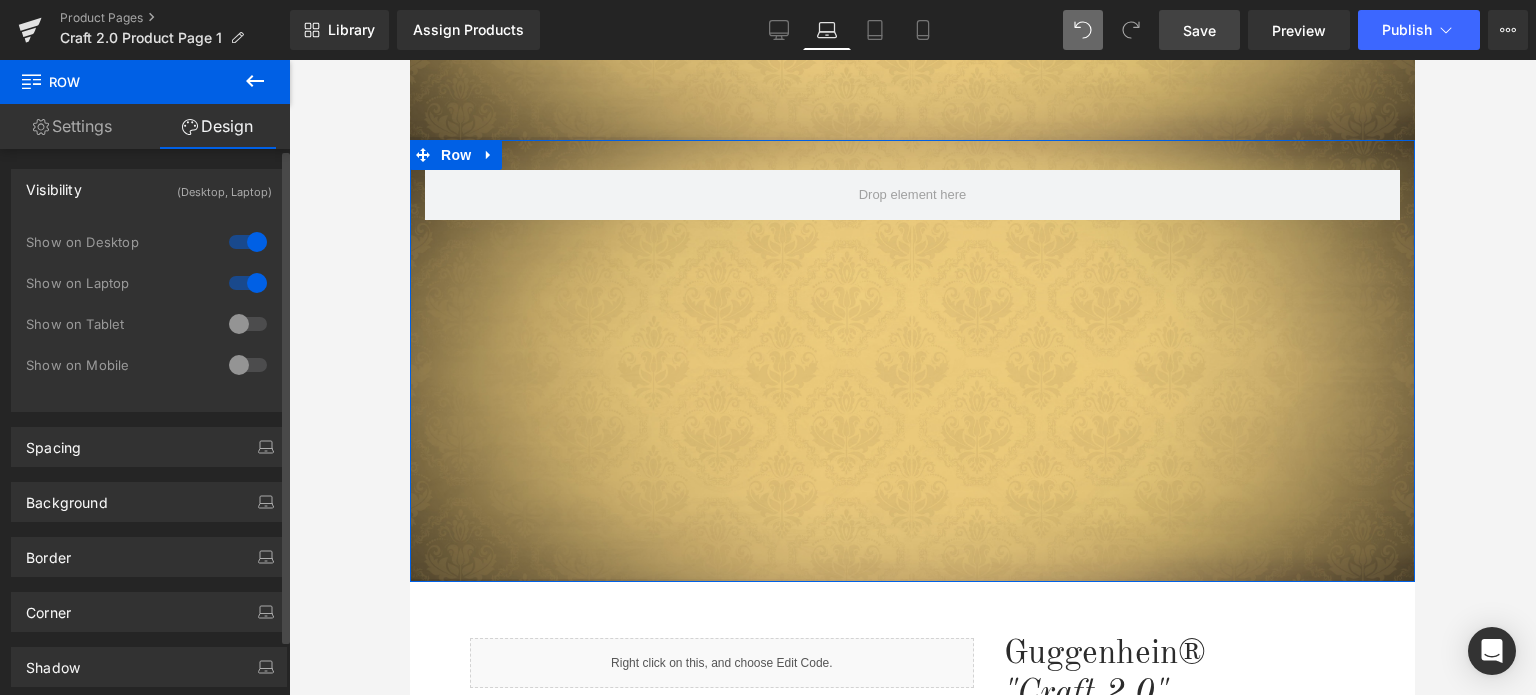 click at bounding box center [248, 283] 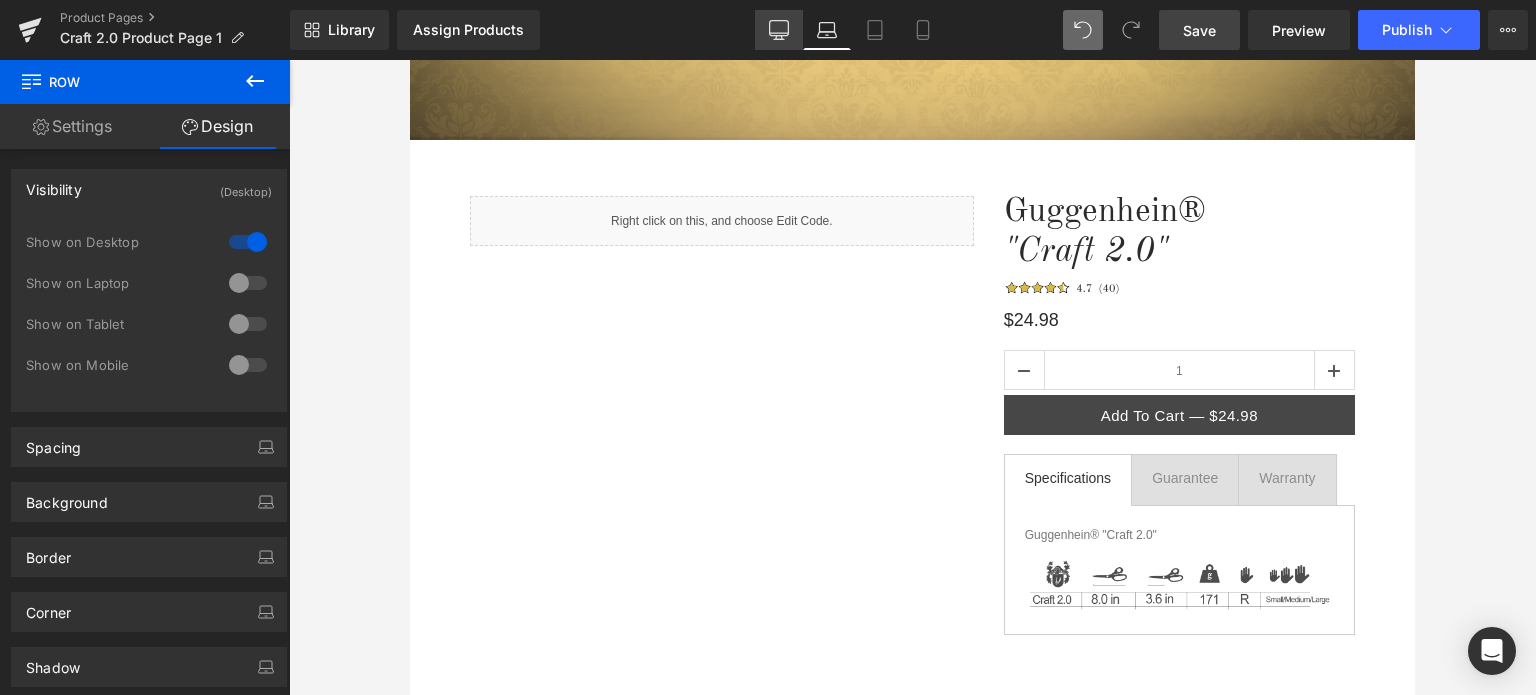 click 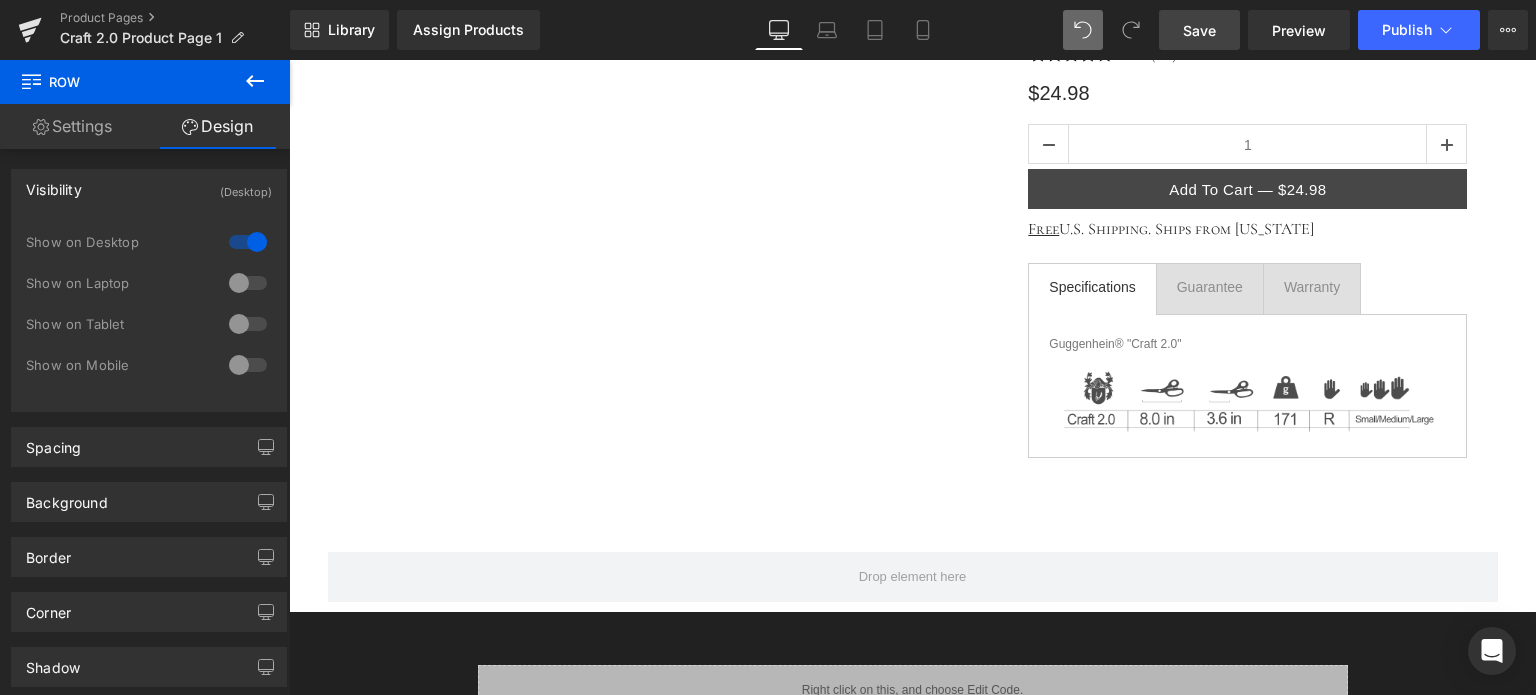 scroll, scrollTop: 400, scrollLeft: 0, axis: vertical 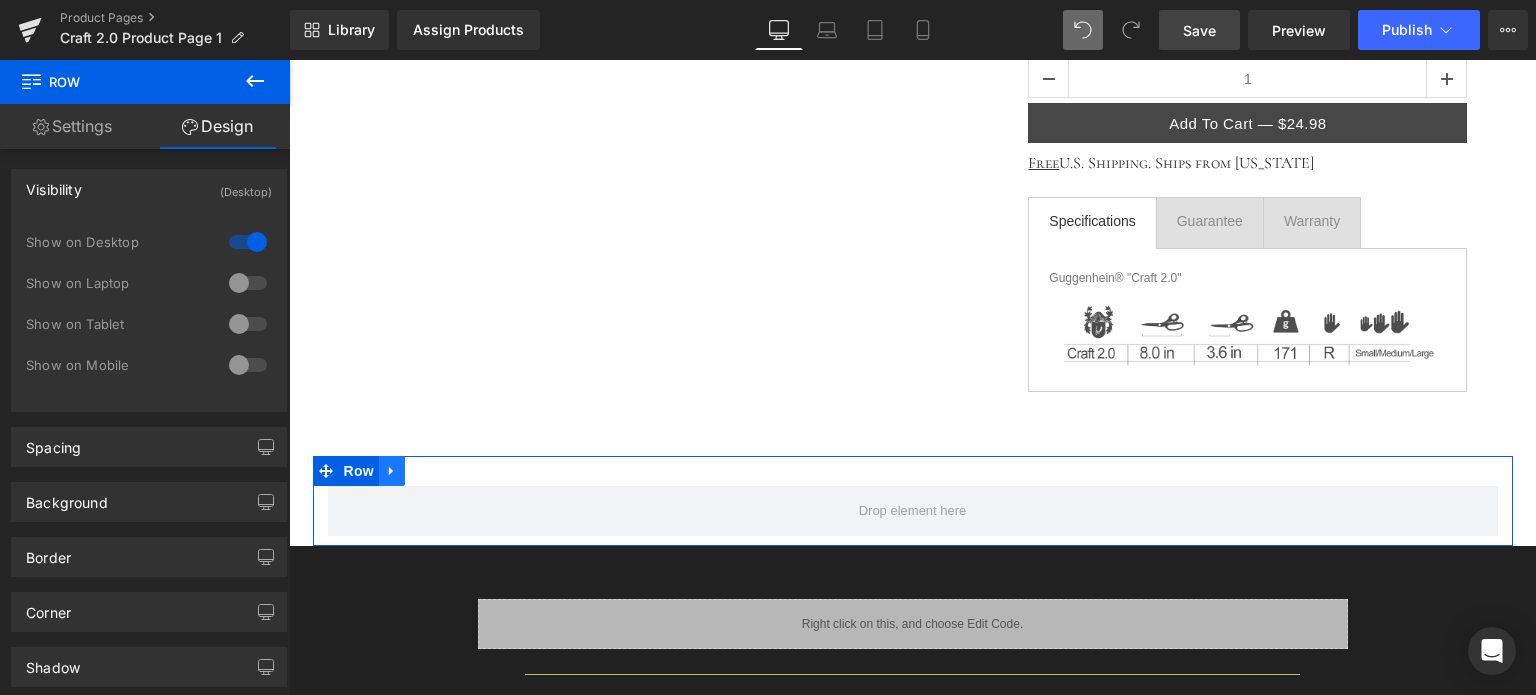 click 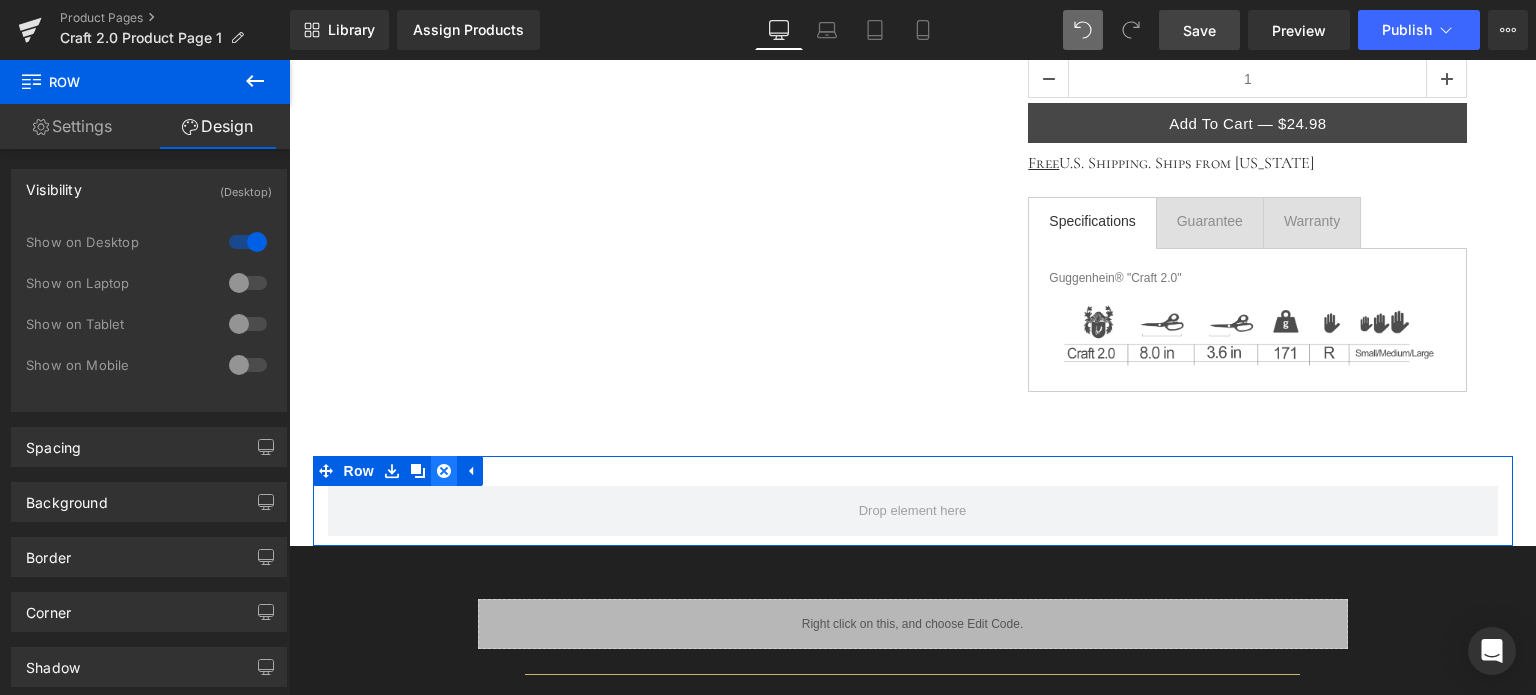 click 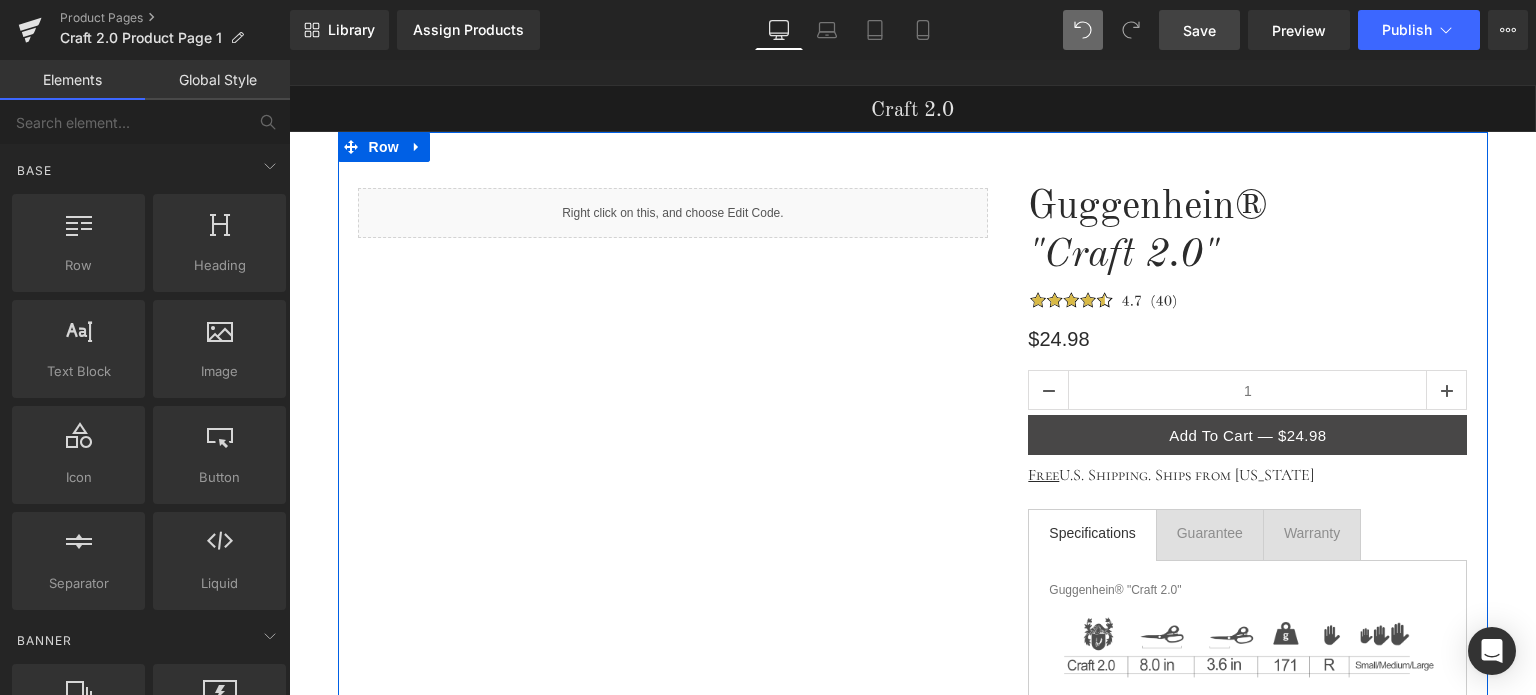 scroll, scrollTop: 0, scrollLeft: 0, axis: both 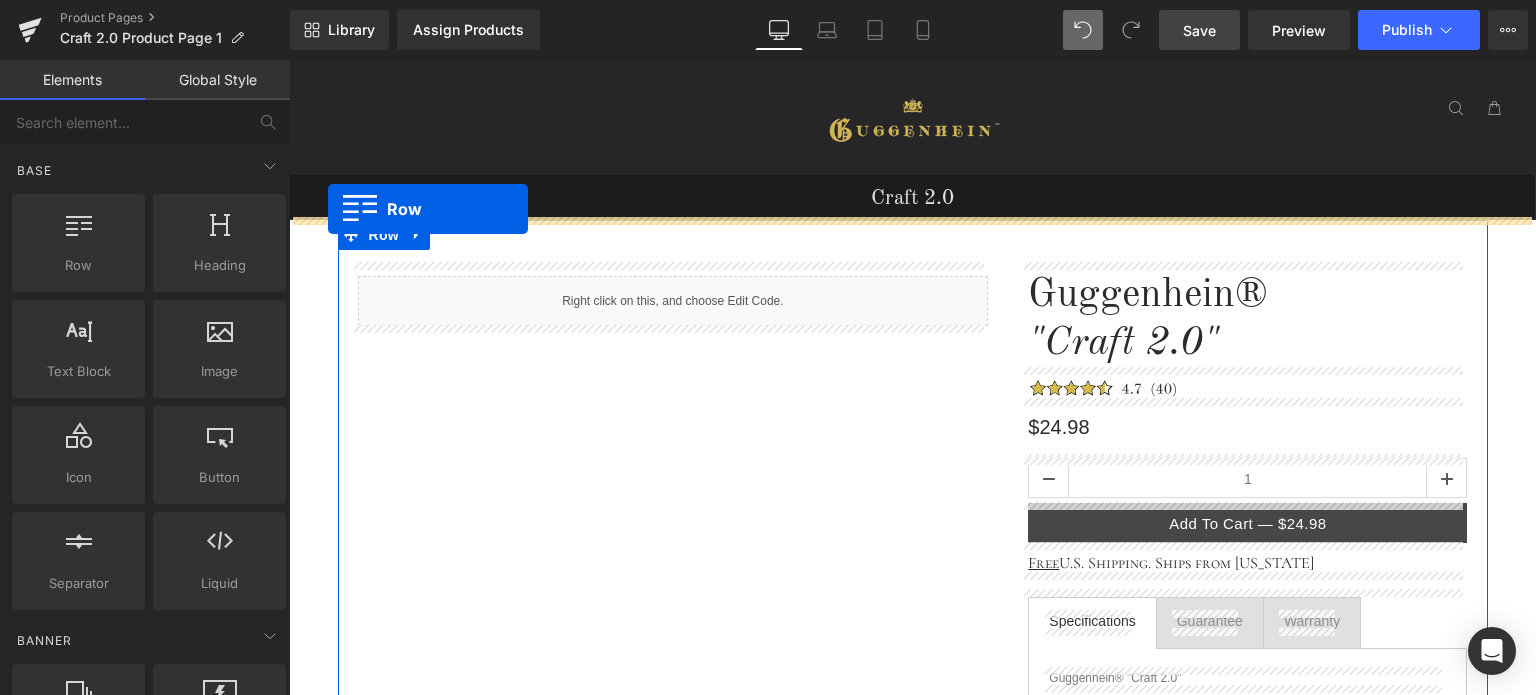 drag, startPoint x: 349, startPoint y: 303, endPoint x: 328, endPoint y: 209, distance: 96.317184 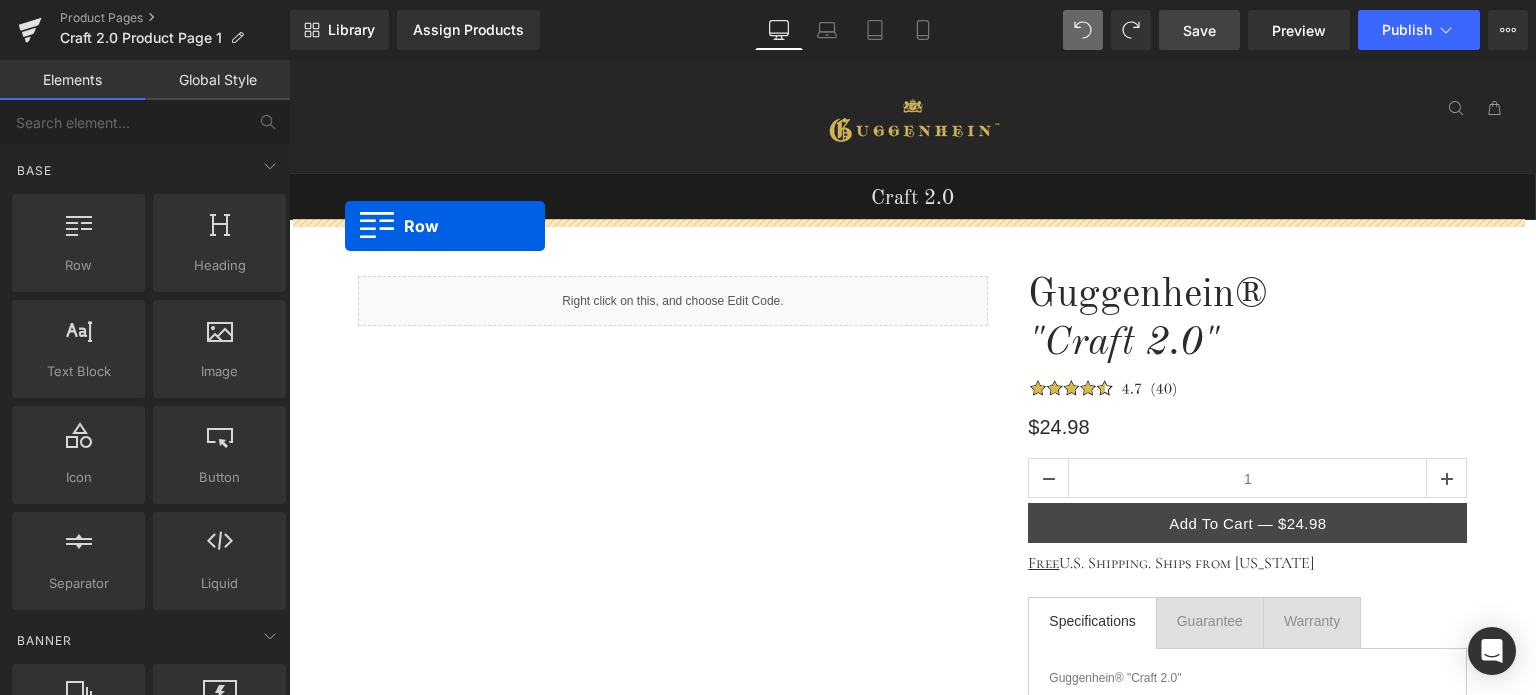 drag, startPoint x: 376, startPoint y: 317, endPoint x: 345, endPoint y: 226, distance: 96.13532 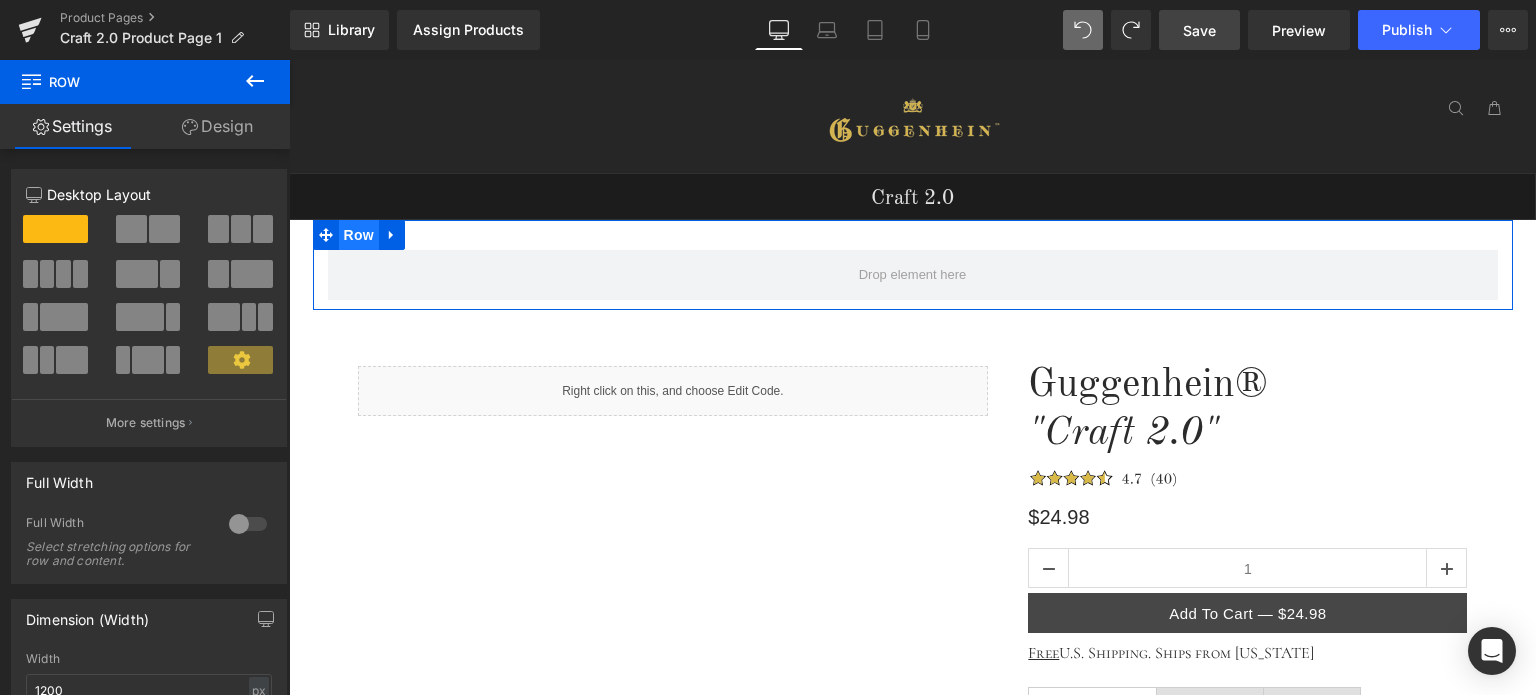 click on "Row" at bounding box center (359, 235) 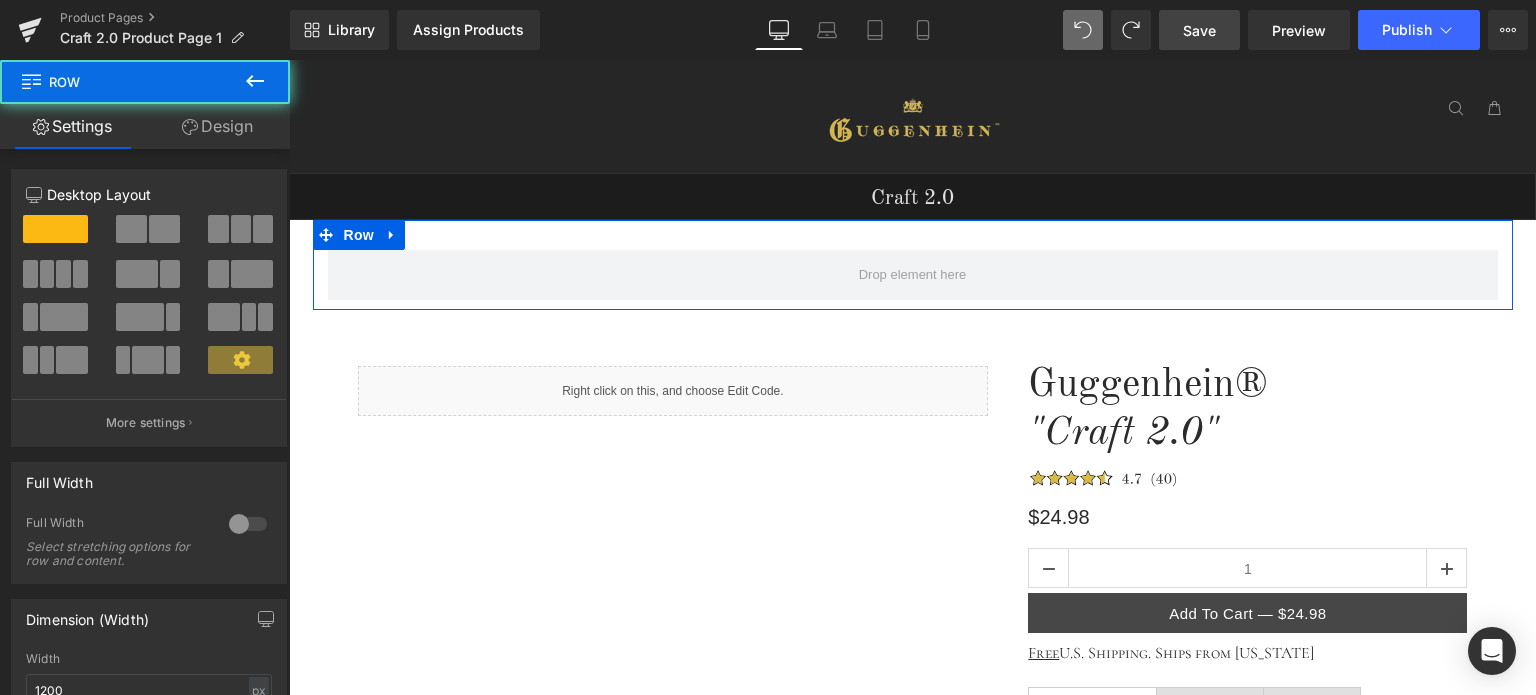 click on "Design" at bounding box center (217, 126) 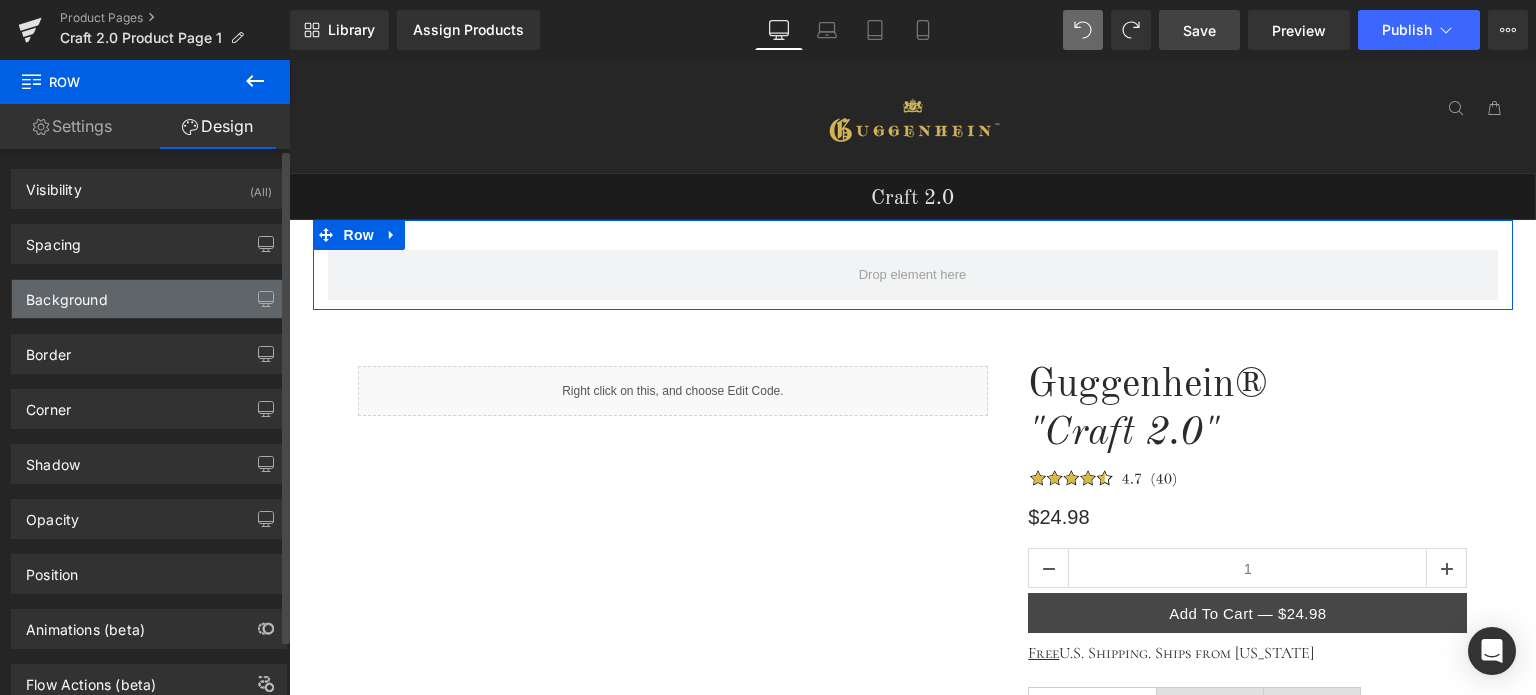 click on "Background" at bounding box center (149, 299) 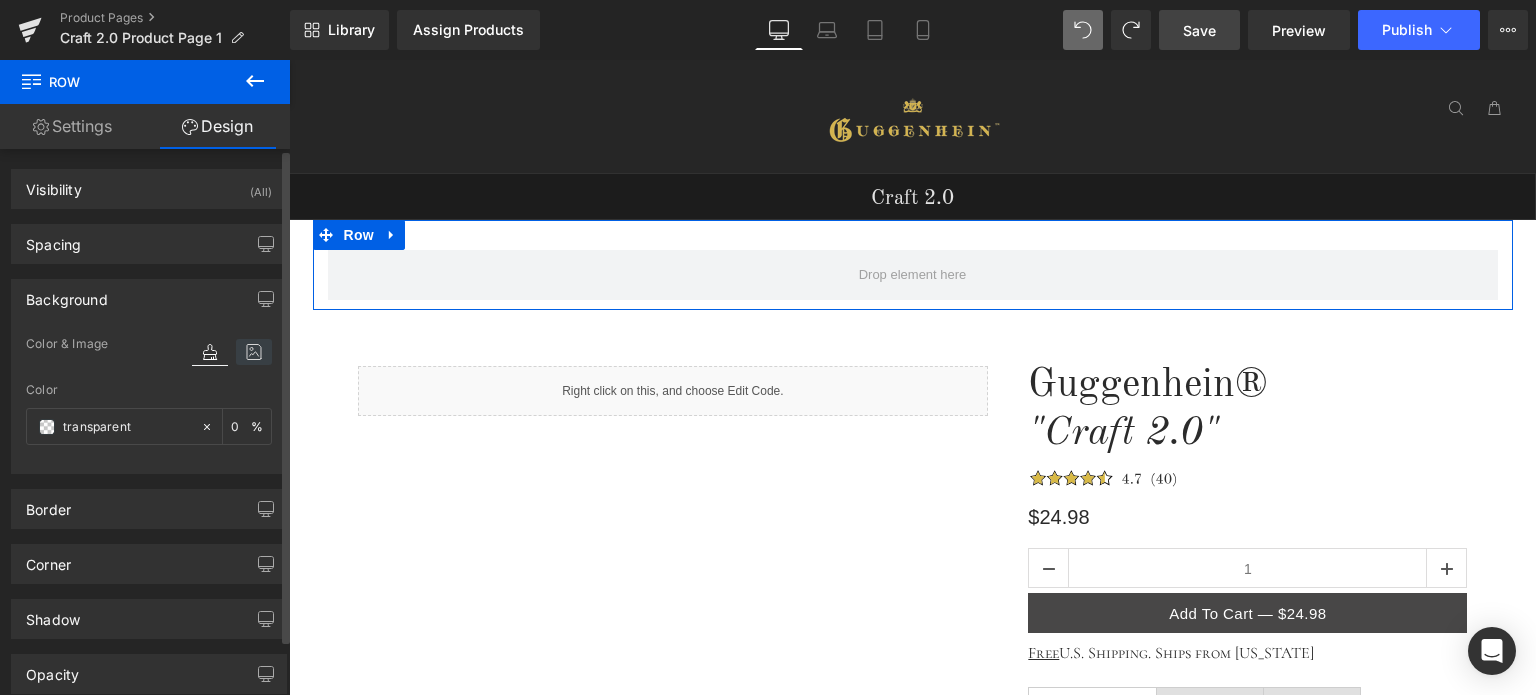 click at bounding box center [254, 352] 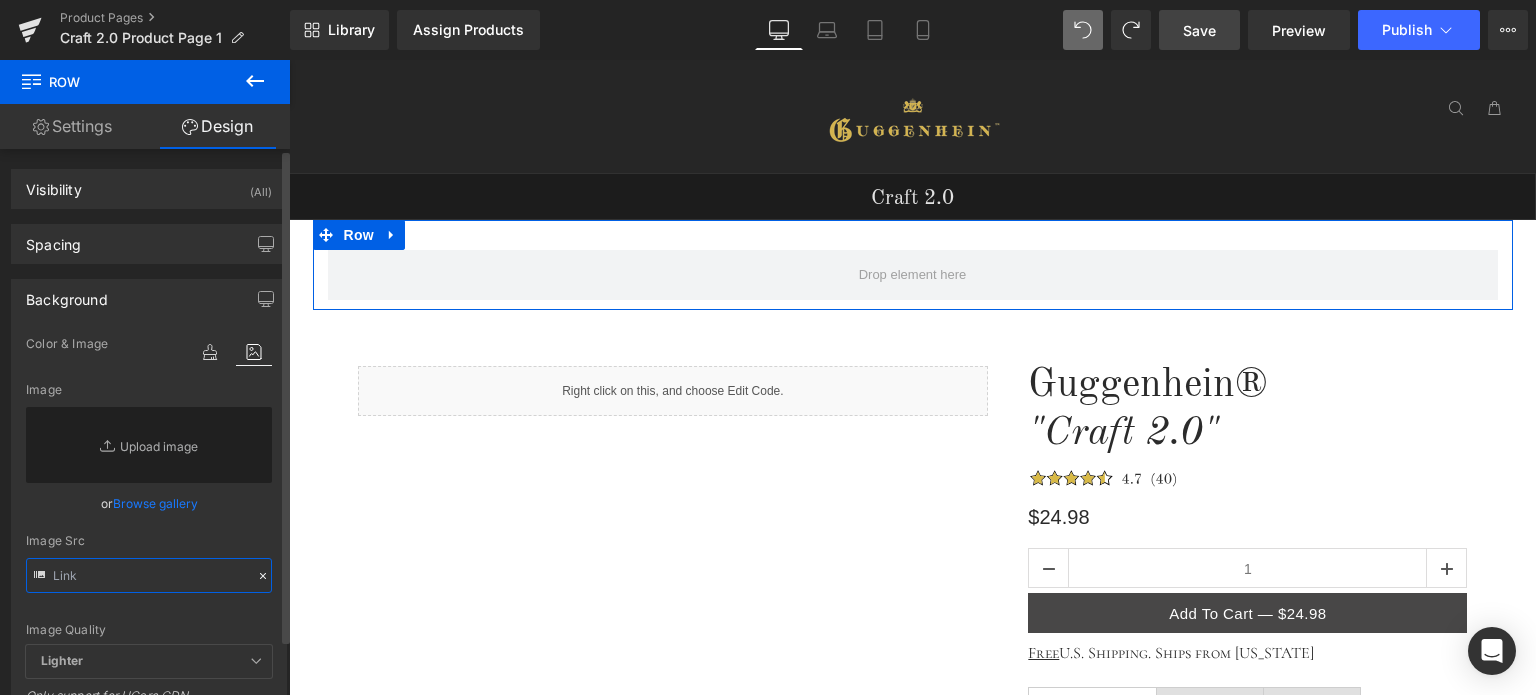 click at bounding box center (149, 575) 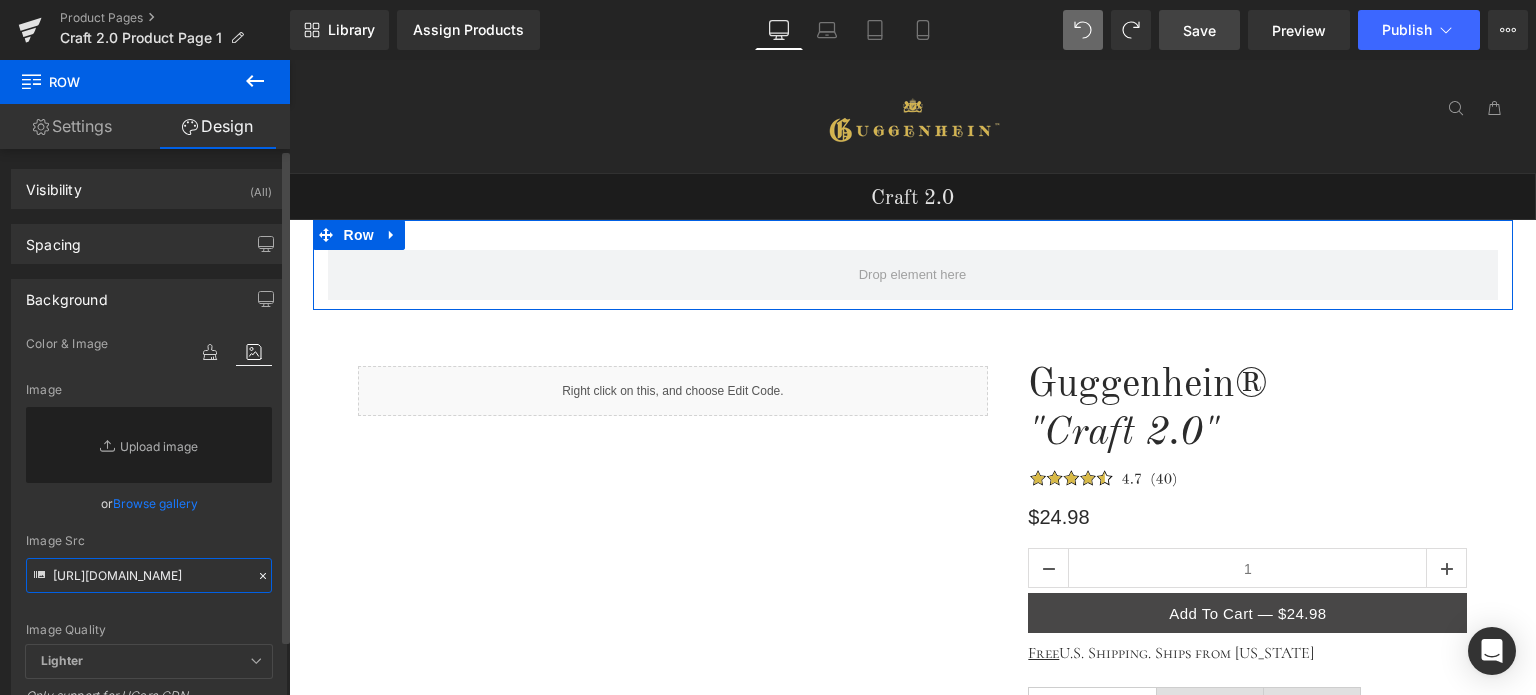 scroll, scrollTop: 0, scrollLeft: 513, axis: horizontal 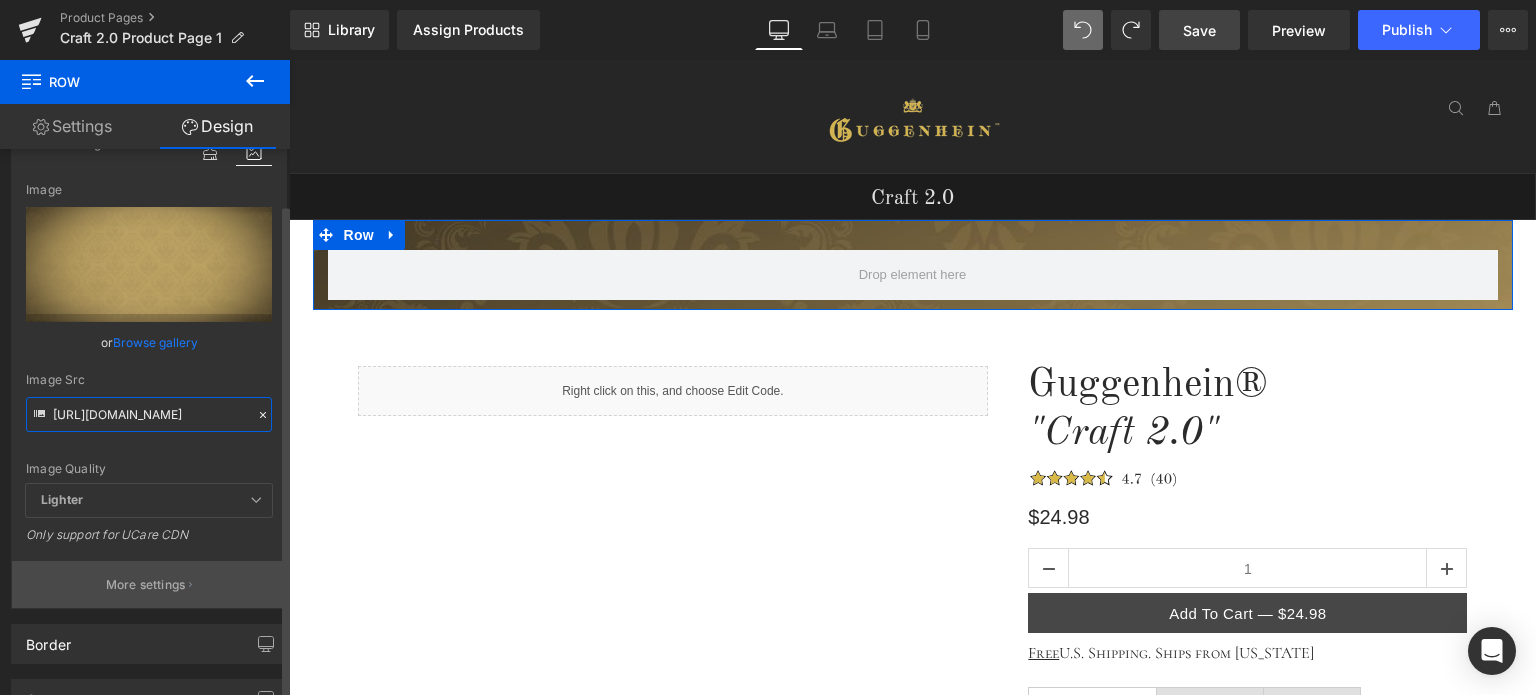 type on "[URL][DOMAIN_NAME]" 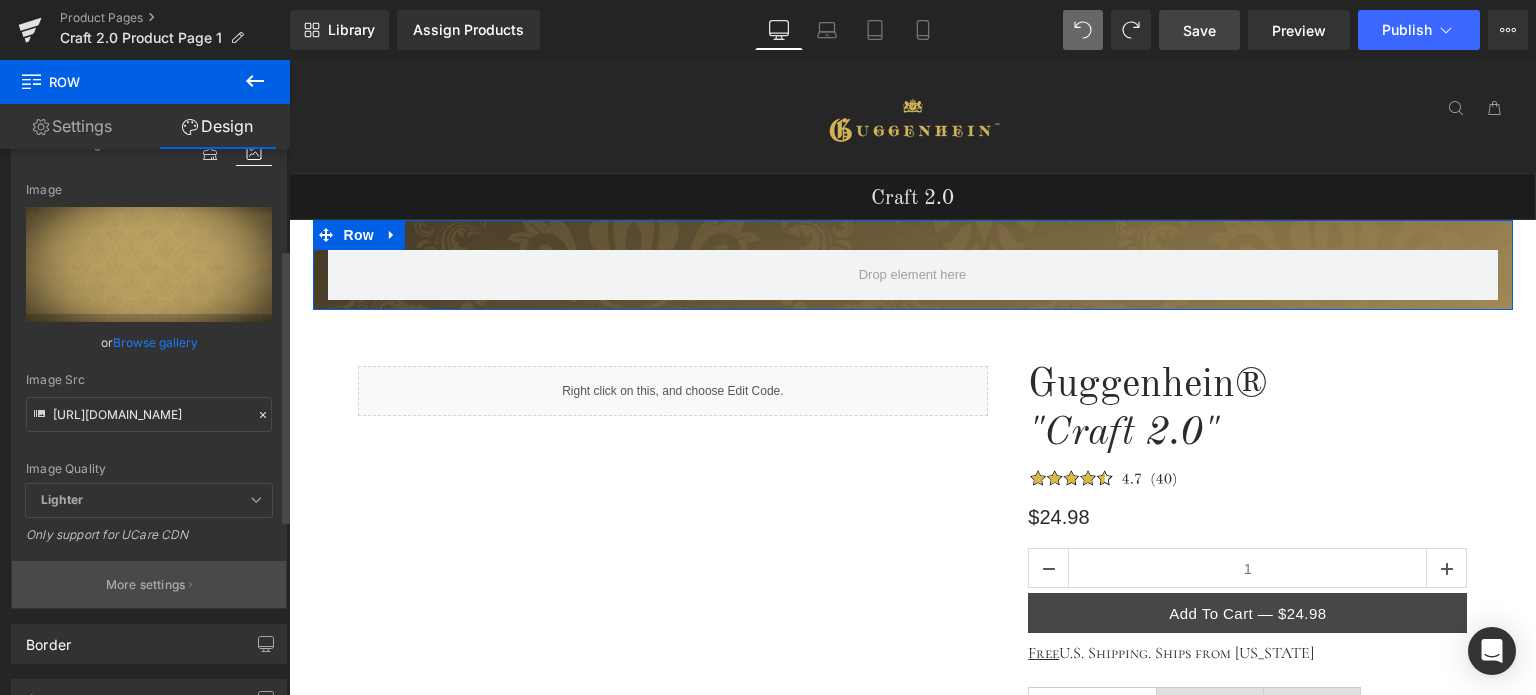 click on "More settings" at bounding box center [146, 585] 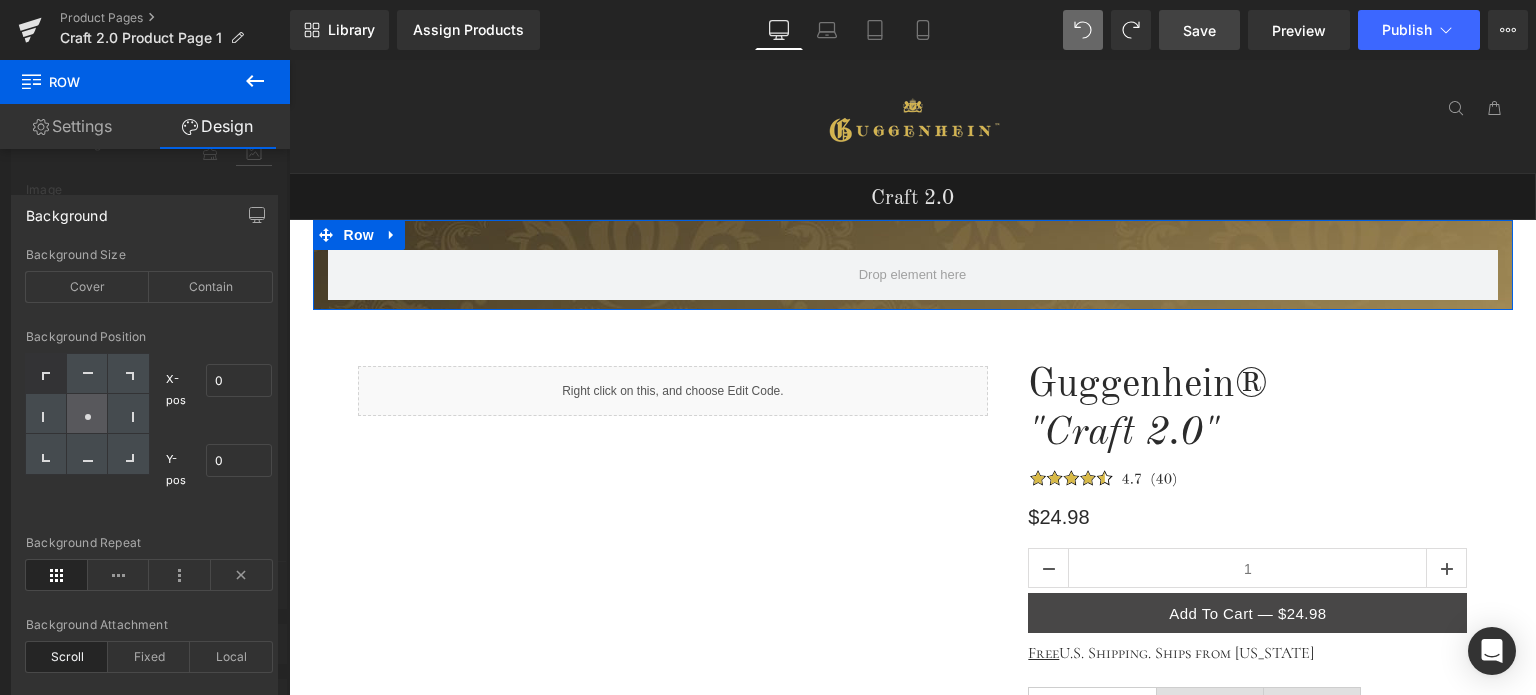 click at bounding box center (87, 414) 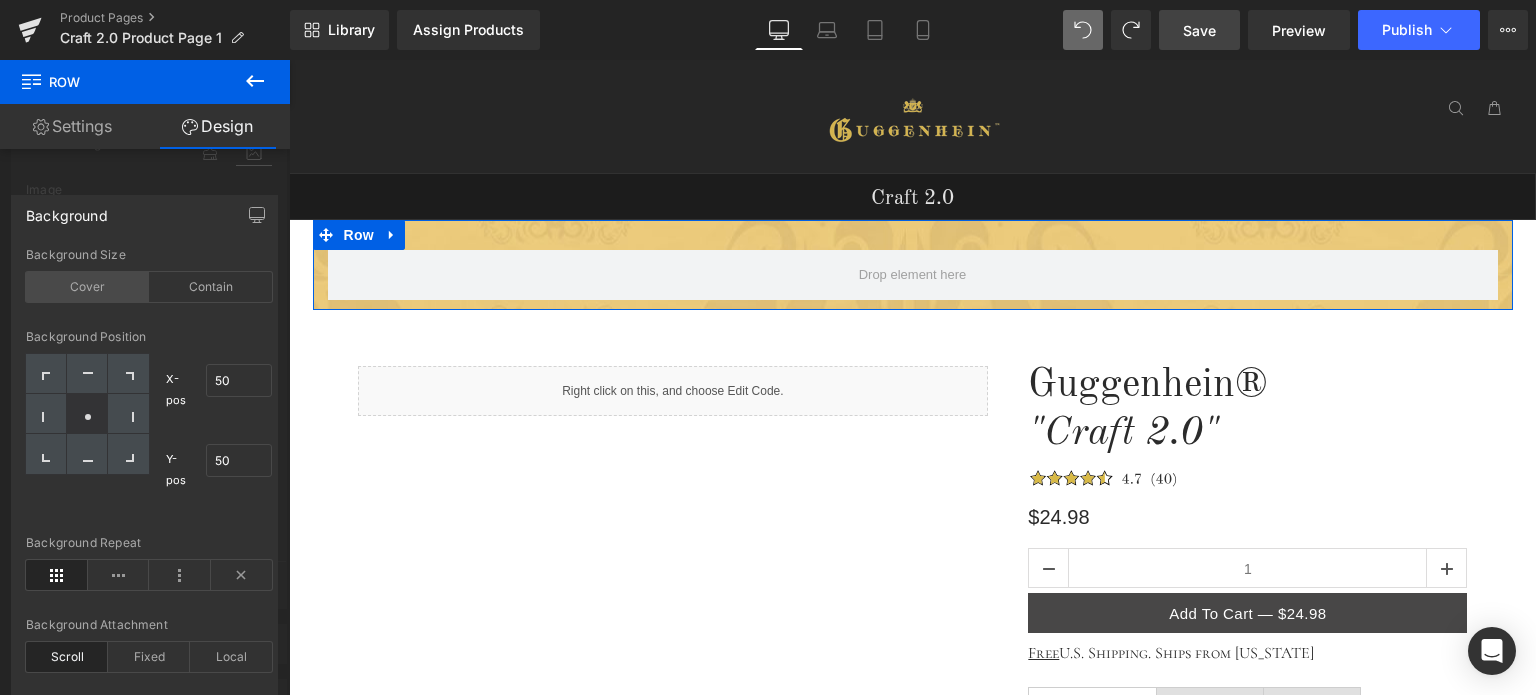 click on "Cover" at bounding box center (87, 287) 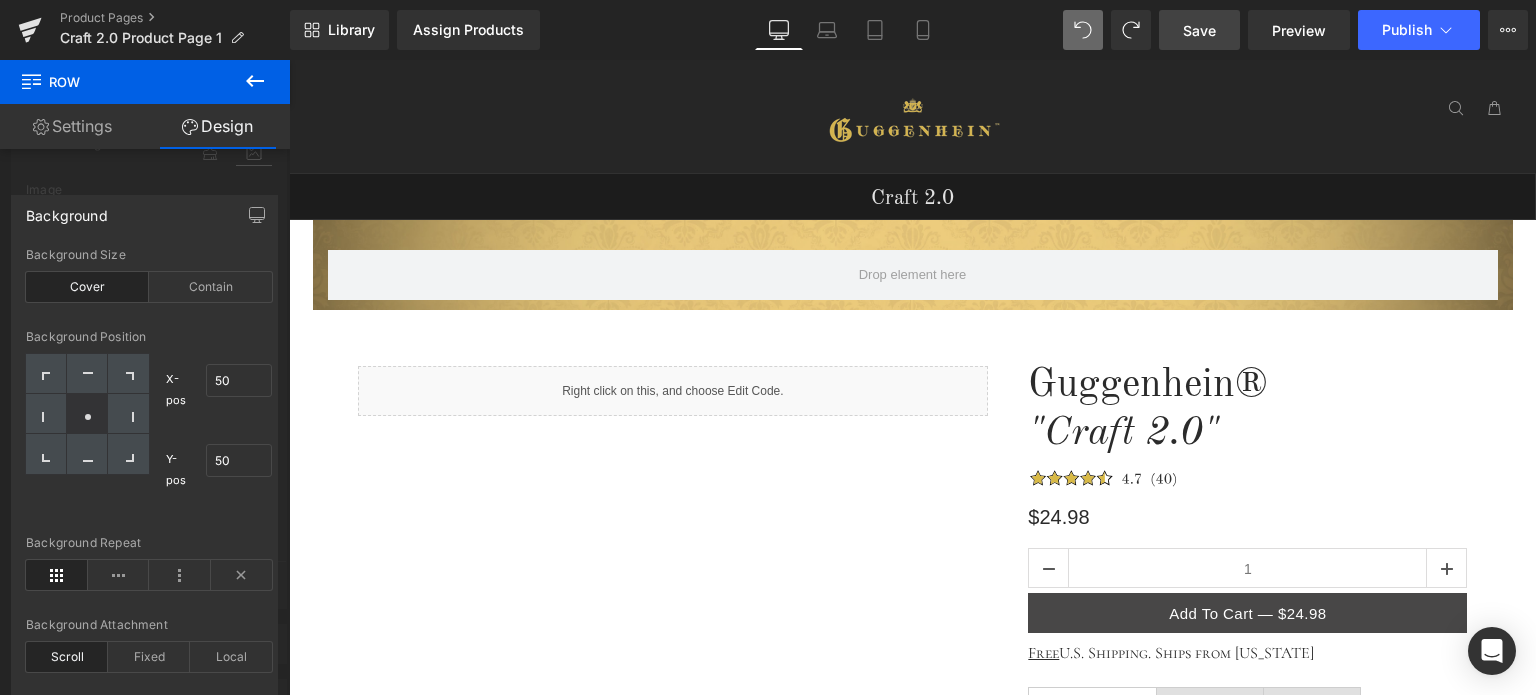 click on "Guggenhein
0
SHOPPING CART
CLOSE
No Products in the Cart
. . .
TOTAL:
$0.00
PROCEED TO CHECKOUT  X" at bounding box center (912, 1139) 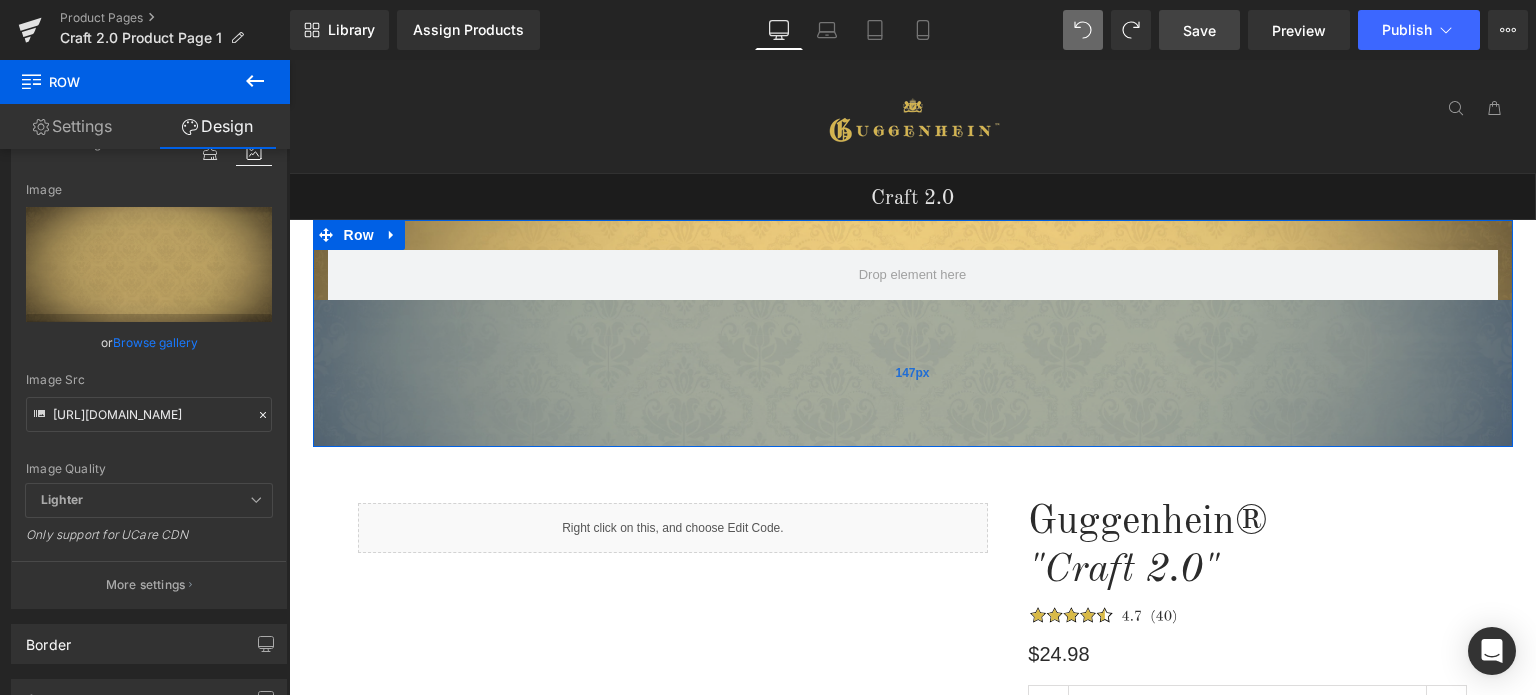drag, startPoint x: 922, startPoint y: 306, endPoint x: 918, endPoint y: 458, distance: 152.05263 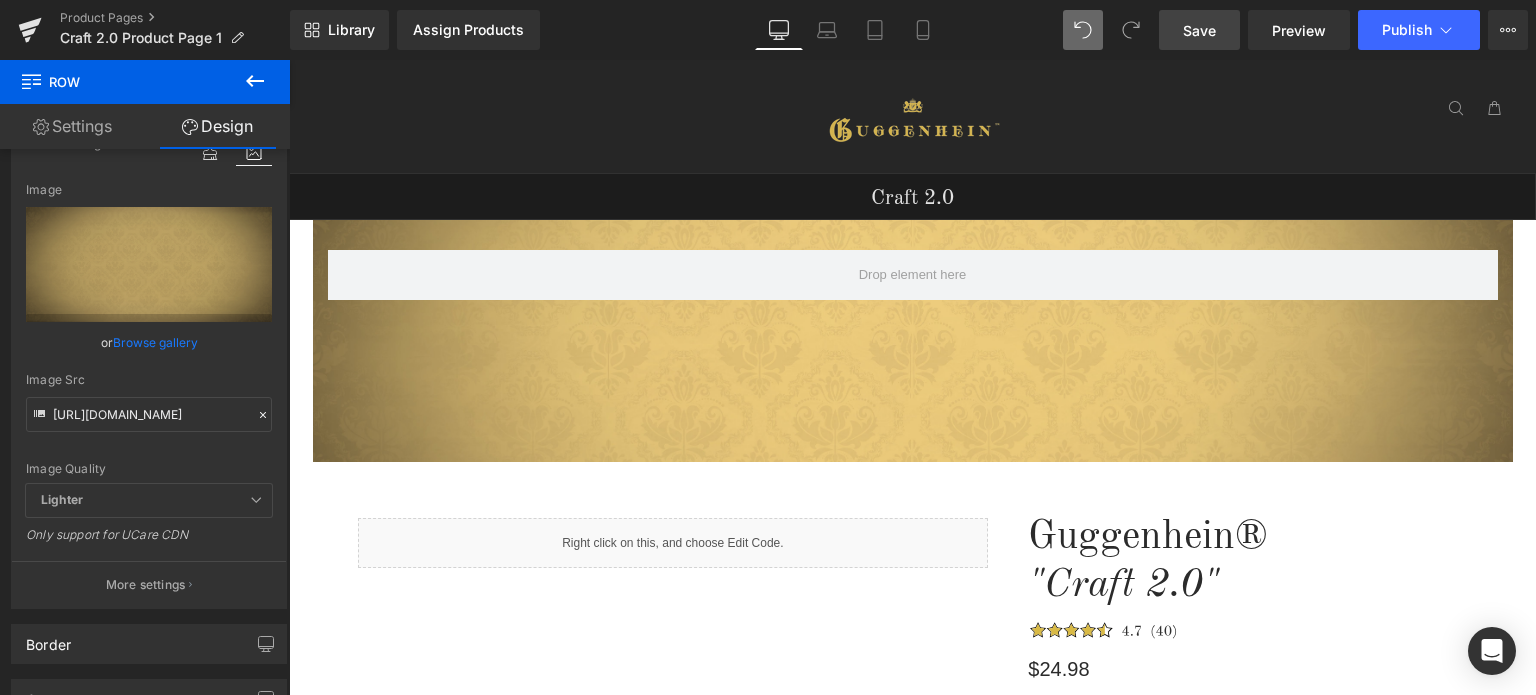 click on "Save" at bounding box center [1199, 30] 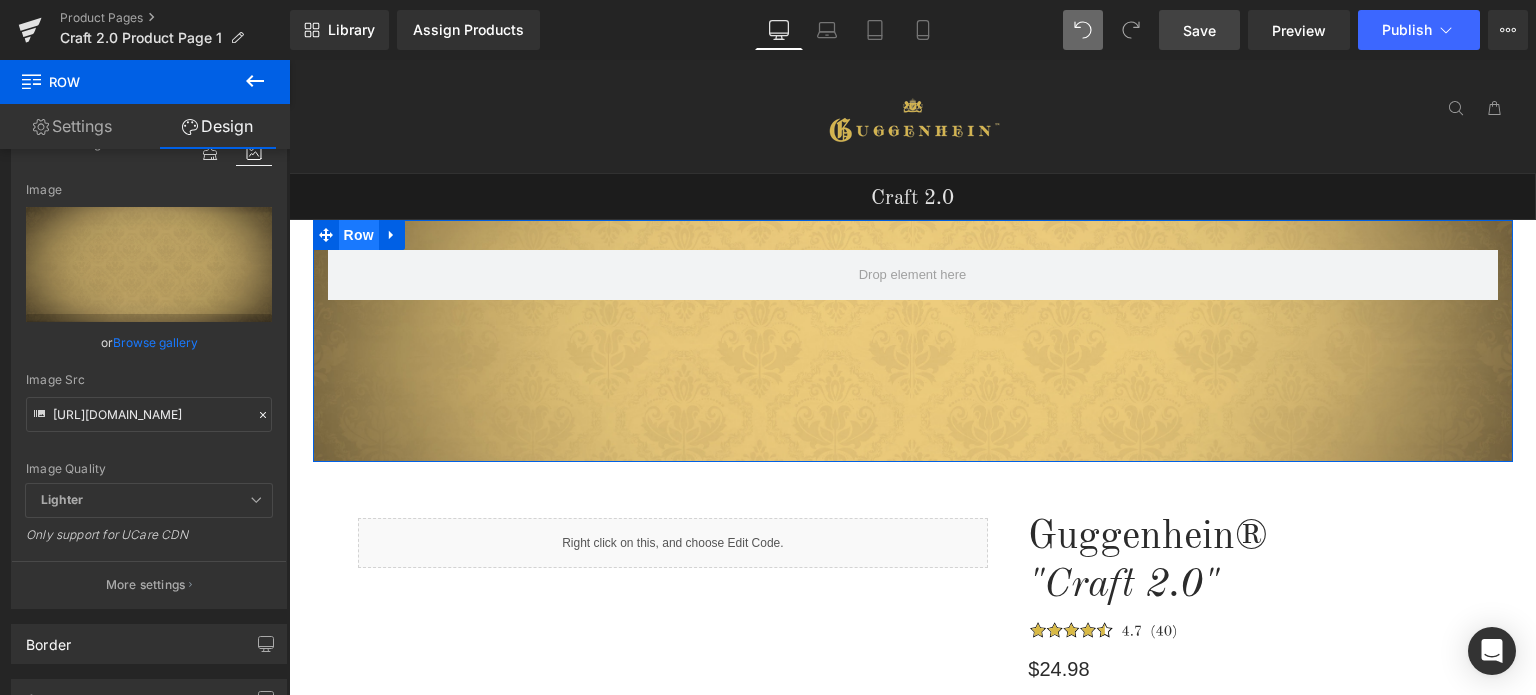 click on "Row" at bounding box center (359, 235) 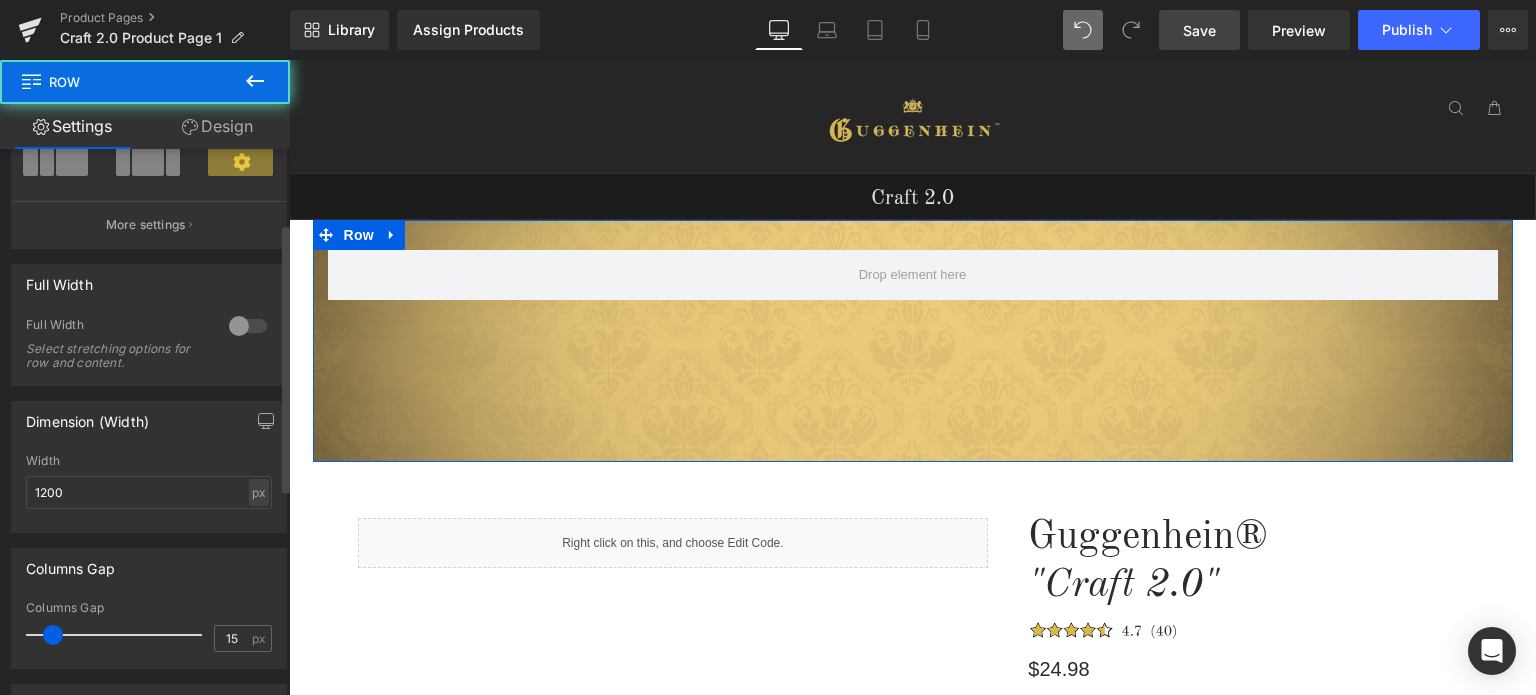 scroll, scrollTop: 200, scrollLeft: 0, axis: vertical 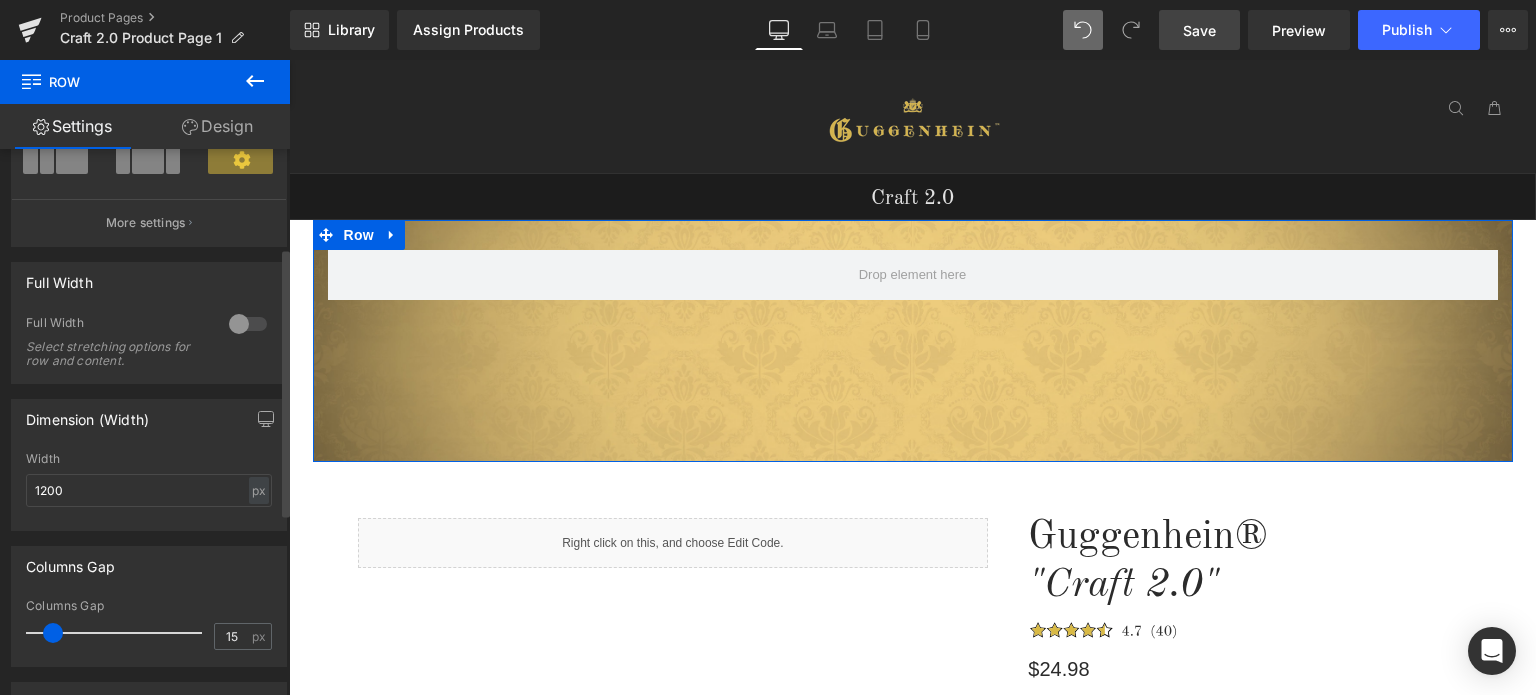 click at bounding box center [248, 324] 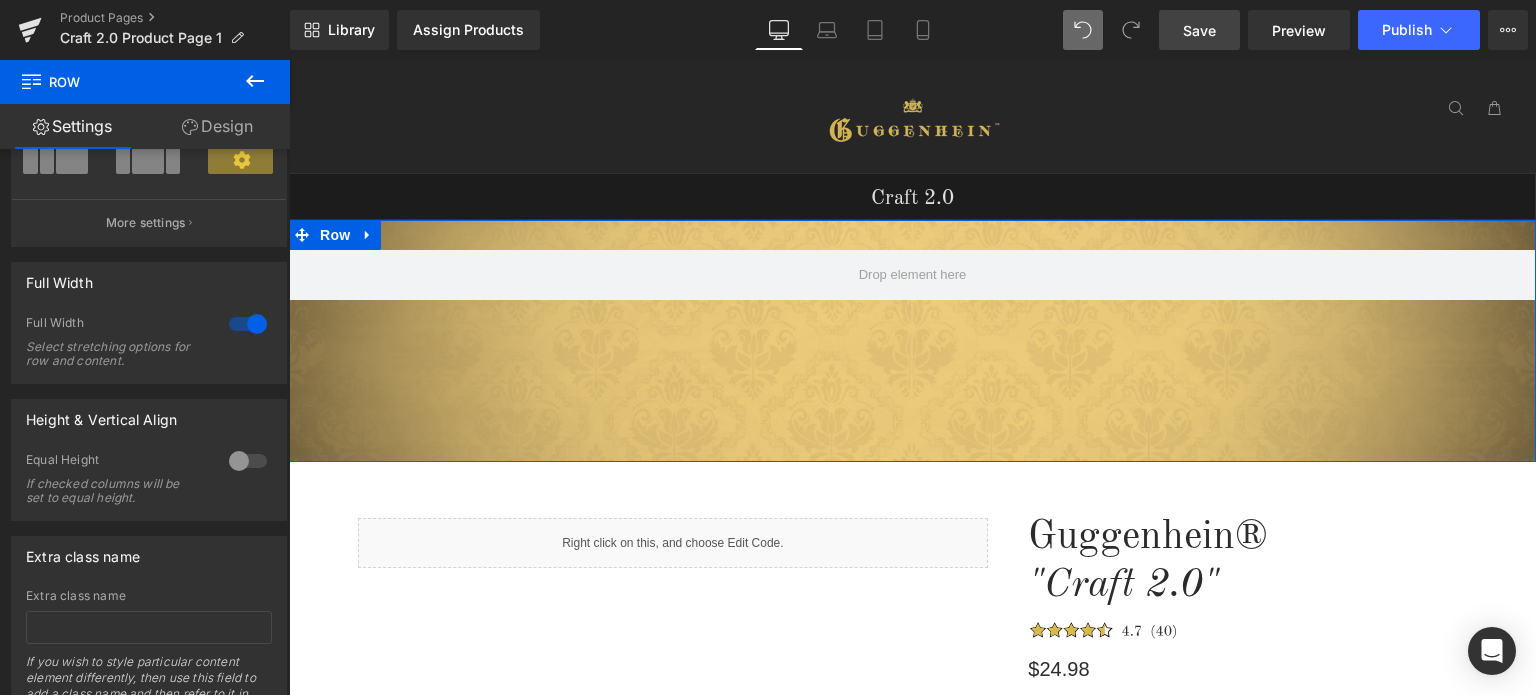click on "Design" at bounding box center [217, 126] 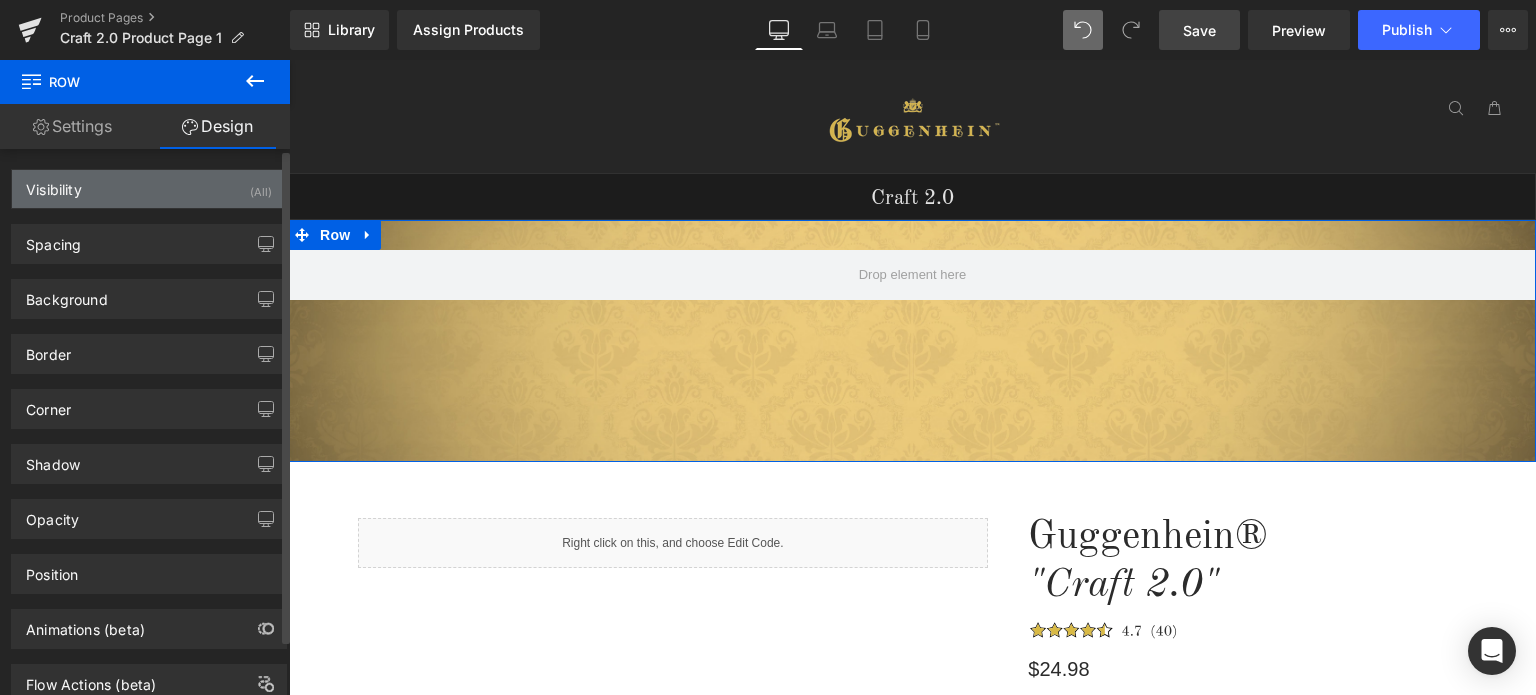 click on "Visibility
(All)" at bounding box center (149, 189) 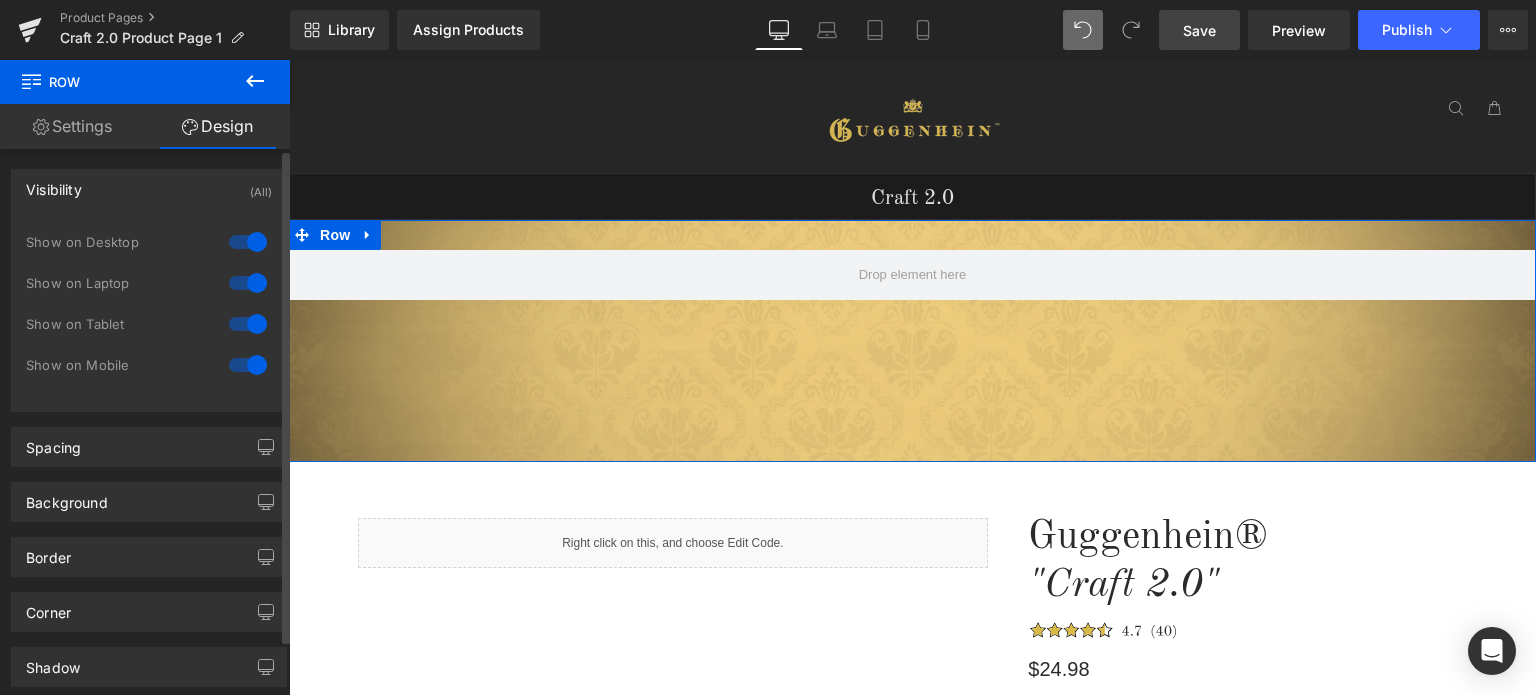 click at bounding box center (248, 242) 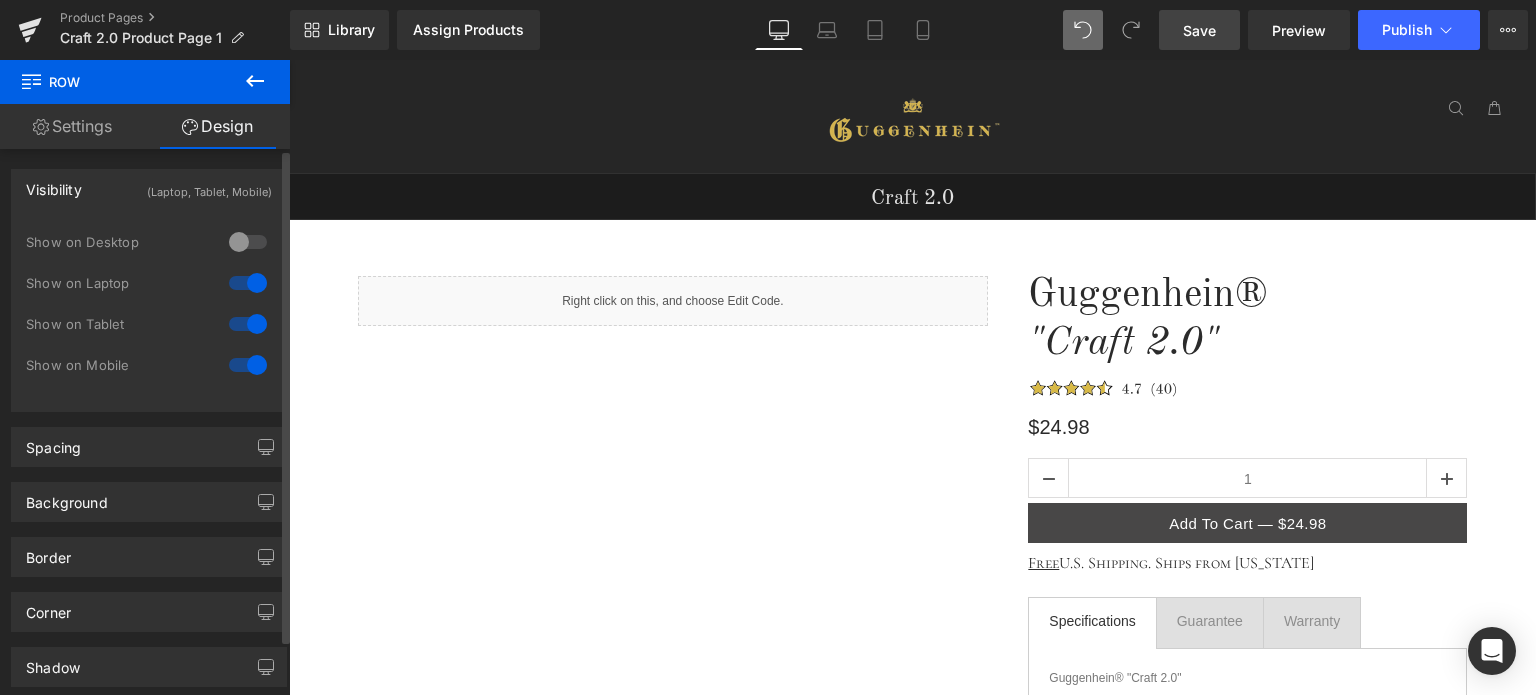 click at bounding box center (248, 242) 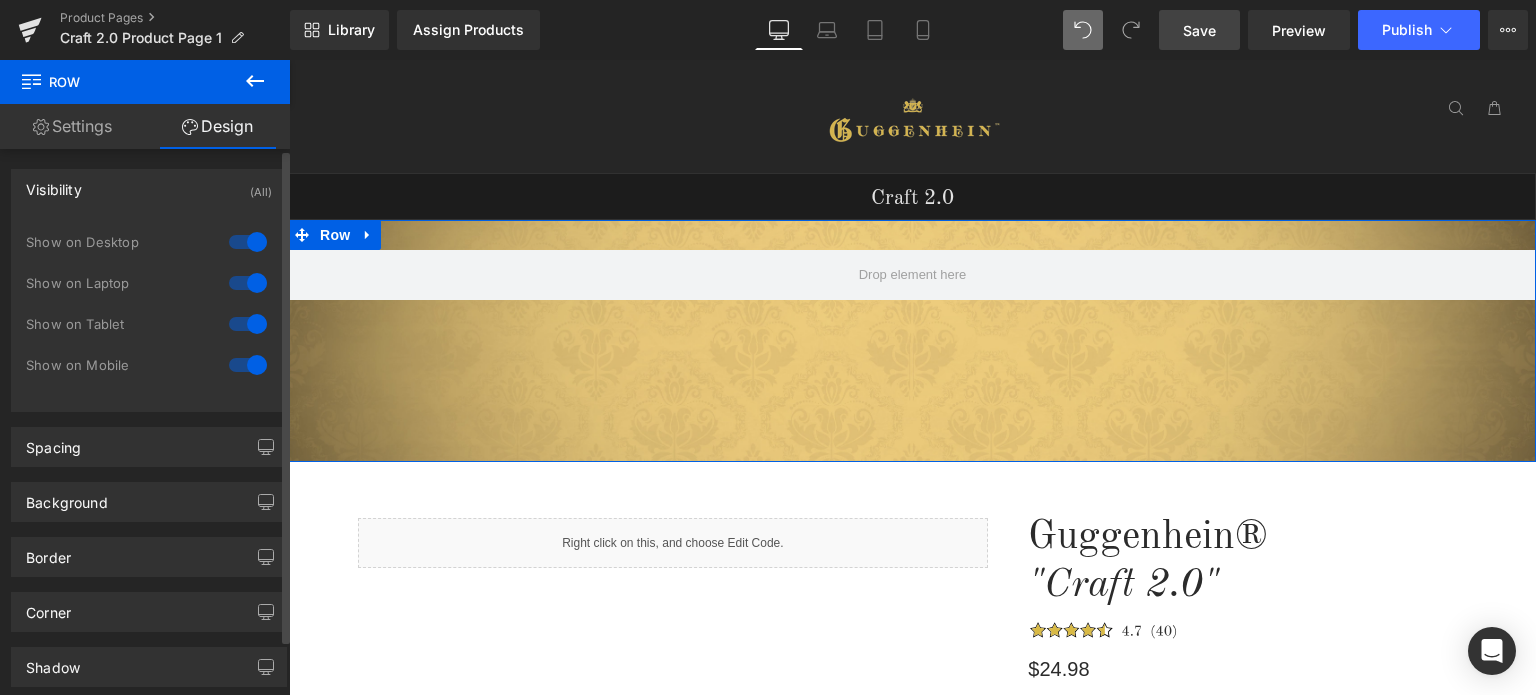 click at bounding box center [248, 283] 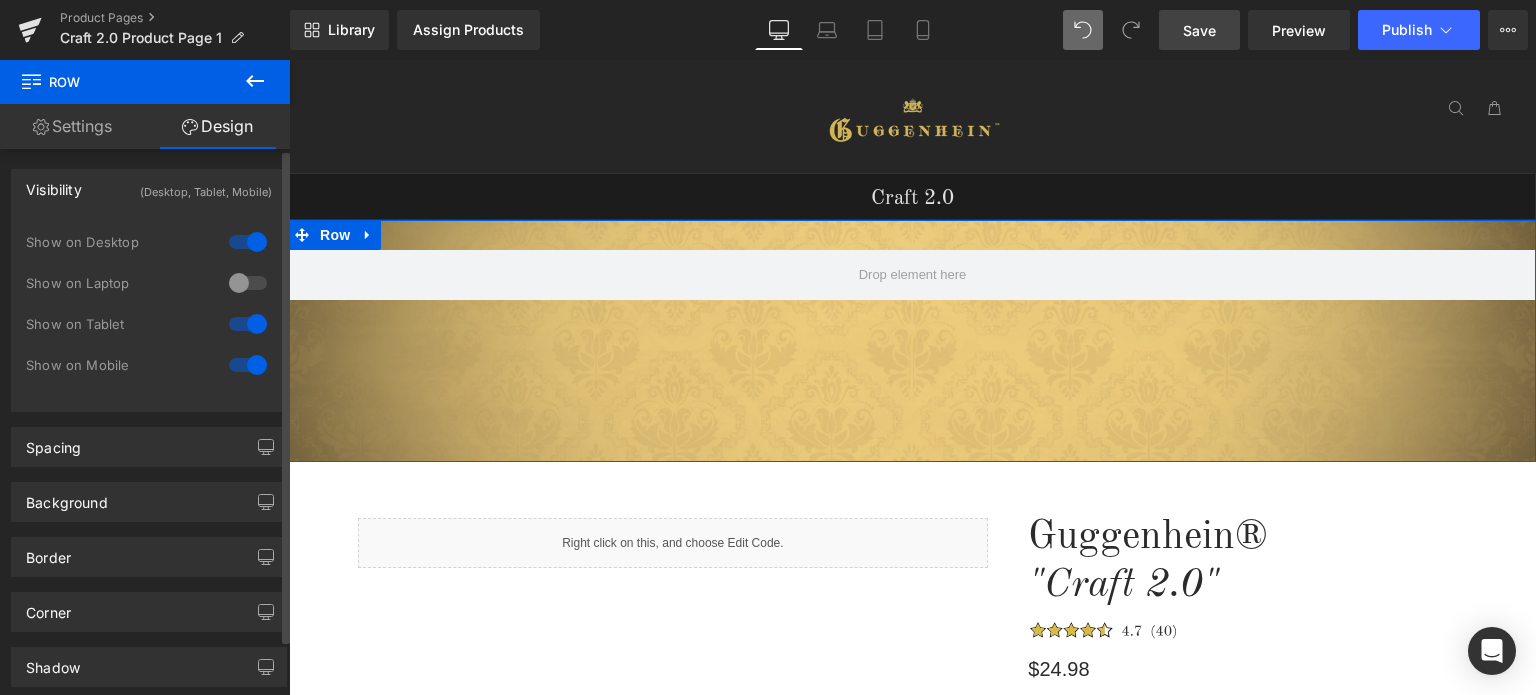drag, startPoint x: 242, startPoint y: 321, endPoint x: 242, endPoint y: 349, distance: 28 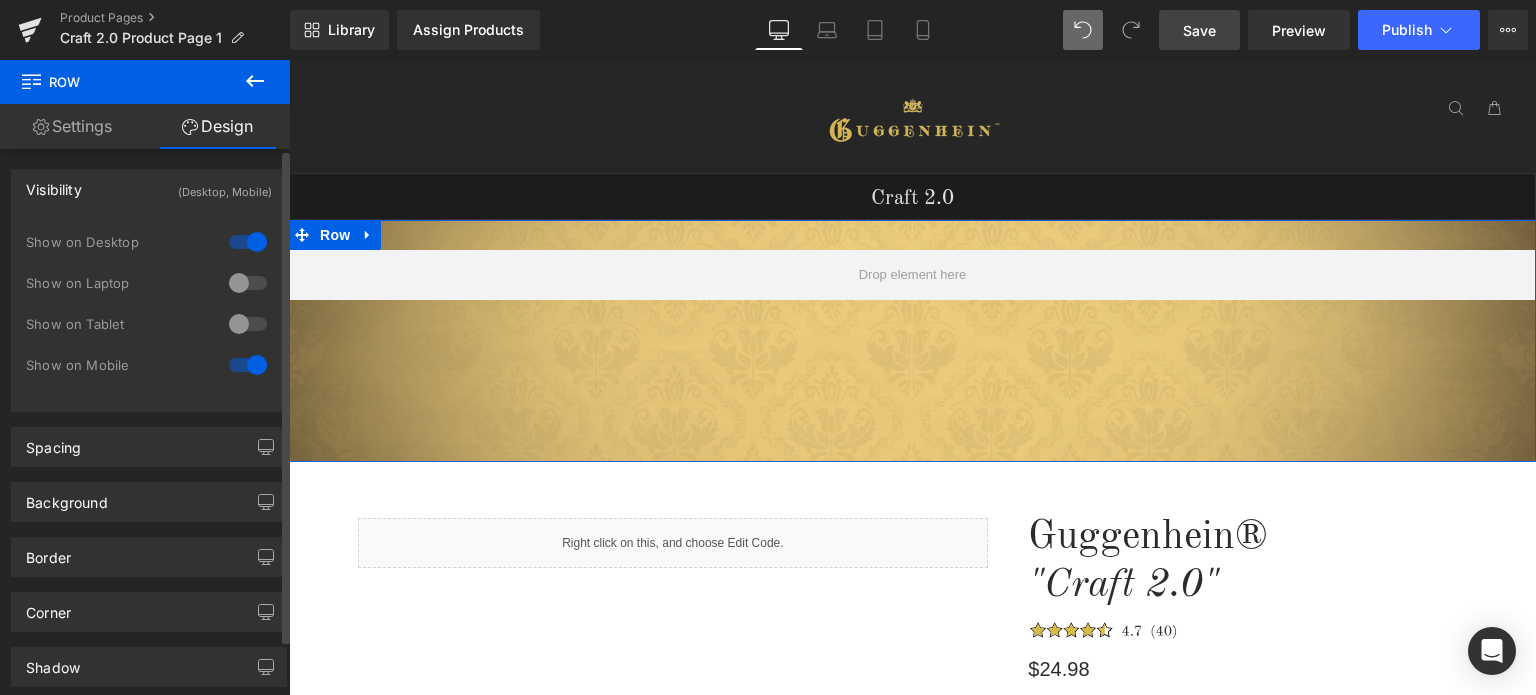 click at bounding box center (248, 365) 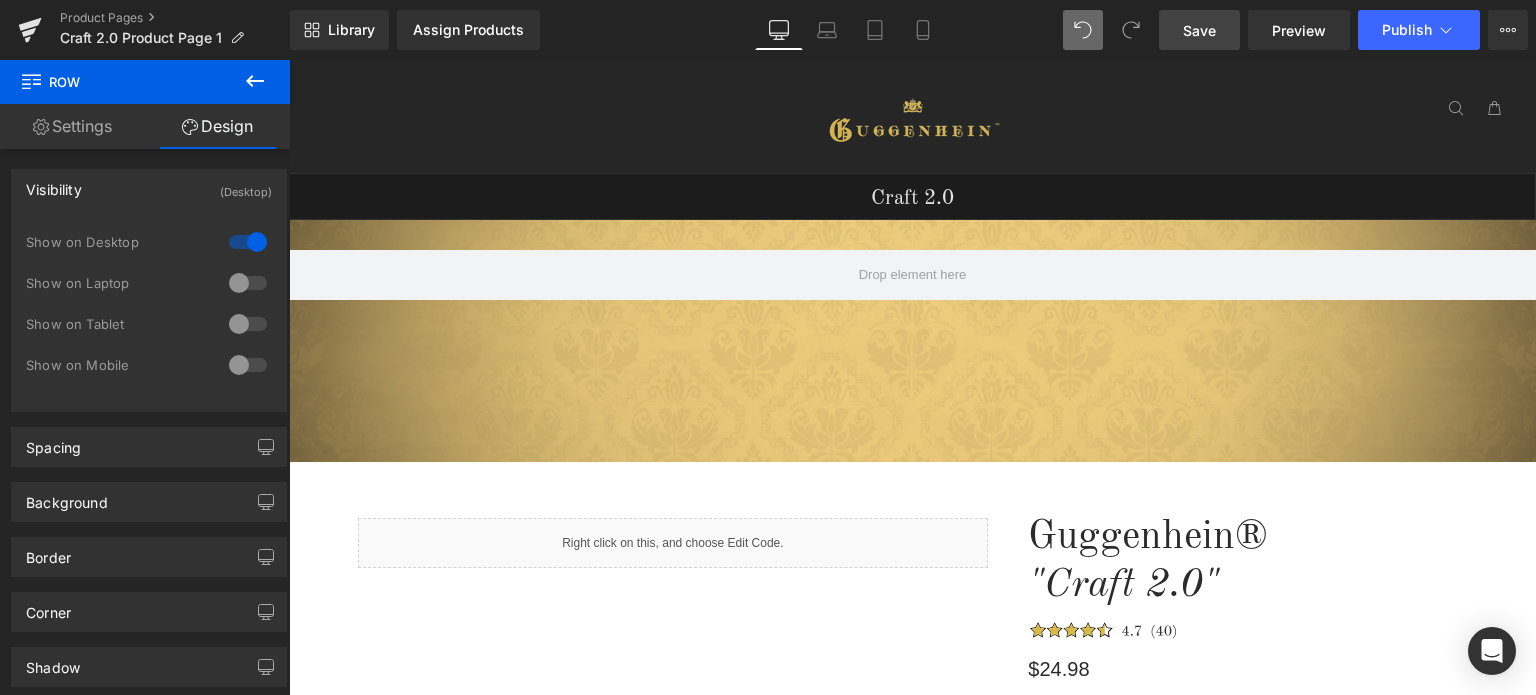 click on "Save" at bounding box center [1199, 30] 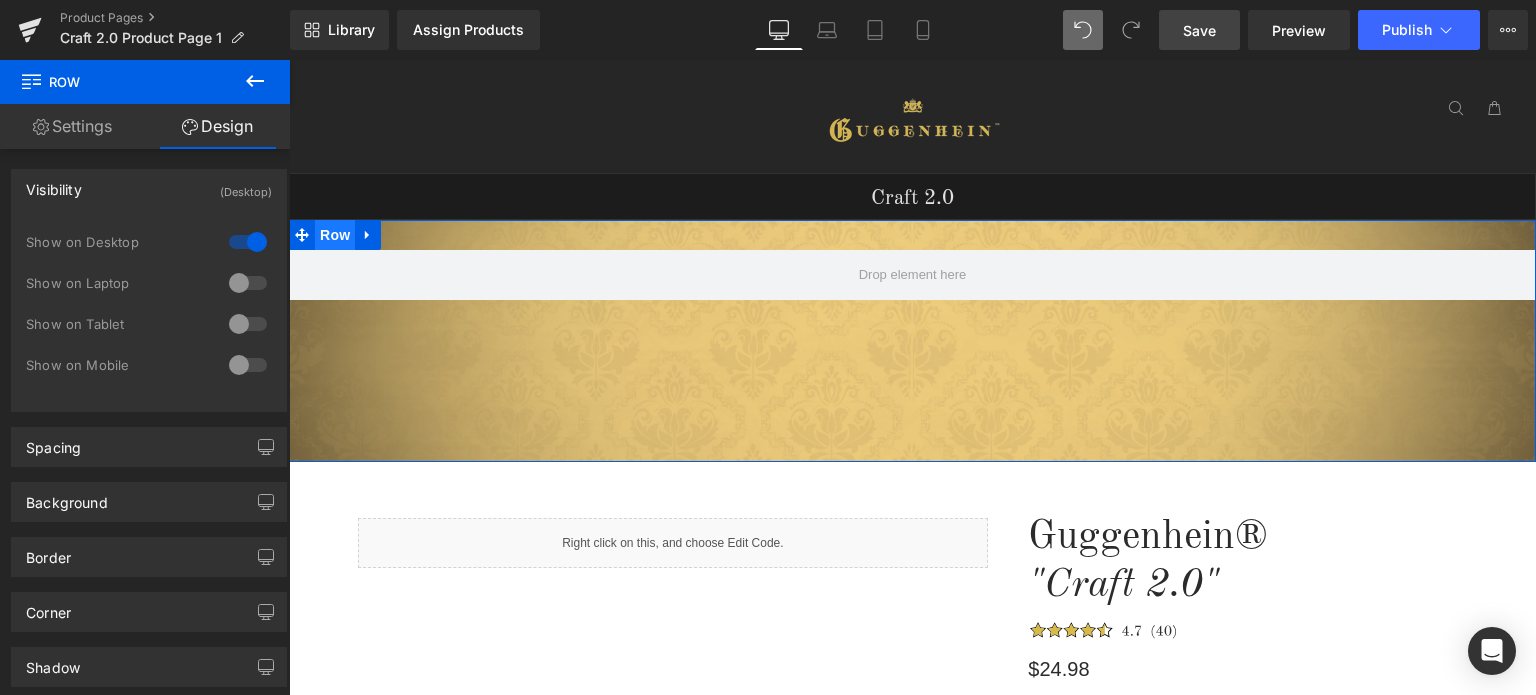click on "Row" at bounding box center [335, 235] 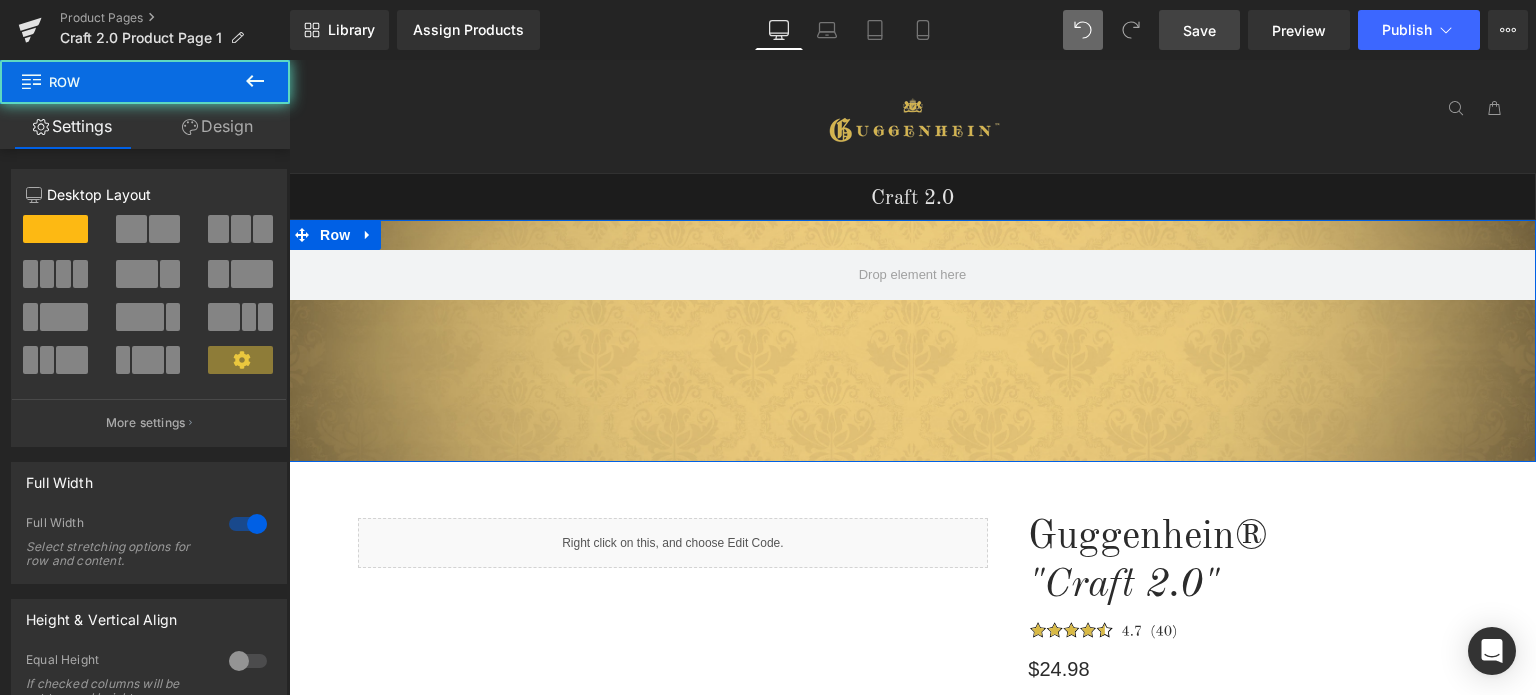 click on "Design" at bounding box center [217, 126] 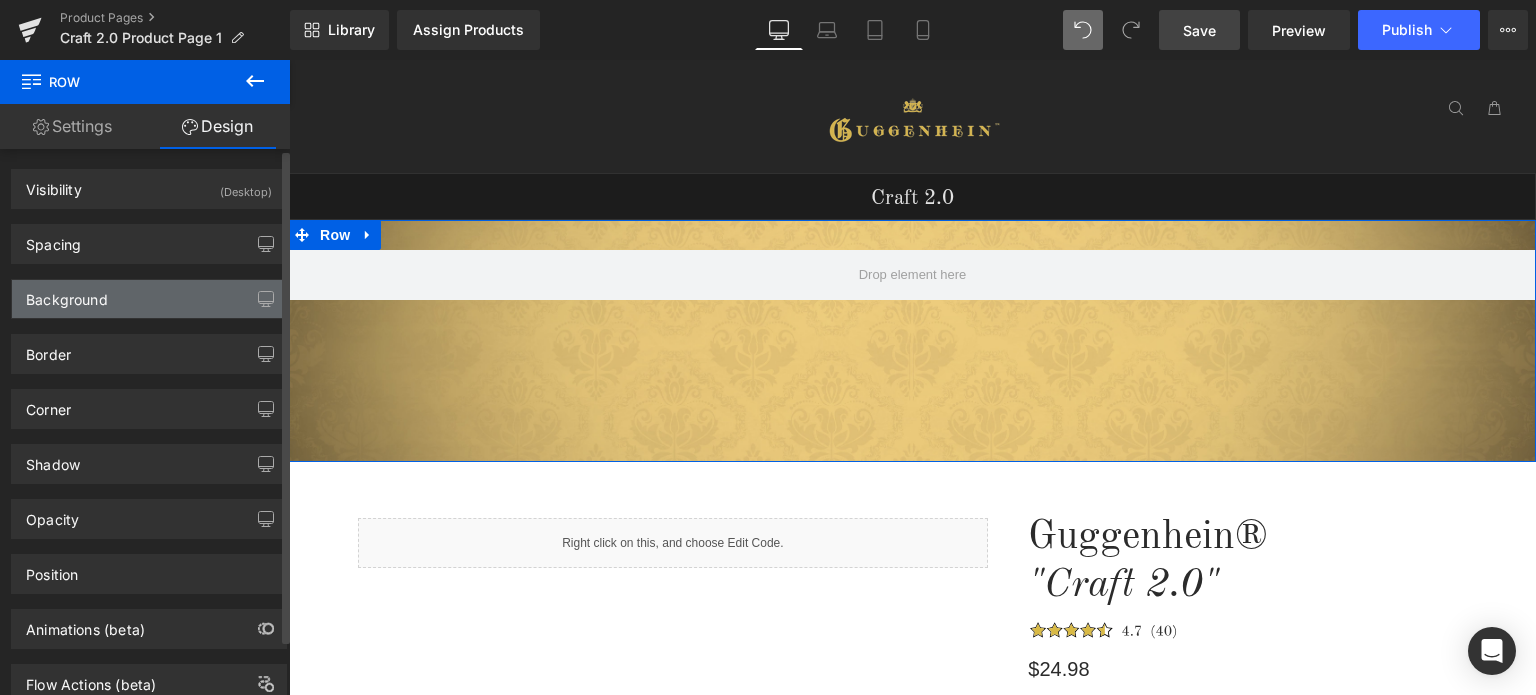 click on "Background" at bounding box center (149, 299) 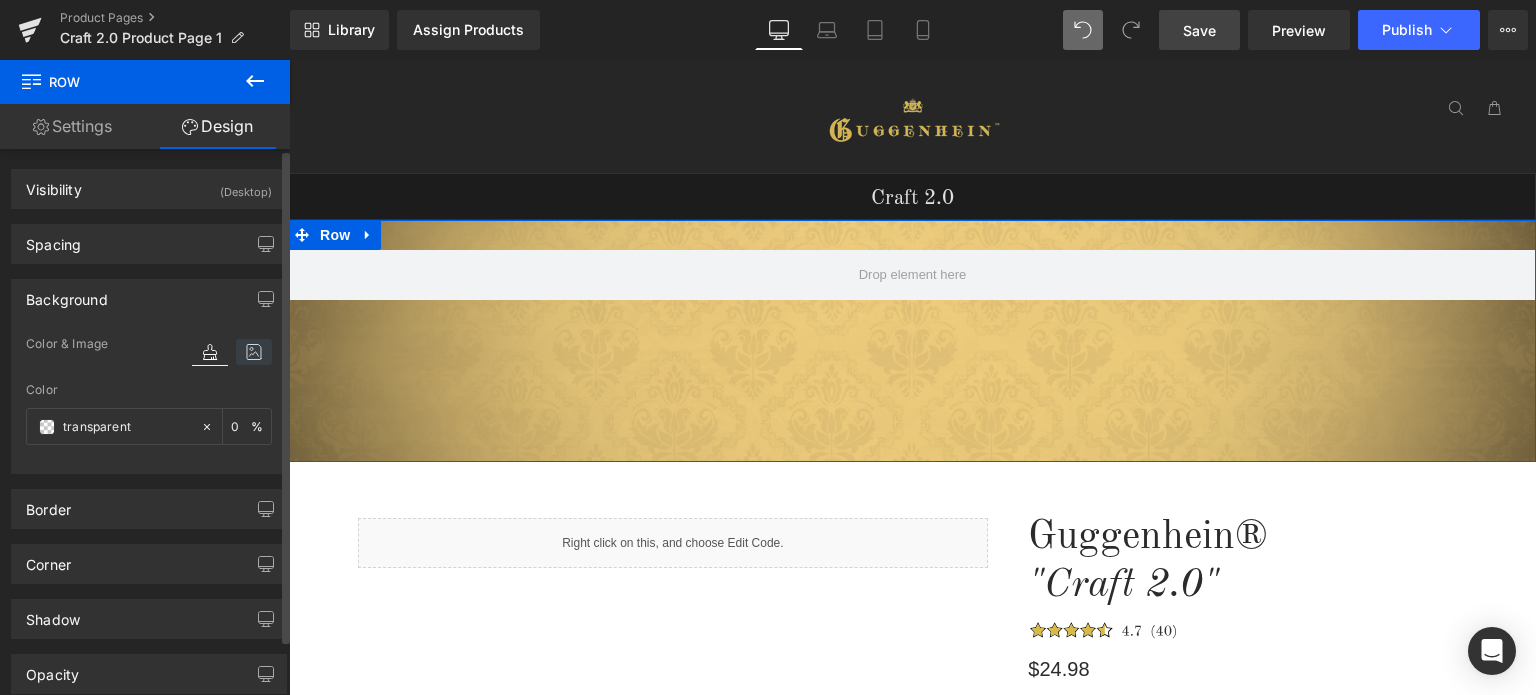 click at bounding box center (254, 352) 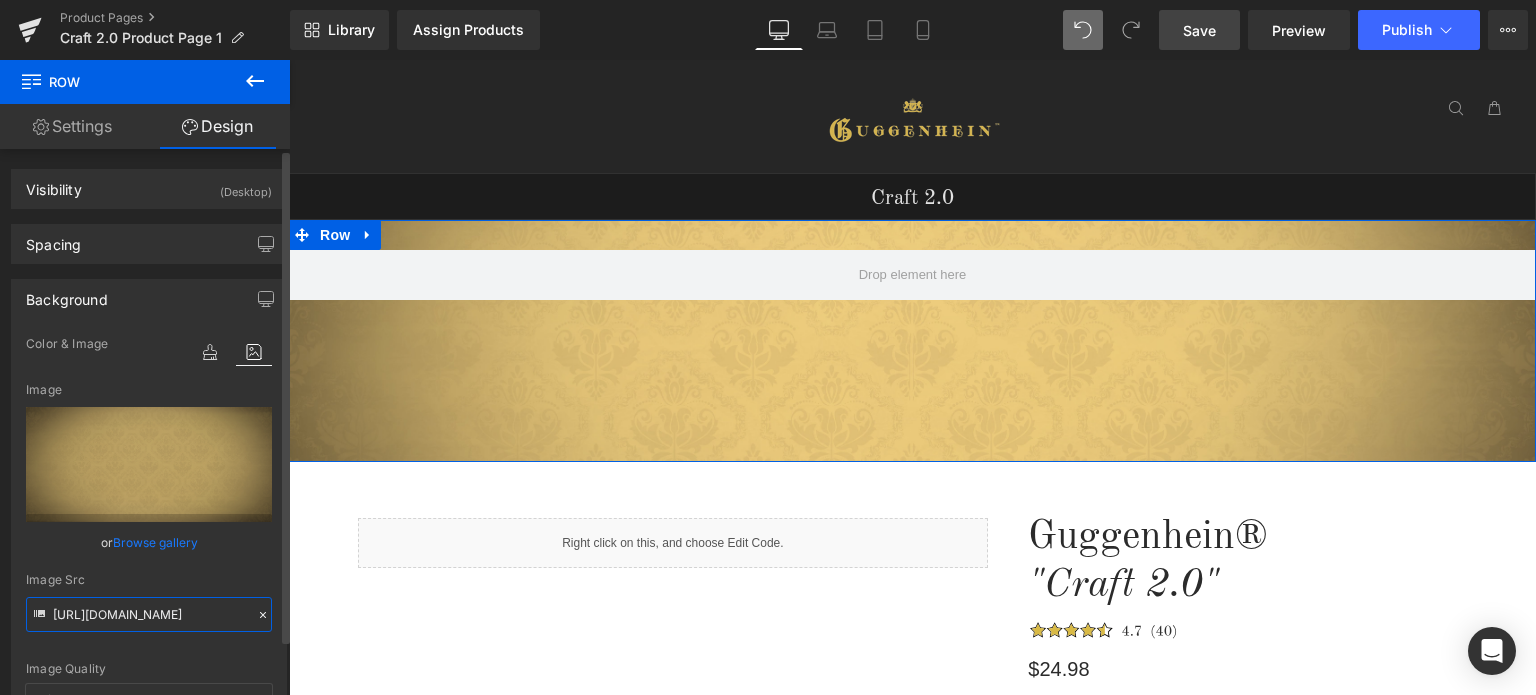 click on "[URL][DOMAIN_NAME]" at bounding box center [149, 614] 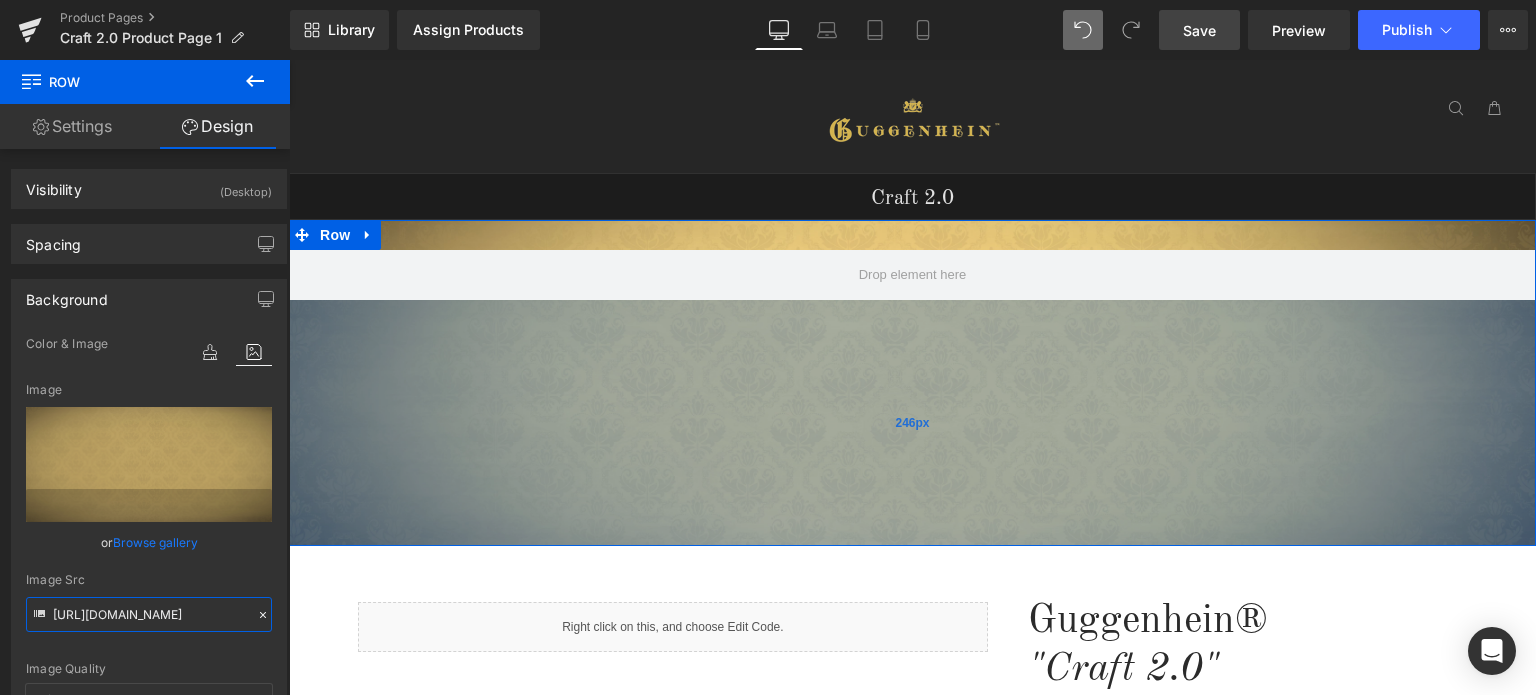 drag, startPoint x: 1001, startPoint y: 417, endPoint x: 990, endPoint y: 501, distance: 84.71718 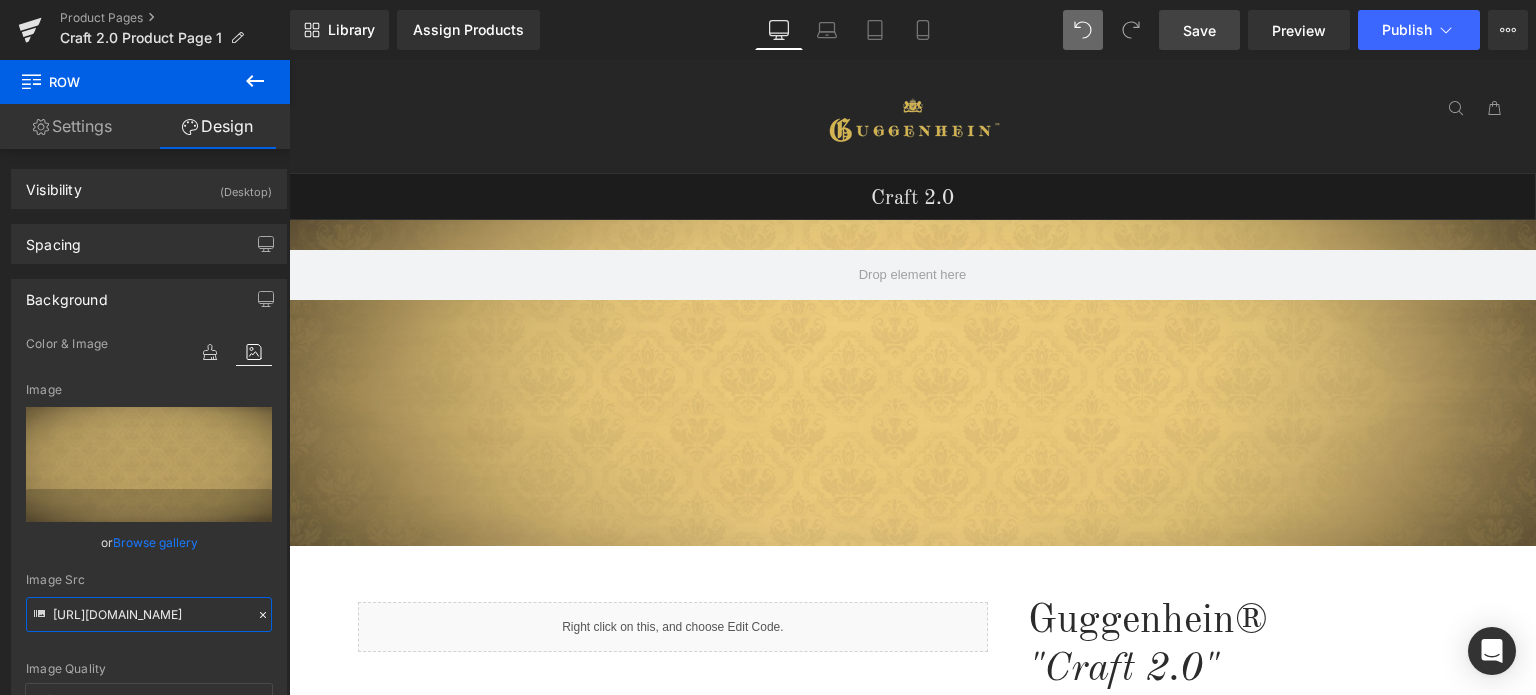 type on "[URL][DOMAIN_NAME]" 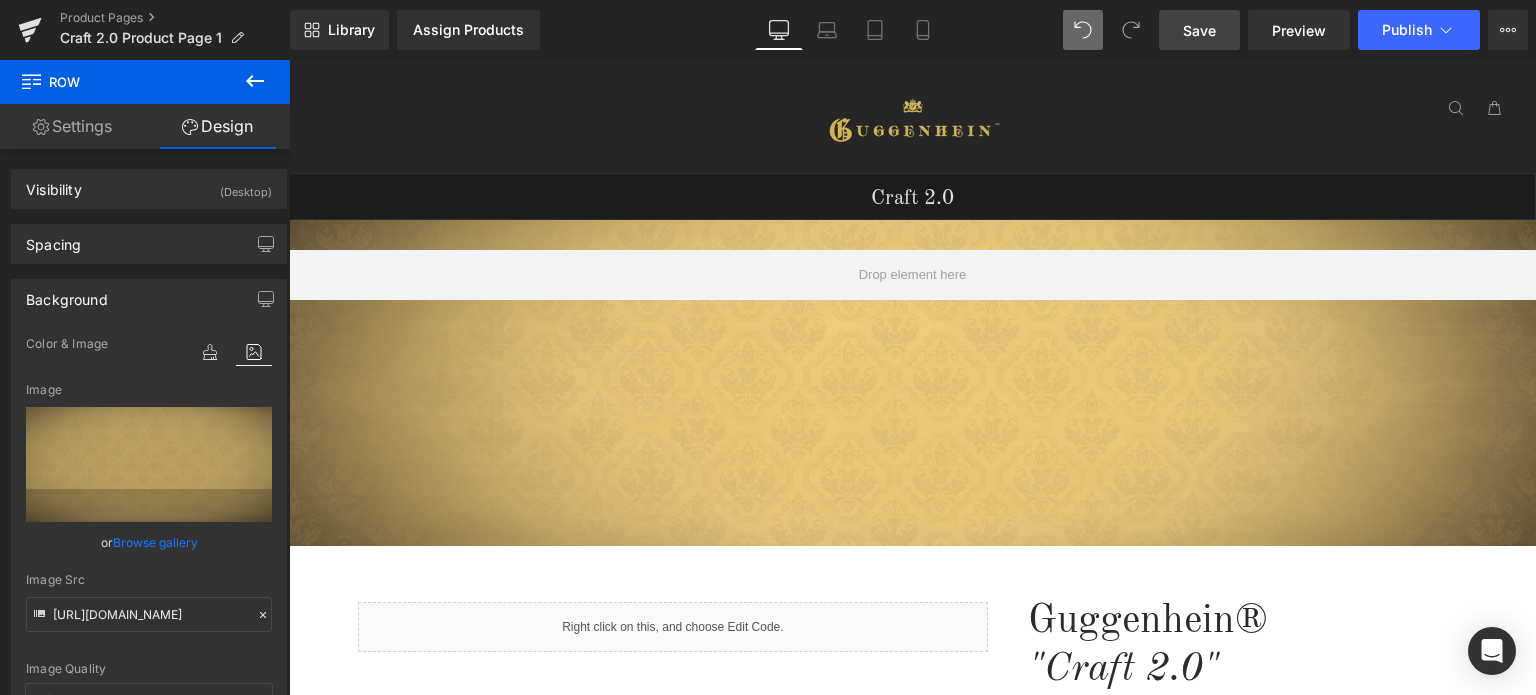 scroll, scrollTop: 0, scrollLeft: 0, axis: both 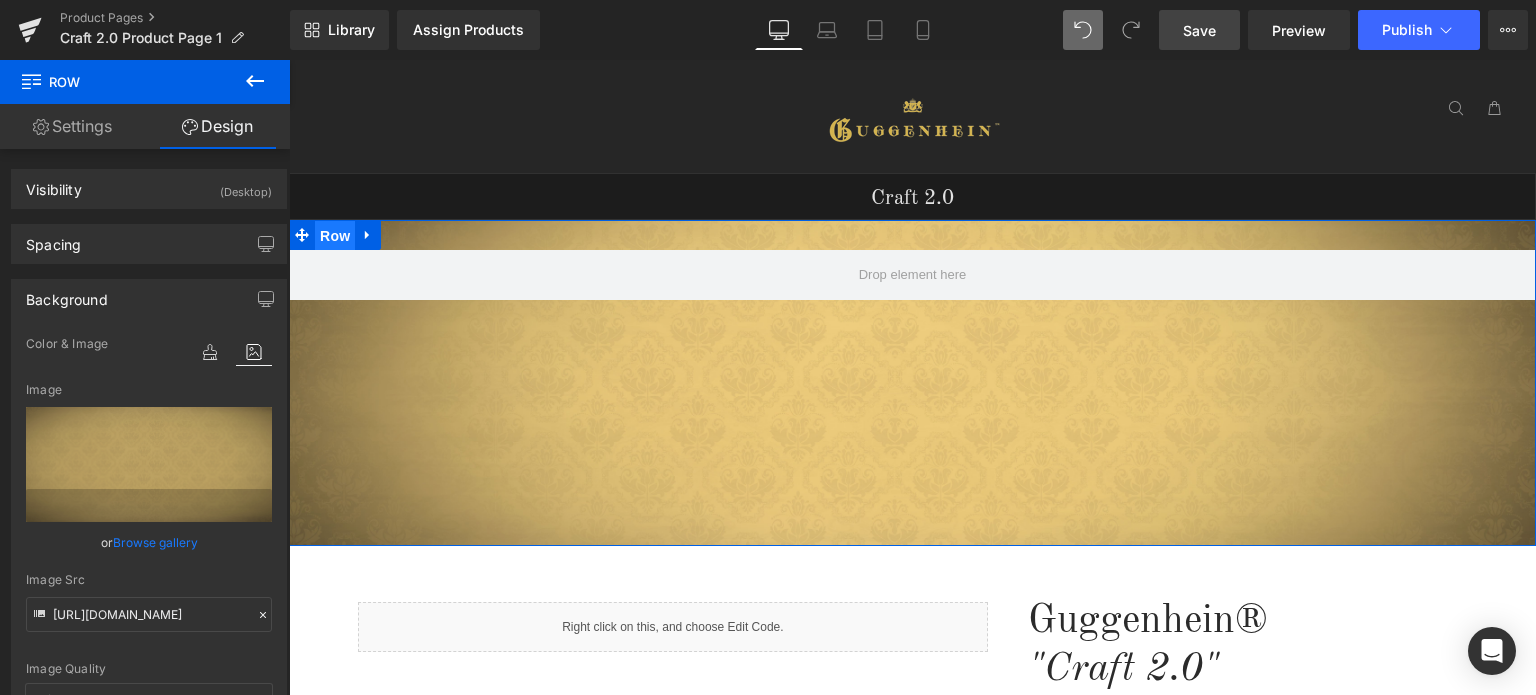 click on "Row" at bounding box center [335, 236] 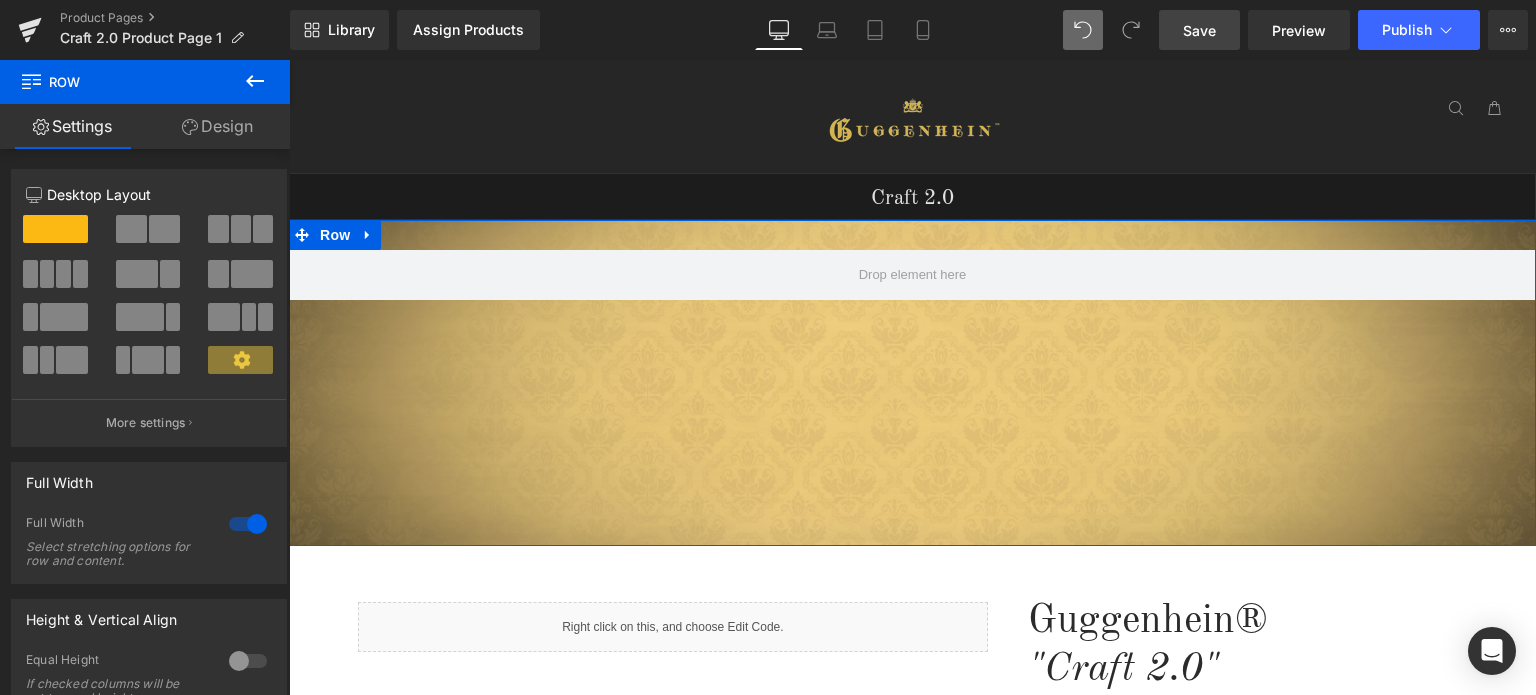 click on "Design" at bounding box center (217, 126) 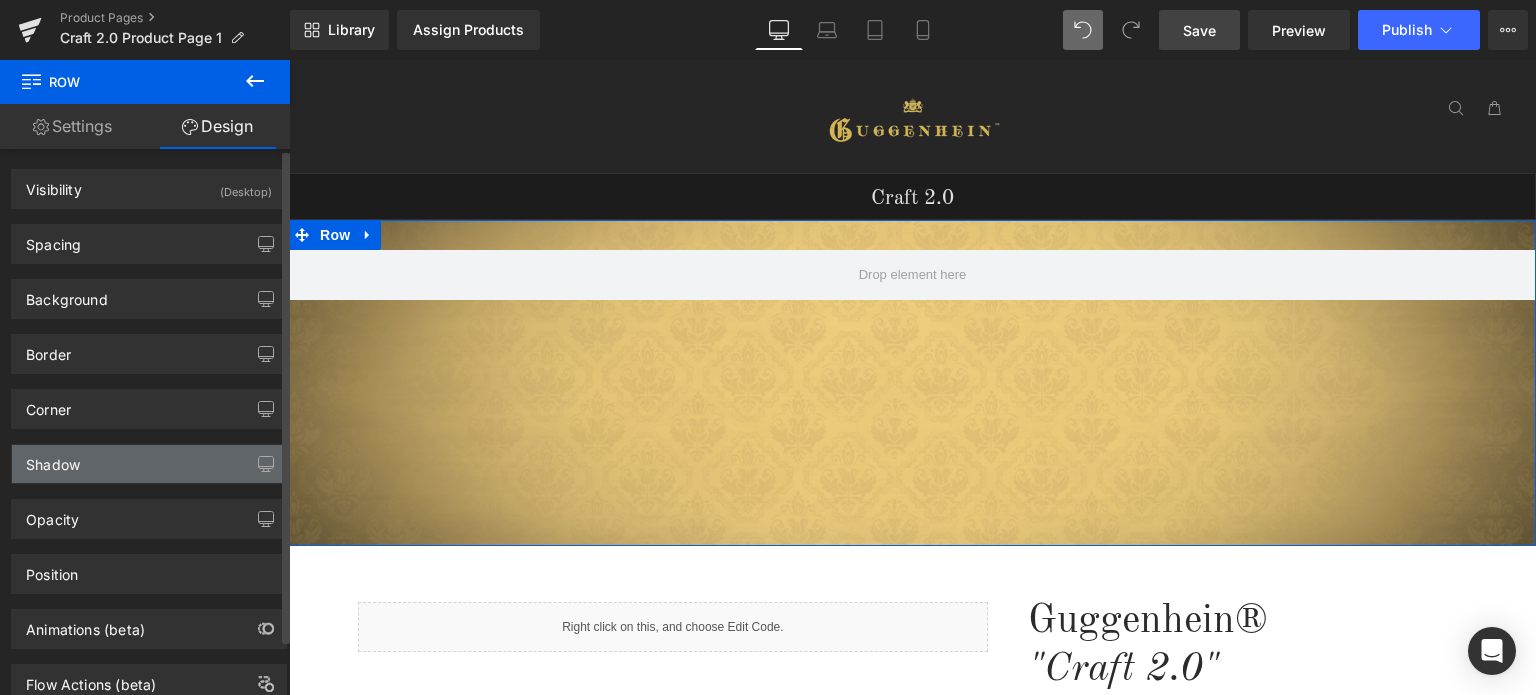 click on "Shadow" at bounding box center (149, 464) 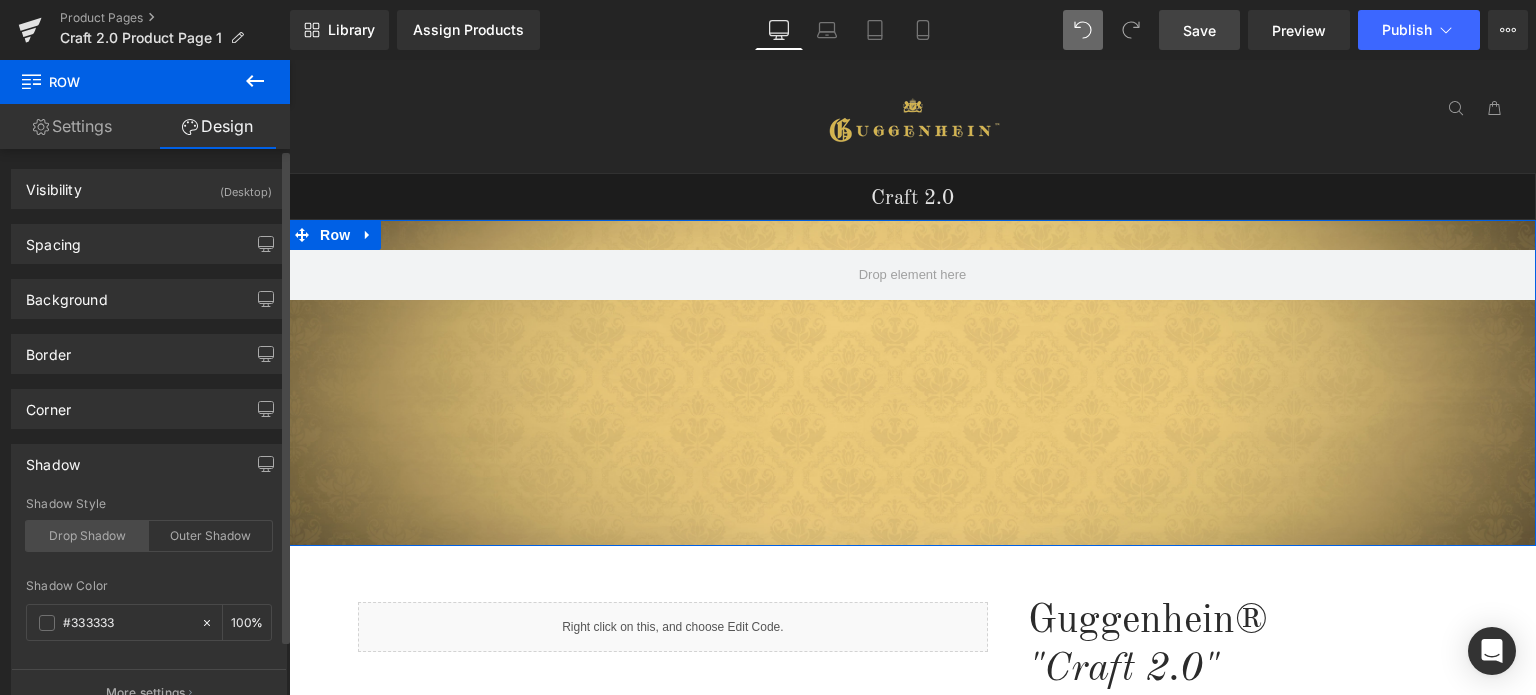 click on "Drop Shadow" at bounding box center [87, 536] 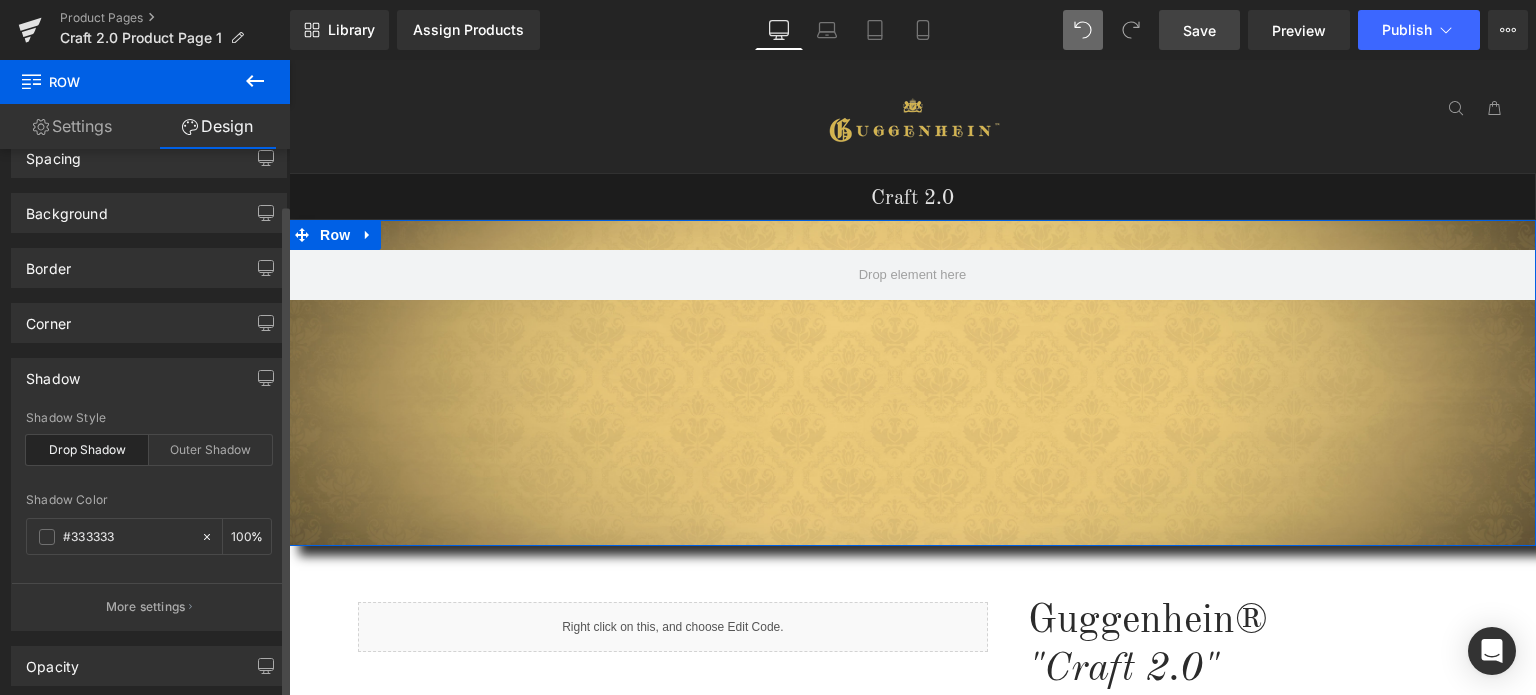 scroll, scrollTop: 100, scrollLeft: 0, axis: vertical 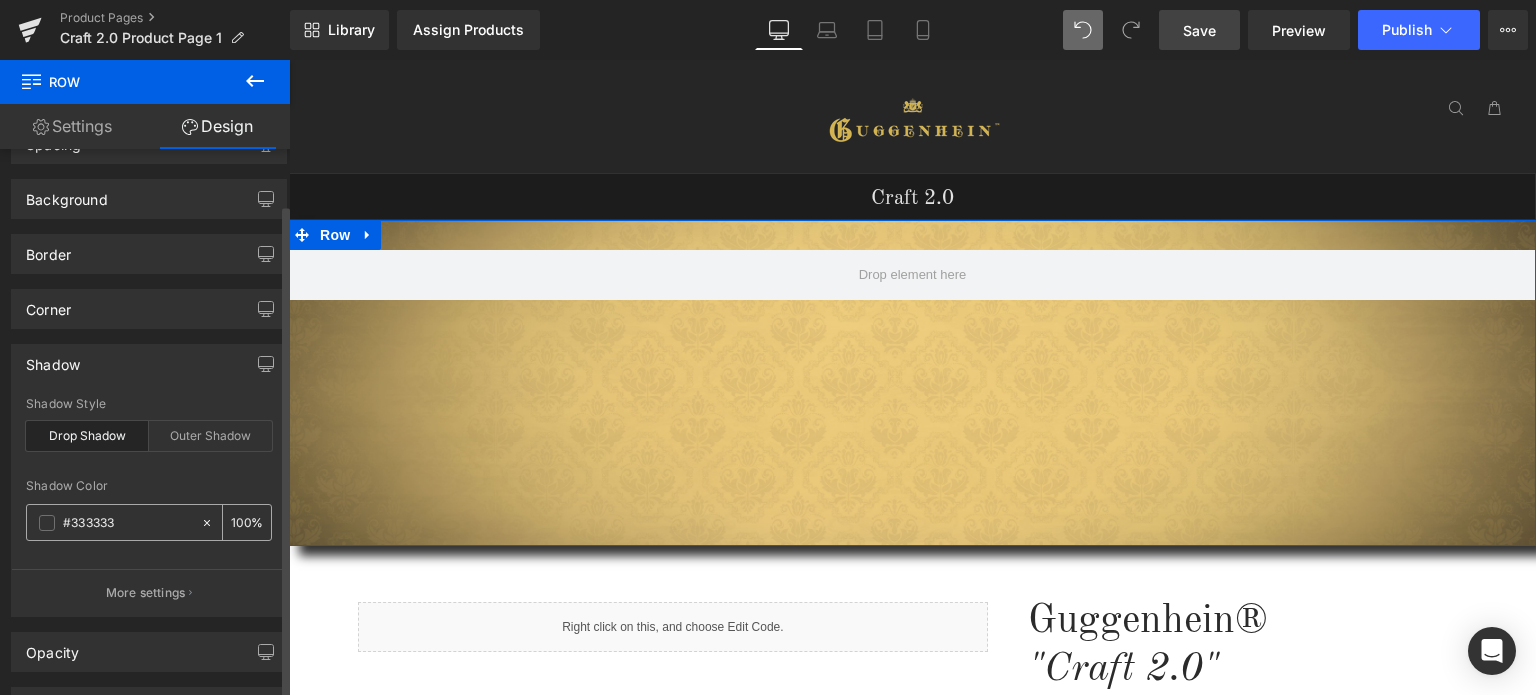 click at bounding box center [47, 523] 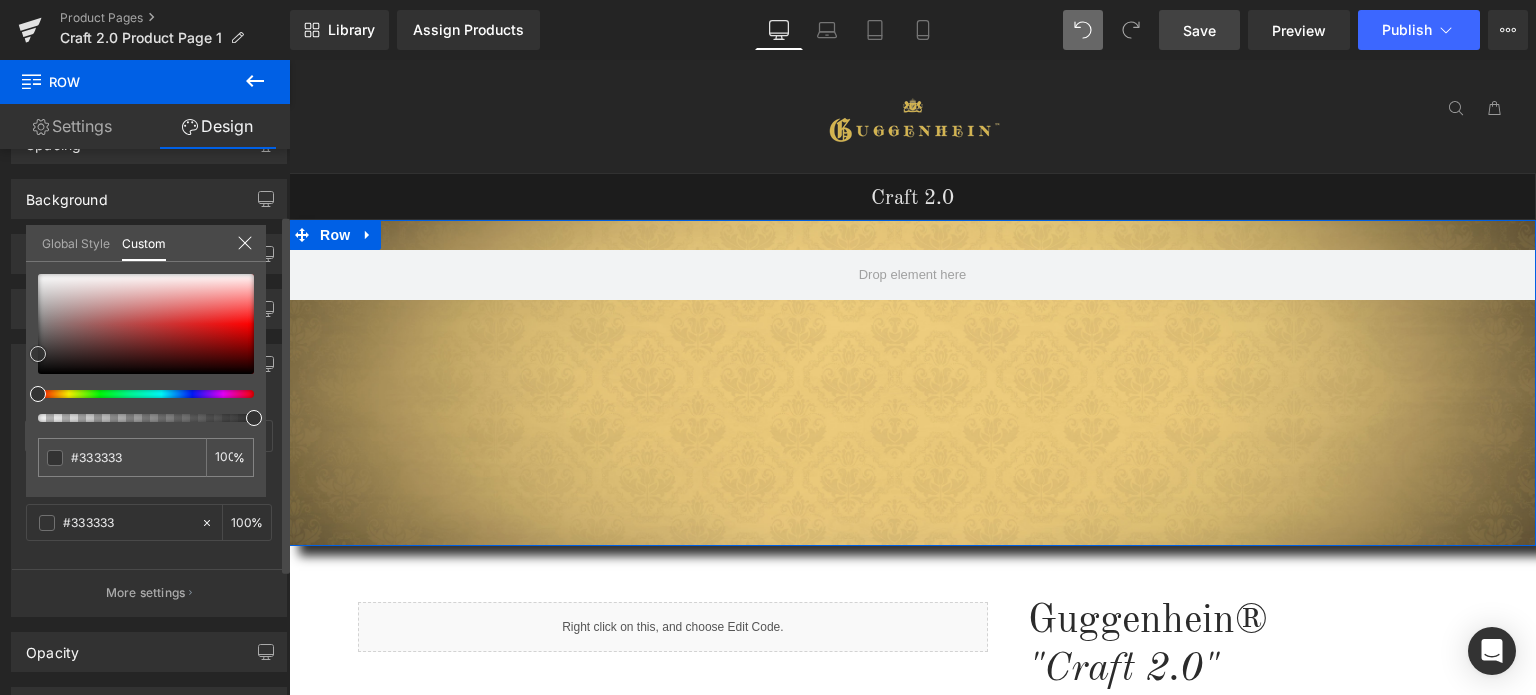 type on "#231a1a" 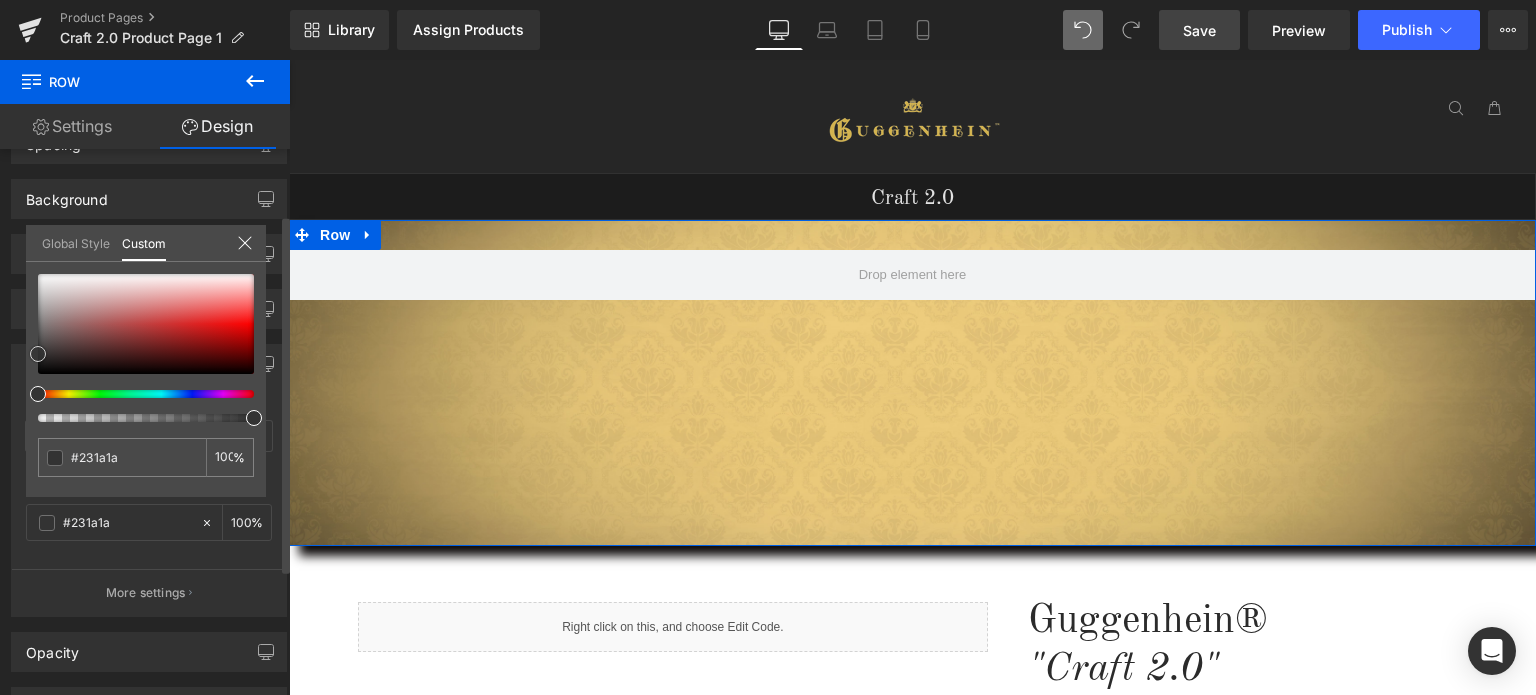 type on "#0e0b0b" 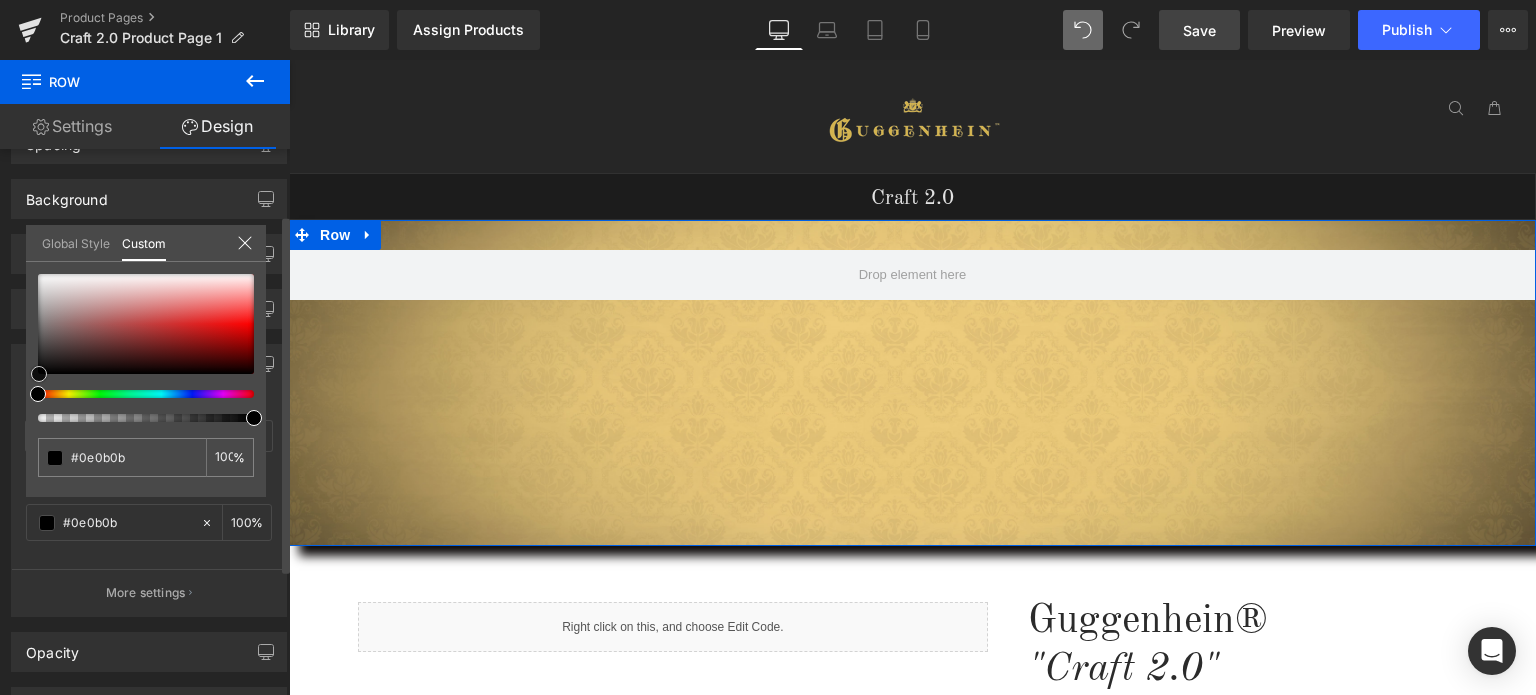 type on "#000000" 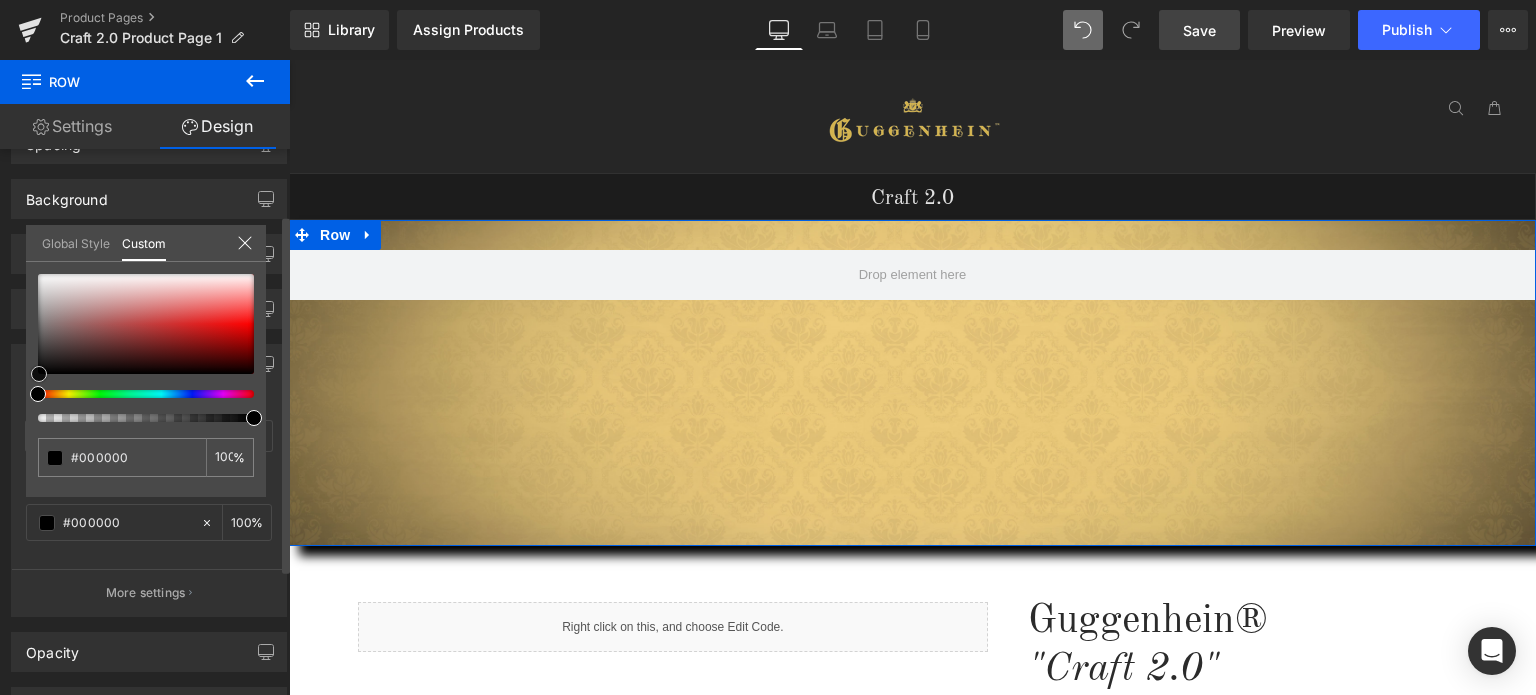 drag, startPoint x: 39, startPoint y: 376, endPoint x: 14, endPoint y: 383, distance: 25.96151 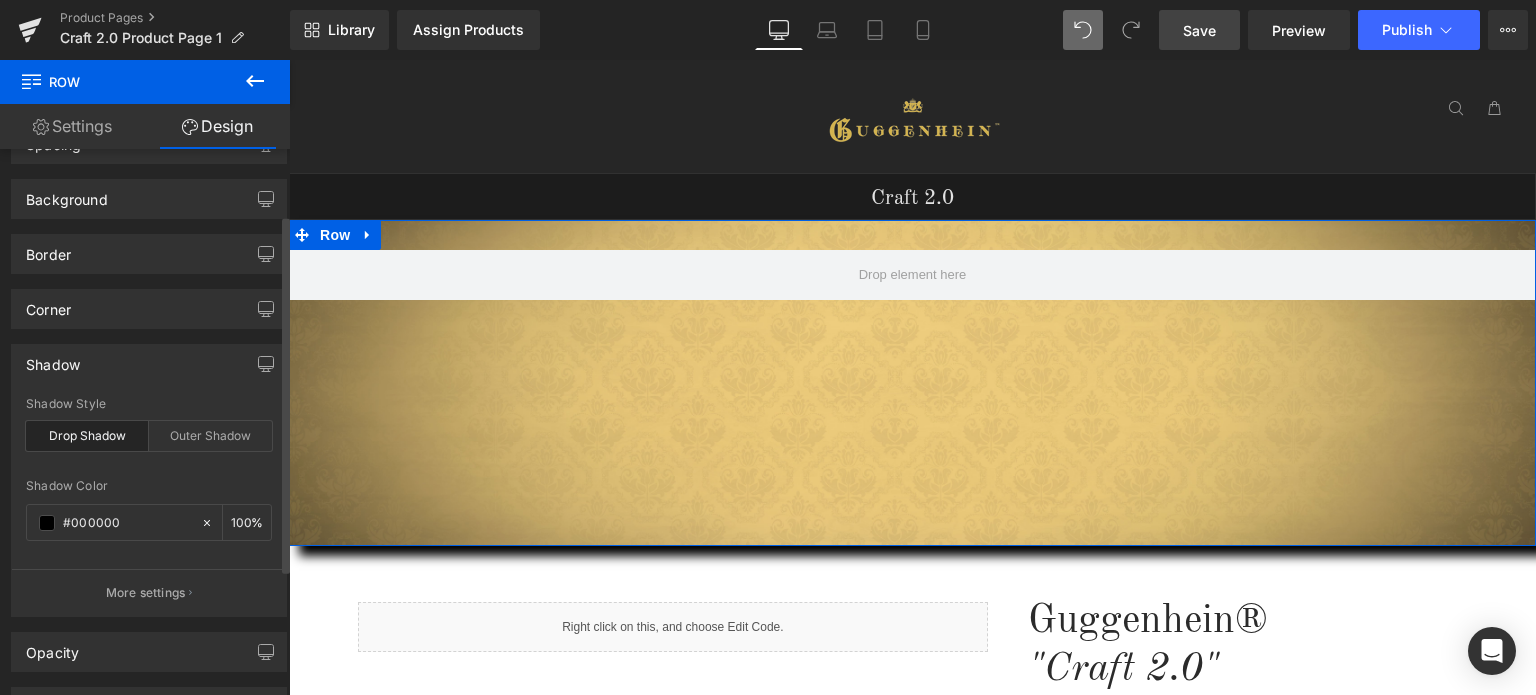 click on "More settings" at bounding box center [146, 593] 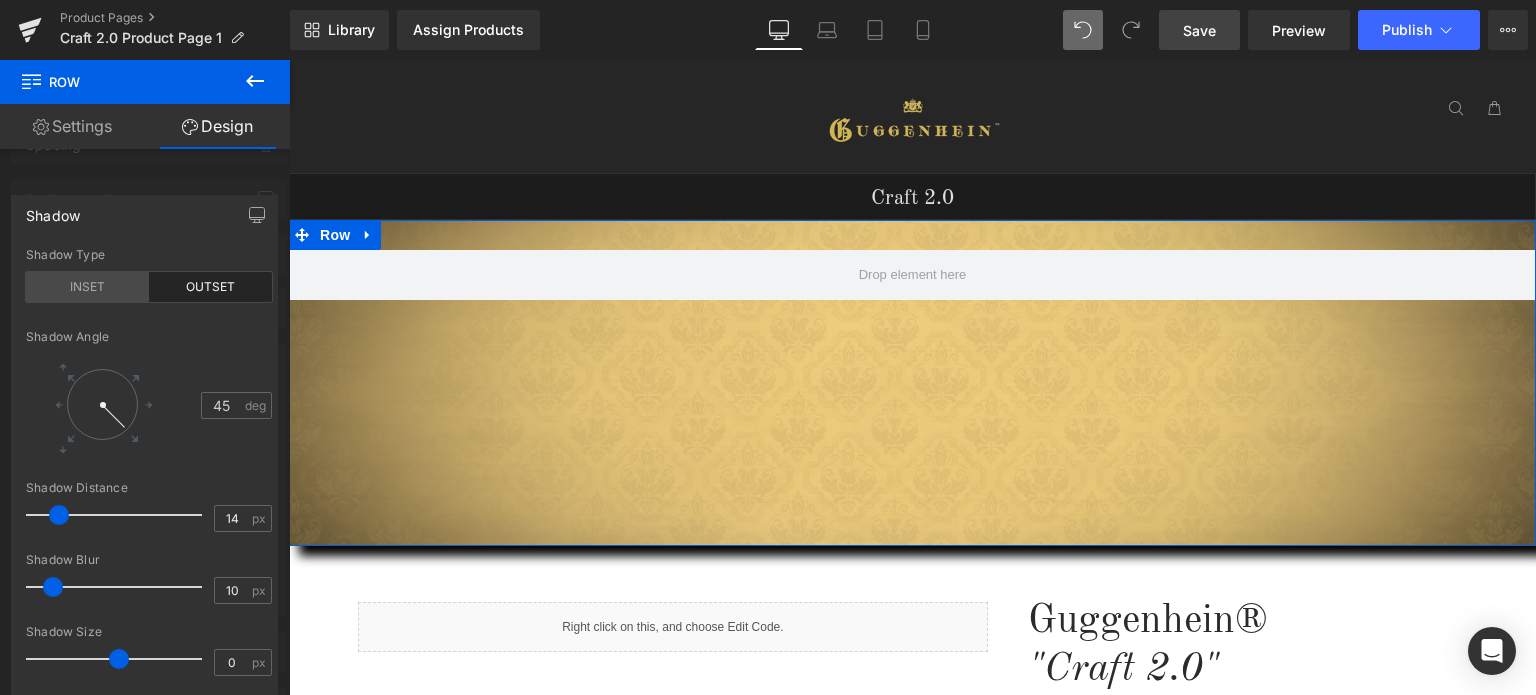 click on "INSET" at bounding box center [87, 287] 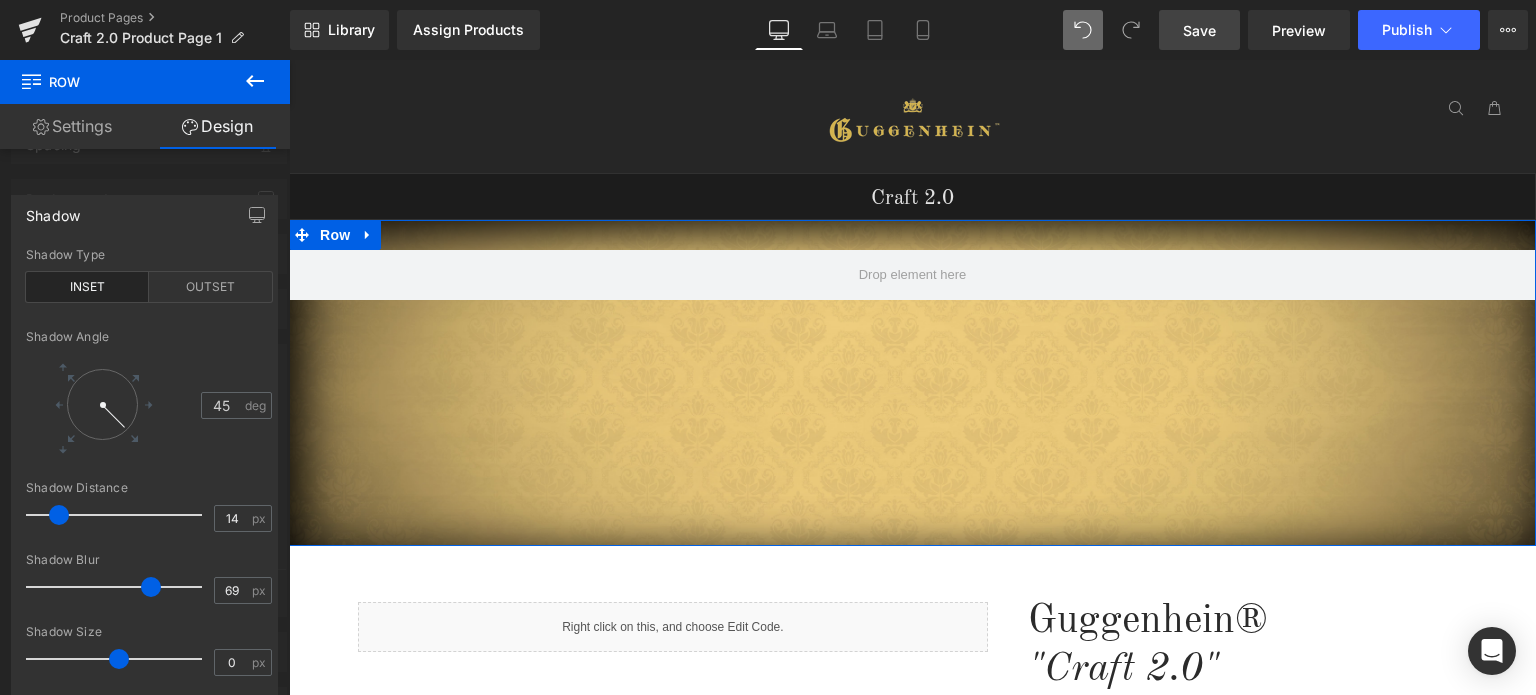 type on "73" 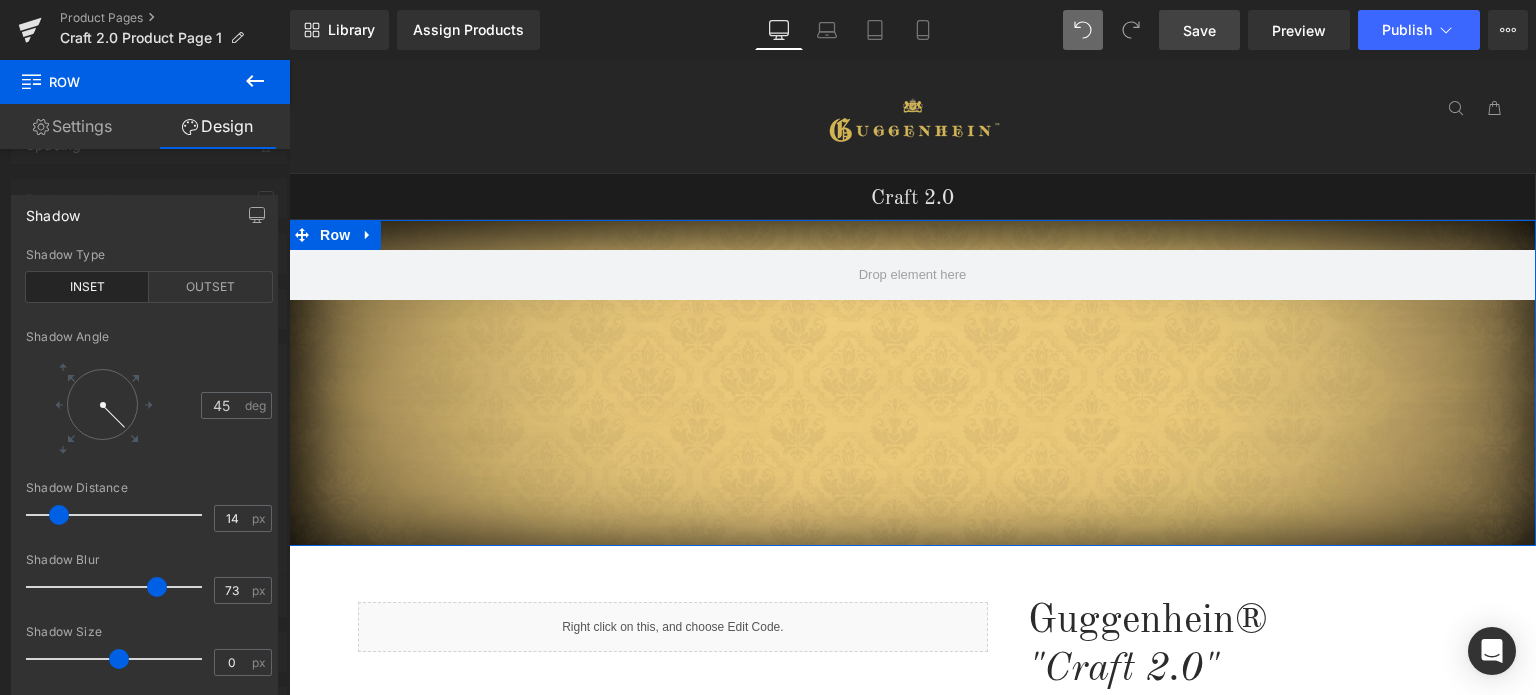 drag, startPoint x: 51, startPoint y: 594, endPoint x: 156, endPoint y: 591, distance: 105.04285 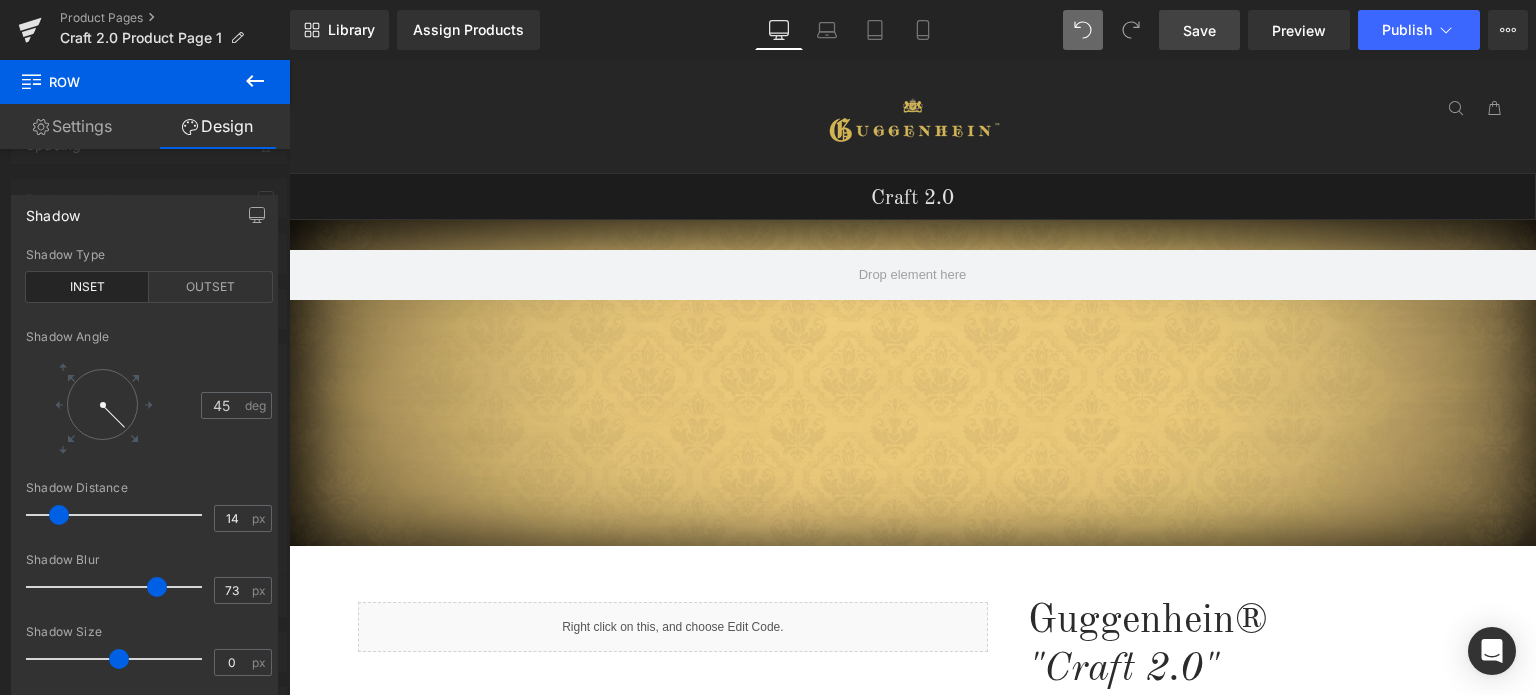 click on "Save" at bounding box center (1199, 30) 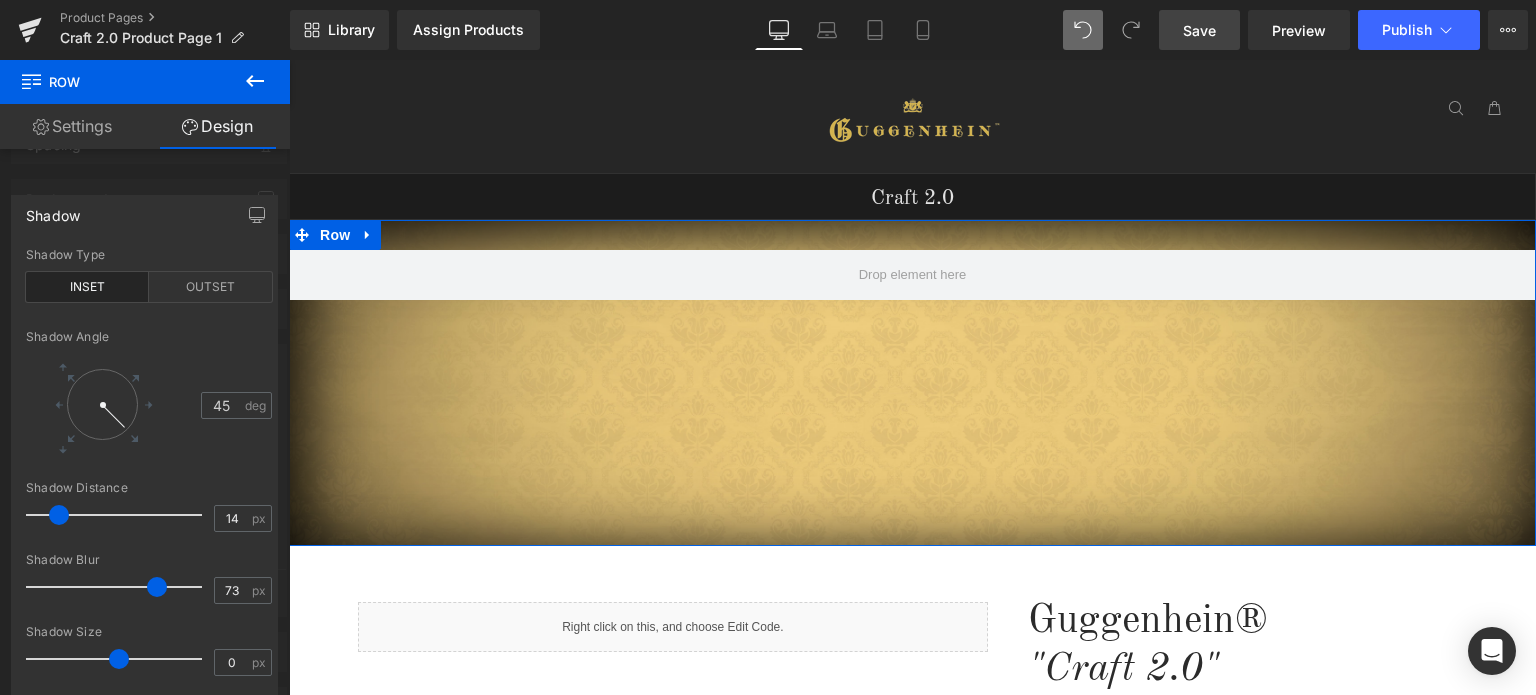 click at bounding box center [145, 382] 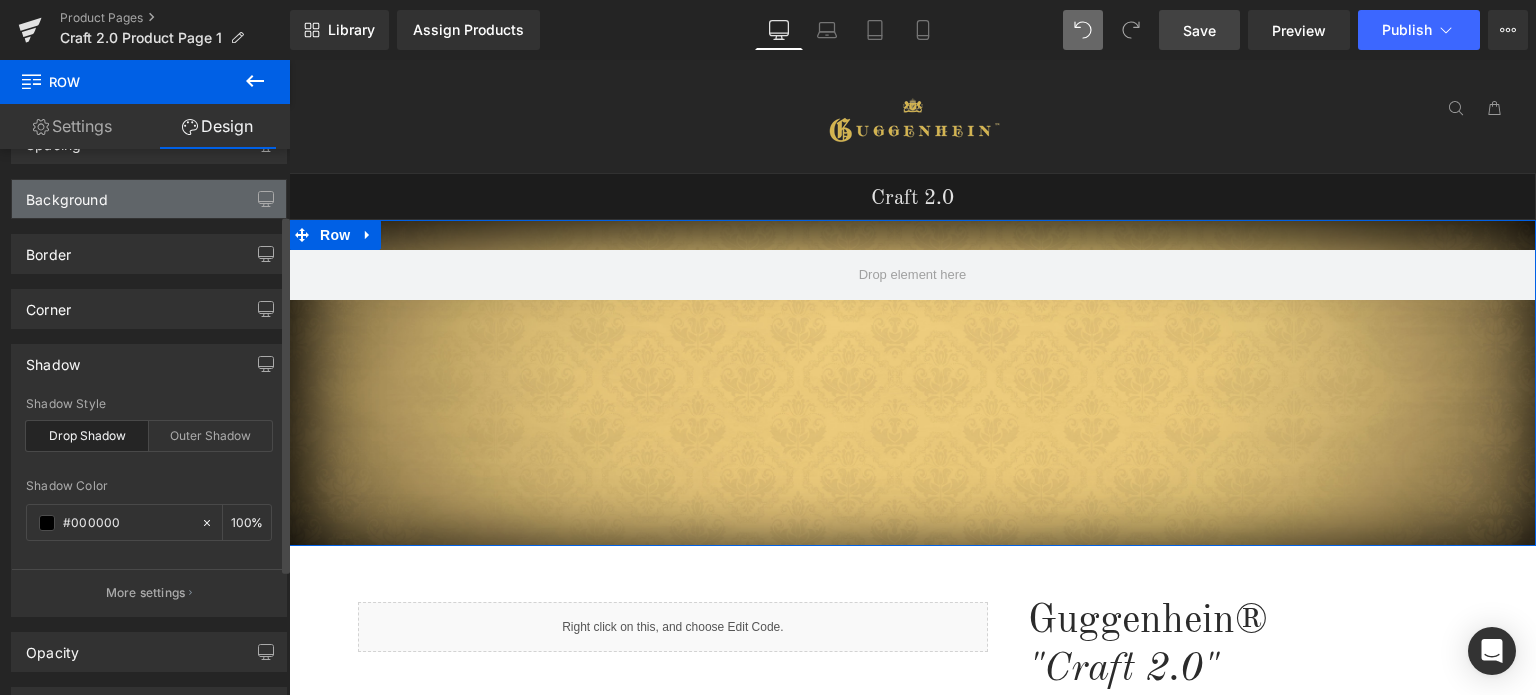 click on "Background" at bounding box center [149, 199] 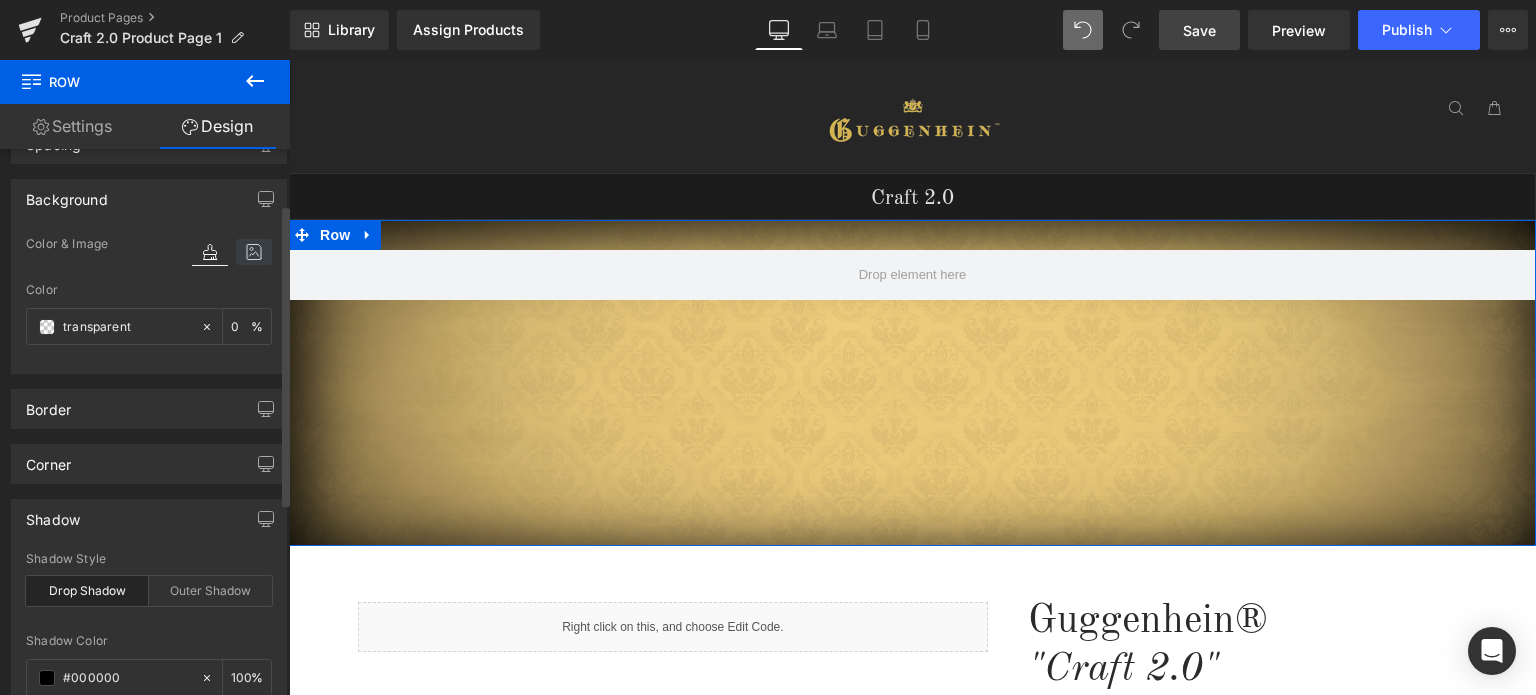 click at bounding box center (254, 252) 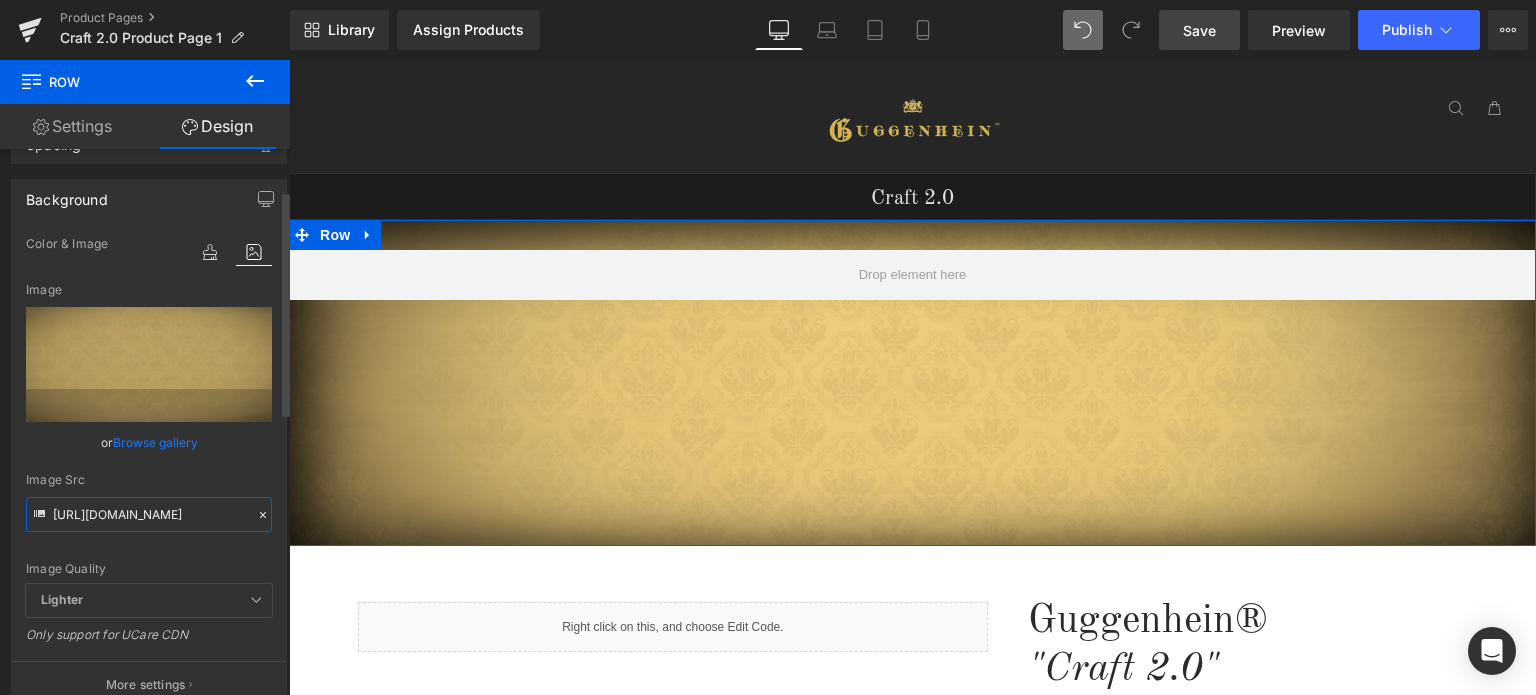 click on "[URL][DOMAIN_NAME]" at bounding box center (149, 514) 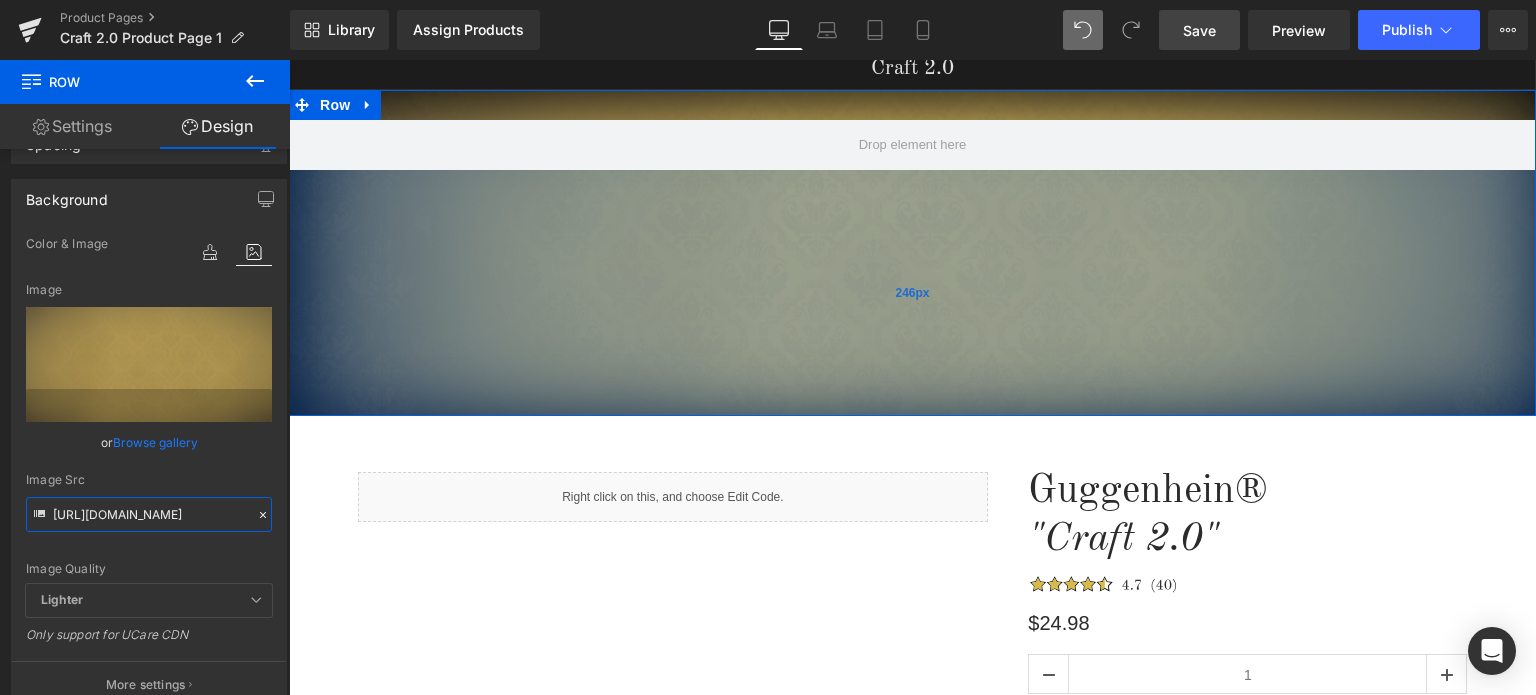 scroll, scrollTop: 200, scrollLeft: 0, axis: vertical 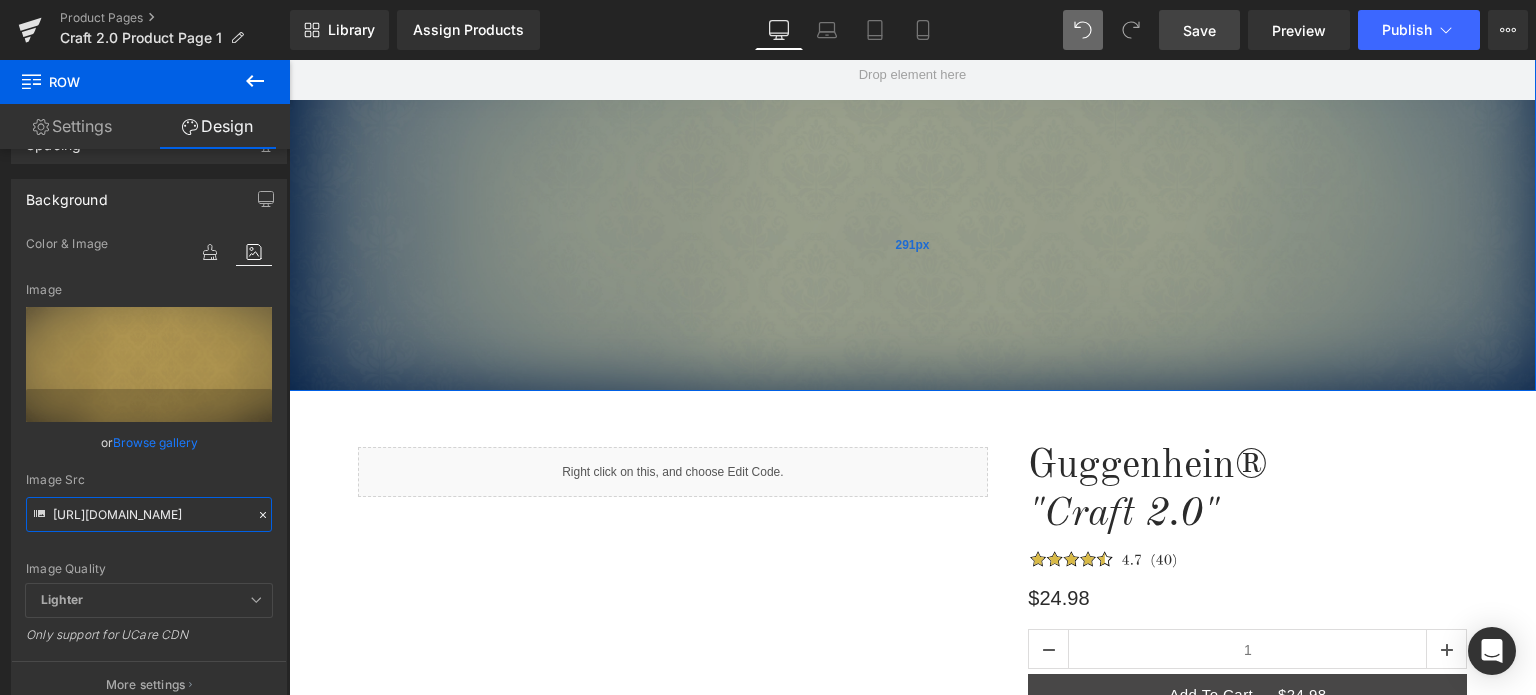 drag, startPoint x: 966, startPoint y: 302, endPoint x: 958, endPoint y: 347, distance: 45.705578 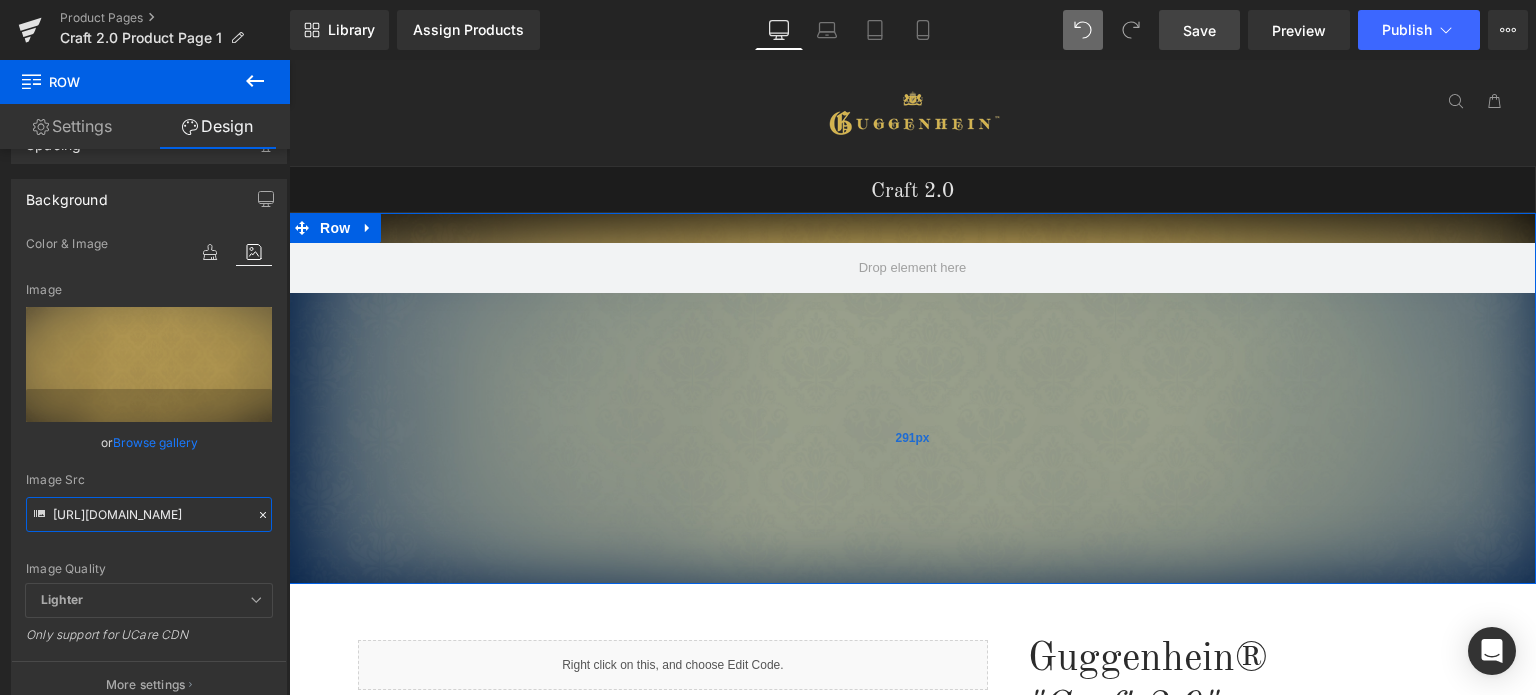 scroll, scrollTop: 0, scrollLeft: 0, axis: both 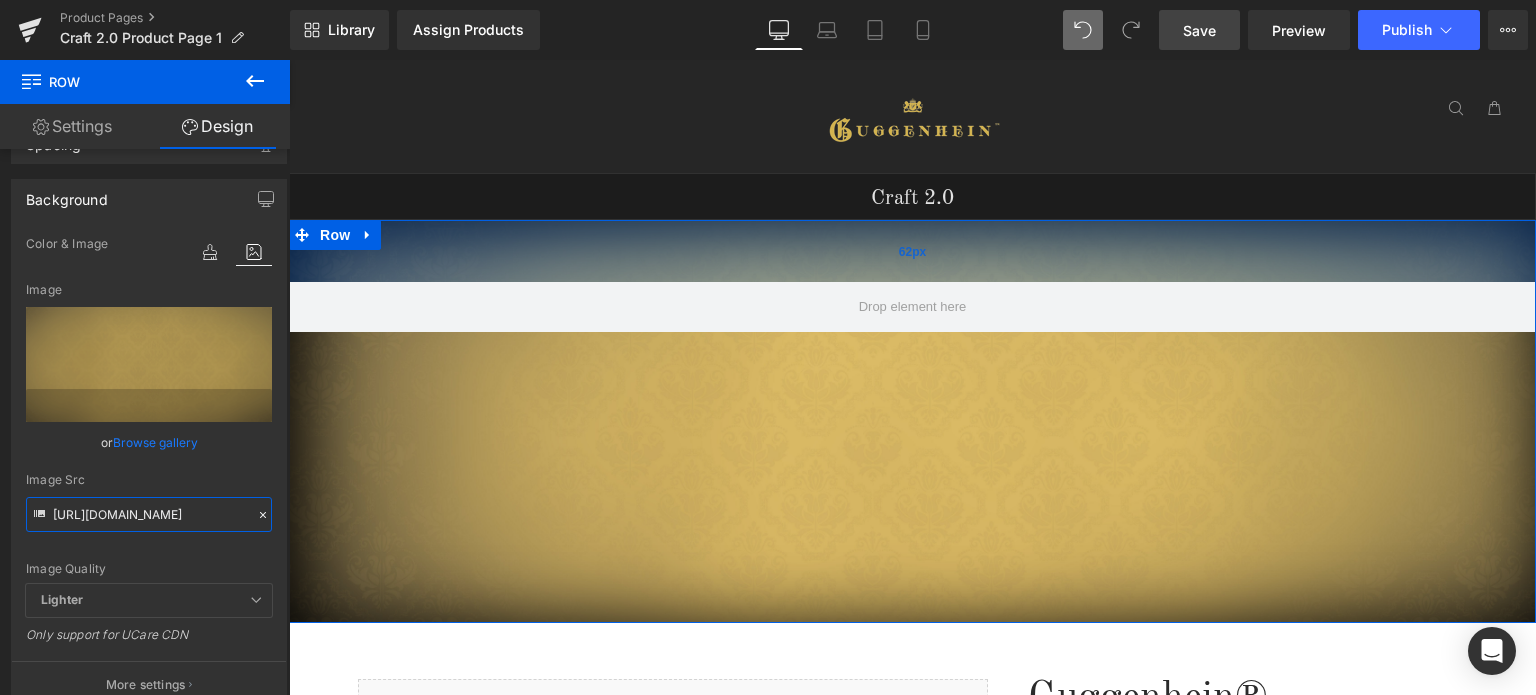 drag, startPoint x: 959, startPoint y: 221, endPoint x: 961, endPoint y: 256, distance: 35.057095 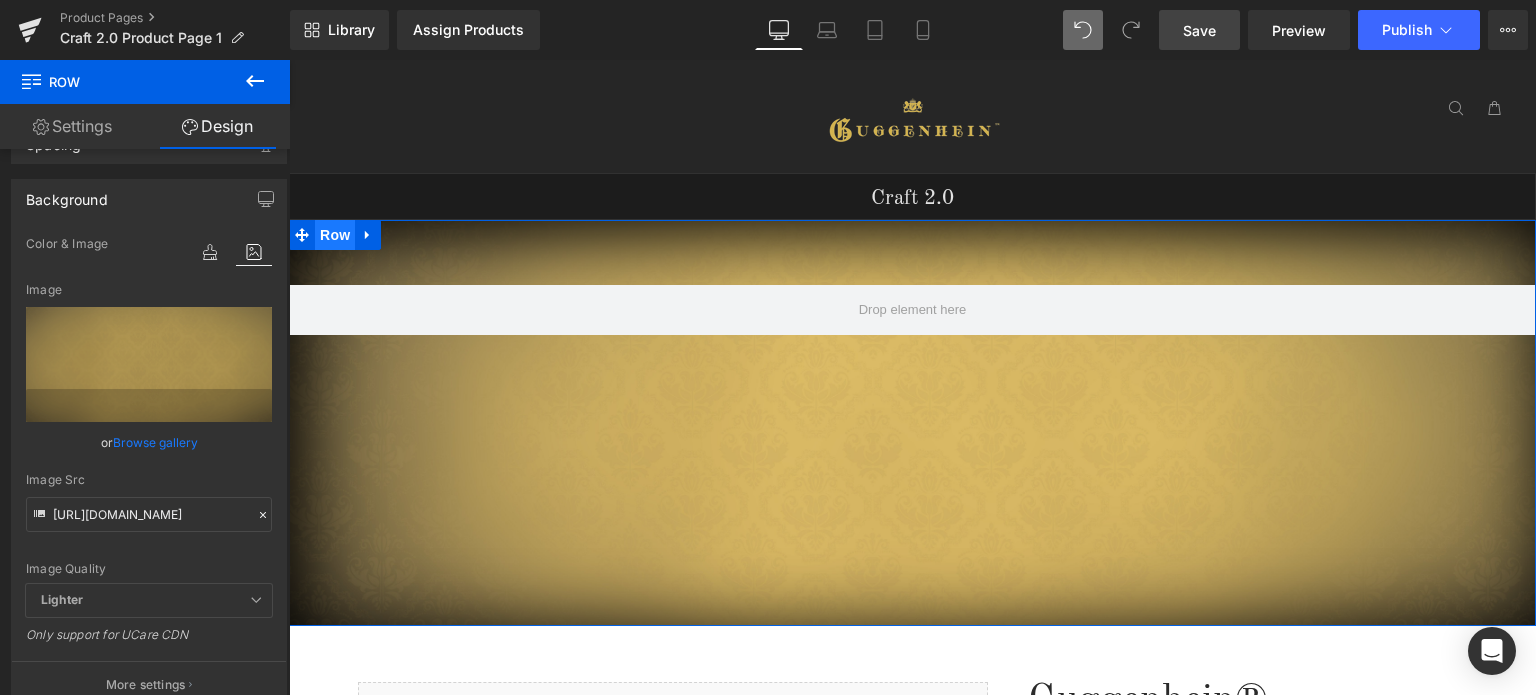 click on "Row" at bounding box center [335, 235] 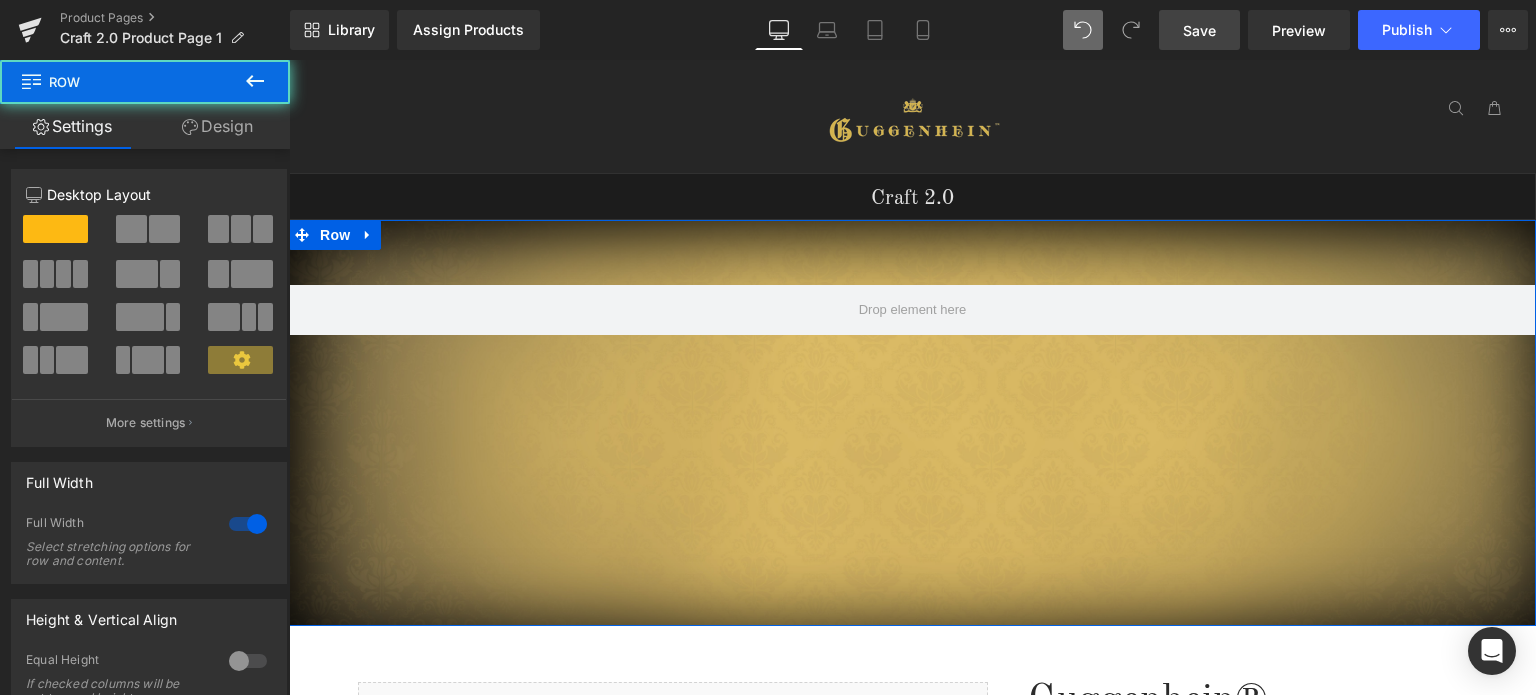 click on "Design" at bounding box center [217, 126] 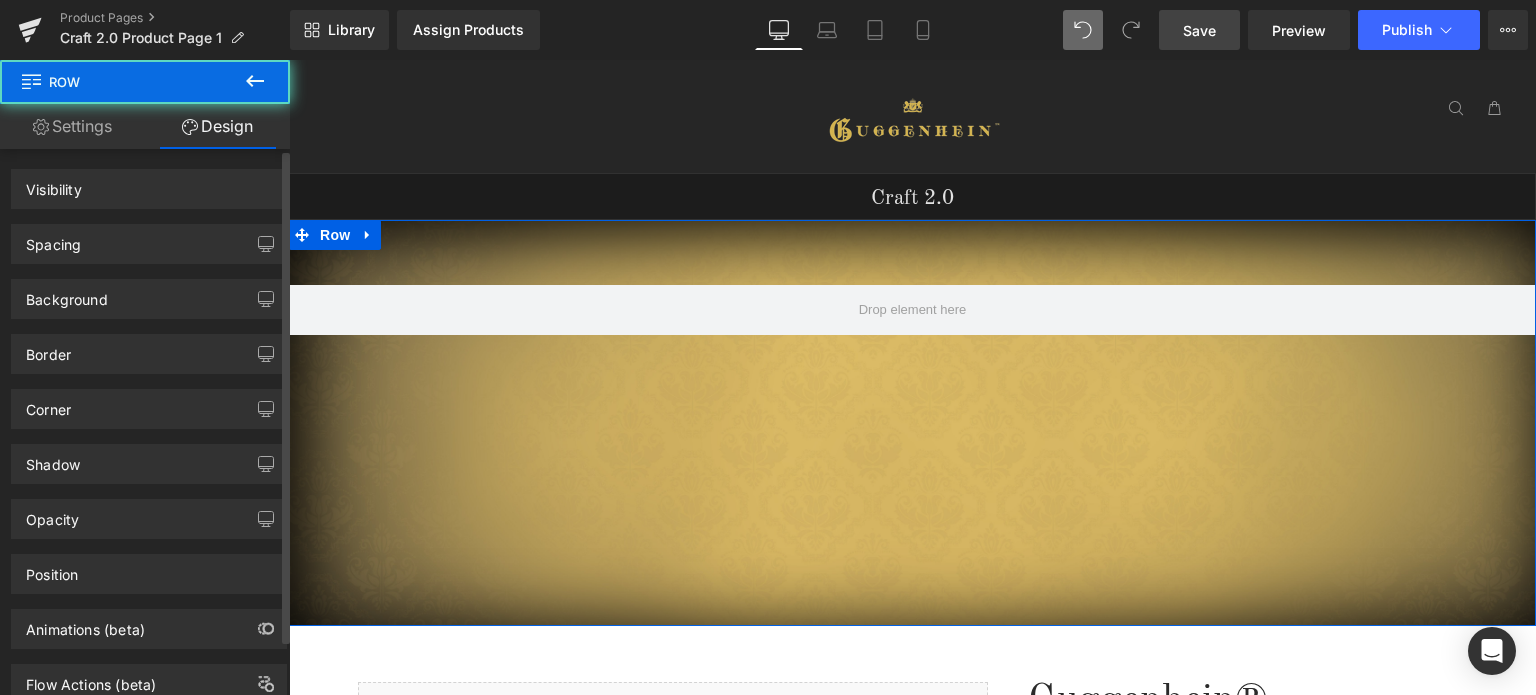 click on "Background" at bounding box center [149, 299] 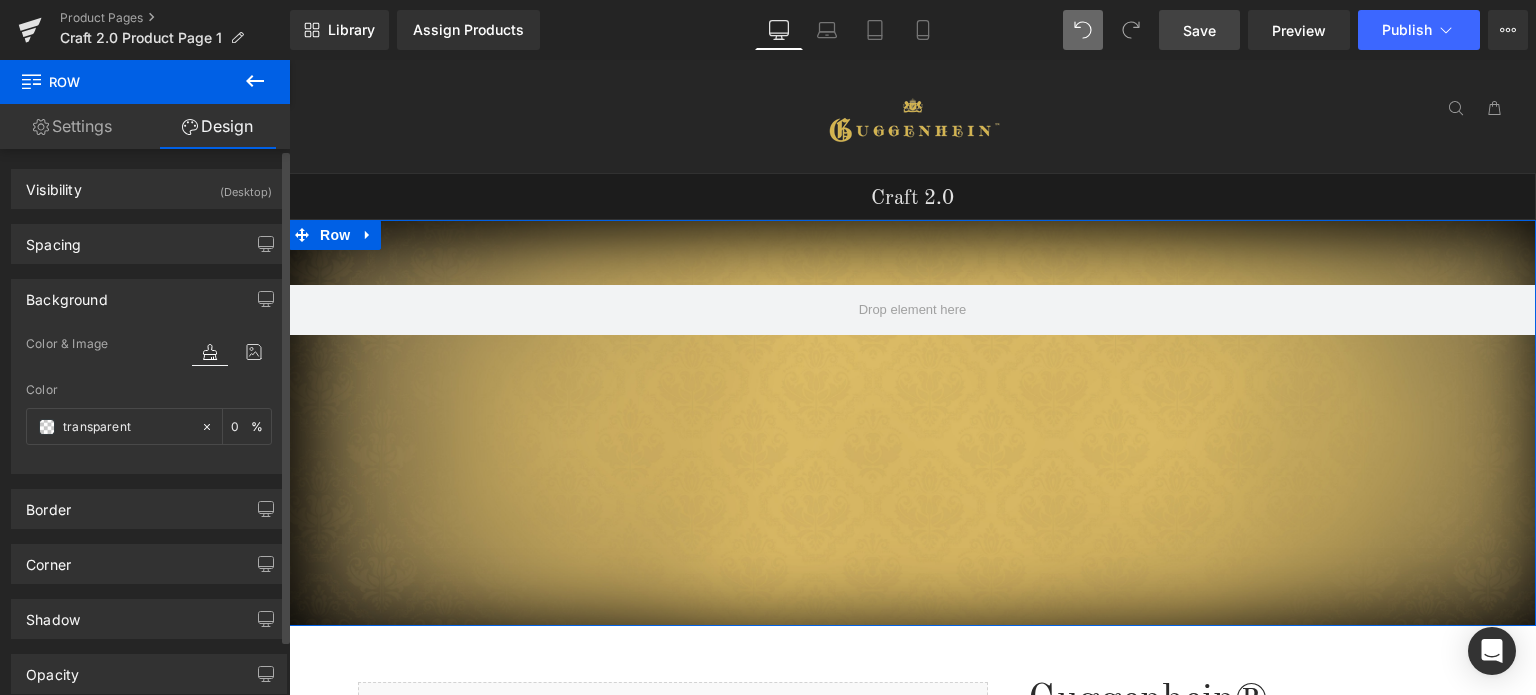 type on "transparent" 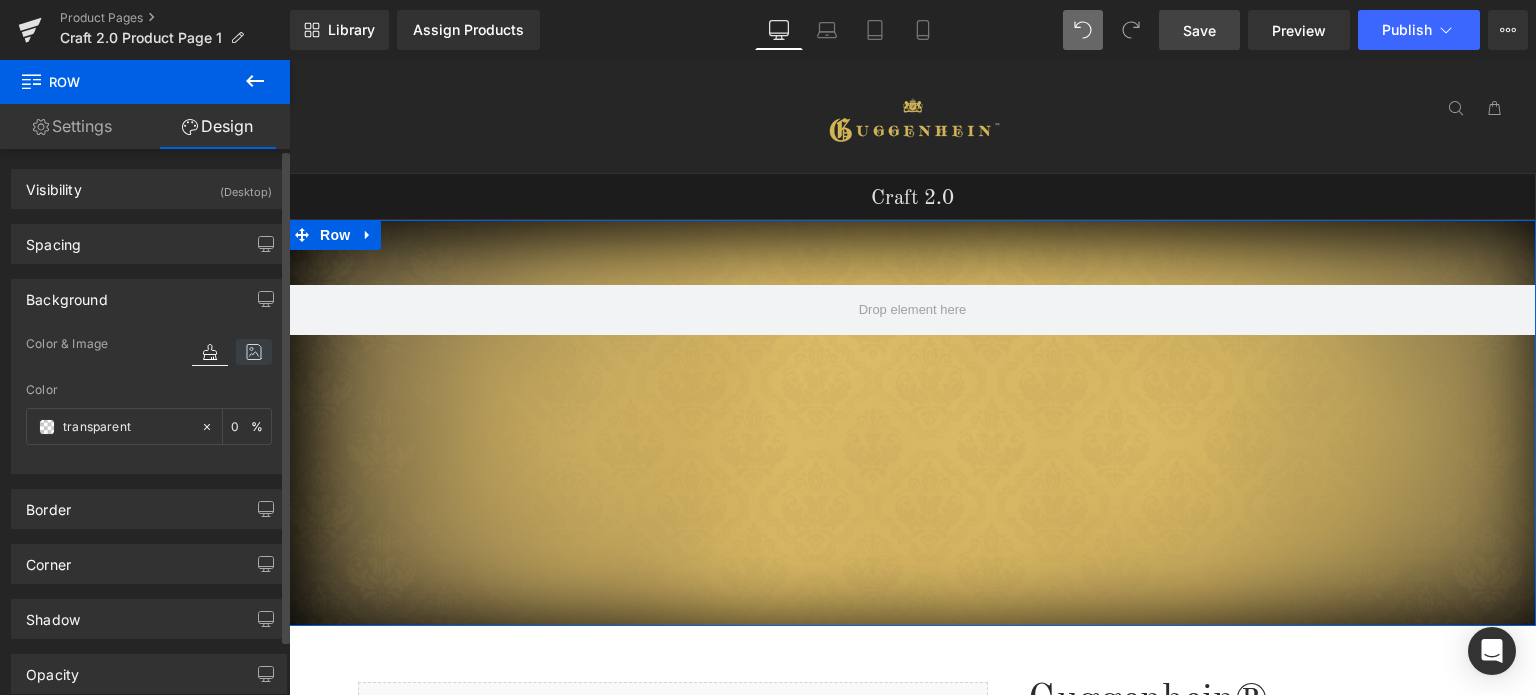 click at bounding box center (254, 352) 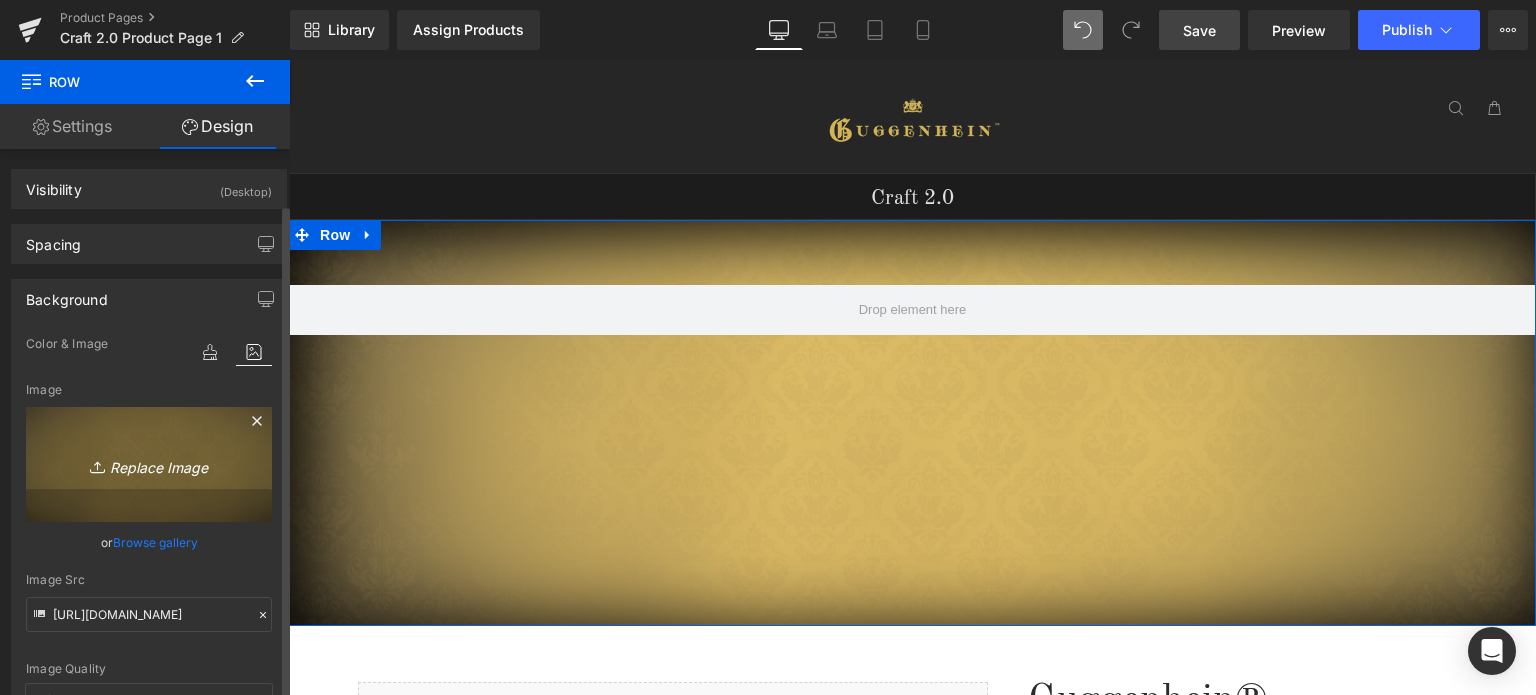 scroll, scrollTop: 300, scrollLeft: 0, axis: vertical 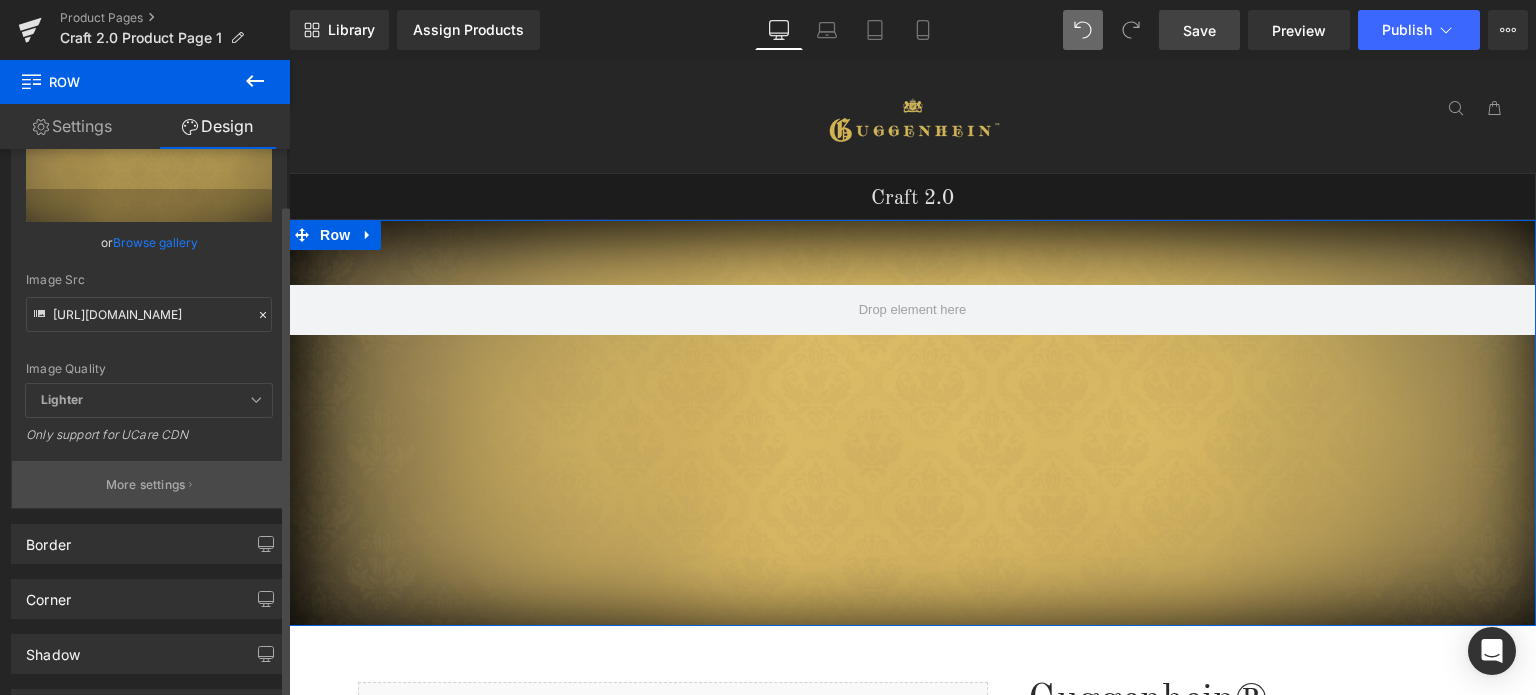 click on "More settings" at bounding box center (149, 484) 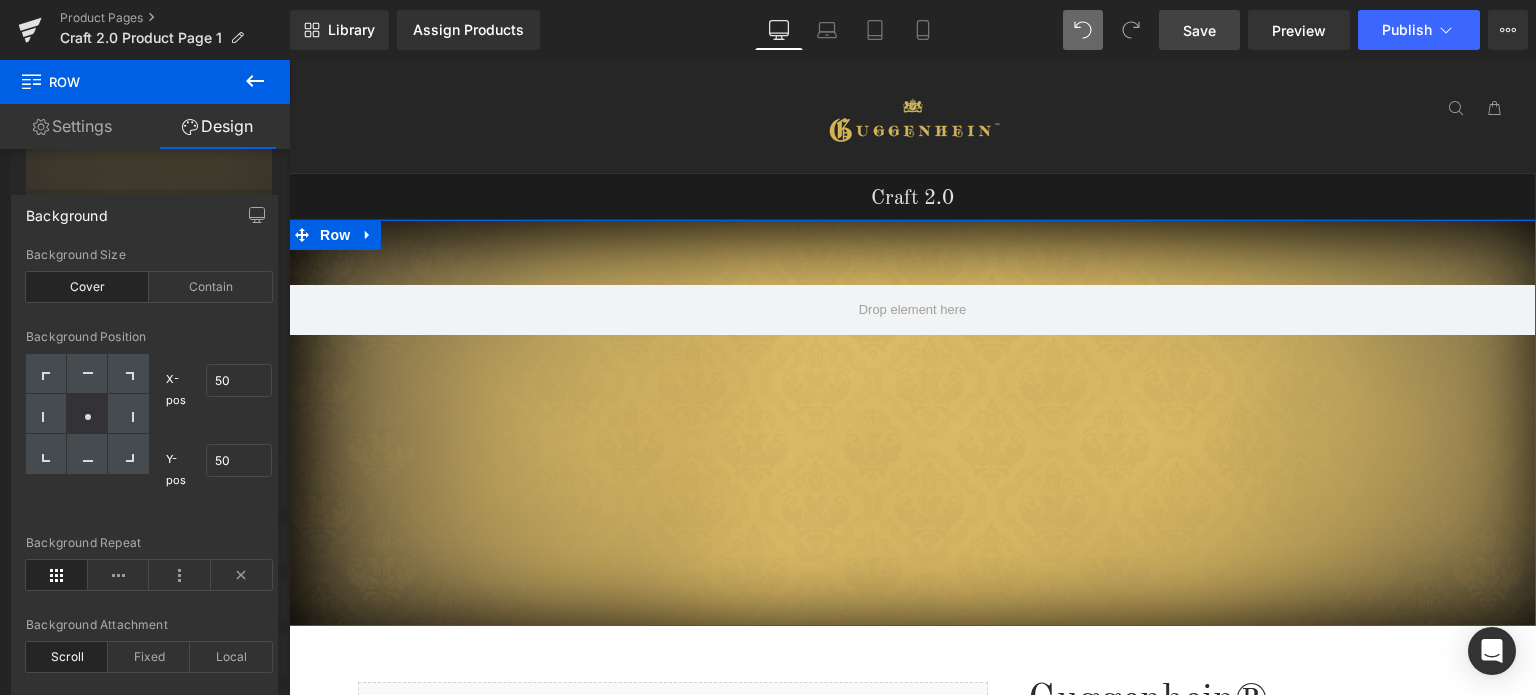click at bounding box center [145, 382] 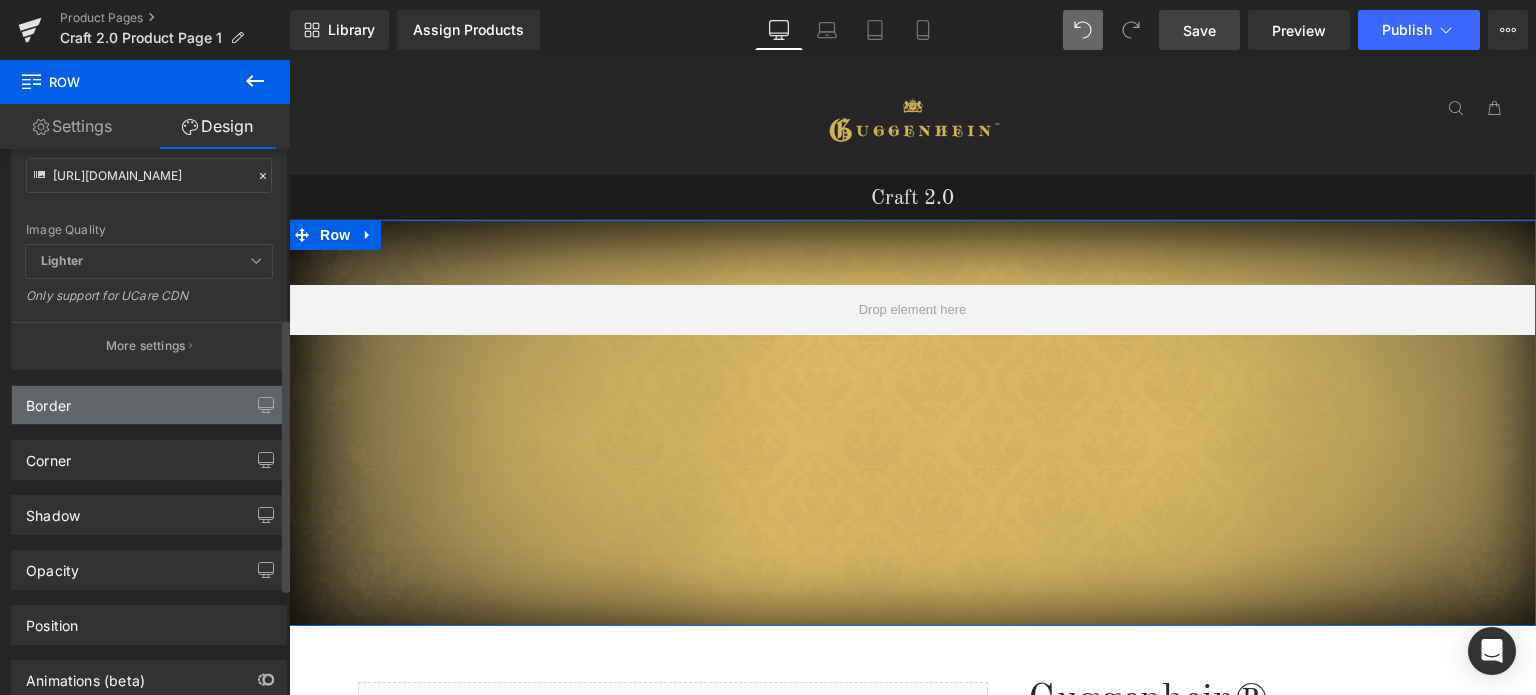 scroll, scrollTop: 500, scrollLeft: 0, axis: vertical 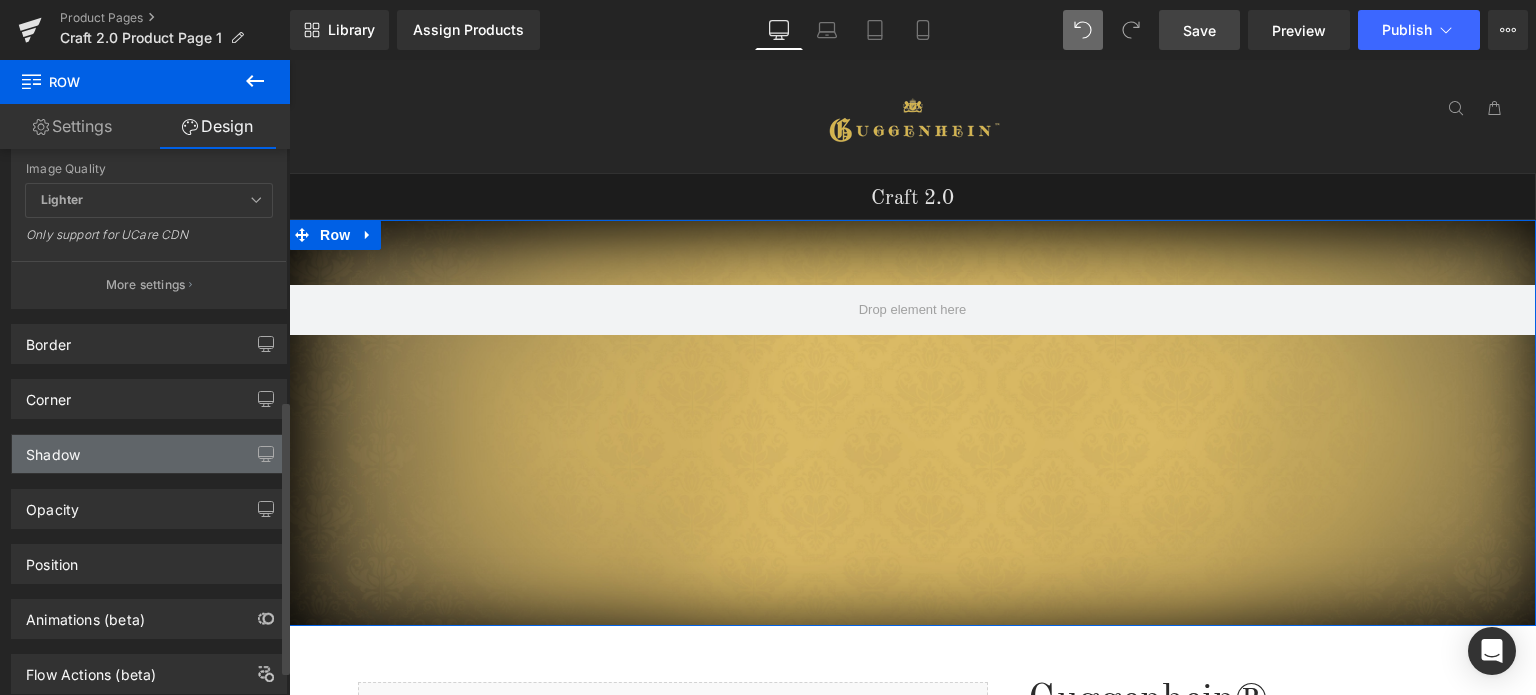 click on "Shadow" at bounding box center [149, 454] 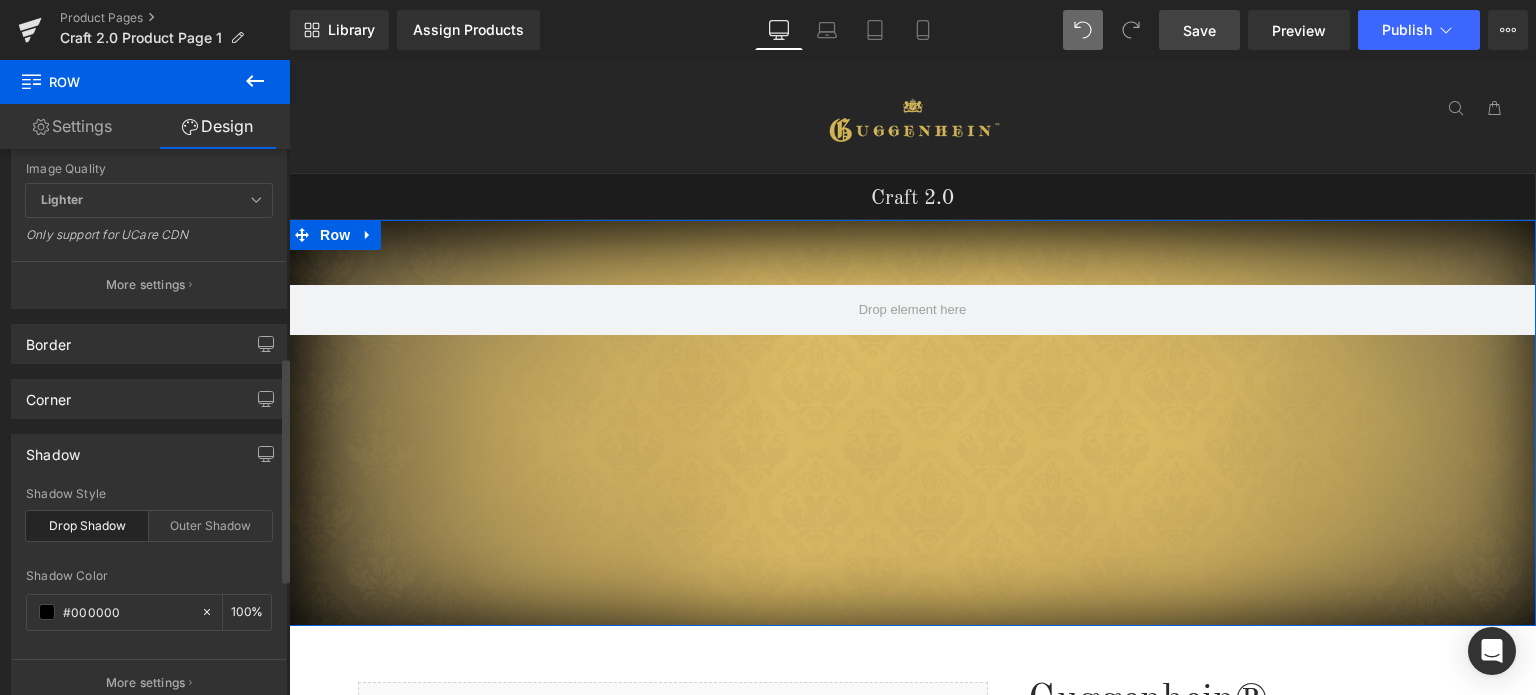 scroll, scrollTop: 700, scrollLeft: 0, axis: vertical 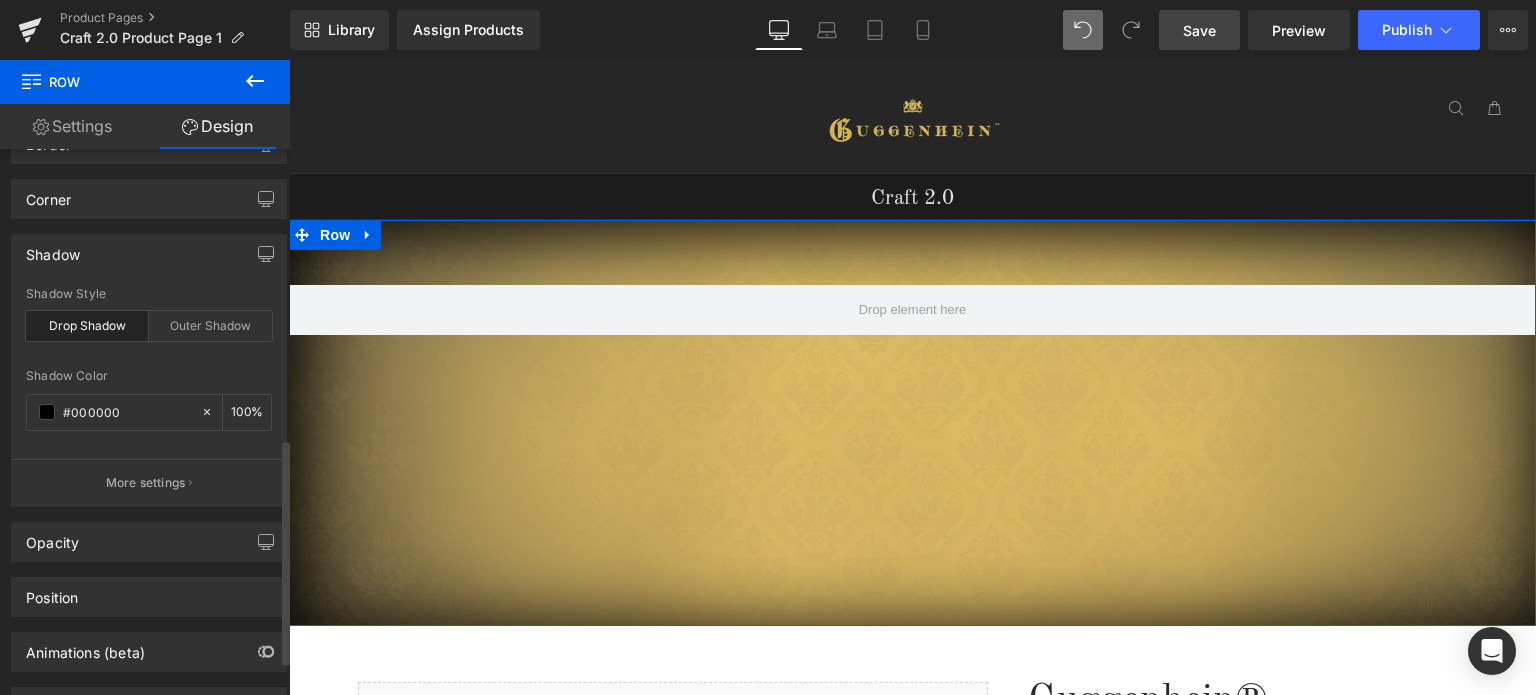click on "More settings" at bounding box center [146, 483] 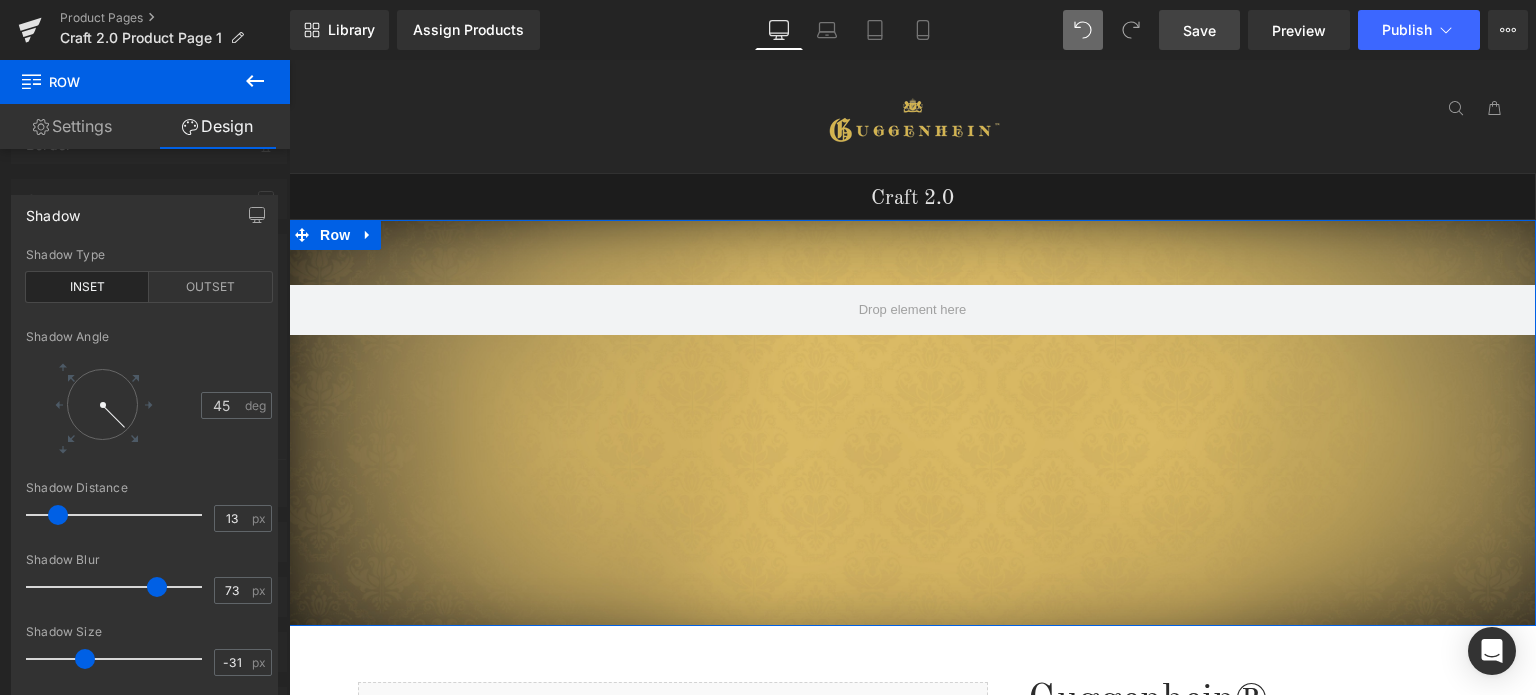 type on "-30" 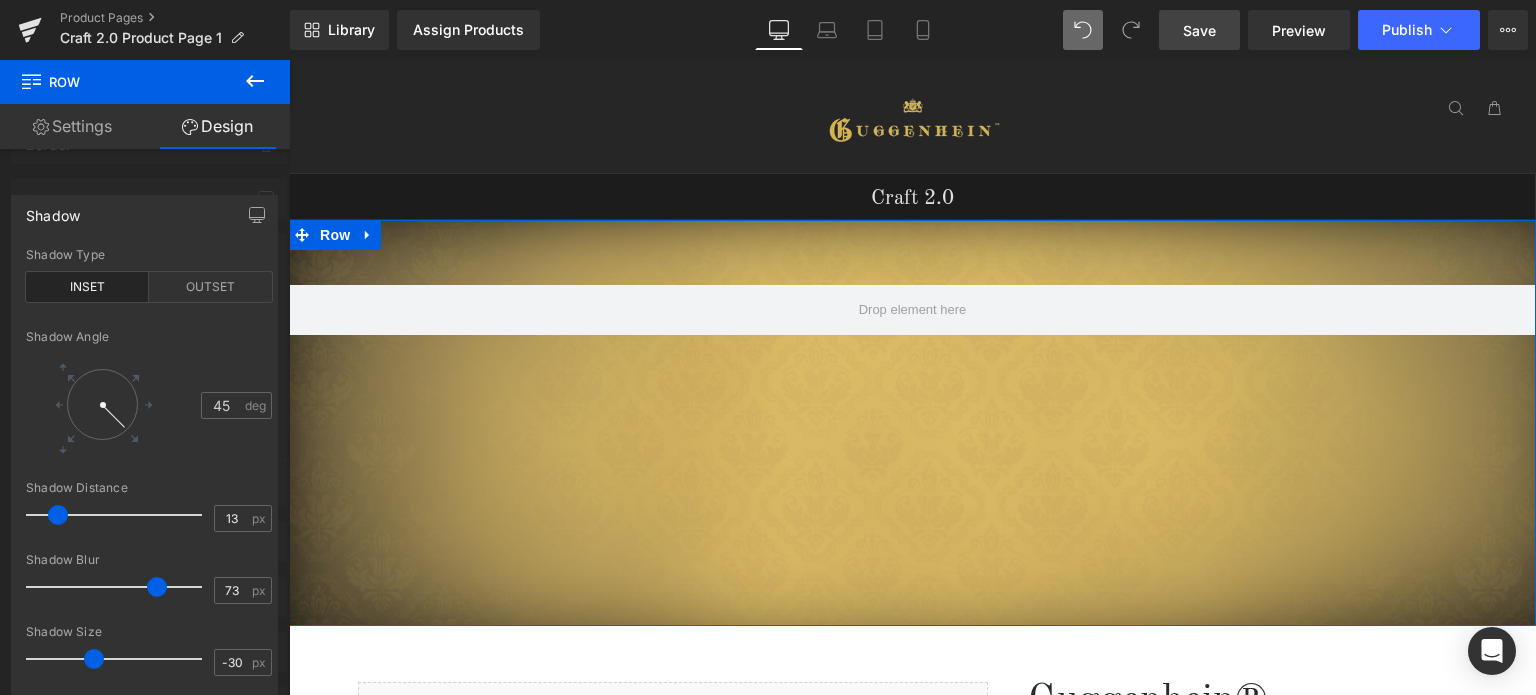 drag, startPoint x: 116, startPoint y: 655, endPoint x: 91, endPoint y: 656, distance: 25.019993 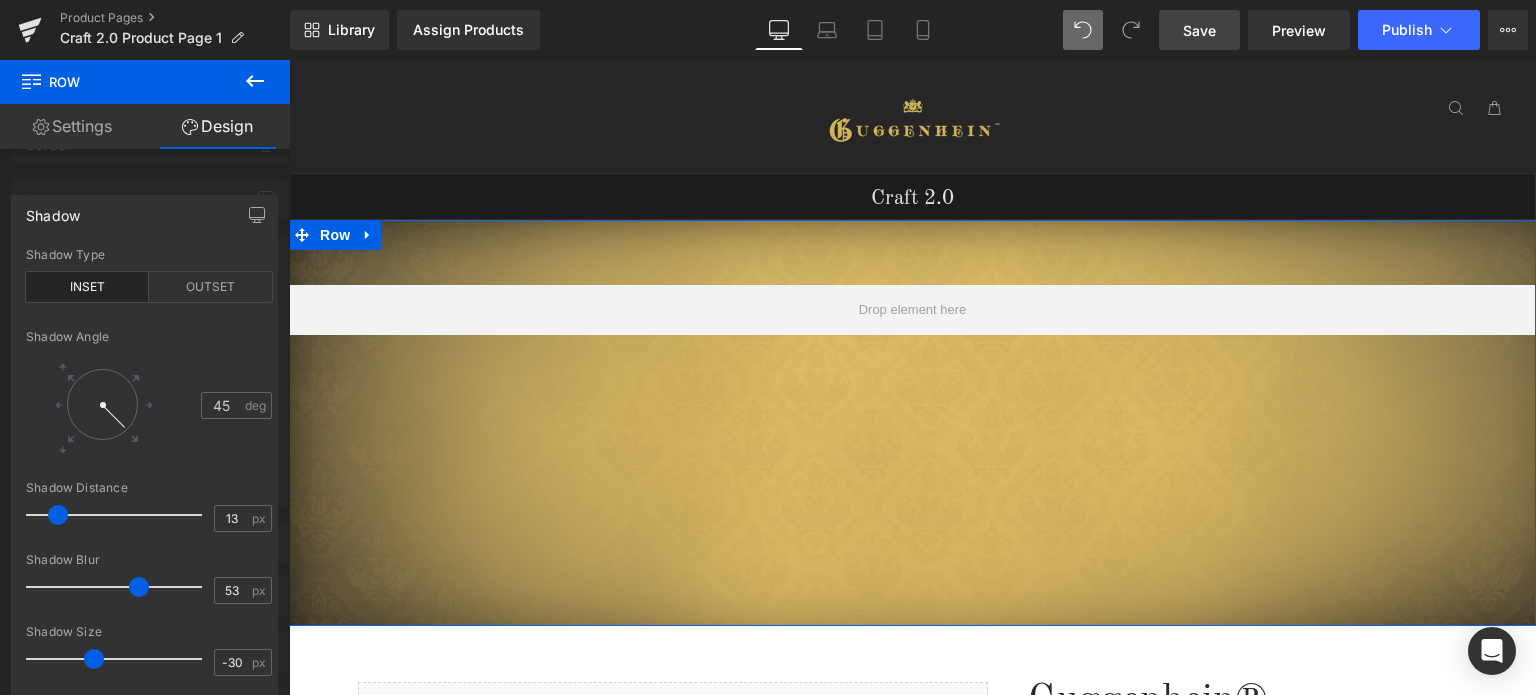 type on "52" 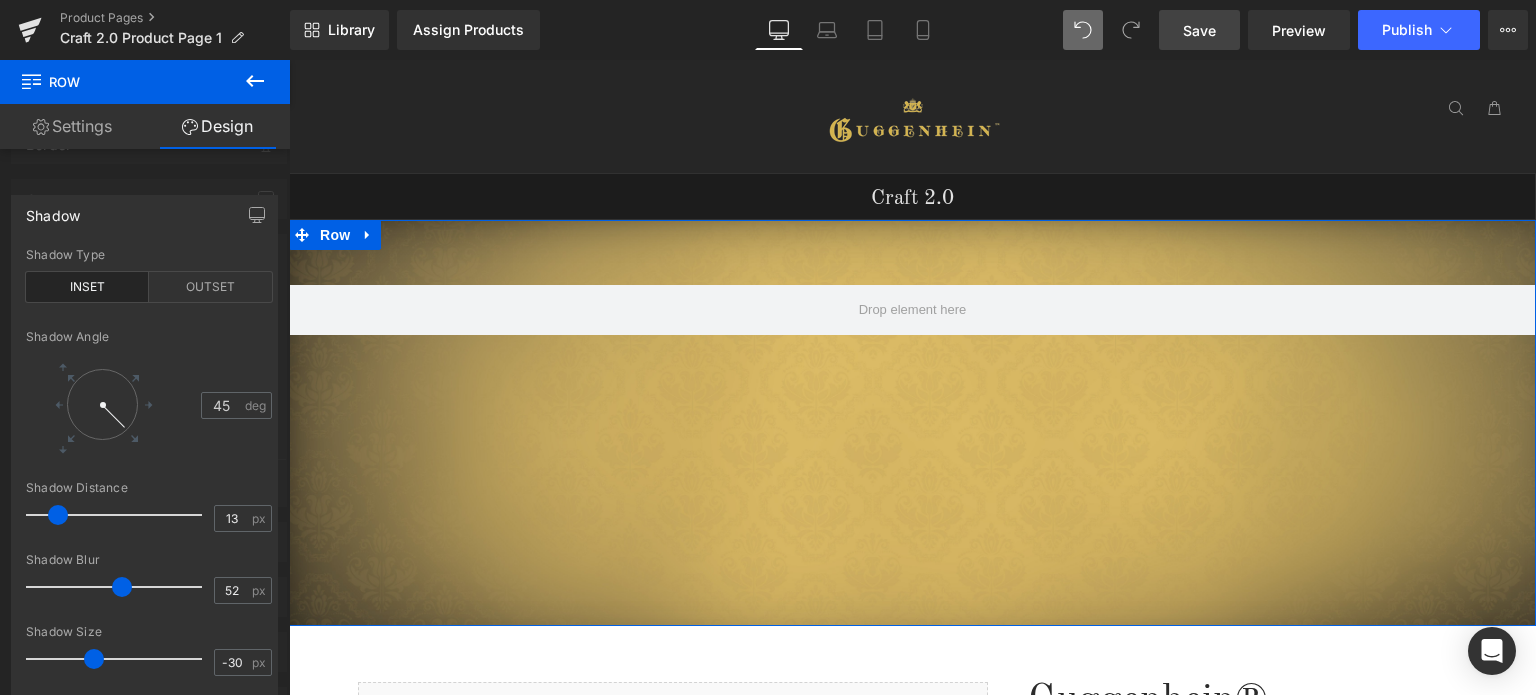 drag, startPoint x: 155, startPoint y: 585, endPoint x: 120, endPoint y: 586, distance: 35.014282 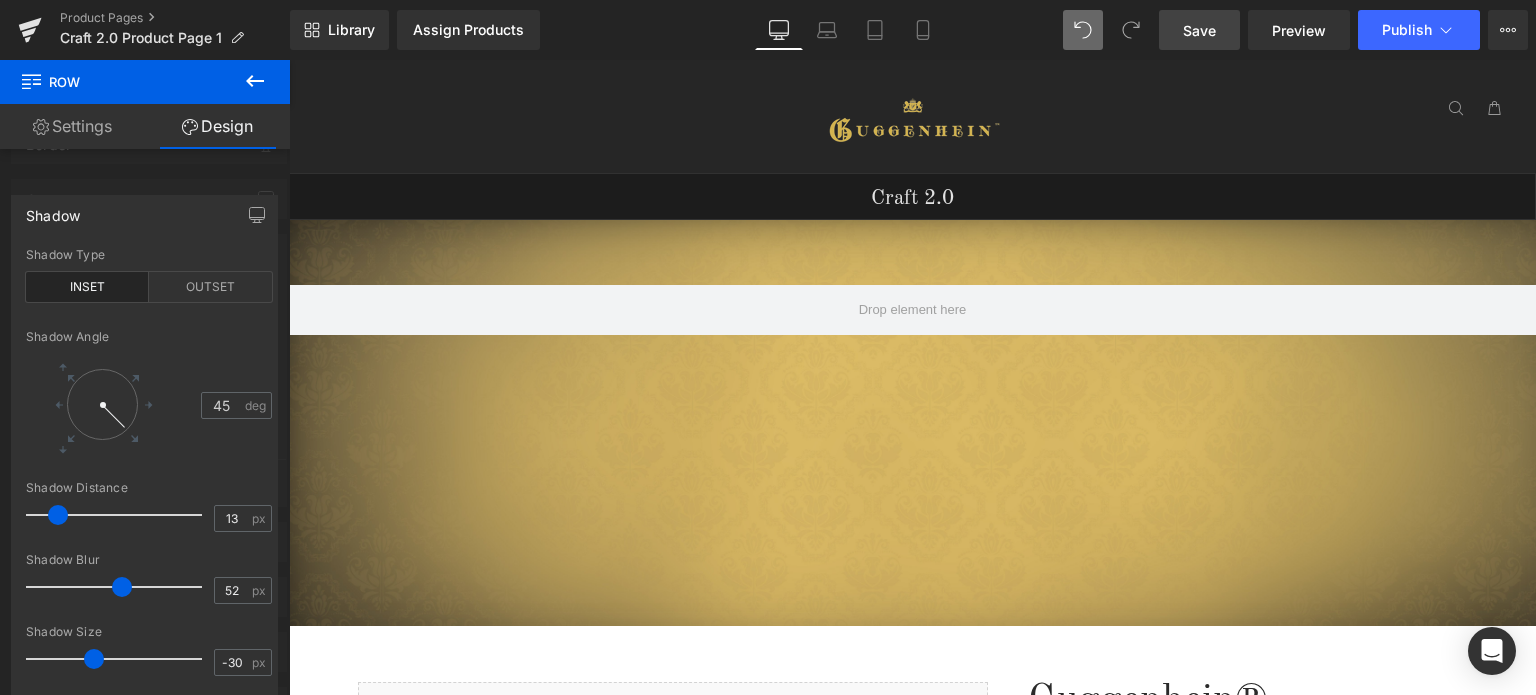 click on "Save" at bounding box center [1199, 30] 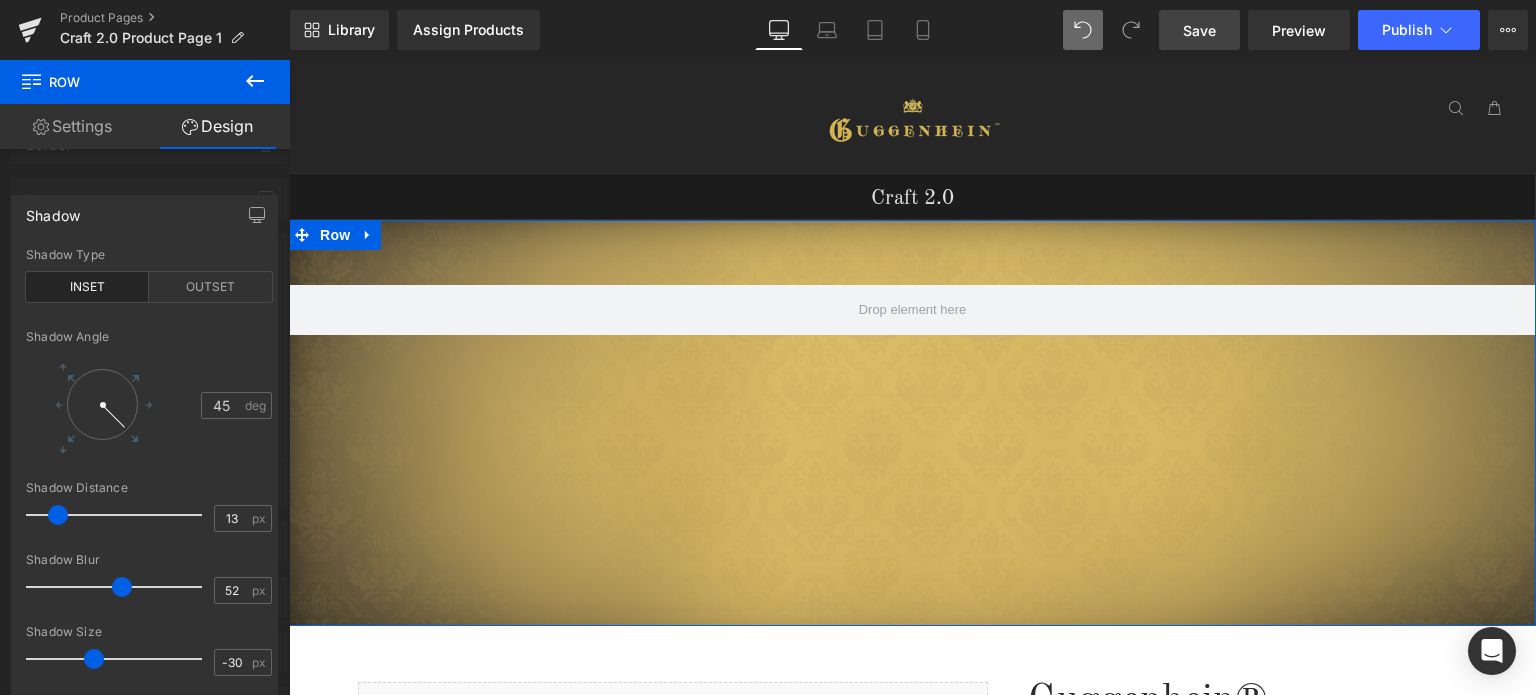 click at bounding box center [145, 382] 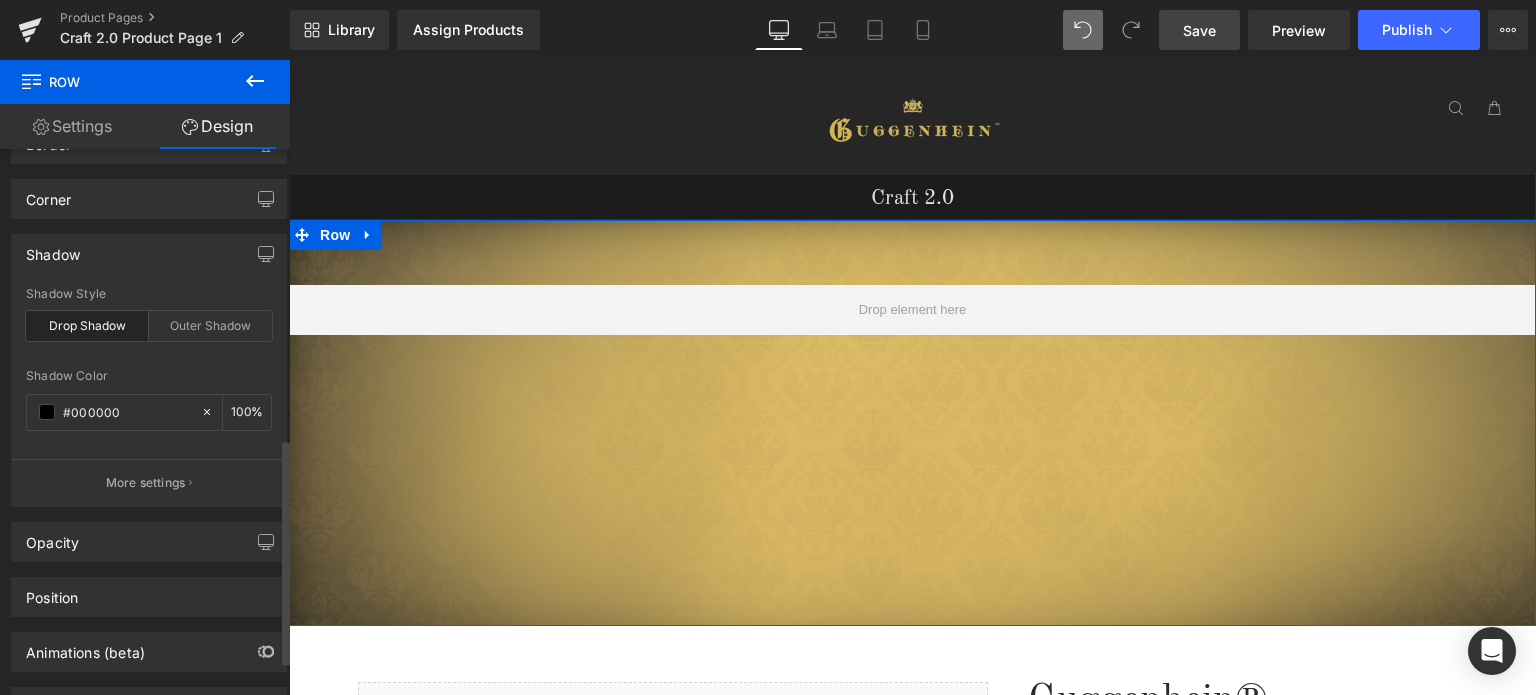 click on "Shadow
drop Shadow Style Drop Shadow Outer Shadow
#000000 Shadow Color #000000 100 %
More settings" at bounding box center [149, 363] 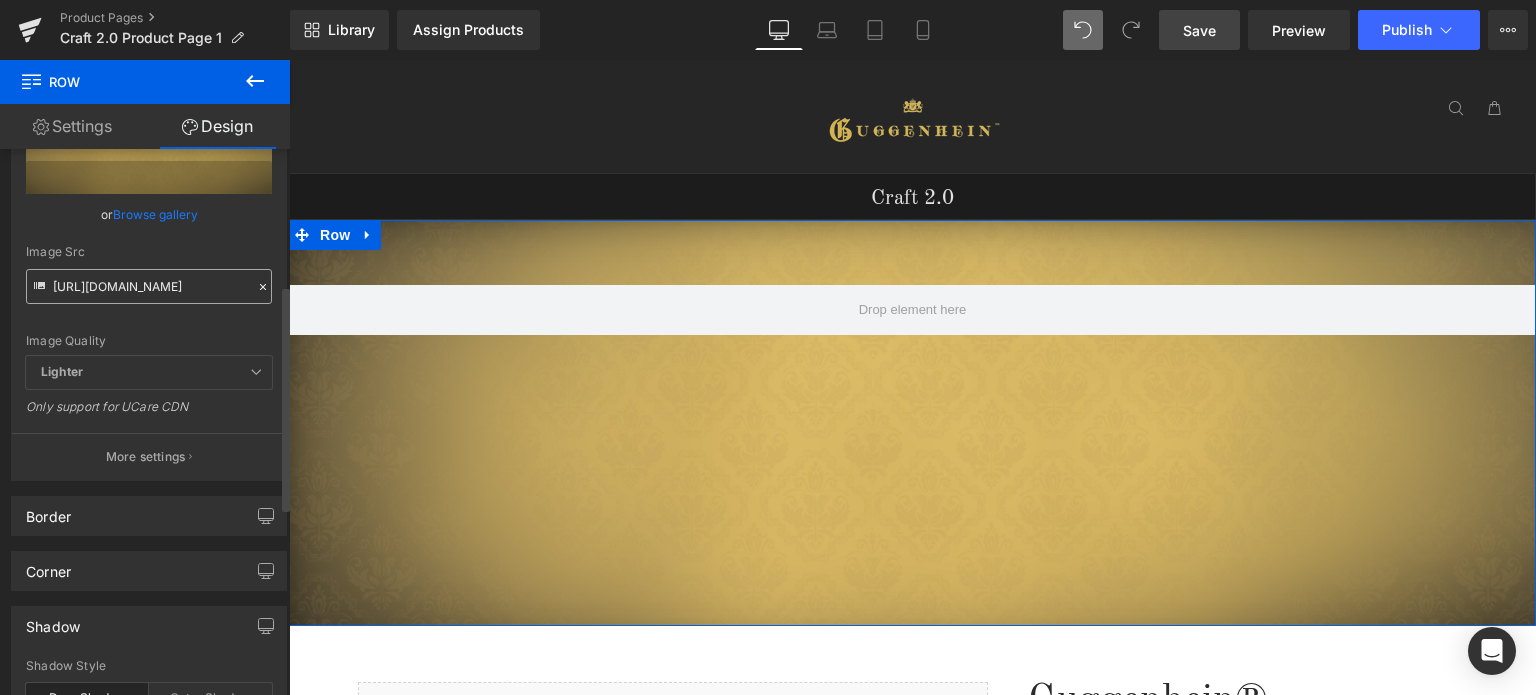 scroll, scrollTop: 300, scrollLeft: 0, axis: vertical 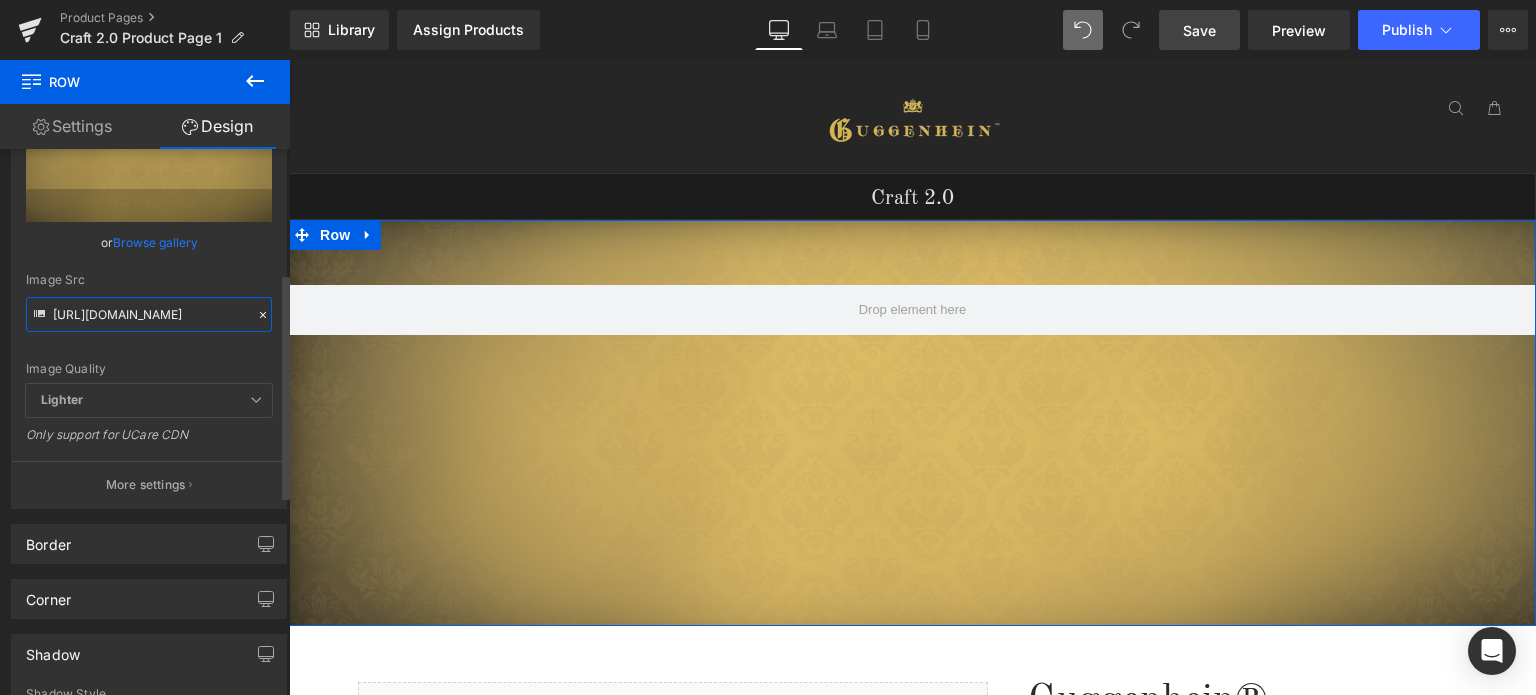 click on "[URL][DOMAIN_NAME]" at bounding box center (149, 314) 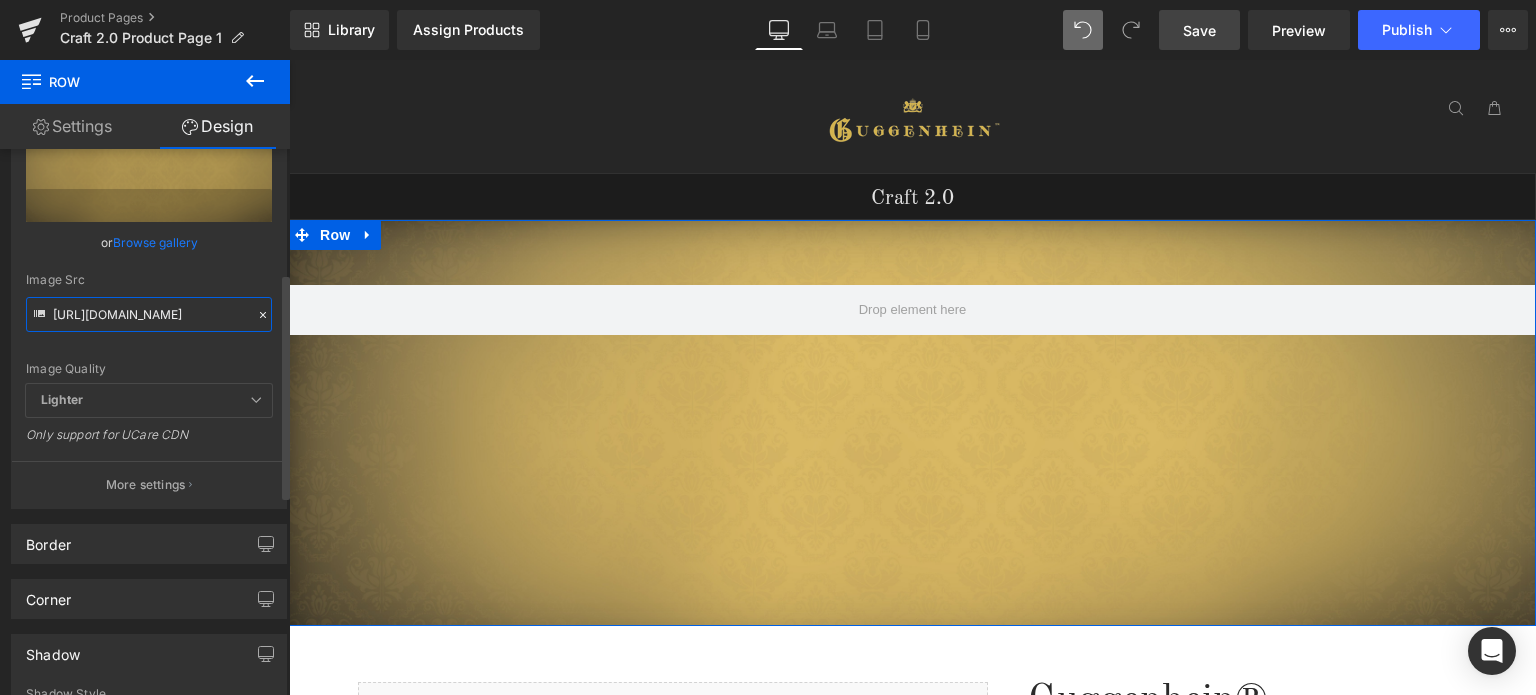 scroll, scrollTop: 0, scrollLeft: 512, axis: horizontal 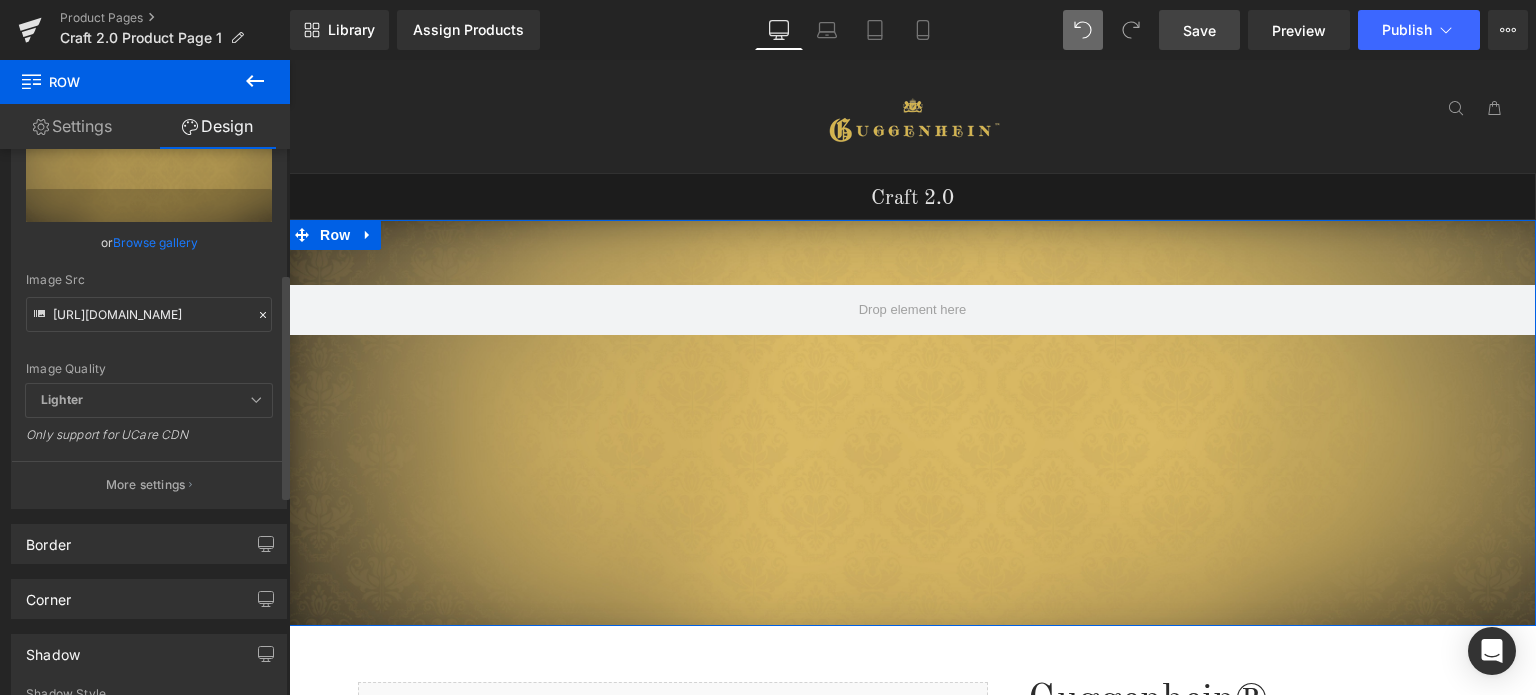 click on "Image Quality Lighter Lightest
Lighter
Lighter Lightest Only support for UCare CDN" at bounding box center [149, 208] 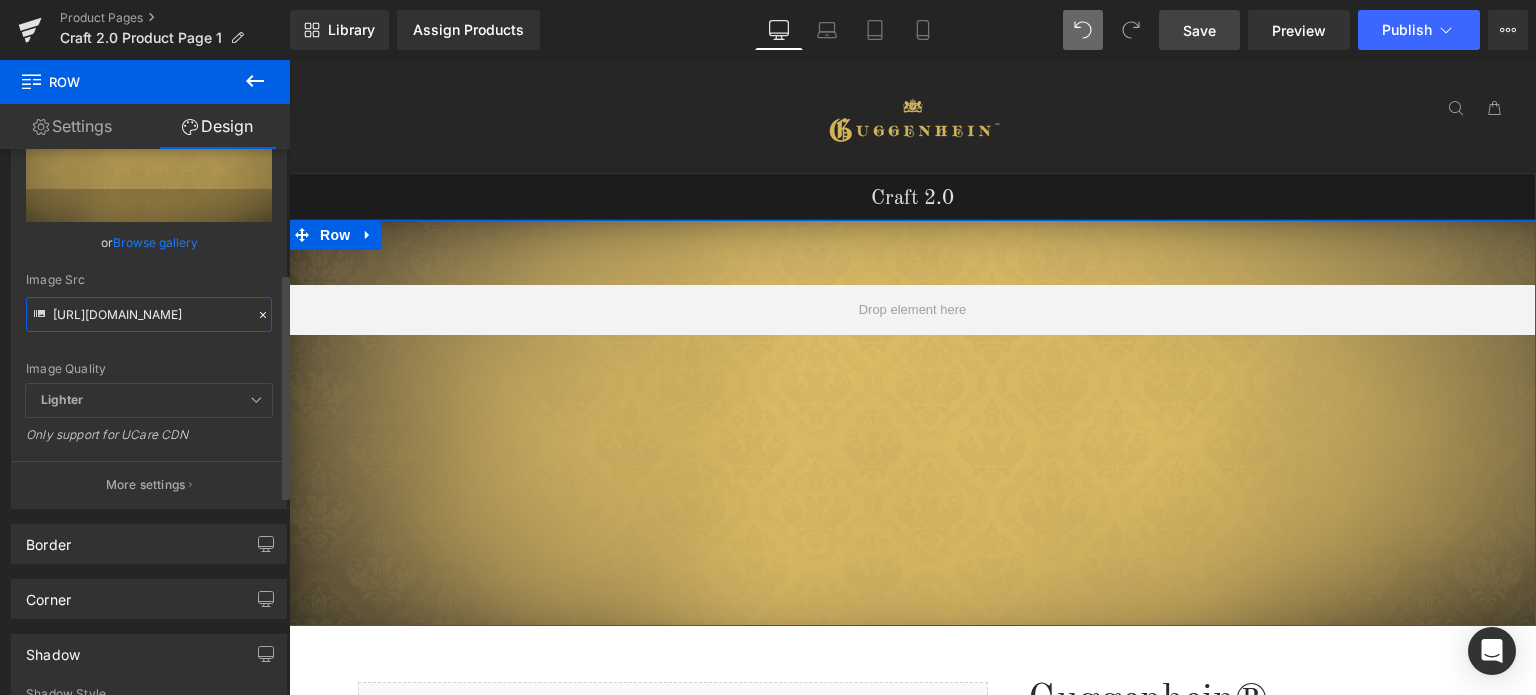 click on "[URL][DOMAIN_NAME]" at bounding box center (149, 314) 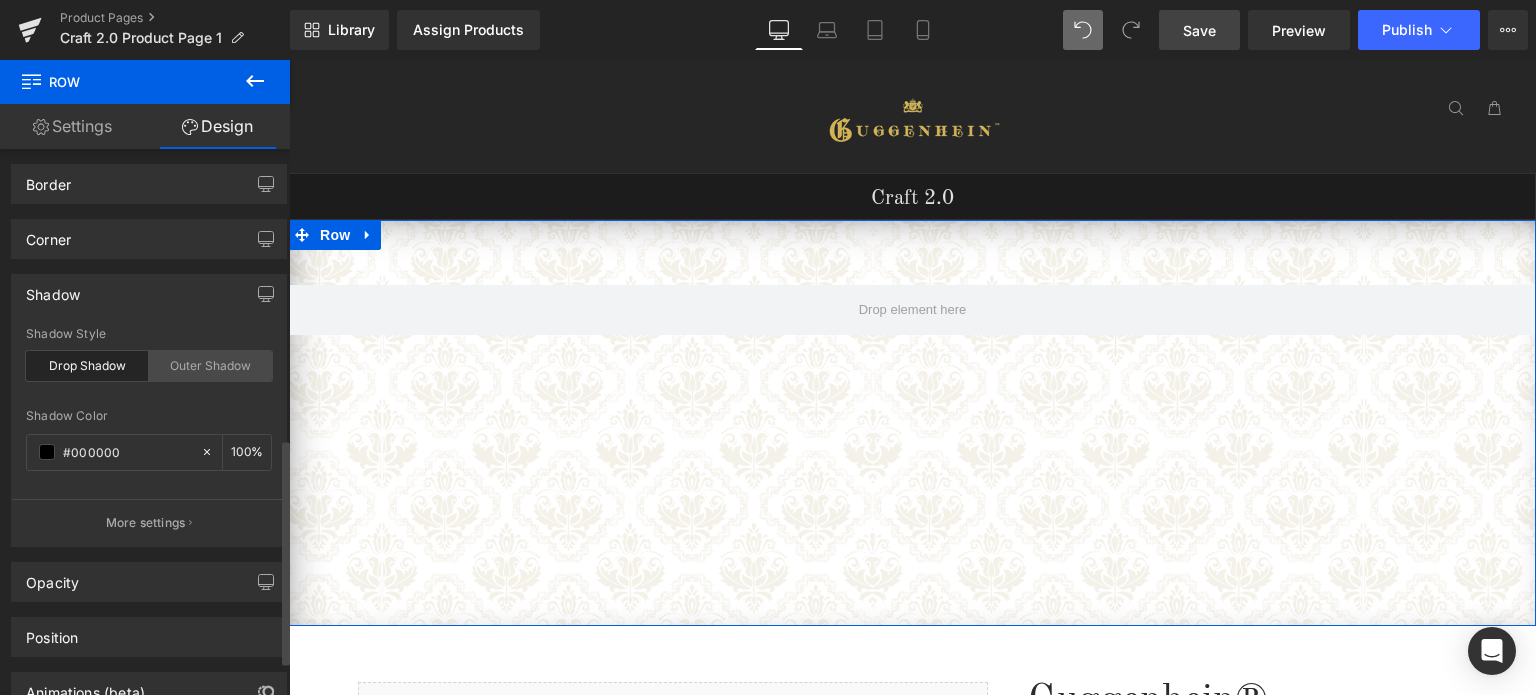 scroll, scrollTop: 700, scrollLeft: 0, axis: vertical 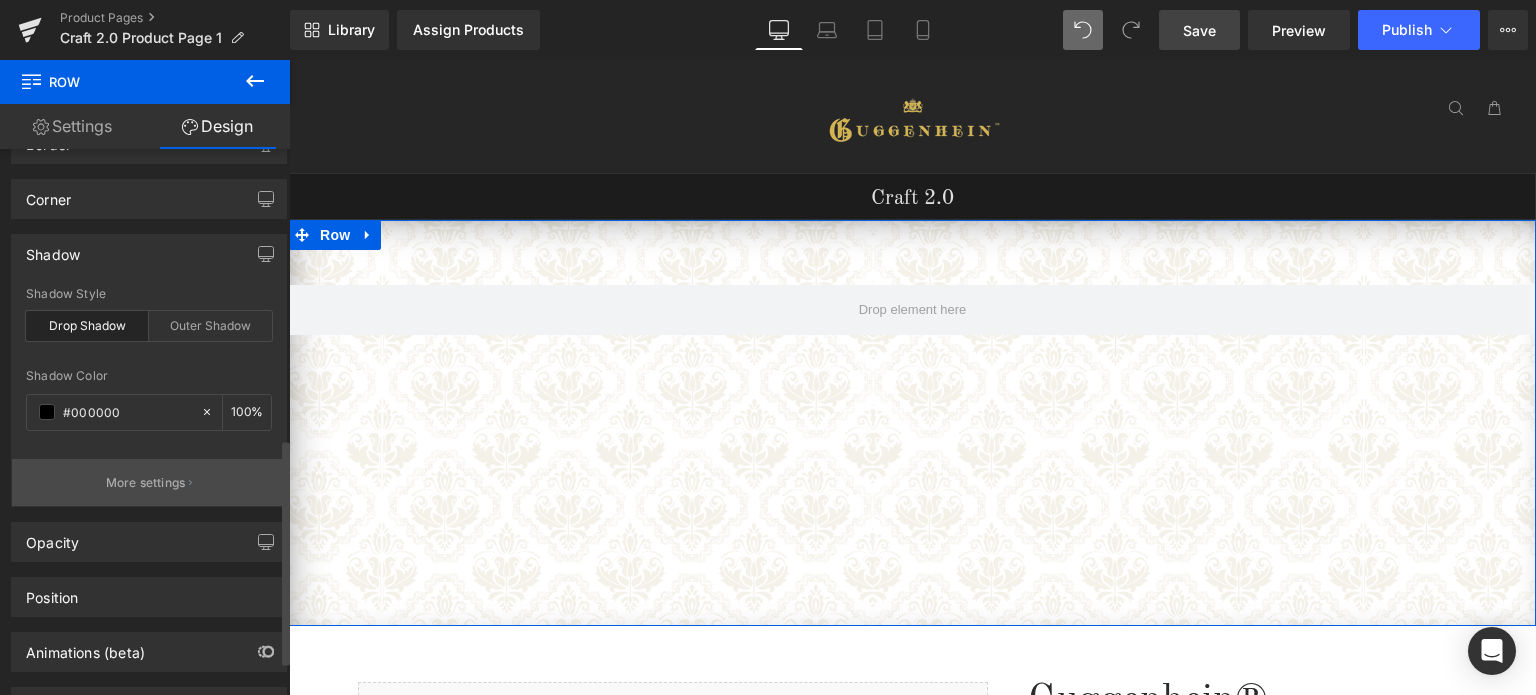 type on "[URL][DOMAIN_NAME]" 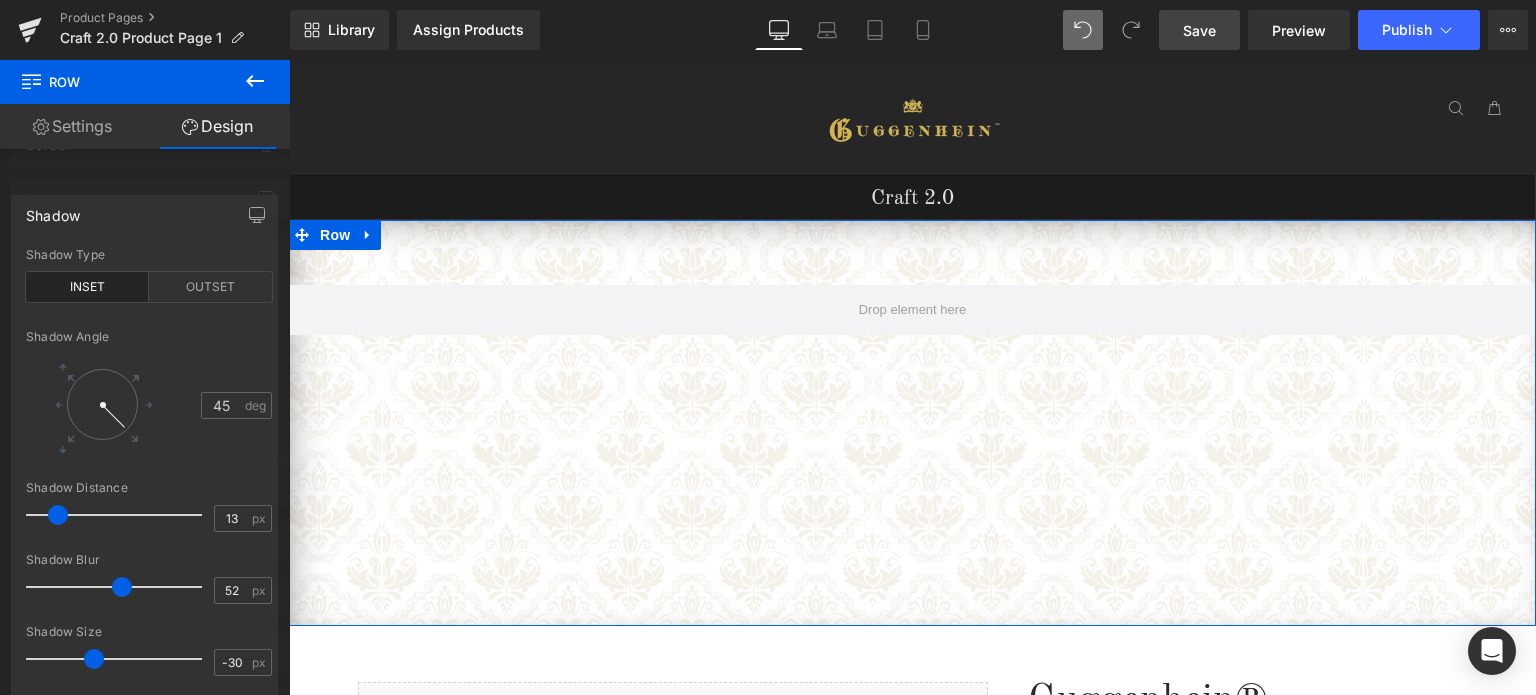 scroll, scrollTop: 0, scrollLeft: 0, axis: both 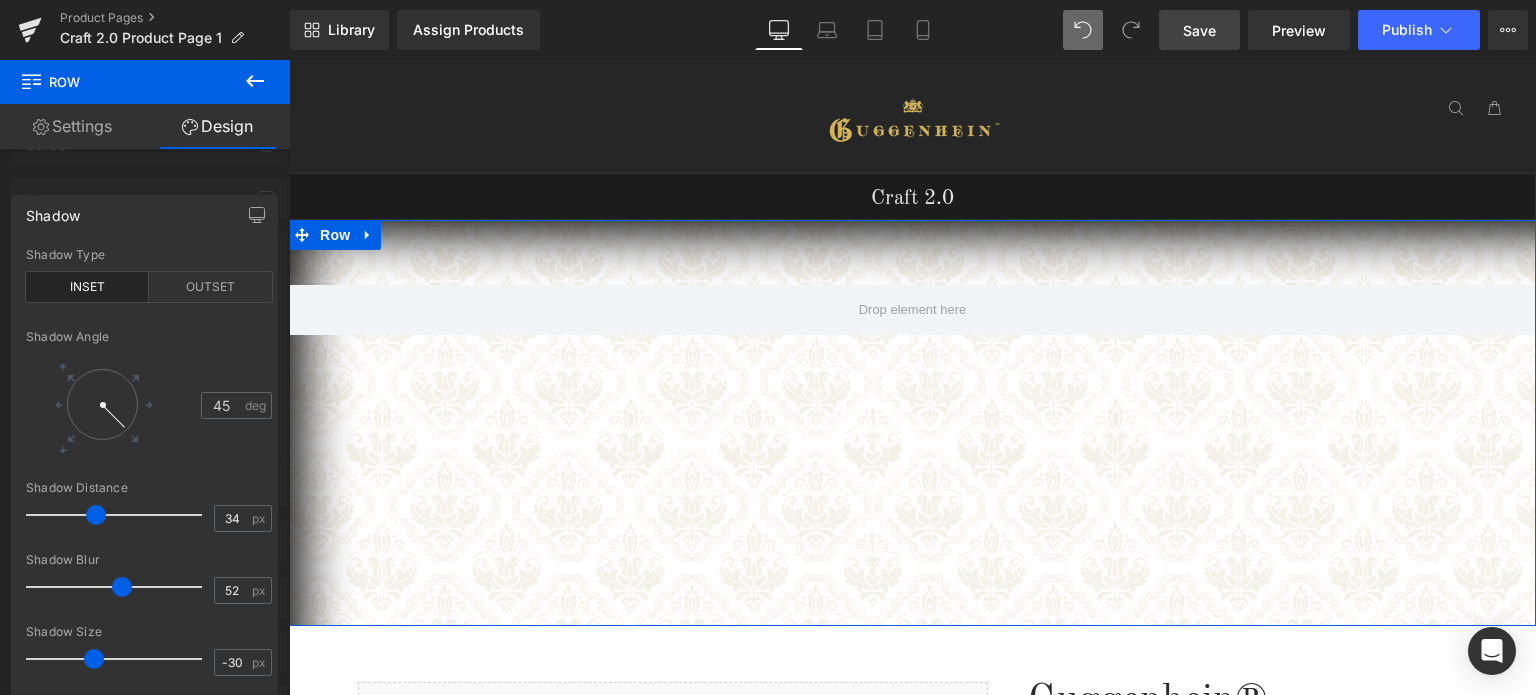 type on "33" 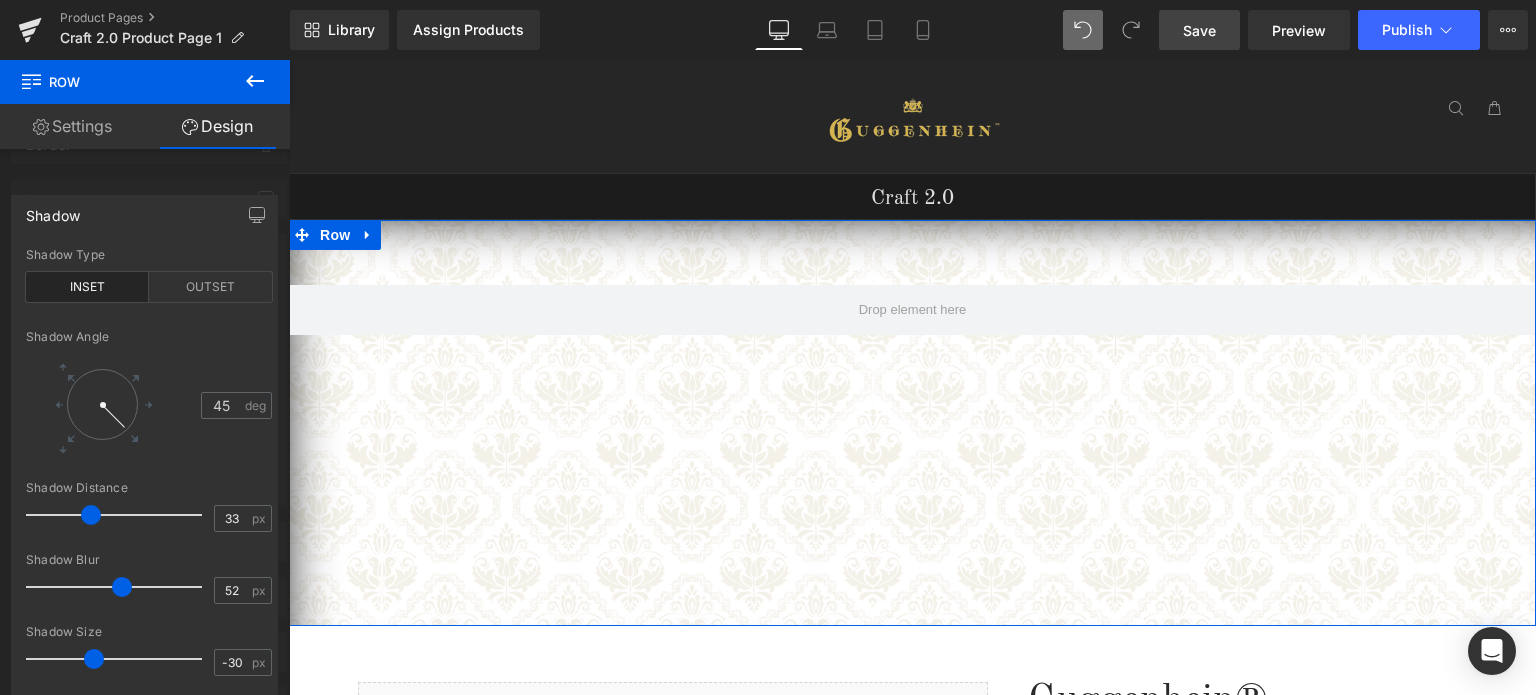 drag, startPoint x: 54, startPoint y: 509, endPoint x: 88, endPoint y: 508, distance: 34.0147 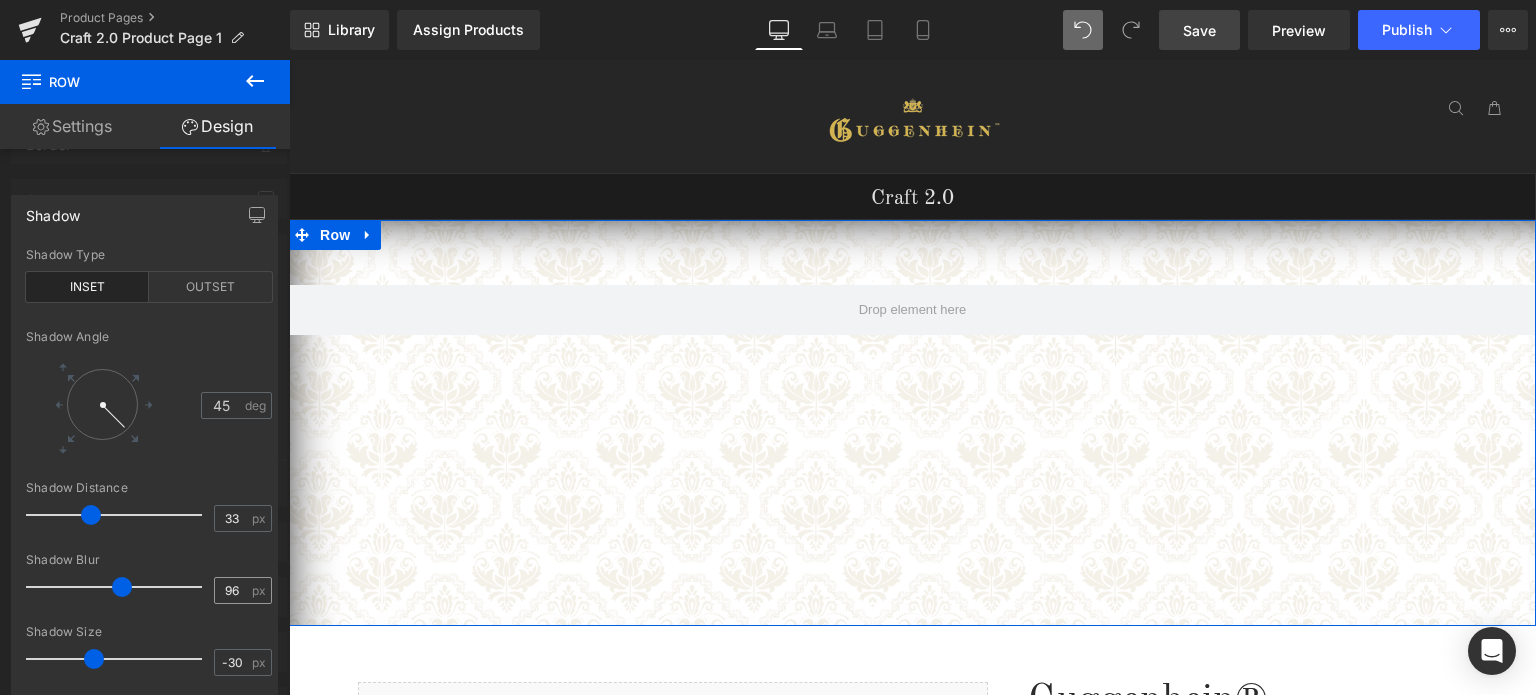 type on "100" 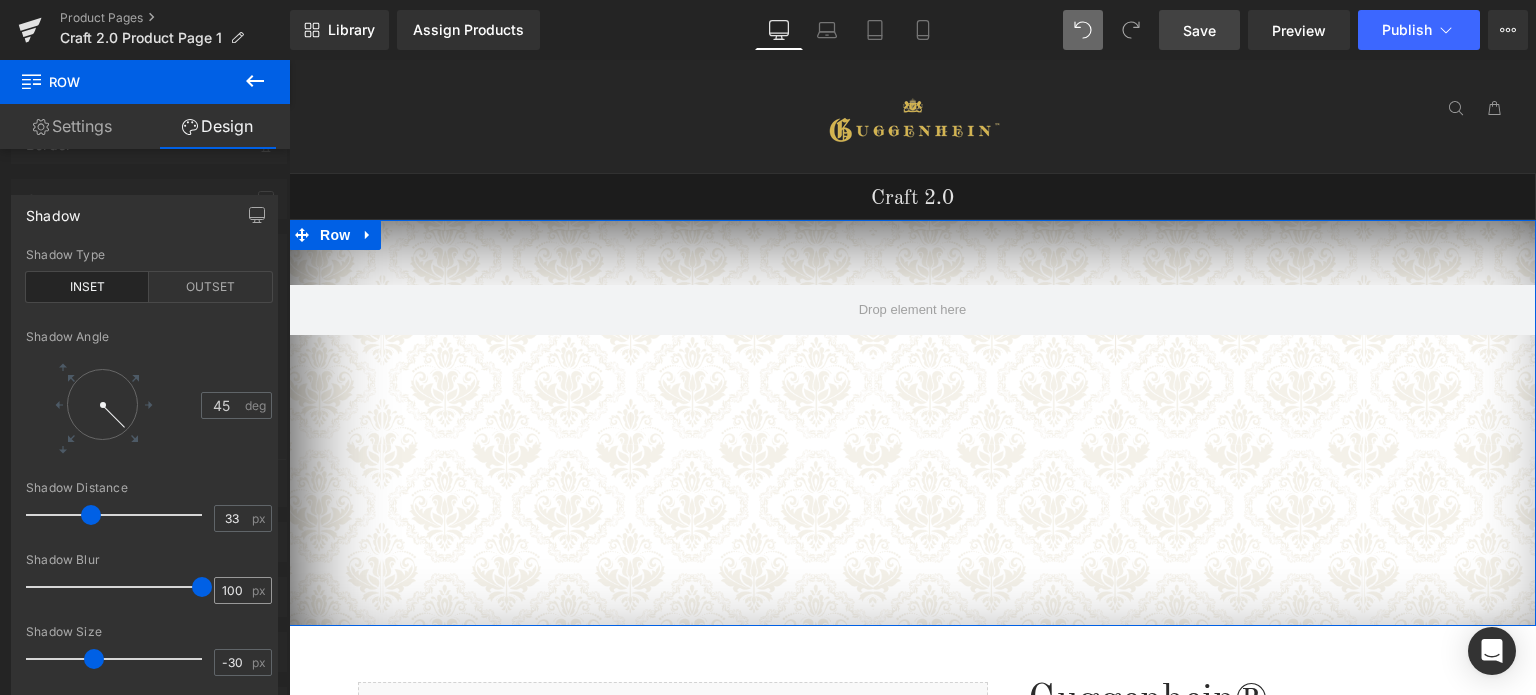 drag, startPoint x: 125, startPoint y: 592, endPoint x: 259, endPoint y: 587, distance: 134.09325 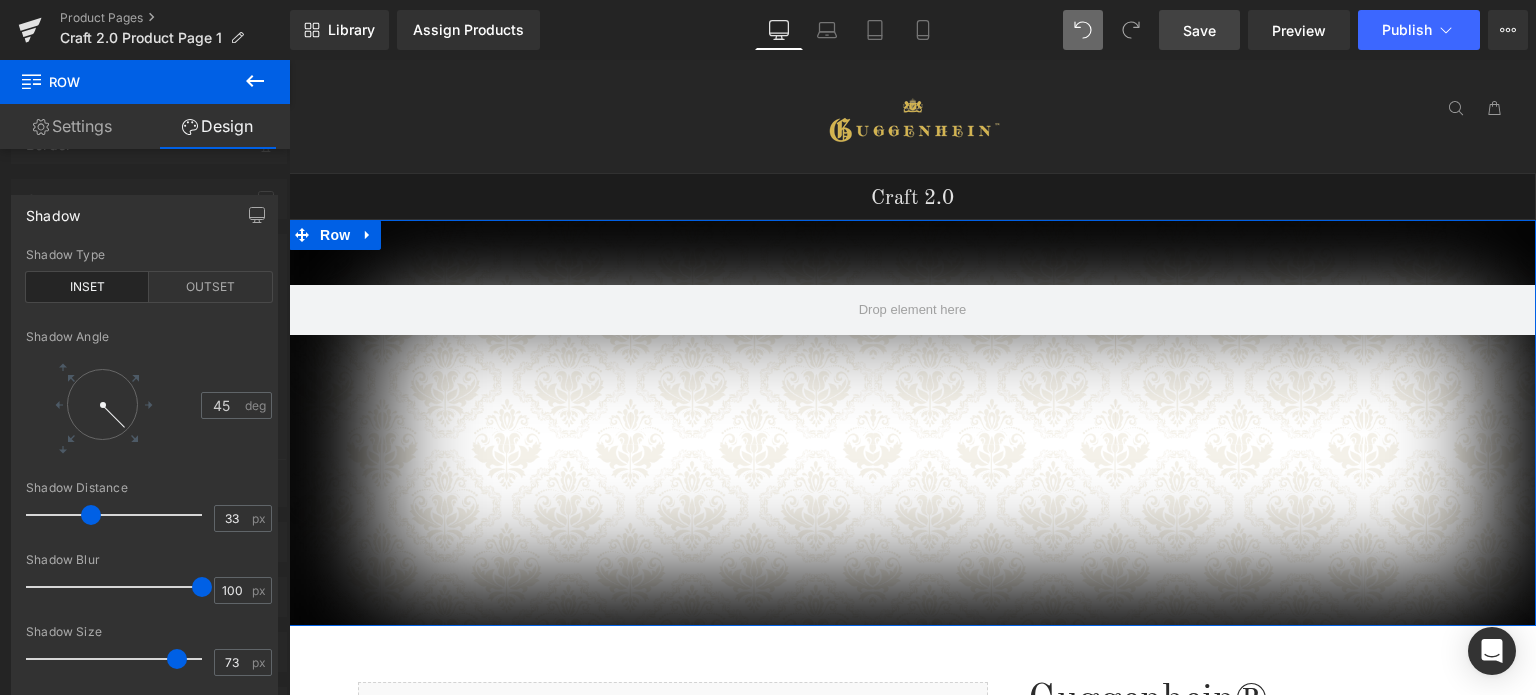 type on "75" 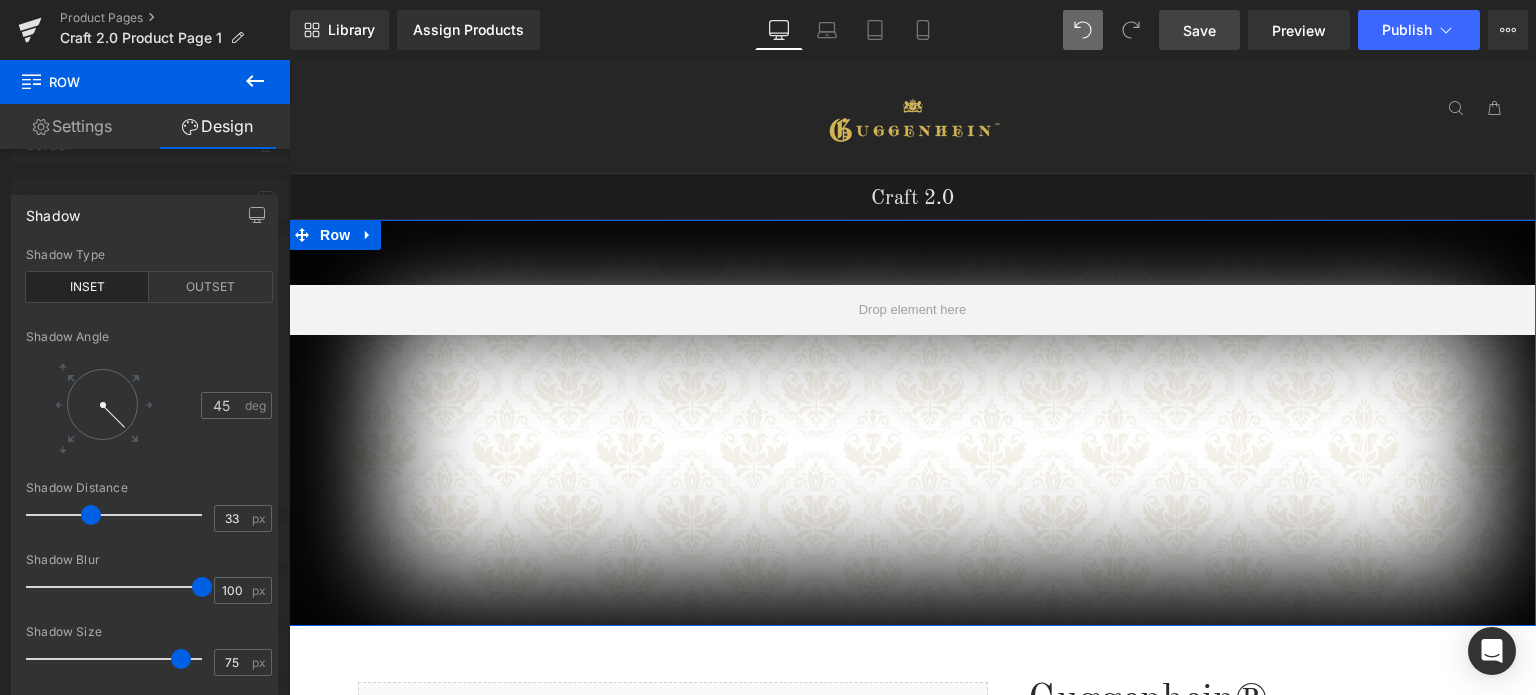 drag, startPoint x: 94, startPoint y: 650, endPoint x: 181, endPoint y: 654, distance: 87.0919 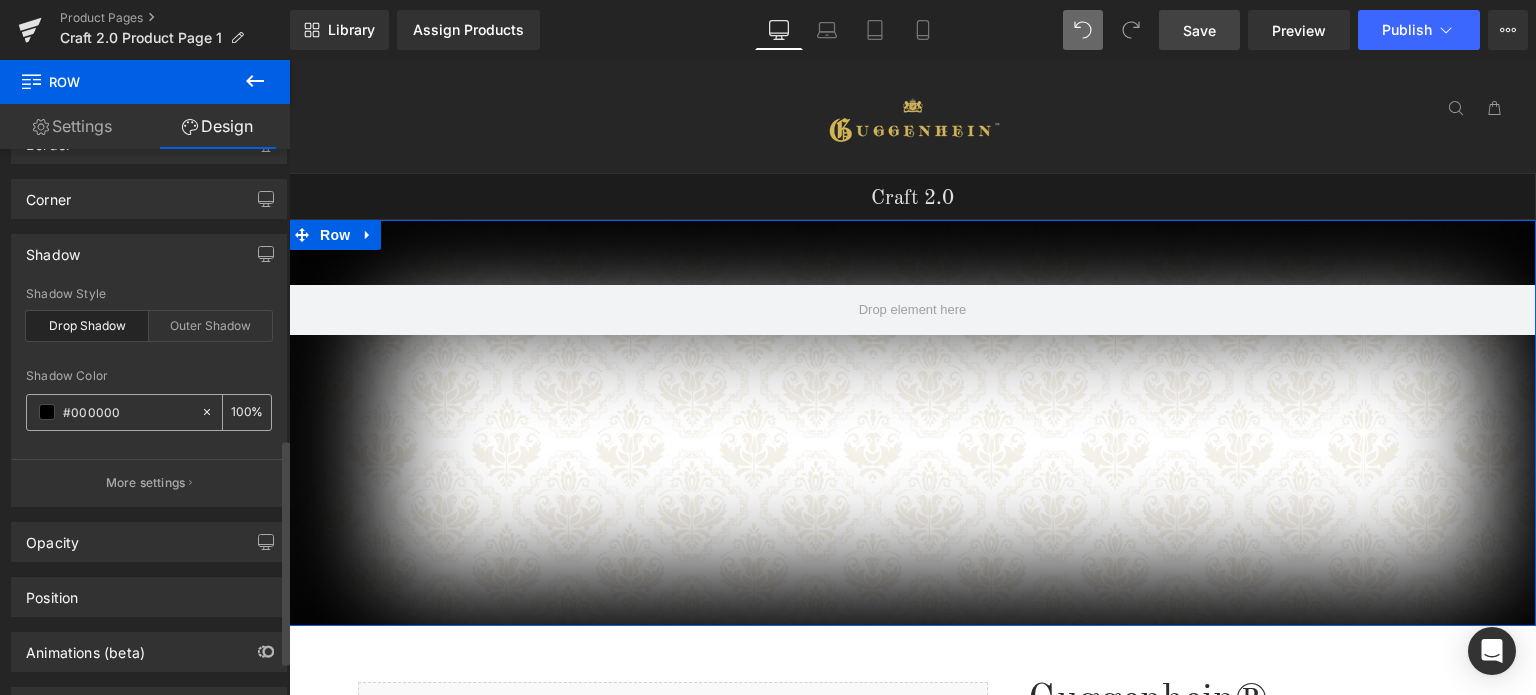 click at bounding box center [47, 412] 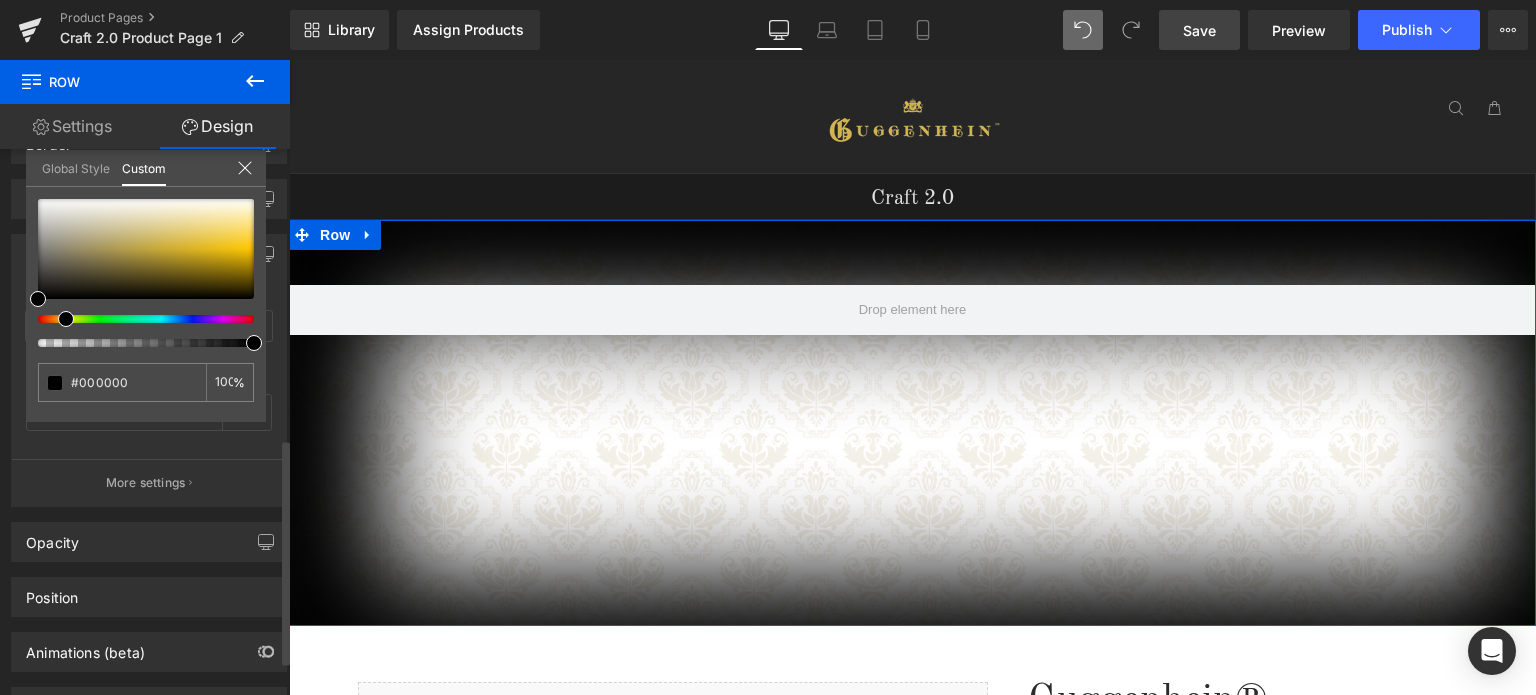 click at bounding box center (138, 319) 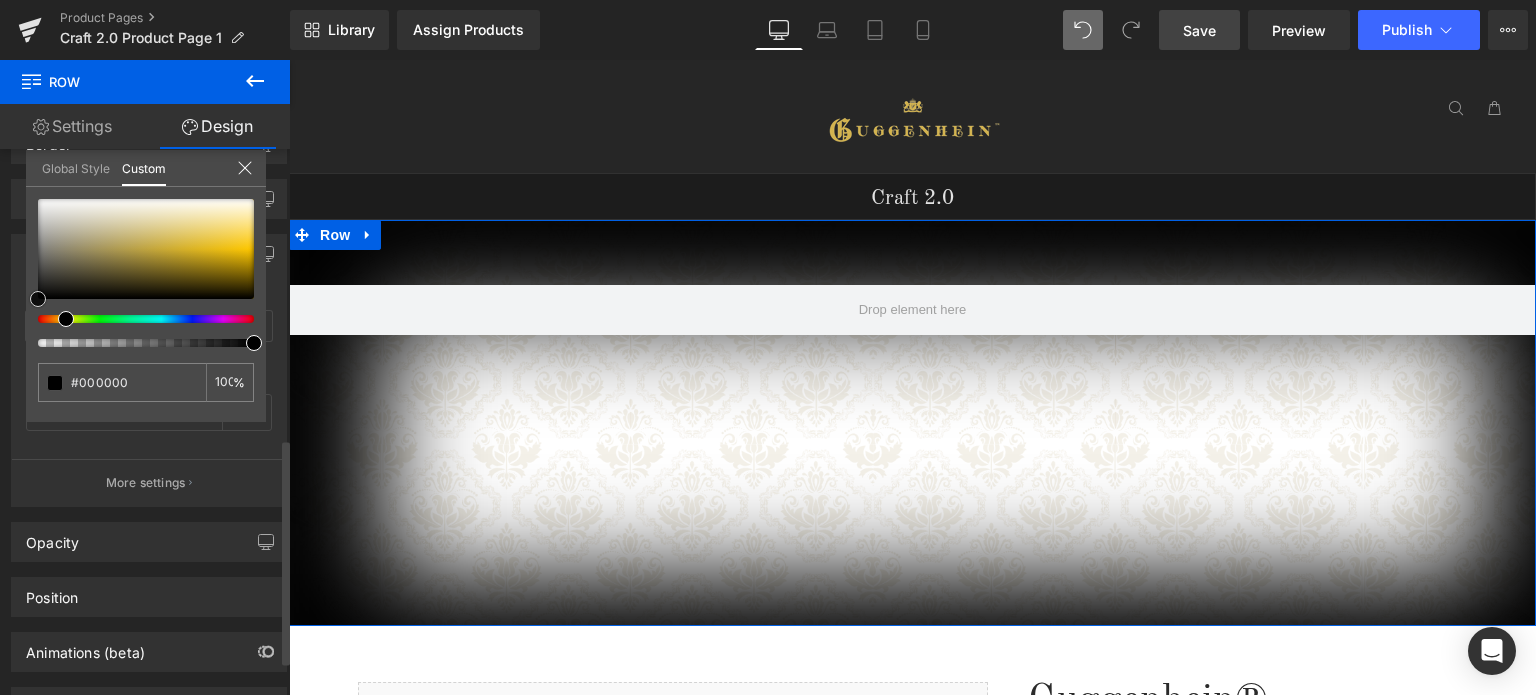 type on "#7d6c2f" 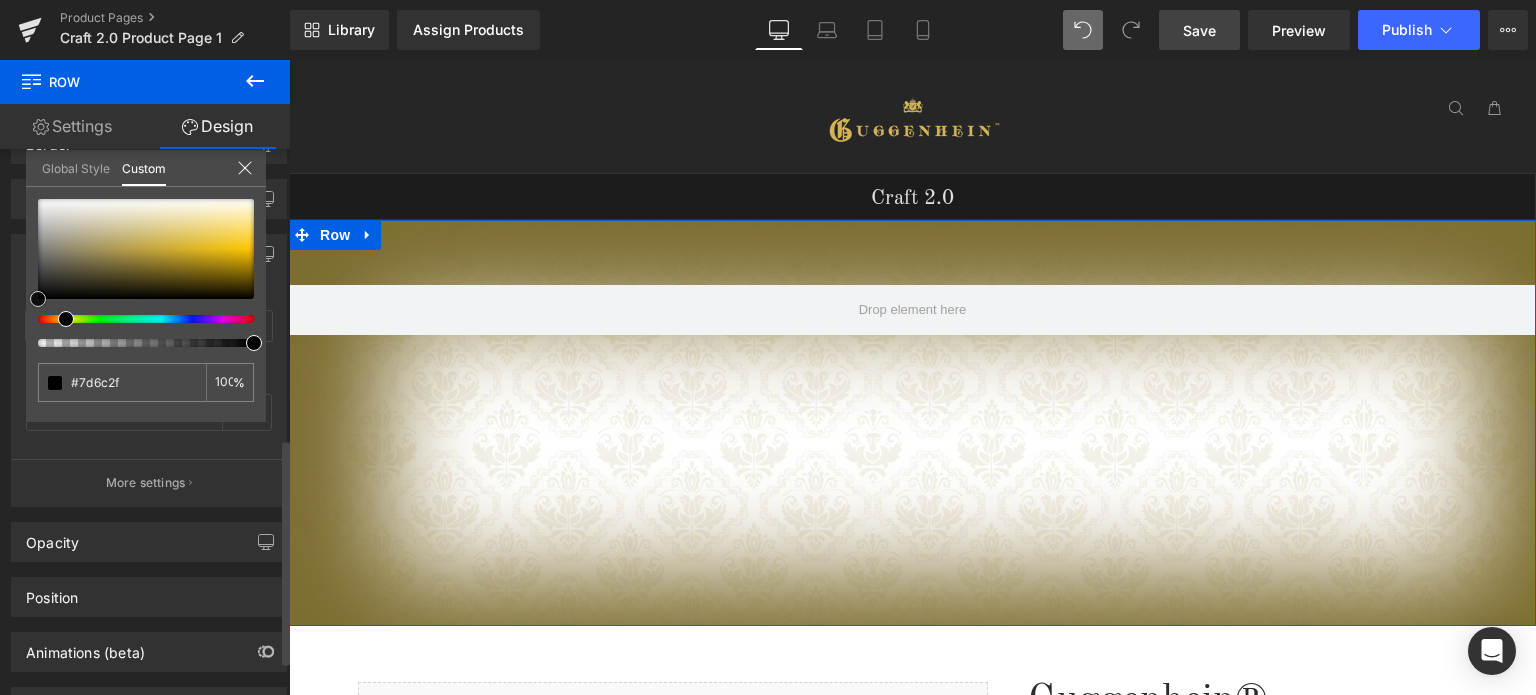 type on "#817031" 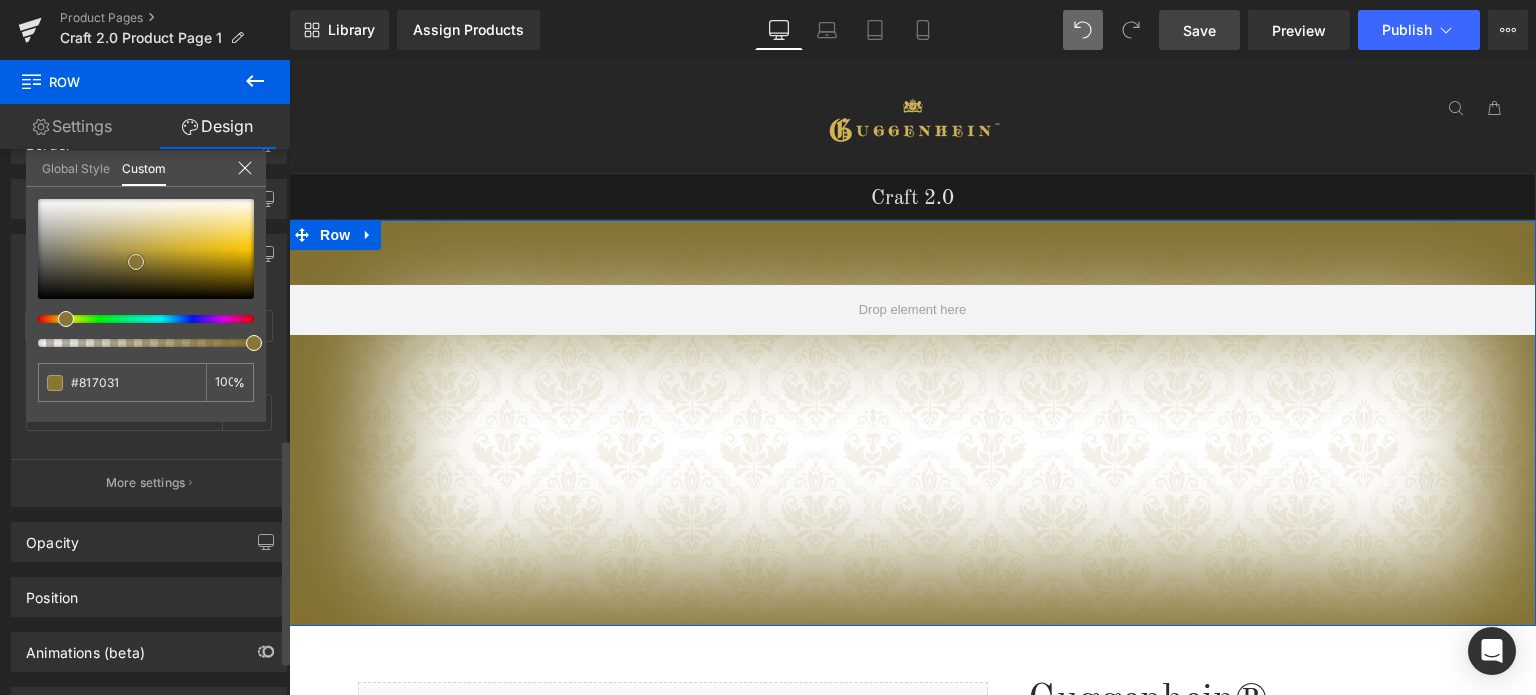type on "#877534" 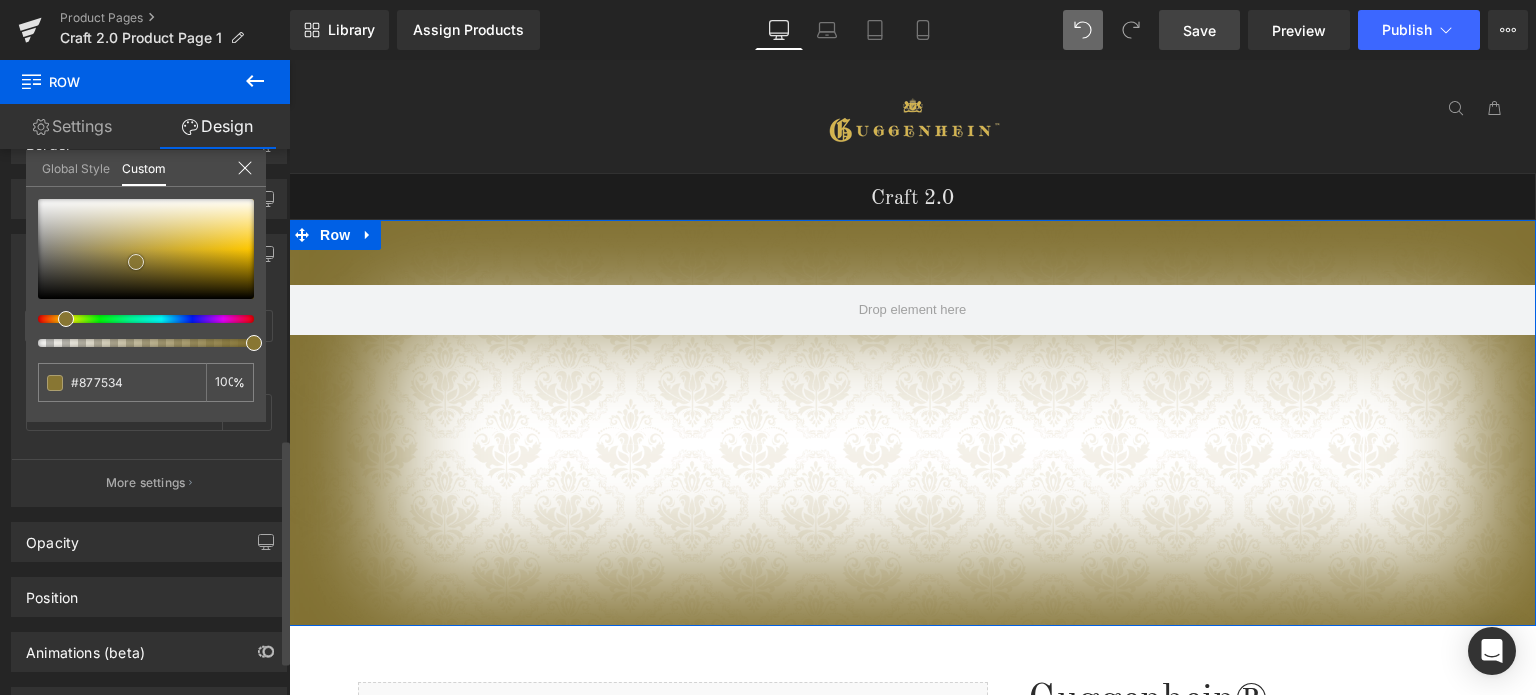 type on "#938242" 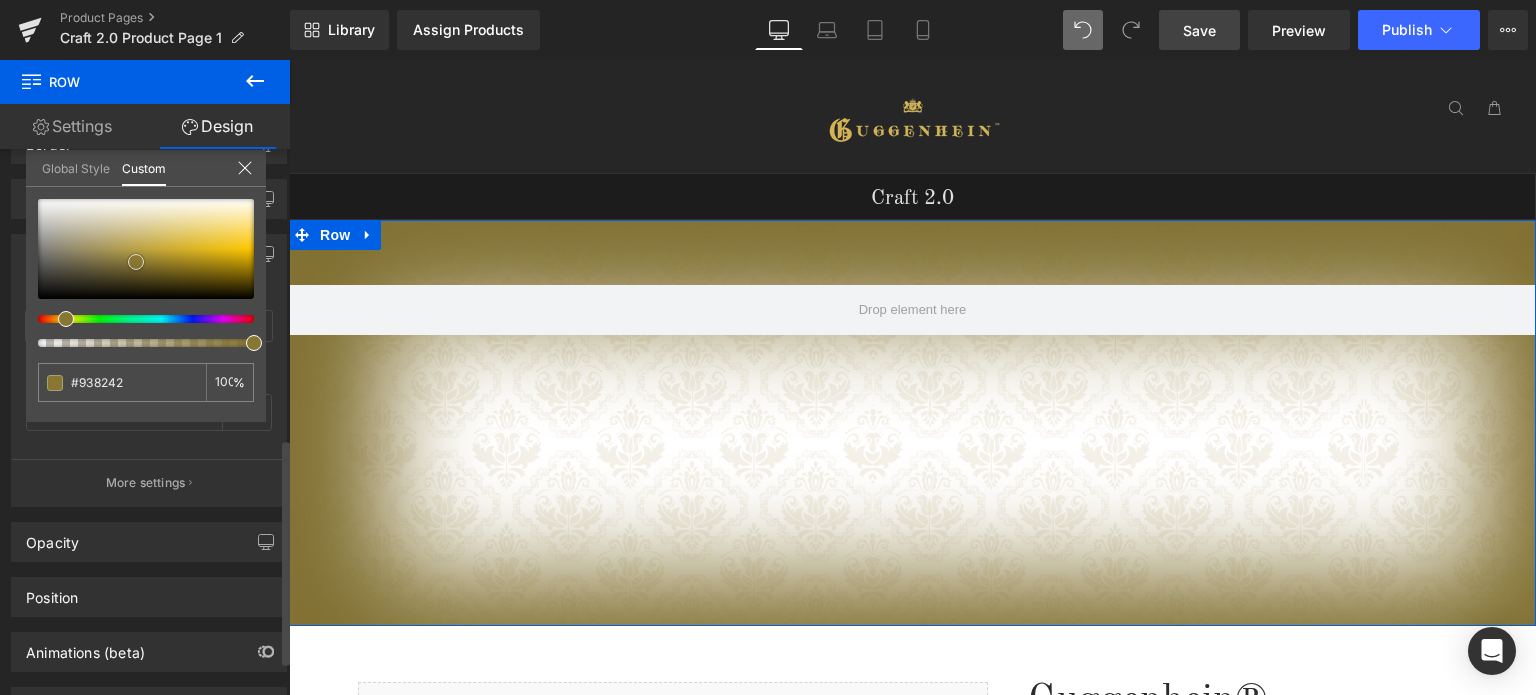 type on "#9e8d51" 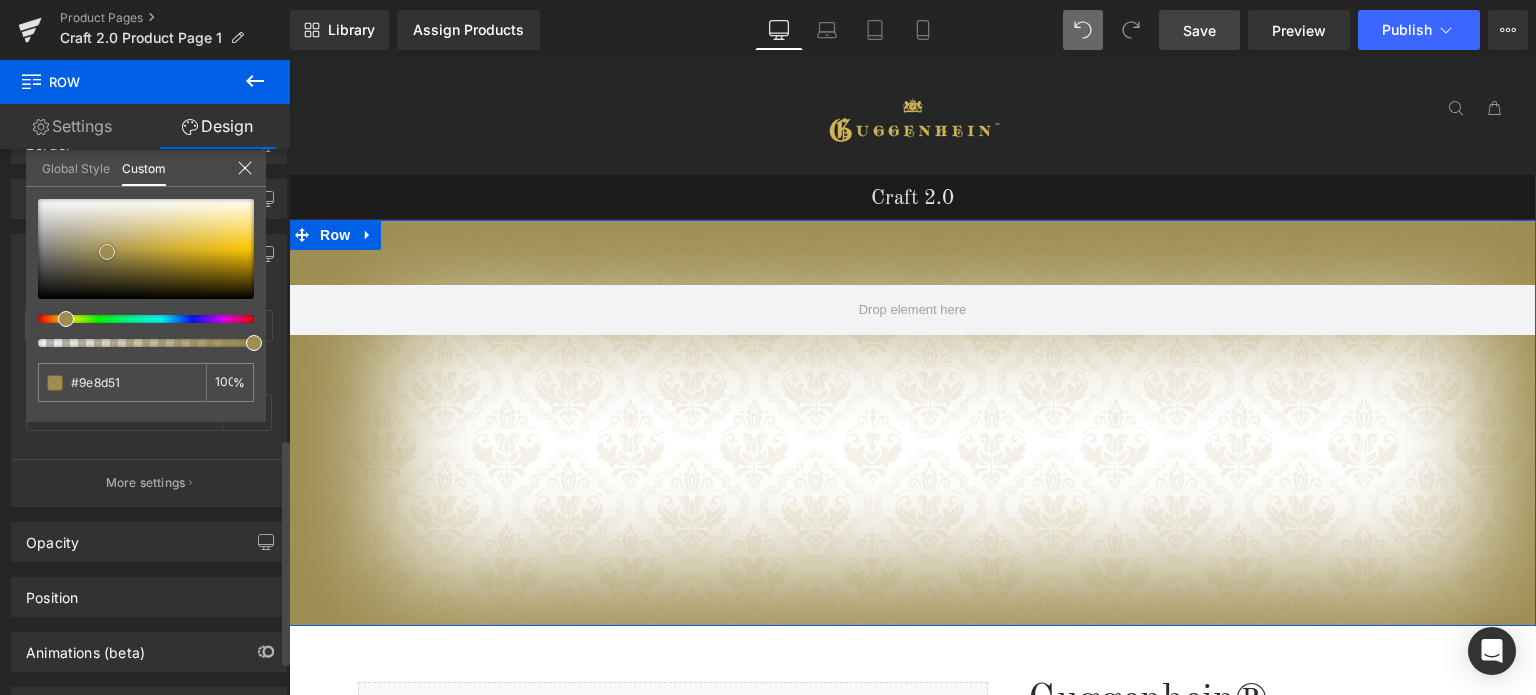 type on "#907f40" 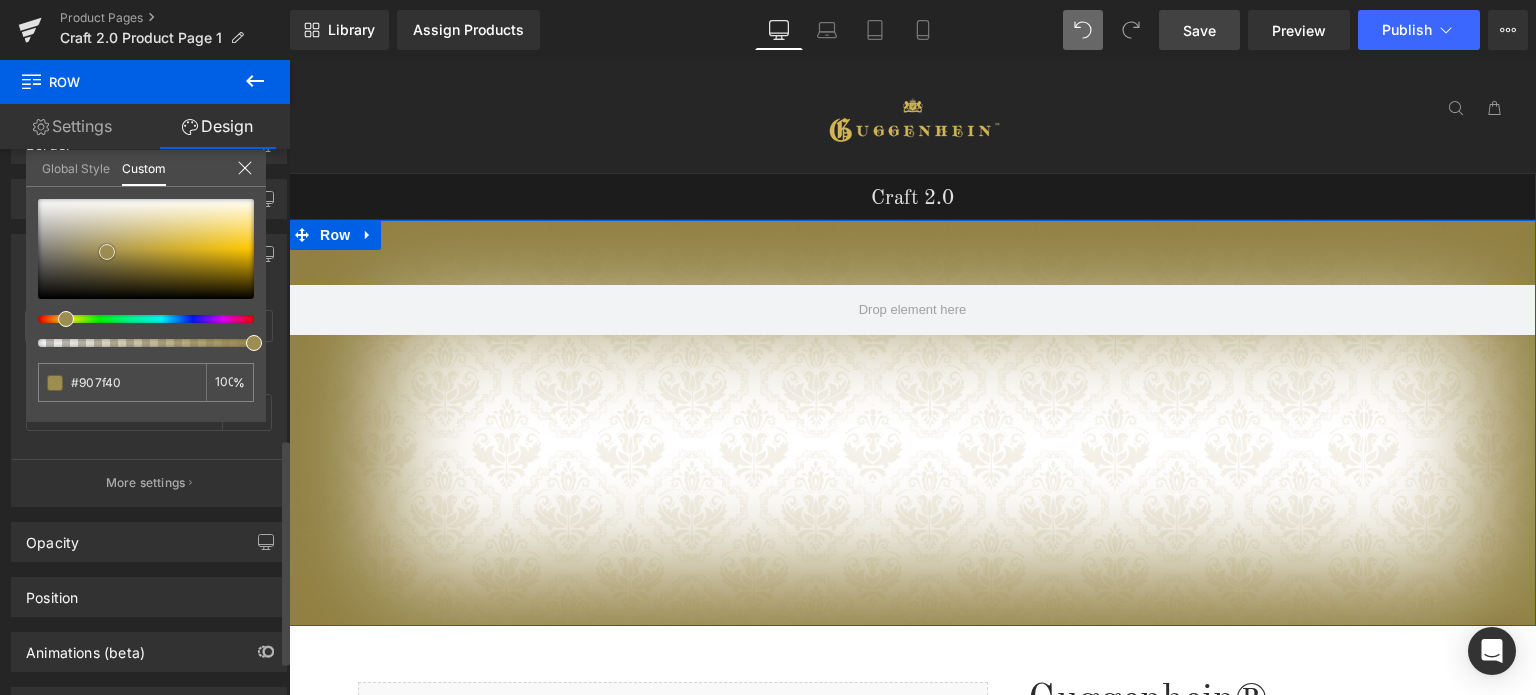 type on "#7d6c2f" 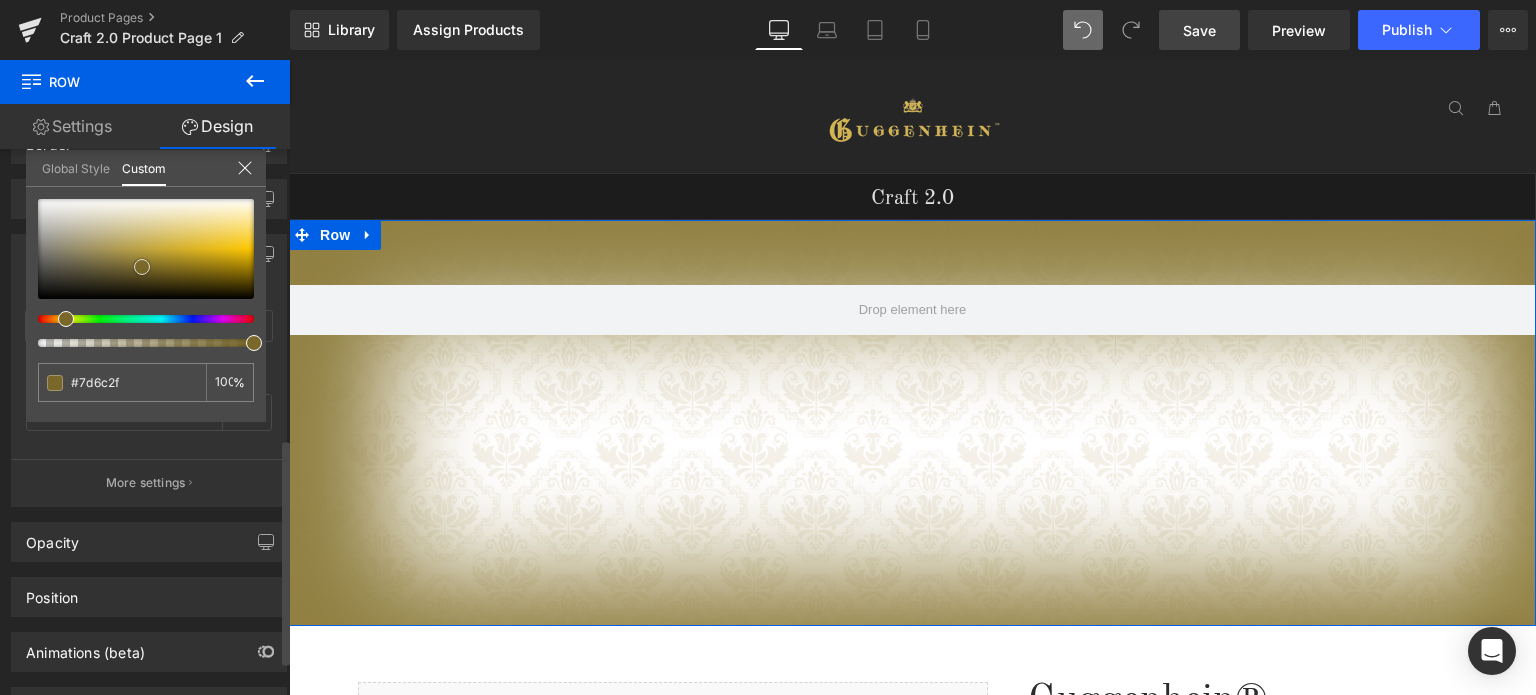 type on "#796829" 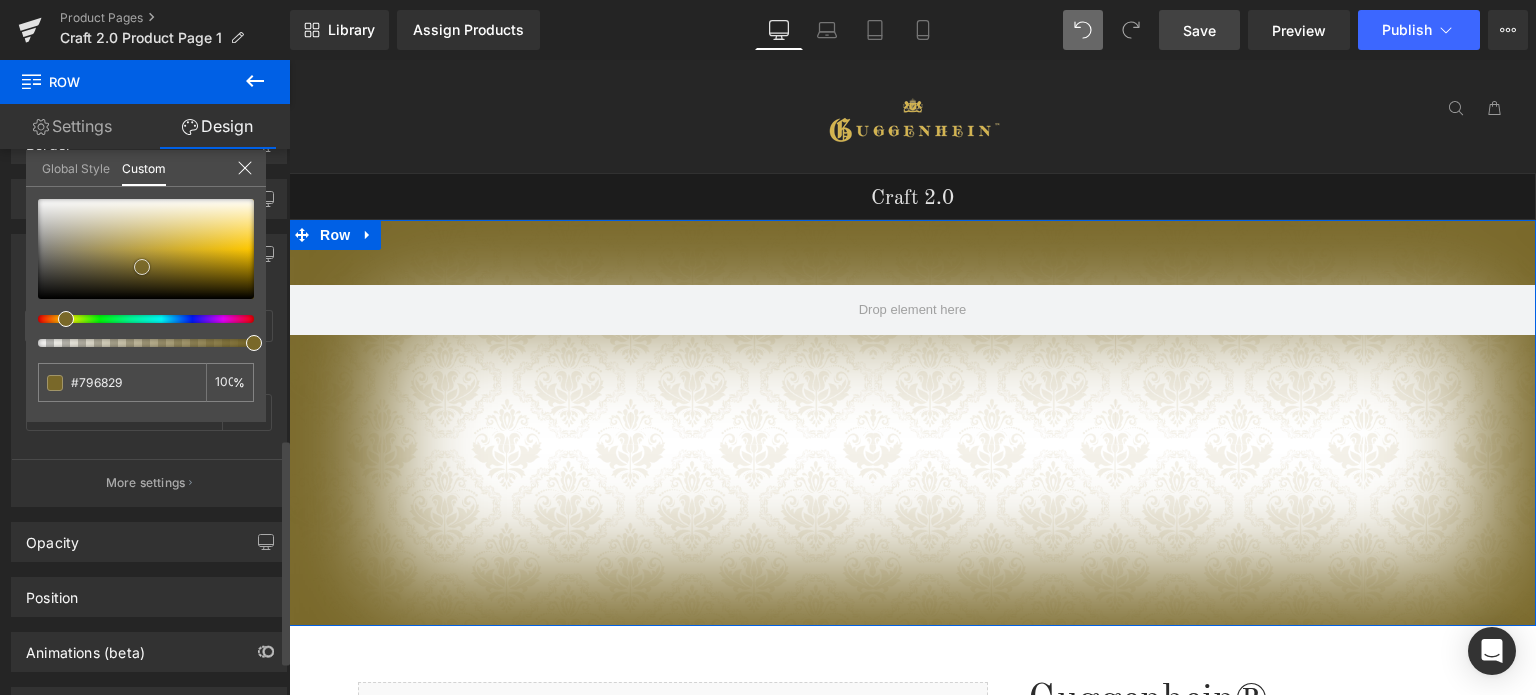 click at bounding box center (146, 249) 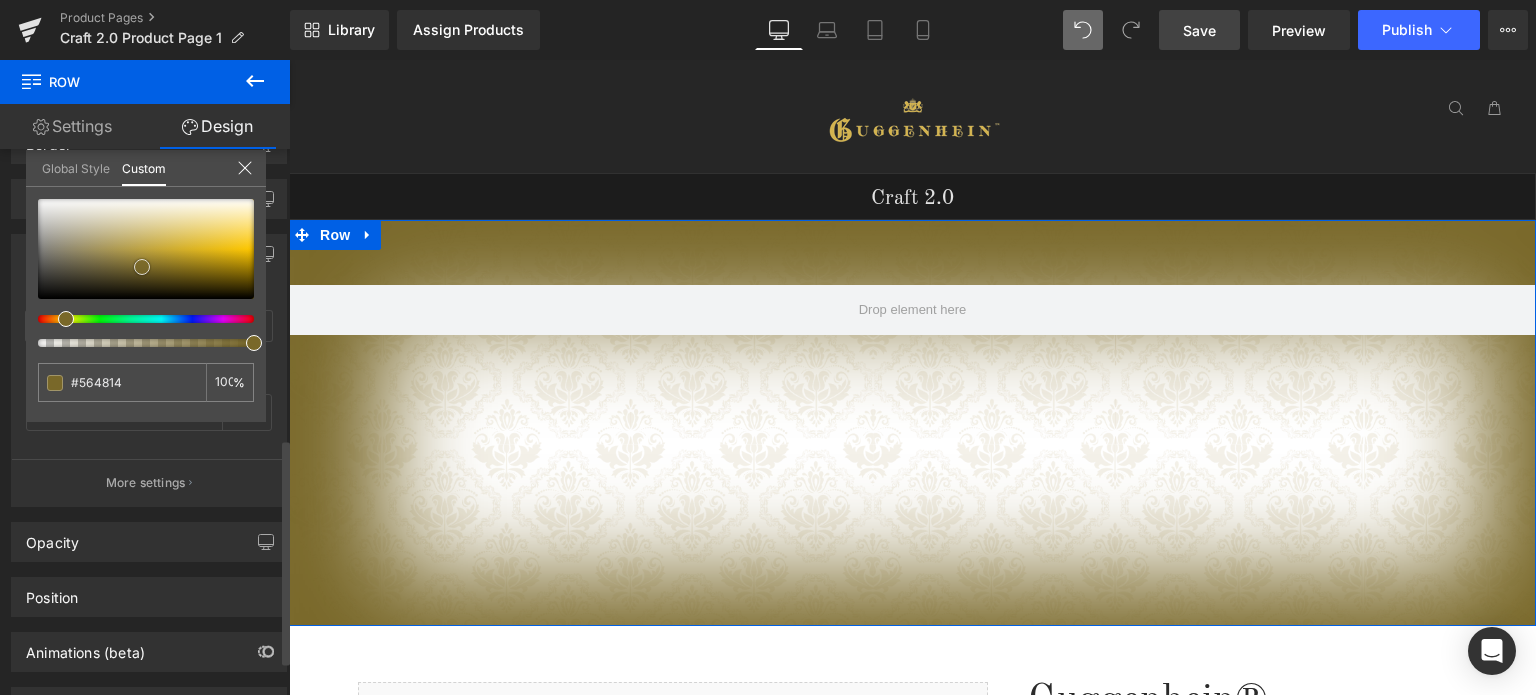 click at bounding box center (146, 249) 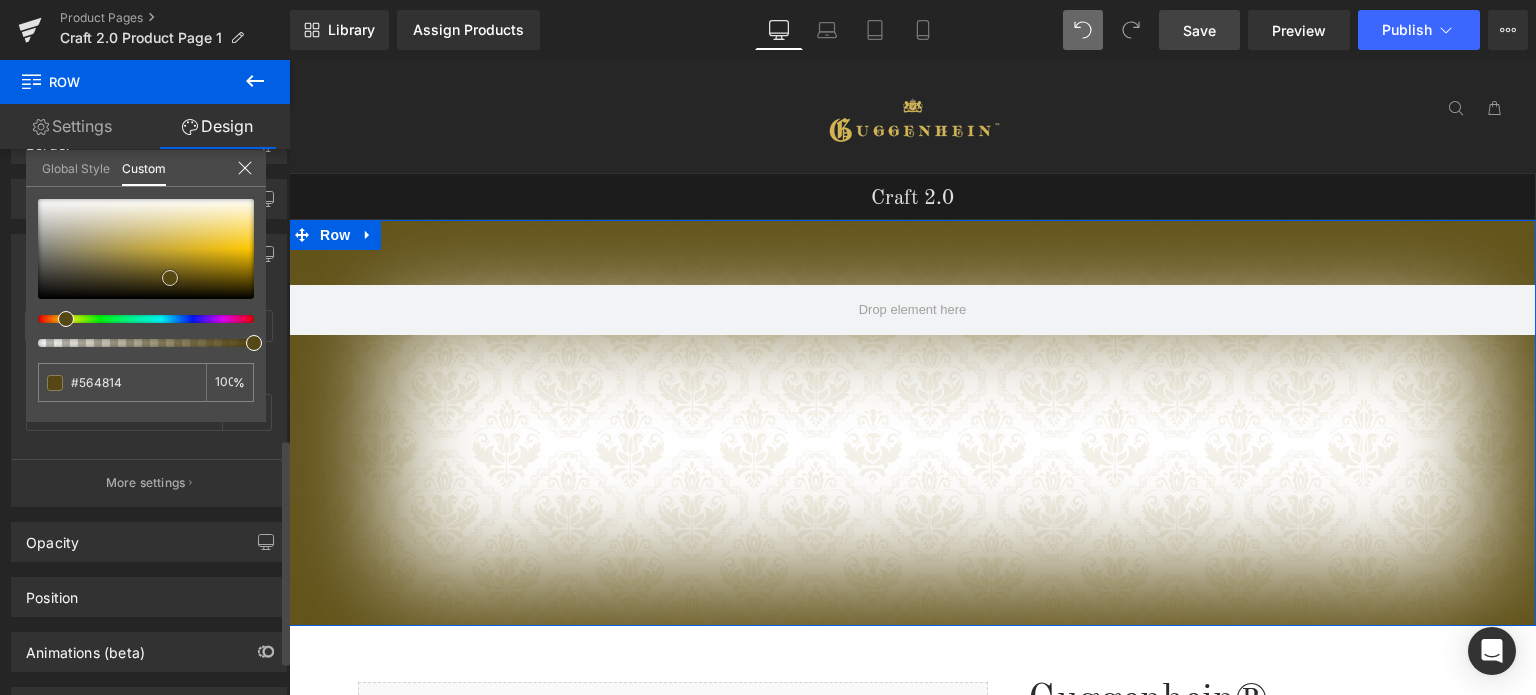 type on "#615218" 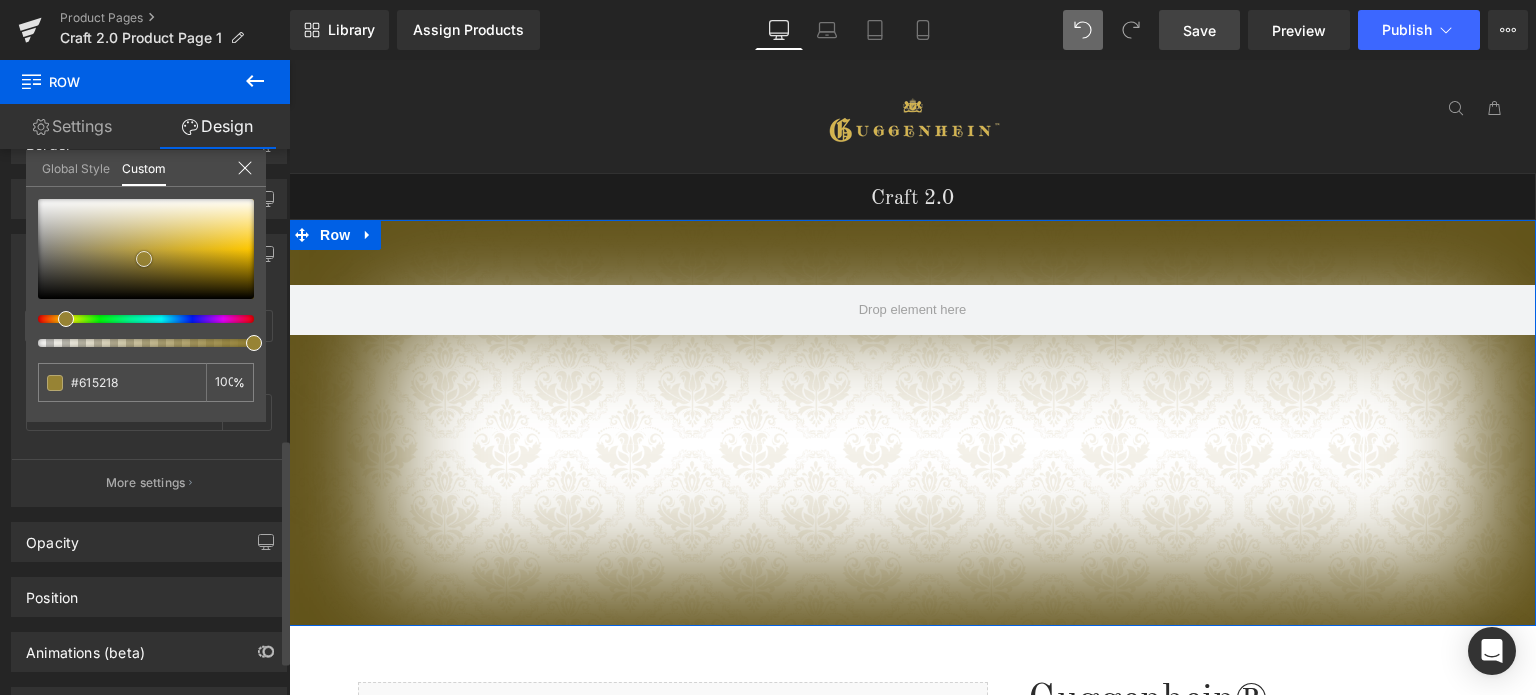 type on "#857227" 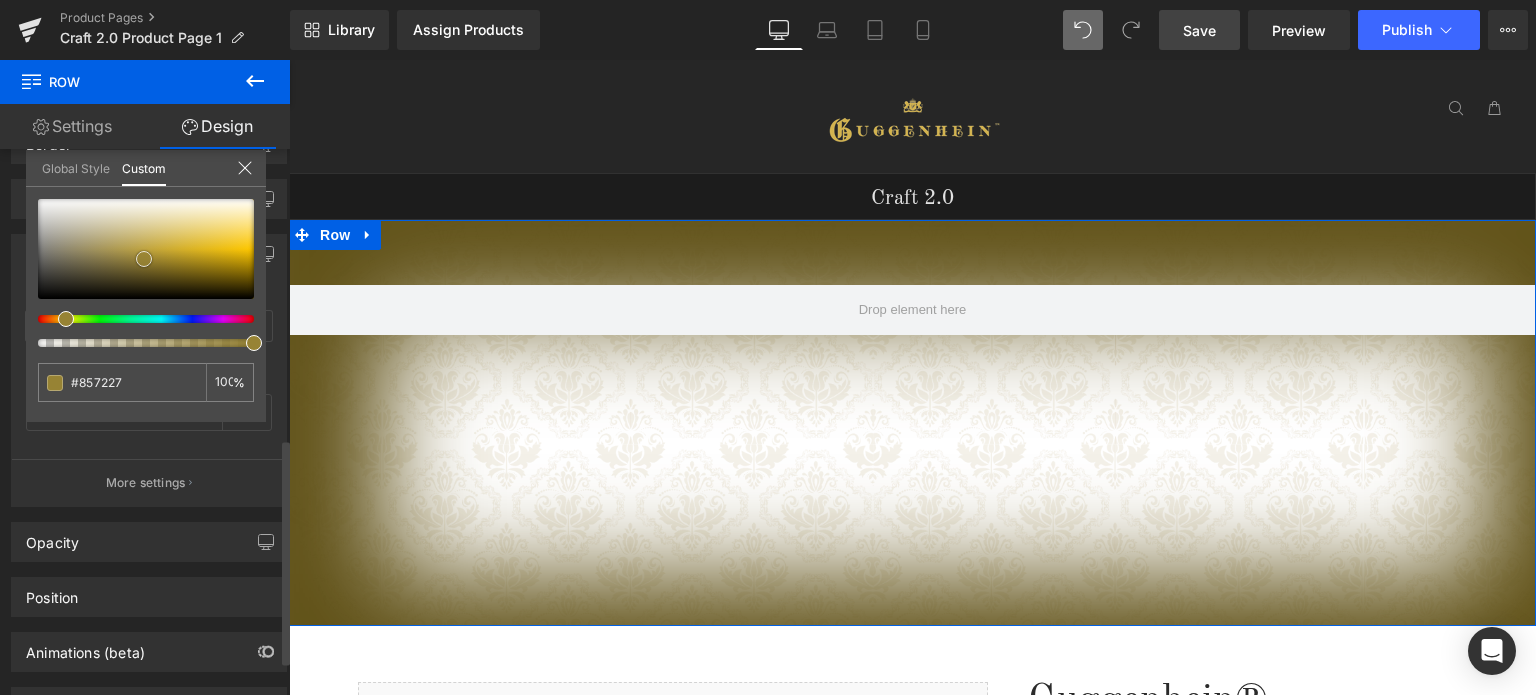type on "#978334" 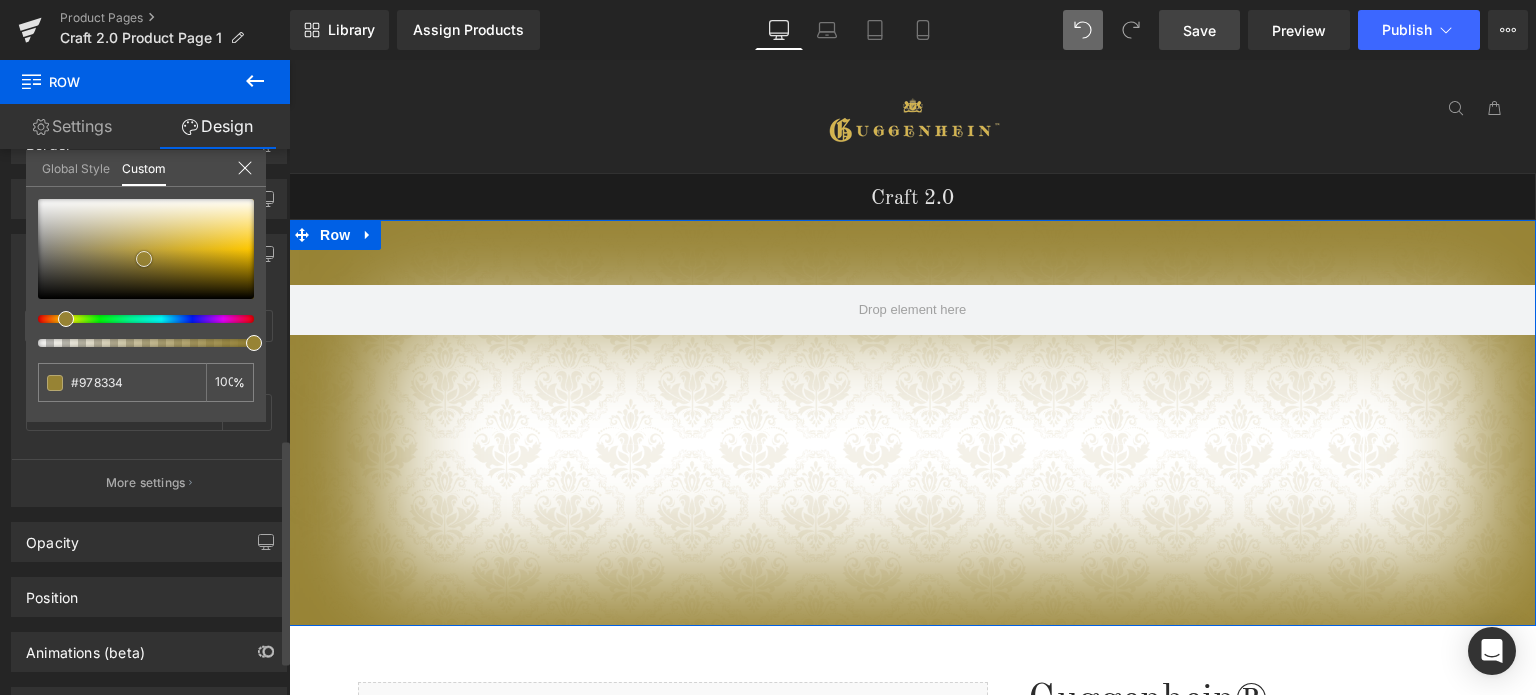 type on "#998433" 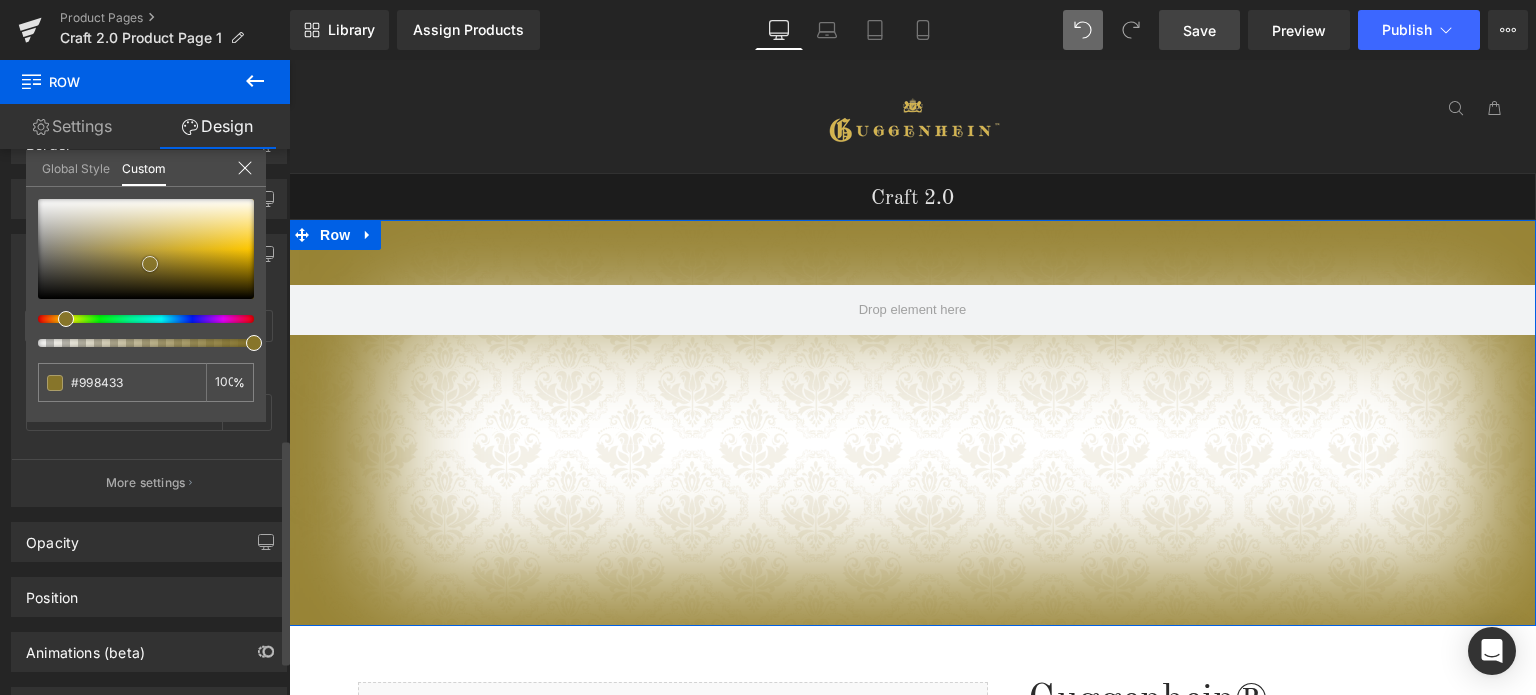 type on "#8a772c" 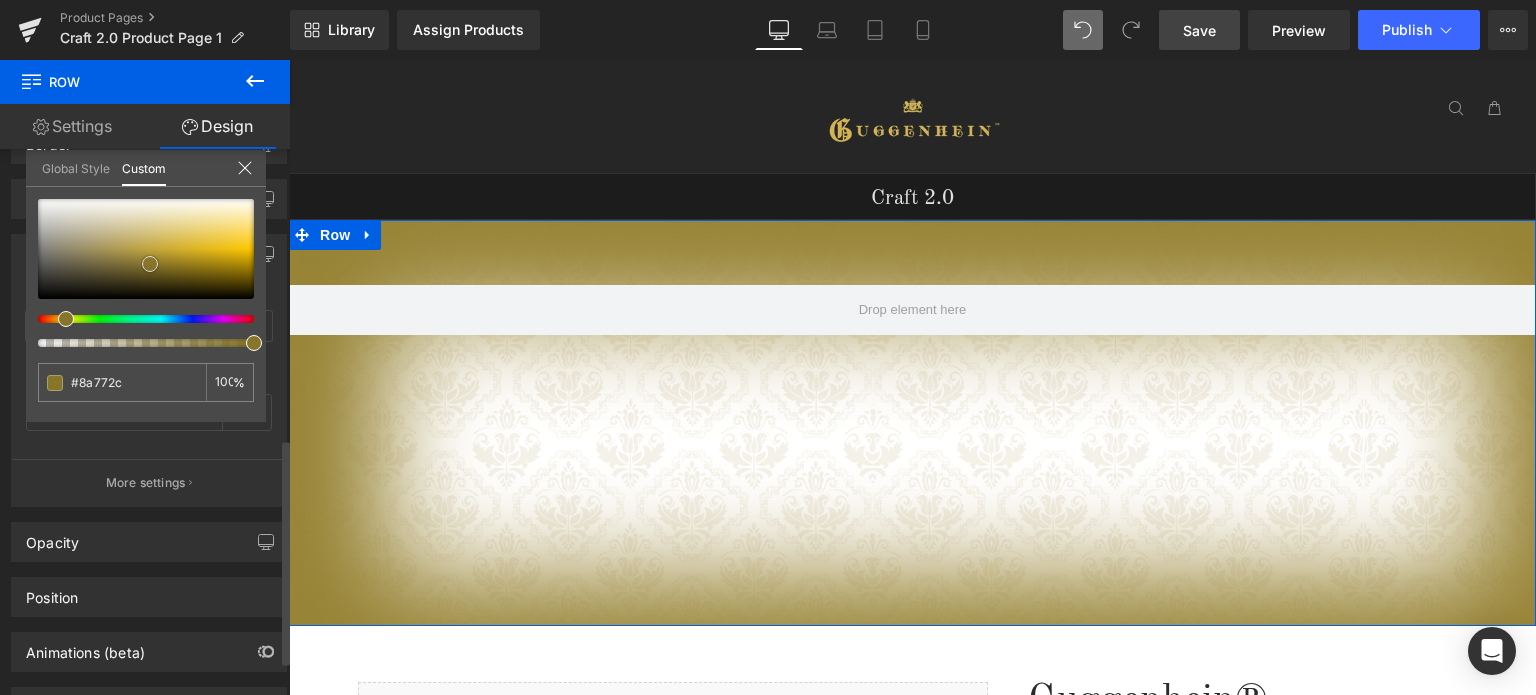 type on "#837129" 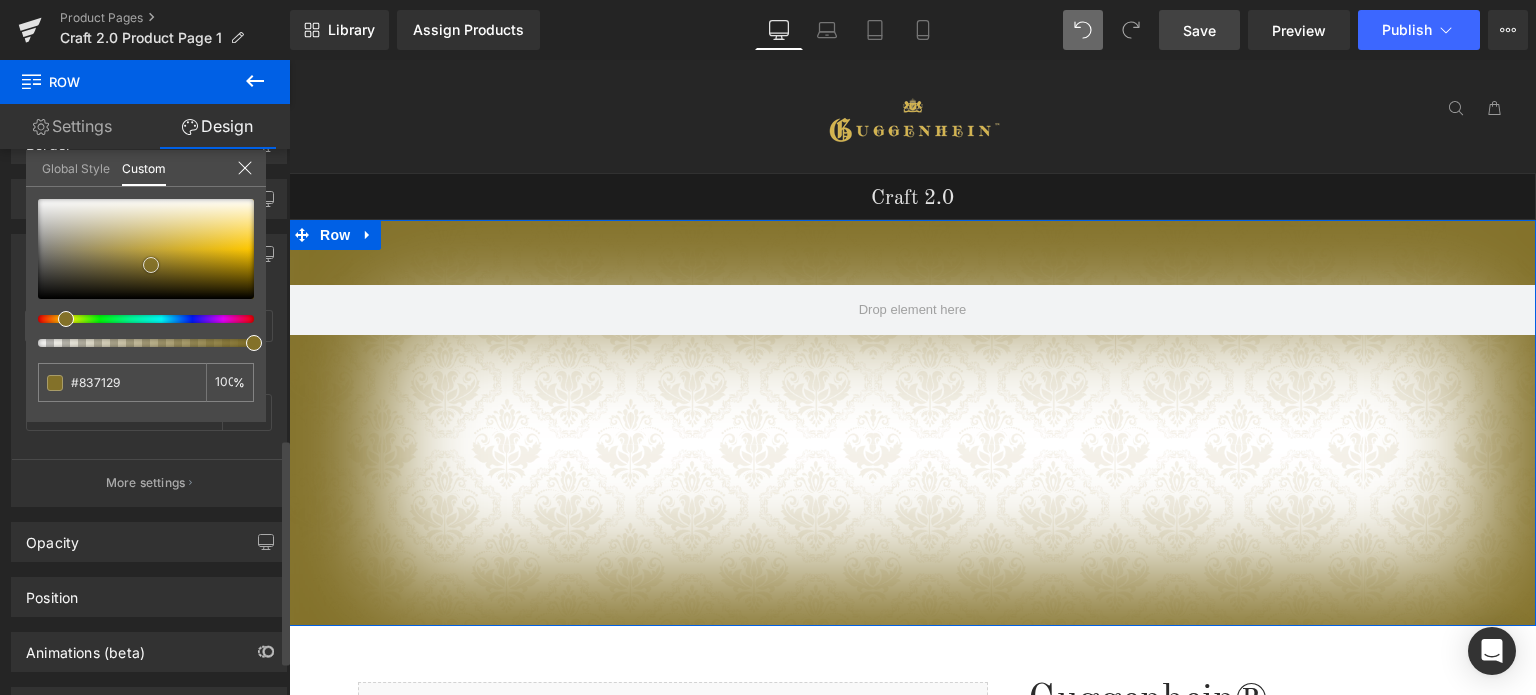 type on "#7f6d23" 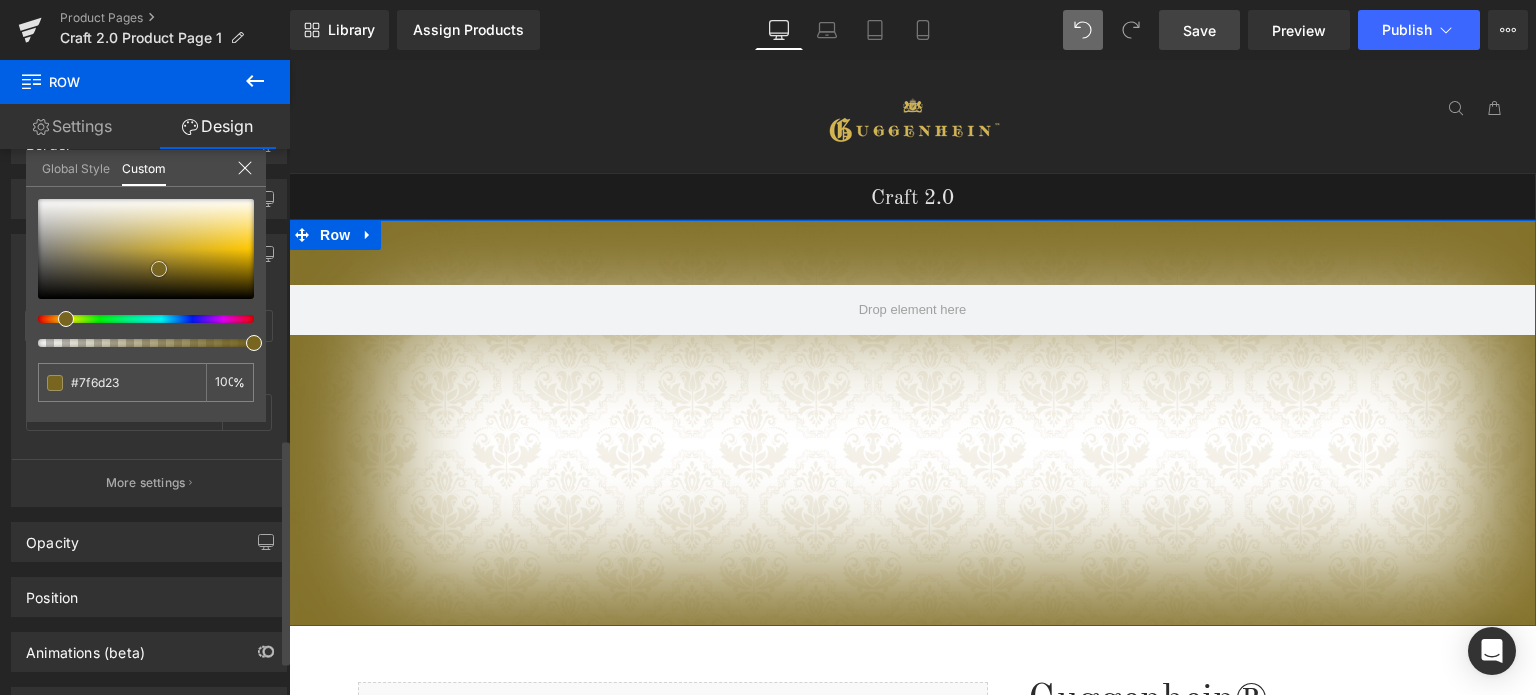 type on "#786620" 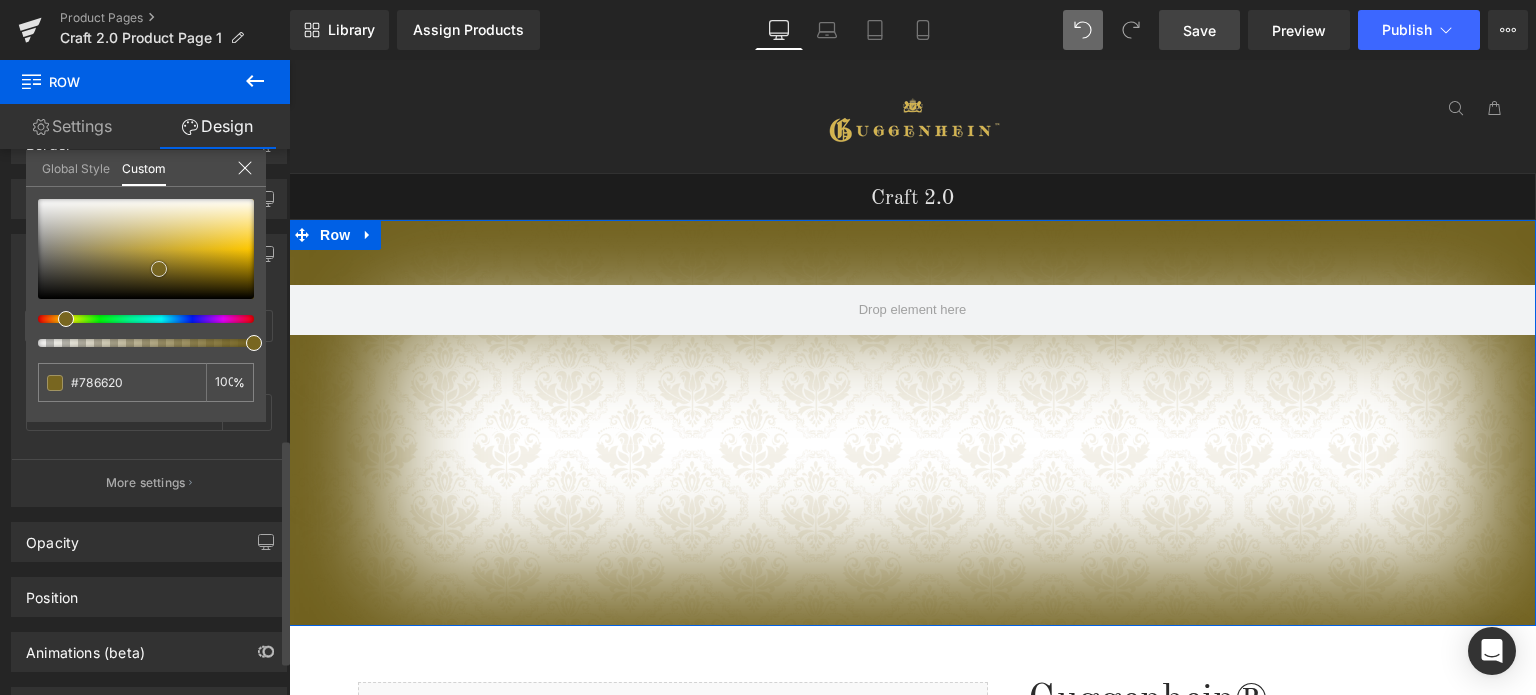 type on "#70601d" 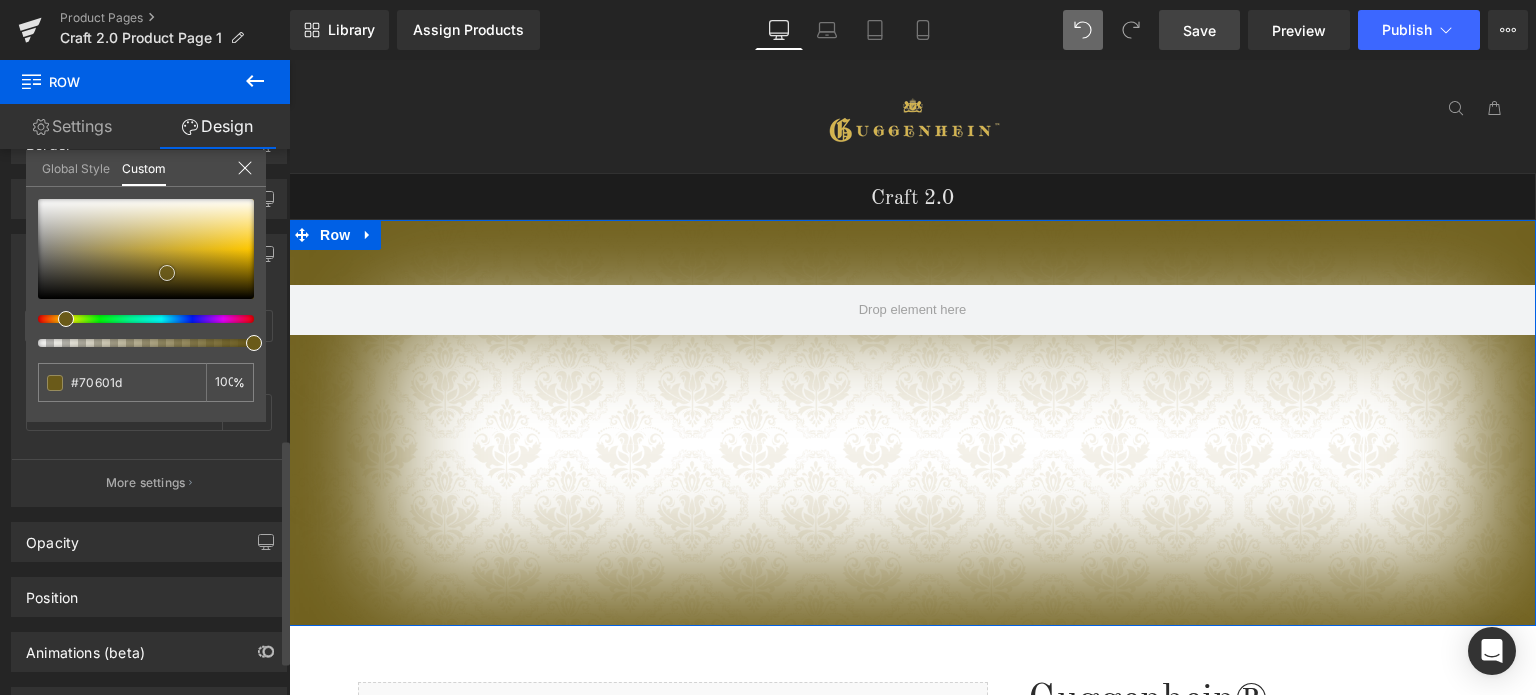 type on "#6a5a19" 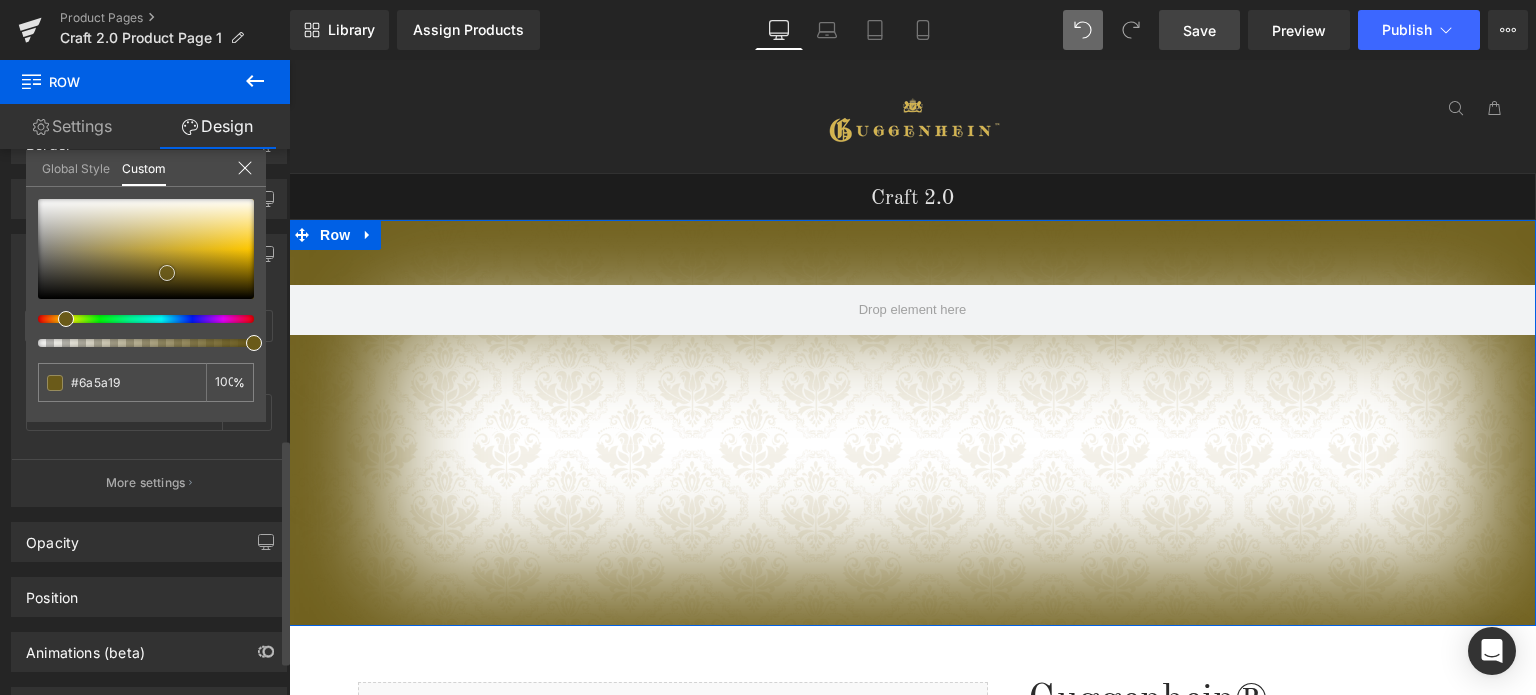 type on "#675718" 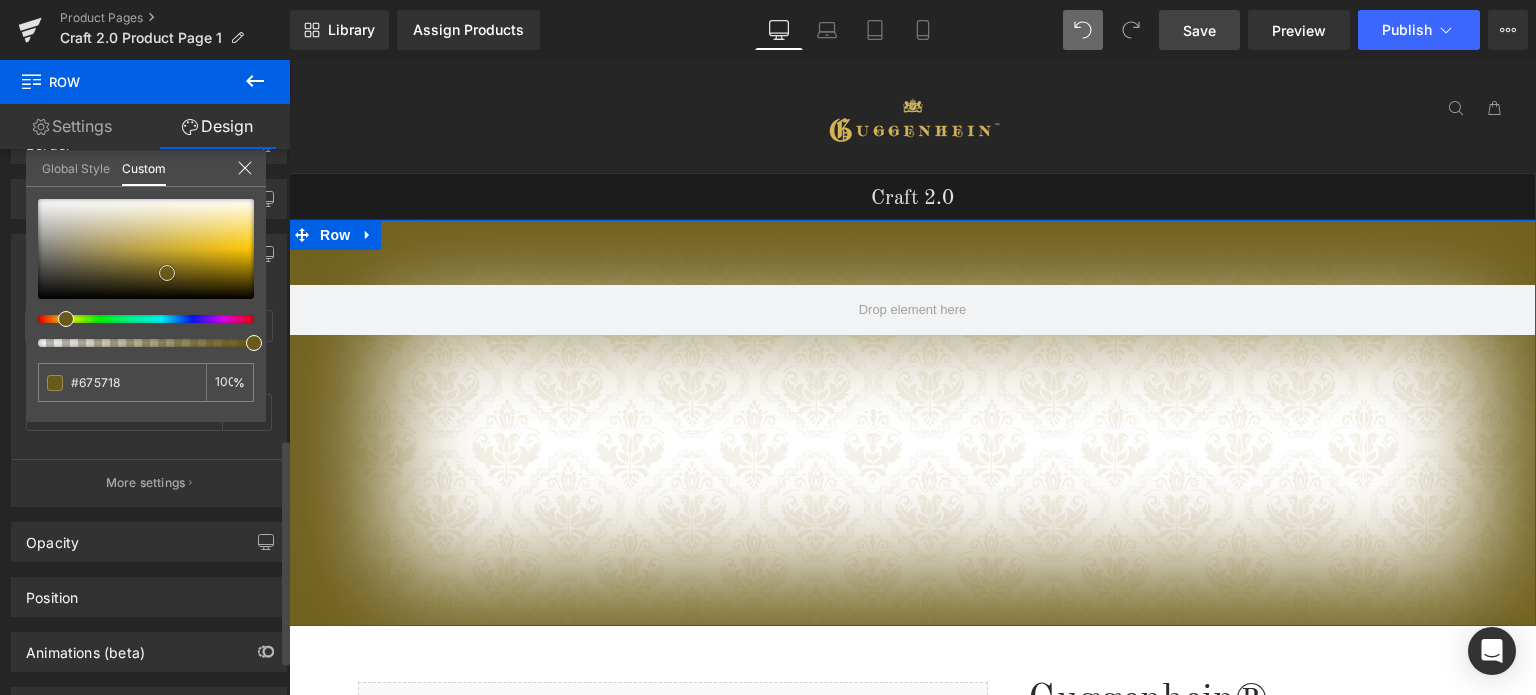 type on "#5f4f16" 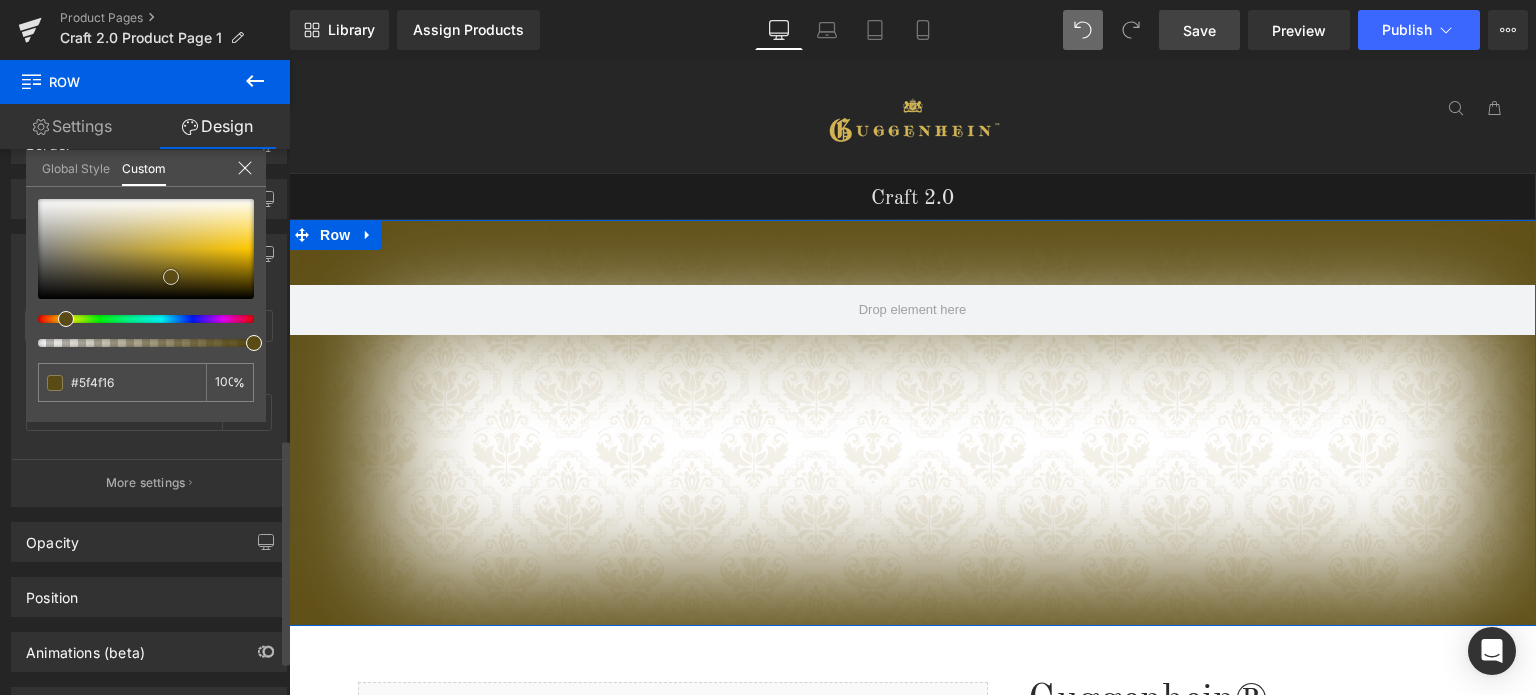 type on "#5a4b15" 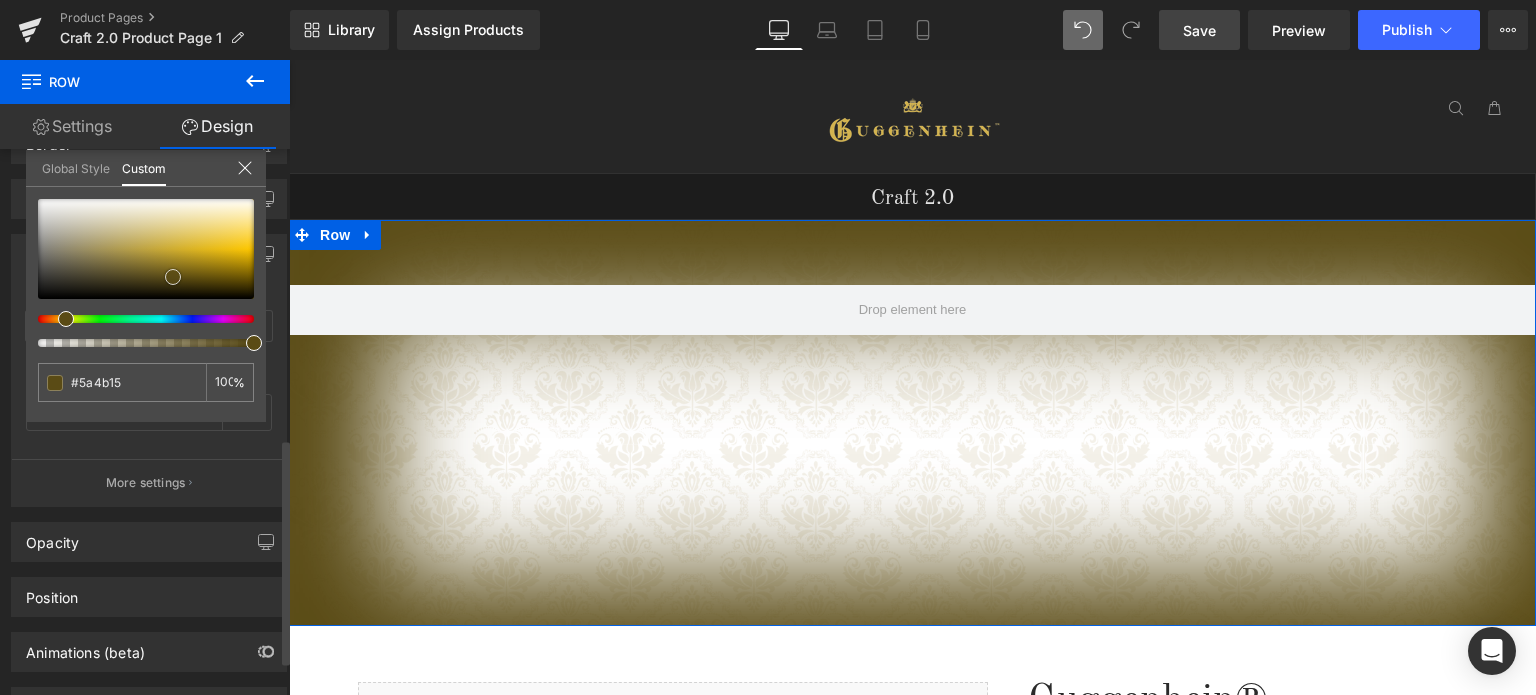 type on "#4f4211" 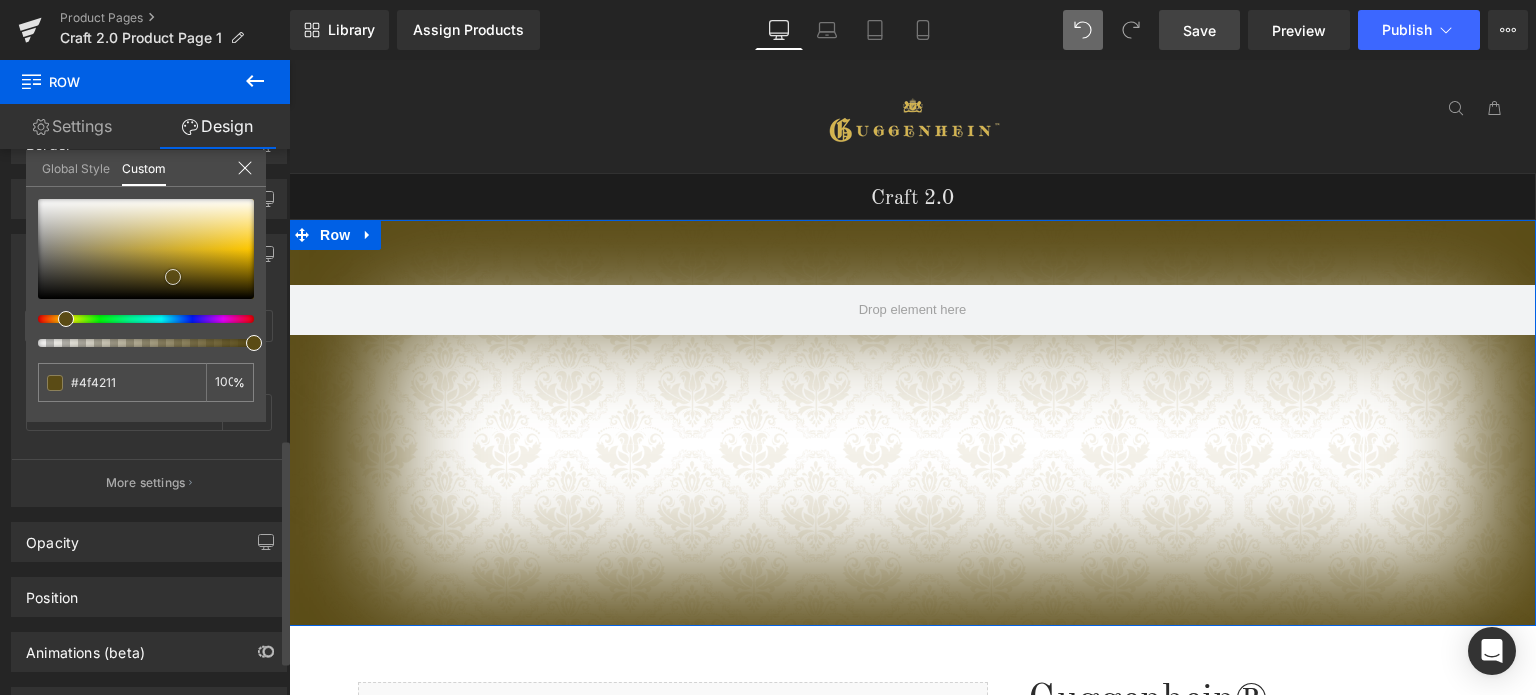 type on "#3b300c" 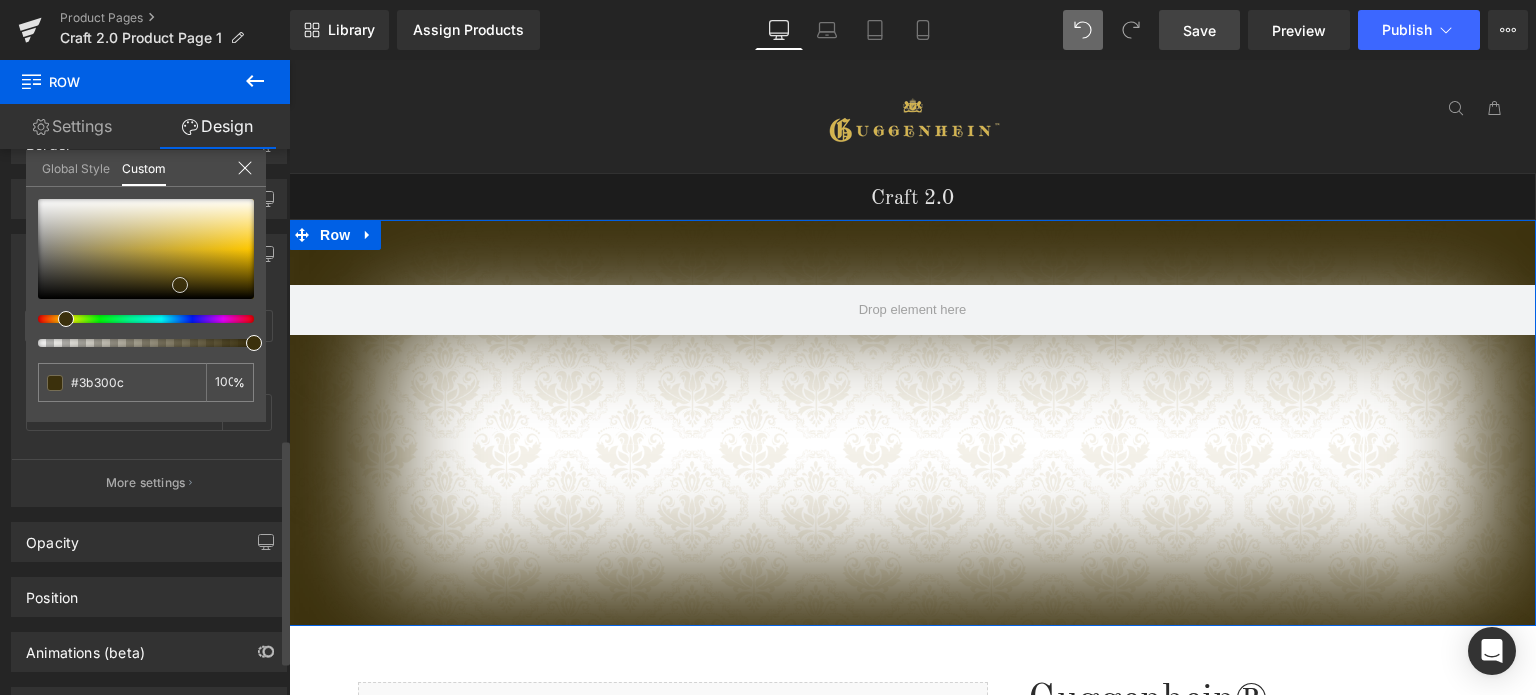 type on "#33290a" 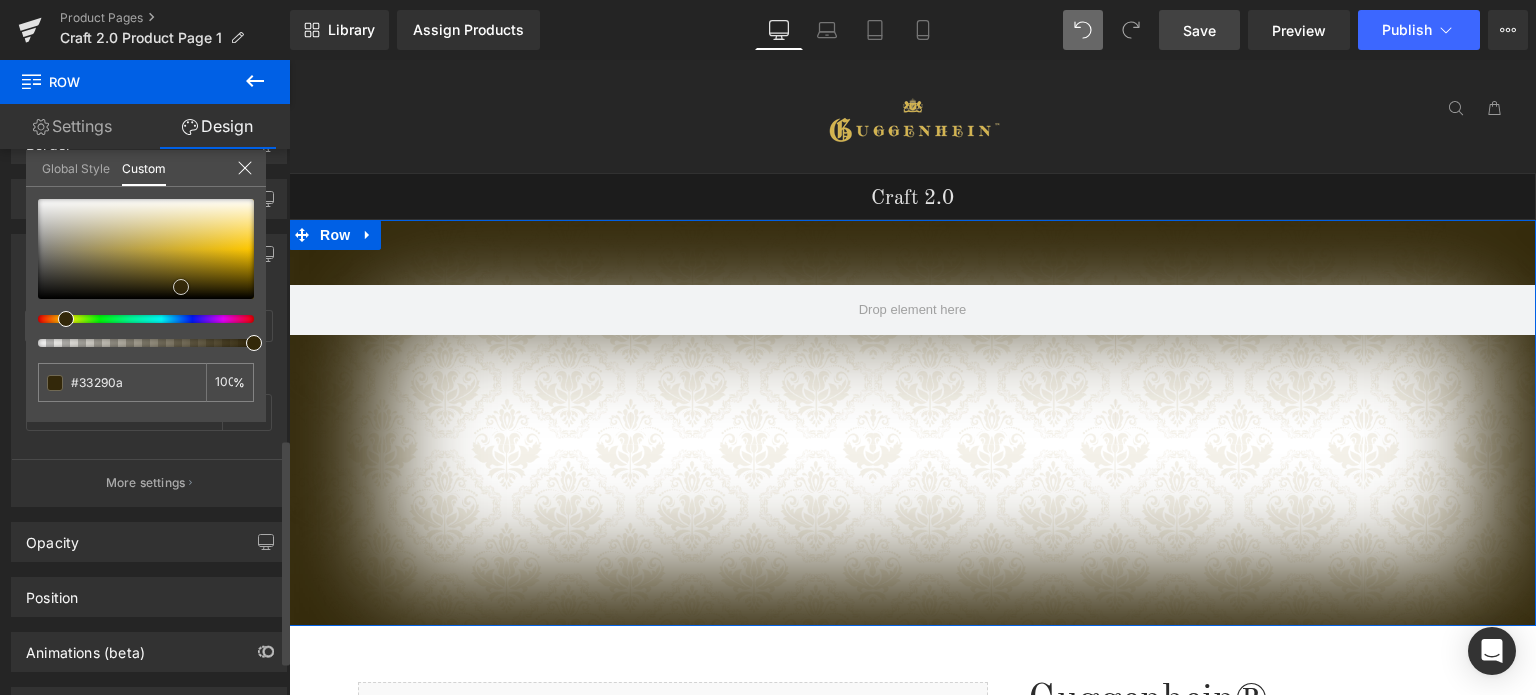 drag, startPoint x: 171, startPoint y: 278, endPoint x: 182, endPoint y: 287, distance: 14.21267 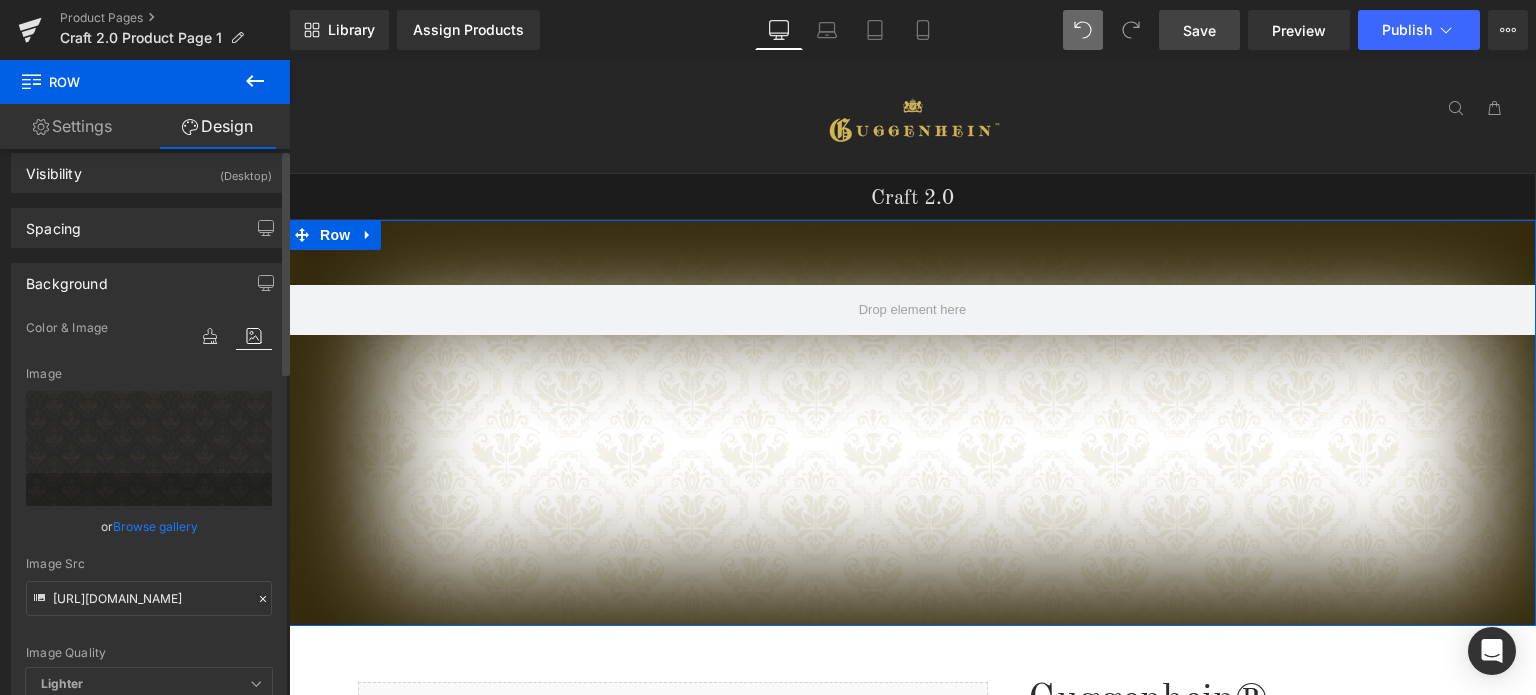 scroll, scrollTop: 0, scrollLeft: 0, axis: both 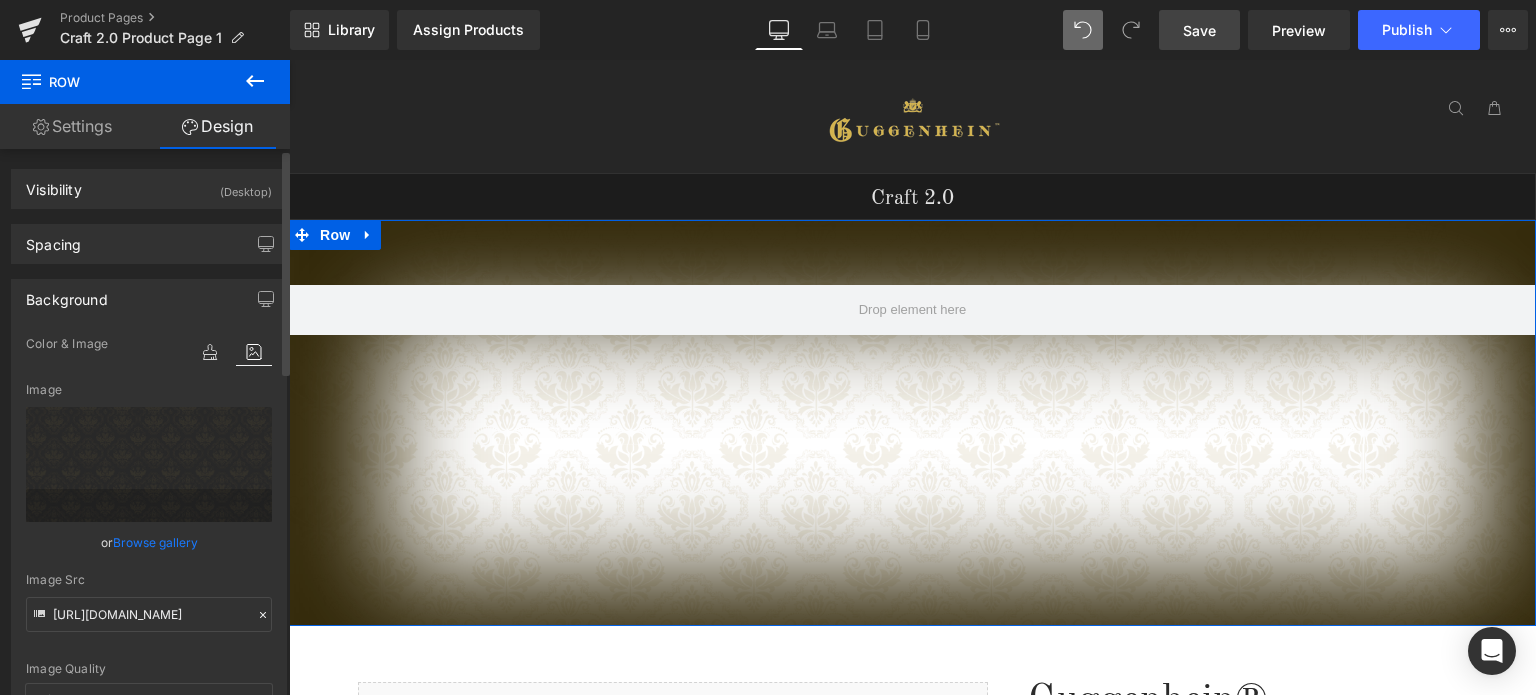 click on "Background" at bounding box center [67, 294] 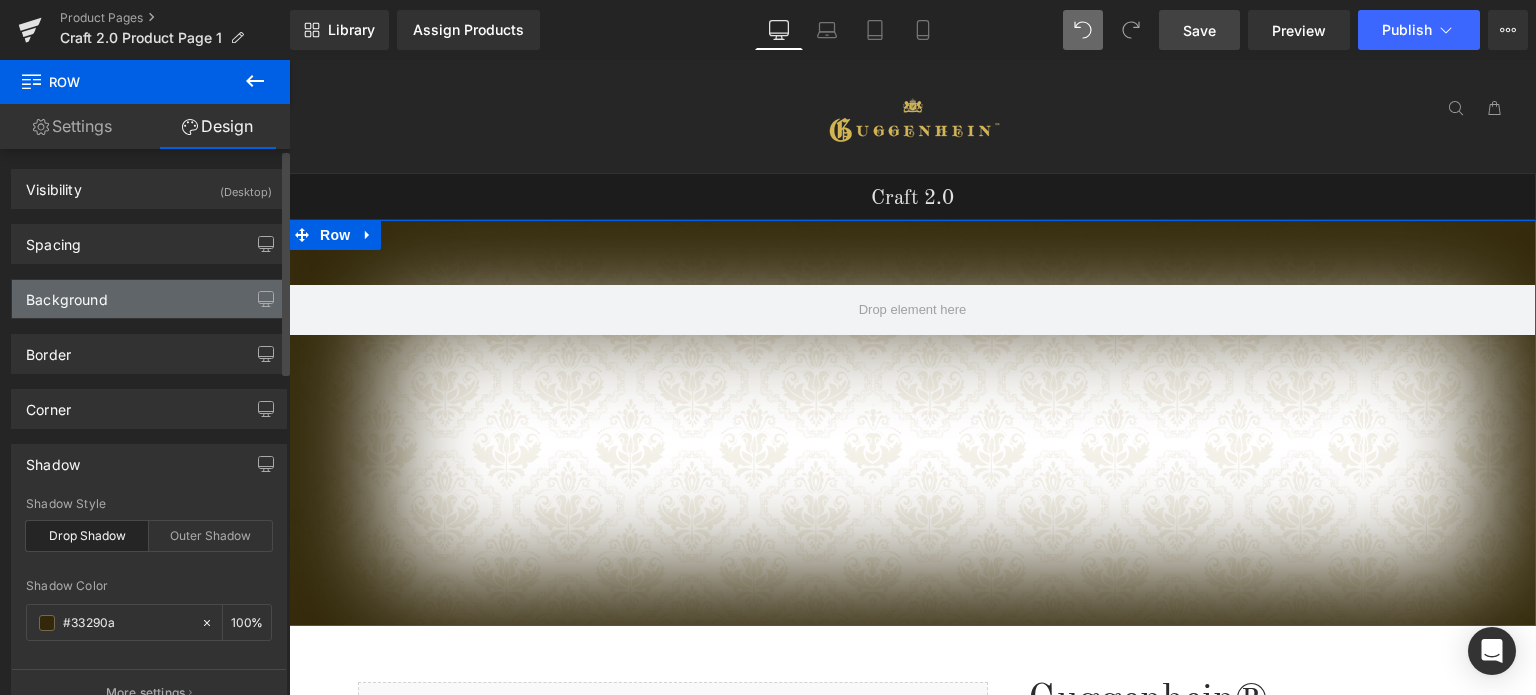 click on "Background" at bounding box center [67, 294] 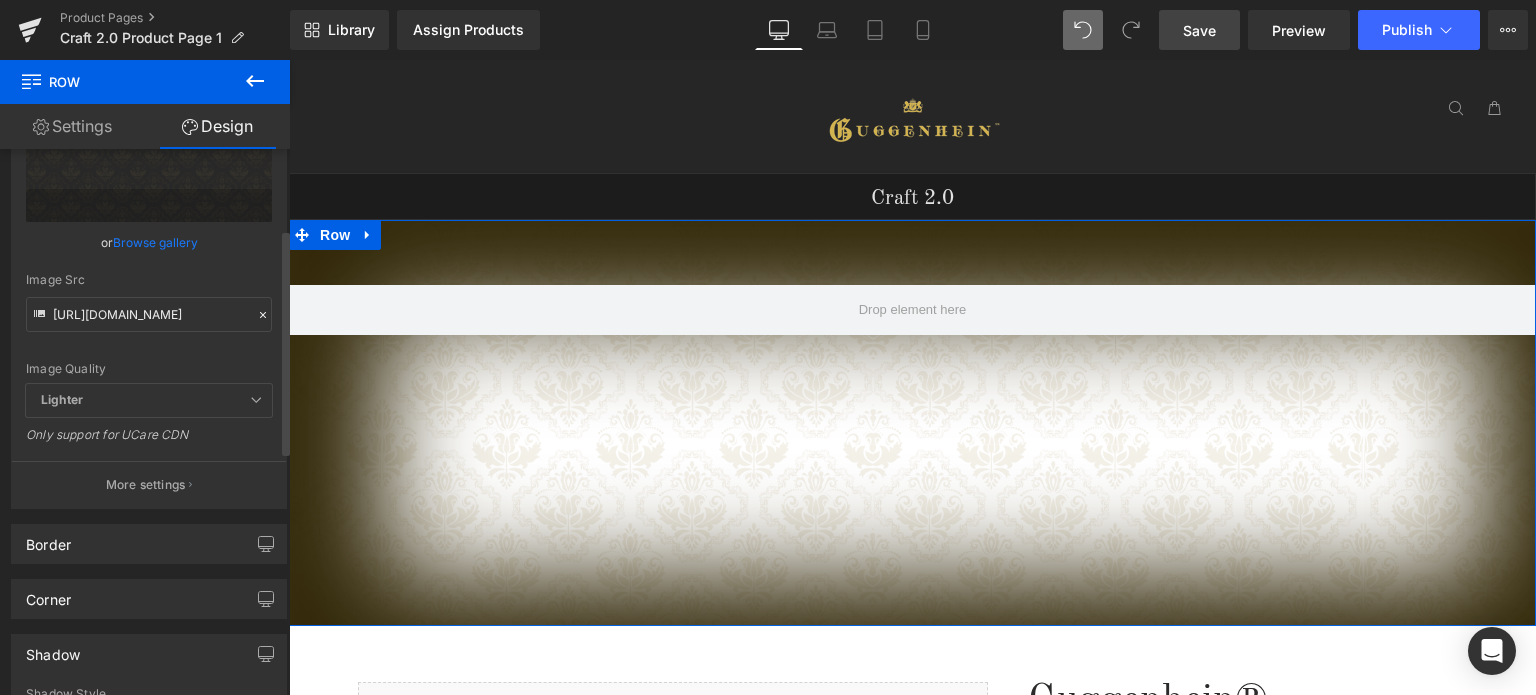 scroll, scrollTop: 0, scrollLeft: 0, axis: both 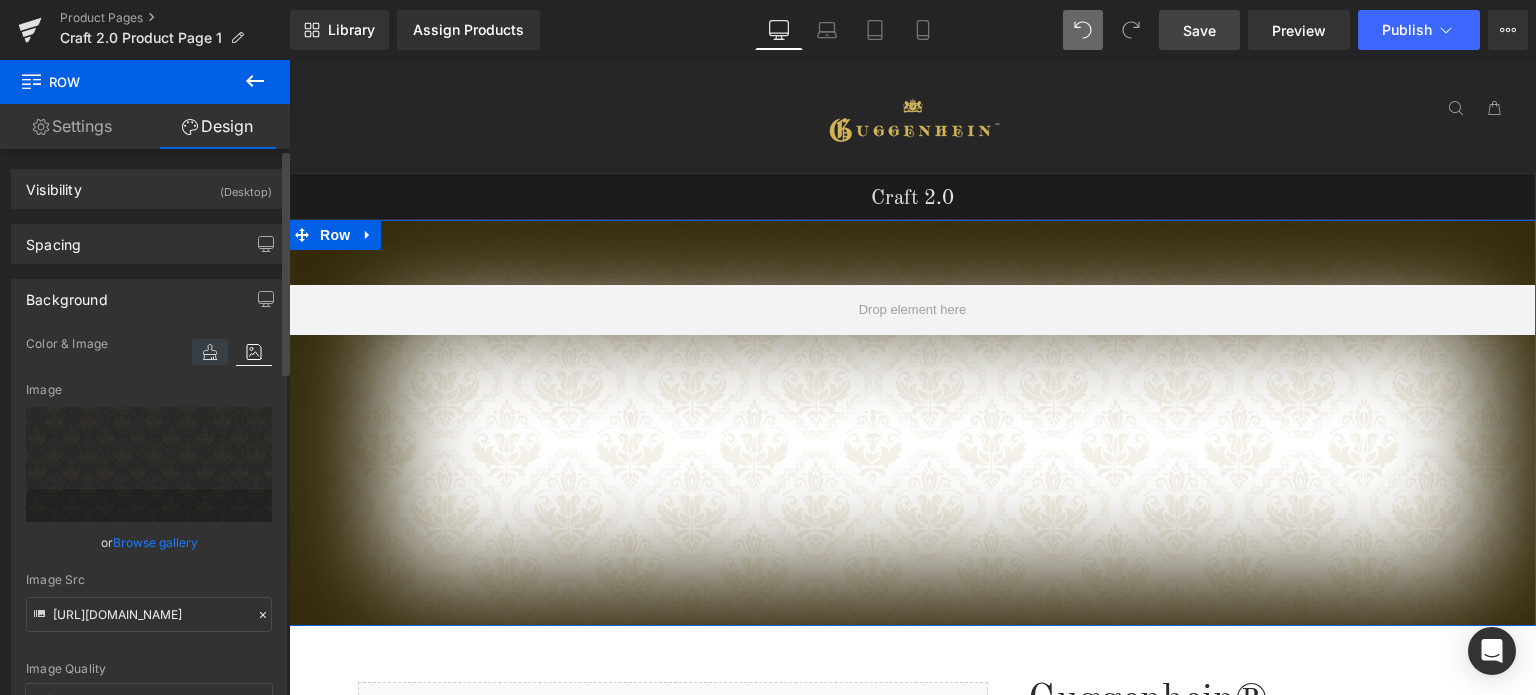 click at bounding box center [210, 352] 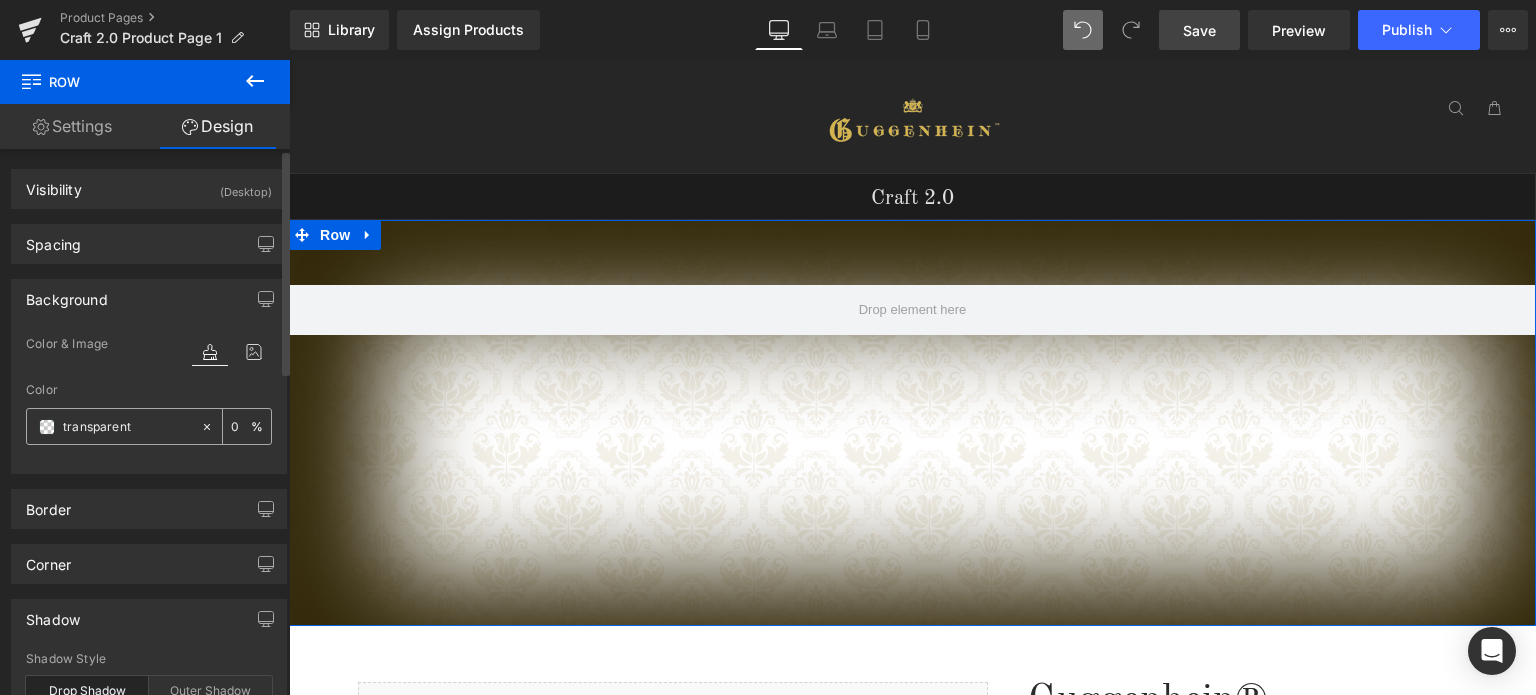 click at bounding box center (47, 427) 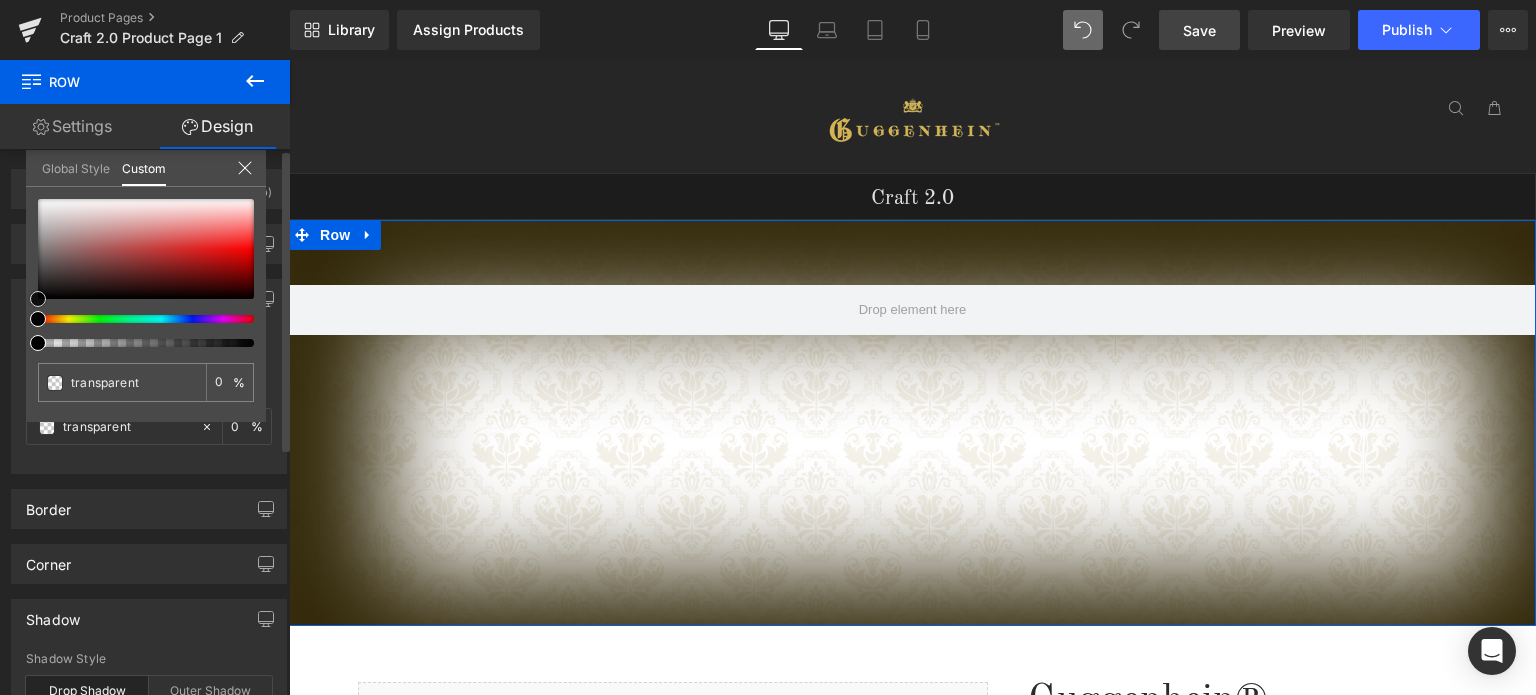 type on "#a19f9f" 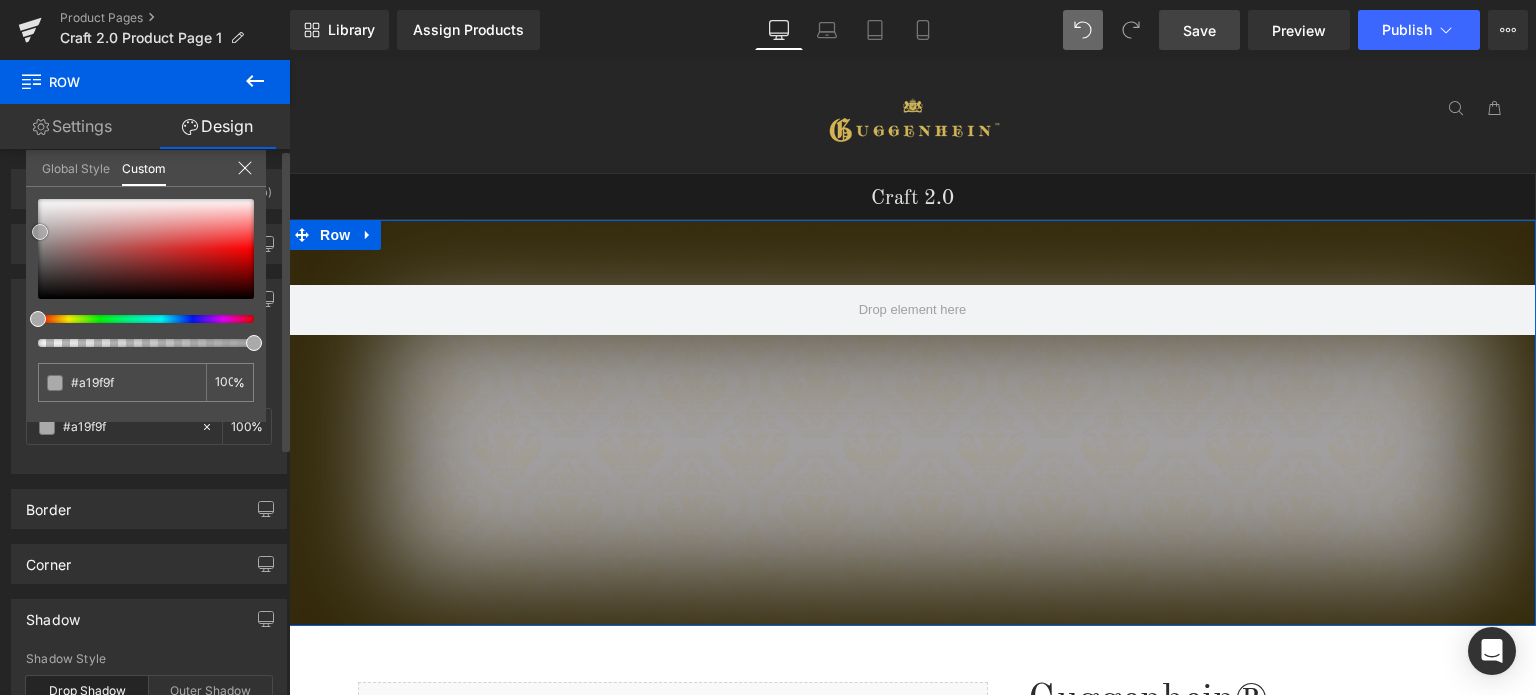type on "#a6a4a4" 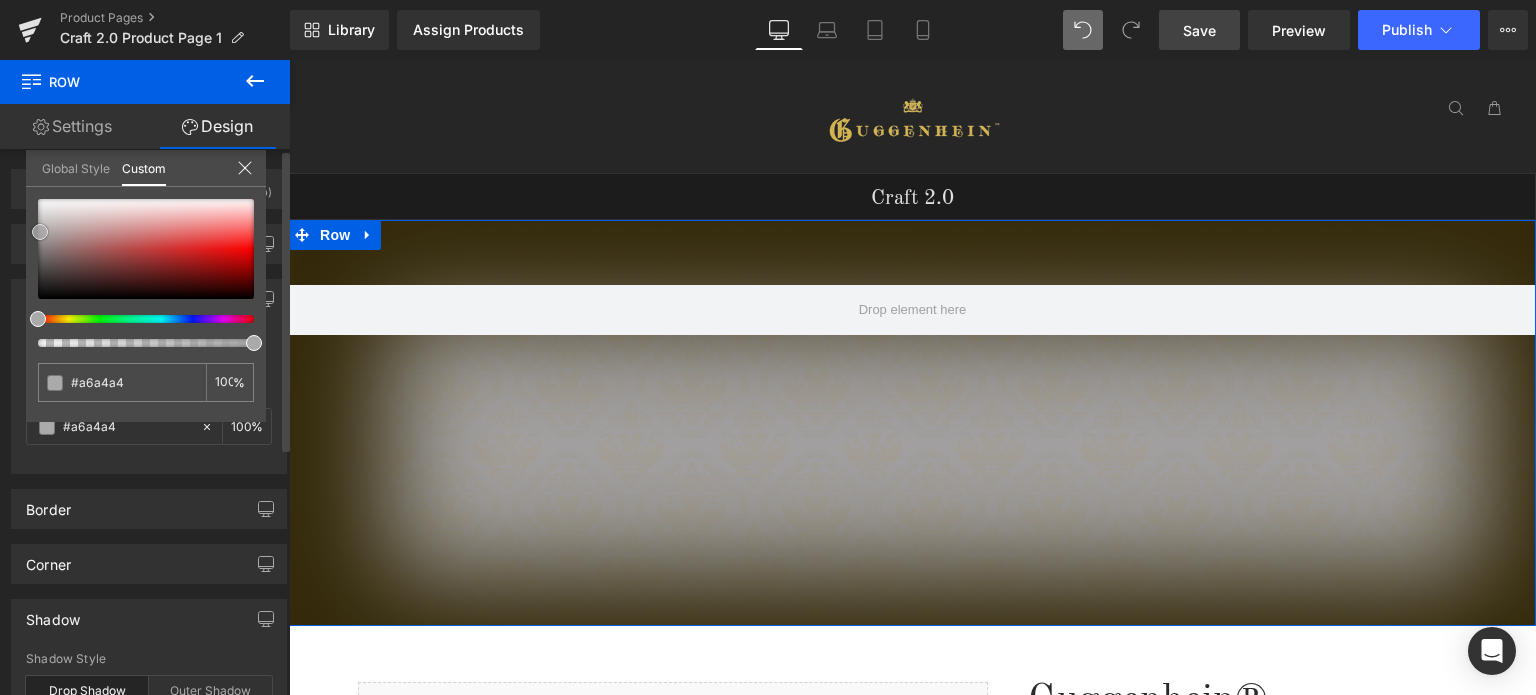 type on "#abaaaa" 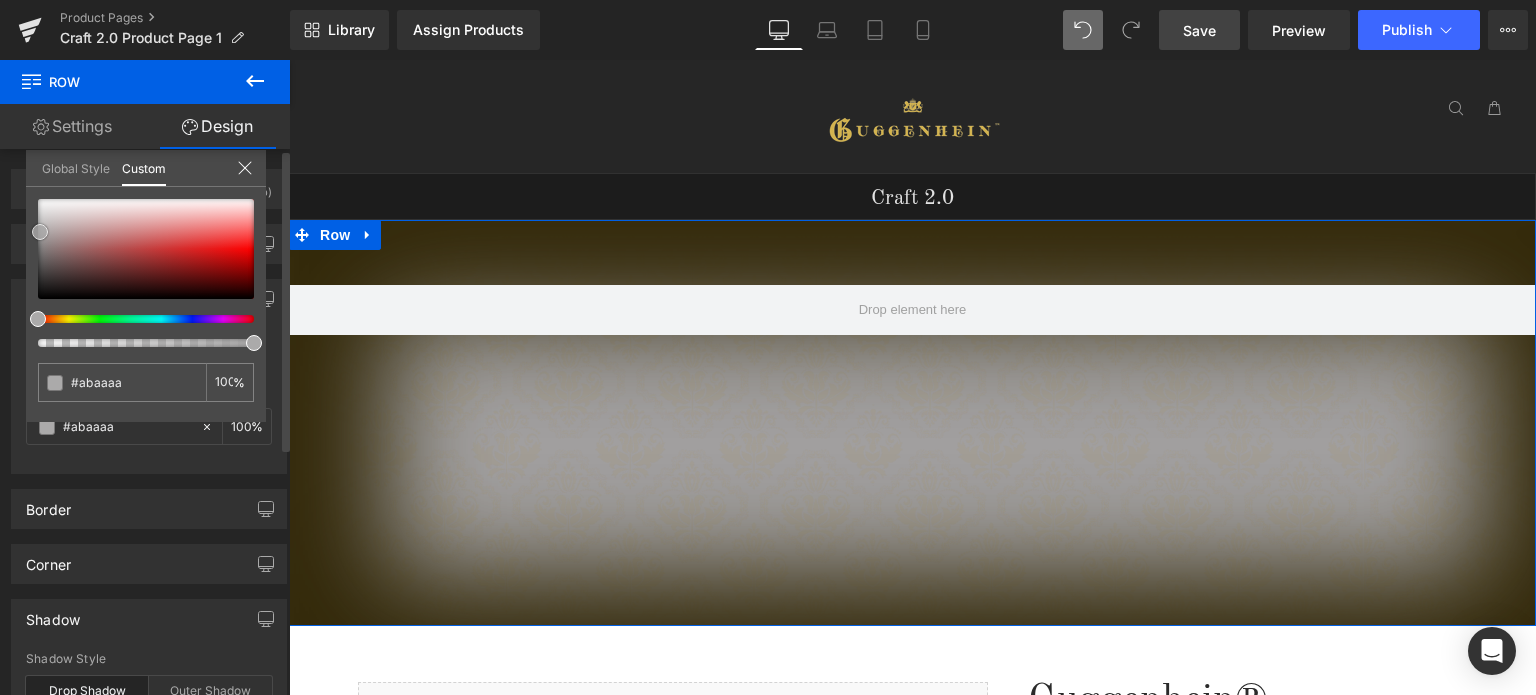 type on "#aeacac" 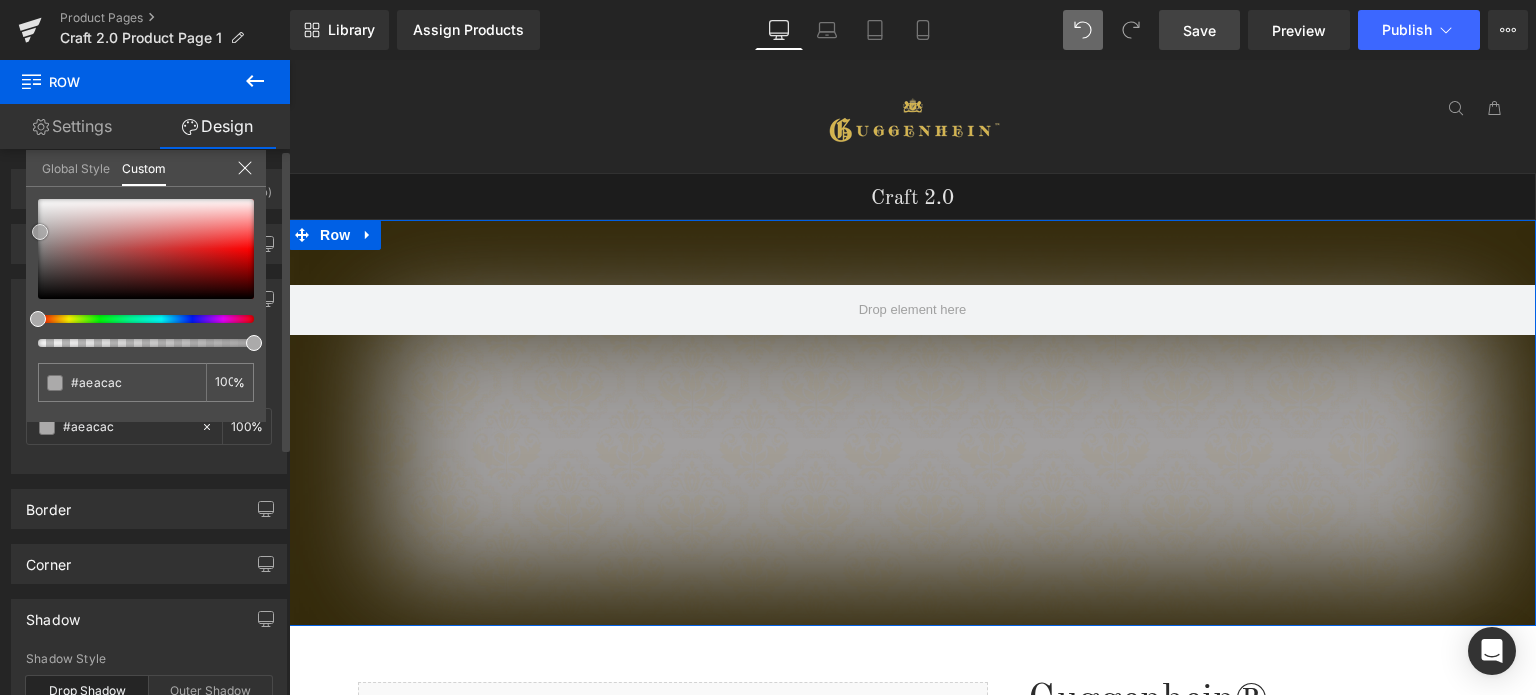 type on "#b0afaf" 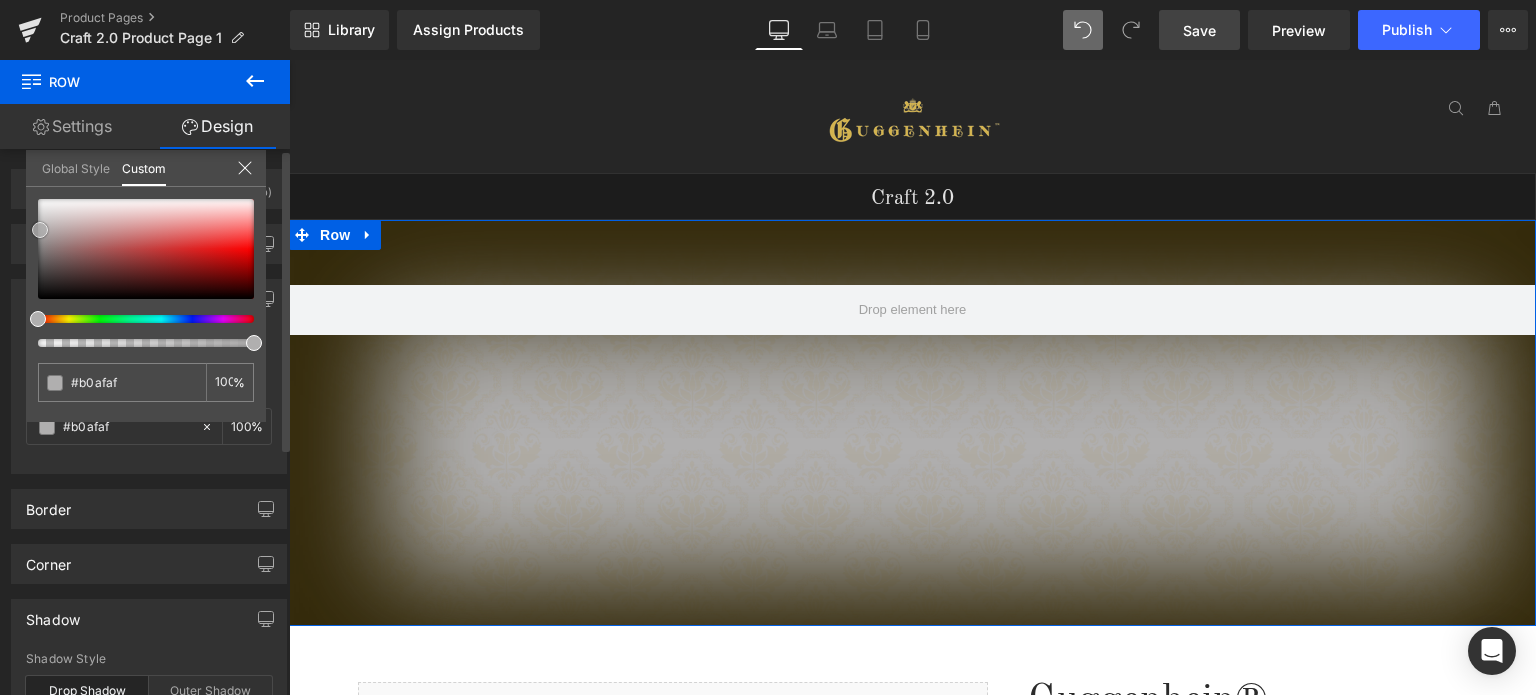 type on "#aeacac" 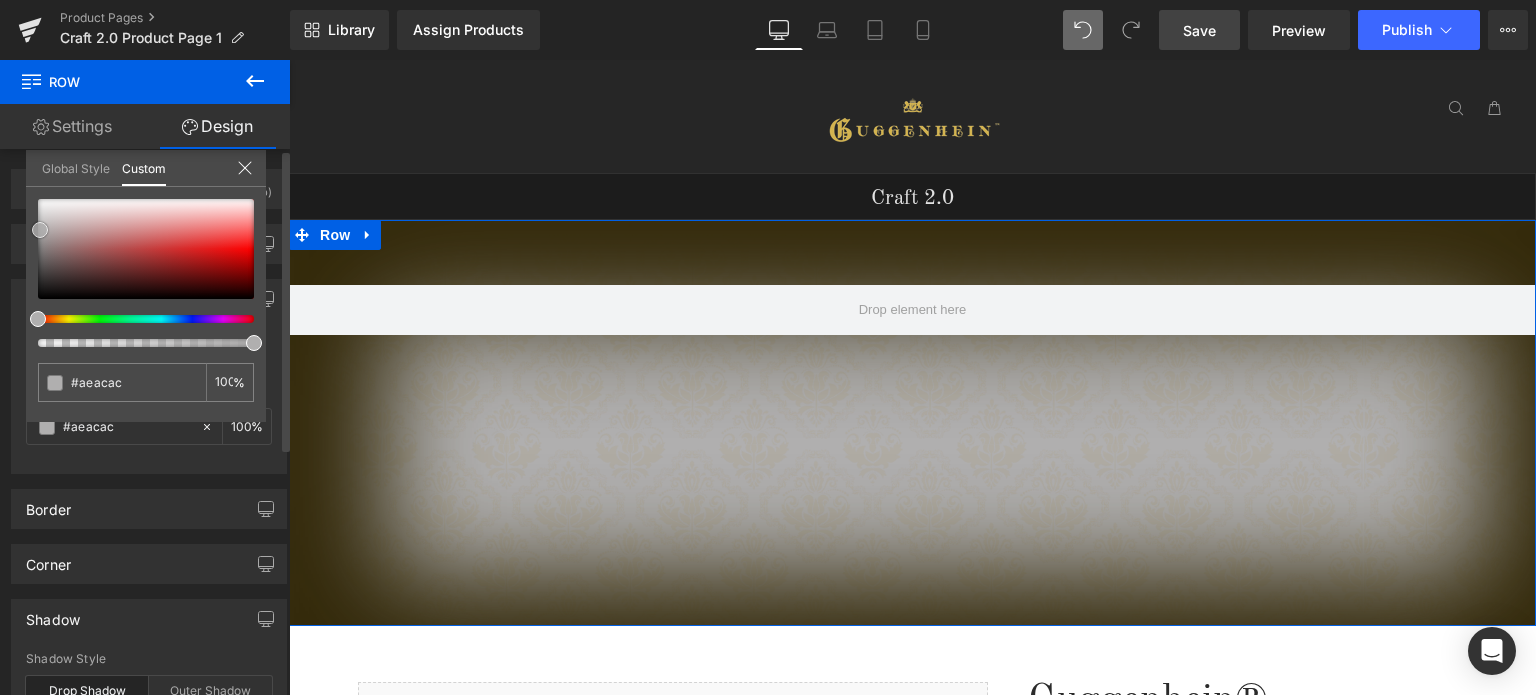 type on "#a4a2a2" 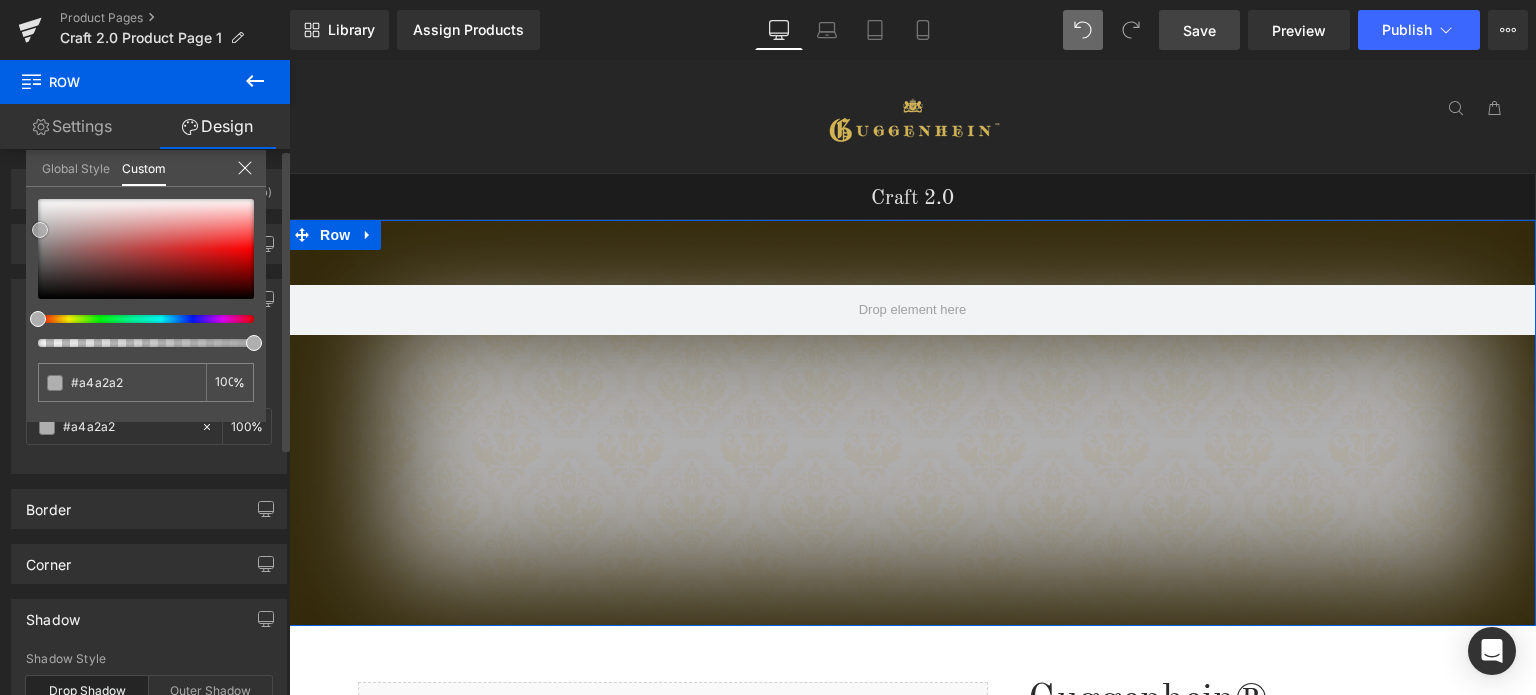type on "#a19f9f" 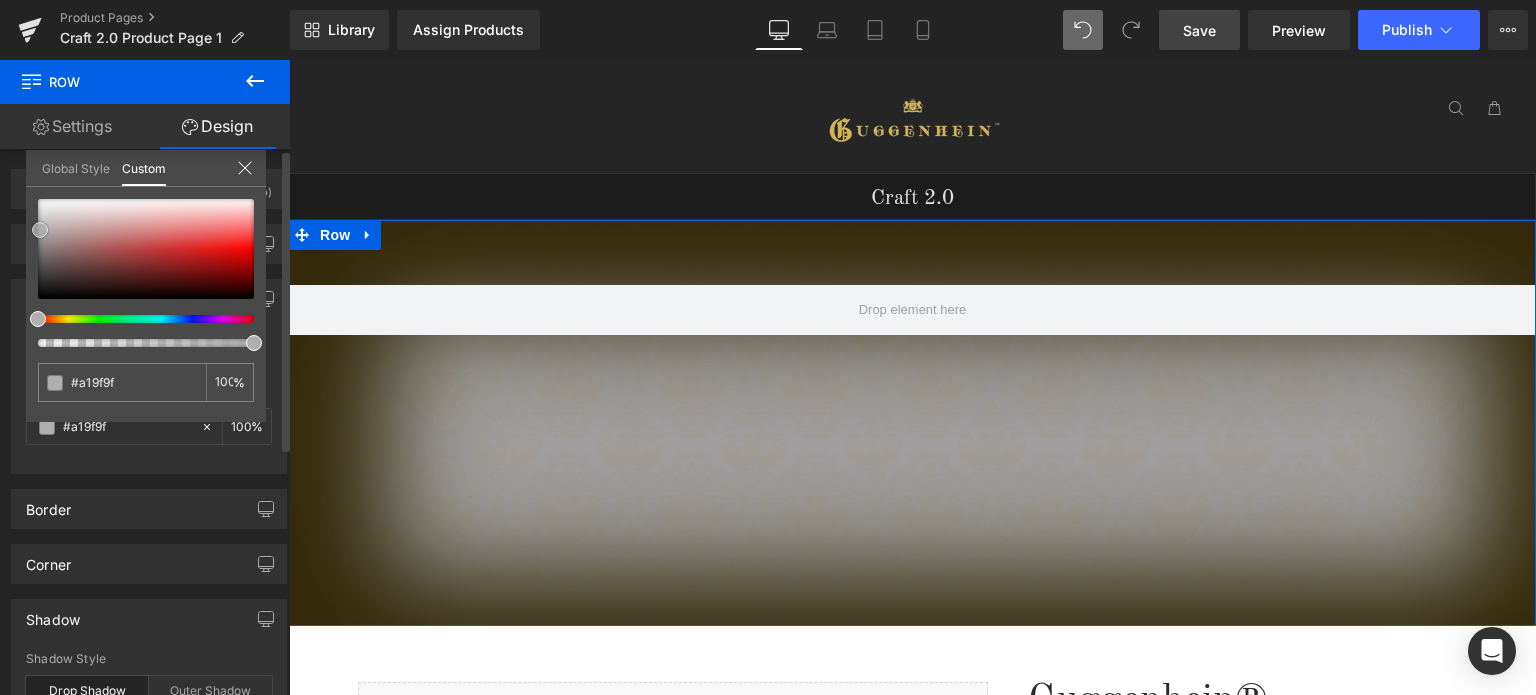 type on "#9f9d9d" 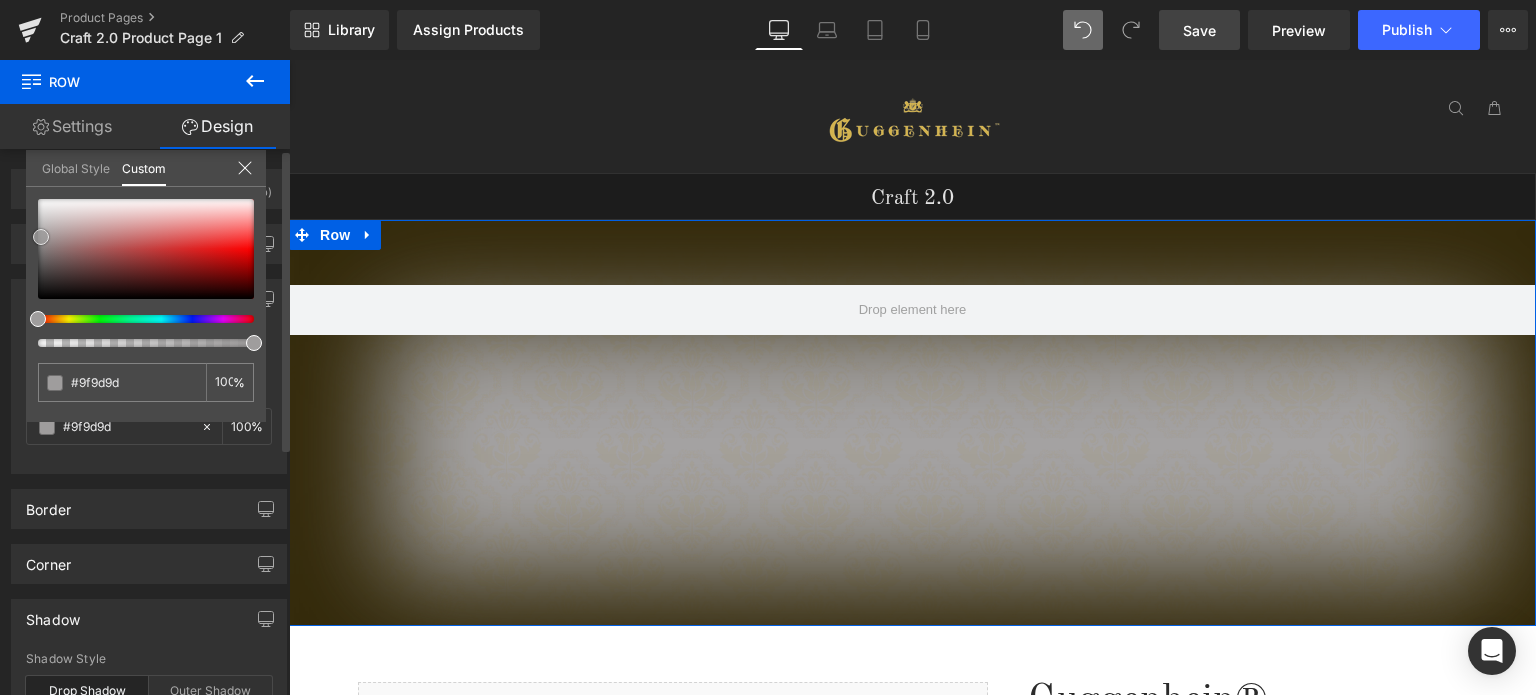 type on "#a4a2a2" 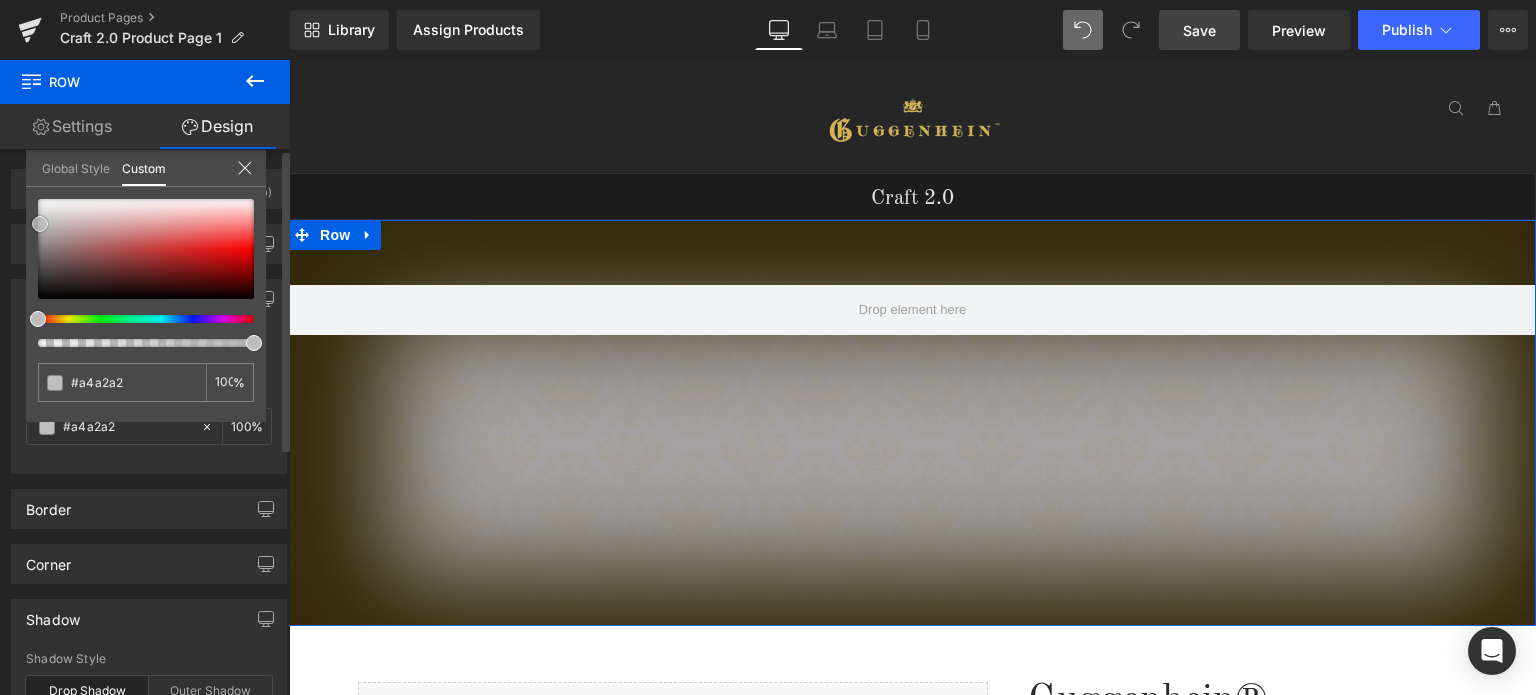 type on "#b5b4b4" 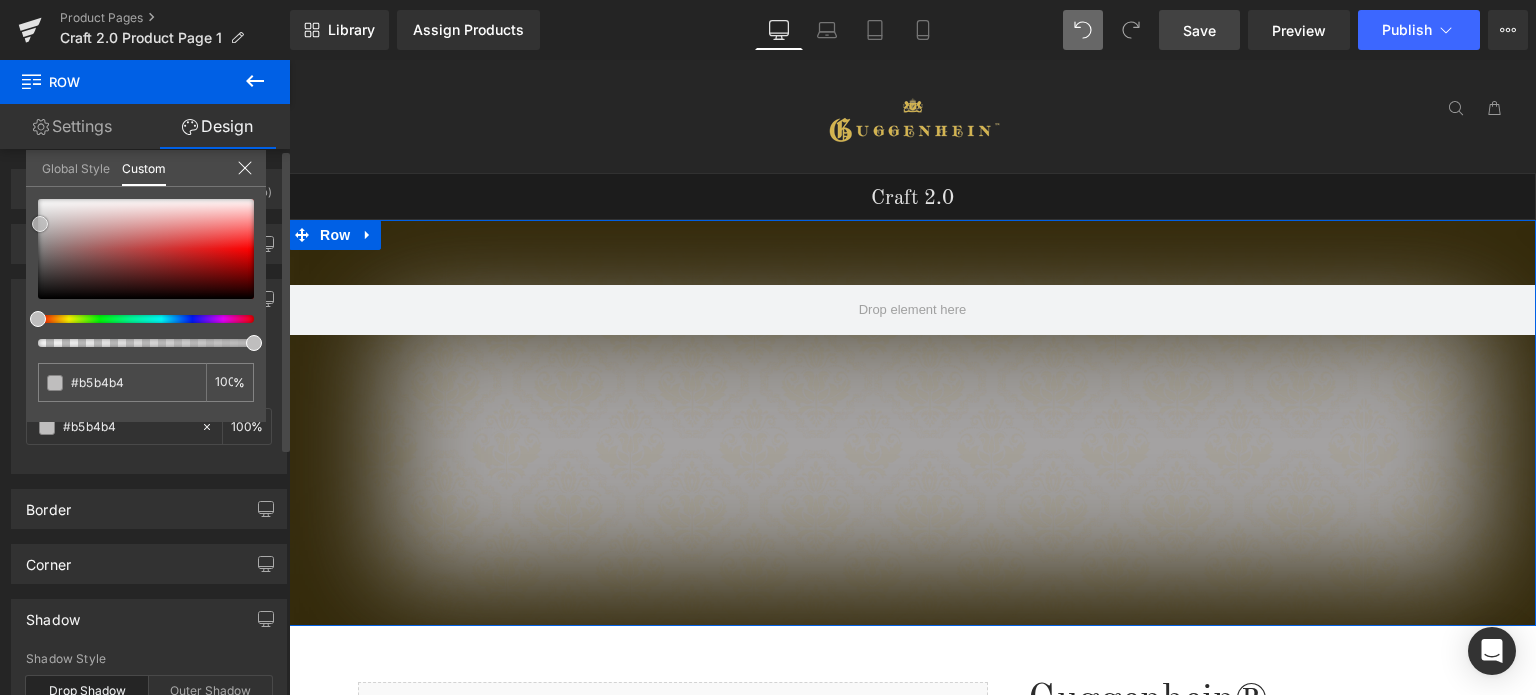 type on "#bfbebe" 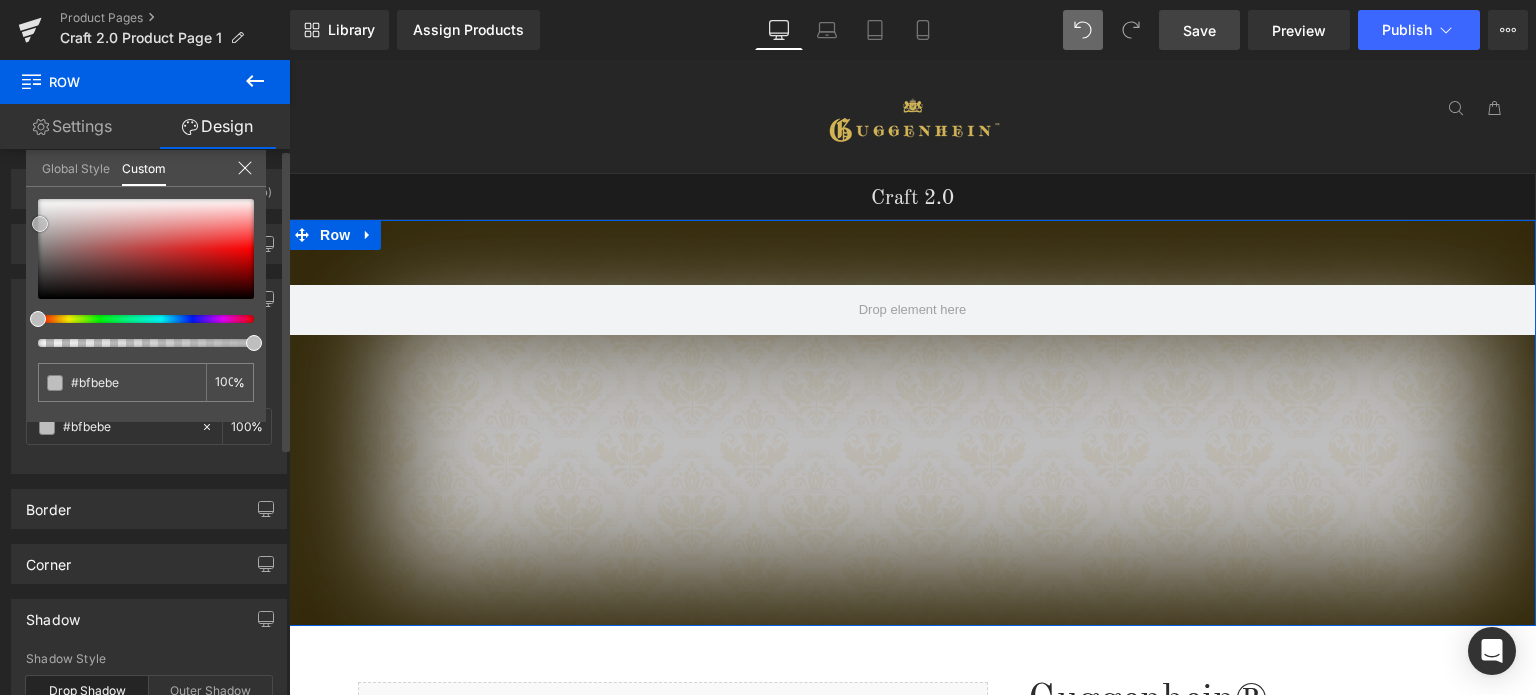 type on "#c1c1c1" 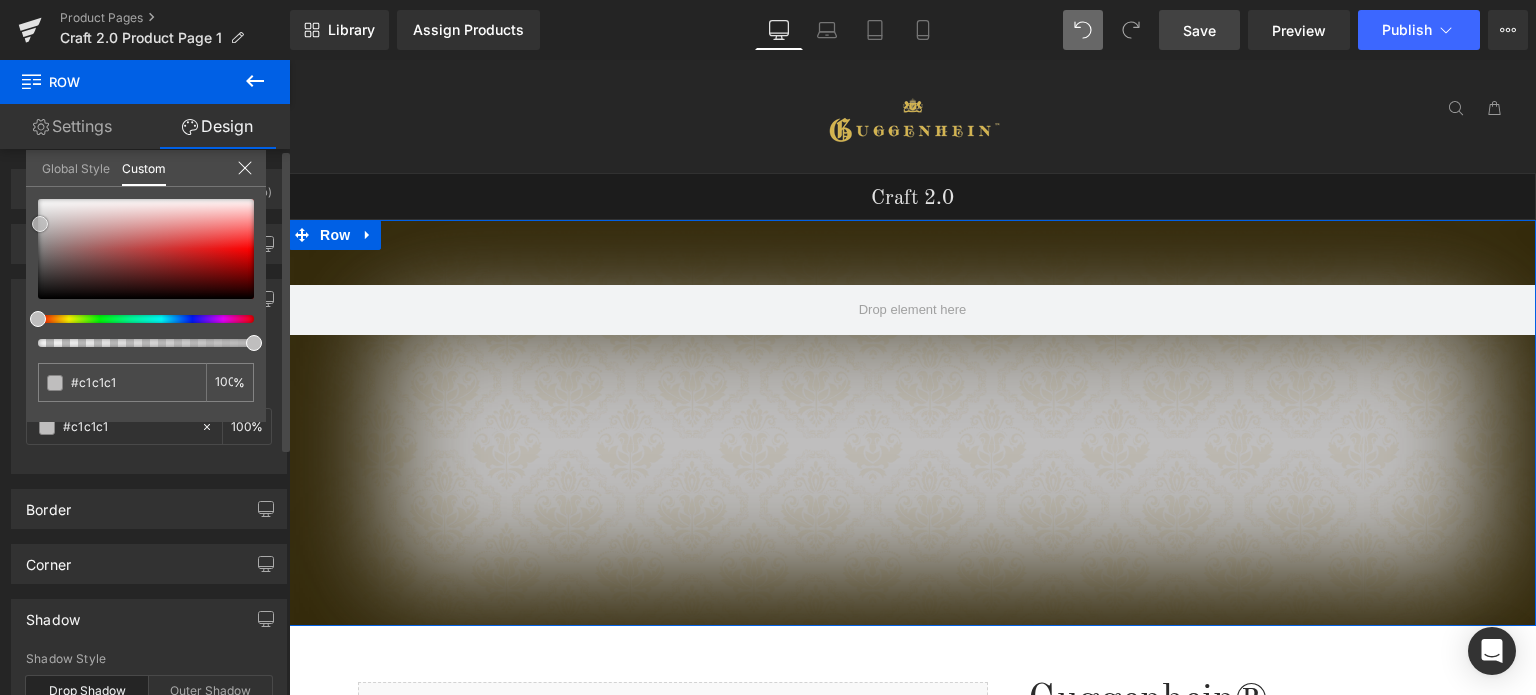 type on "#c6c6c6" 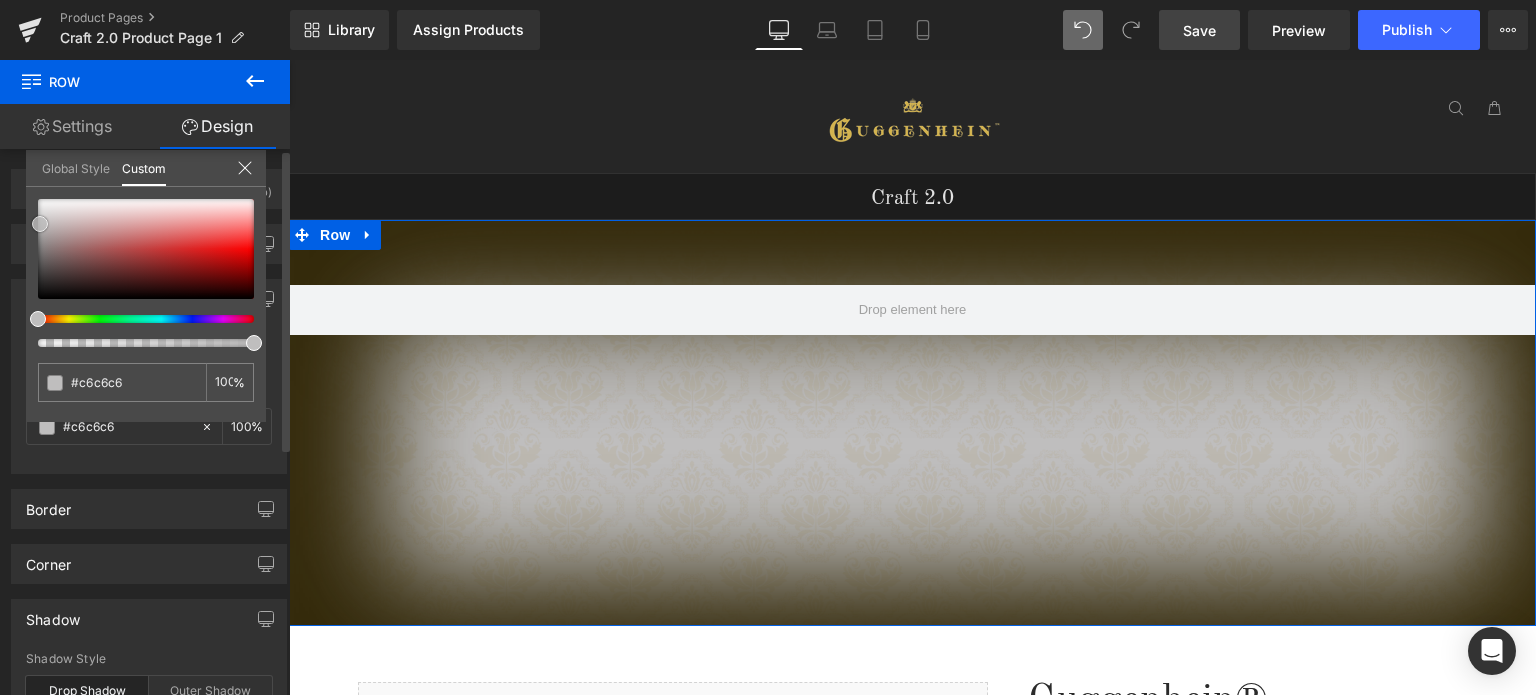 type on "#c9c9c9" 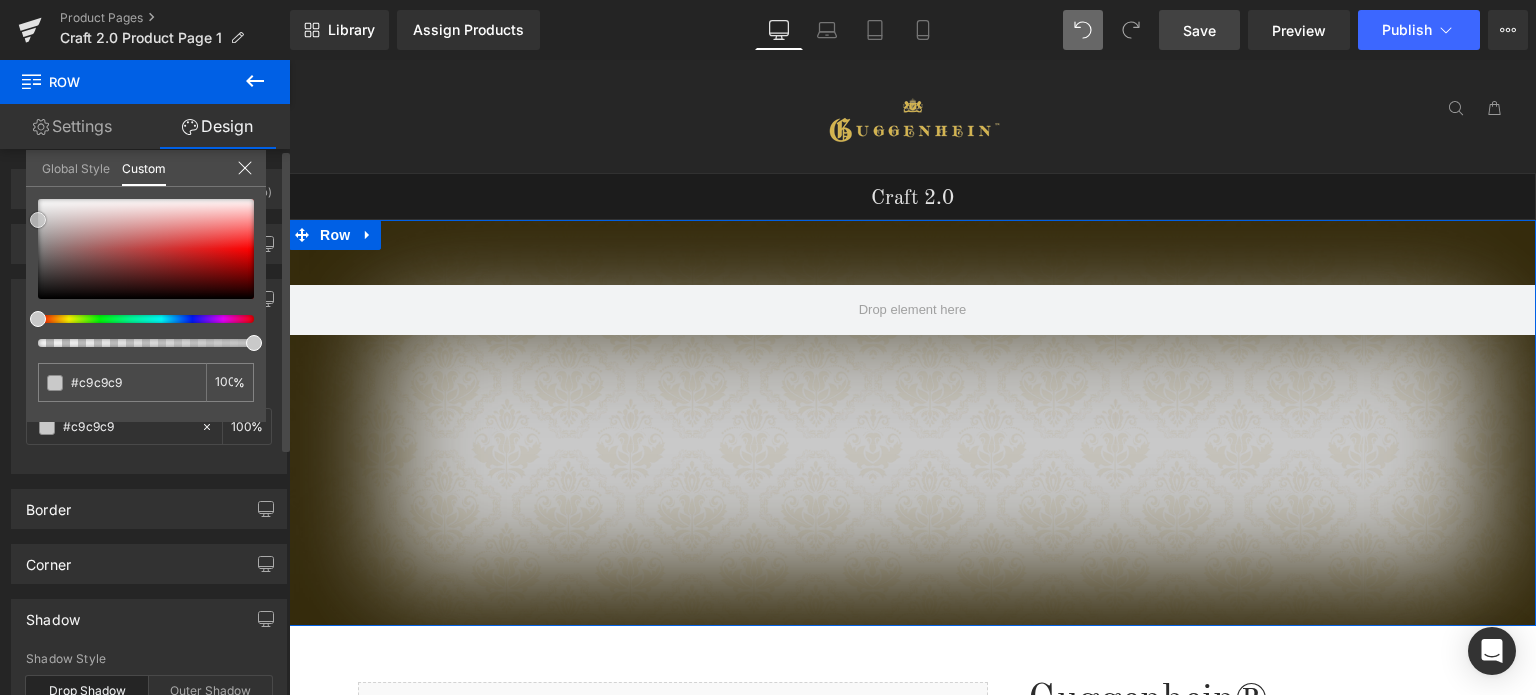 type on "#c6c6c6" 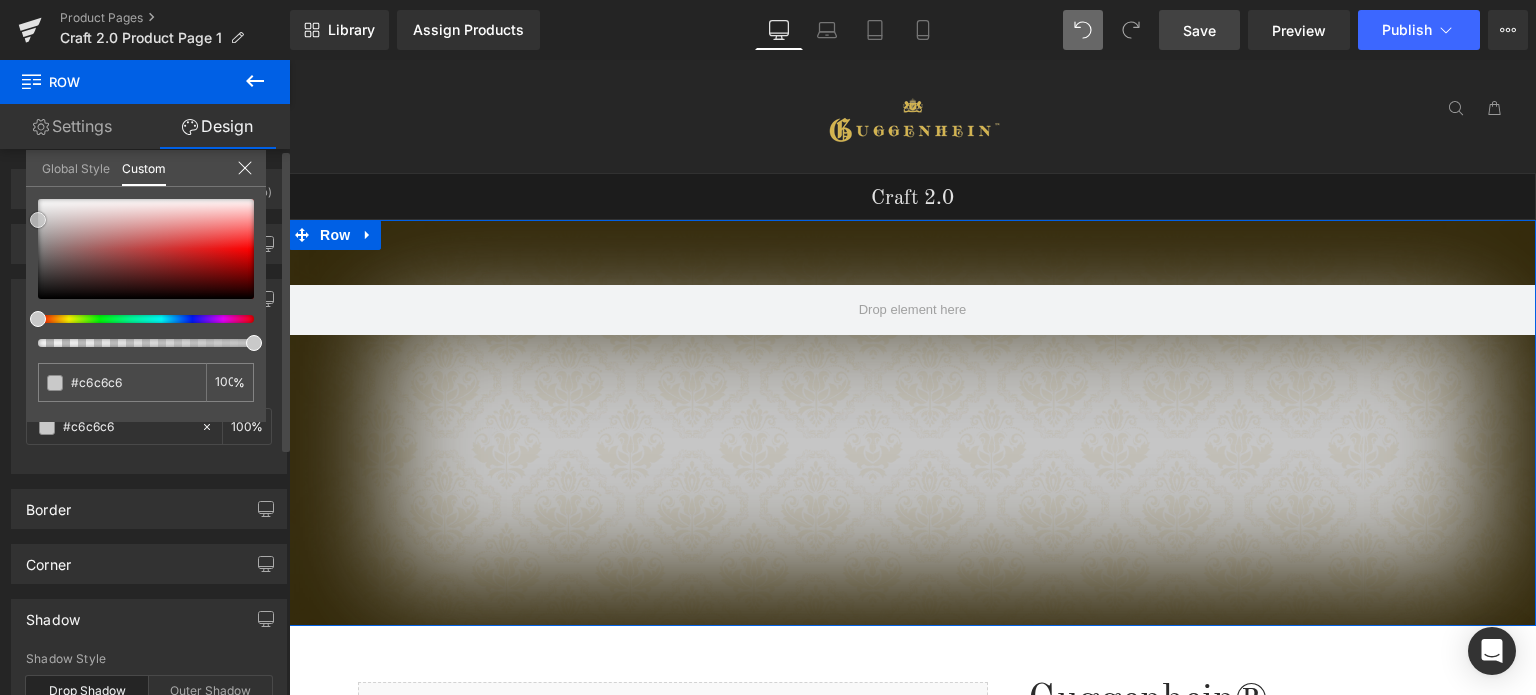 type on "#c4c4c4" 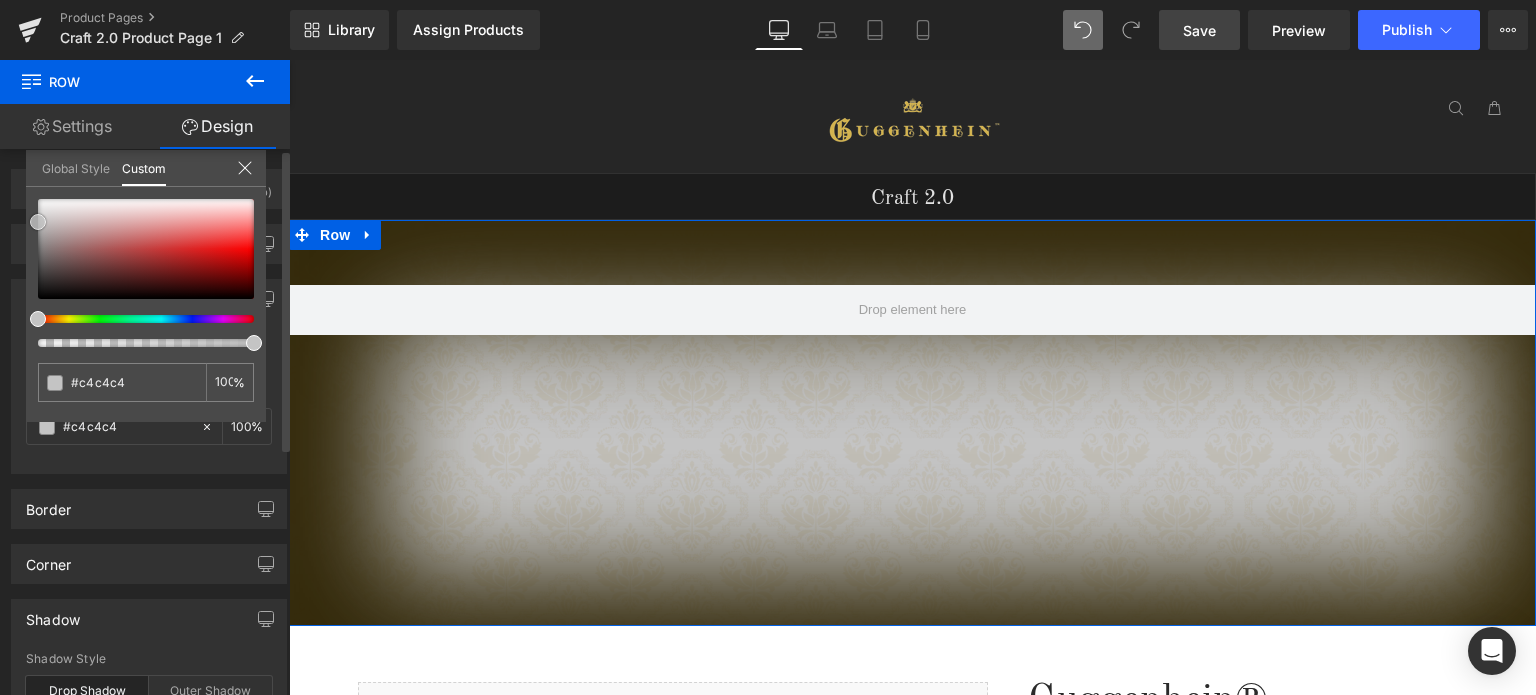 drag, startPoint x: 40, startPoint y: 232, endPoint x: 35, endPoint y: 222, distance: 11.18034 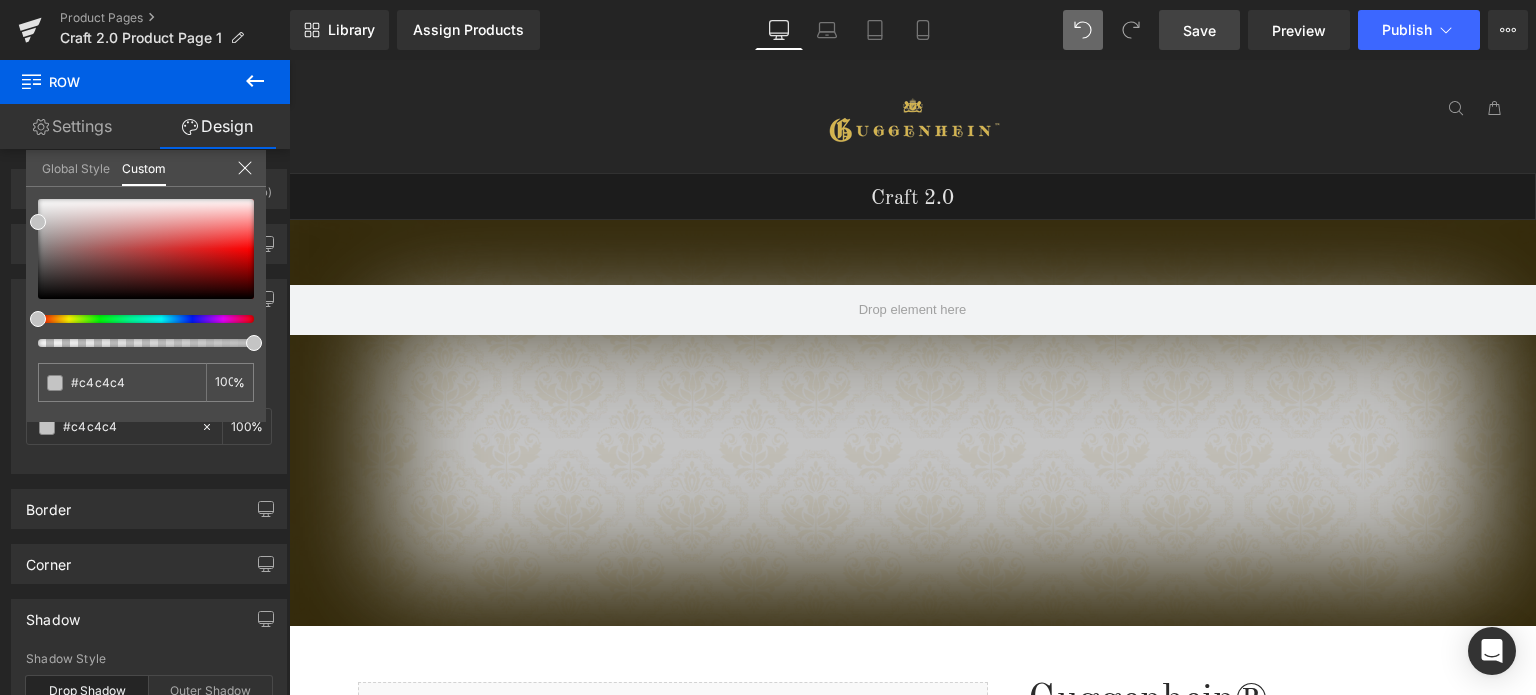 click on "Guggenhein
0
SHOPPING CART
CLOSE
No Products in the Cart
. . .
TOTAL:
$0.00
PROCEED TO CHECKOUT  X" at bounding box center [912, 1297] 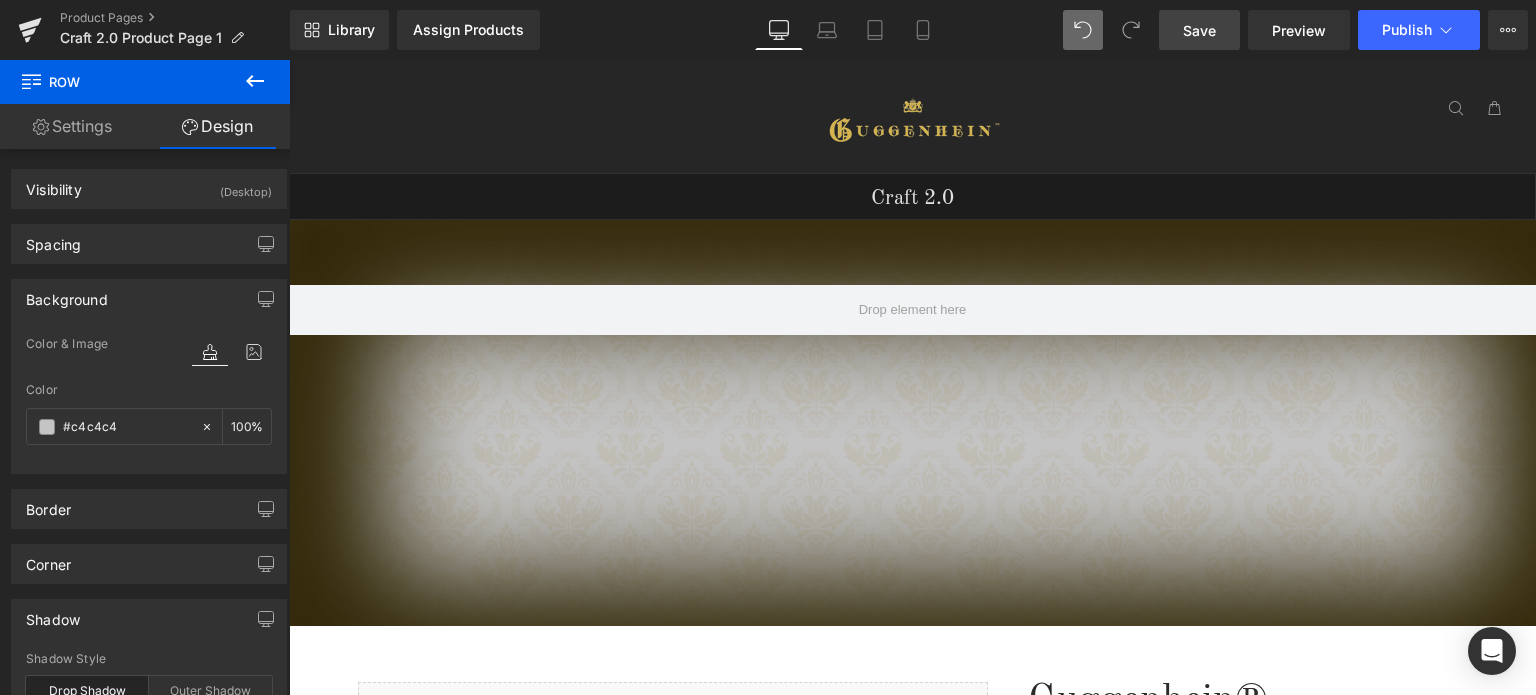 click 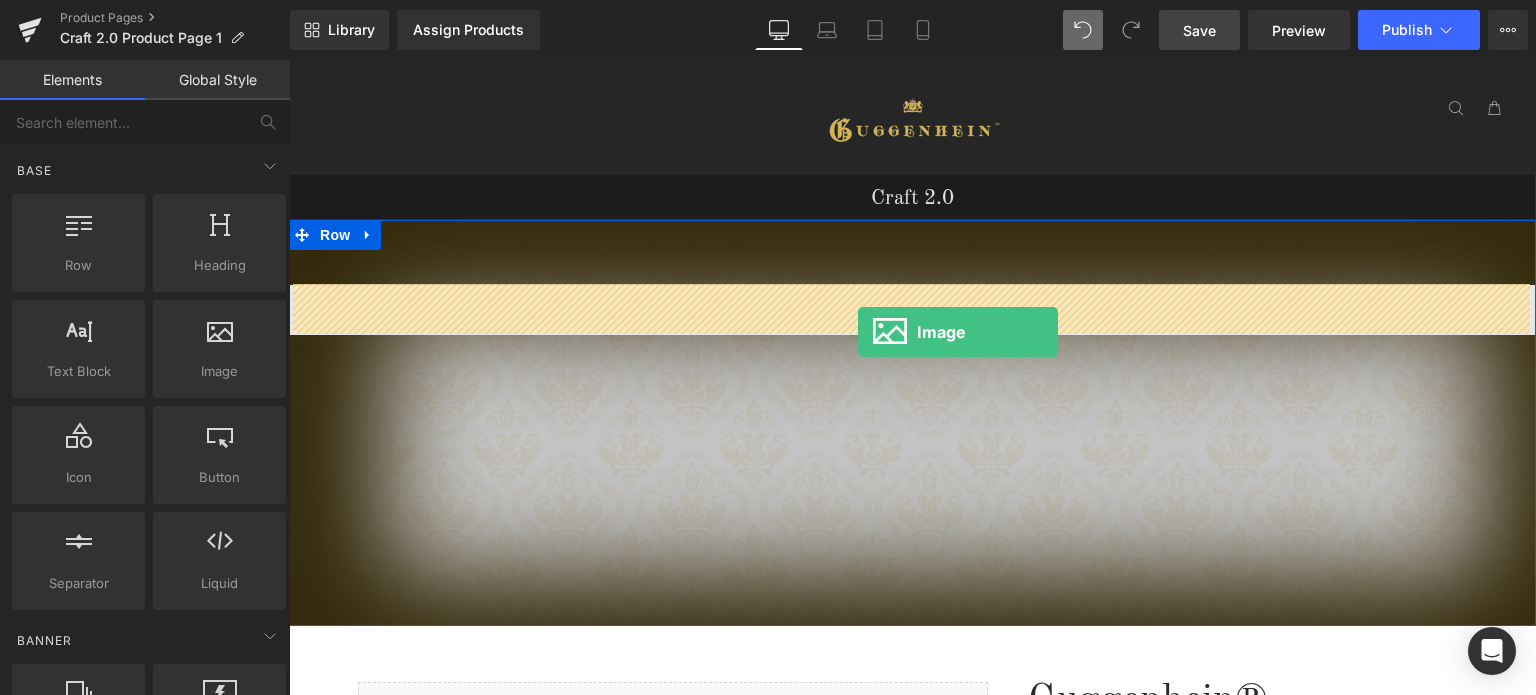 drag, startPoint x: 567, startPoint y: 406, endPoint x: 858, endPoint y: 332, distance: 300.26157 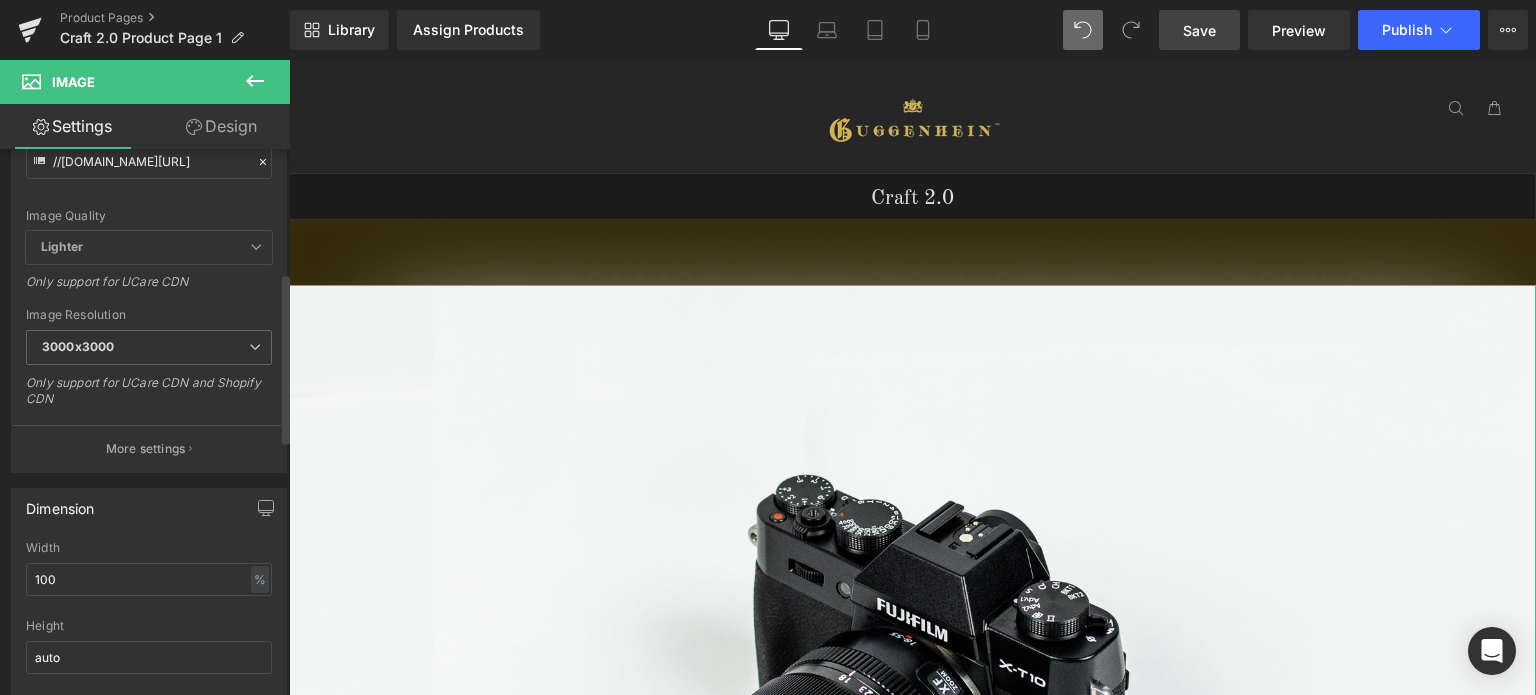 scroll, scrollTop: 400, scrollLeft: 0, axis: vertical 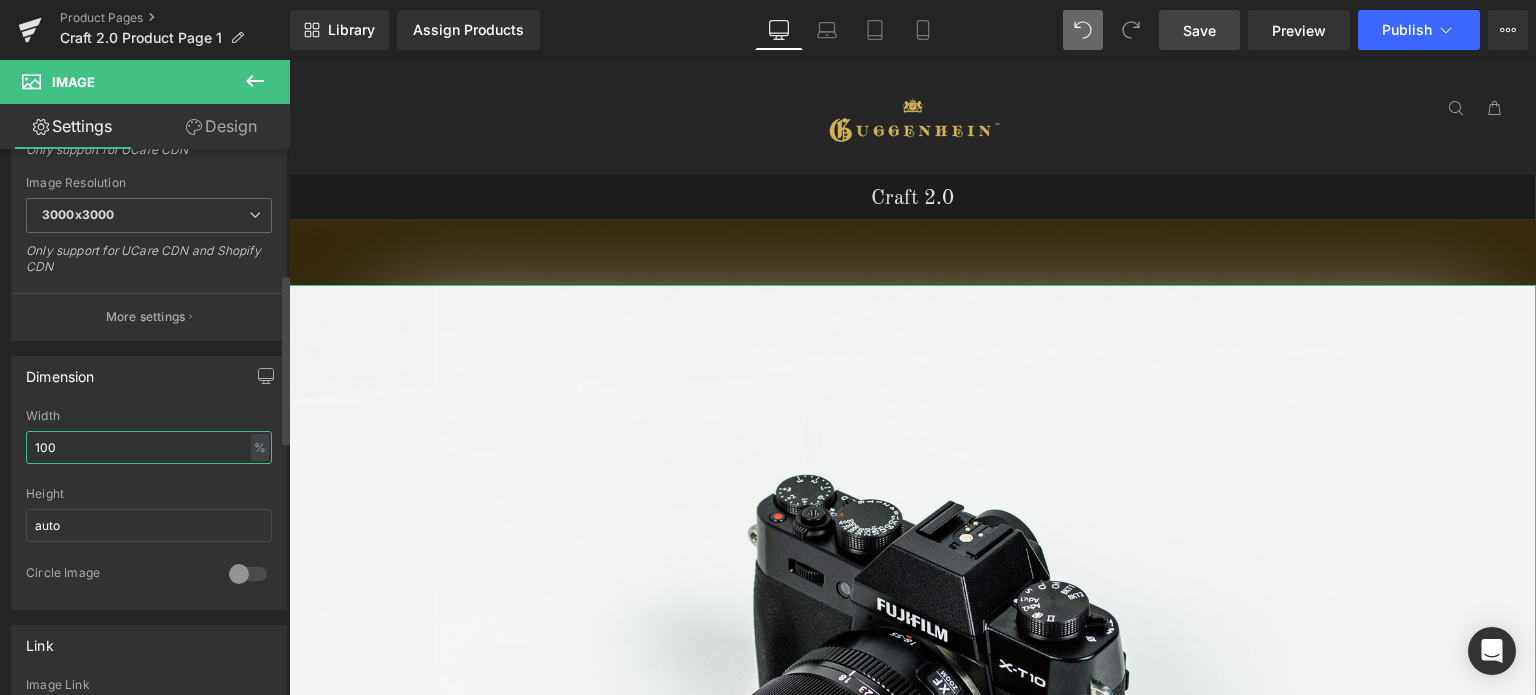 drag, startPoint x: 72, startPoint y: 452, endPoint x: 15, endPoint y: 452, distance: 57 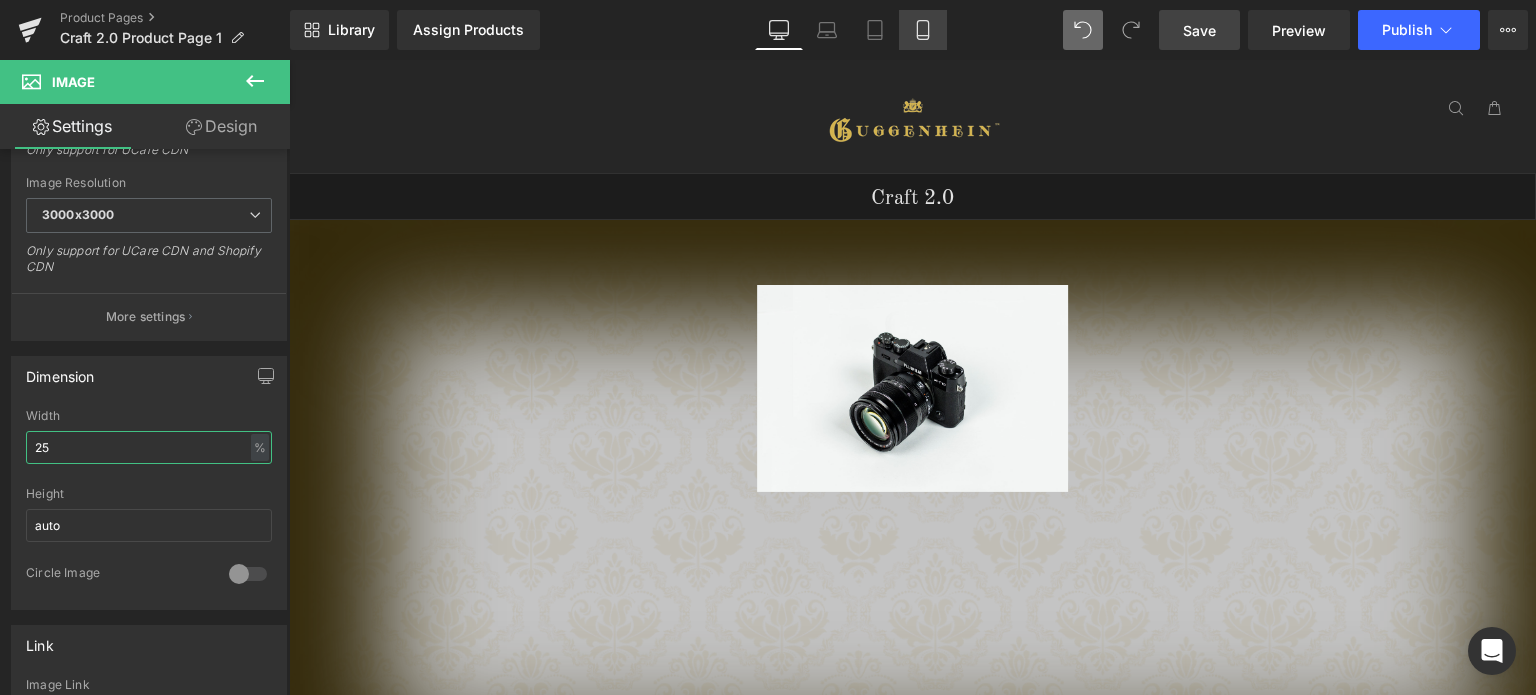 type on "25" 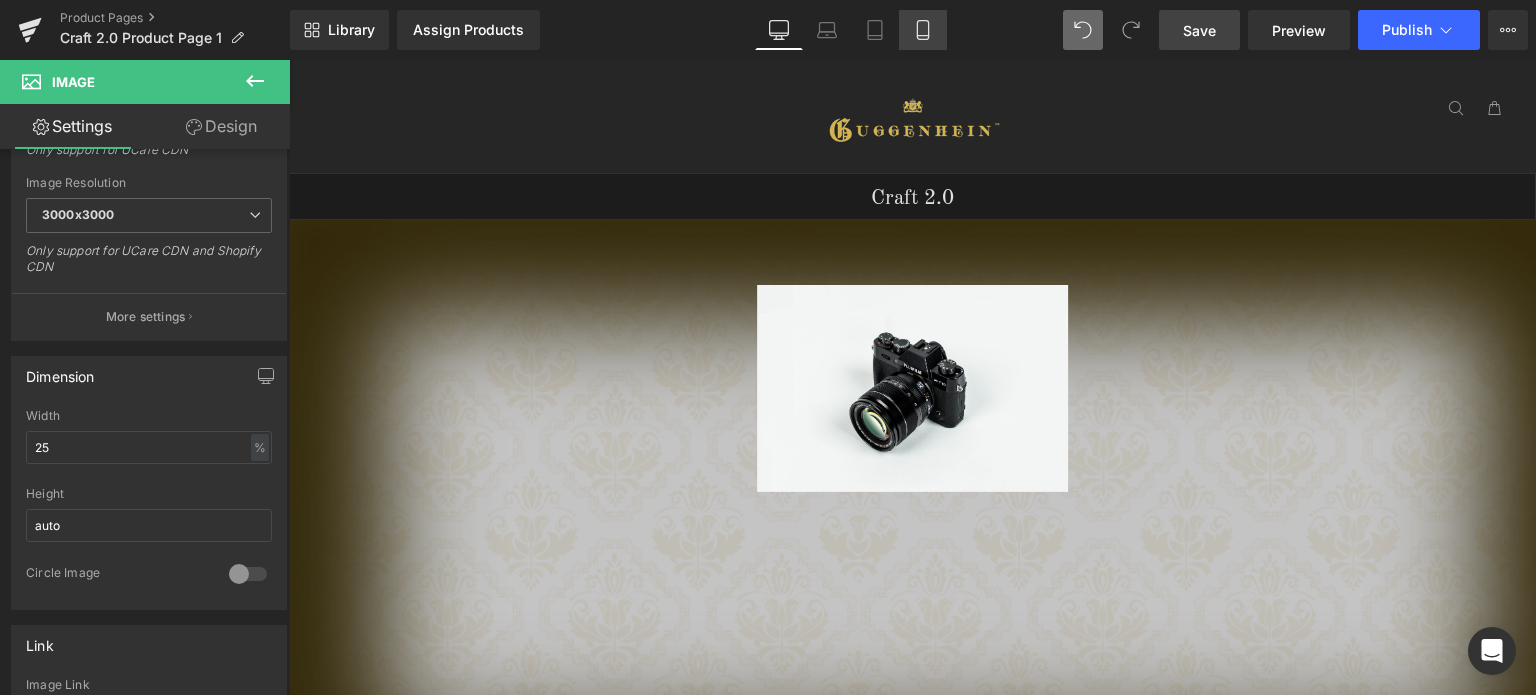 click 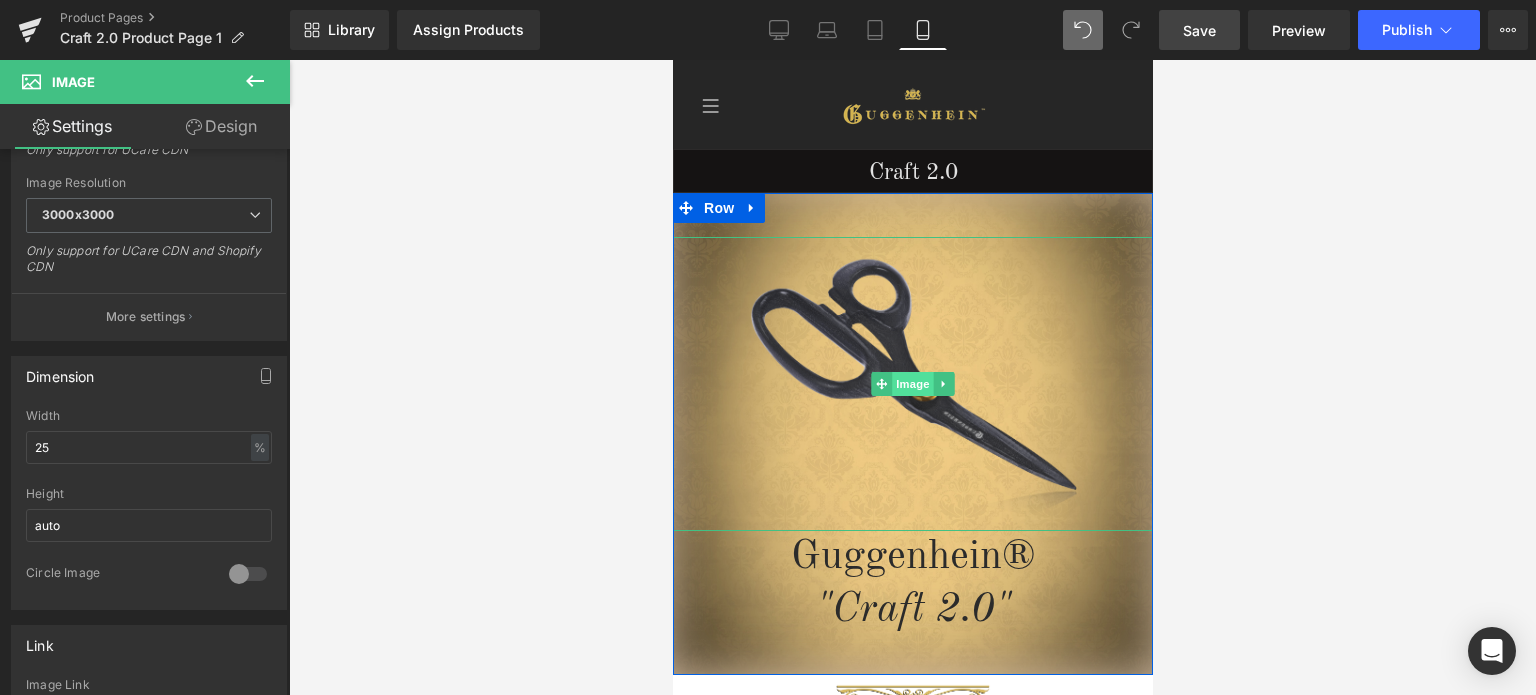 click on "Image" at bounding box center [912, 384] 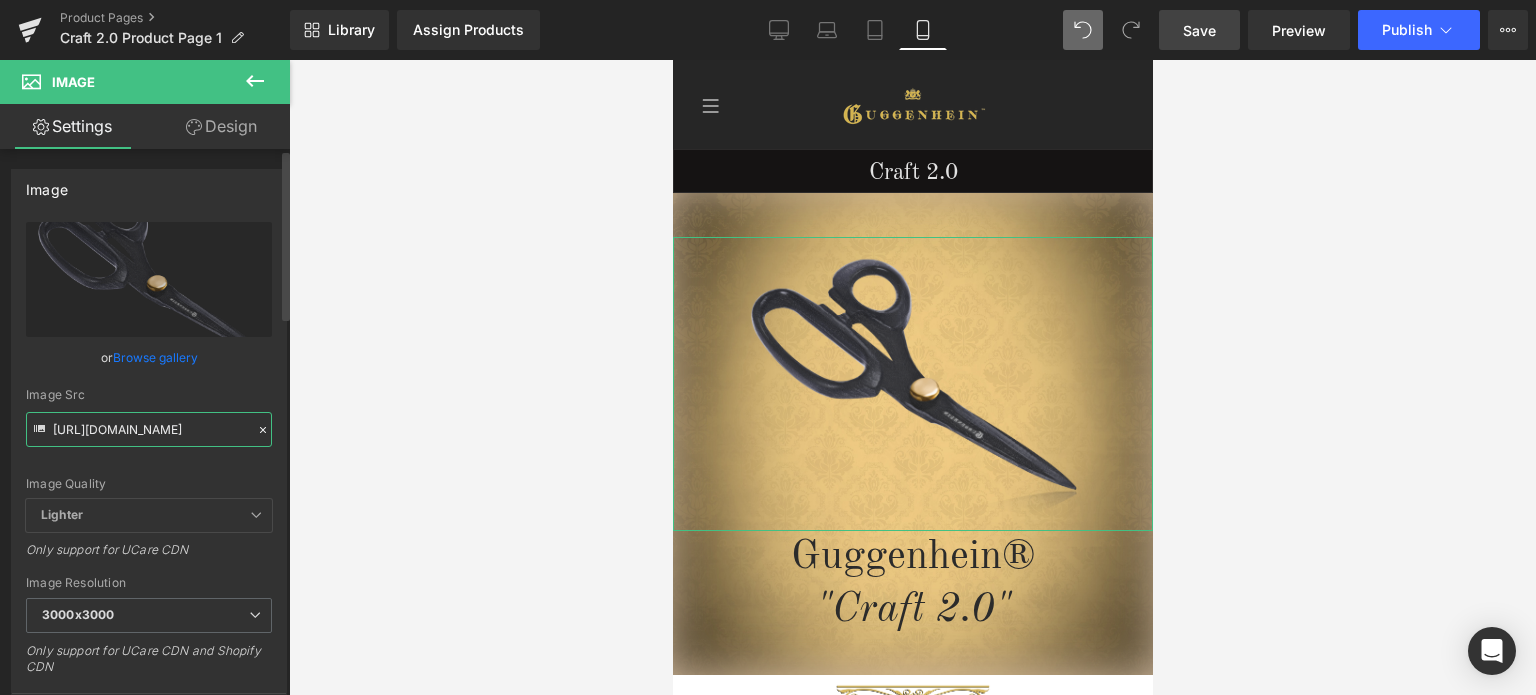 click on "[URL][DOMAIN_NAME]" at bounding box center (149, 429) 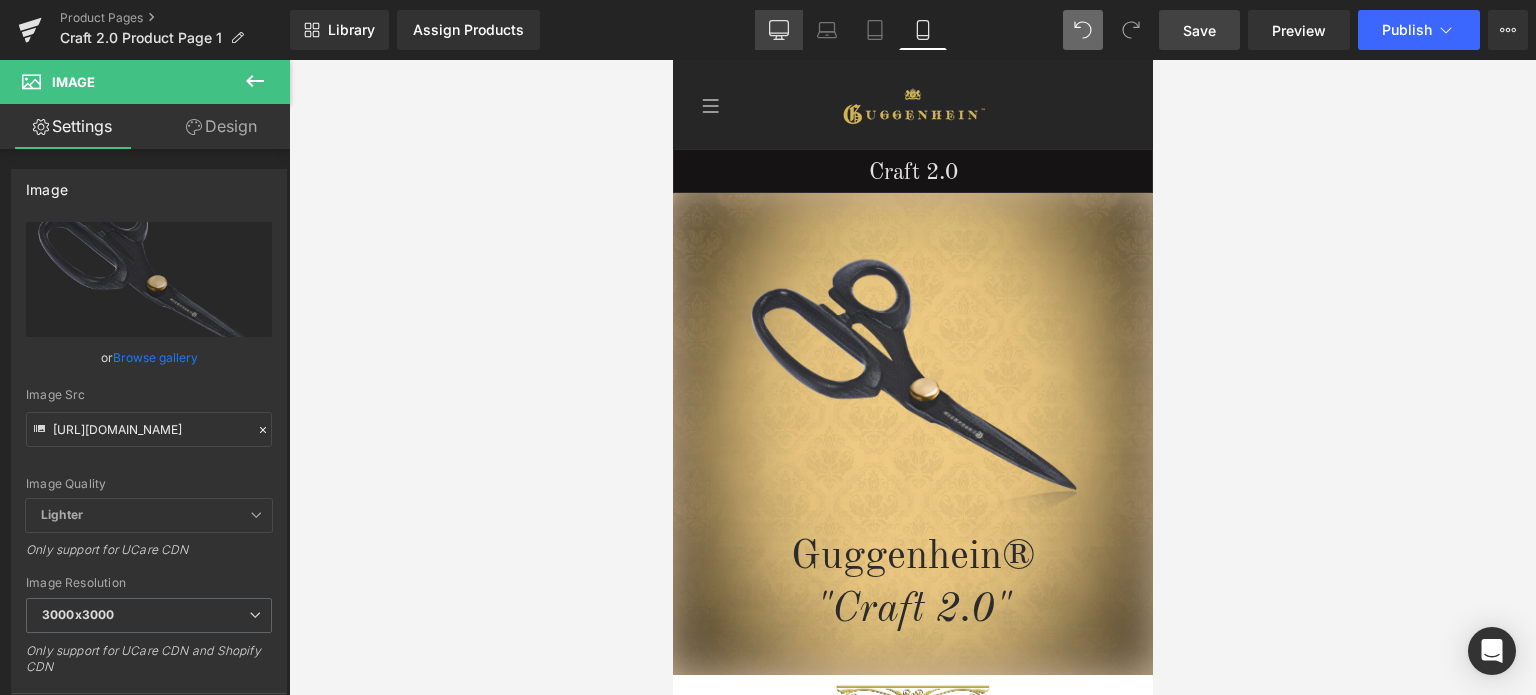 click 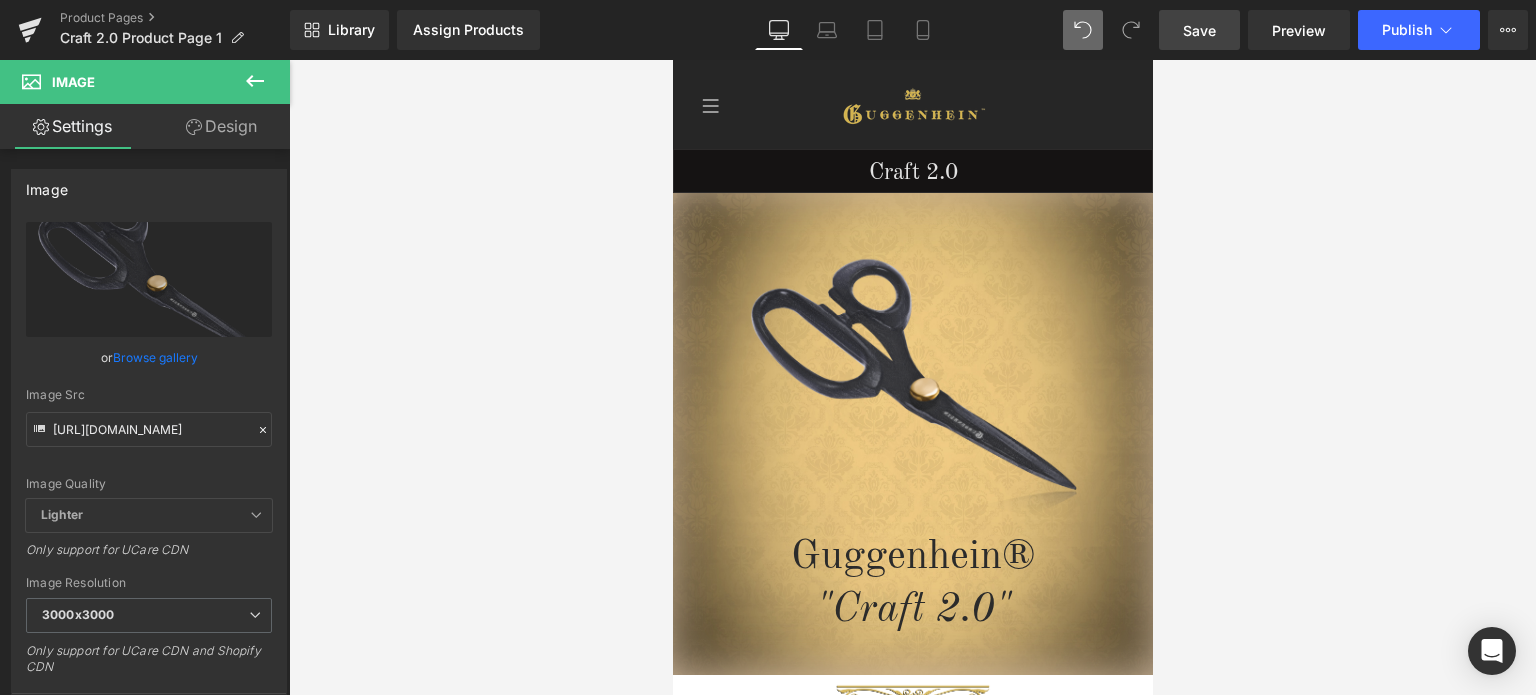 type on "auto" 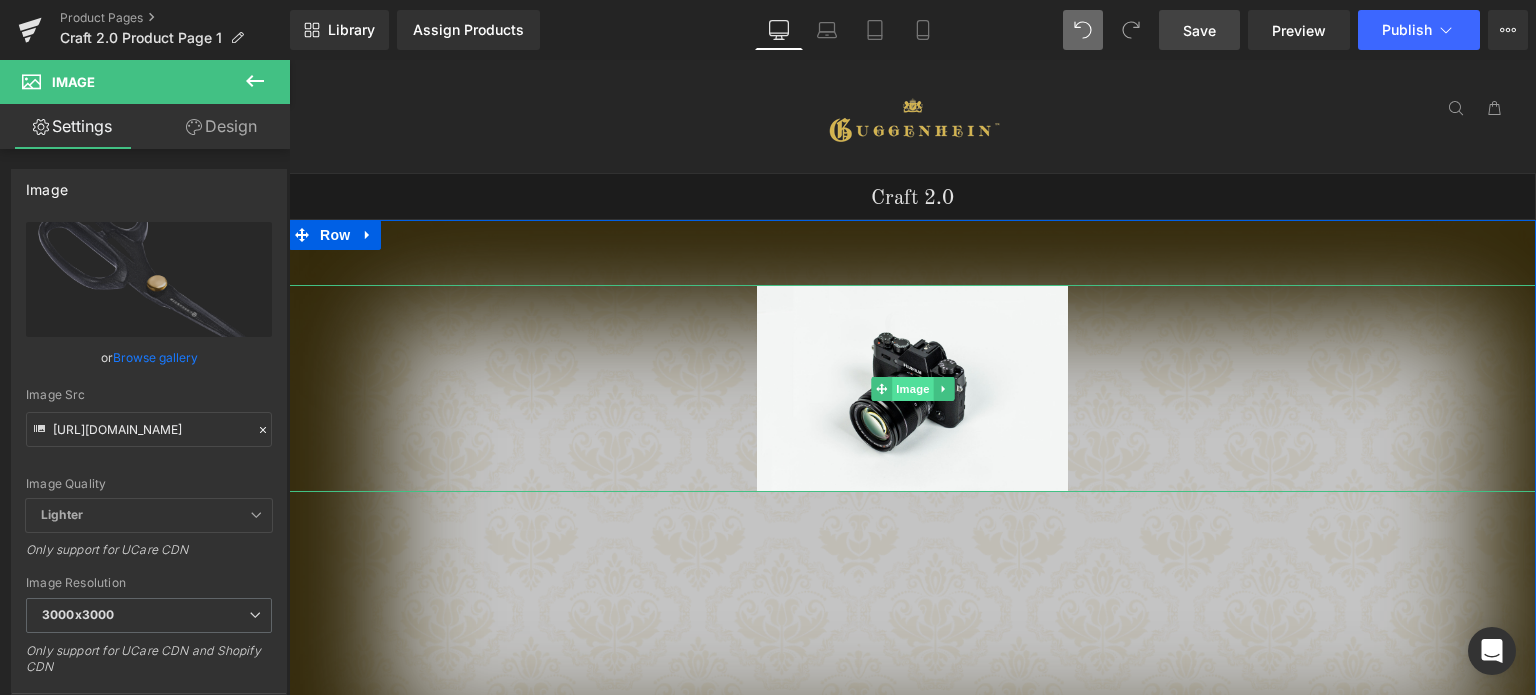 click on "Image" at bounding box center (913, 389) 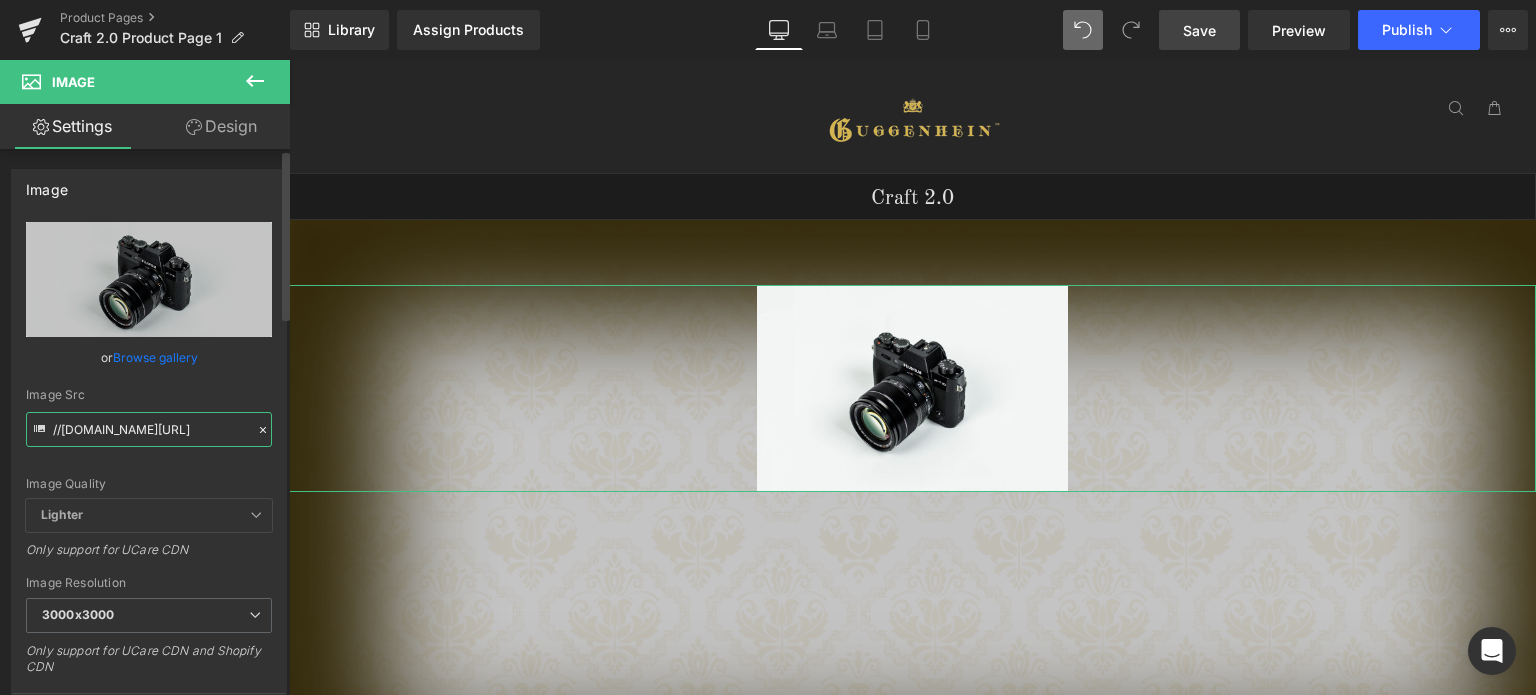 click on "//[DOMAIN_NAME][URL]" at bounding box center [149, 429] 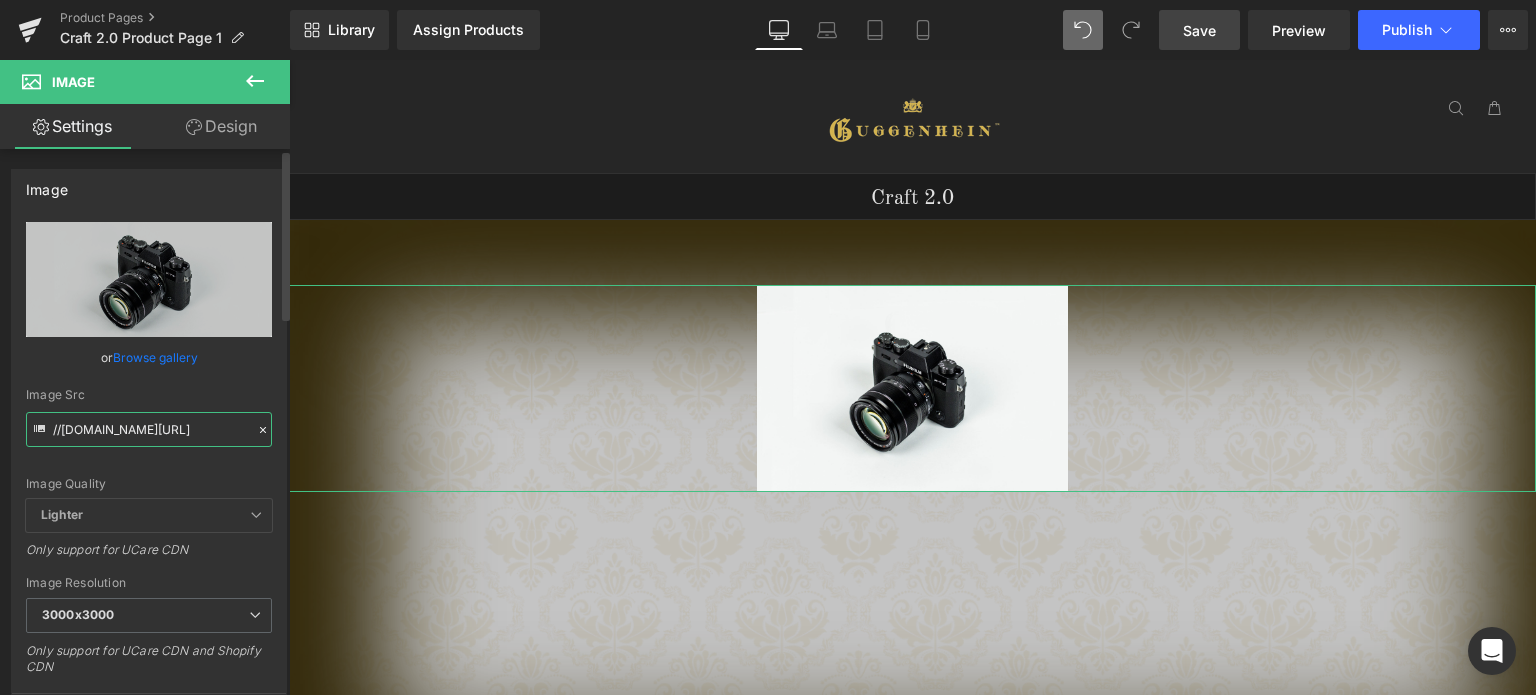paste on "[URL][DOMAIN_NAME]" 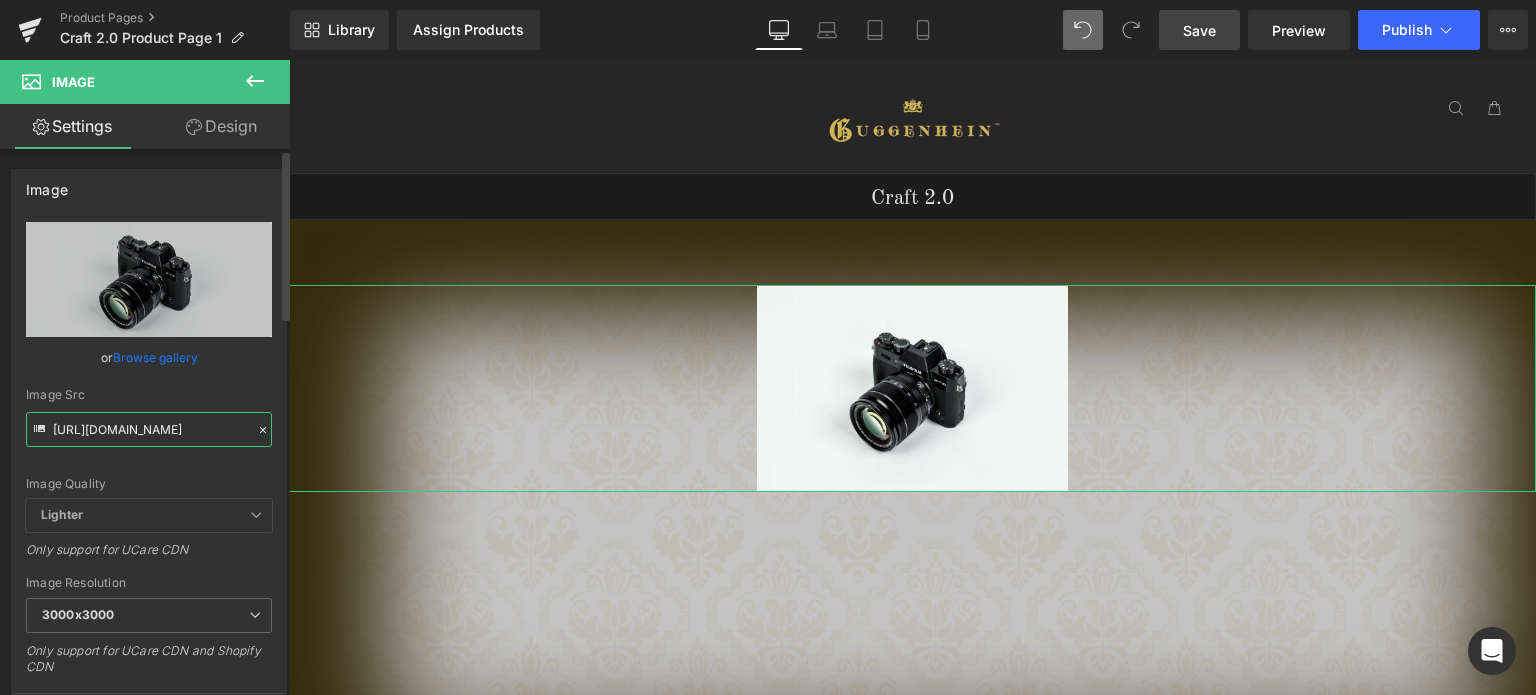 scroll, scrollTop: 0, scrollLeft: 350, axis: horizontal 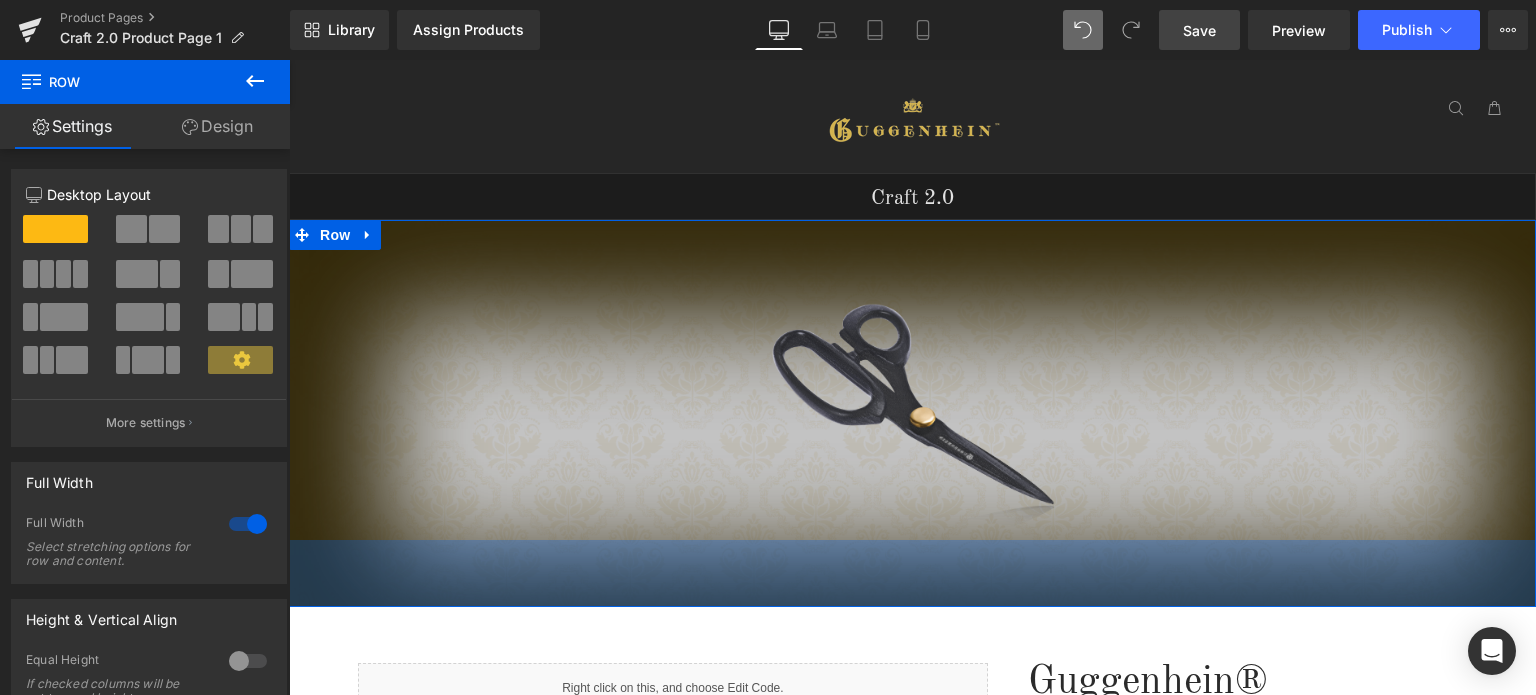drag, startPoint x: 1185, startPoint y: 616, endPoint x: 1181, endPoint y: 392, distance: 224.0357 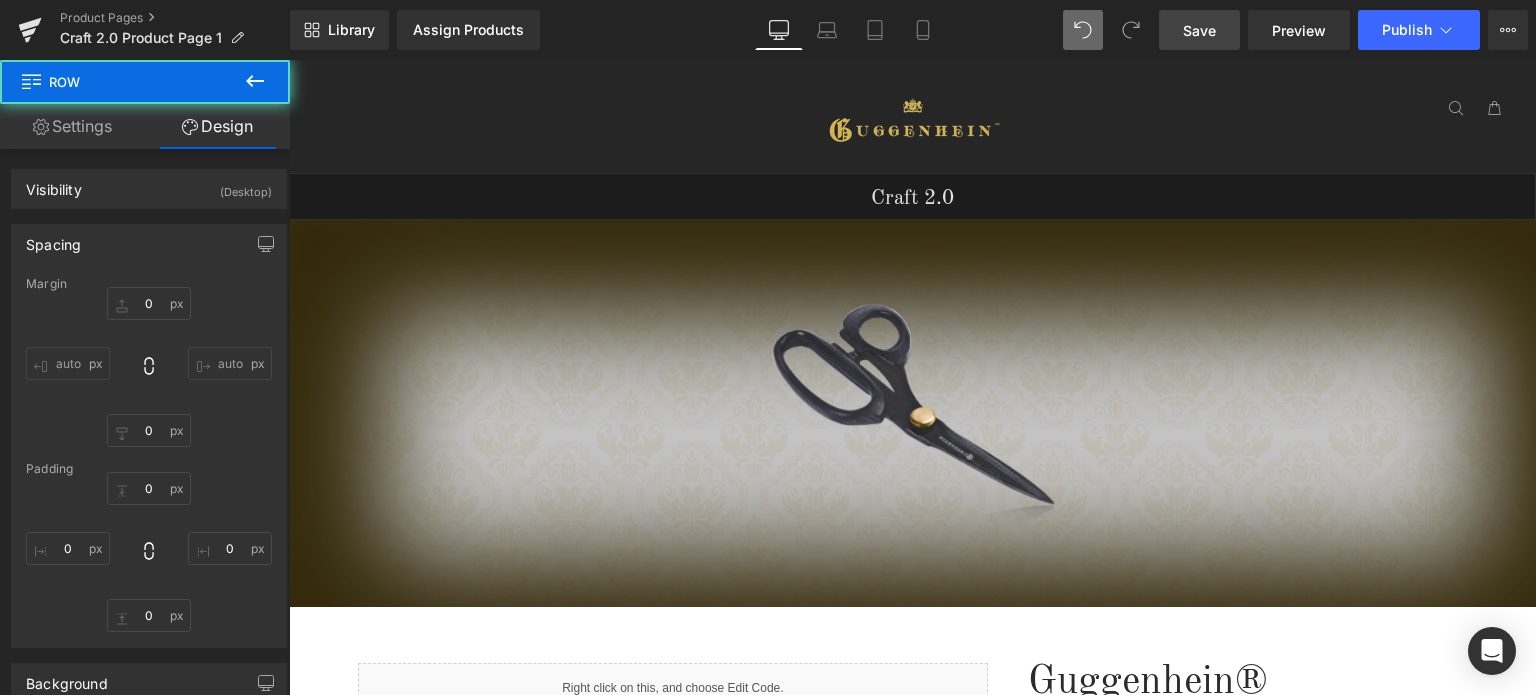 type on "0" 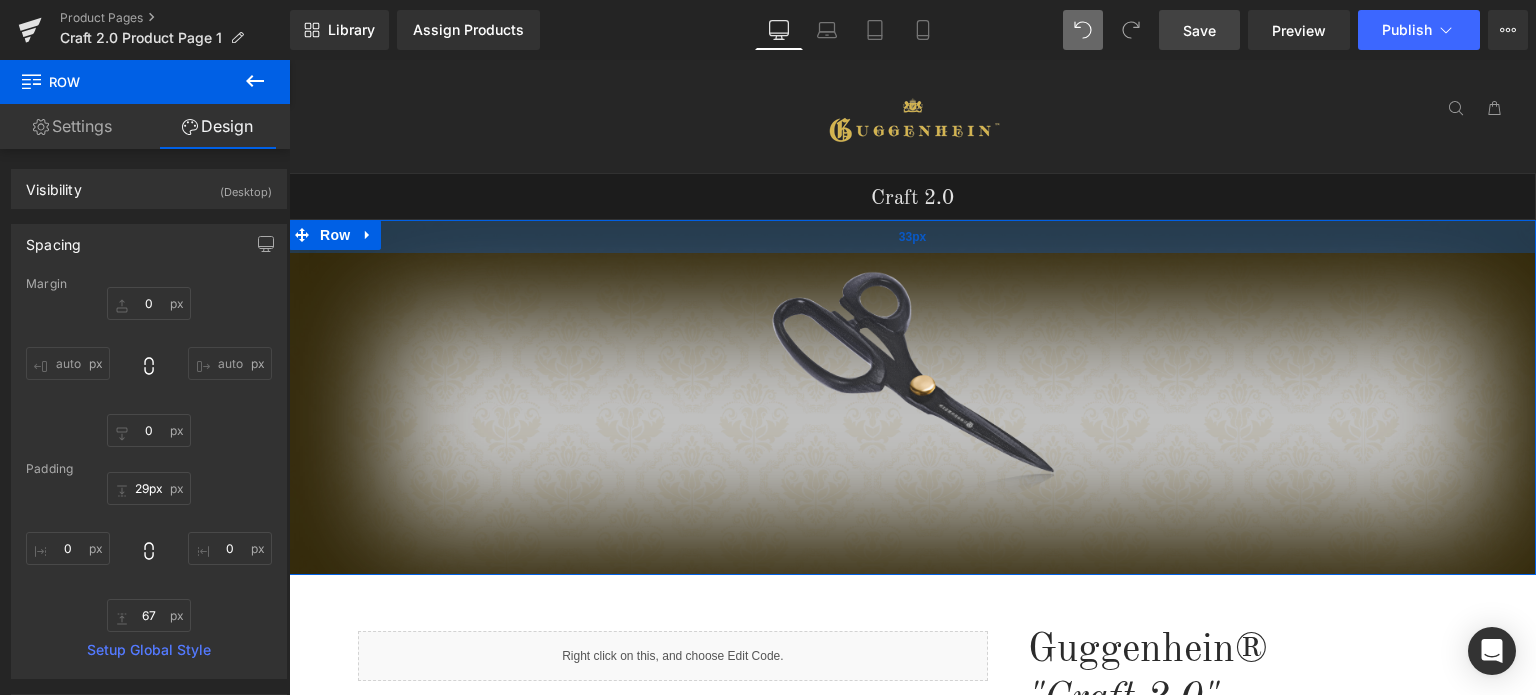 type on "28px" 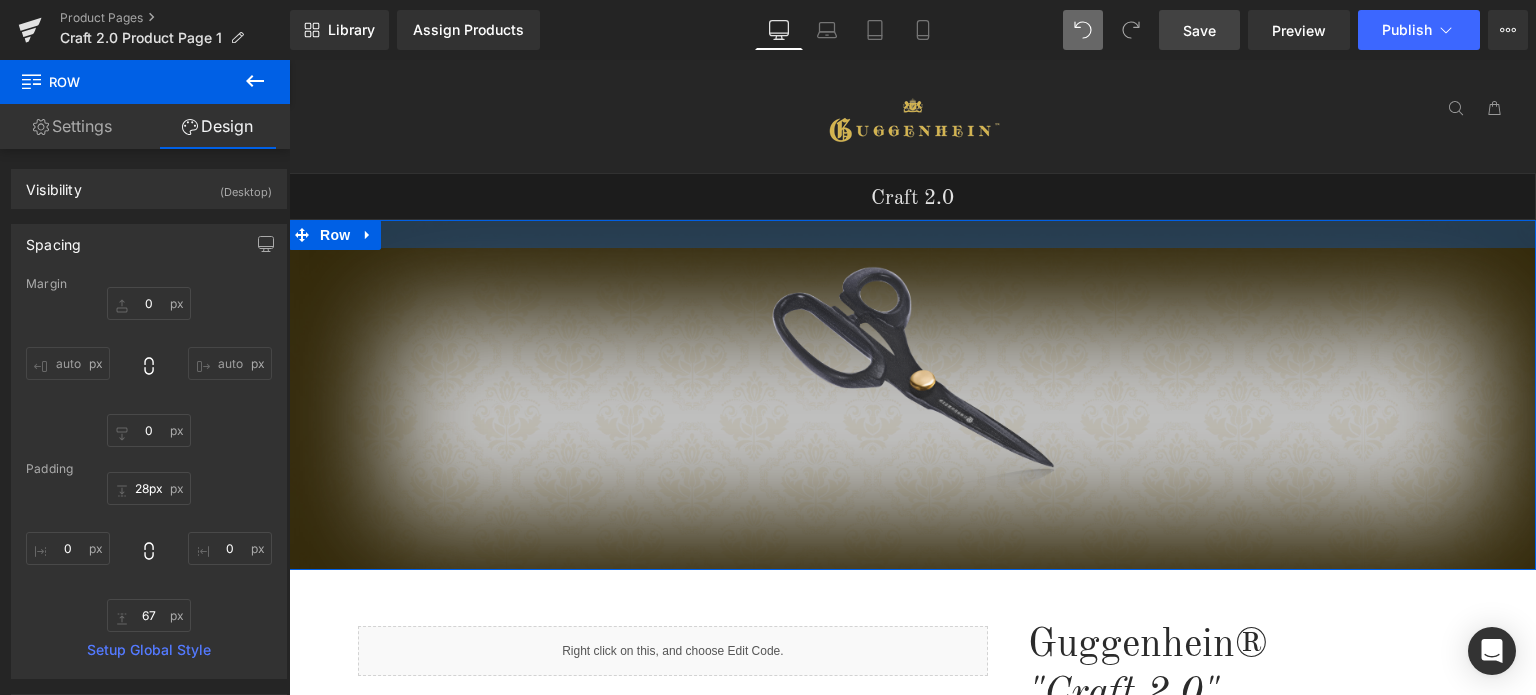 drag, startPoint x: 1085, startPoint y: 271, endPoint x: 1070, endPoint y: 234, distance: 39.92493 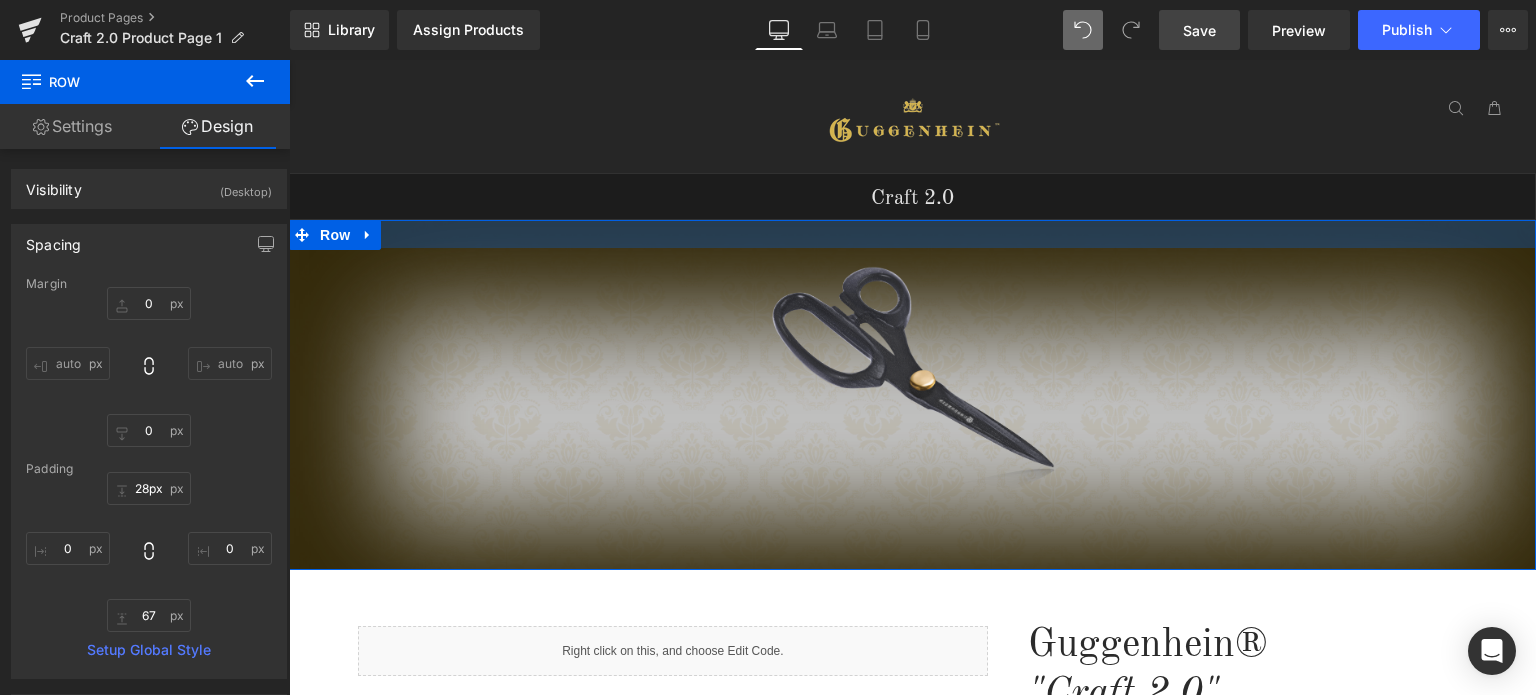 click at bounding box center [912, 234] 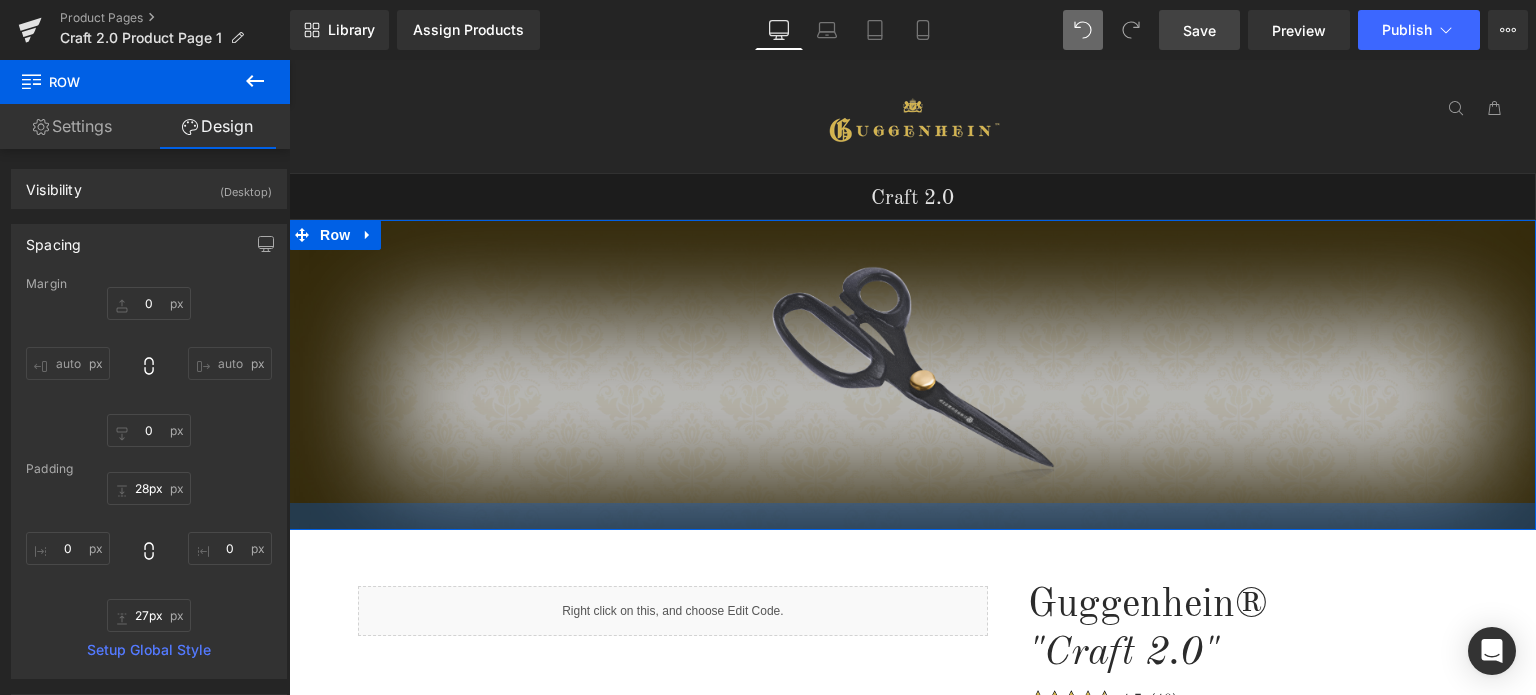 drag, startPoint x: 1139, startPoint y: 528, endPoint x: 1138, endPoint y: 488, distance: 40.012497 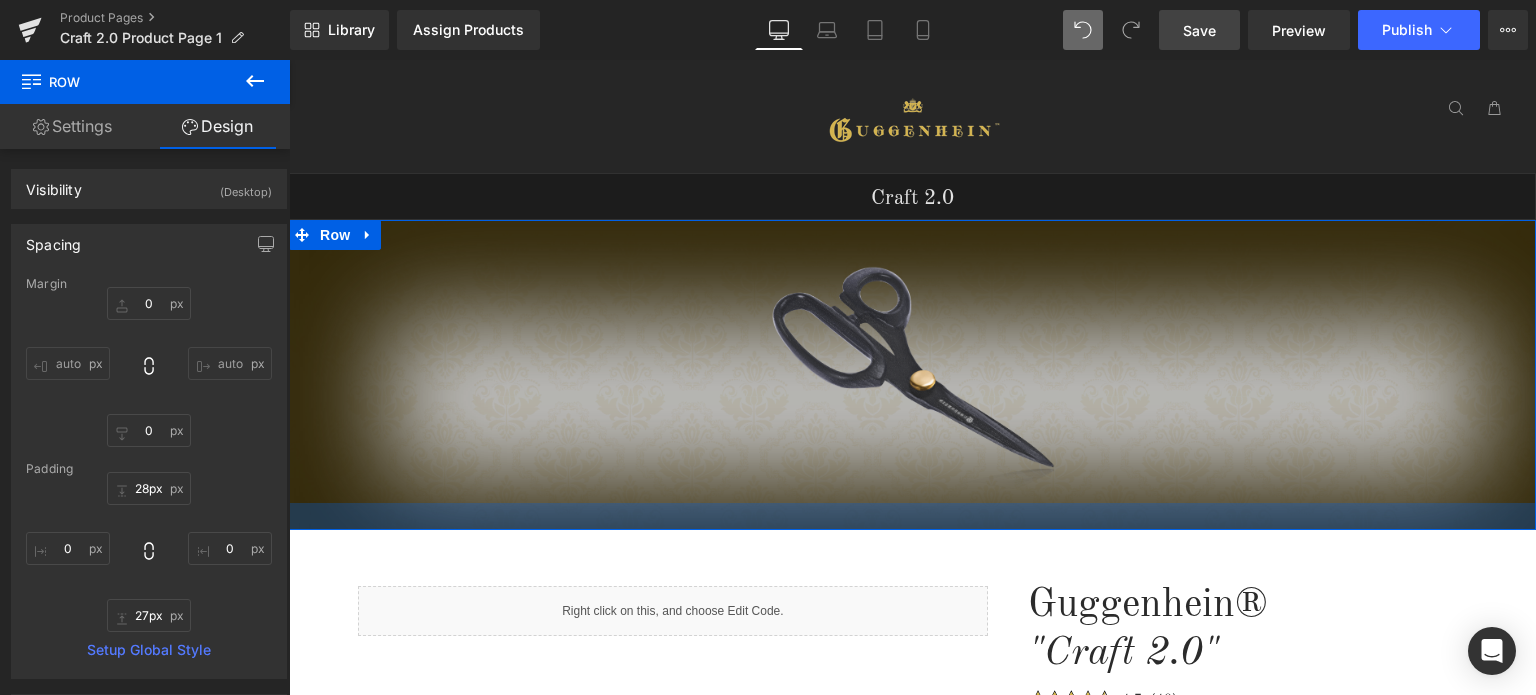click on "Image
Row" at bounding box center [912, 375] 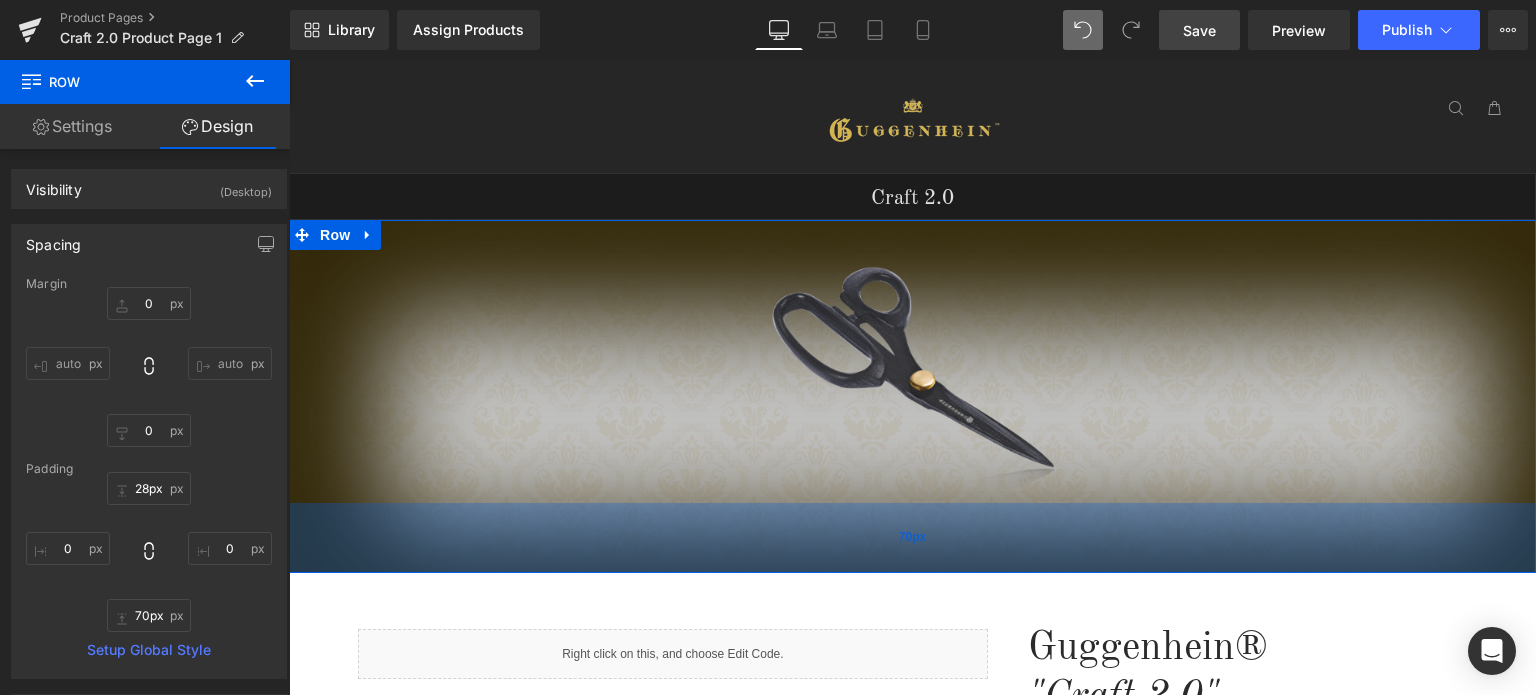 type on "73px" 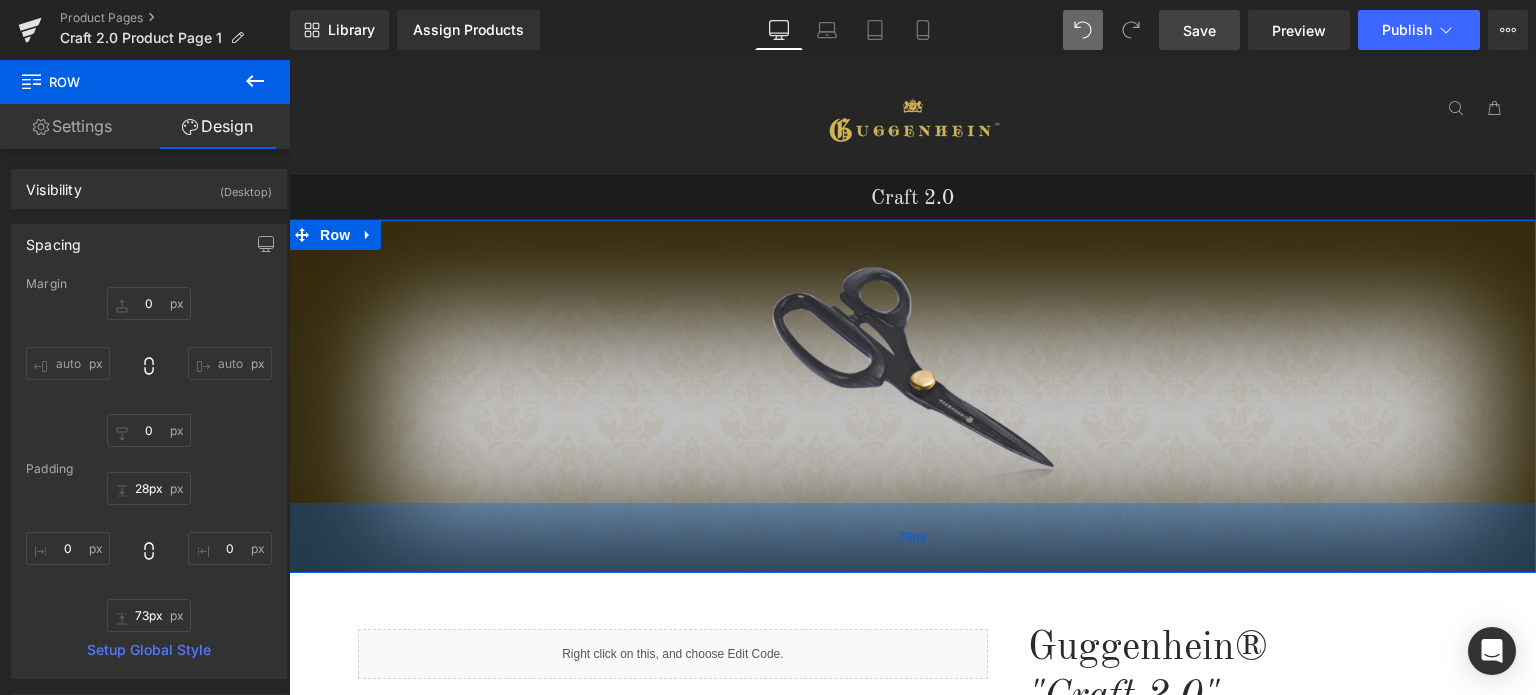 drag, startPoint x: 1150, startPoint y: 515, endPoint x: 1144, endPoint y: 561, distance: 46.389652 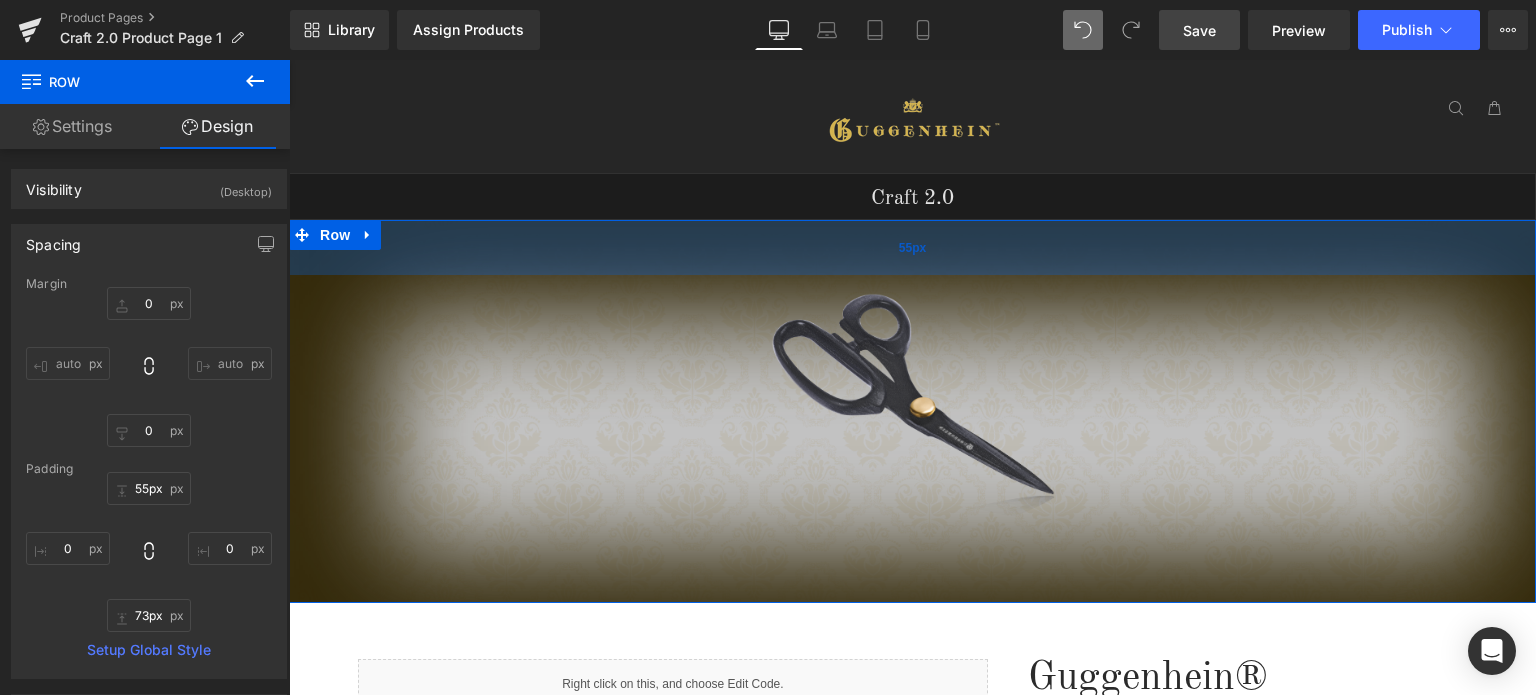 drag, startPoint x: 1105, startPoint y: 231, endPoint x: 1108, endPoint y: 265, distance: 34.132095 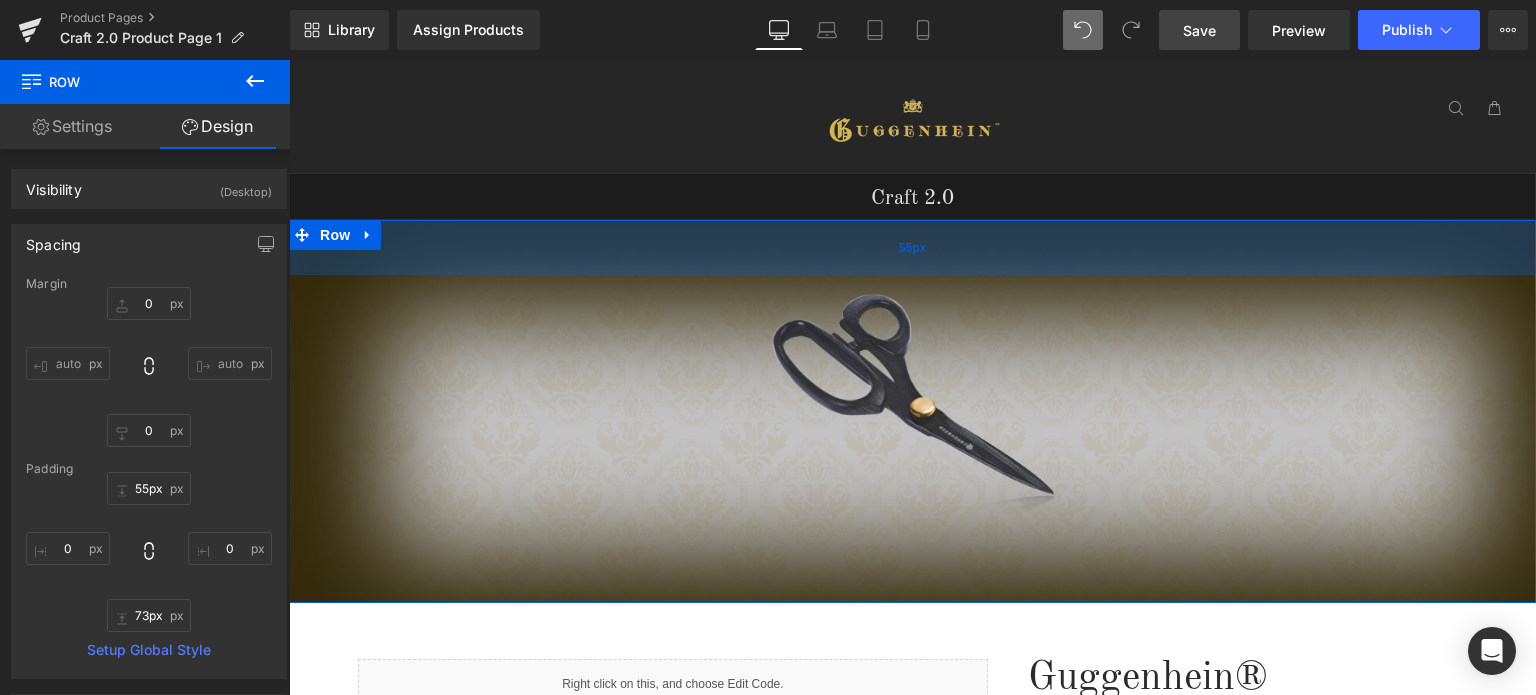 click on "55px" at bounding box center [912, 247] 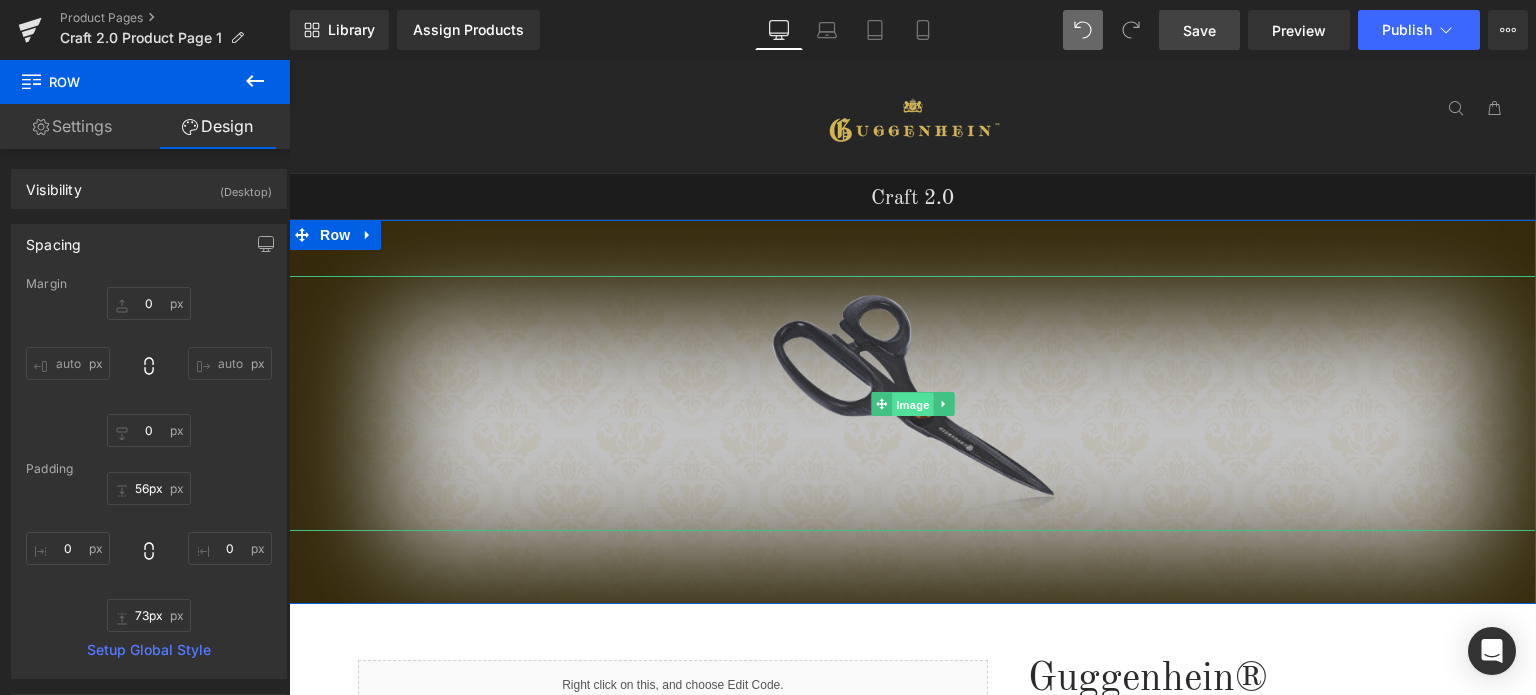 drag, startPoint x: 905, startPoint y: 404, endPoint x: 910, endPoint y: 394, distance: 11.18034 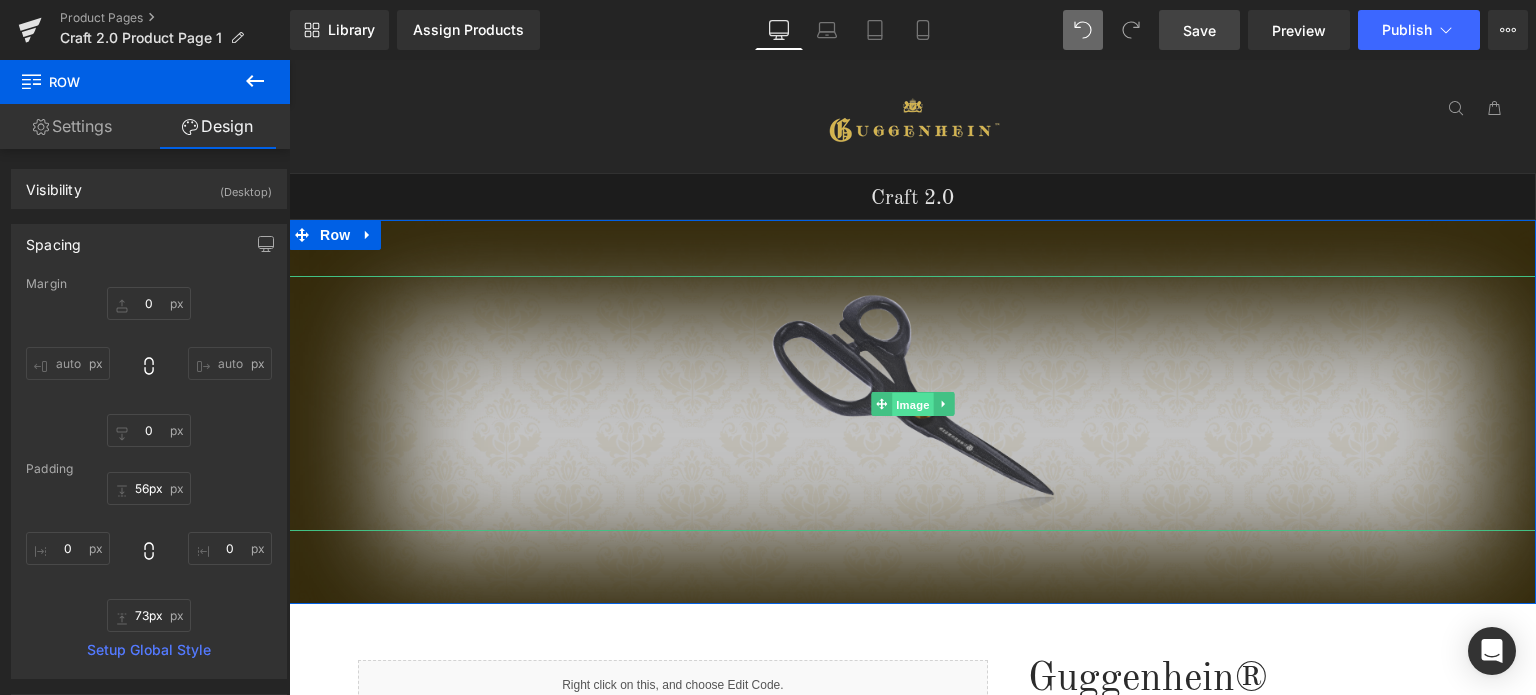click on "Image" at bounding box center (913, 404) 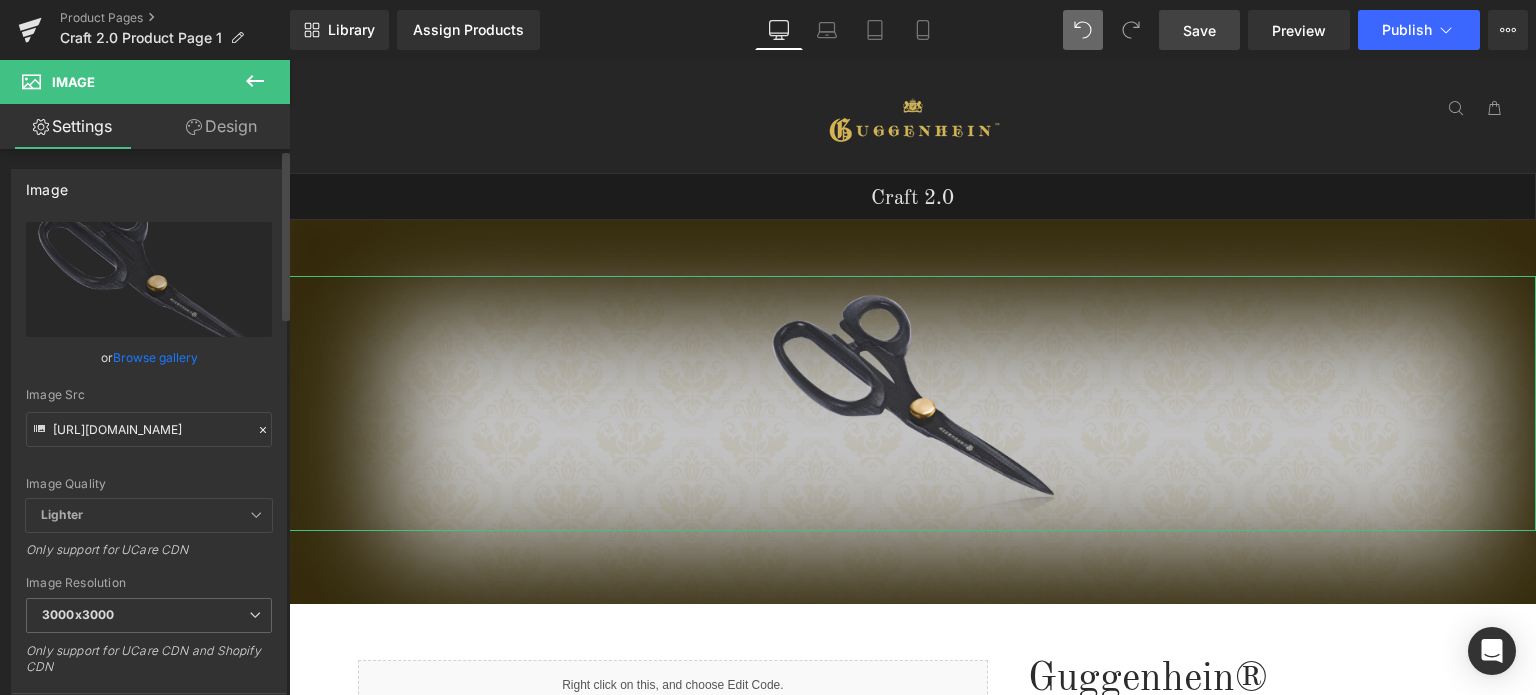 scroll, scrollTop: 200, scrollLeft: 0, axis: vertical 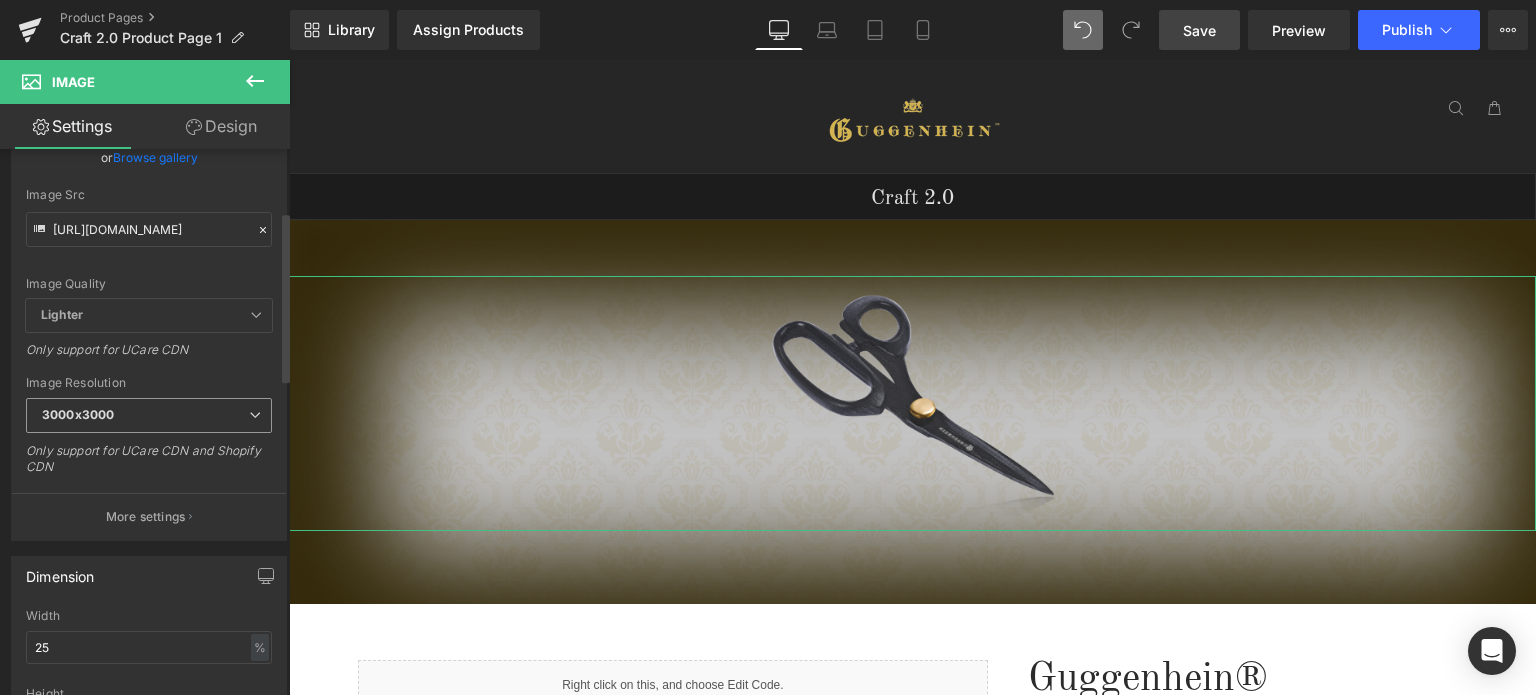 click on "3000x3000" at bounding box center (149, 415) 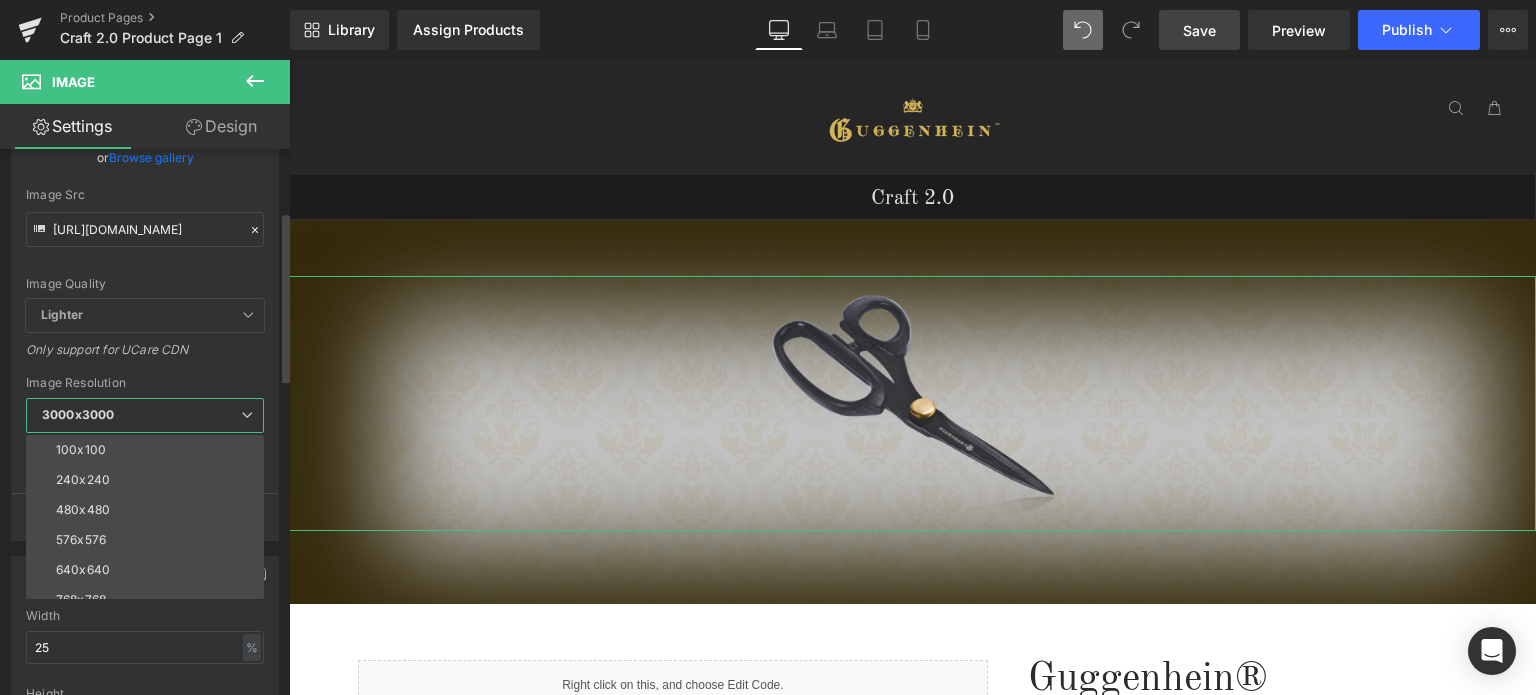 drag, startPoint x: 156, startPoint y: 442, endPoint x: 158, endPoint y: 425, distance: 17.117243 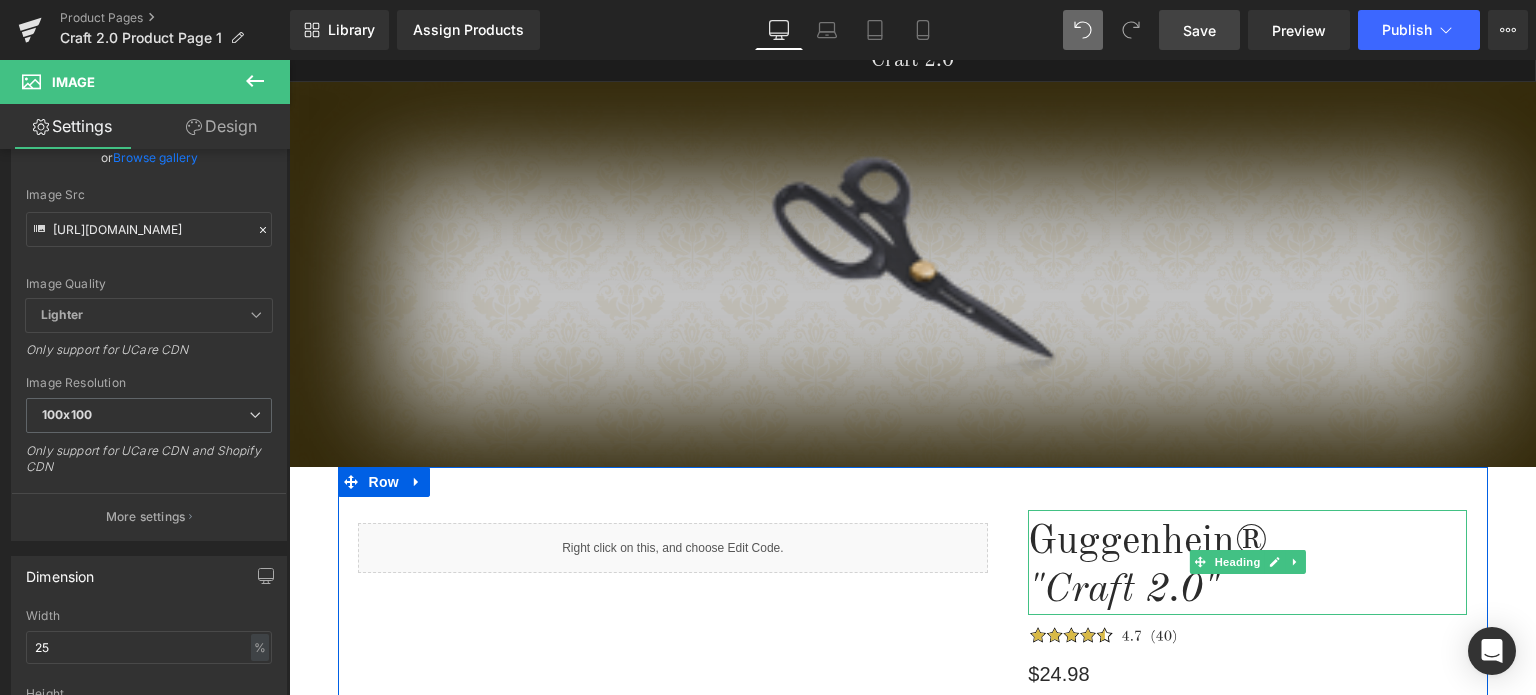 scroll, scrollTop: 0, scrollLeft: 0, axis: both 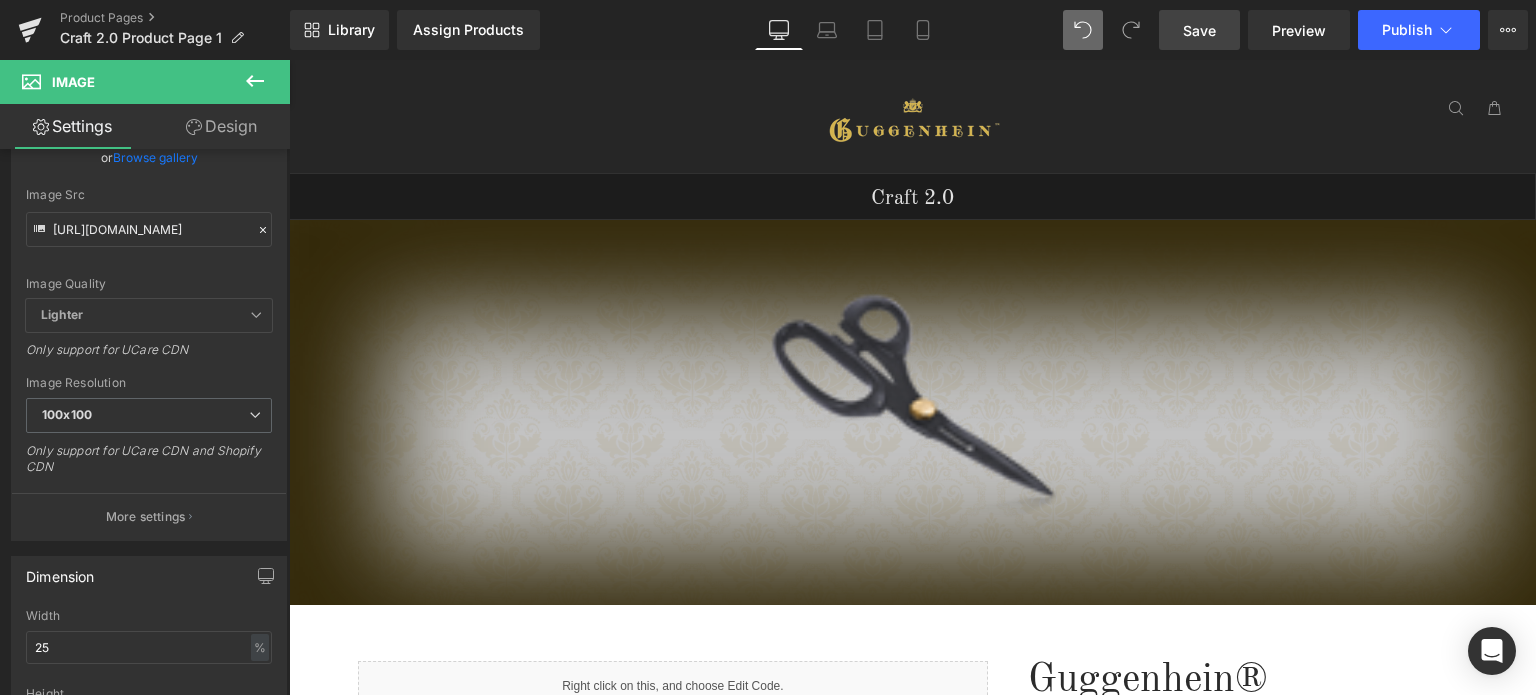 click 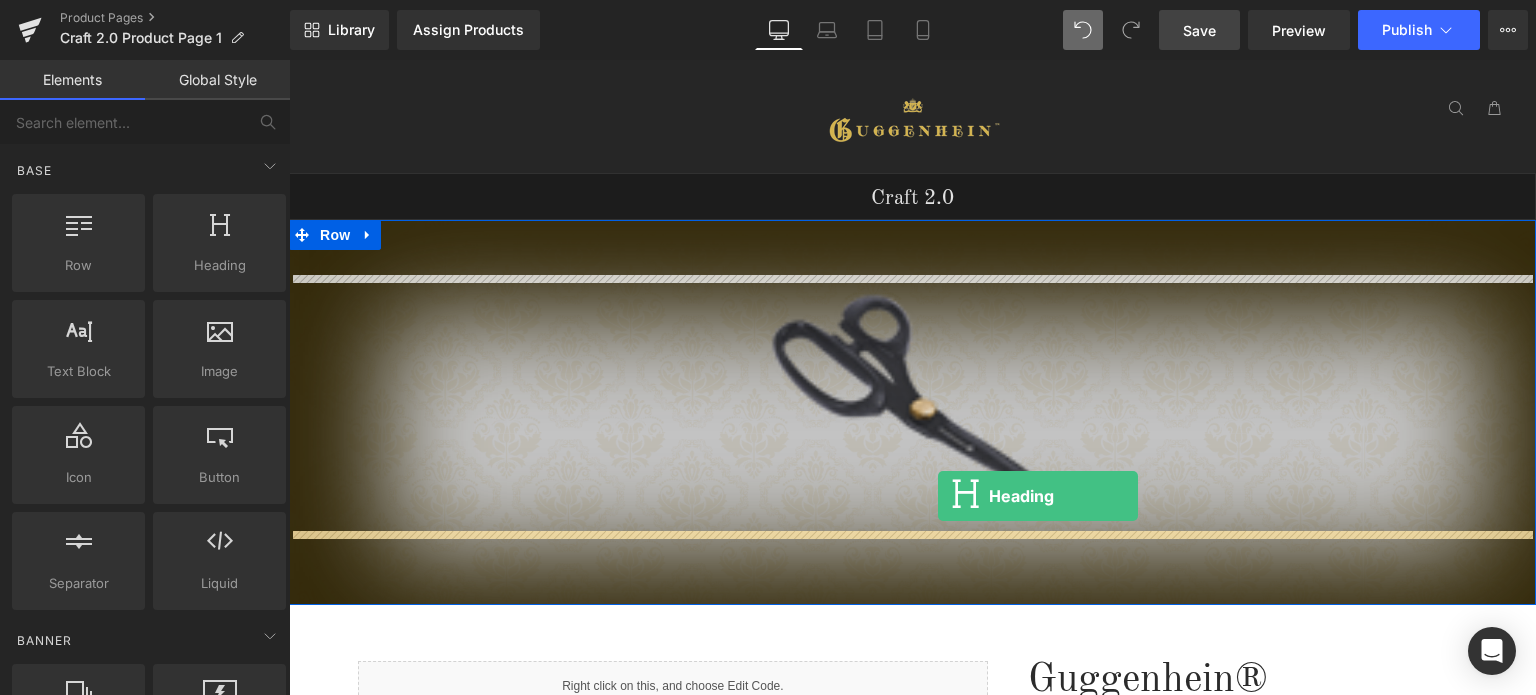 drag, startPoint x: 570, startPoint y: 345, endPoint x: 938, endPoint y: 496, distance: 397.77505 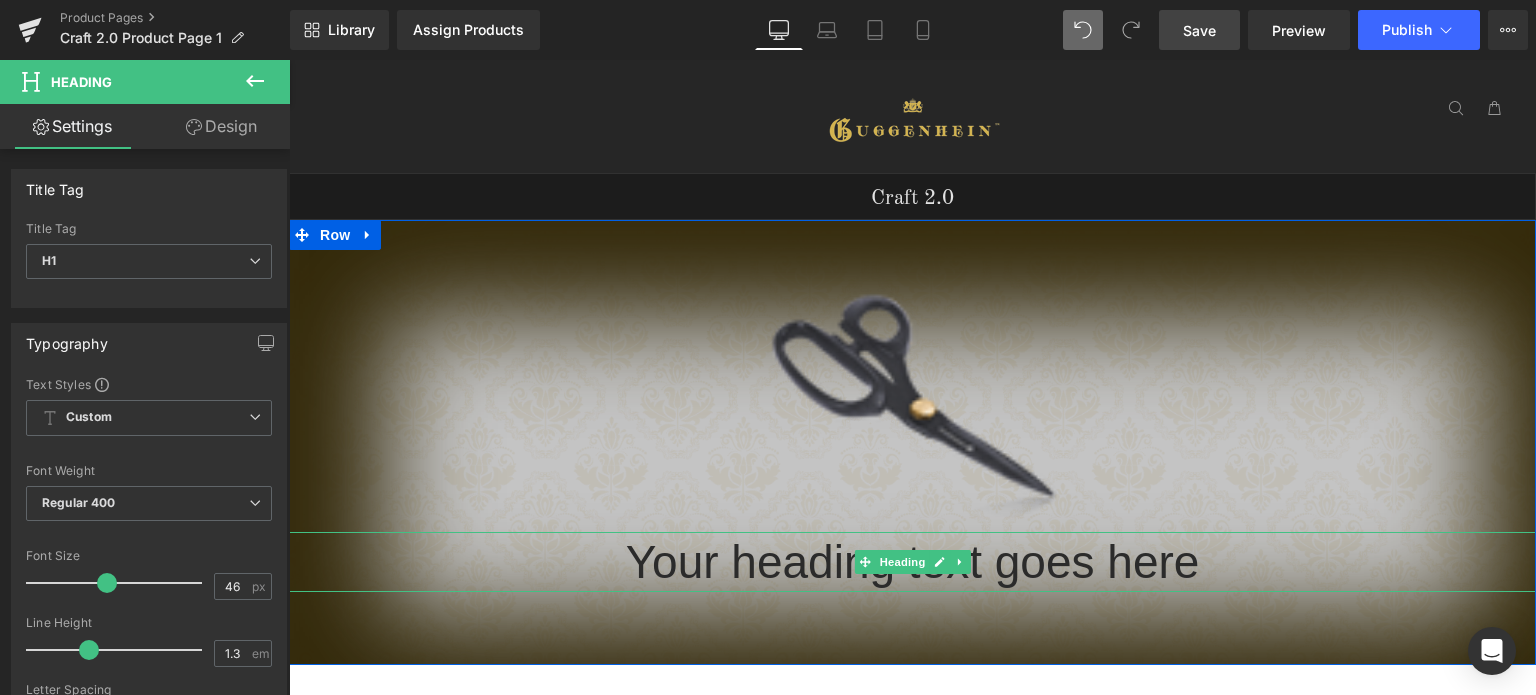 click on "Your heading text goes here" at bounding box center (912, 562) 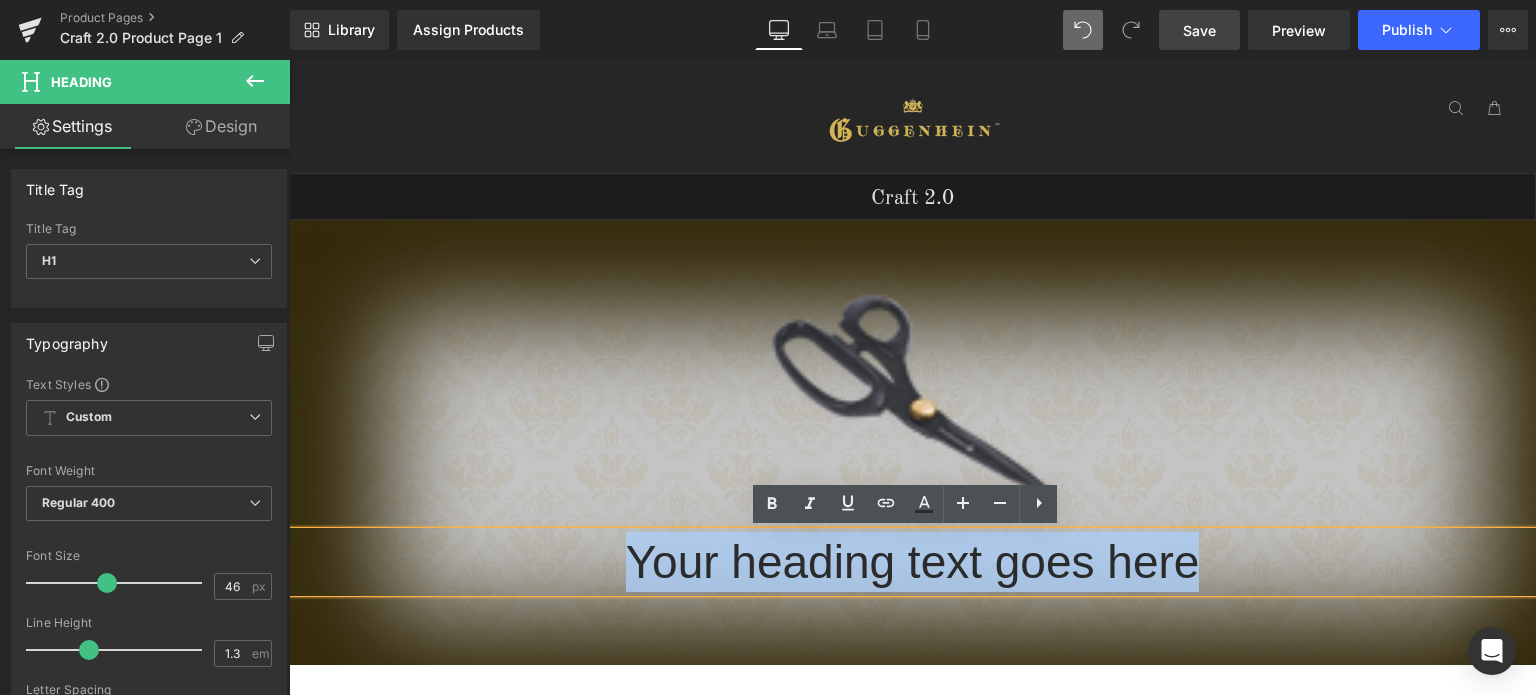 drag, startPoint x: 1216, startPoint y: 561, endPoint x: 601, endPoint y: 557, distance: 615.013 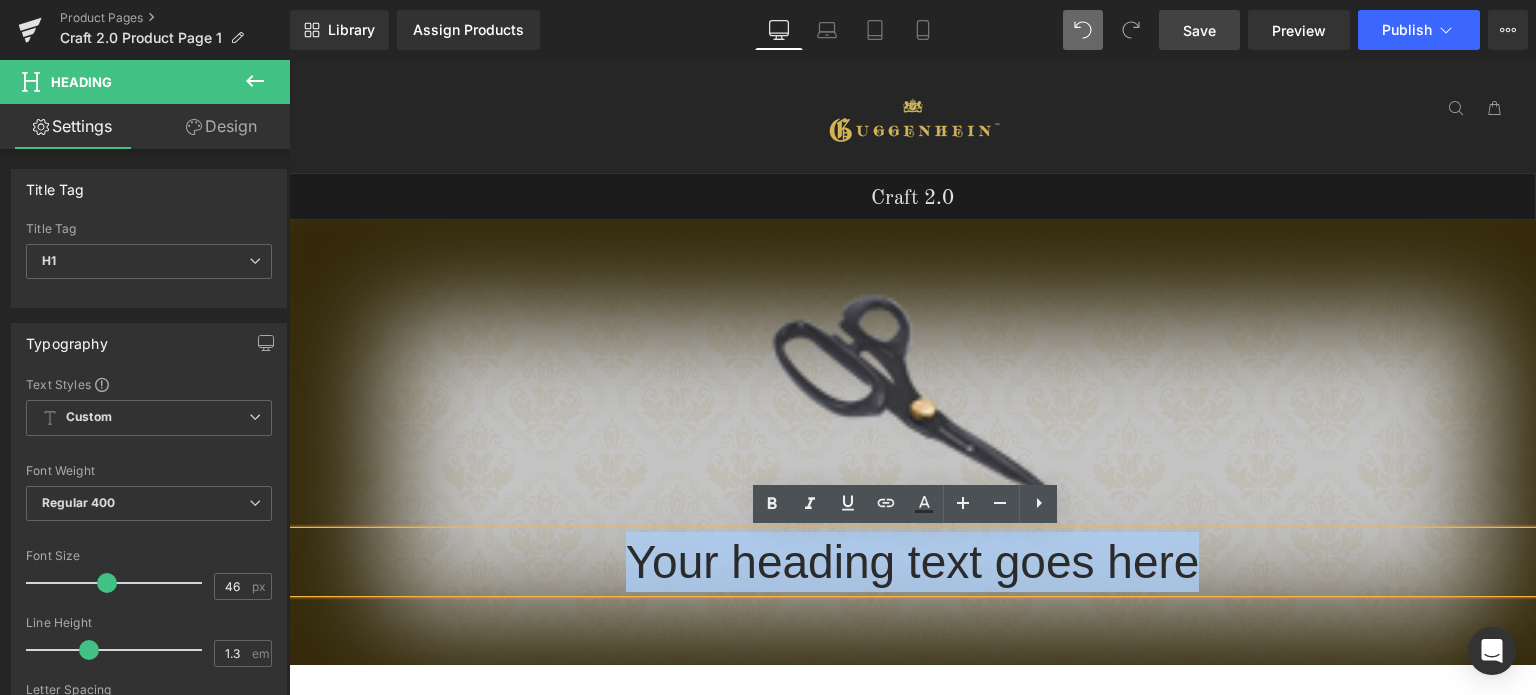 click on "Your heading text goes here" at bounding box center (912, 562) 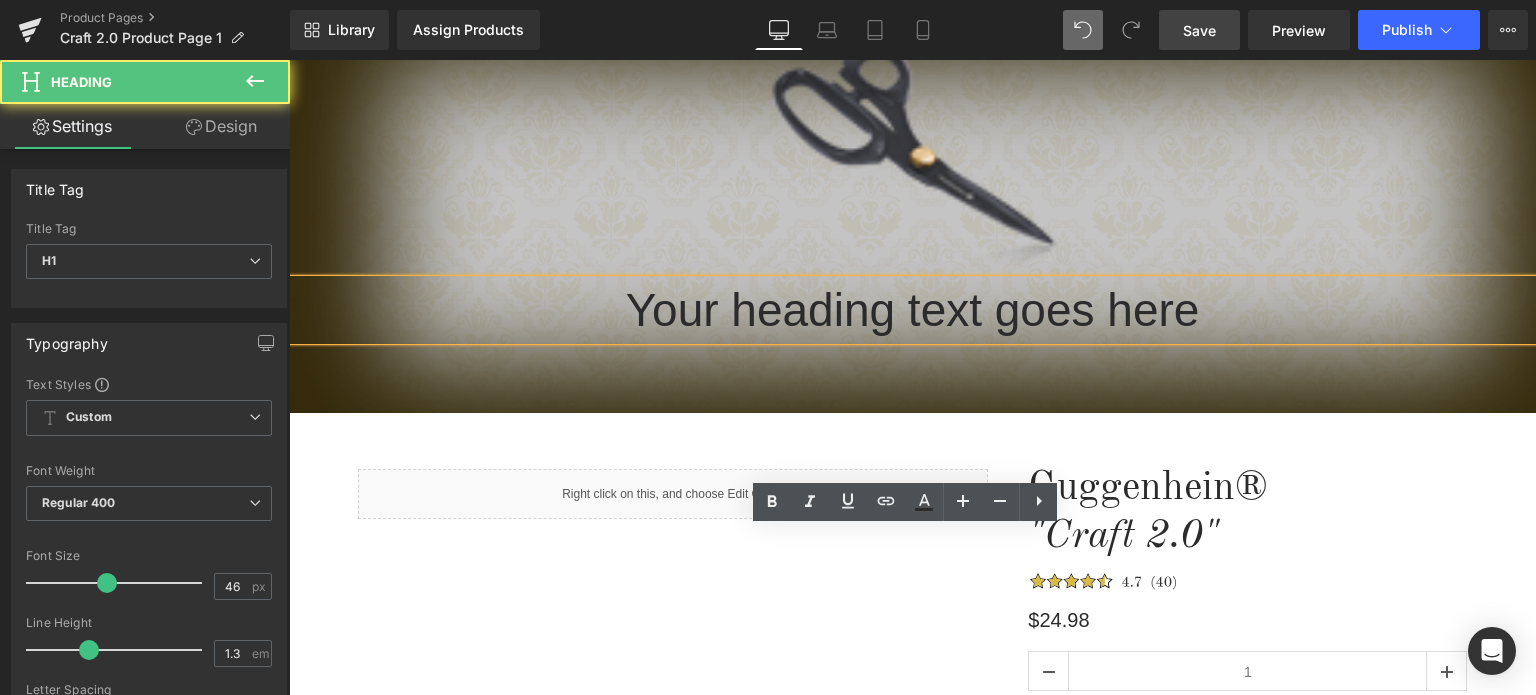 scroll, scrollTop: 300, scrollLeft: 0, axis: vertical 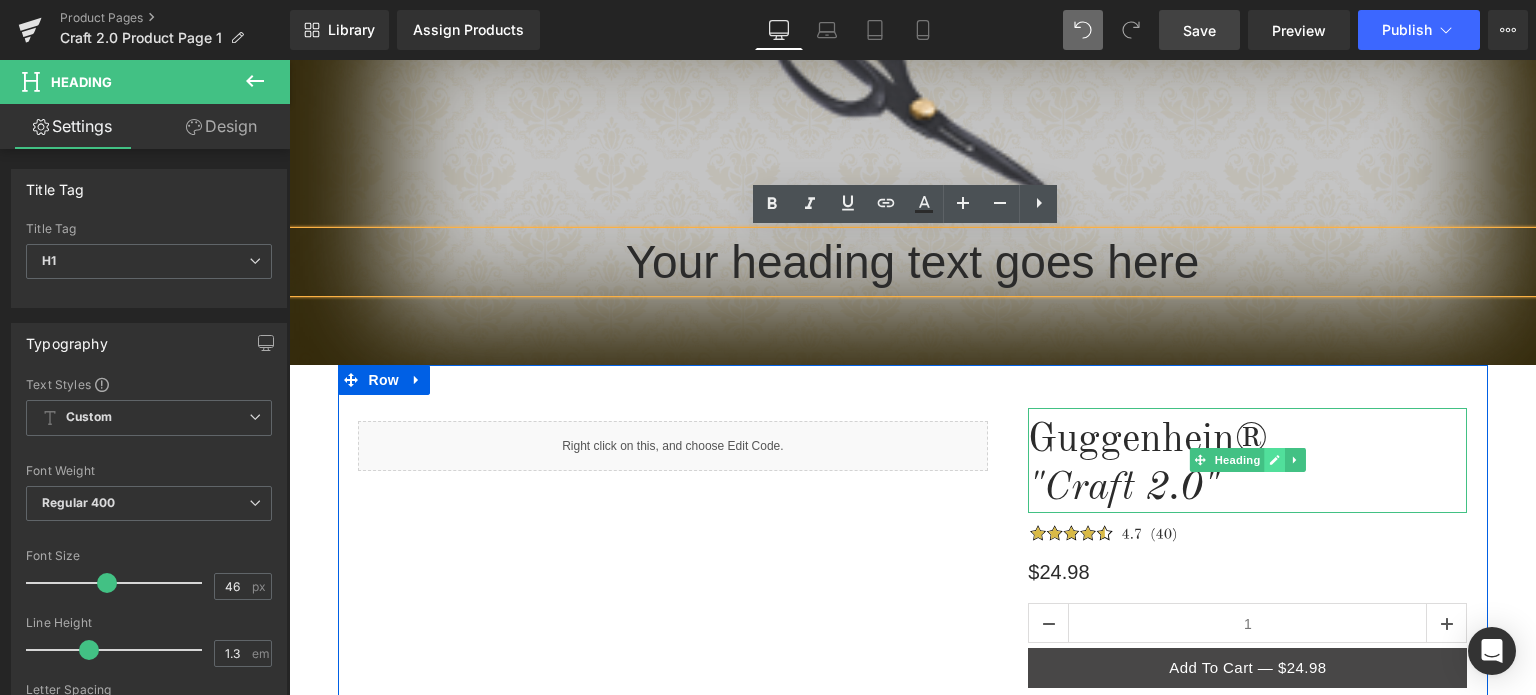 click 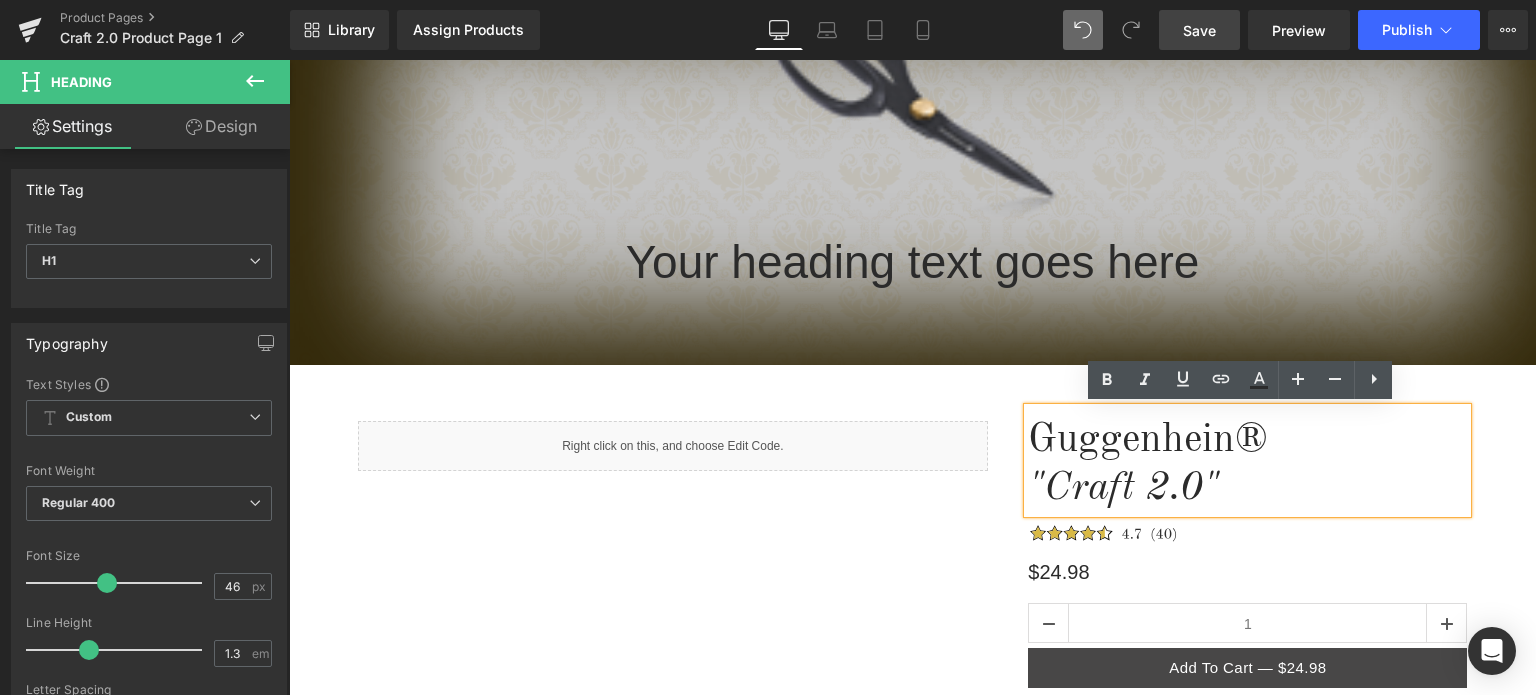 click on ""Craft 2.0"" at bounding box center (1247, 489) 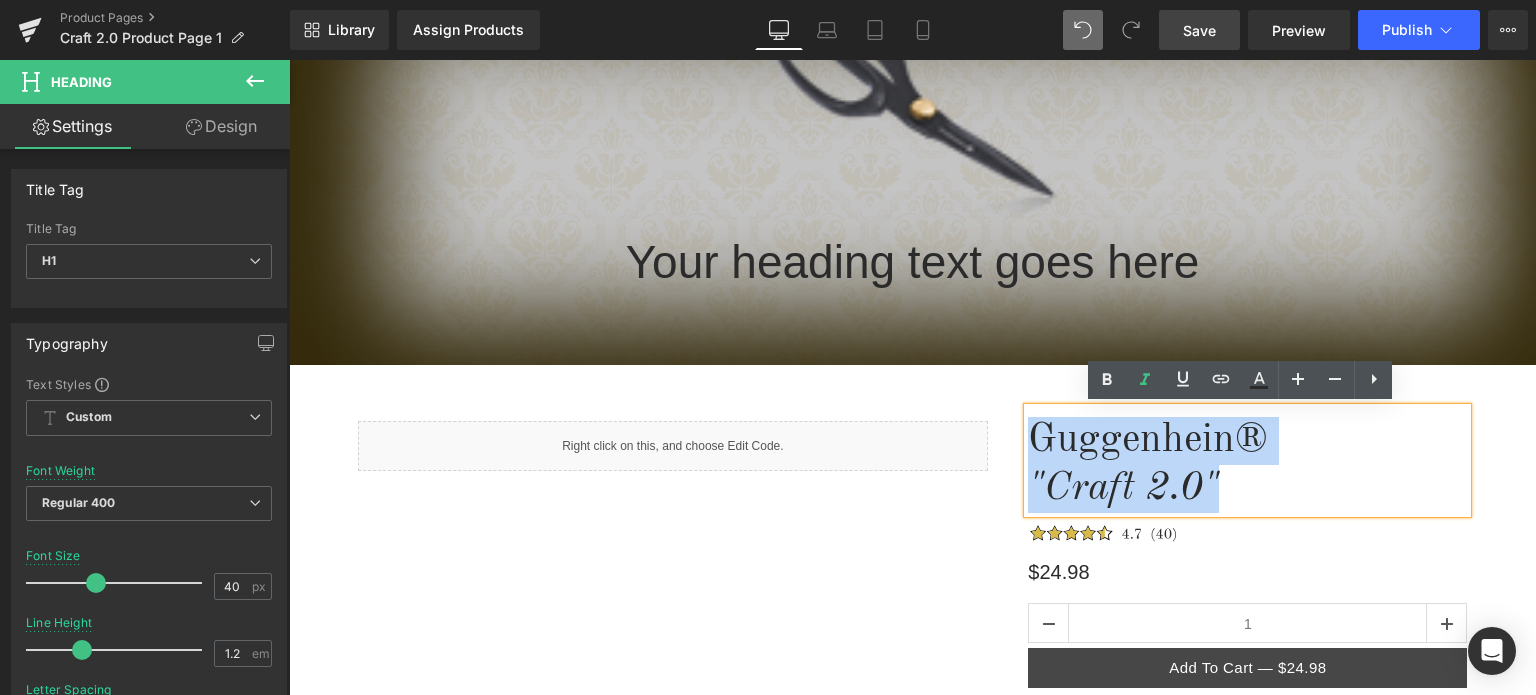 drag, startPoint x: 1219, startPoint y: 476, endPoint x: 1037, endPoint y: 441, distance: 185.33484 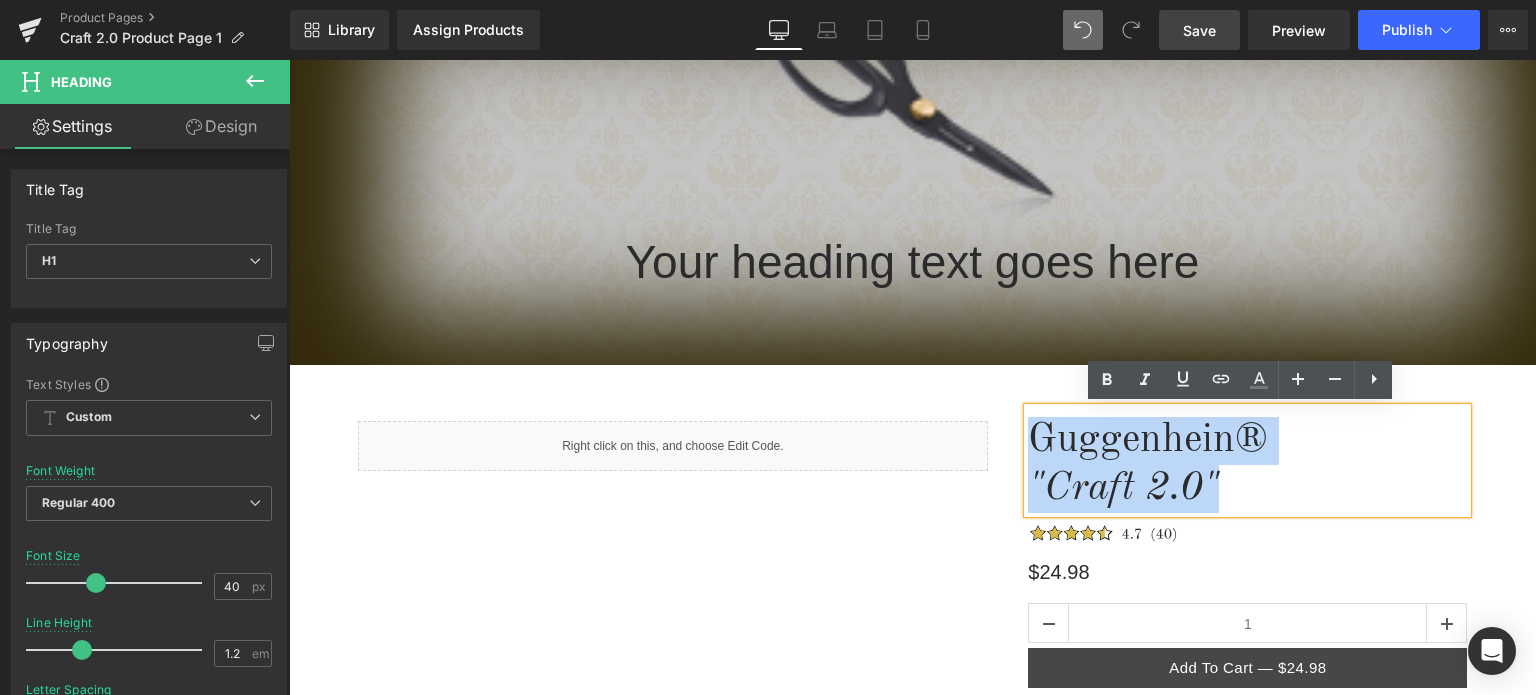 copy on "Guggenhein®  "Craft 2.0"" 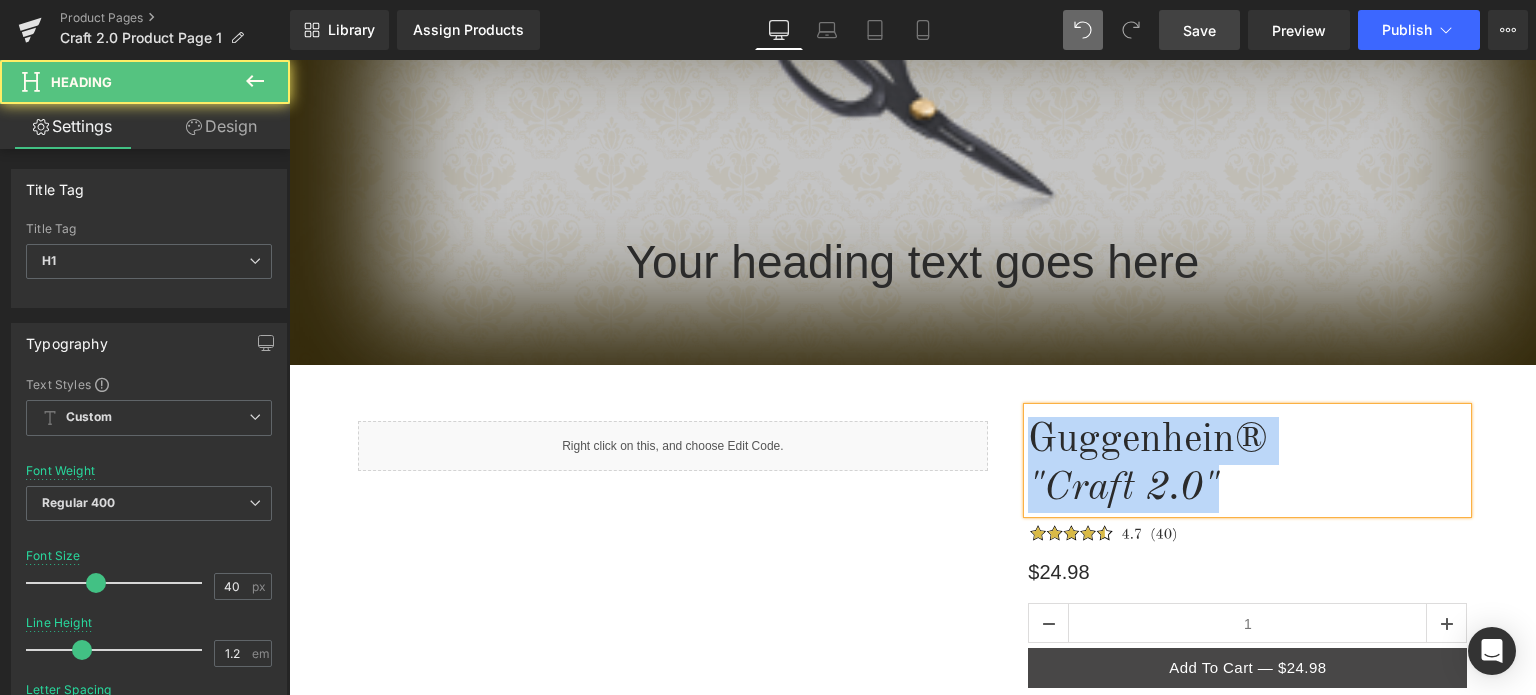 click on ""Craft 2.0"" at bounding box center (1247, 489) 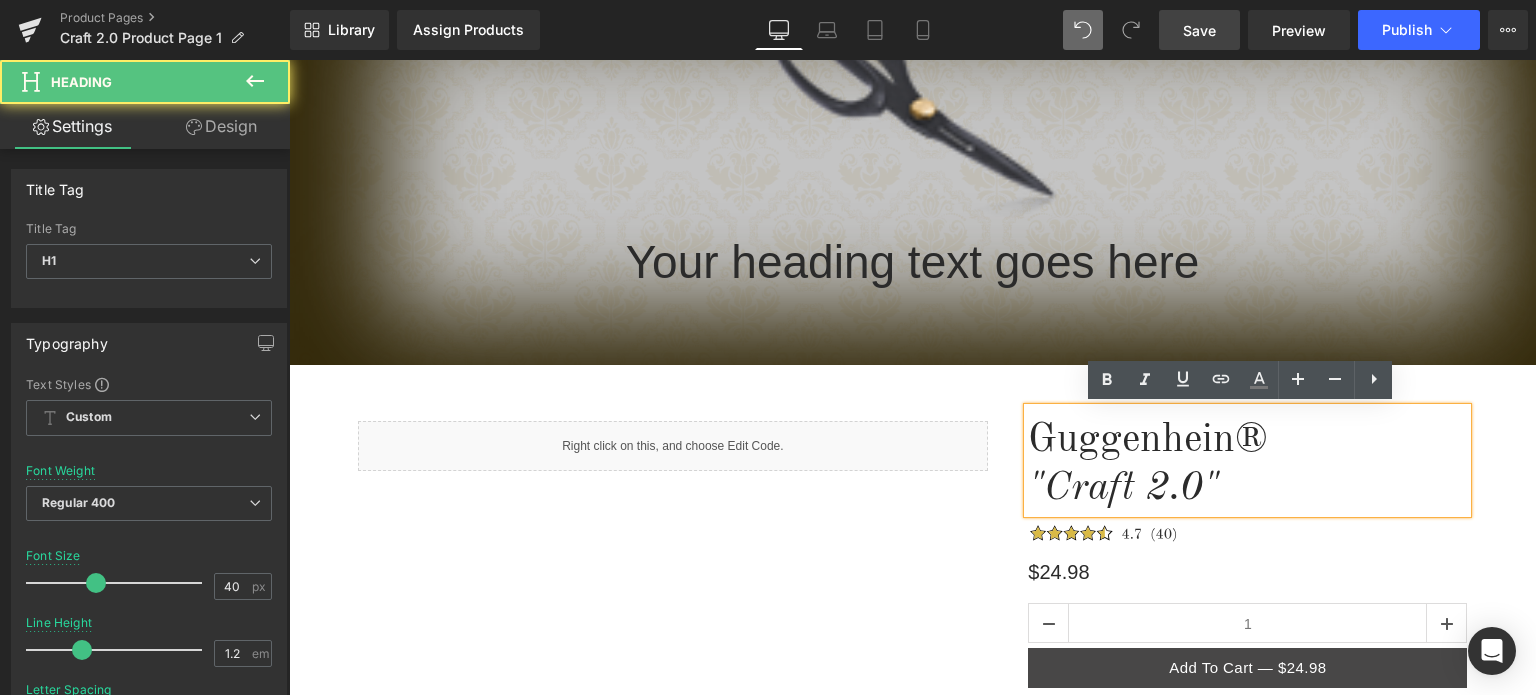 click on "Your heading text goes here" at bounding box center (912, 262) 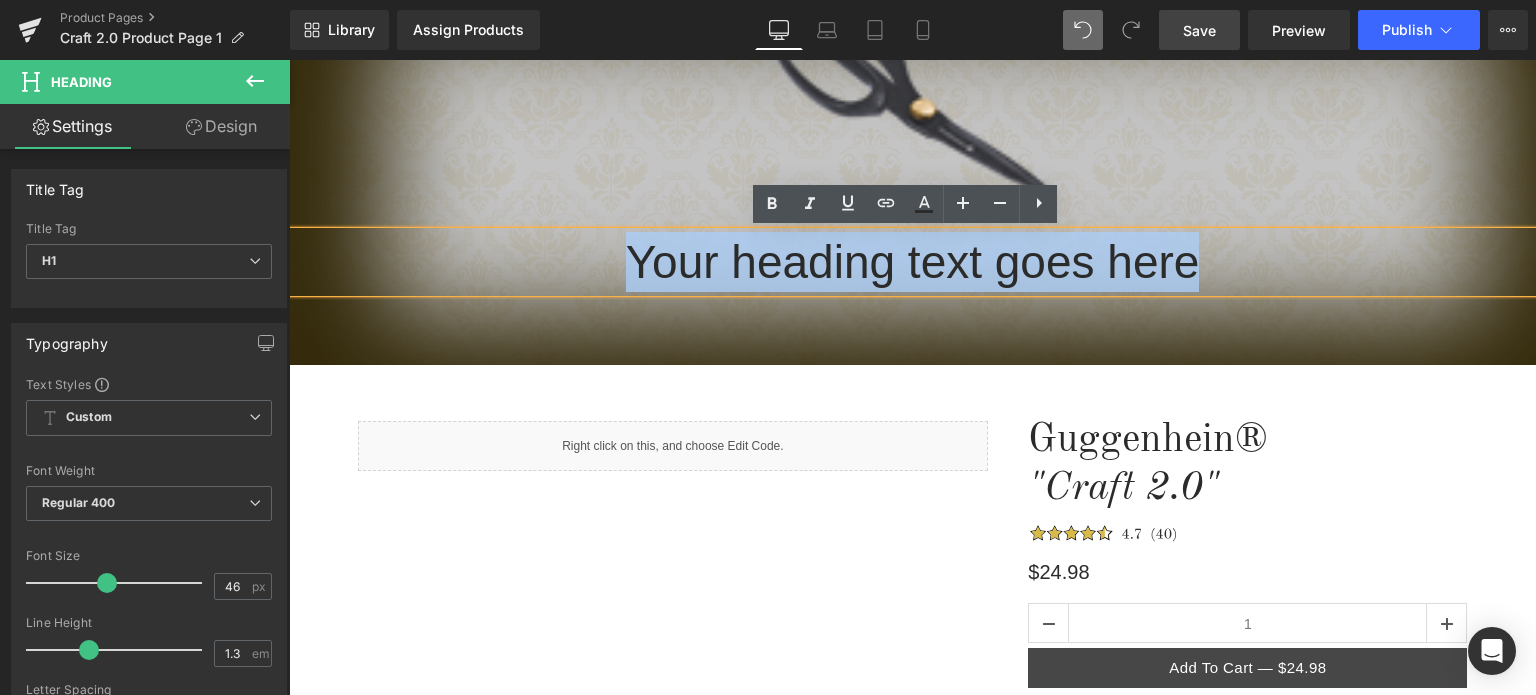 drag, startPoint x: 1196, startPoint y: 260, endPoint x: 631, endPoint y: 259, distance: 565.00085 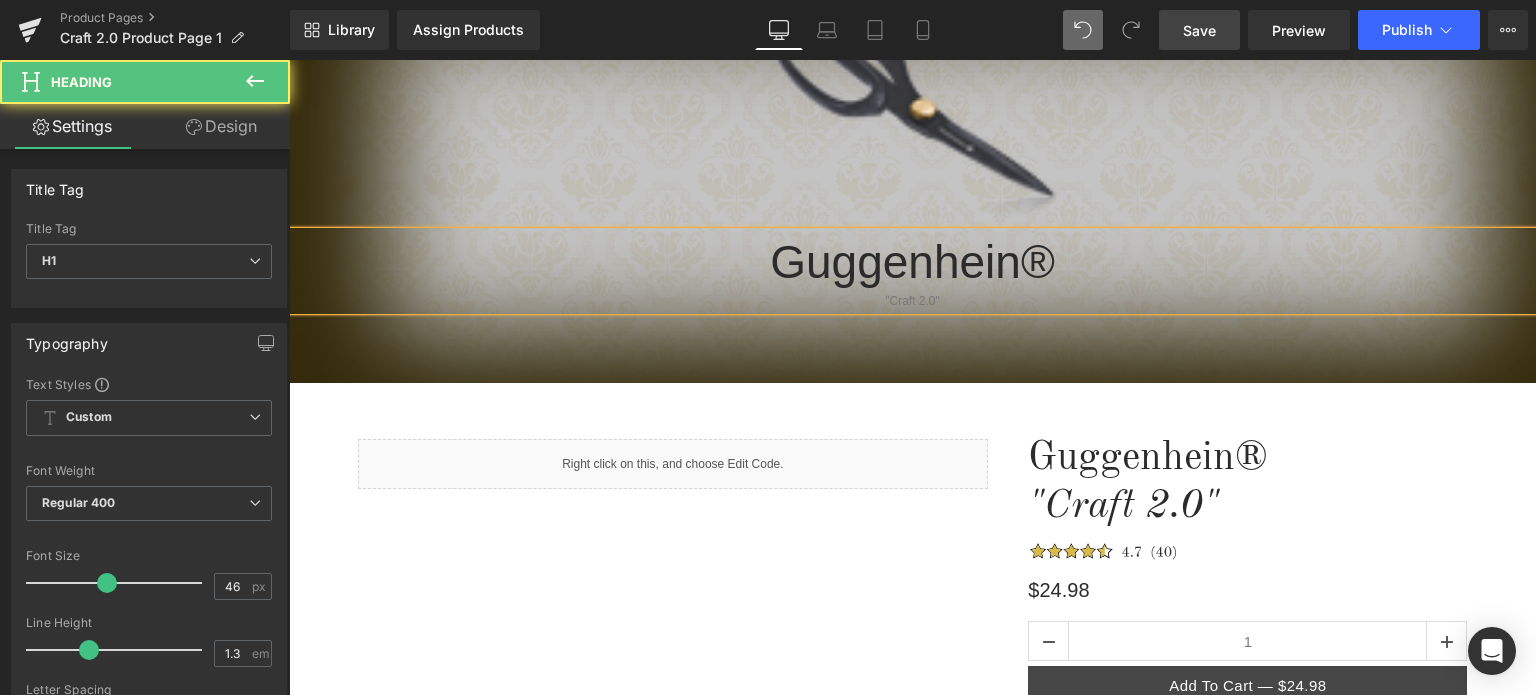 click on ""Craft 2.0"" at bounding box center (912, 301) 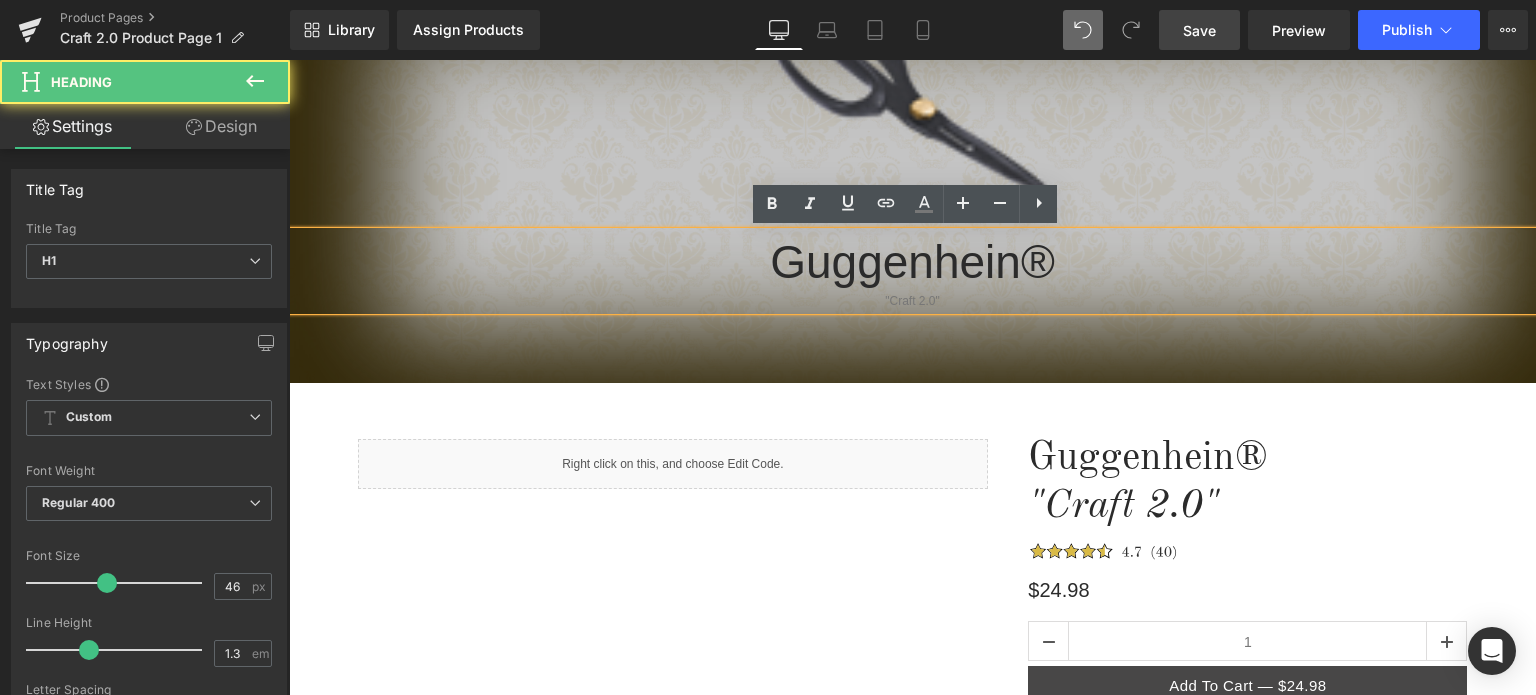 click on ""Craft 2.0"" at bounding box center [912, 301] 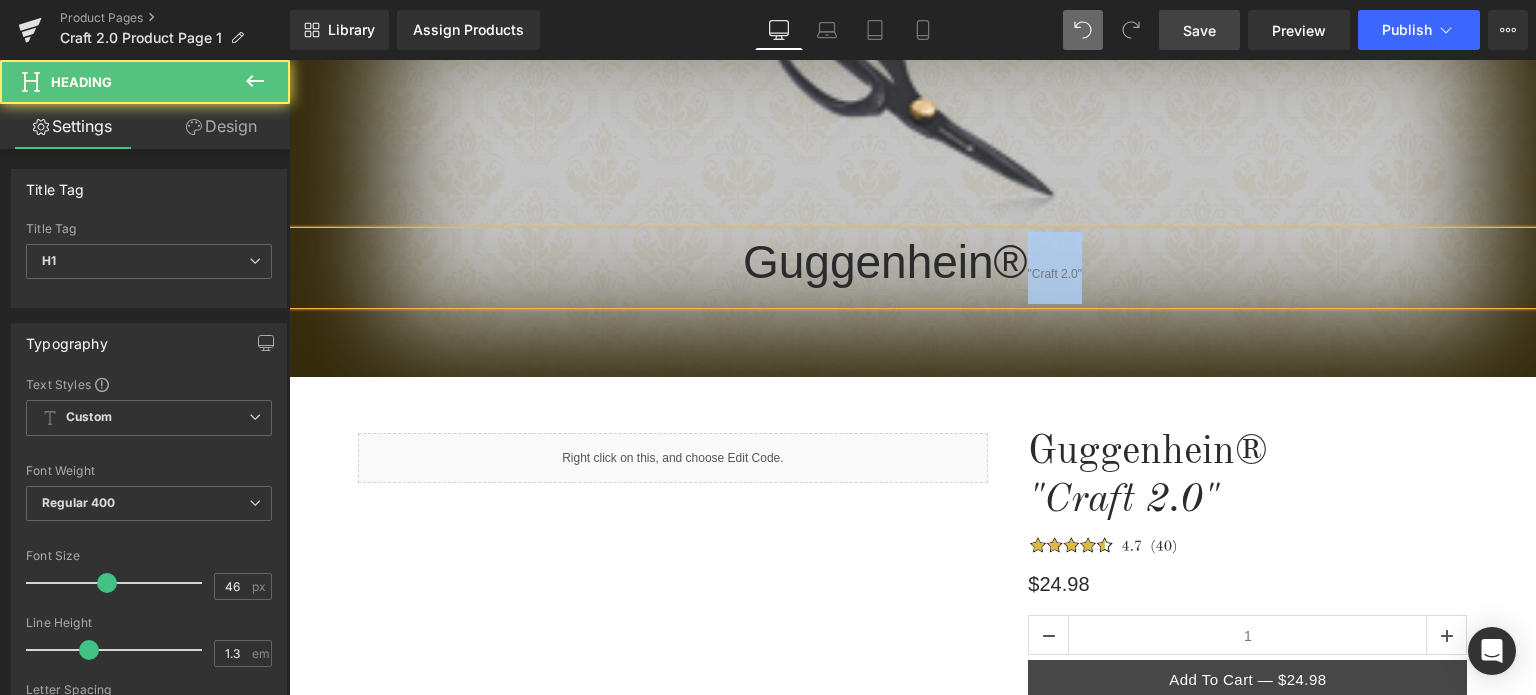 drag, startPoint x: 1088, startPoint y: 273, endPoint x: 1026, endPoint y: 274, distance: 62.008064 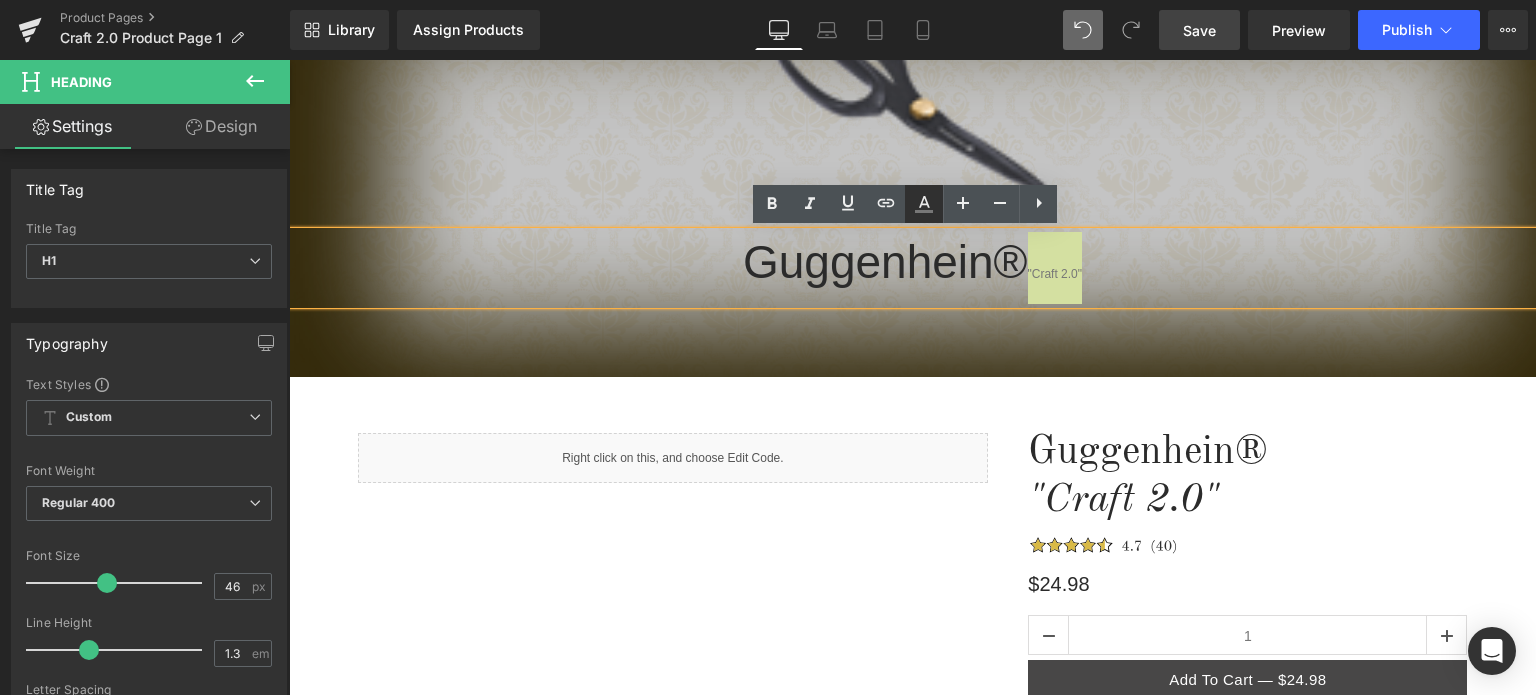 click 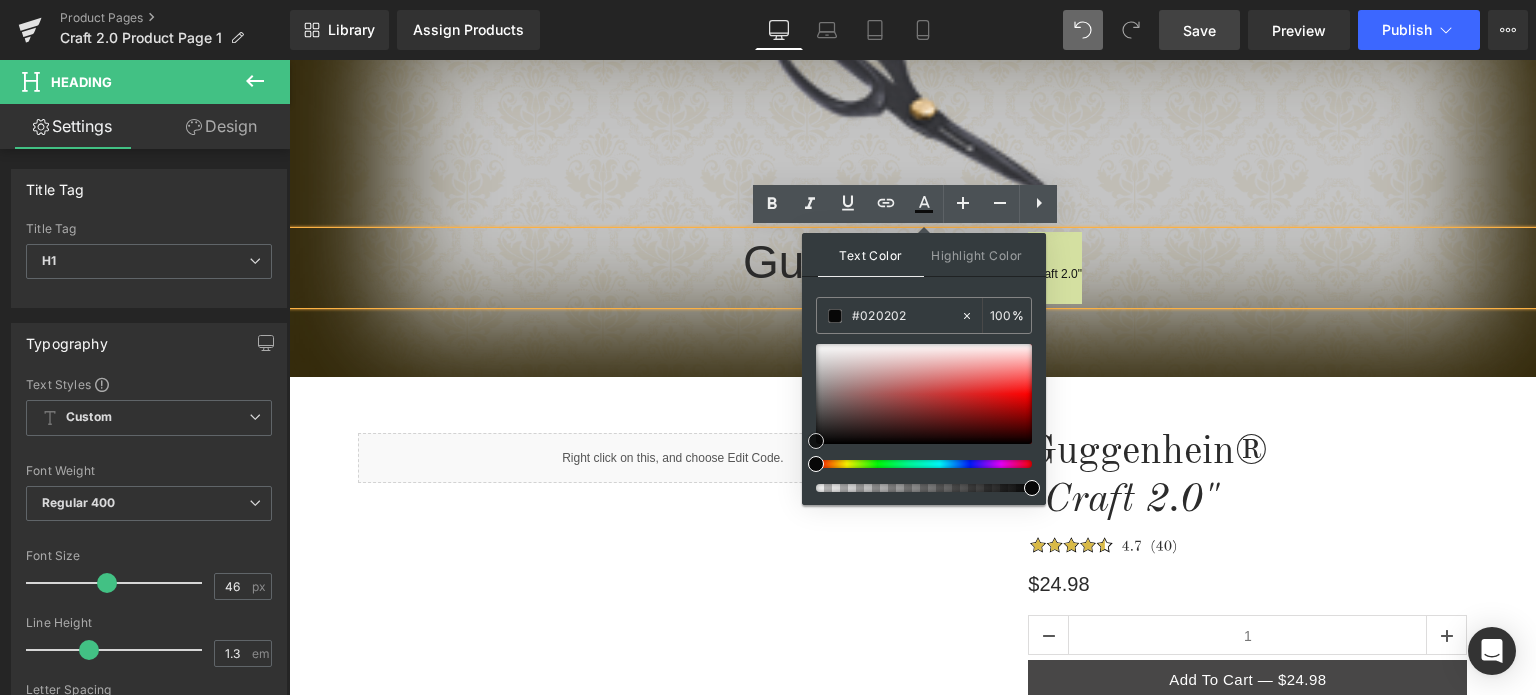 type on "#000000" 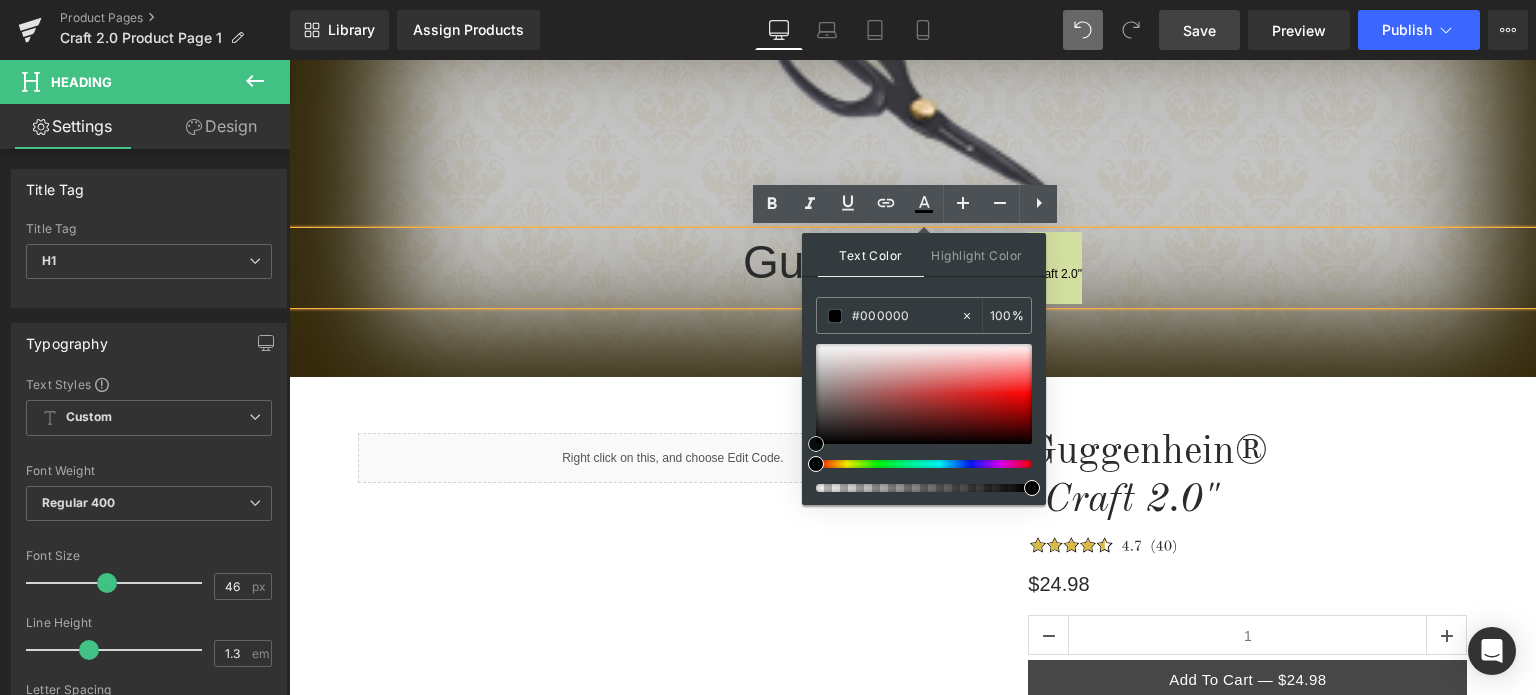 drag, startPoint x: 816, startPoint y: 397, endPoint x: 812, endPoint y: 452, distance: 55.145264 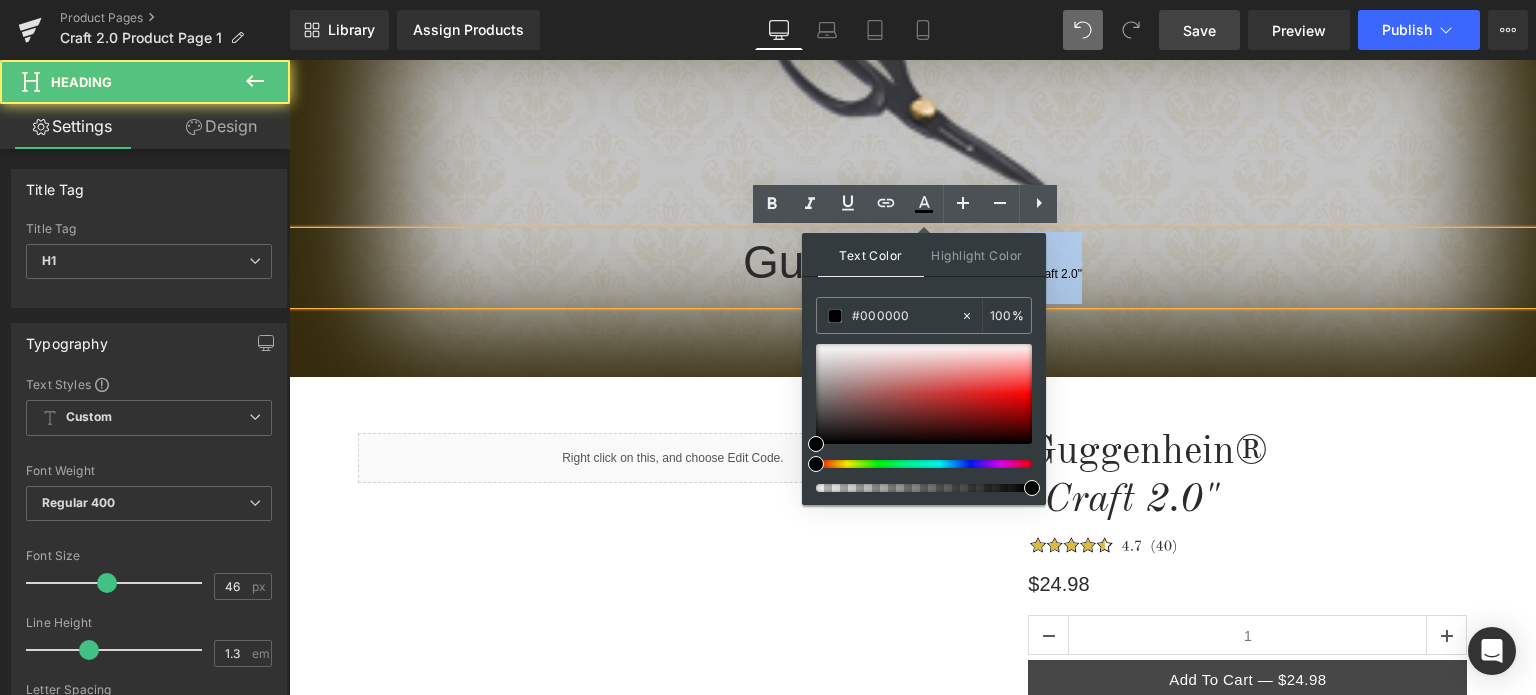 drag, startPoint x: 1095, startPoint y: 271, endPoint x: 1192, endPoint y: 259, distance: 97.73945 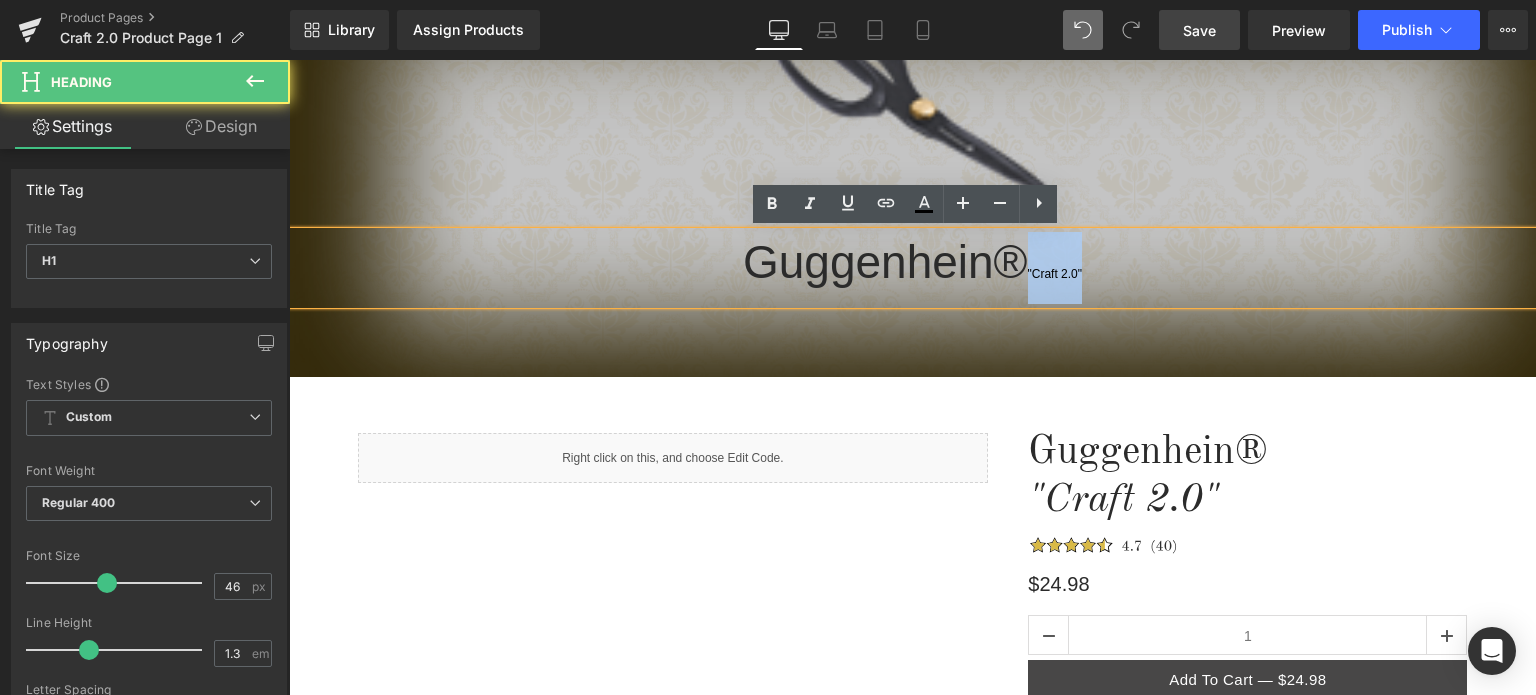 drag, startPoint x: 1142, startPoint y: 278, endPoint x: 1156, endPoint y: 259, distance: 23.600847 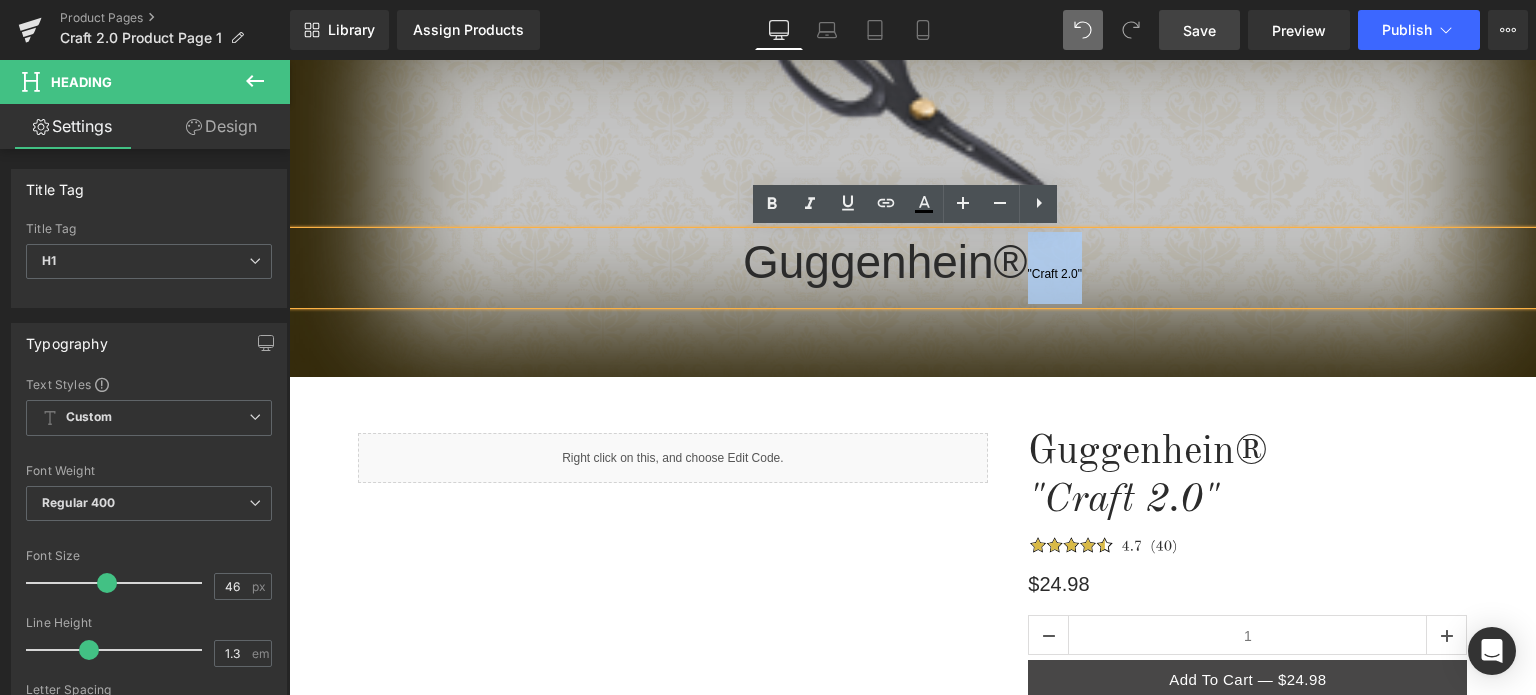 click on ""Craft 2.0"" at bounding box center [1055, 274] 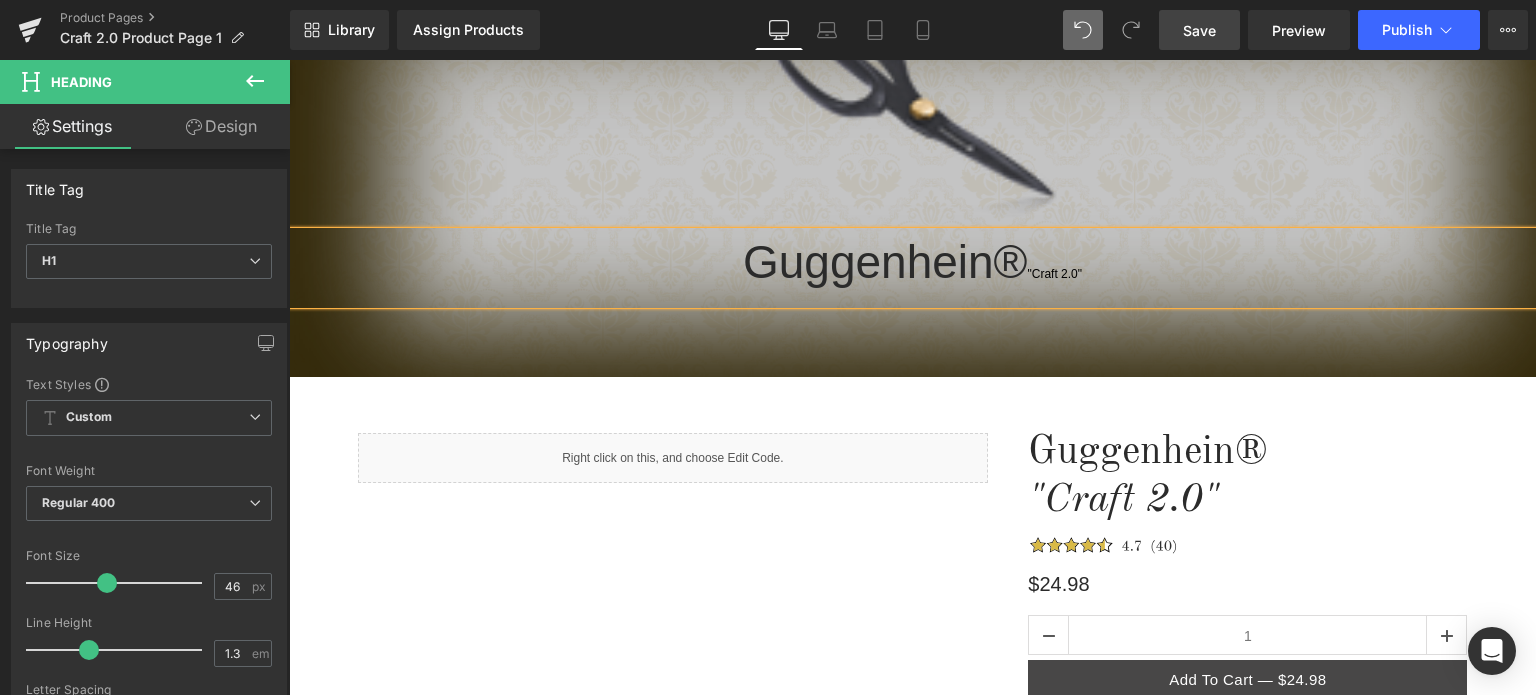 click on "Save" at bounding box center [1199, 30] 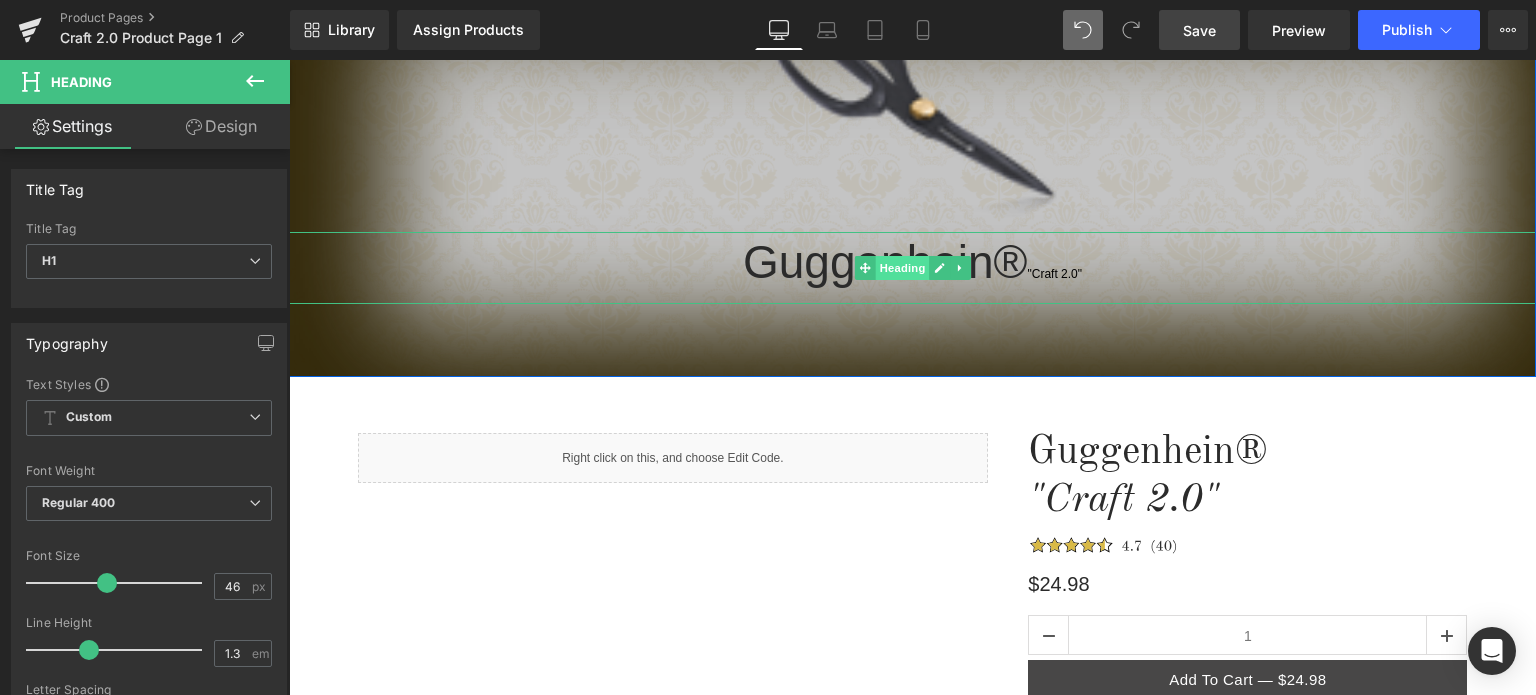 click on "Heading" at bounding box center [902, 268] 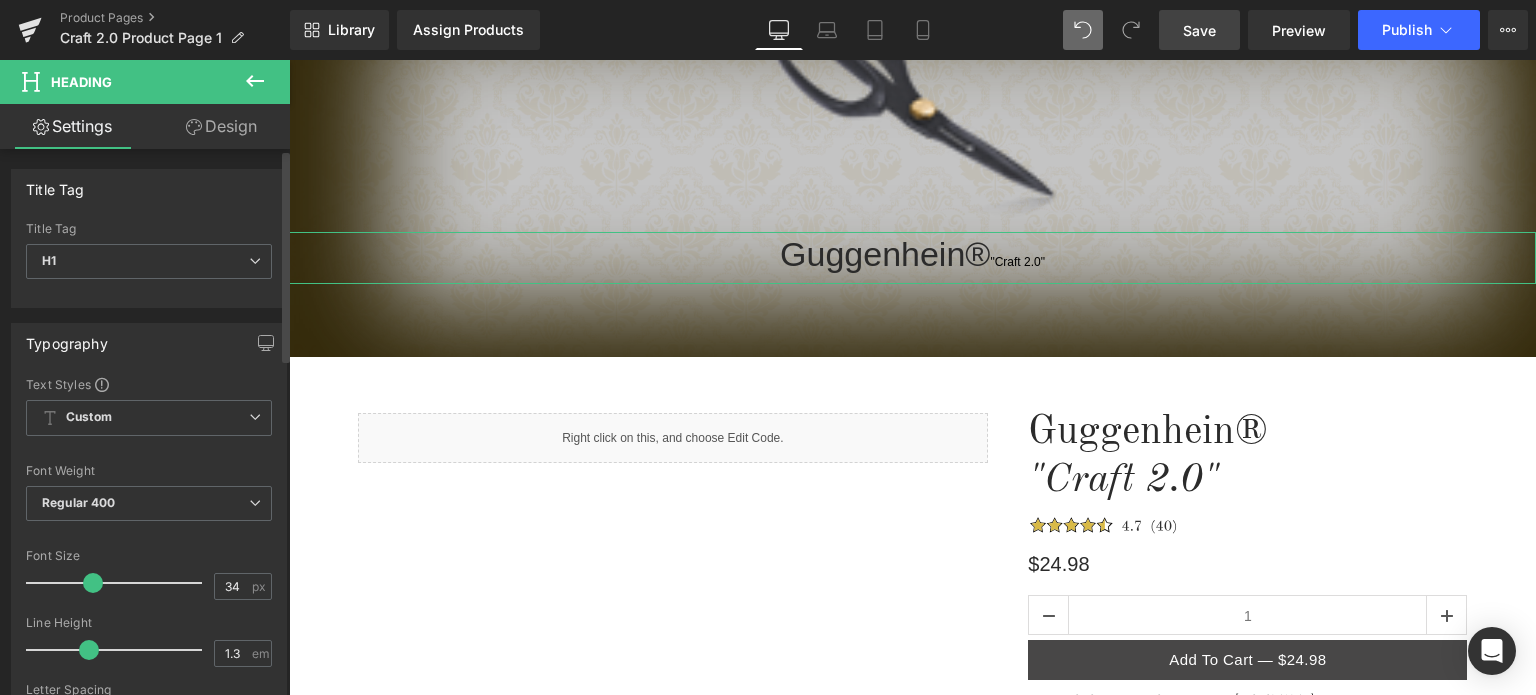 type on "32" 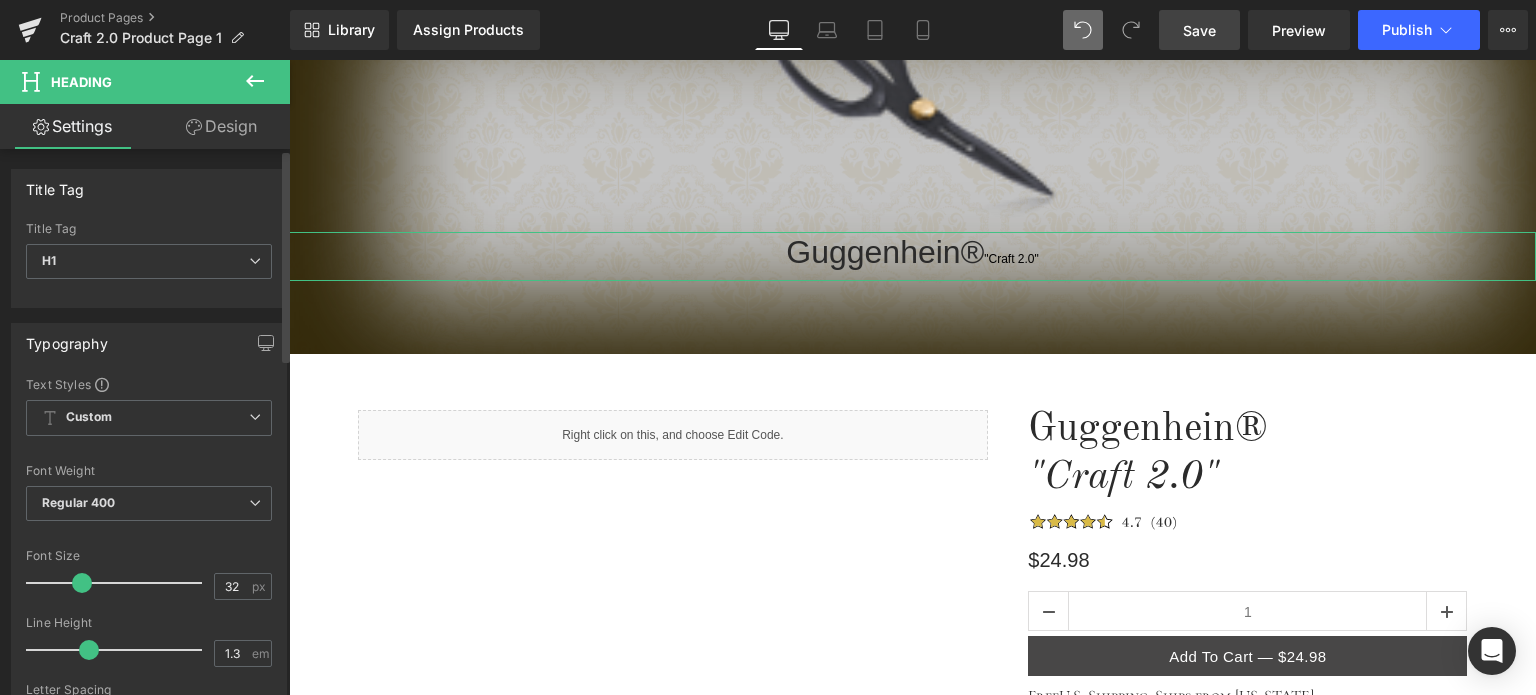 drag, startPoint x: 101, startPoint y: 579, endPoint x: 78, endPoint y: 579, distance: 23 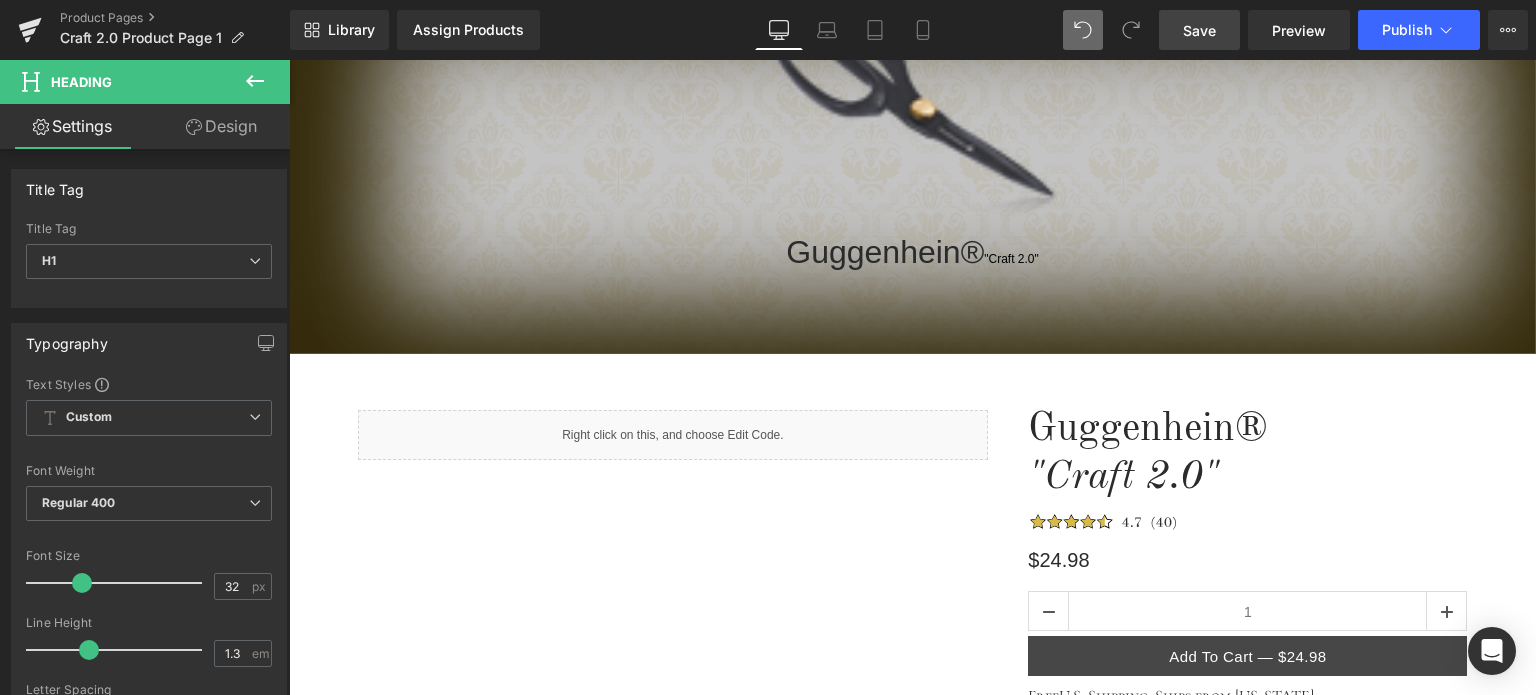 scroll, scrollTop: 100, scrollLeft: 0, axis: vertical 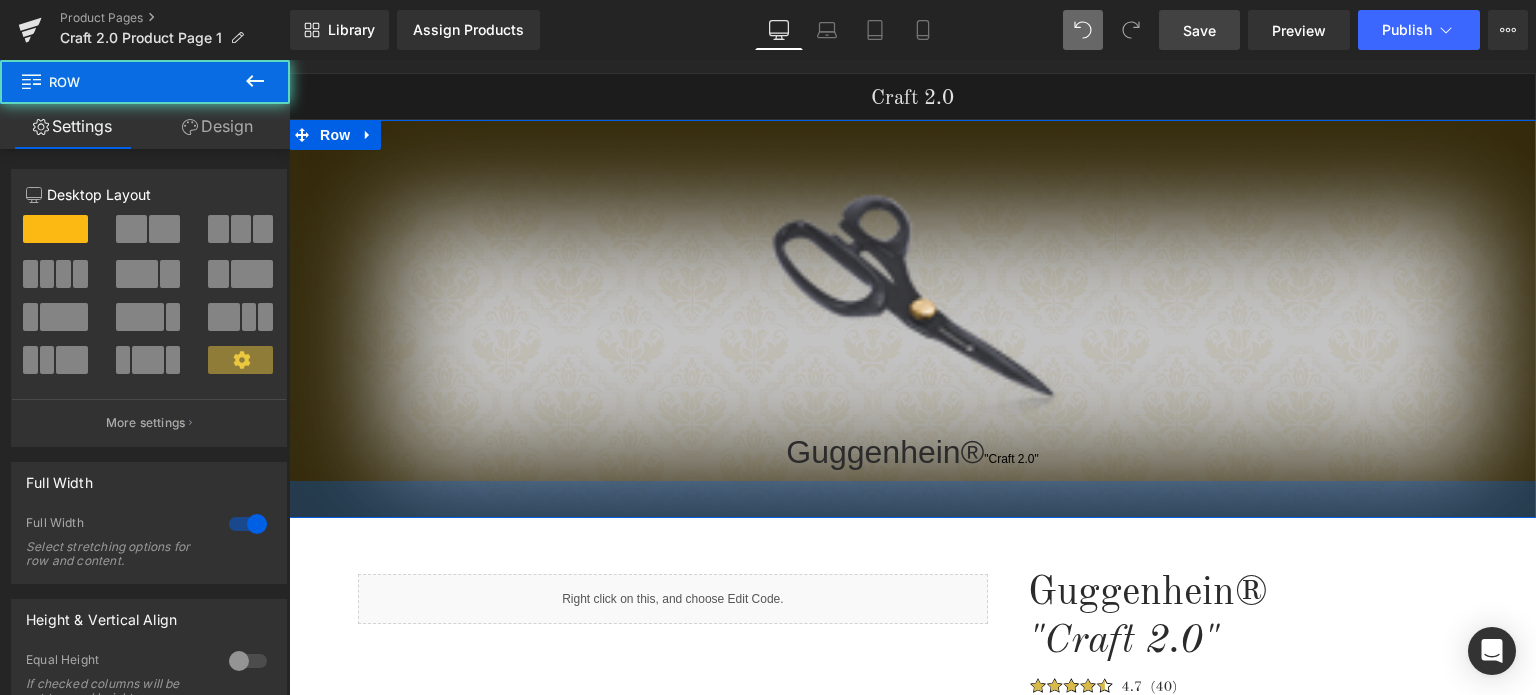 drag, startPoint x: 1131, startPoint y: 511, endPoint x: 1130, endPoint y: 475, distance: 36.013885 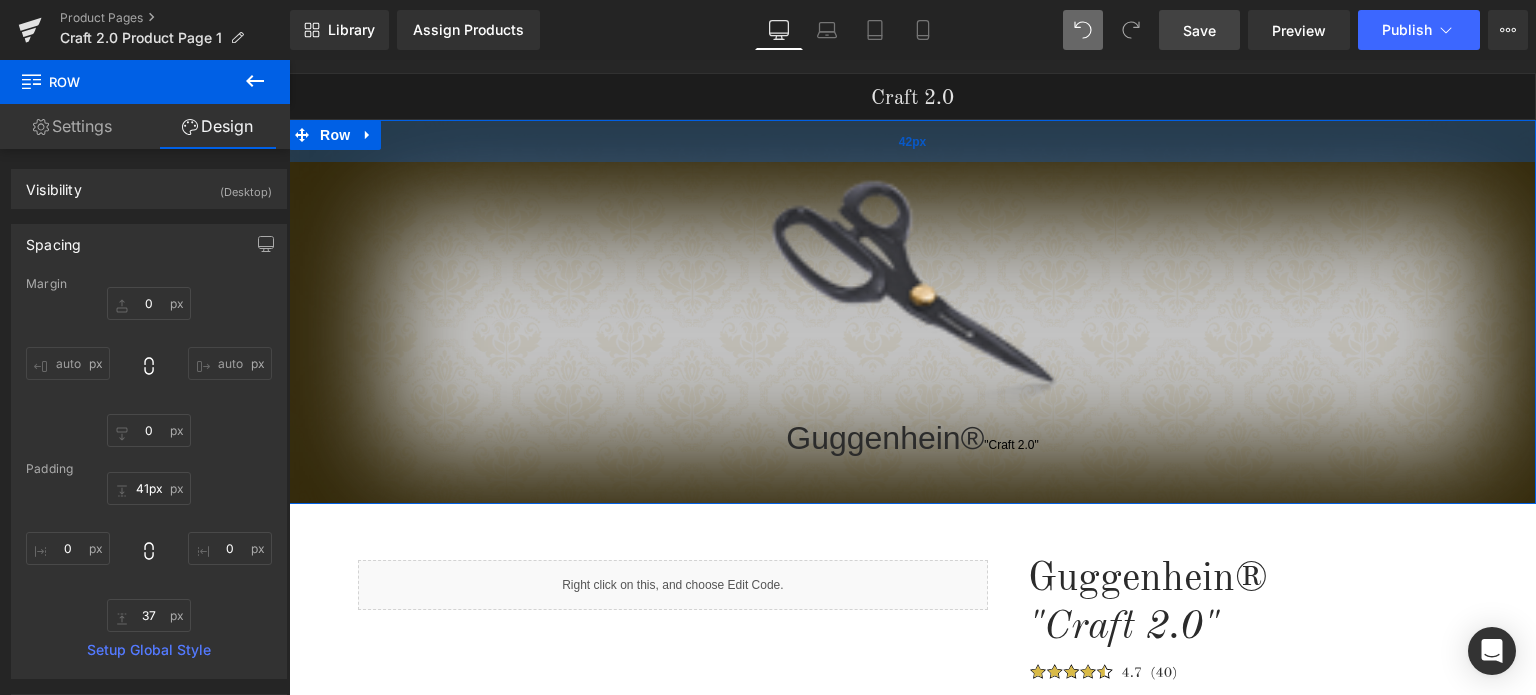 type on "42px" 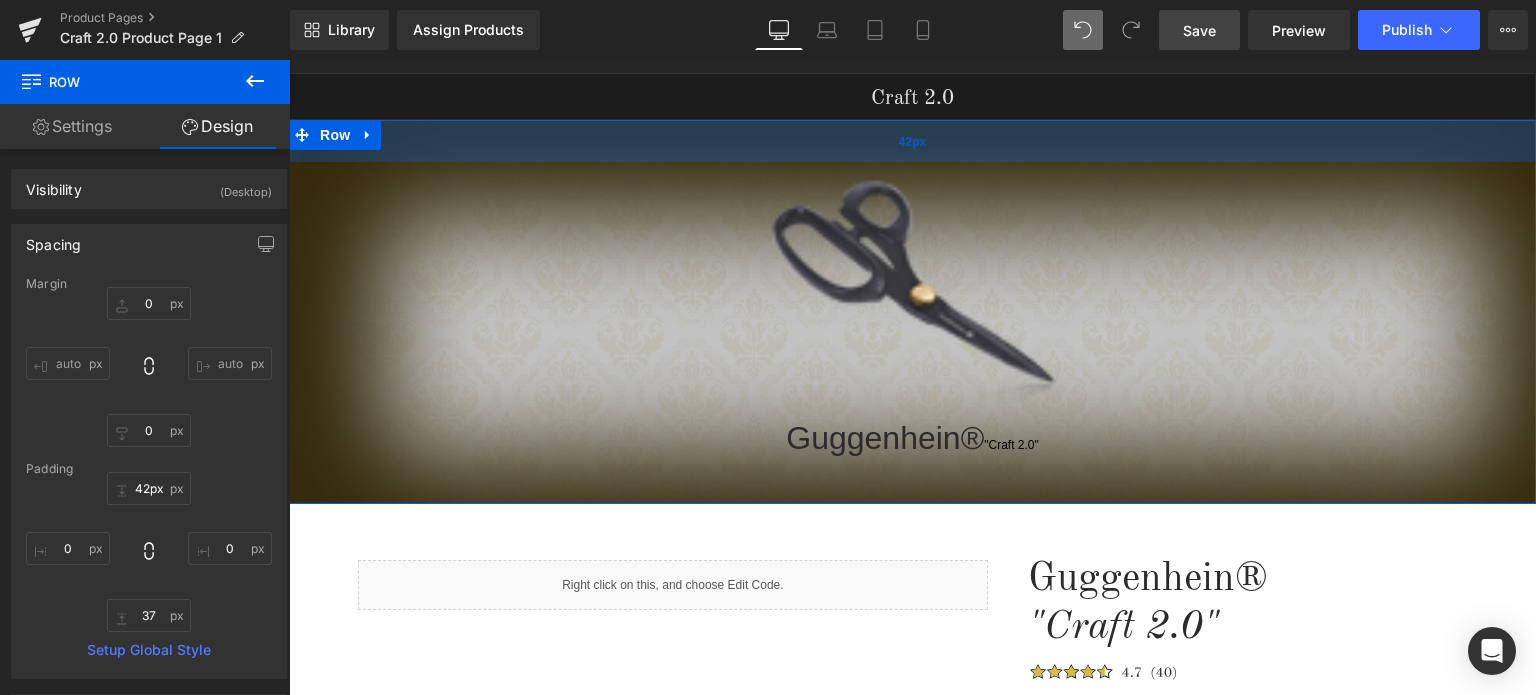 click on "42px" at bounding box center (912, 141) 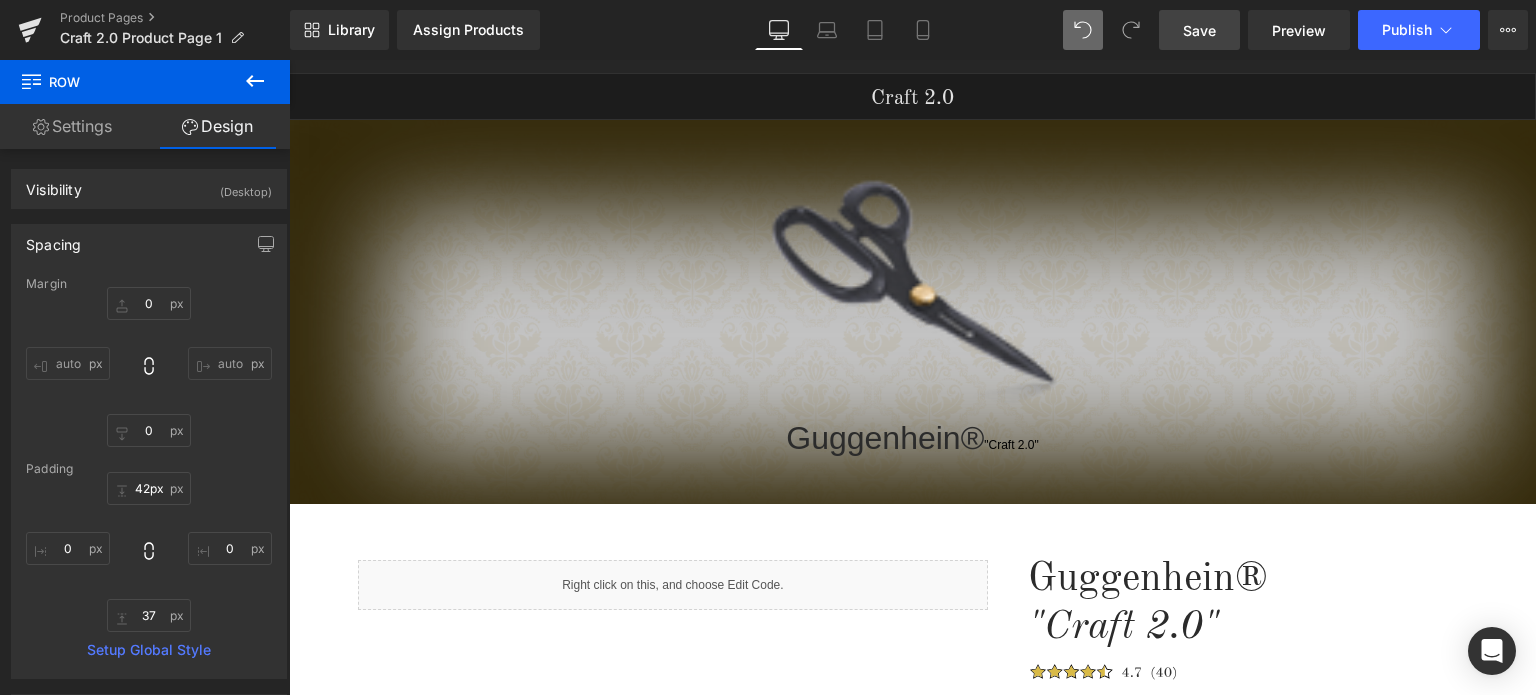 click on "Save" at bounding box center (1199, 30) 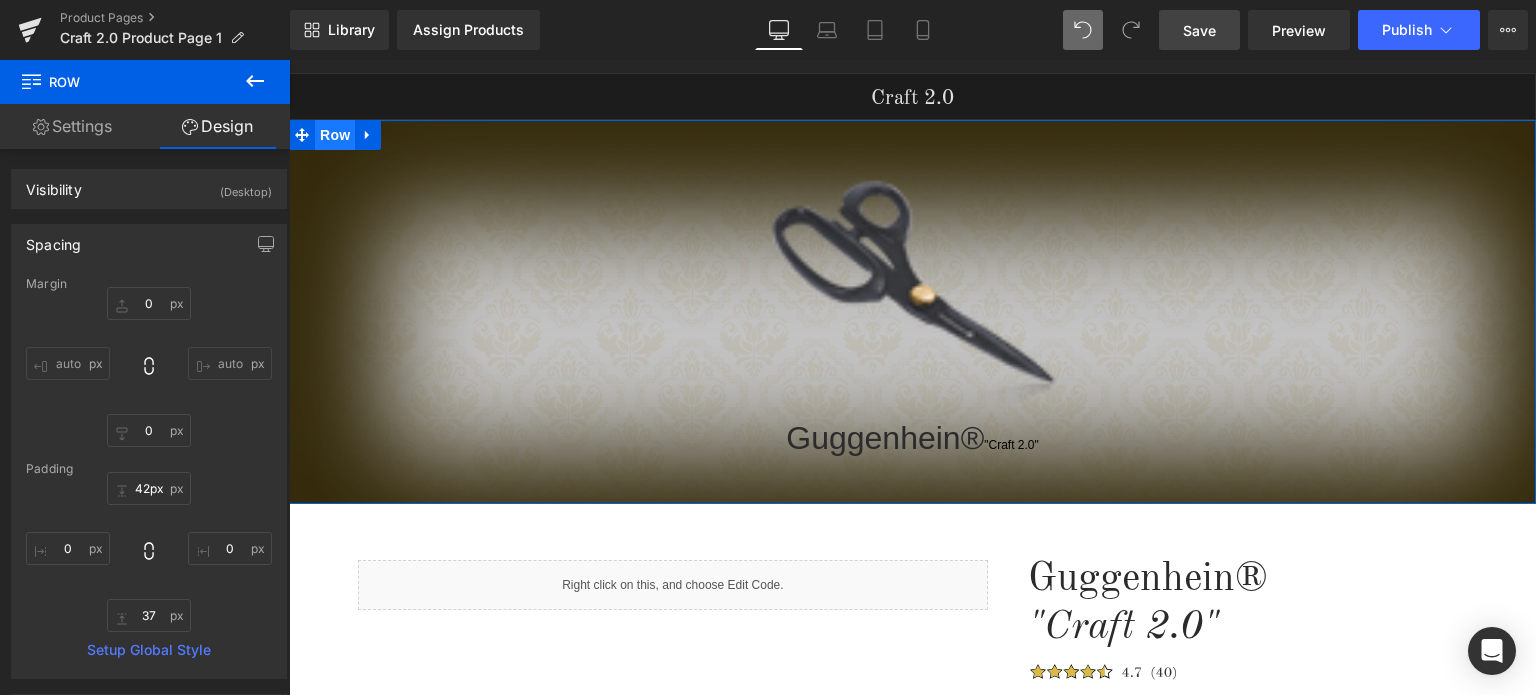 click on "Row" at bounding box center (335, 135) 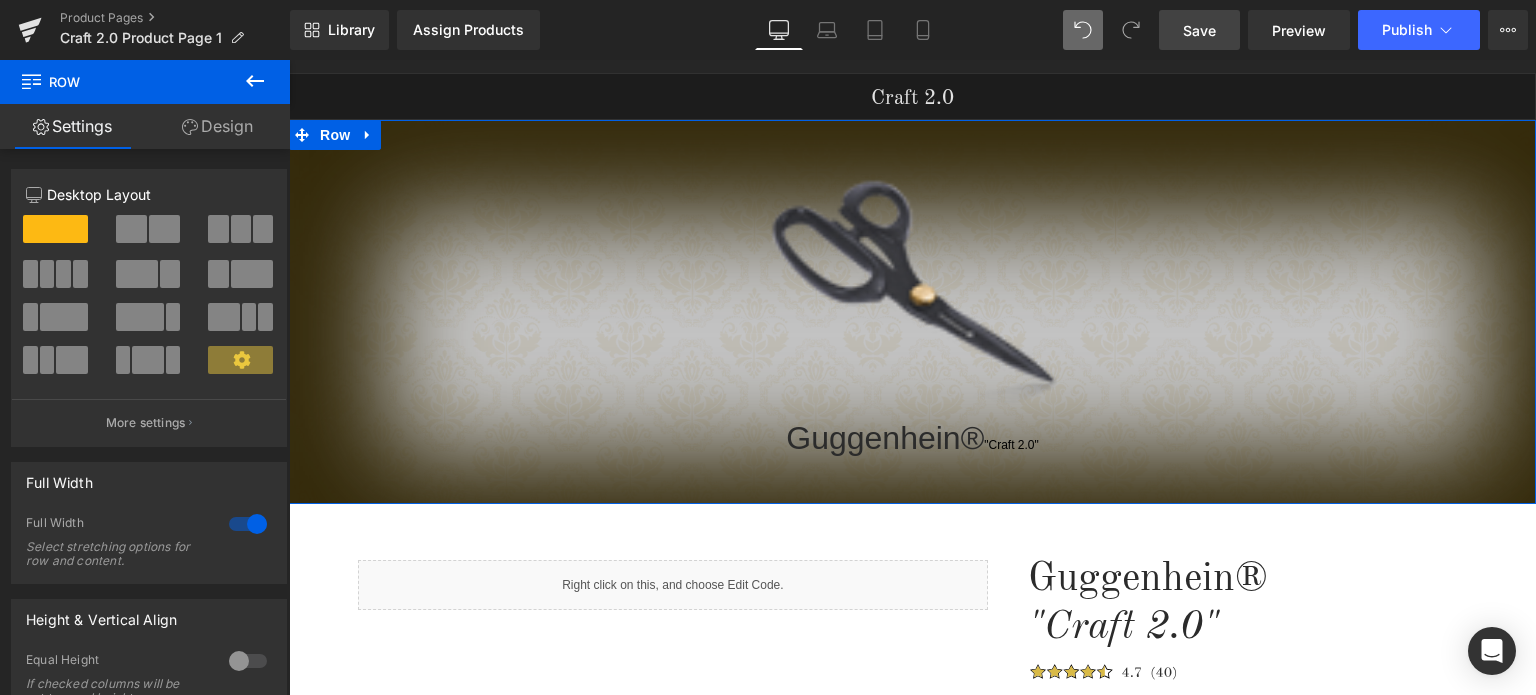 click on "Design" at bounding box center (217, 126) 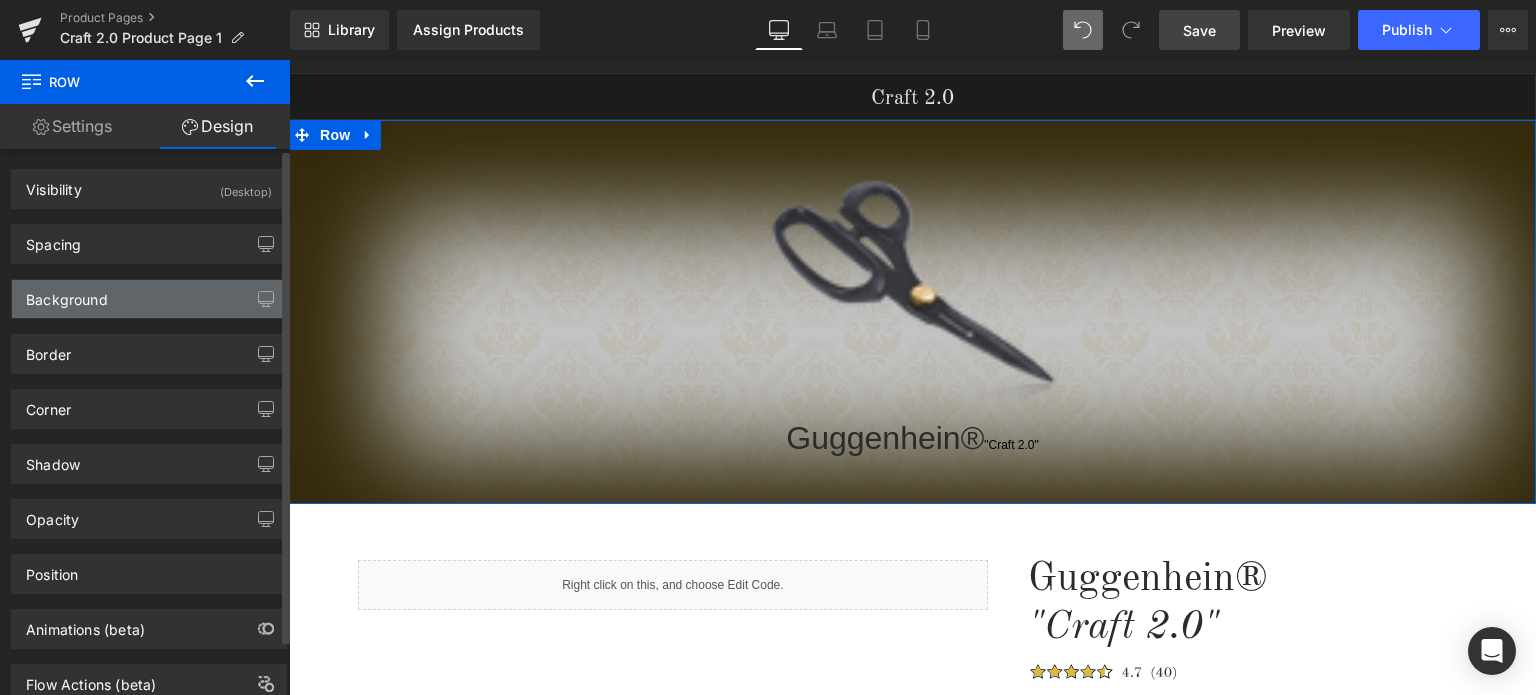 click on "Background" at bounding box center [149, 299] 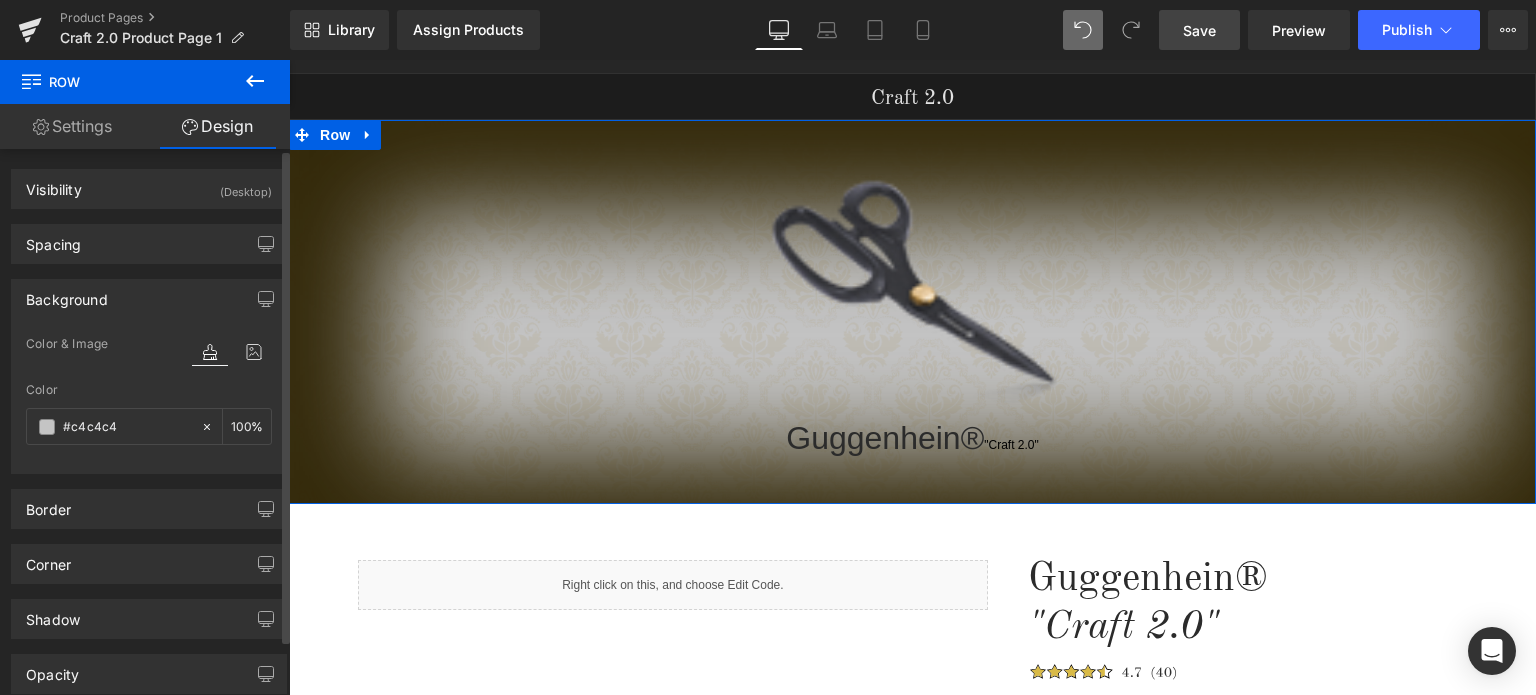 type on "#c4c4c4" 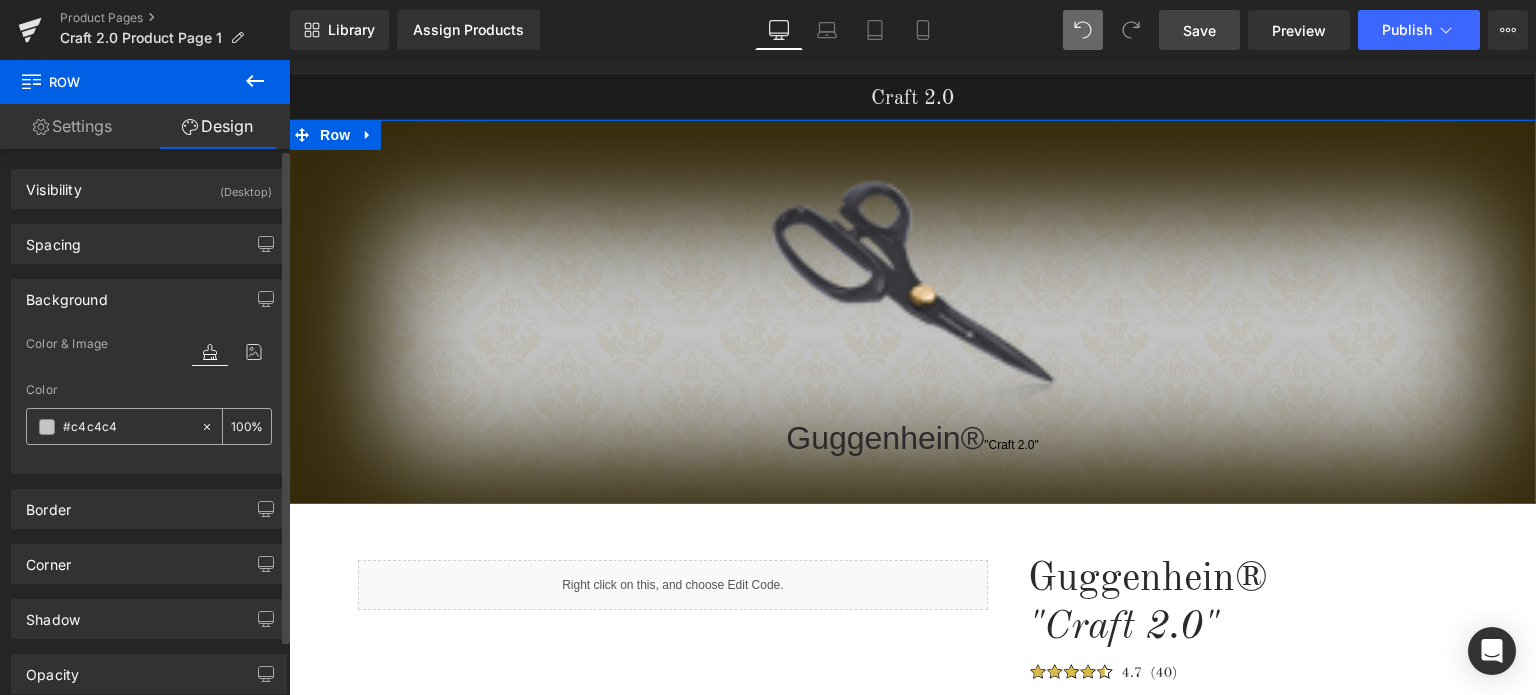 click at bounding box center (47, 427) 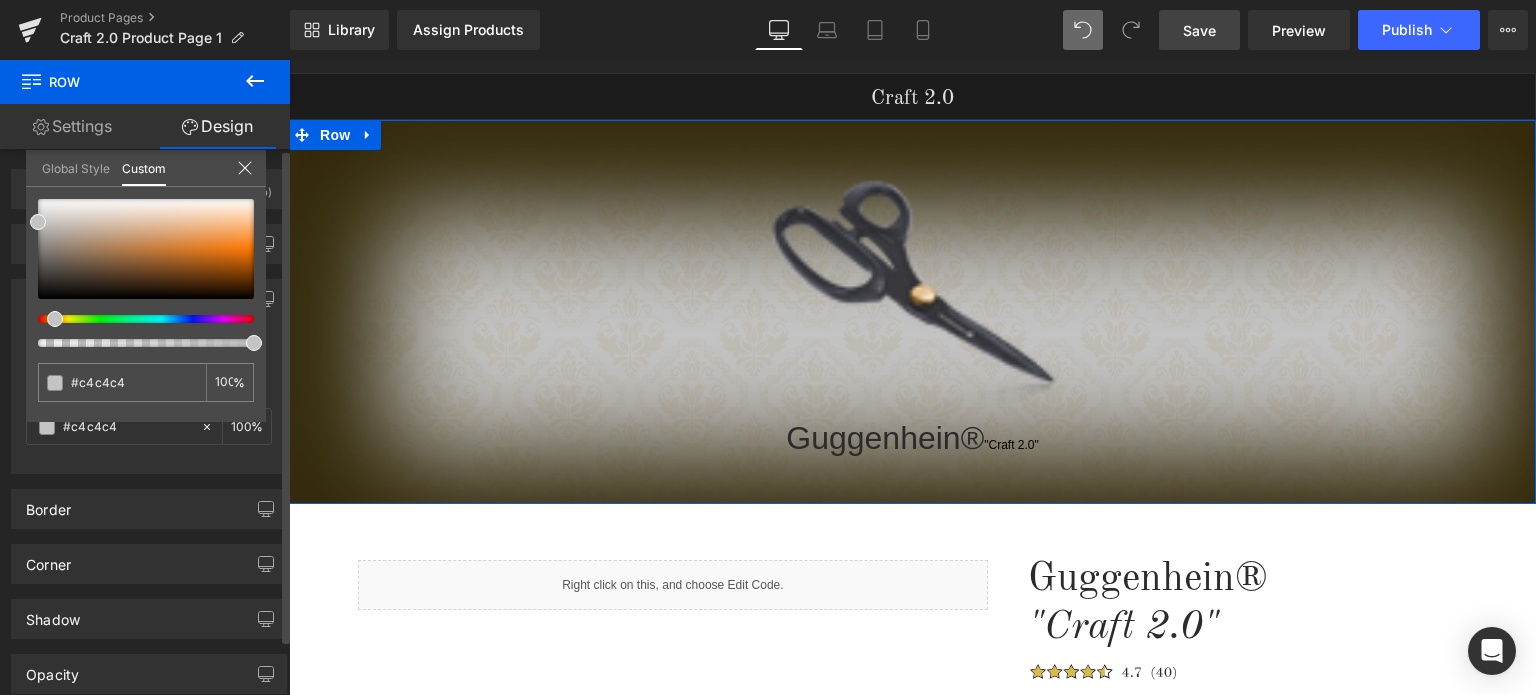 click at bounding box center [55, 319] 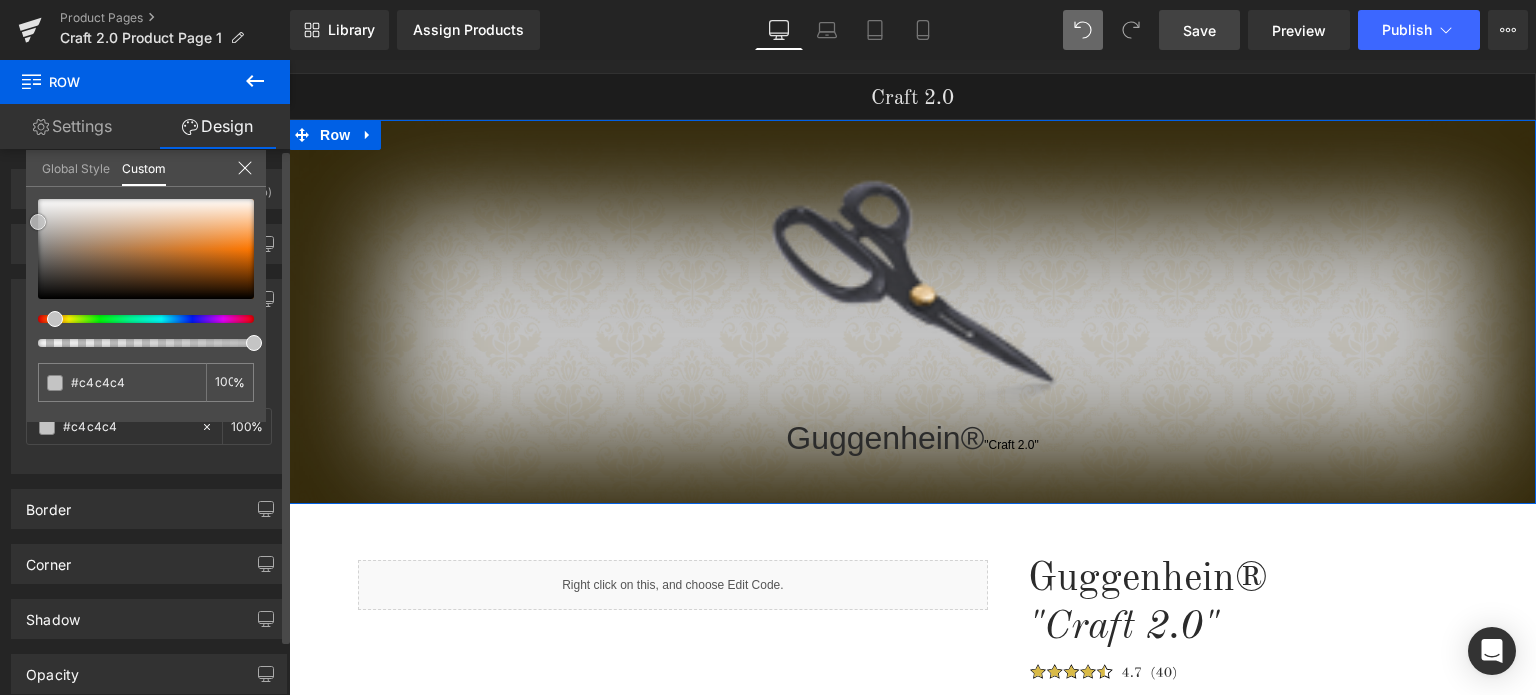 type on "#3f2c1b" 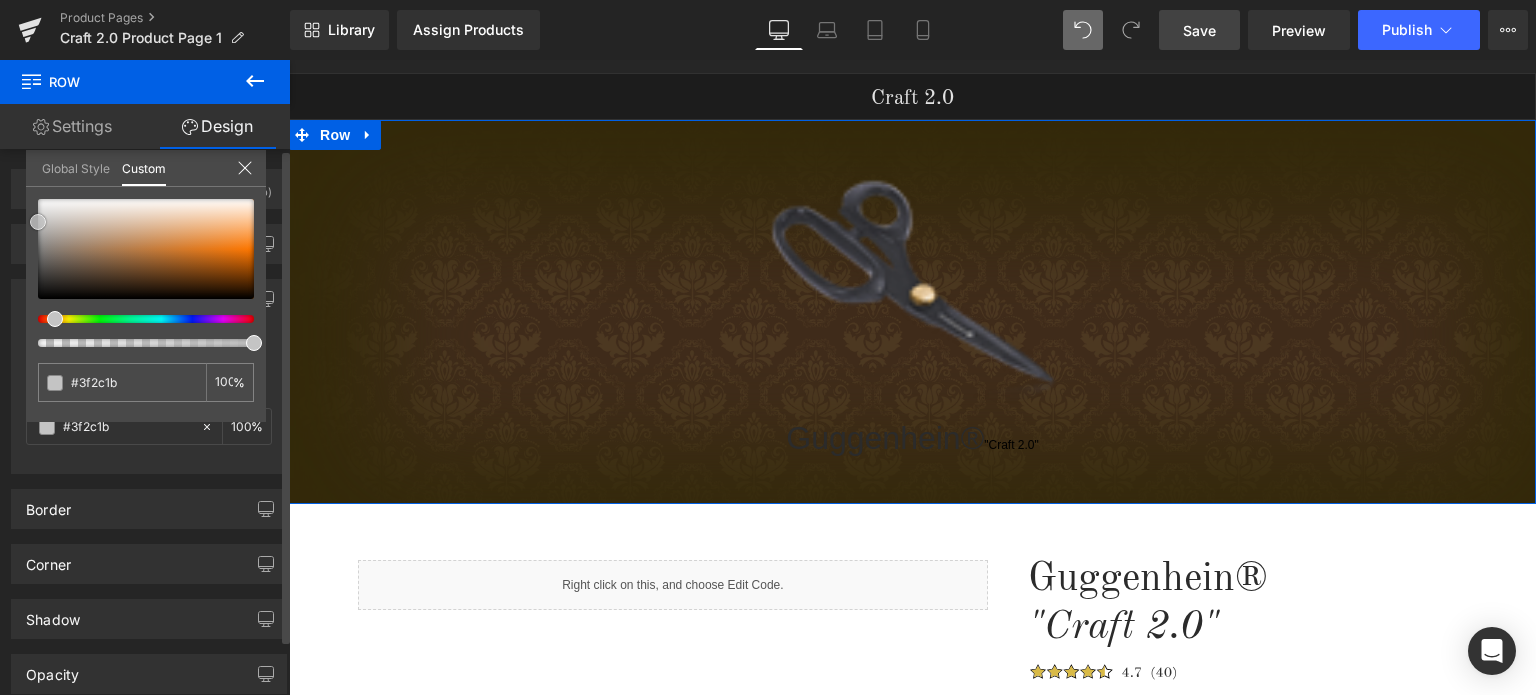 type on "#402c1b" 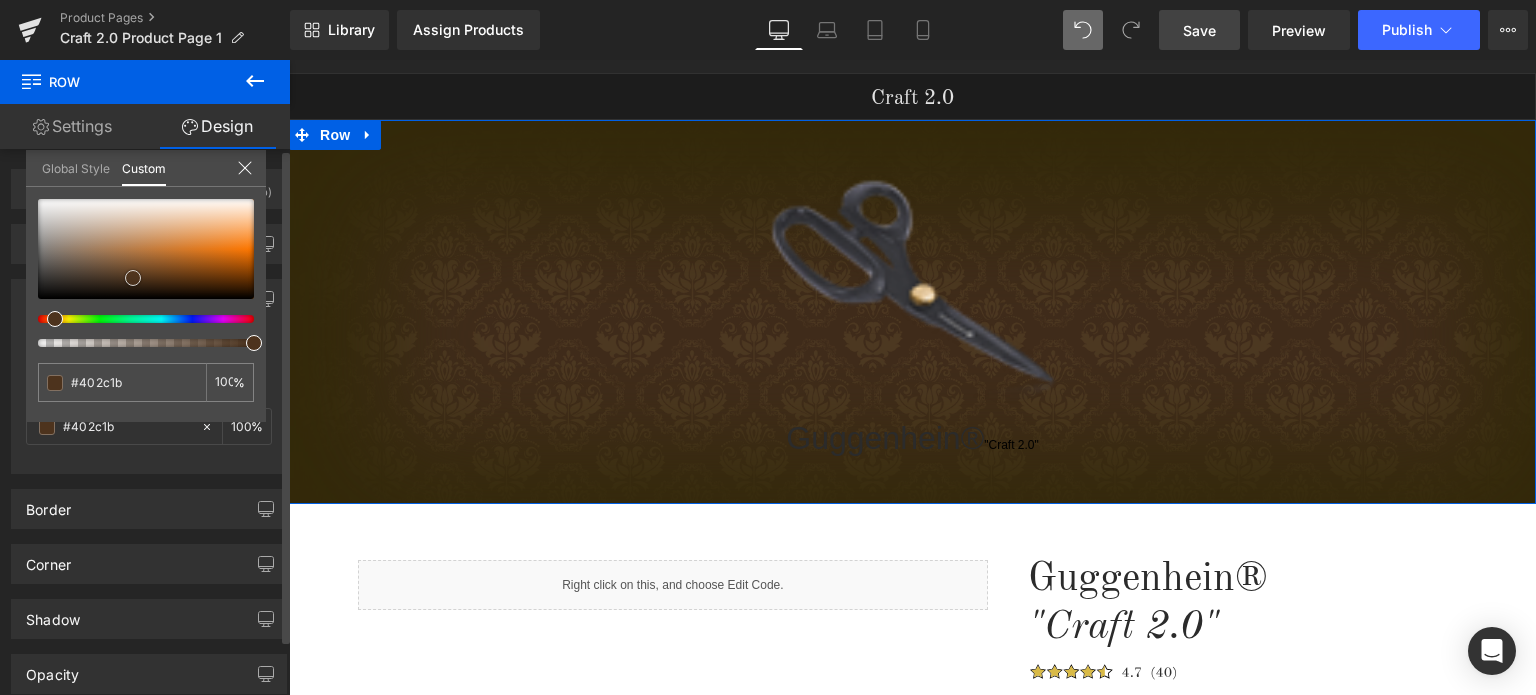type on "#51361e" 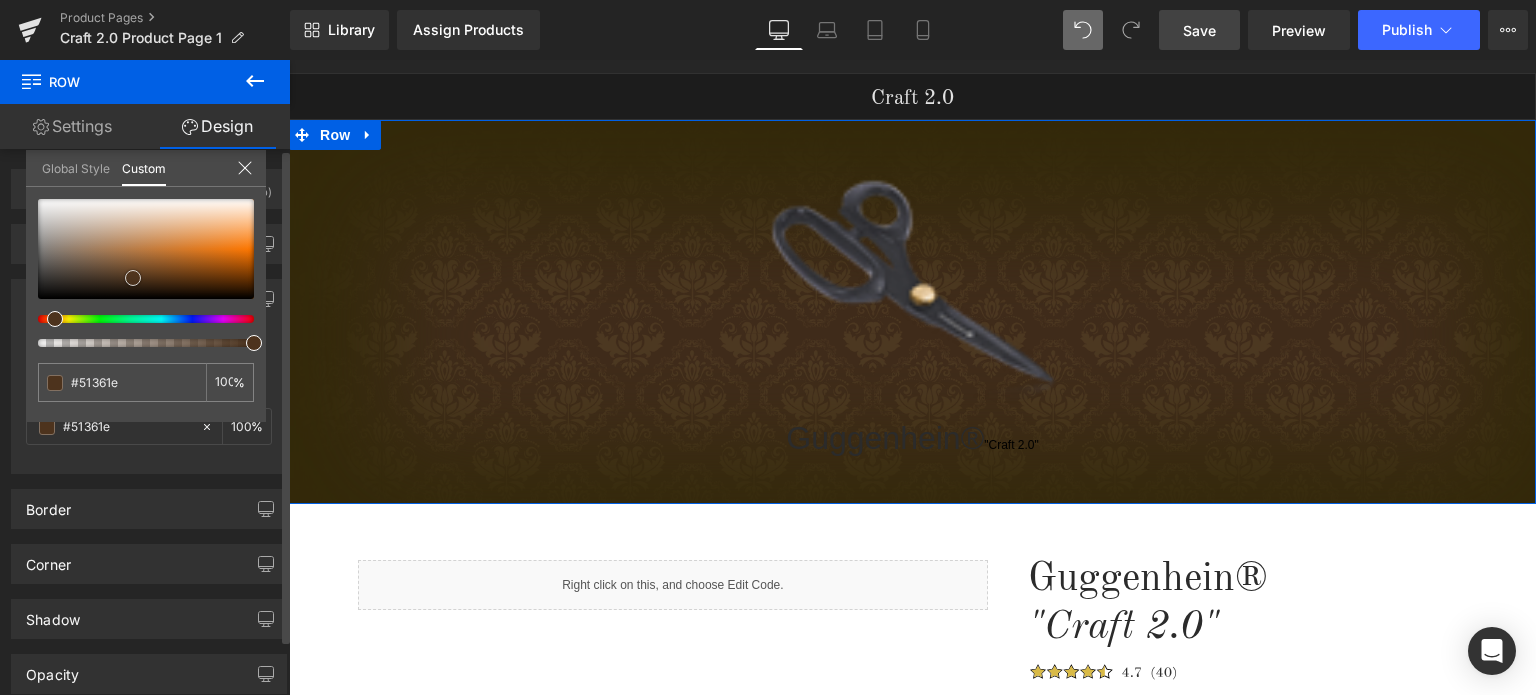 type on "#684526" 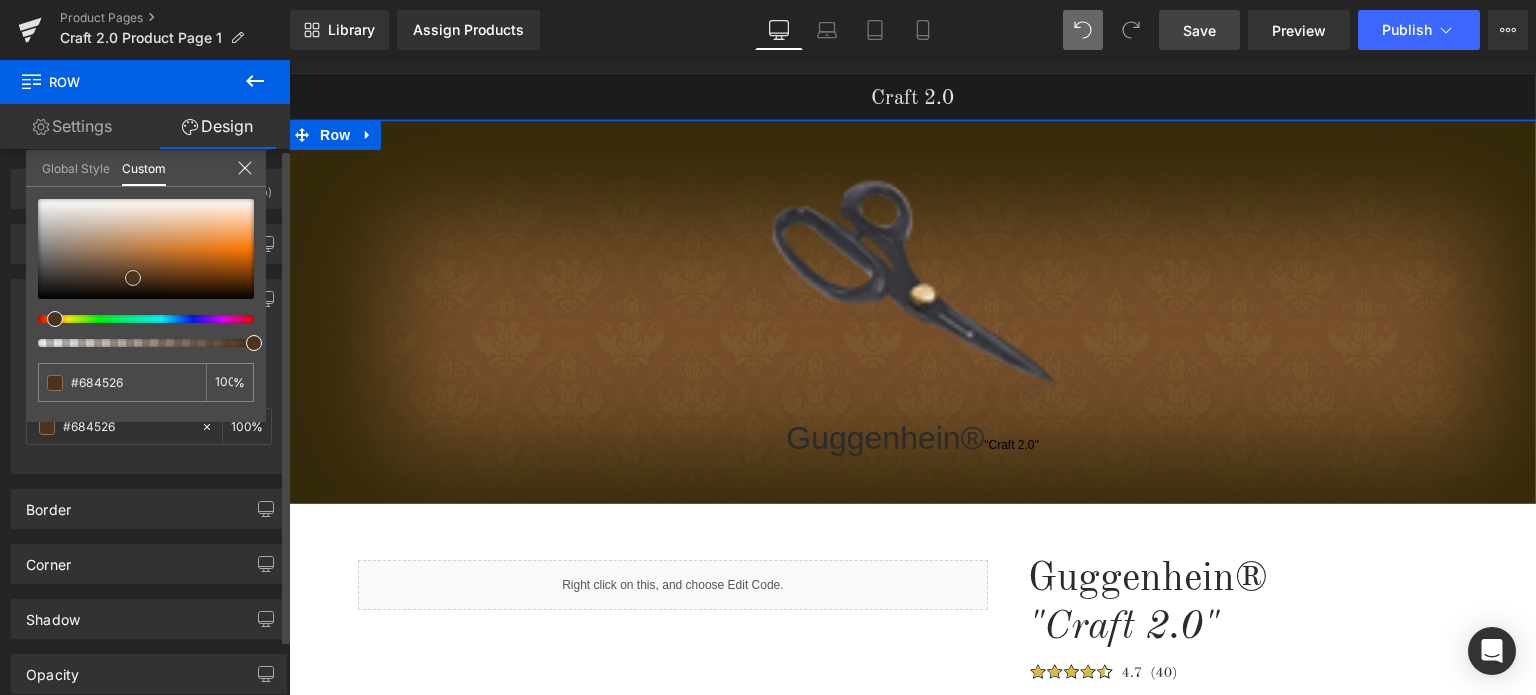 type on "#774f2b" 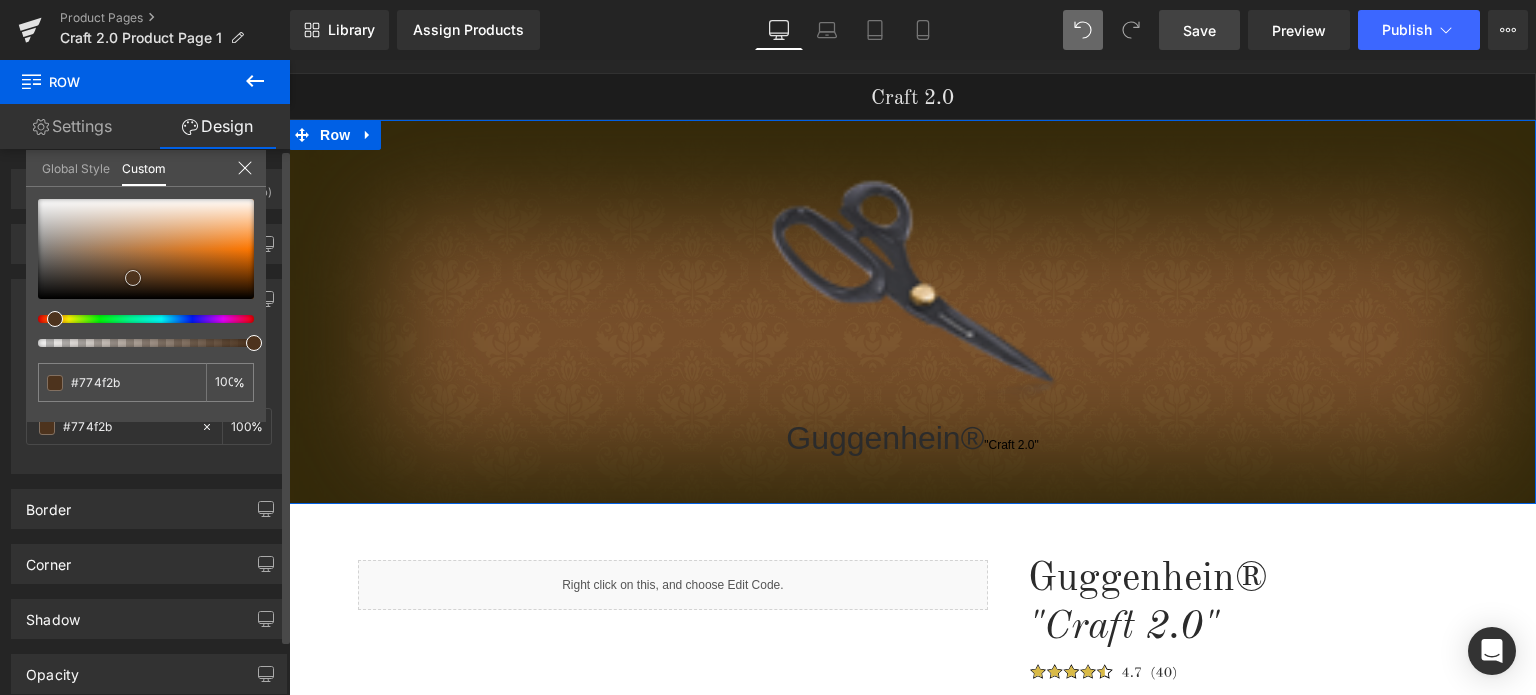 type on "#7b512c" 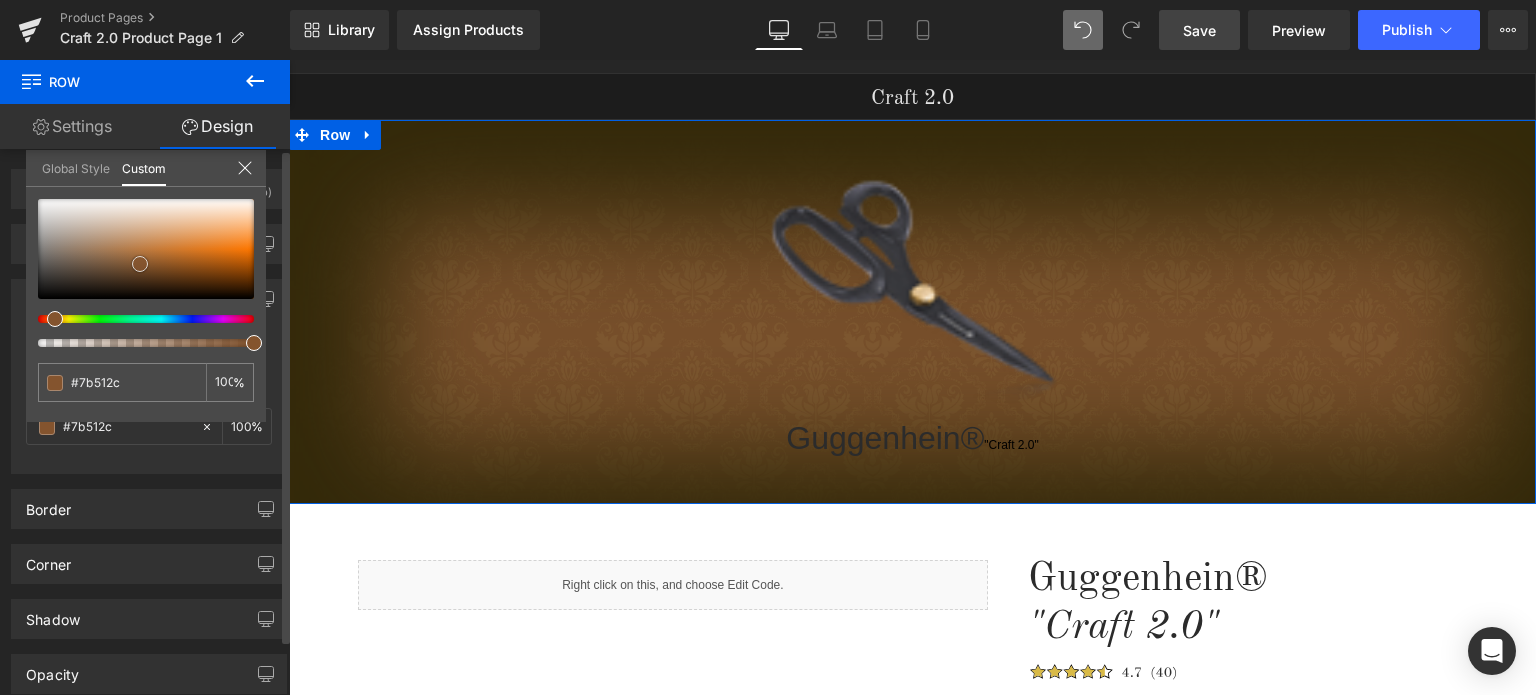 type on "#80532d" 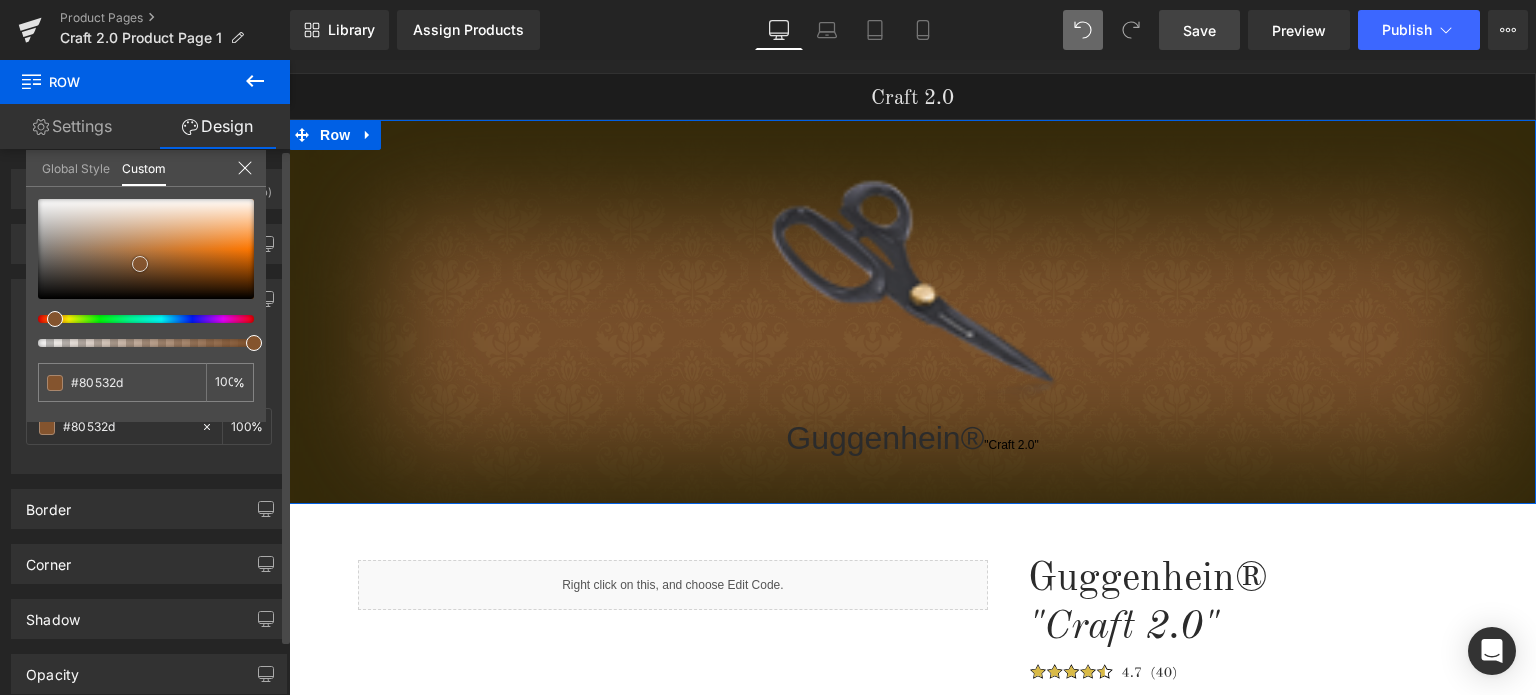 type on "#87572f" 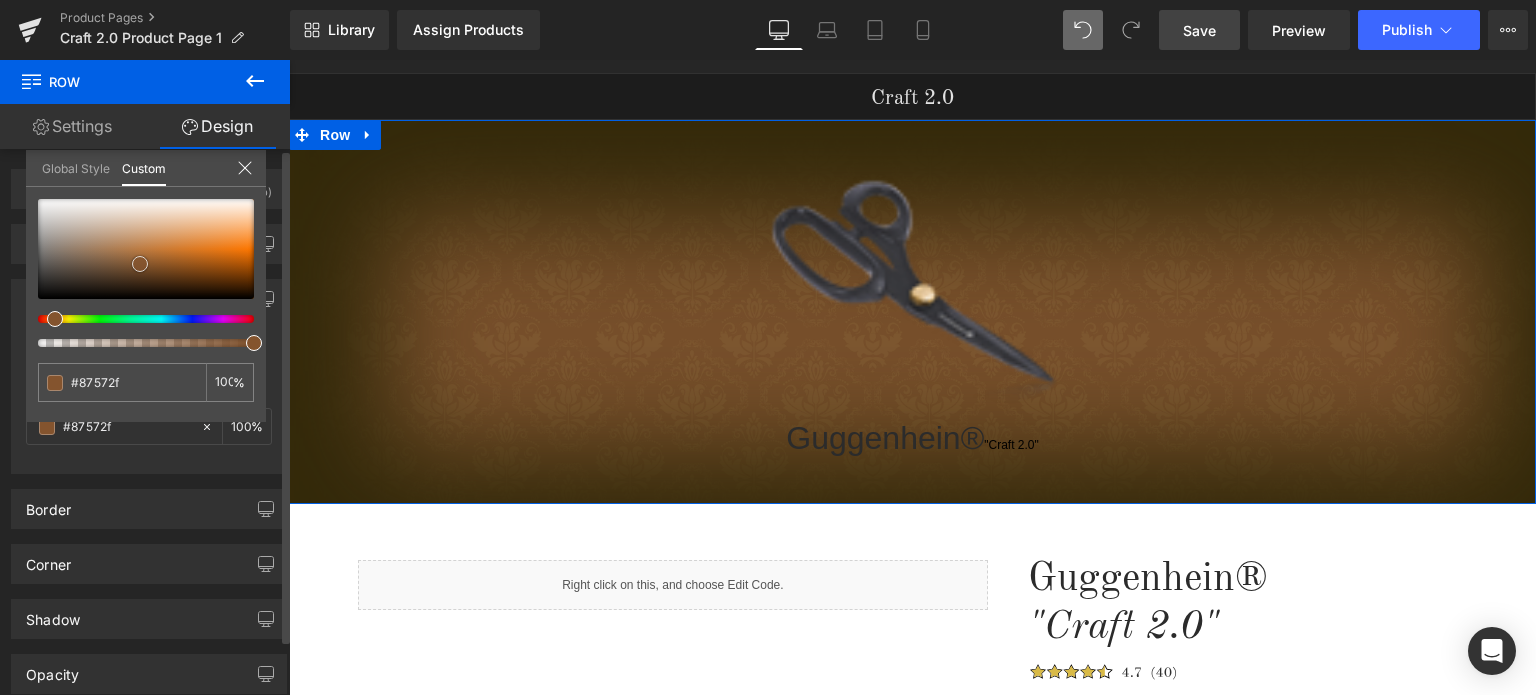 type on "#8b5931" 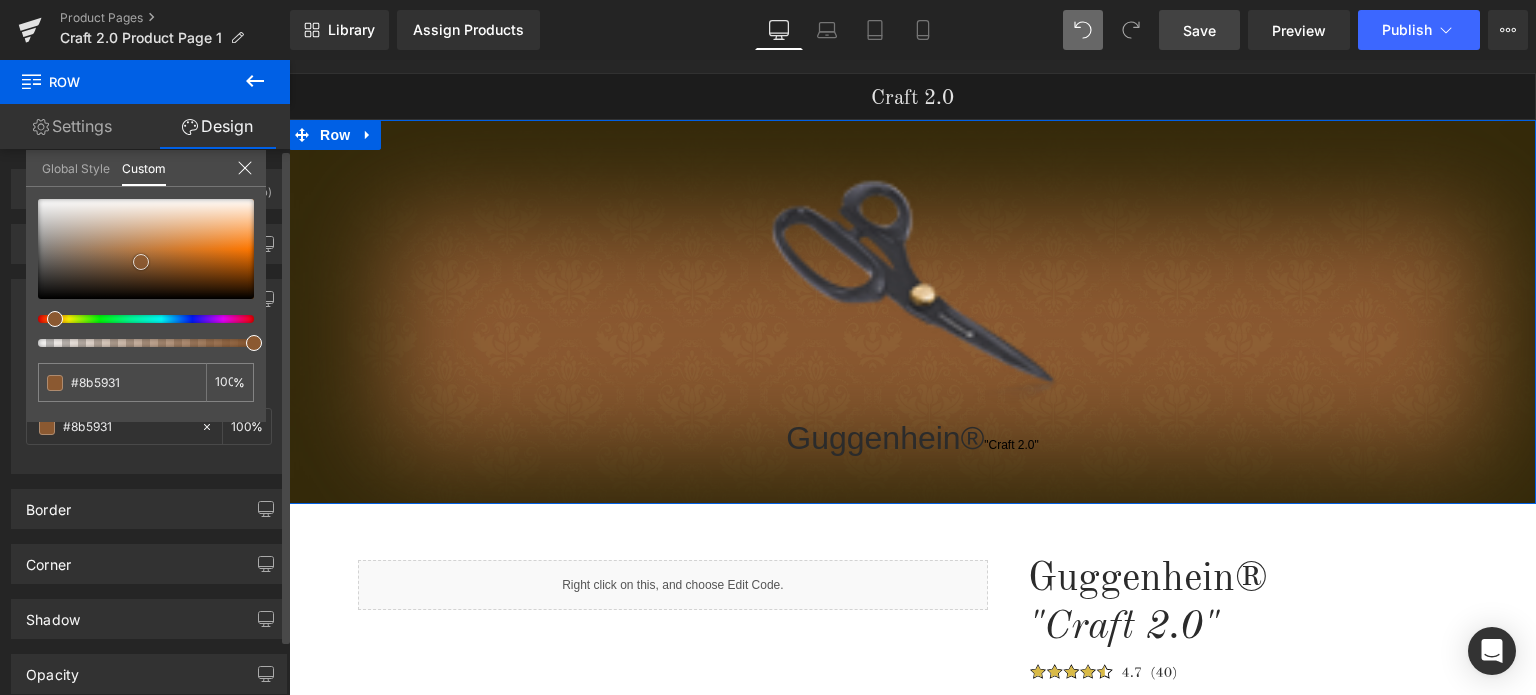 type on "#7e522e" 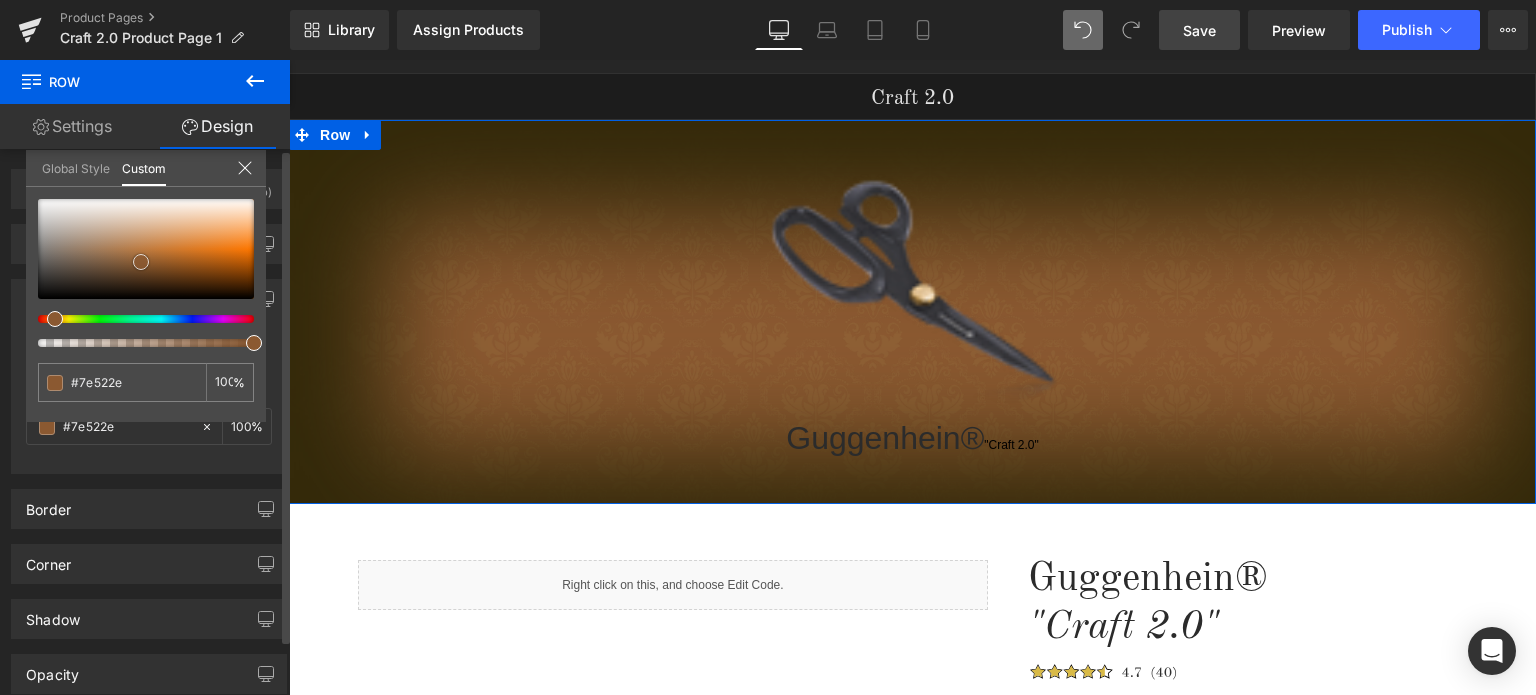 type on "#764d2c" 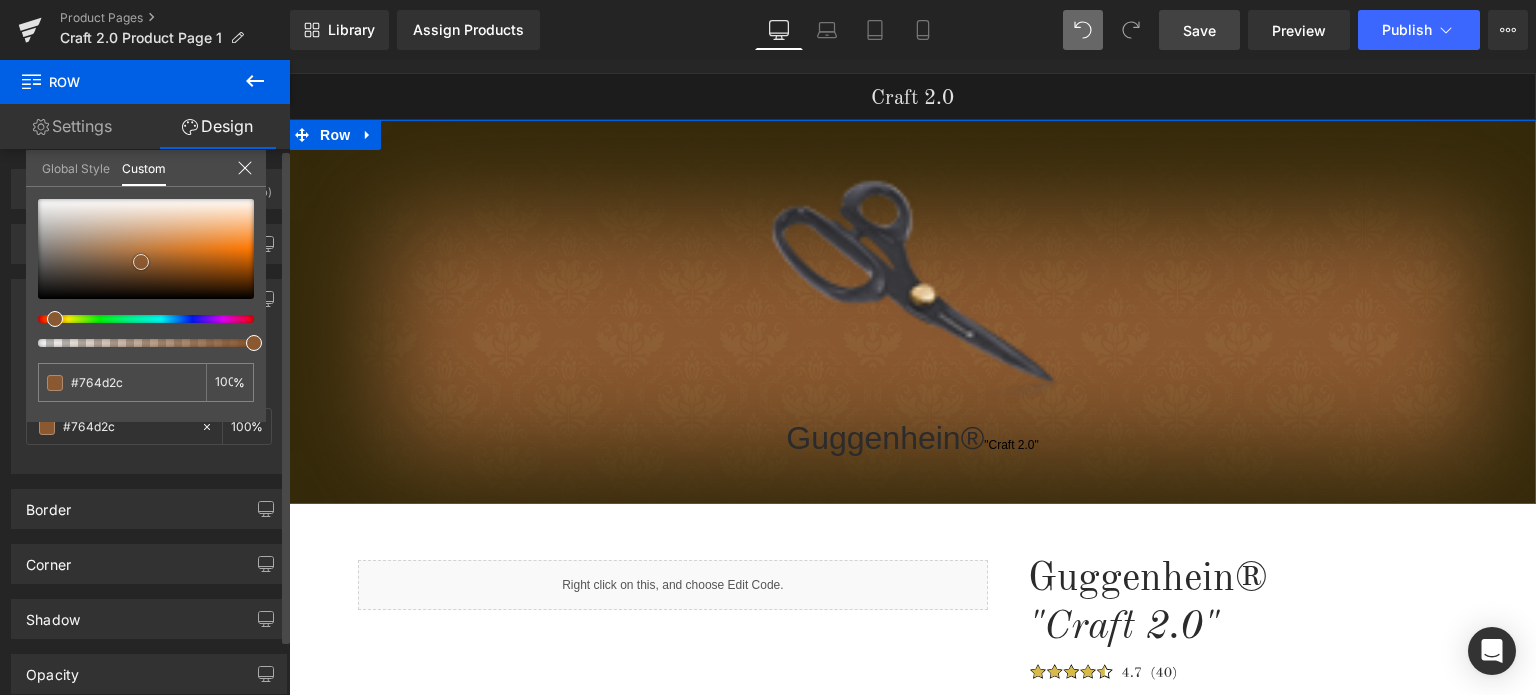 type on "#774d2c" 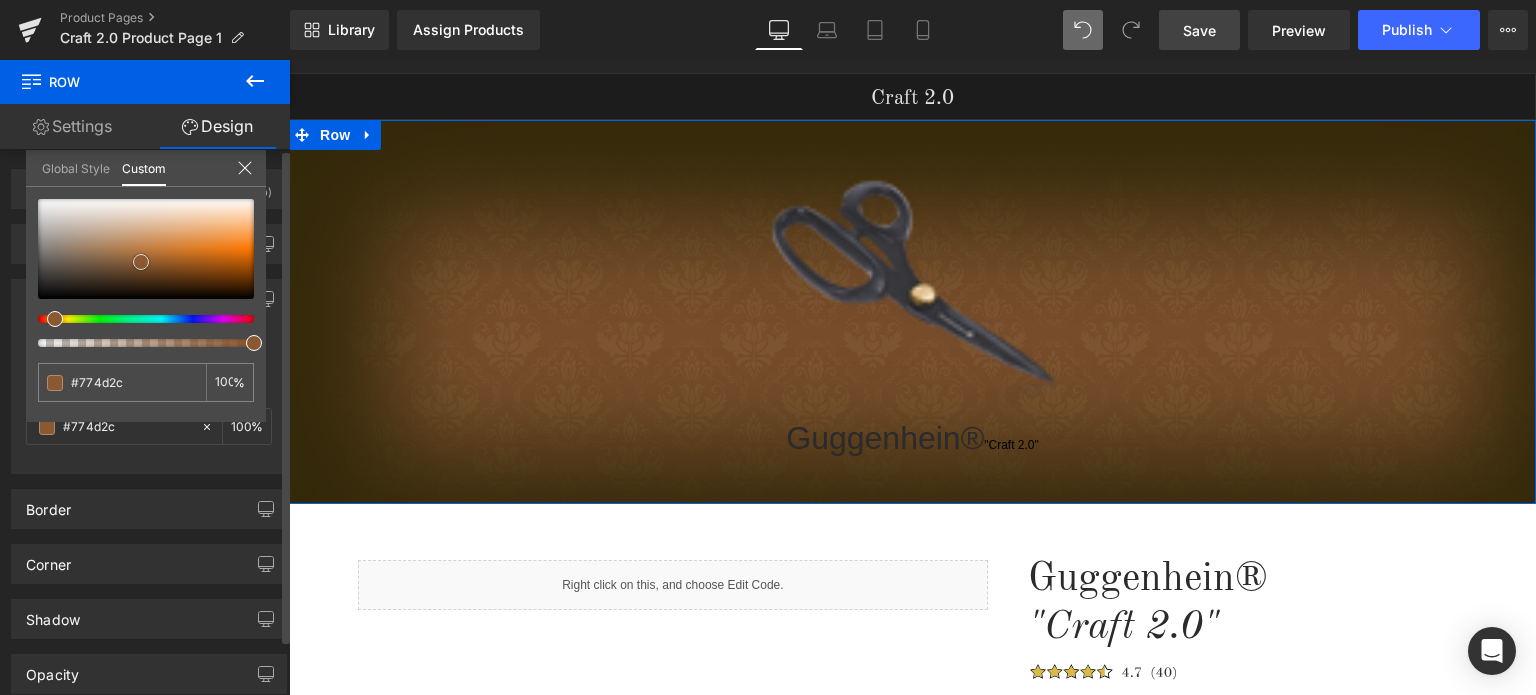 type on "#714a2c" 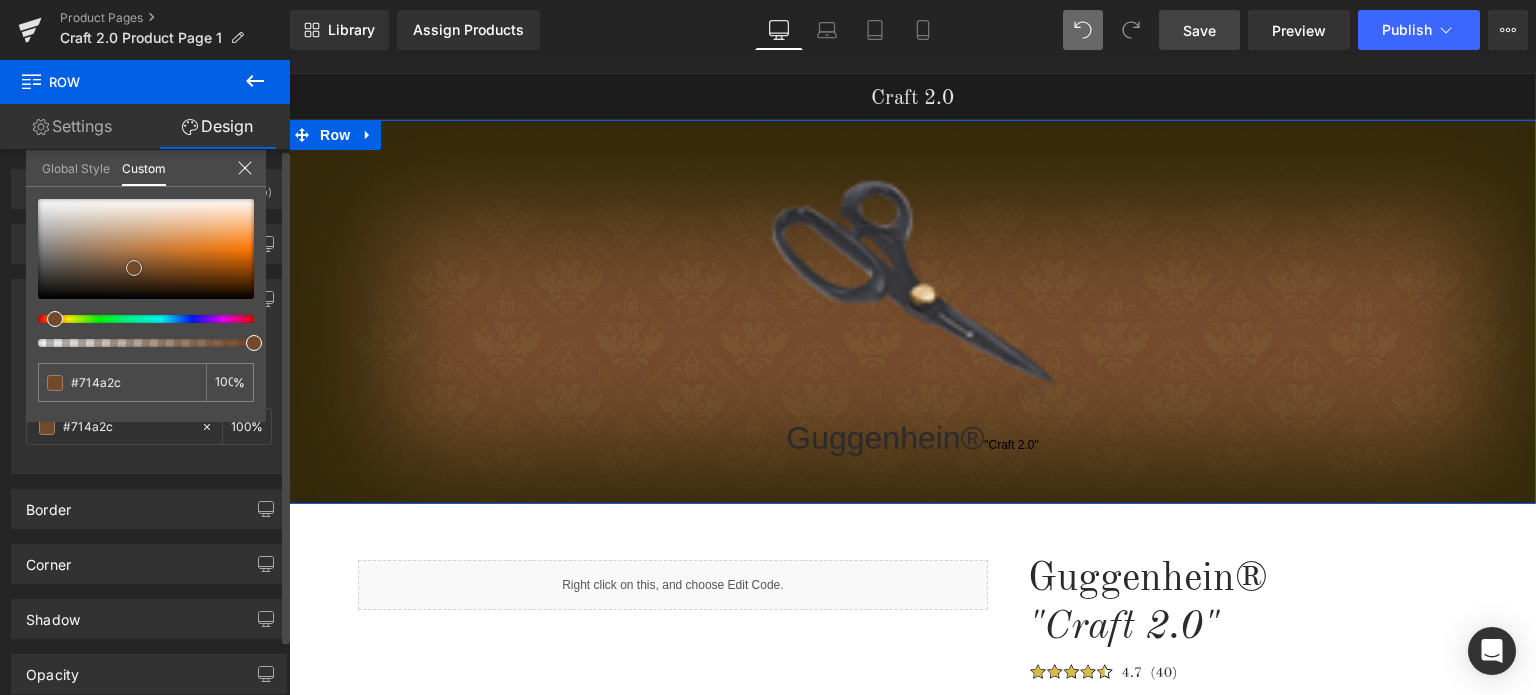 type on "#754c2d" 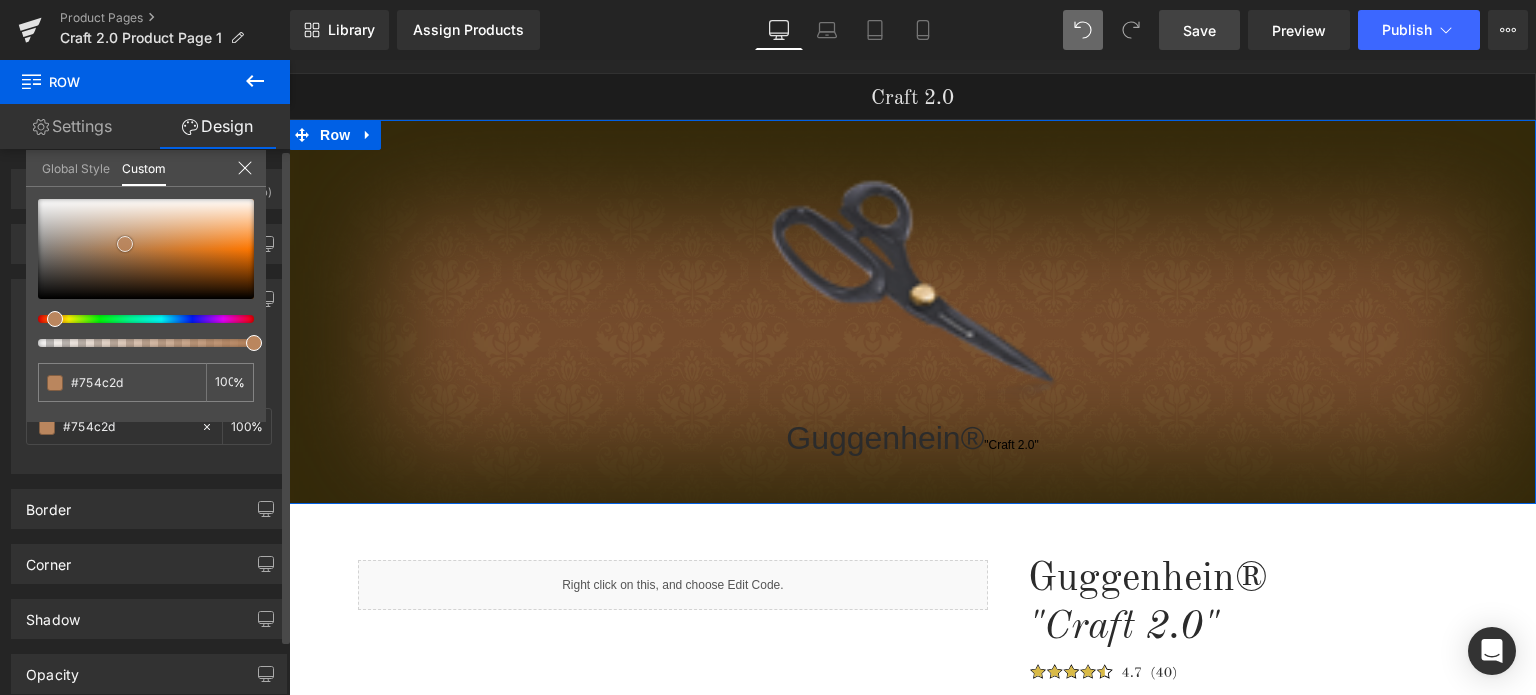 type on "#a0693f" 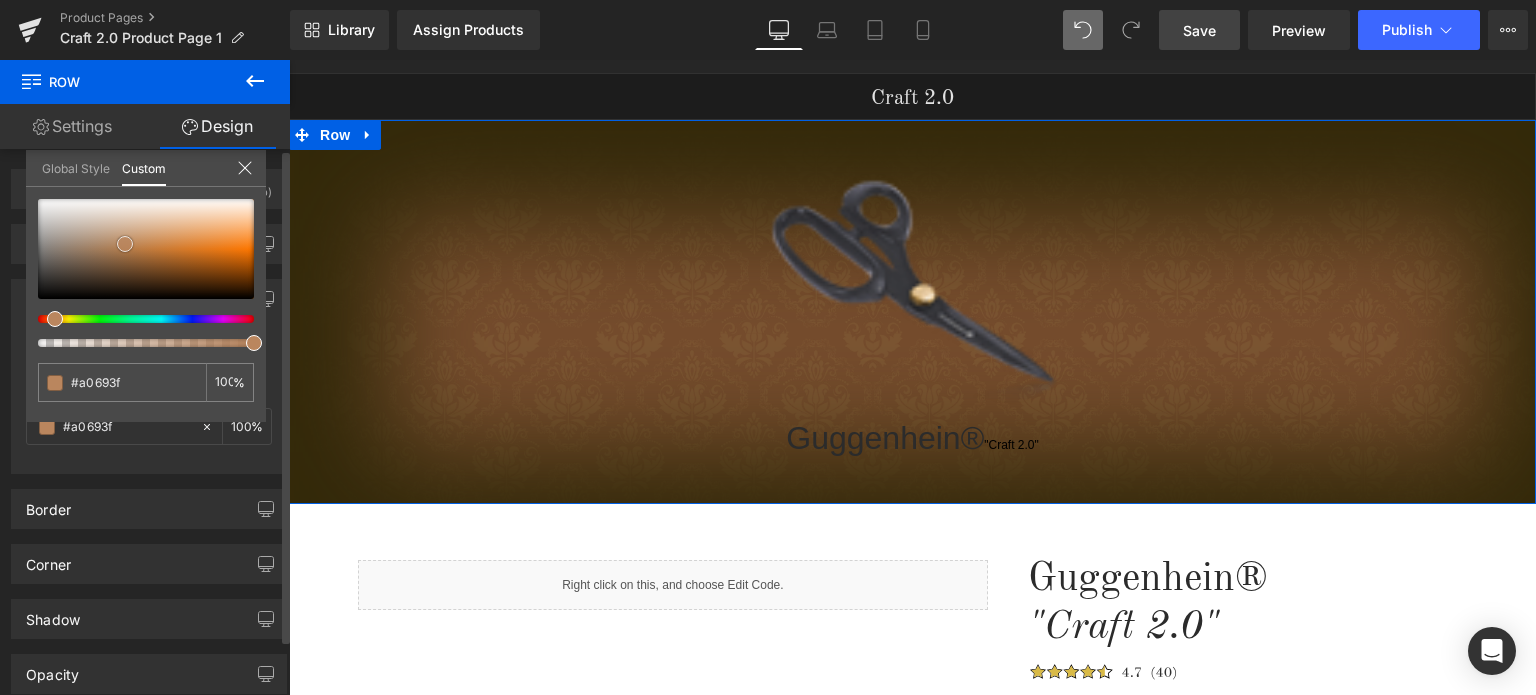type on "#bb855d" 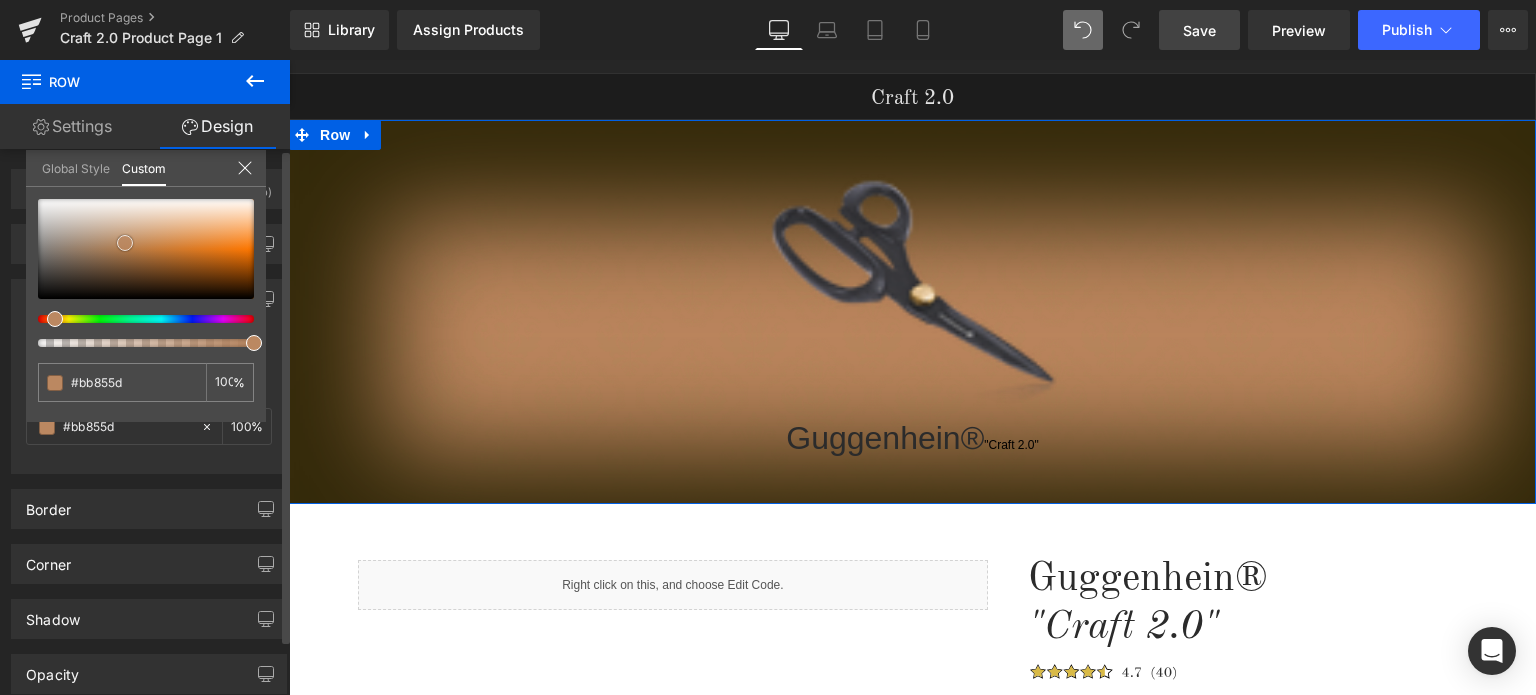 type on "#bd885f" 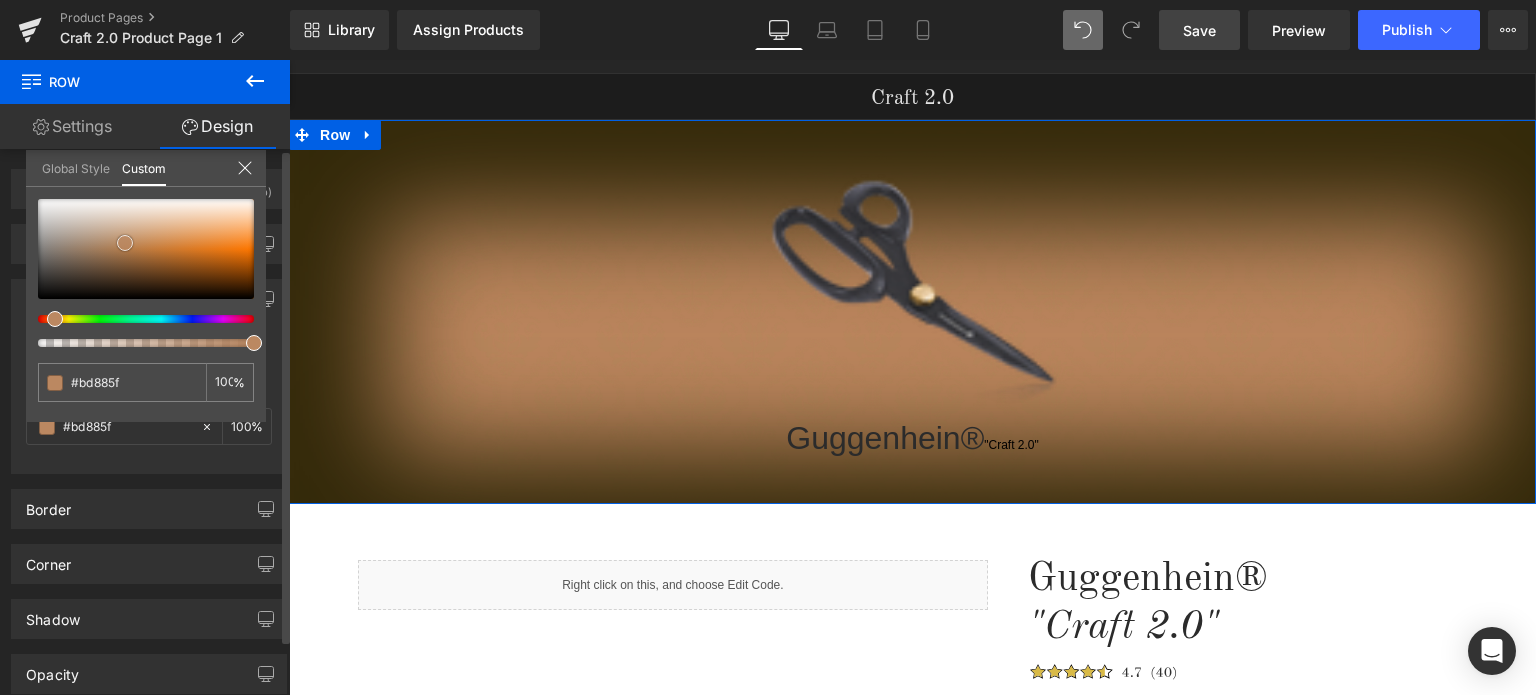 type on "#ba7d4e" 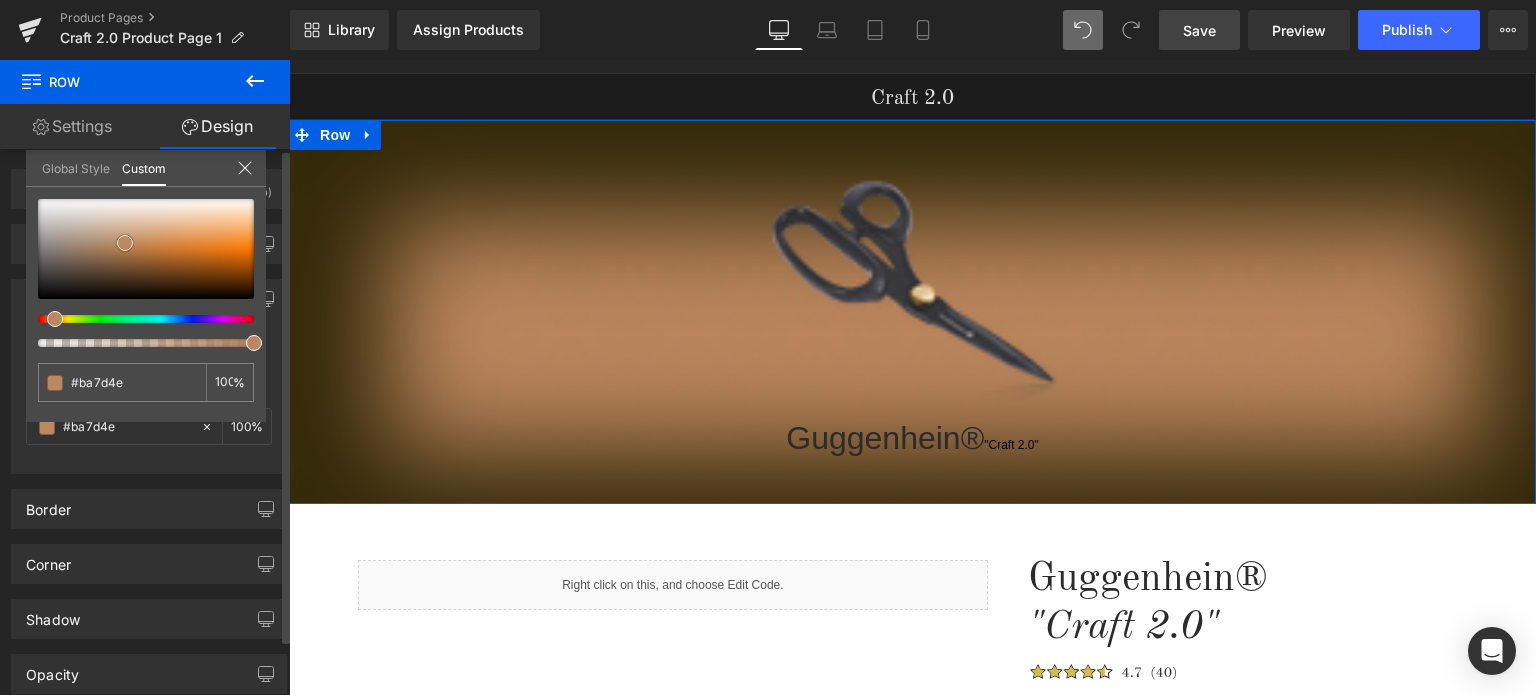 type on "#ba7744" 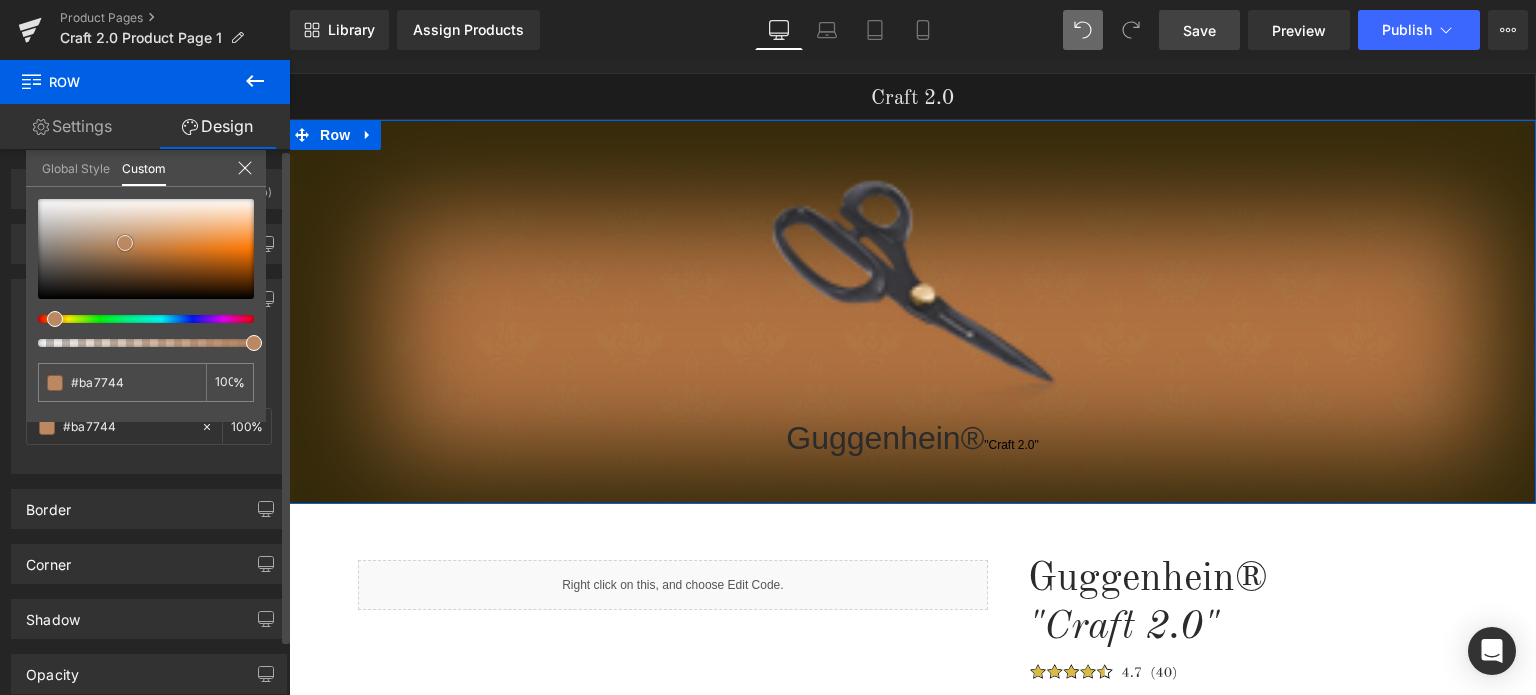 type on "#b27242" 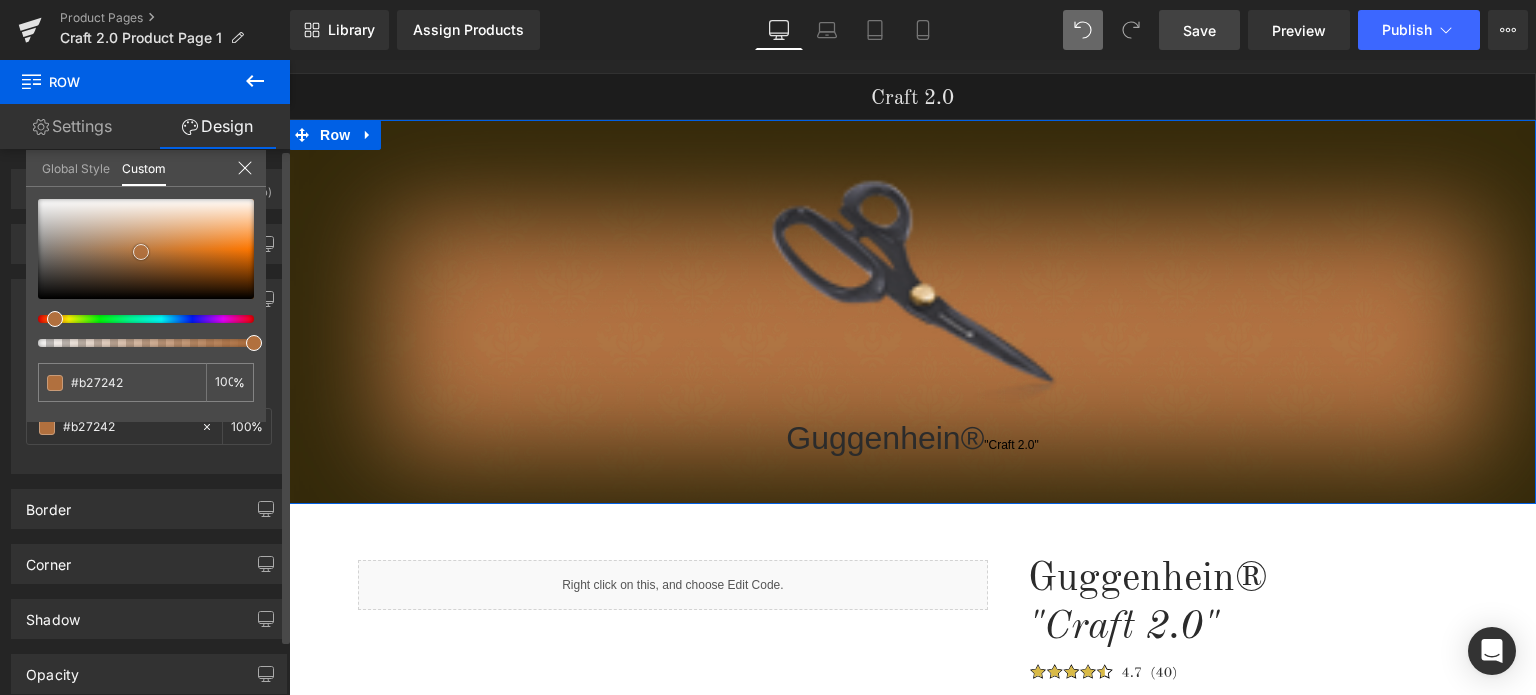 type on "#b37240" 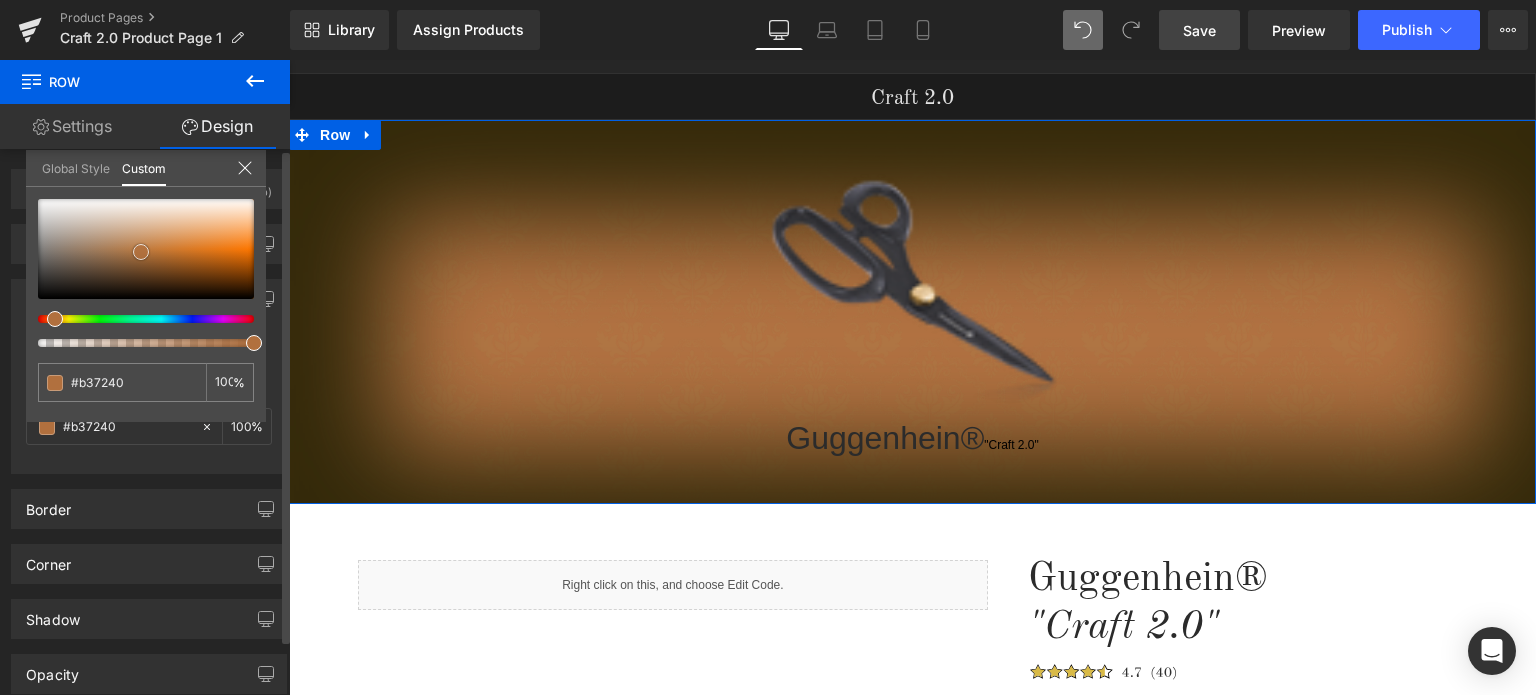 type on "#b1703e" 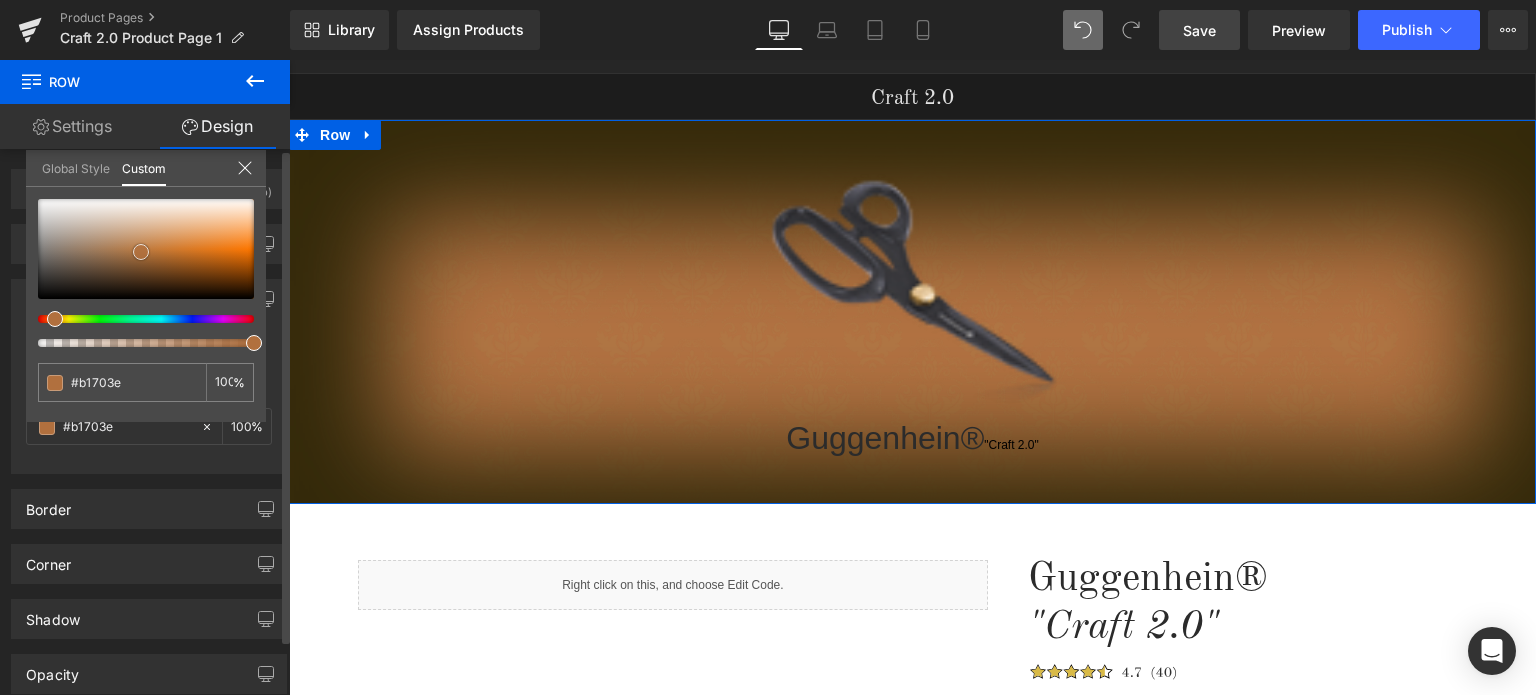 type on "#ae6d3b" 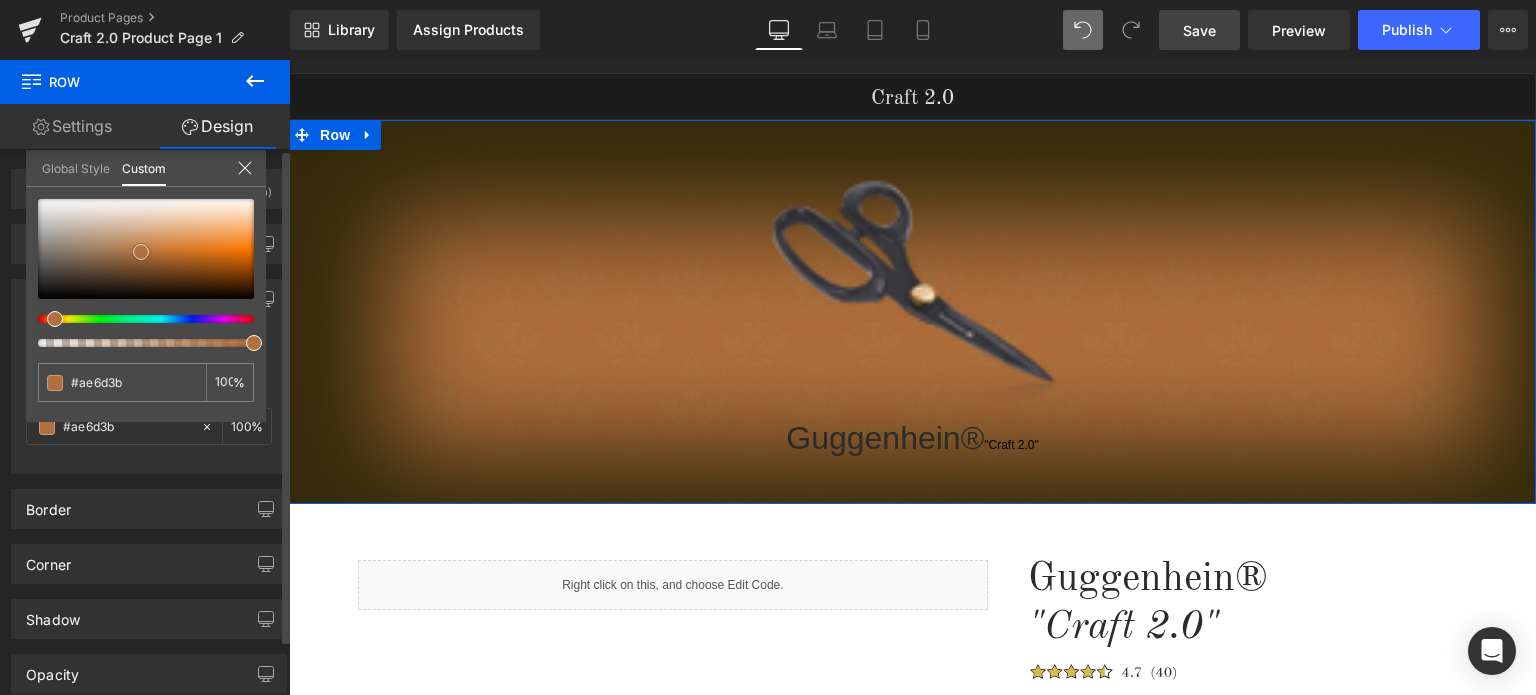 type on "#a86838" 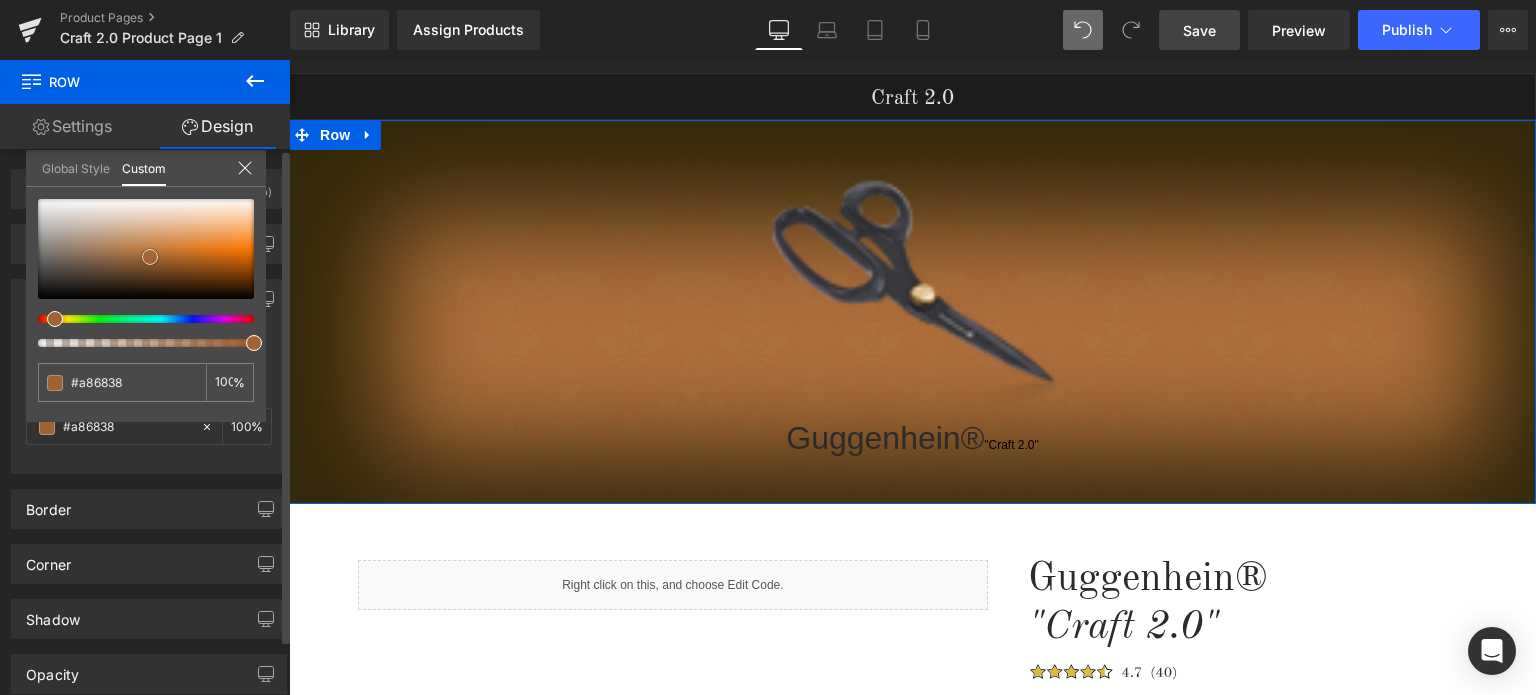 type on "#a16334" 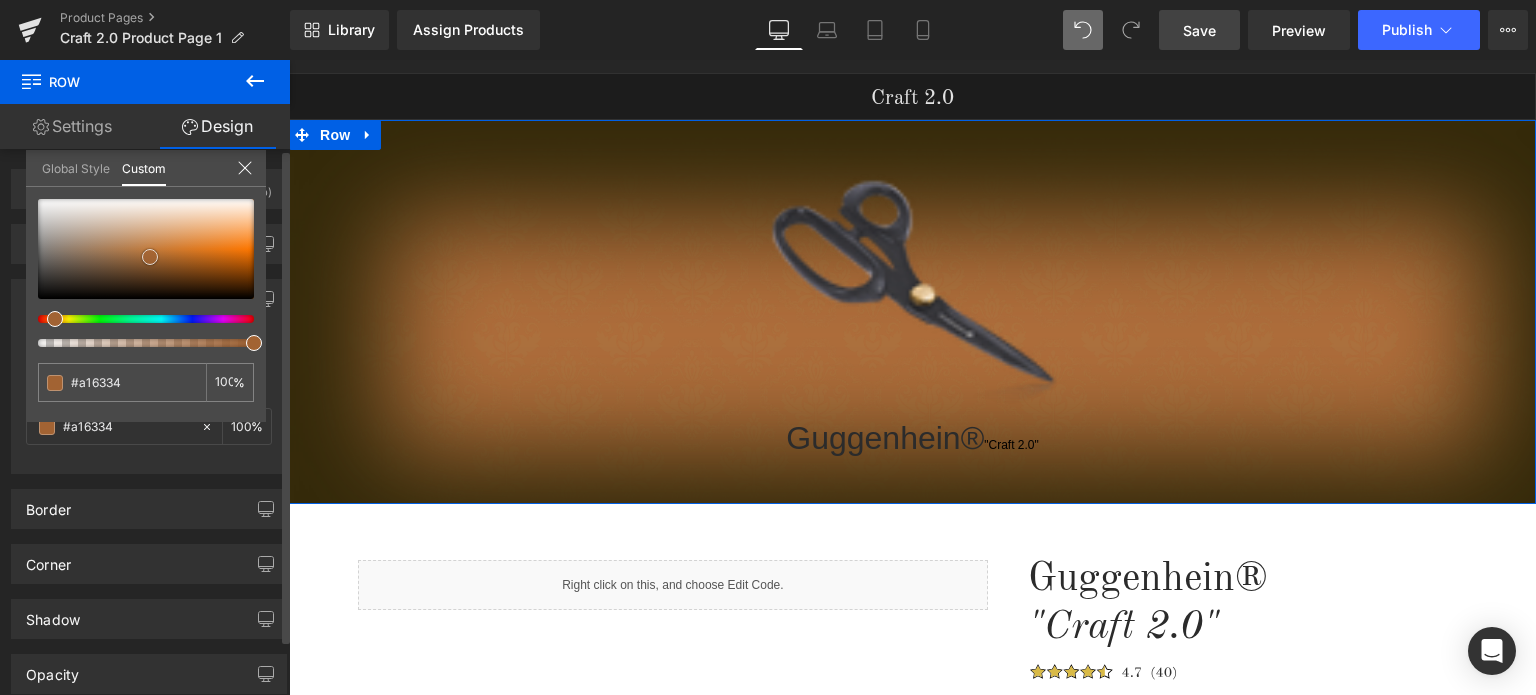 type on "#9f6131" 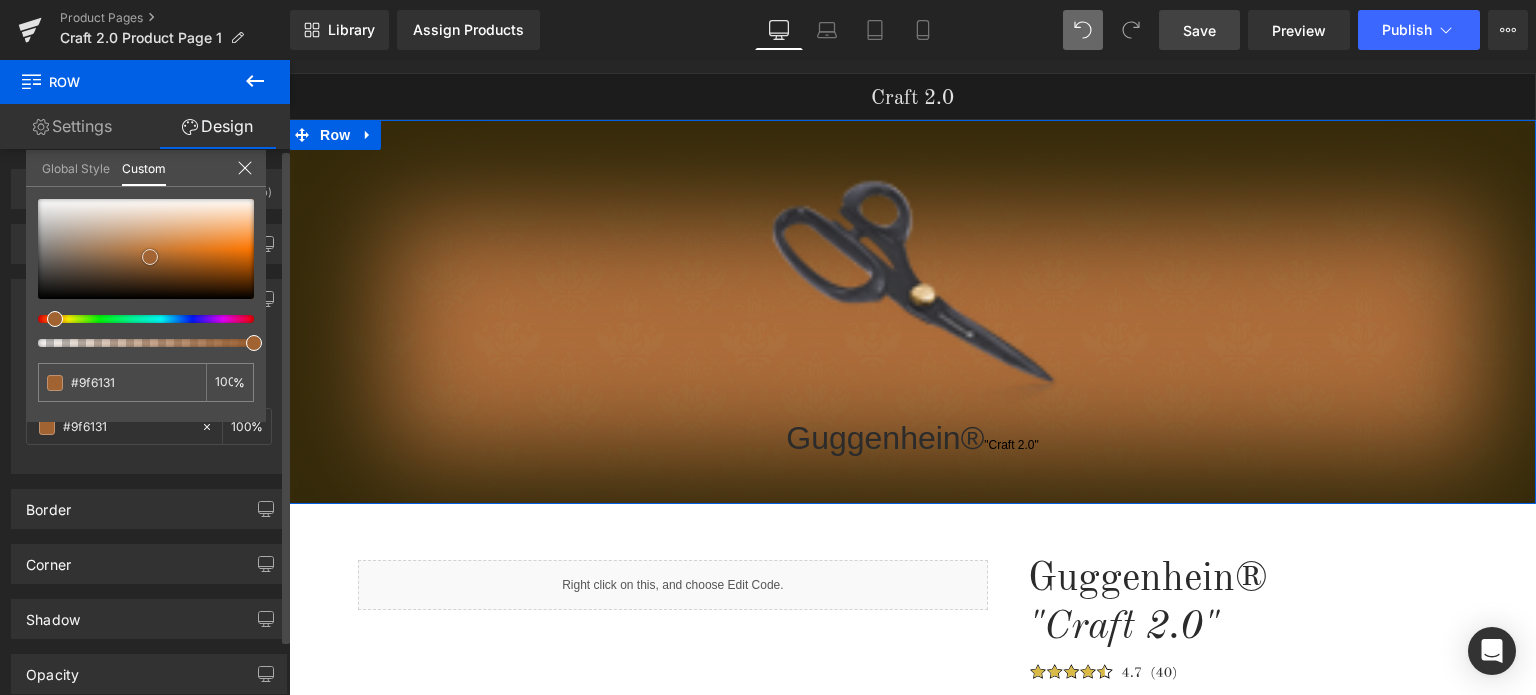 type on "#9e5e2d" 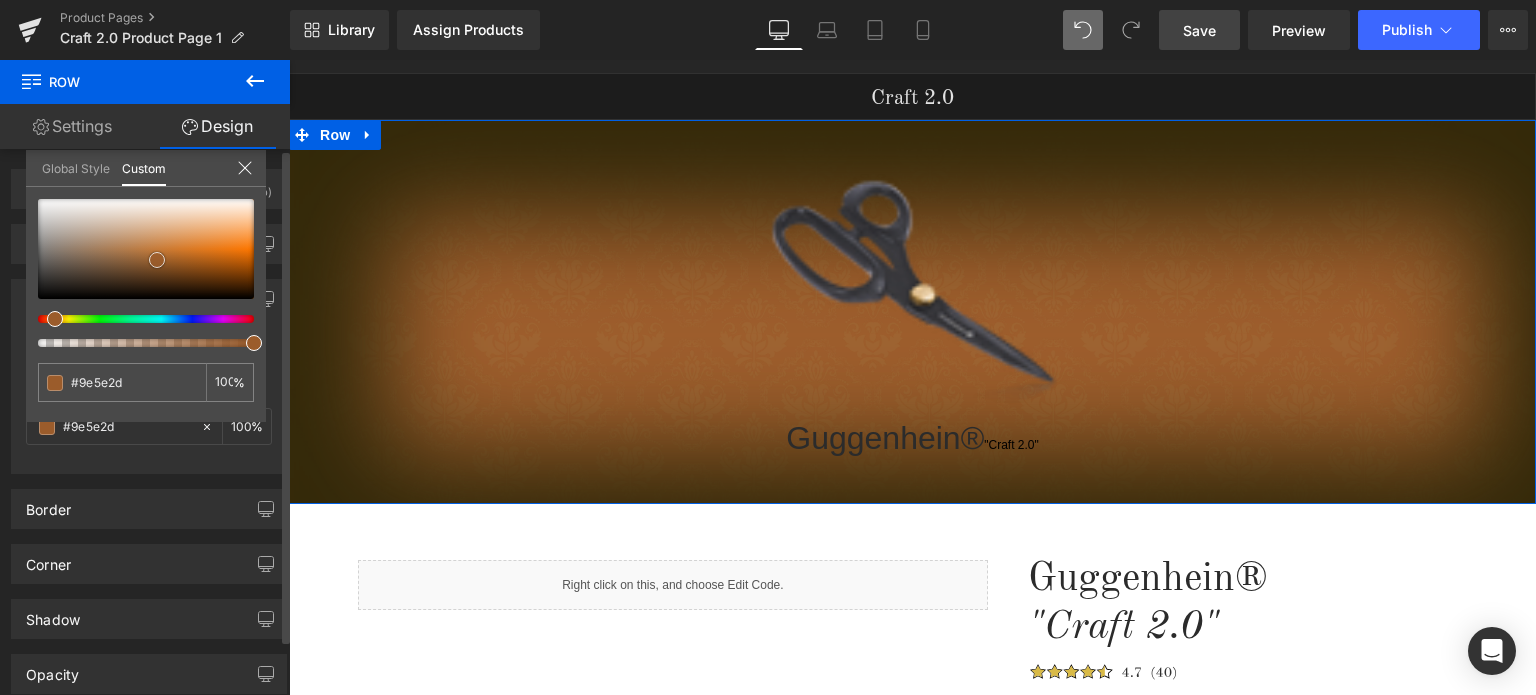 type on "#9f5e2c" 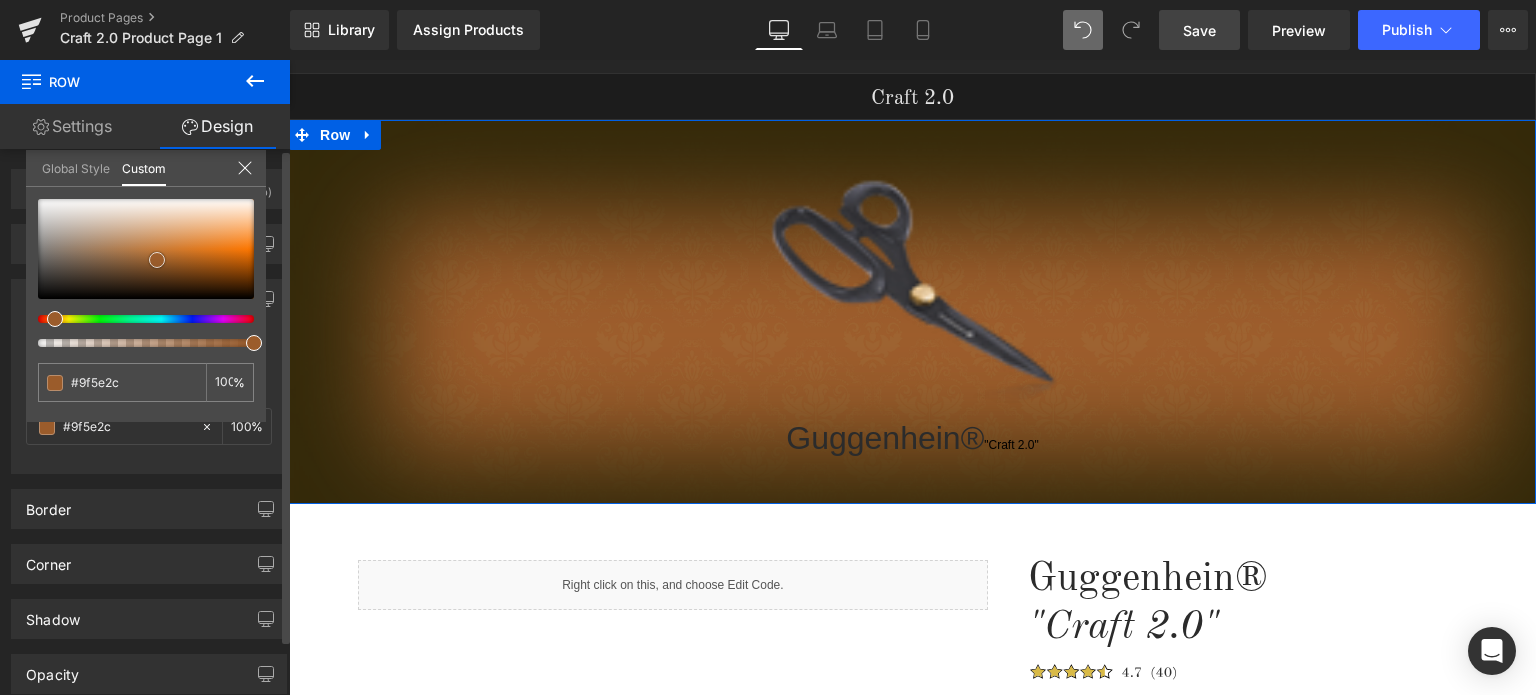 type on "#97592a" 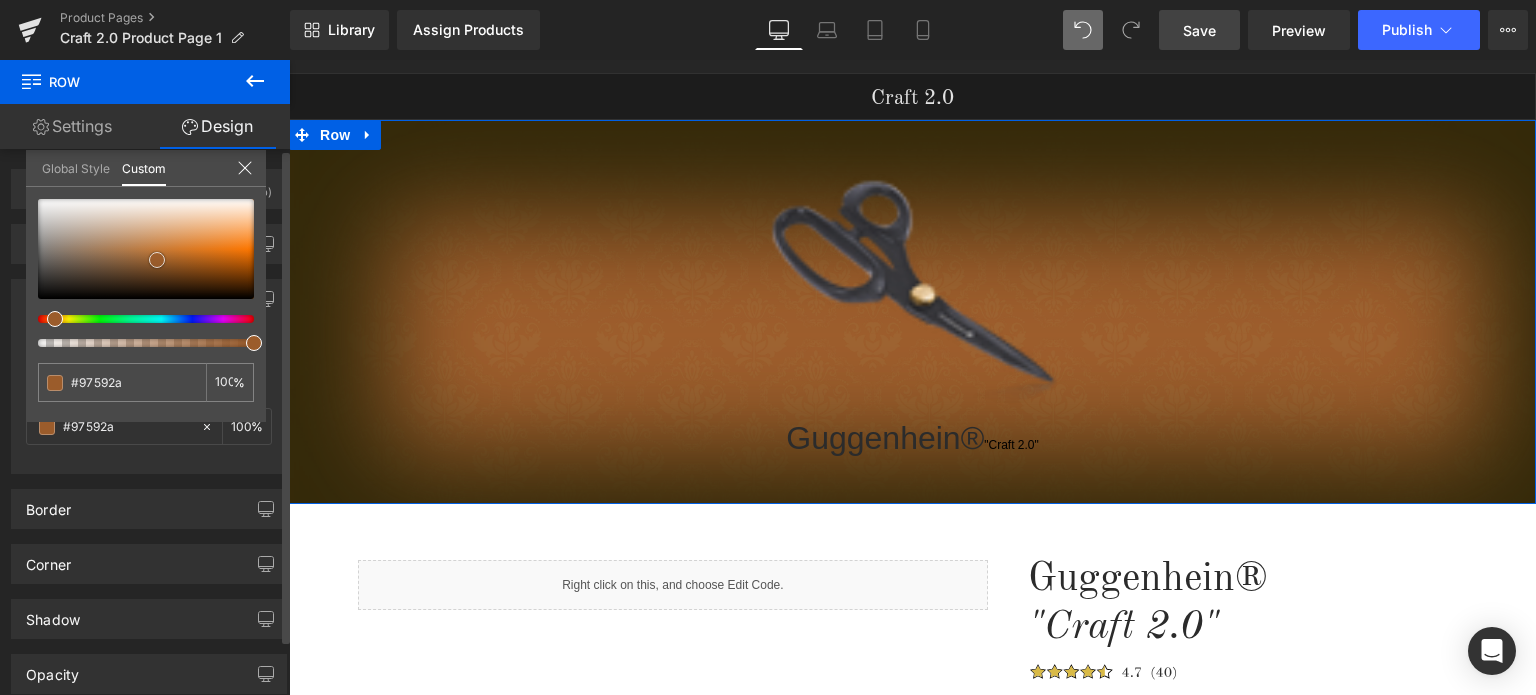 type on "#8f5428" 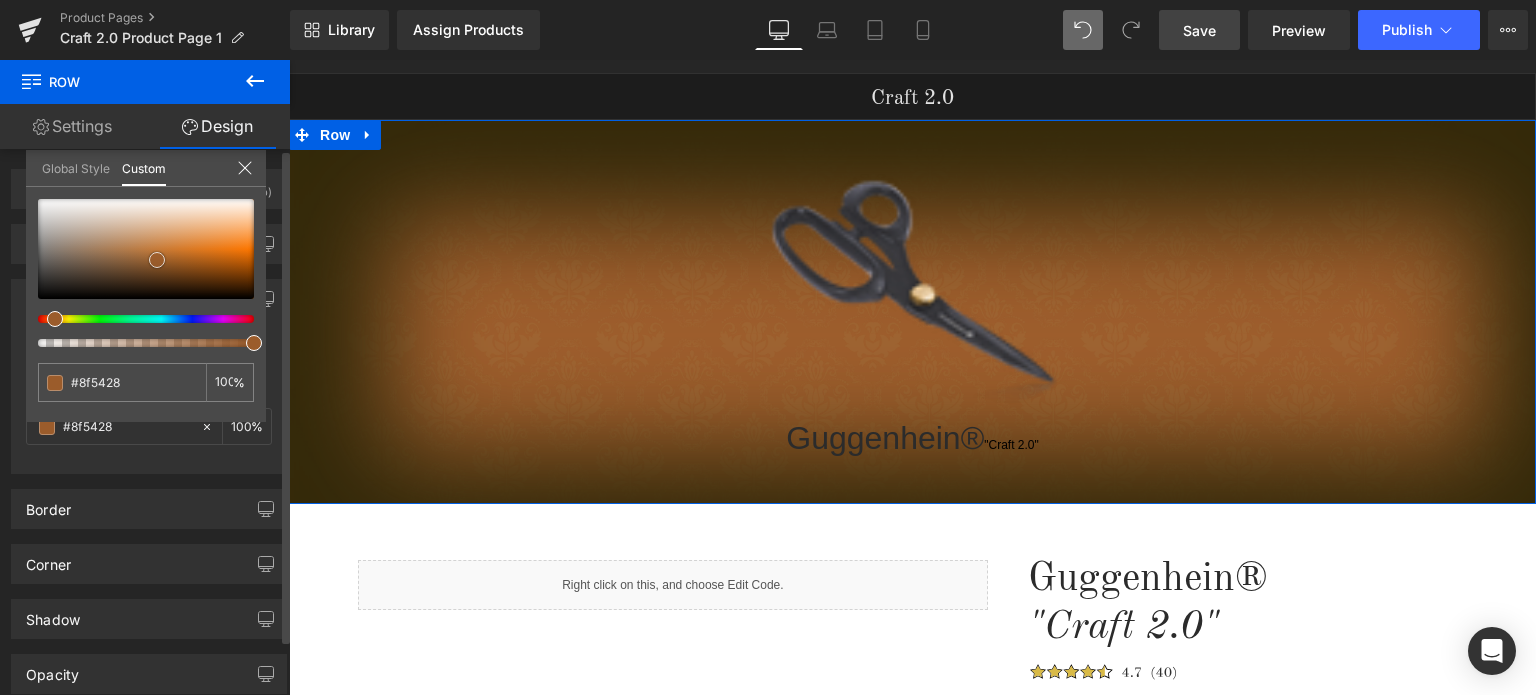 type on "#8b5227" 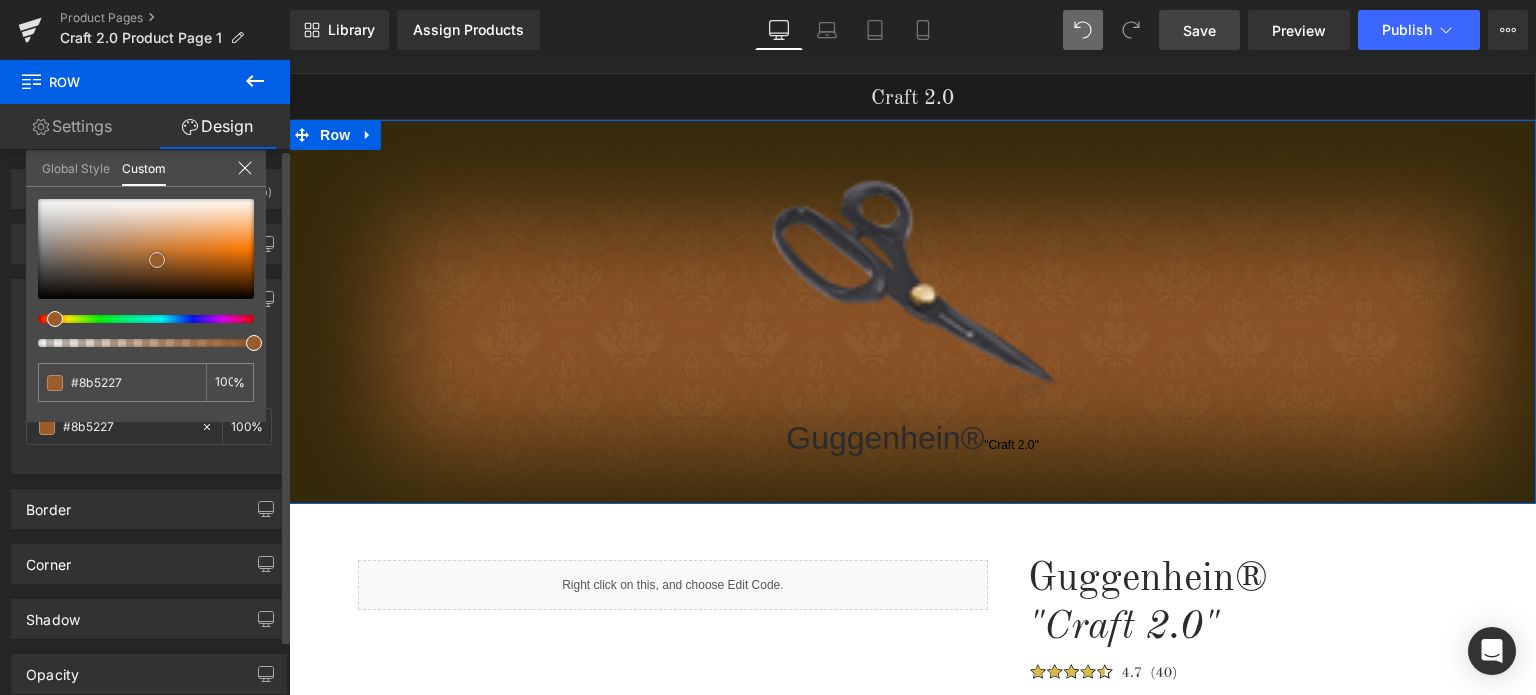 type on "#875026" 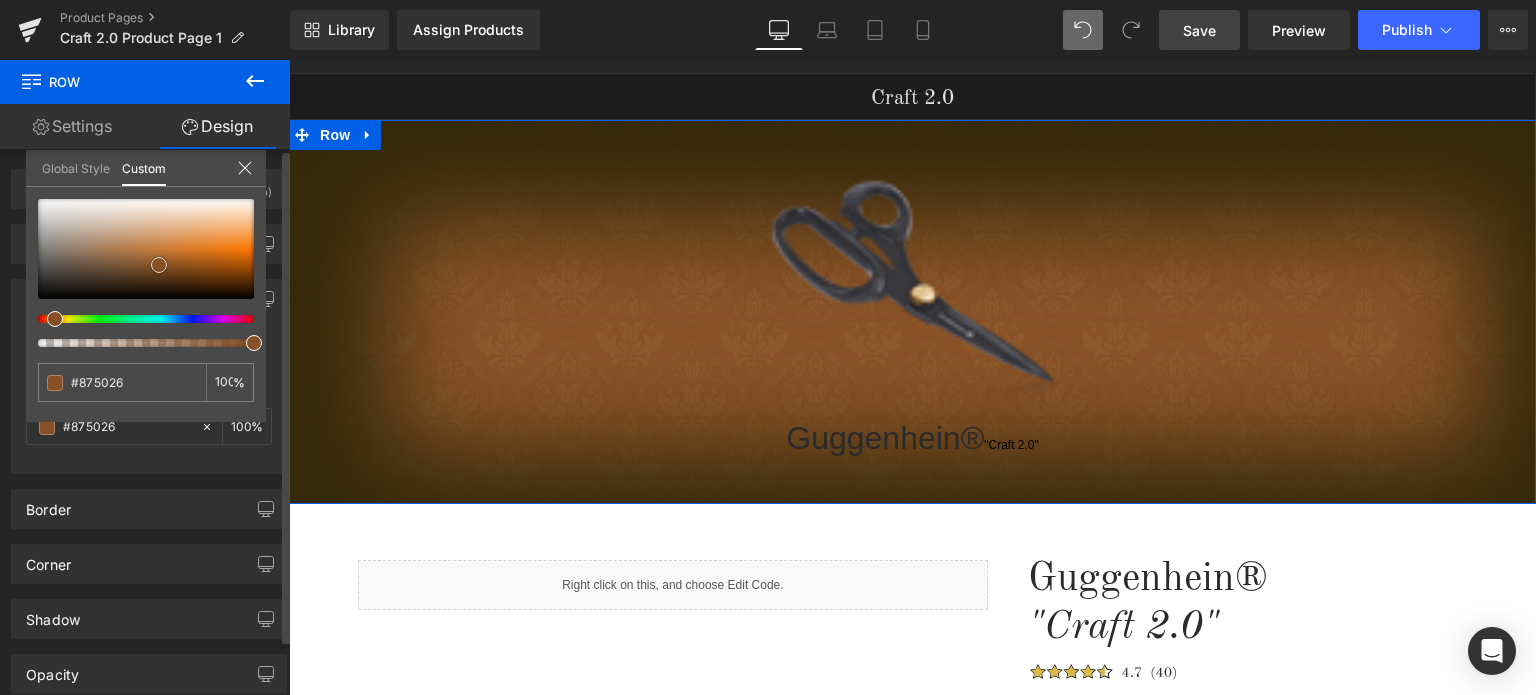 type on "#834d25" 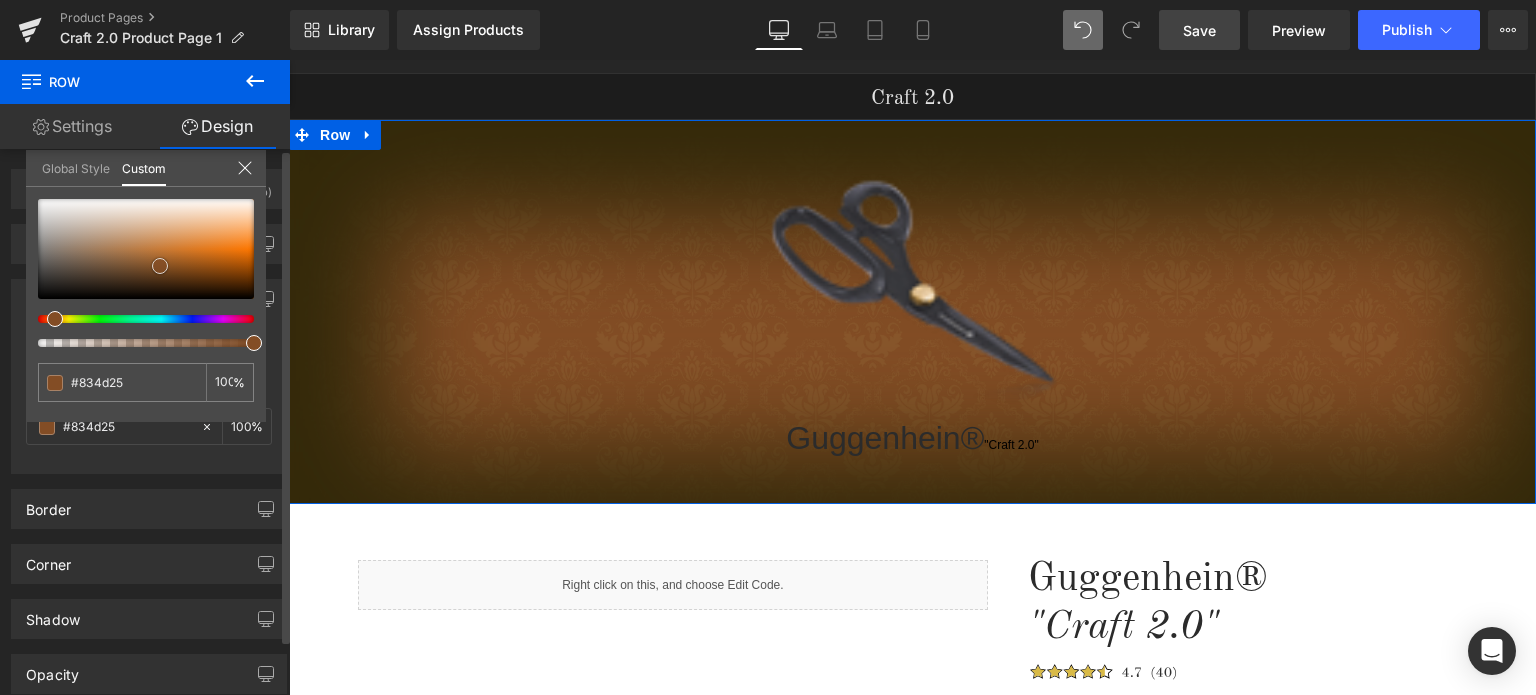 drag, startPoint x: 125, startPoint y: 281, endPoint x: 160, endPoint y: 266, distance: 38.078865 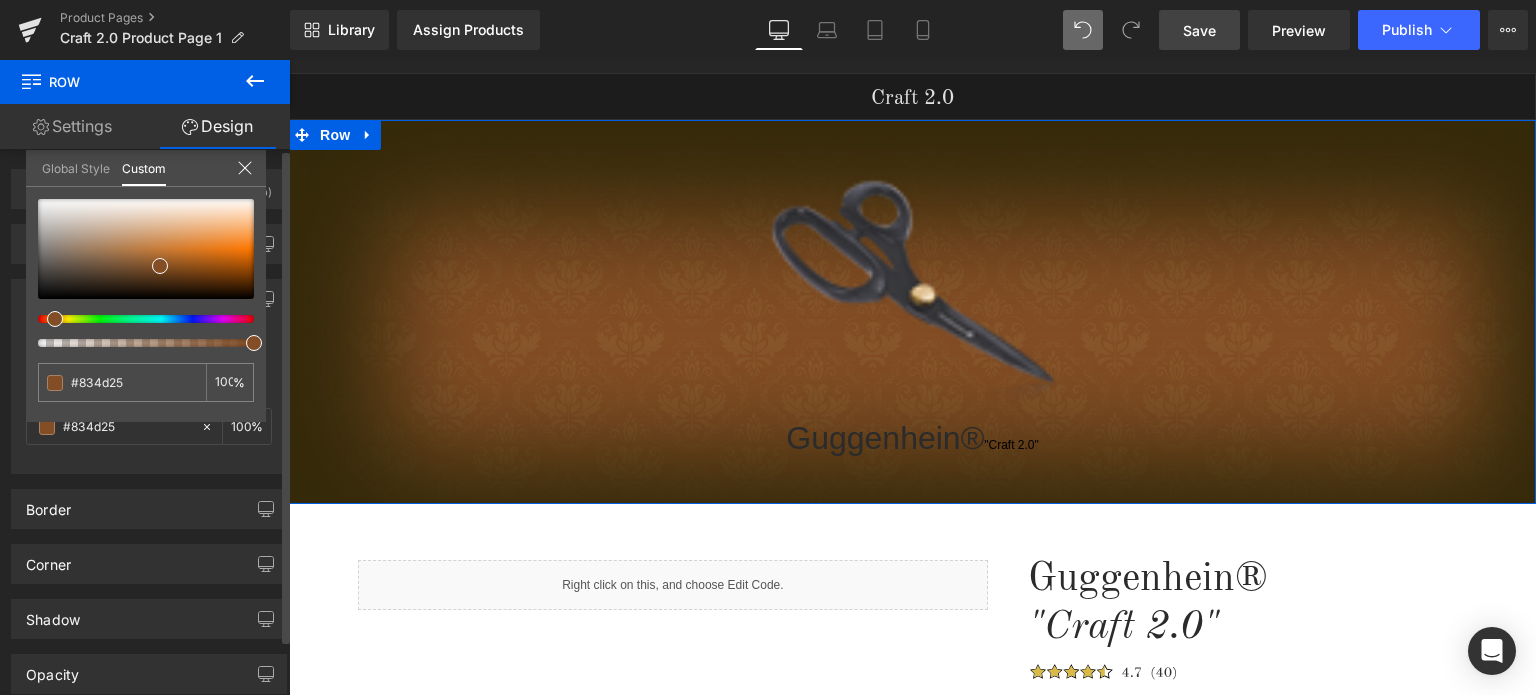 type on "#836325" 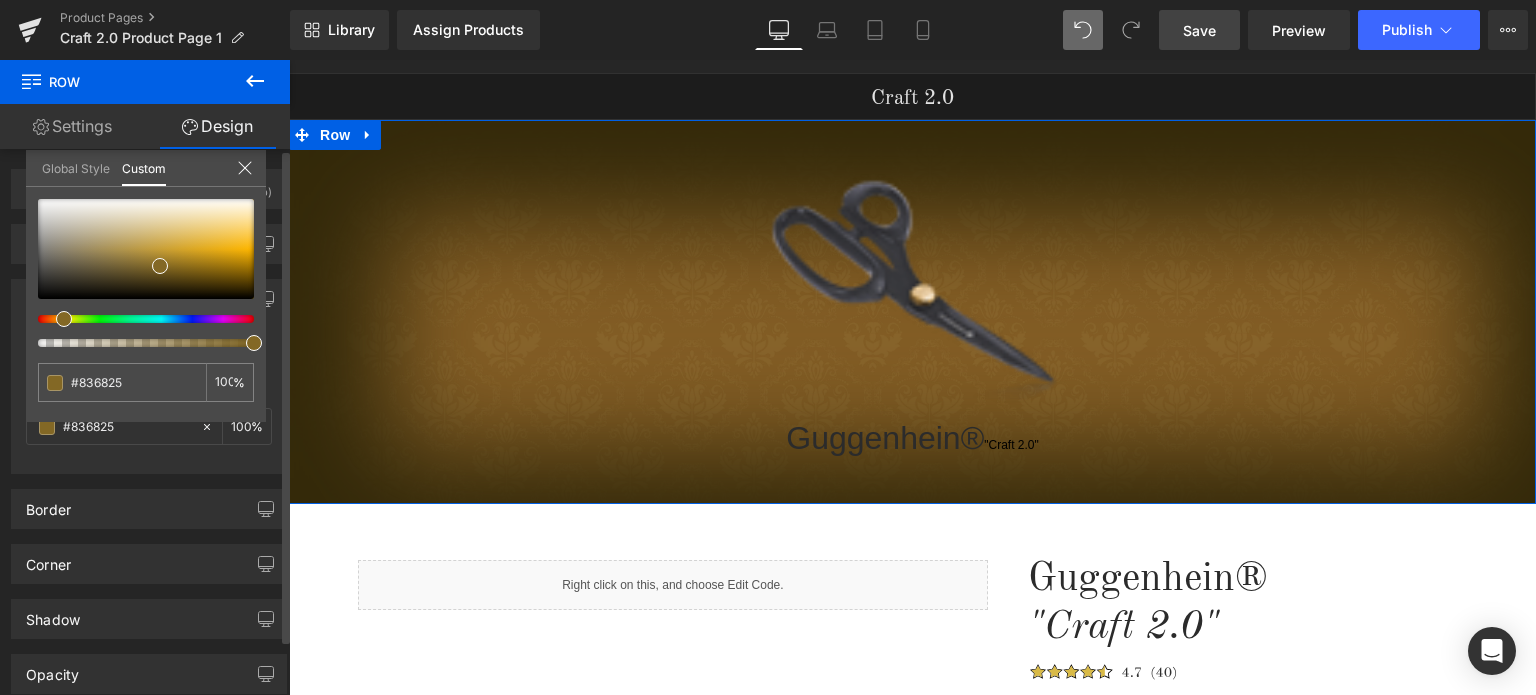 click at bounding box center (146, 273) 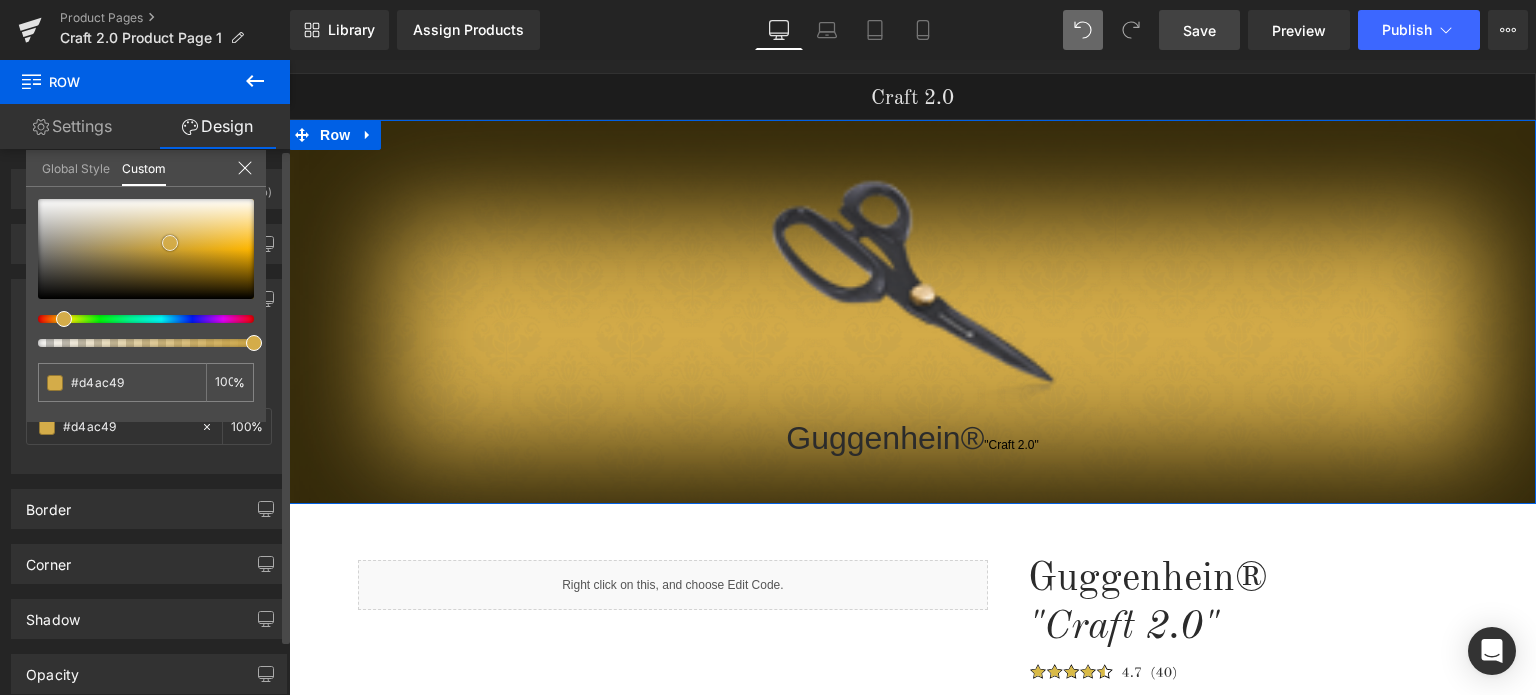 click at bounding box center [146, 249] 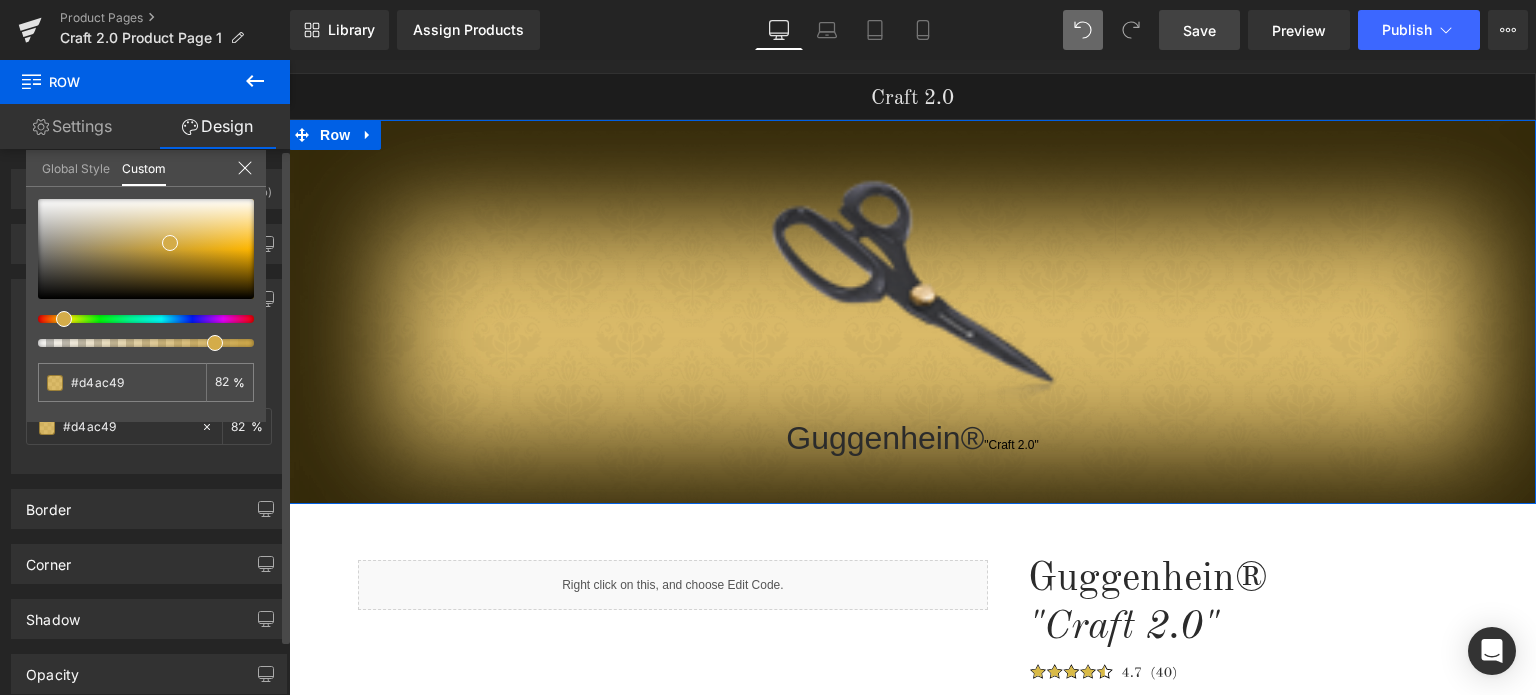 drag, startPoint x: 250, startPoint y: 342, endPoint x: 204, endPoint y: 345, distance: 46.09772 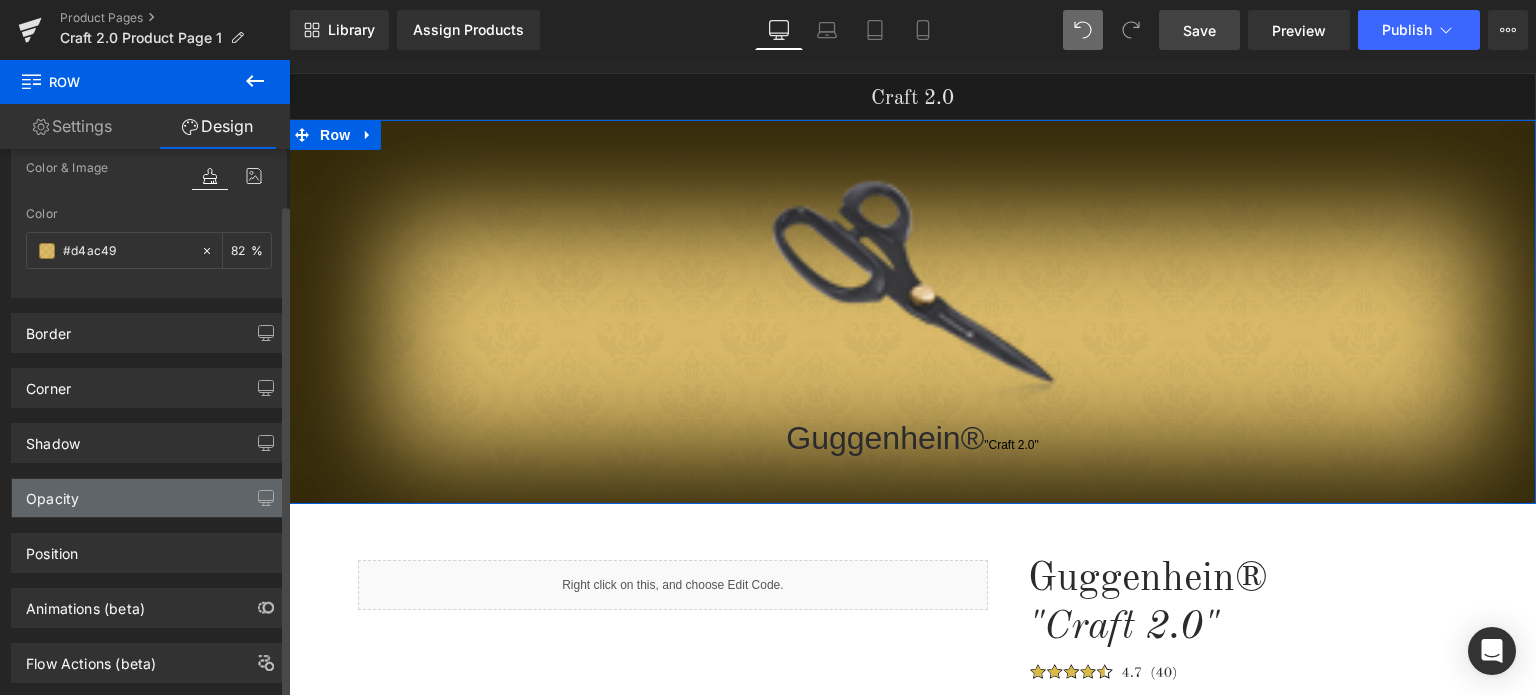 scroll, scrollTop: 200, scrollLeft: 0, axis: vertical 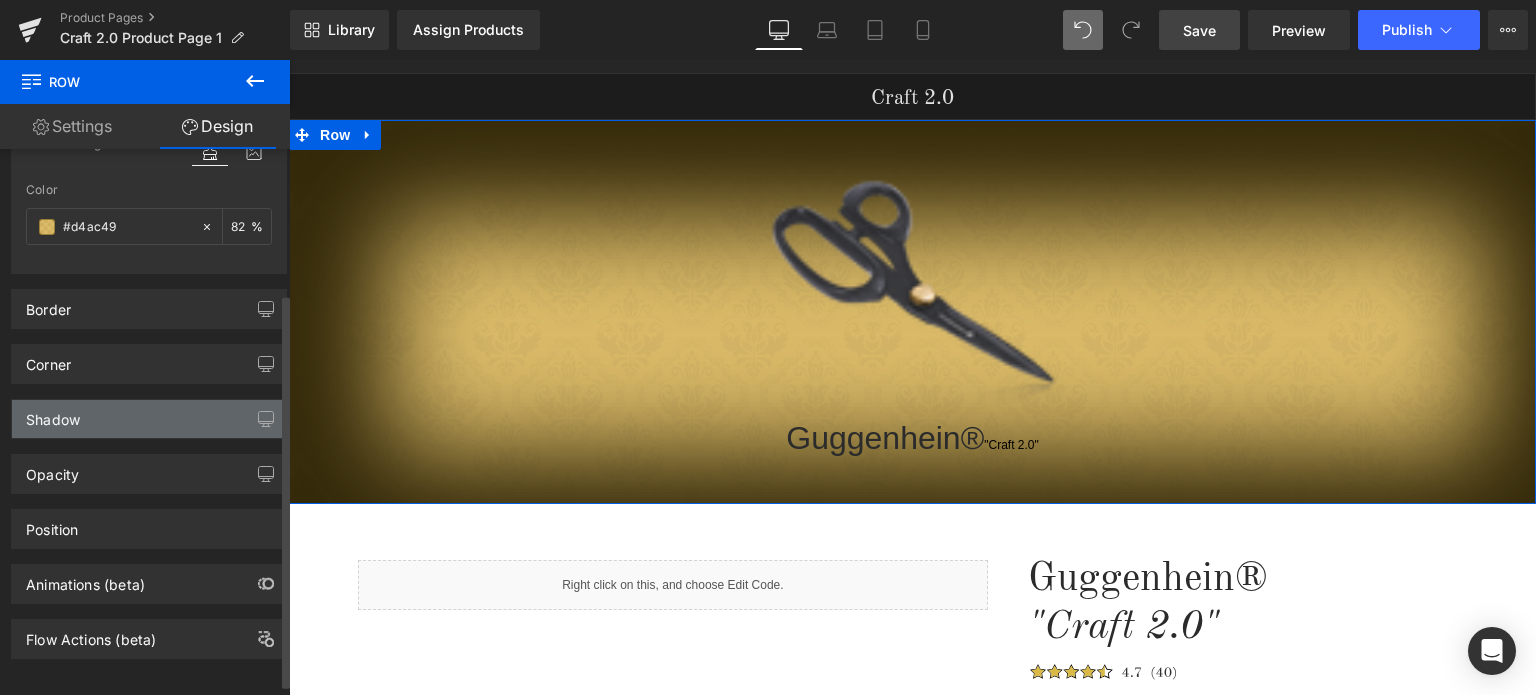 click on "Shadow" at bounding box center (149, 419) 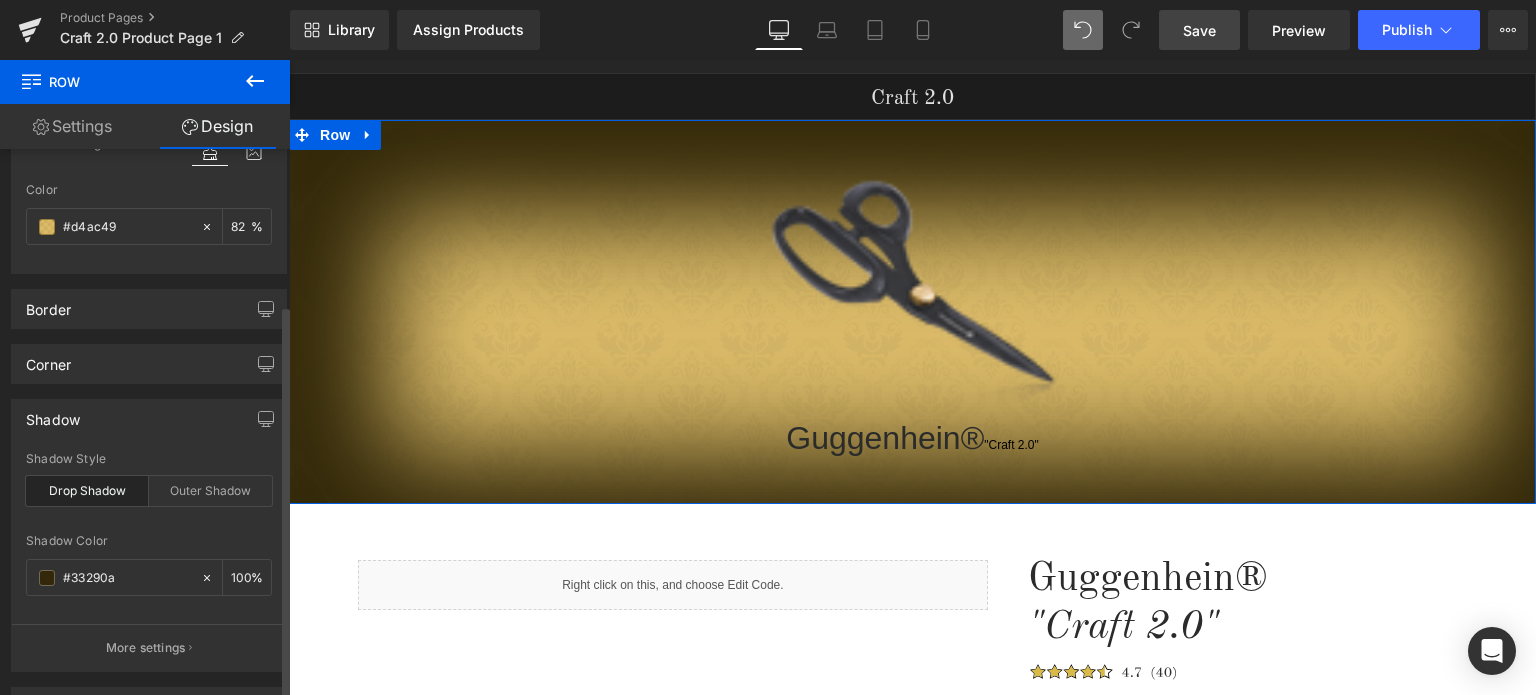scroll, scrollTop: 400, scrollLeft: 0, axis: vertical 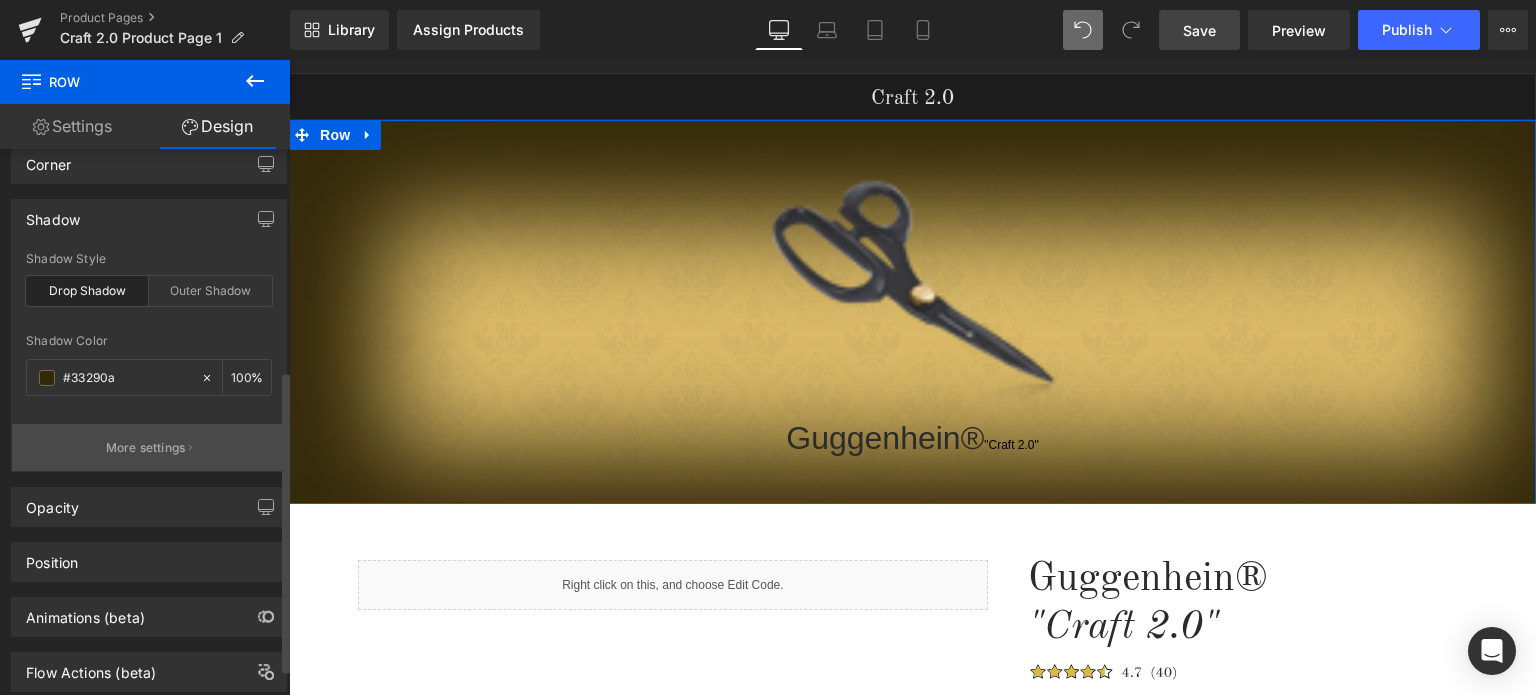 click on "More settings" at bounding box center (146, 448) 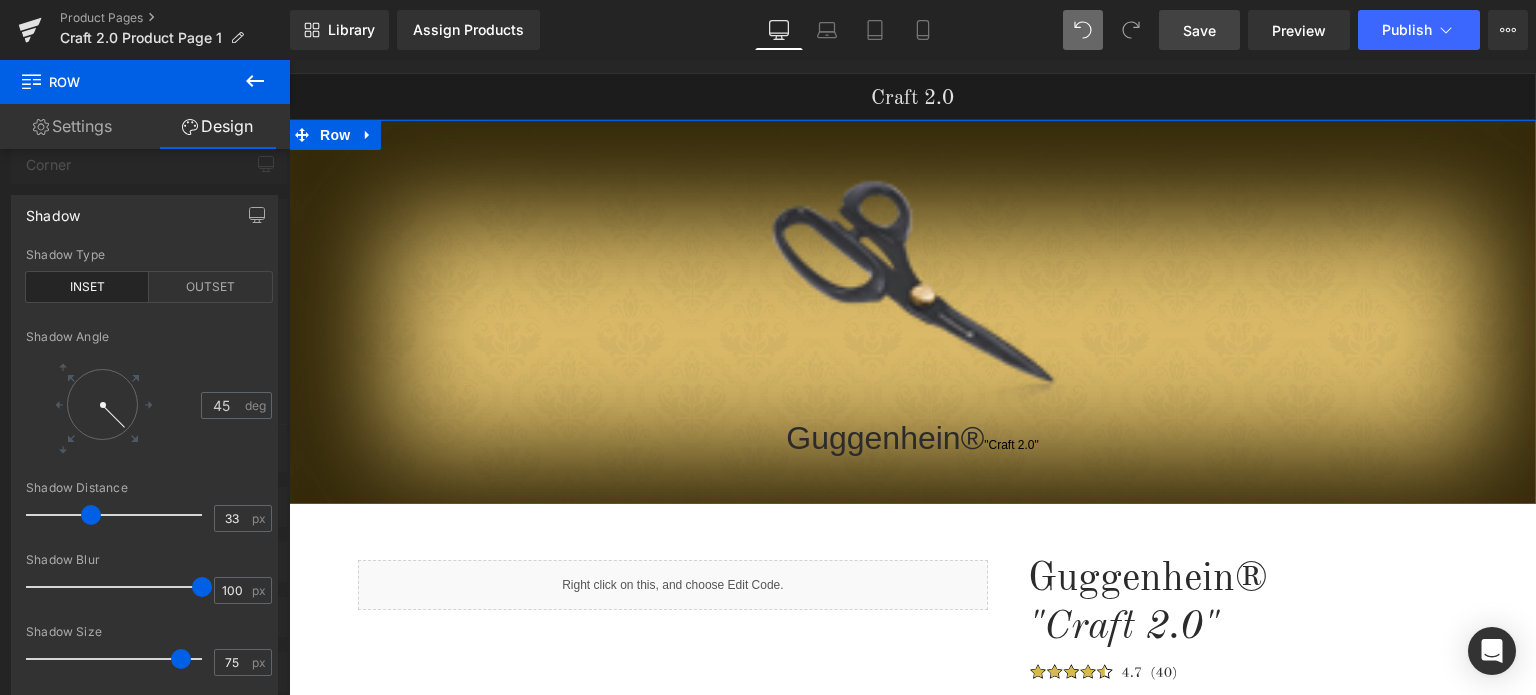 click at bounding box center (102, 404) 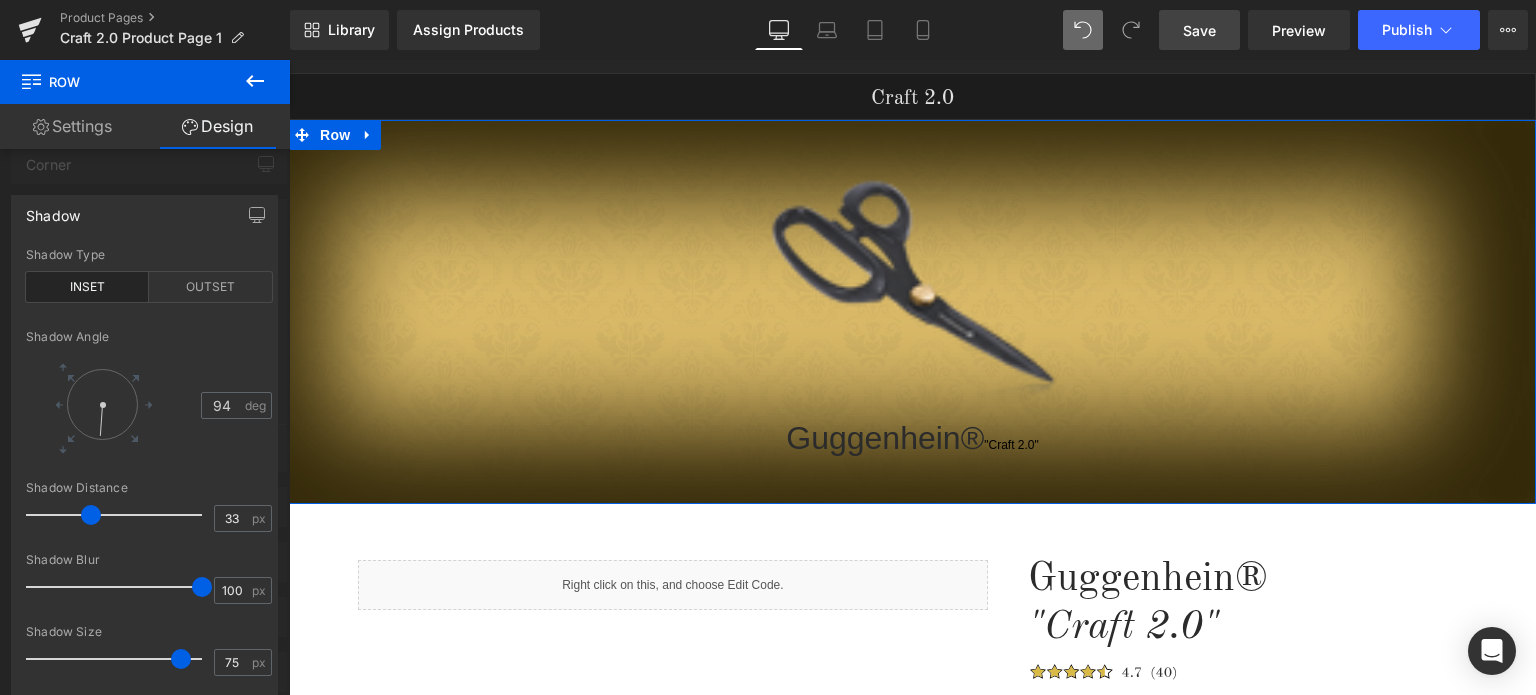click at bounding box center (101, 421) 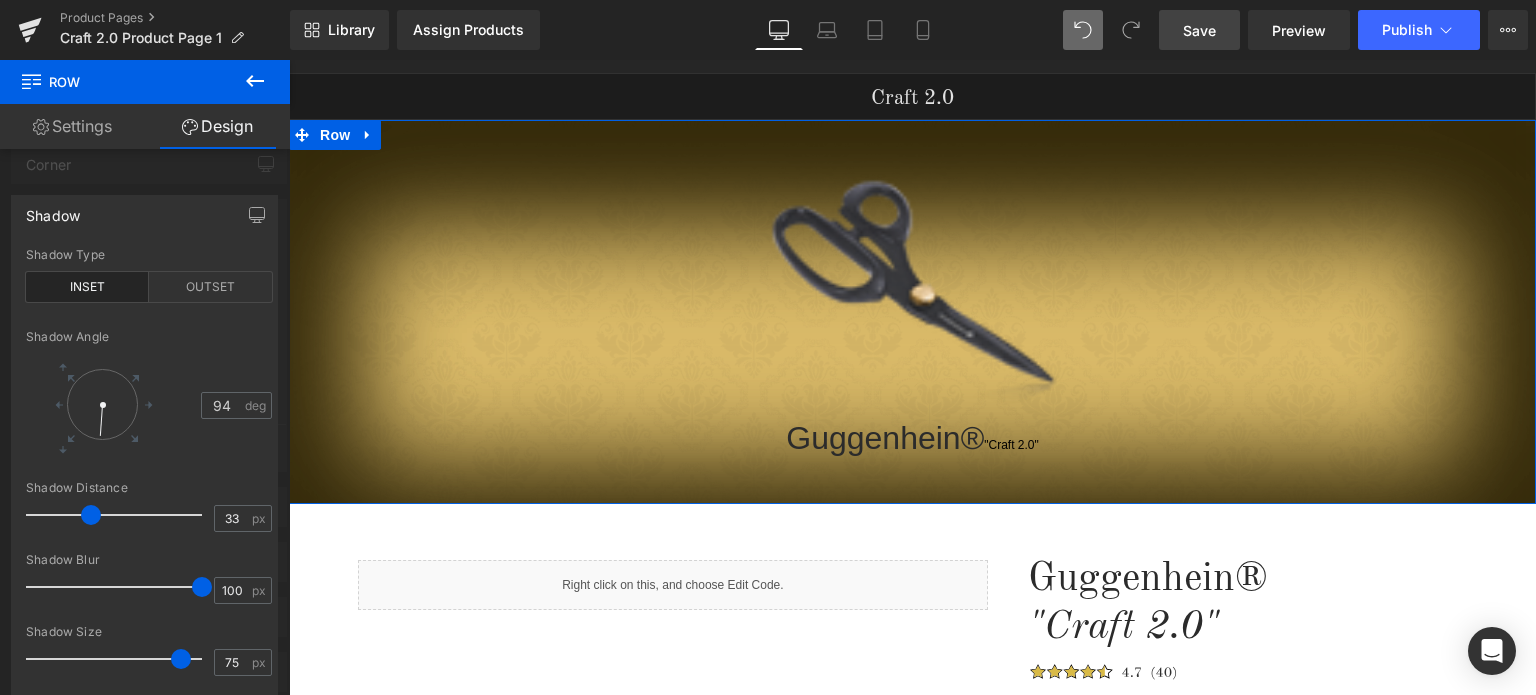 click at bounding box center (102, 404) 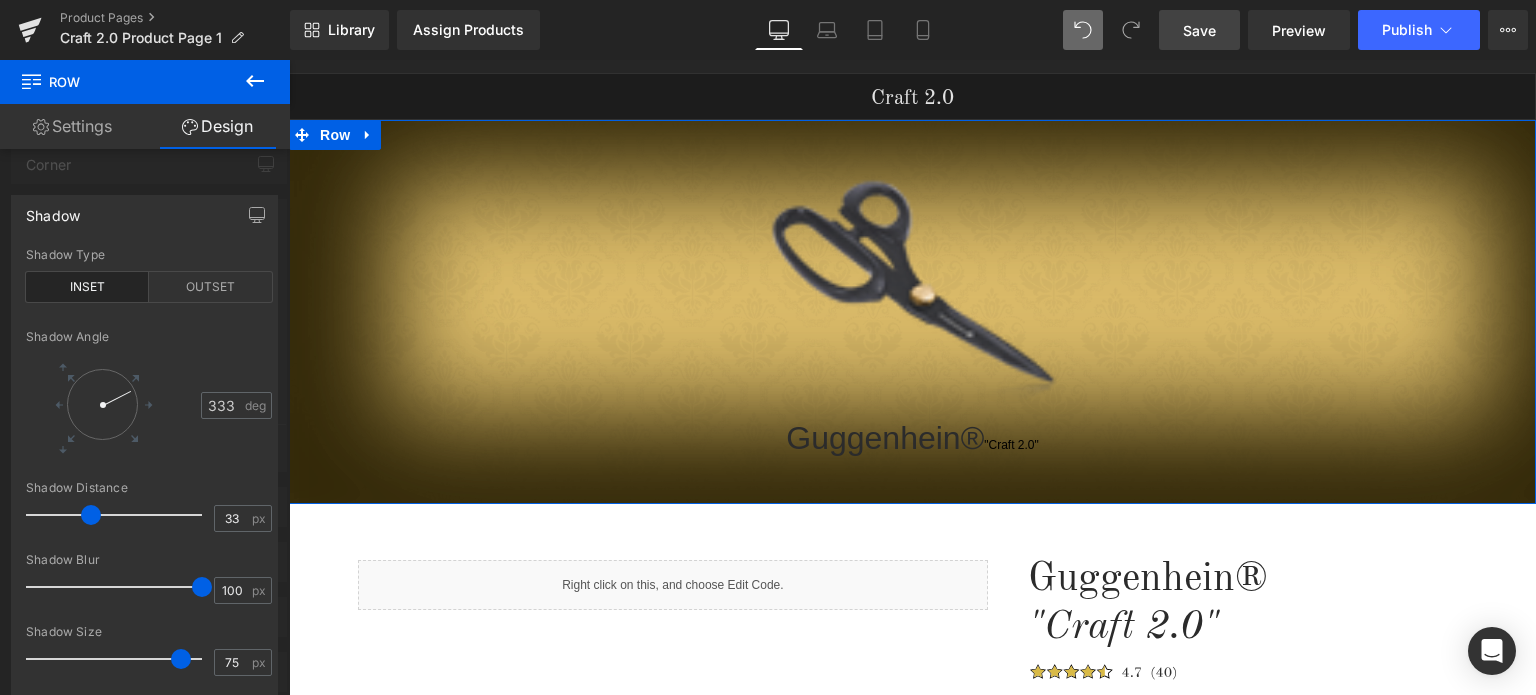 click at bounding box center [102, 404] 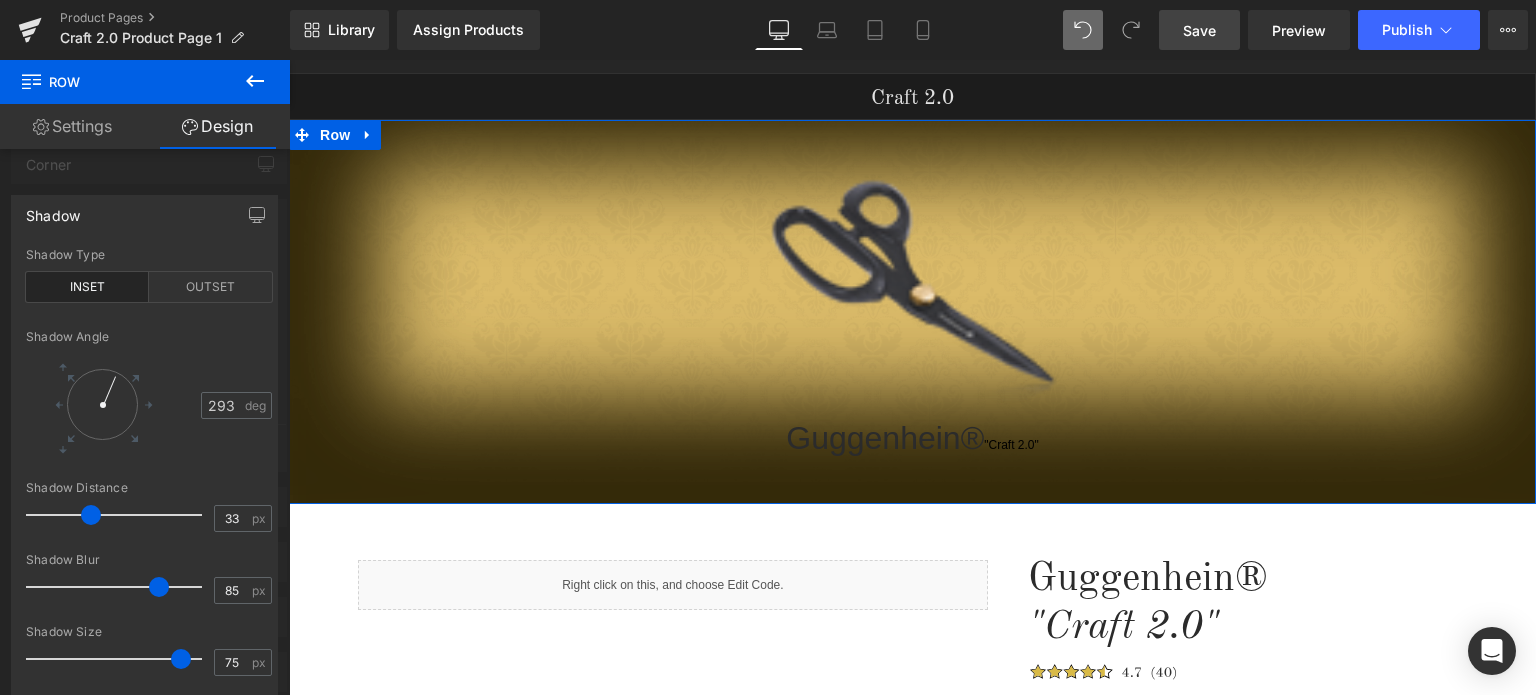 drag, startPoint x: 197, startPoint y: 585, endPoint x: 172, endPoint y: 583, distance: 25.079872 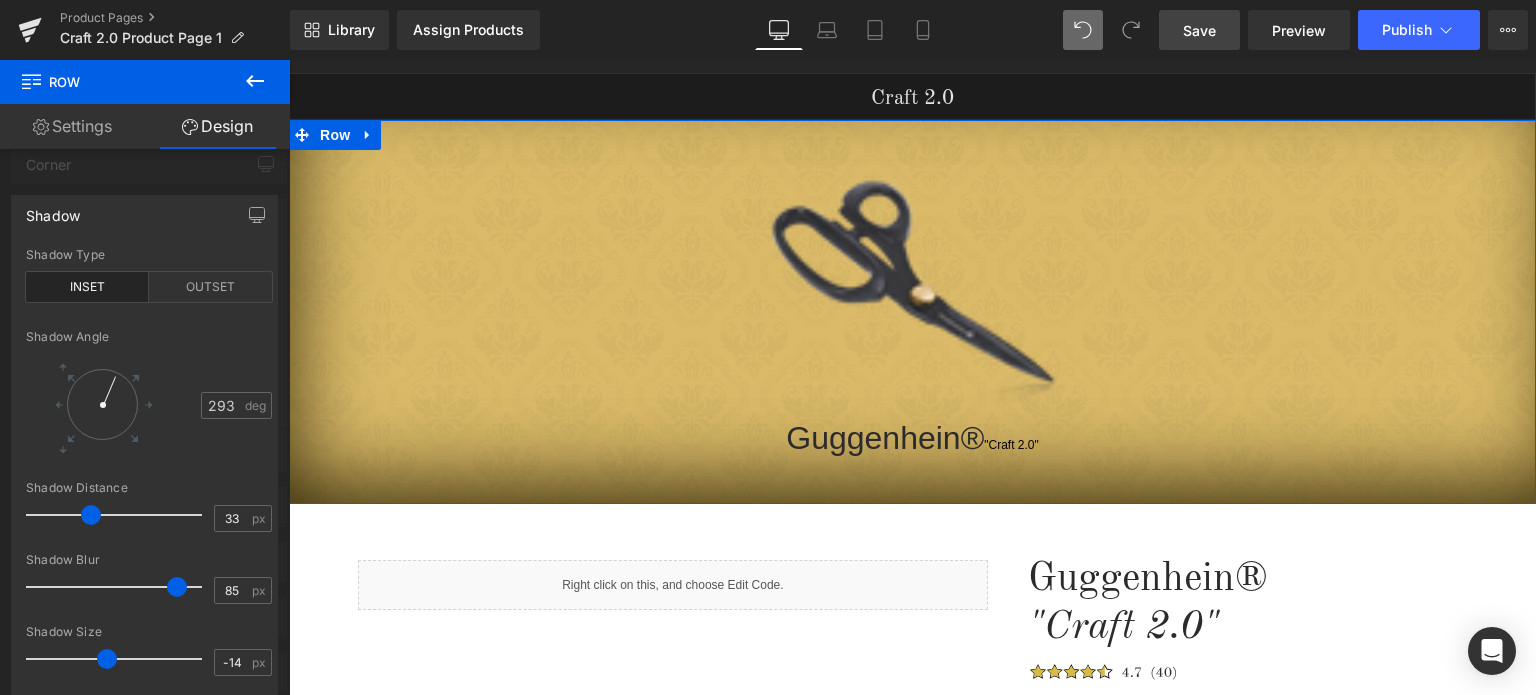 drag, startPoint x: 176, startPoint y: 657, endPoint x: 108, endPoint y: 645, distance: 69.050705 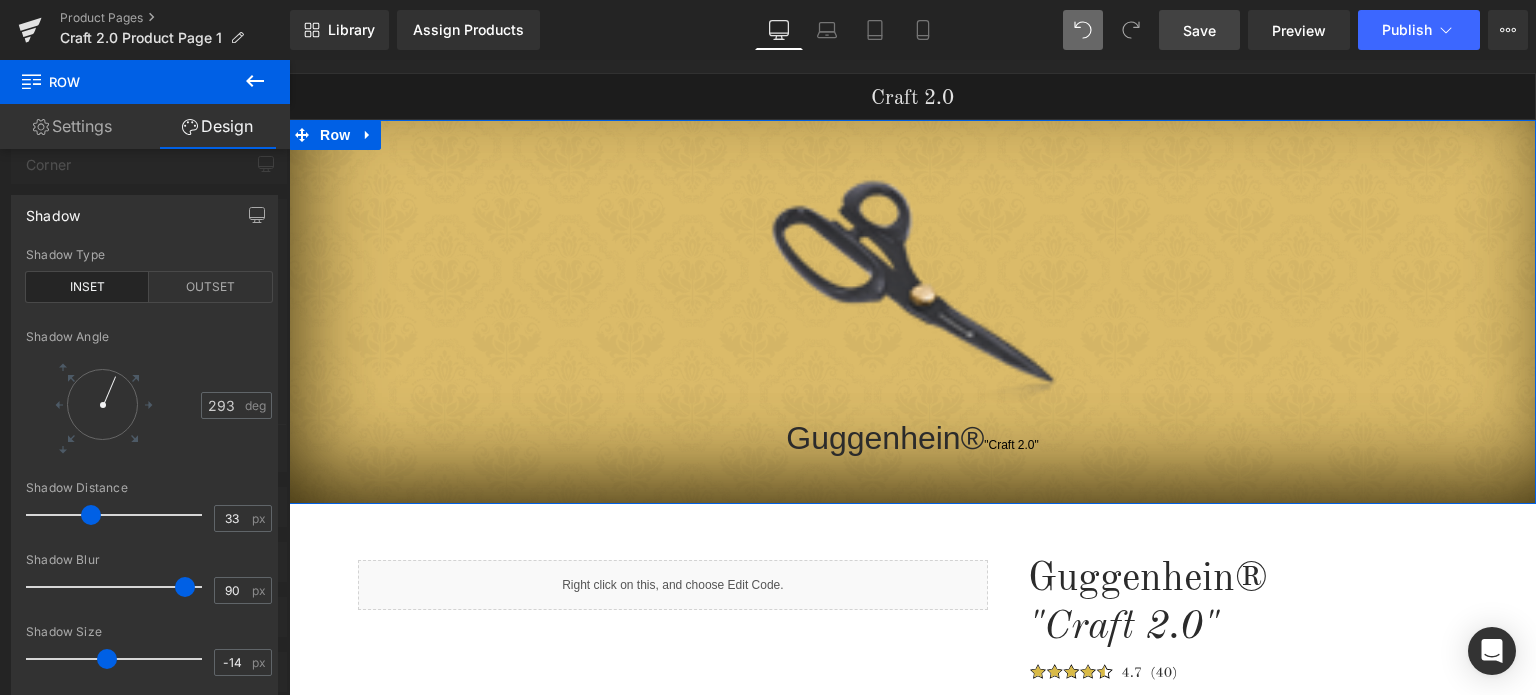 drag, startPoint x: 179, startPoint y: 590, endPoint x: 188, endPoint y: 583, distance: 11.401754 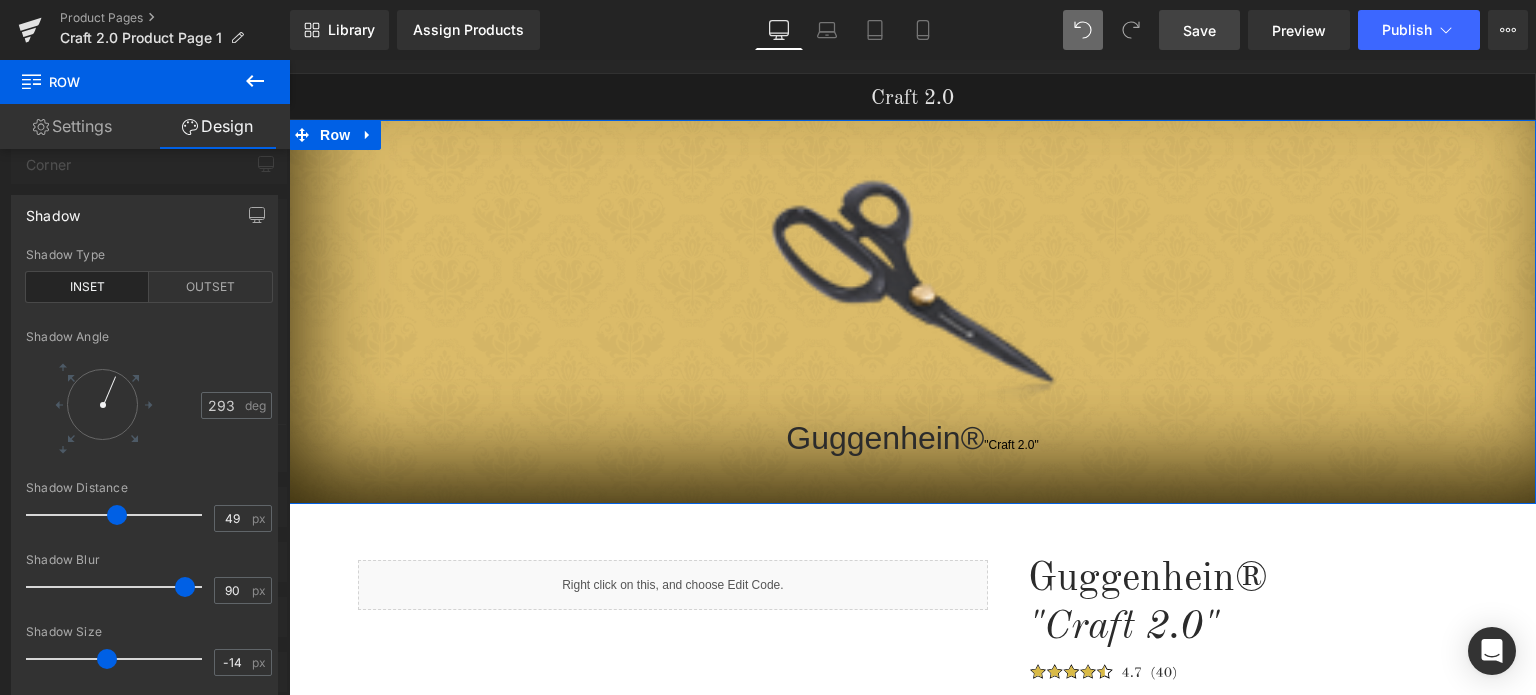 drag, startPoint x: 91, startPoint y: 512, endPoint x: 117, endPoint y: 506, distance: 26.683329 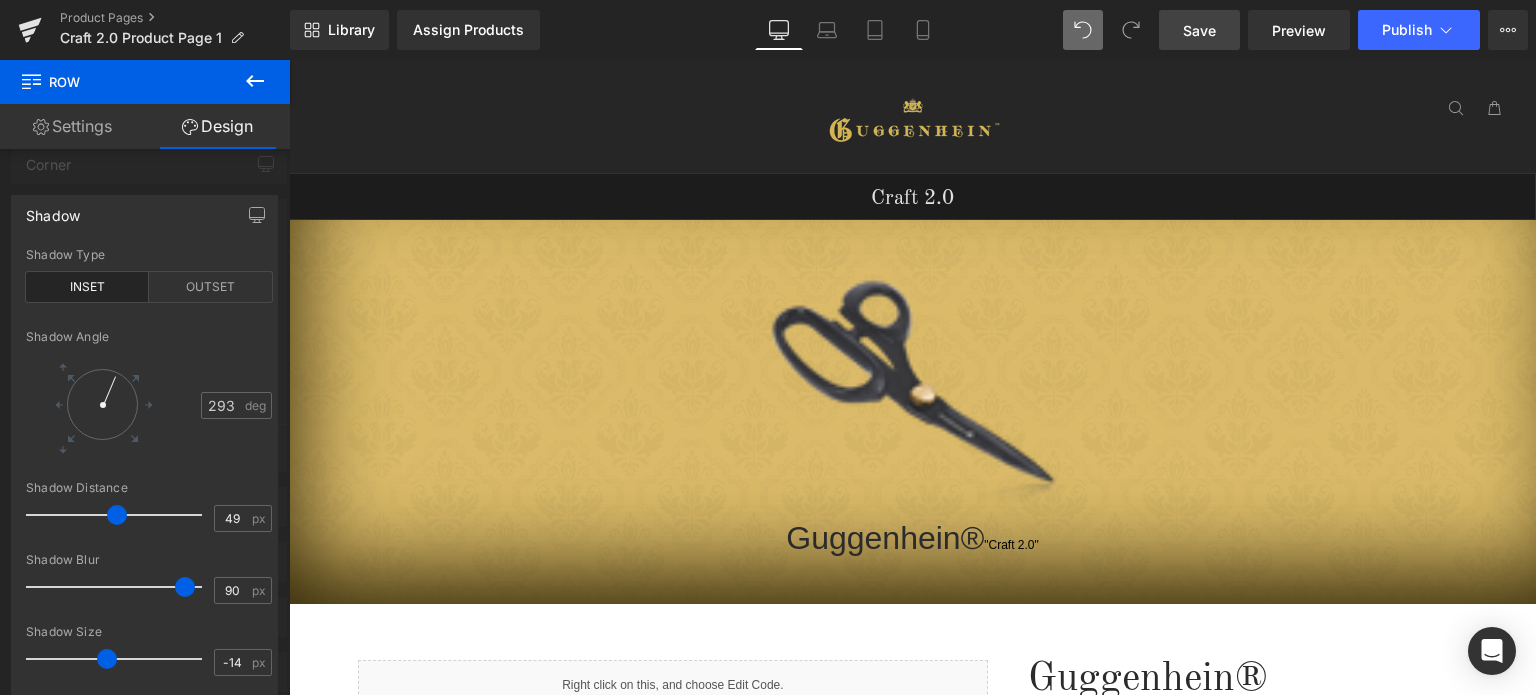 scroll, scrollTop: 200, scrollLeft: 0, axis: vertical 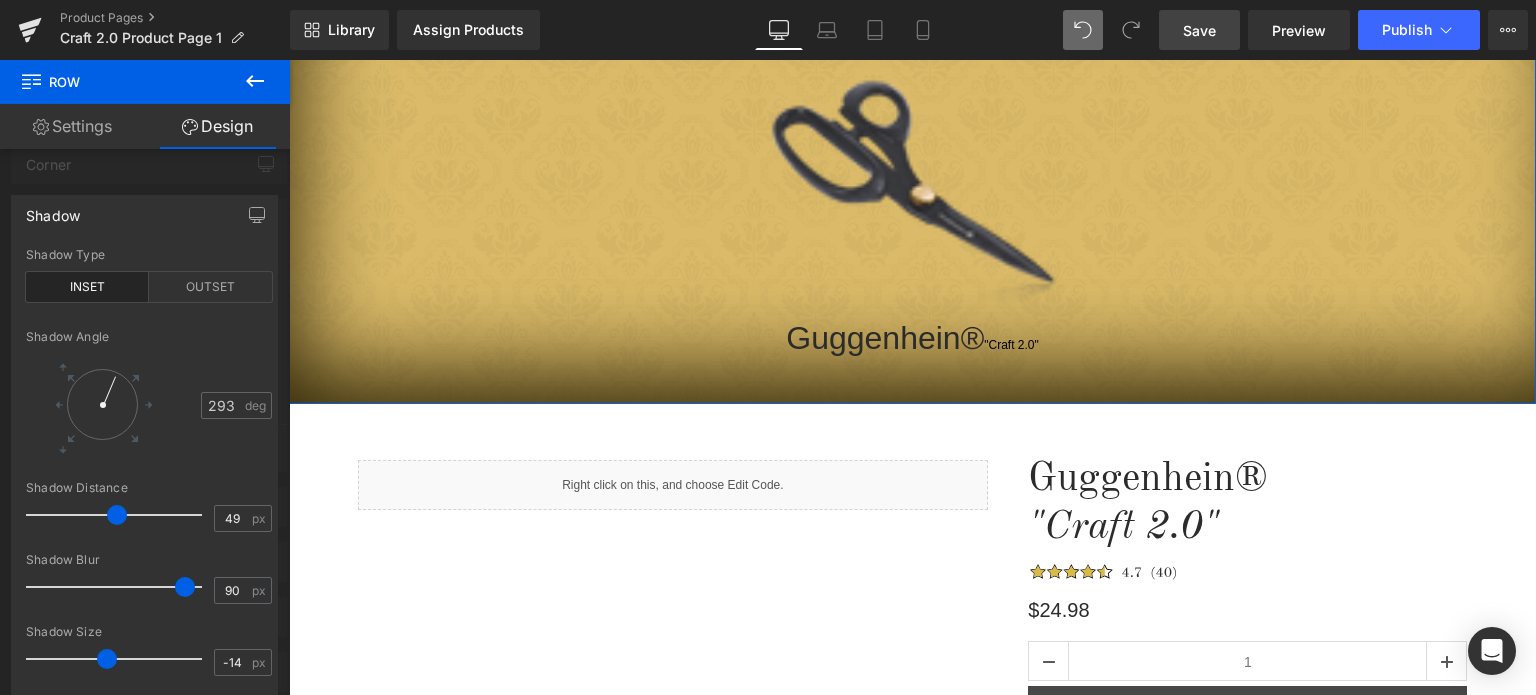 click at bounding box center [109, 388] 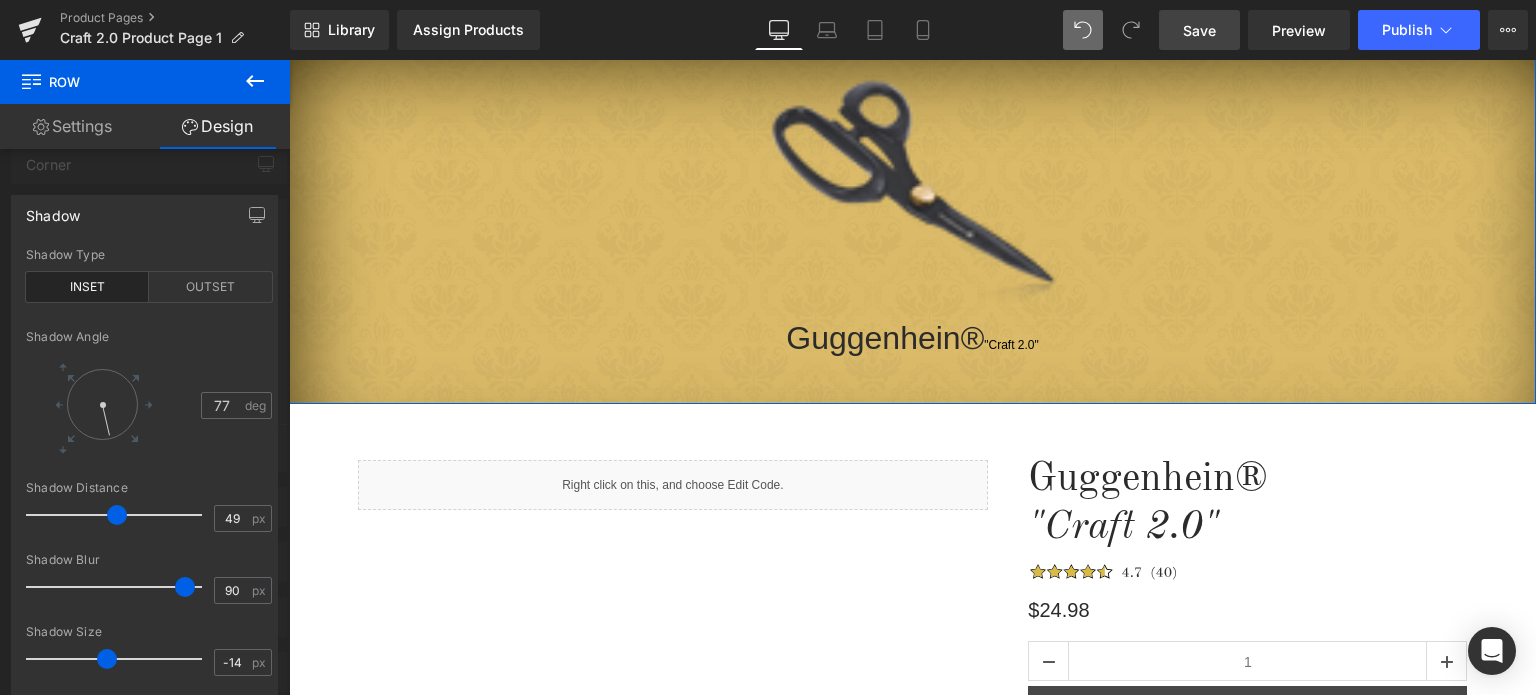 drag, startPoint x: 110, startPoint y: 378, endPoint x: 111, endPoint y: 452, distance: 74.00676 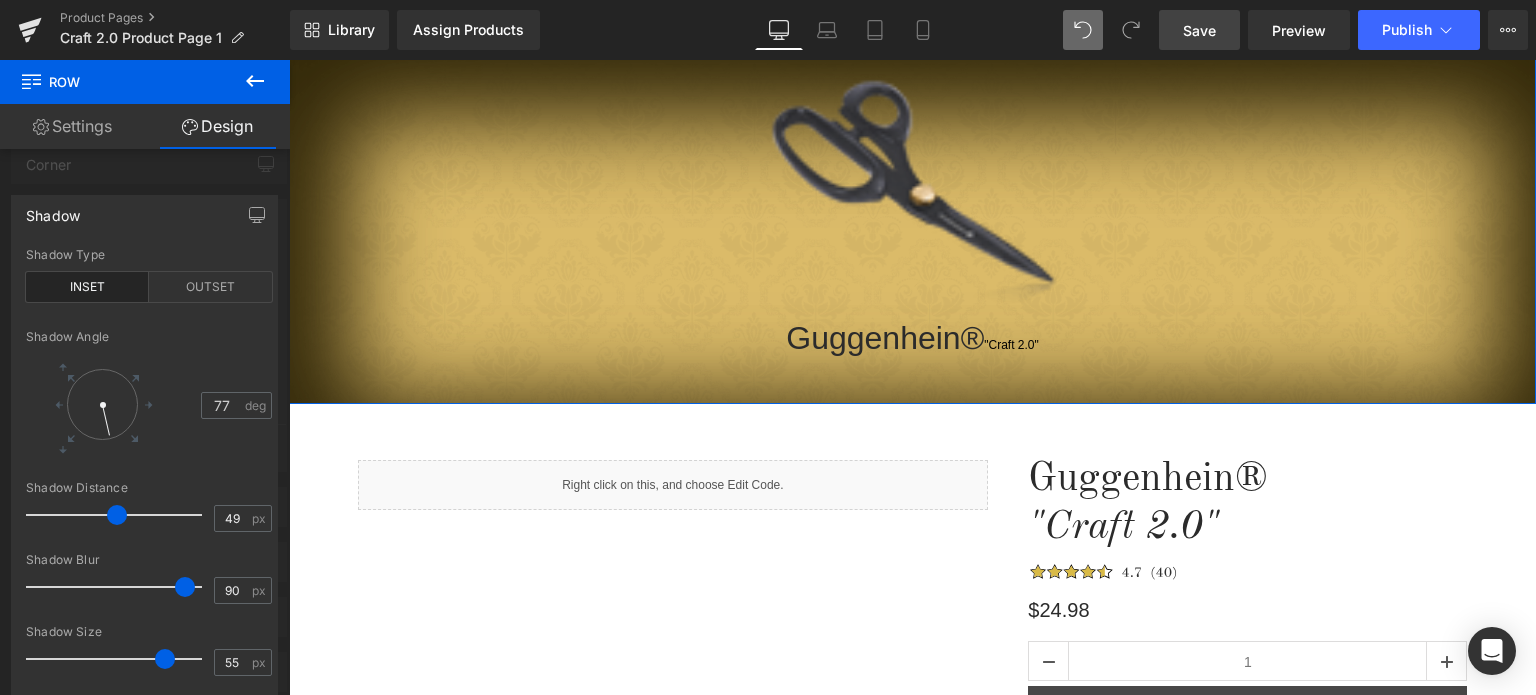drag, startPoint x: 109, startPoint y: 657, endPoint x: 170, endPoint y: 631, distance: 66.309875 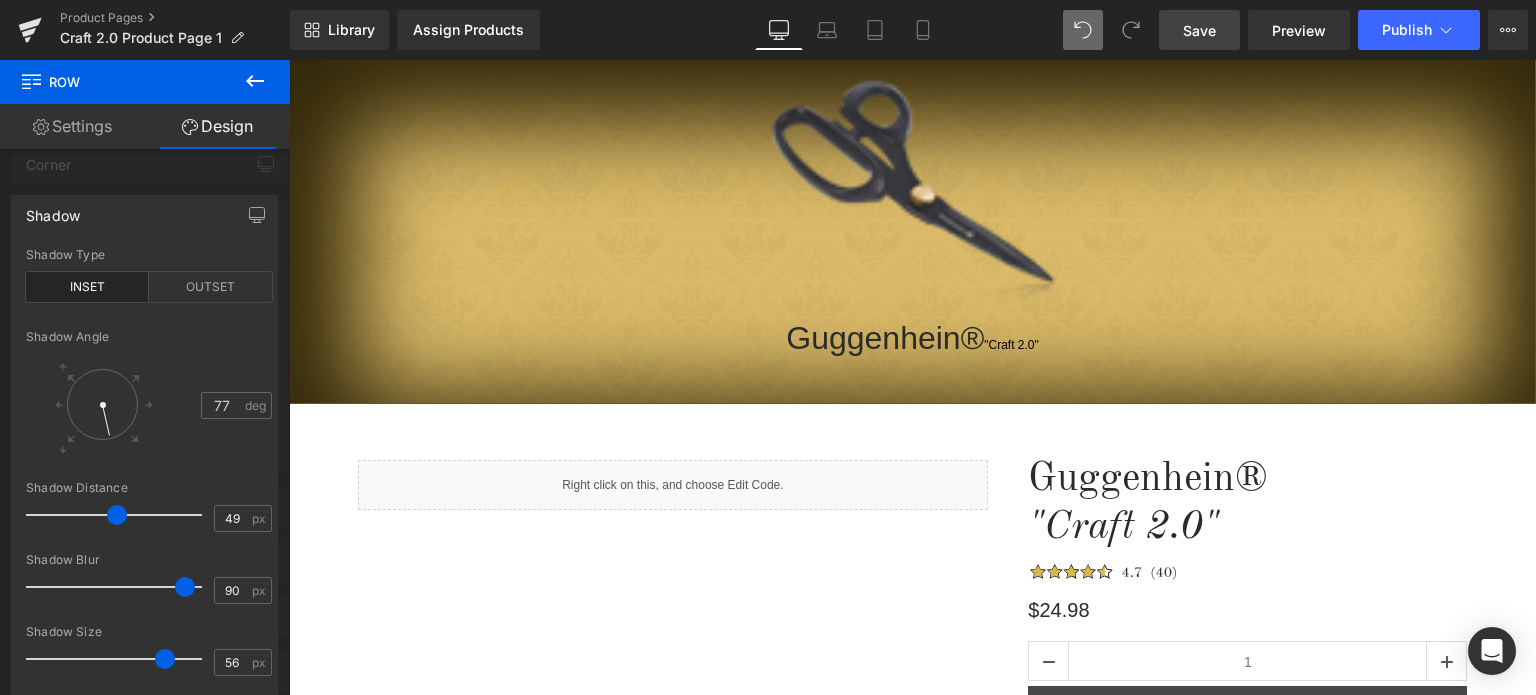 click at bounding box center [145, 382] 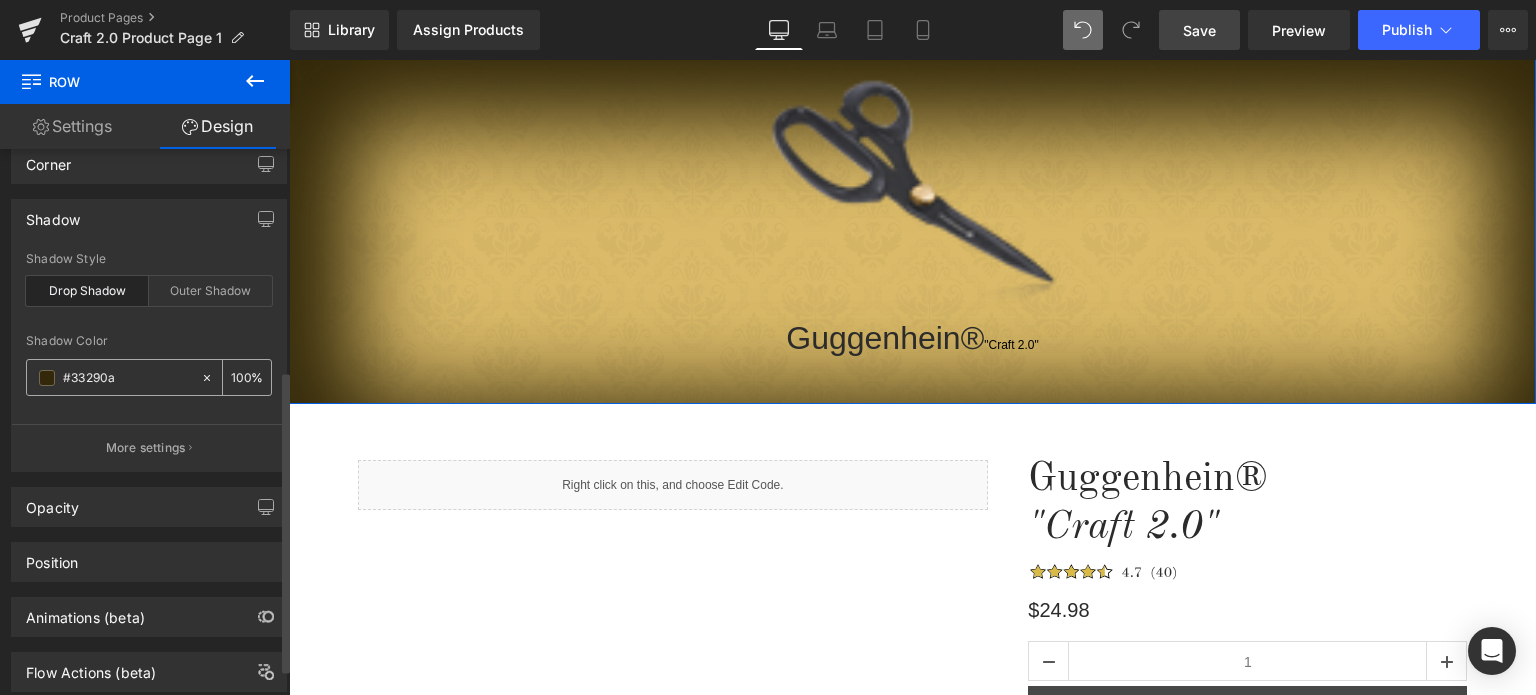 click at bounding box center [47, 378] 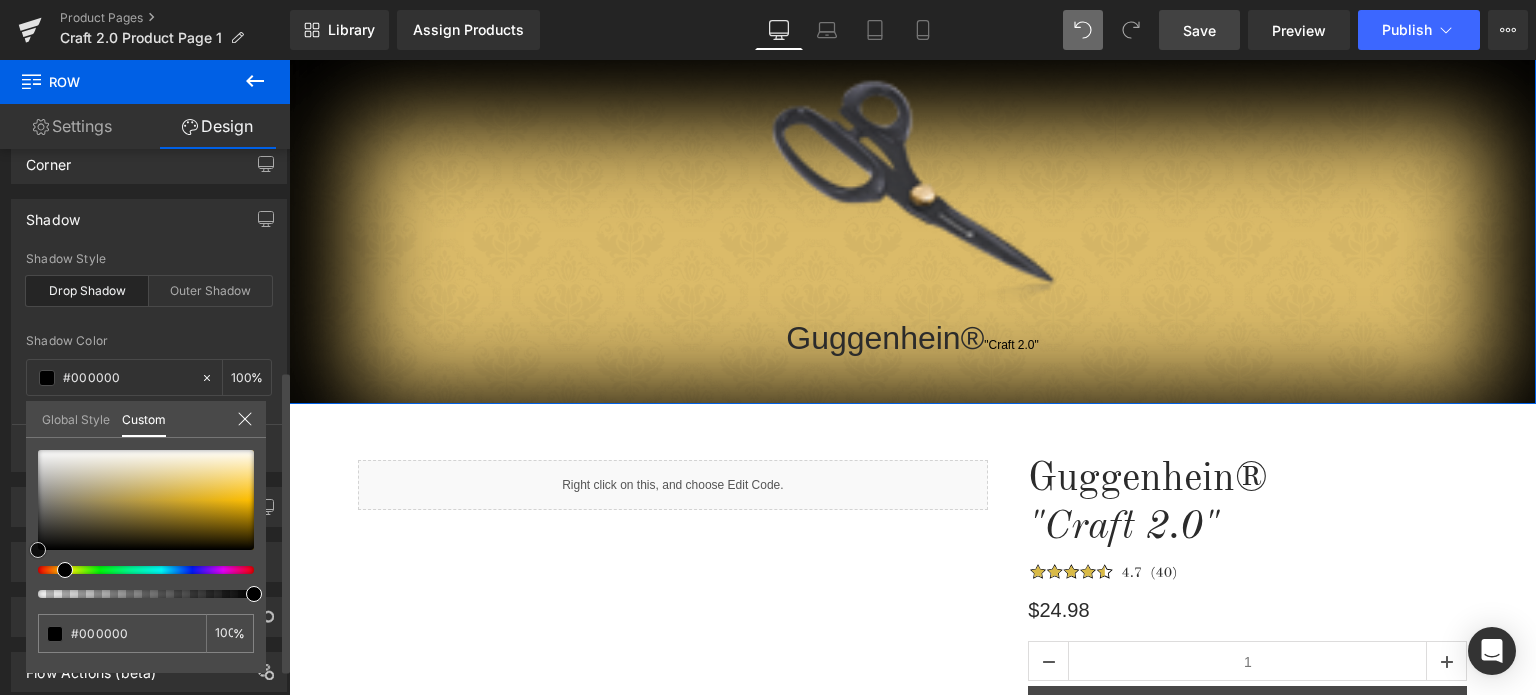 drag, startPoint x: 16, startPoint y: 559, endPoint x: 0, endPoint y: 567, distance: 17.888544 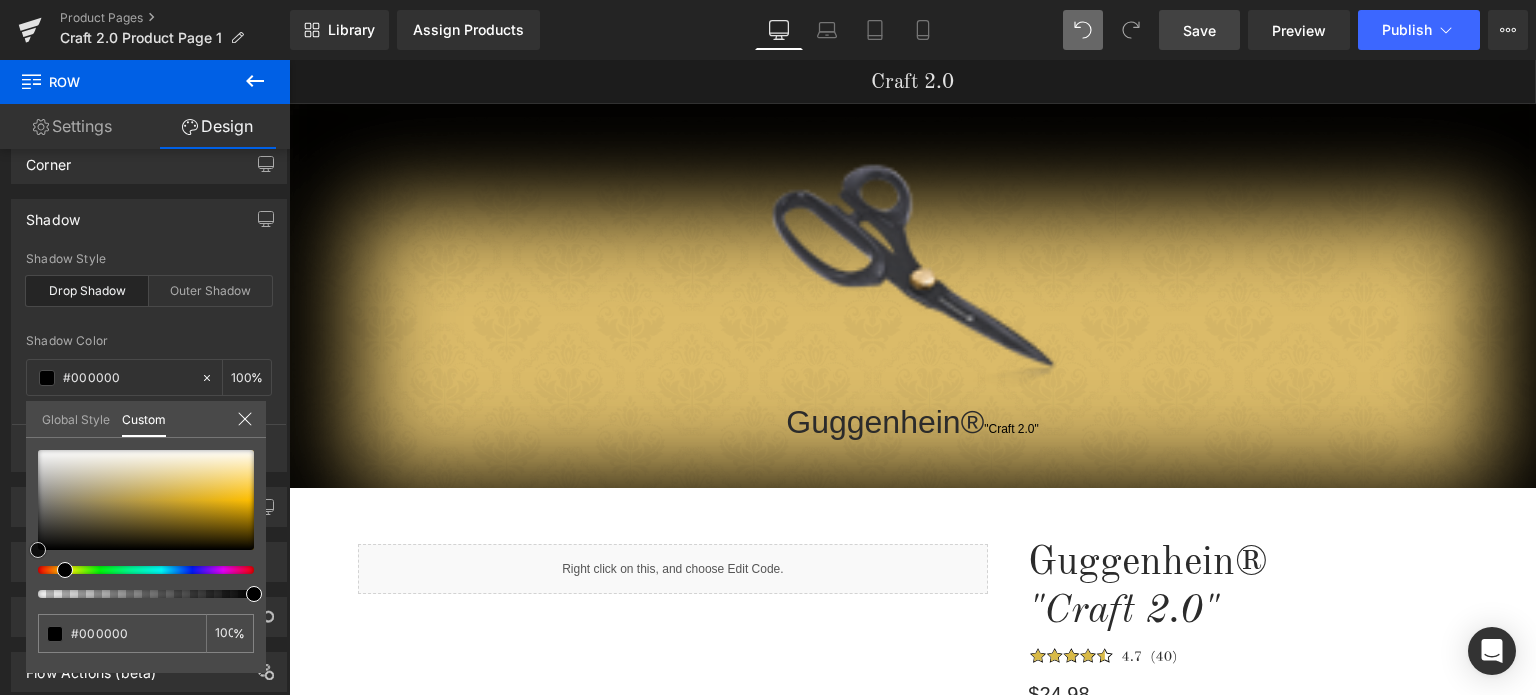 scroll, scrollTop: 100, scrollLeft: 0, axis: vertical 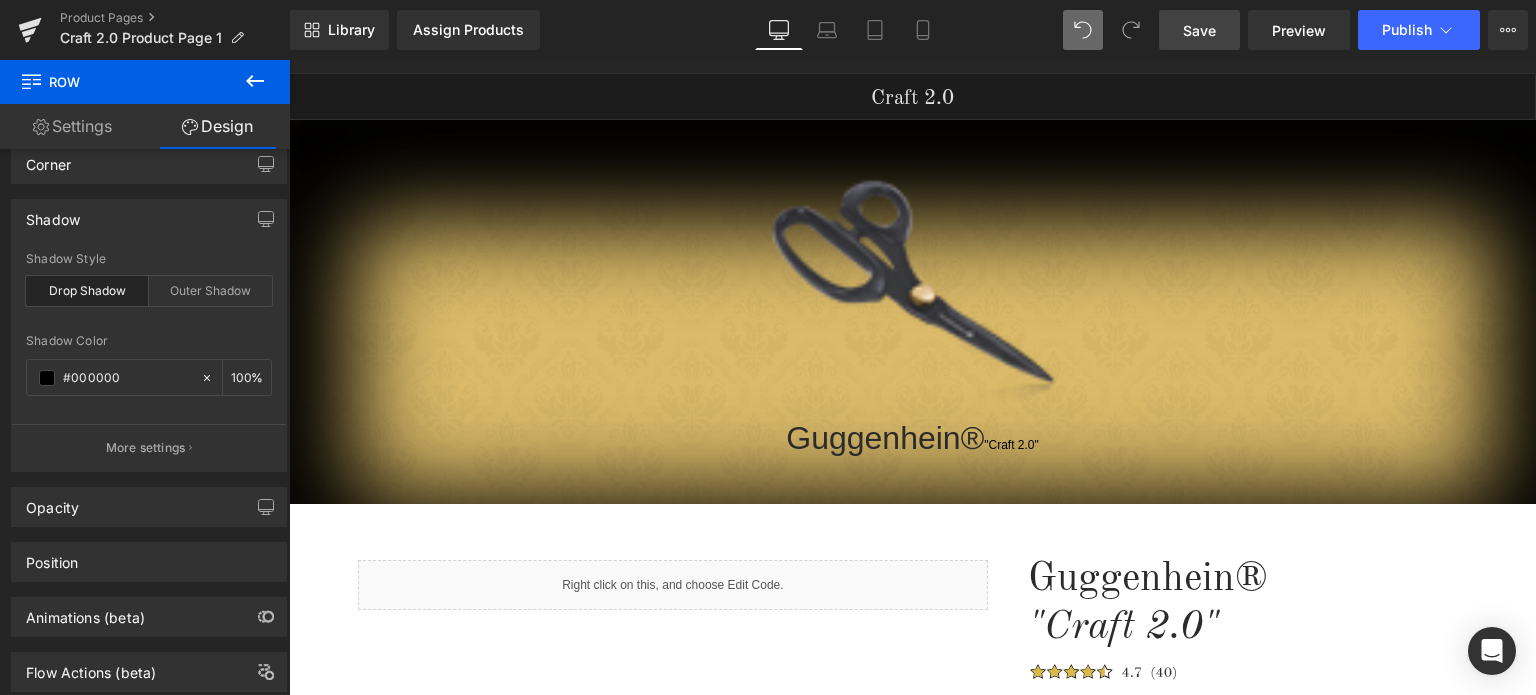 click on "Guggenhein
0
SHOPPING CART
CLOSE
No Products in the Cart
. . .
TOTAL:
$0.00
PROCEED TO CHECKOUT  X" at bounding box center (912, 1186) 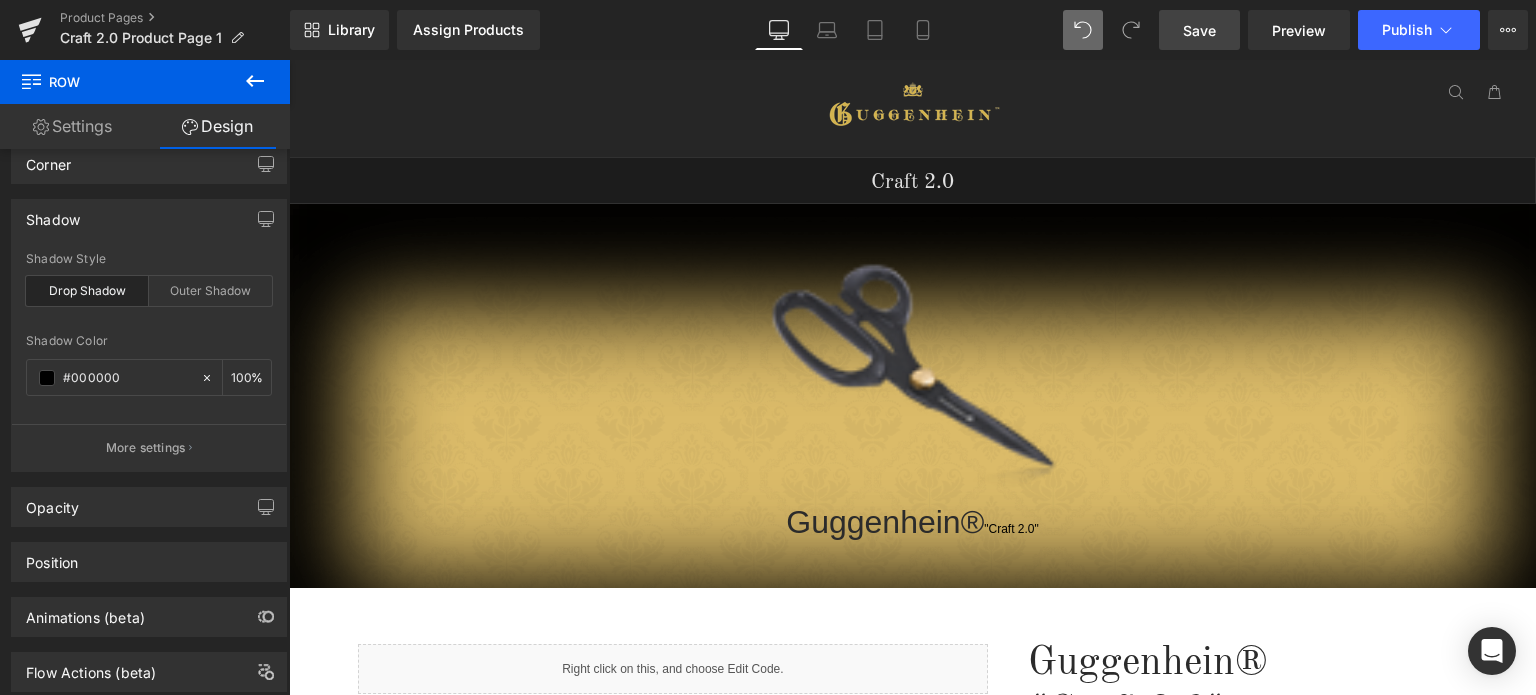 scroll, scrollTop: 0, scrollLeft: 0, axis: both 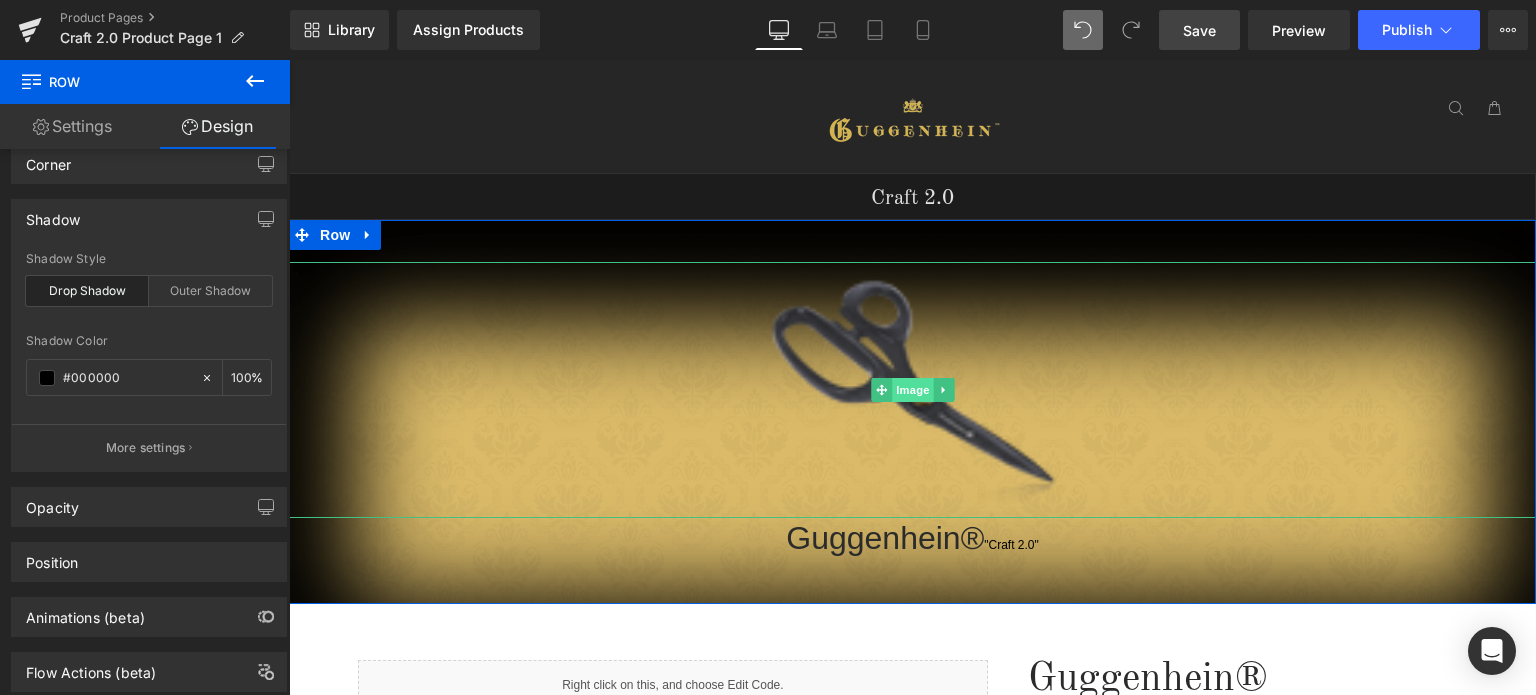 click on "Image" at bounding box center [913, 390] 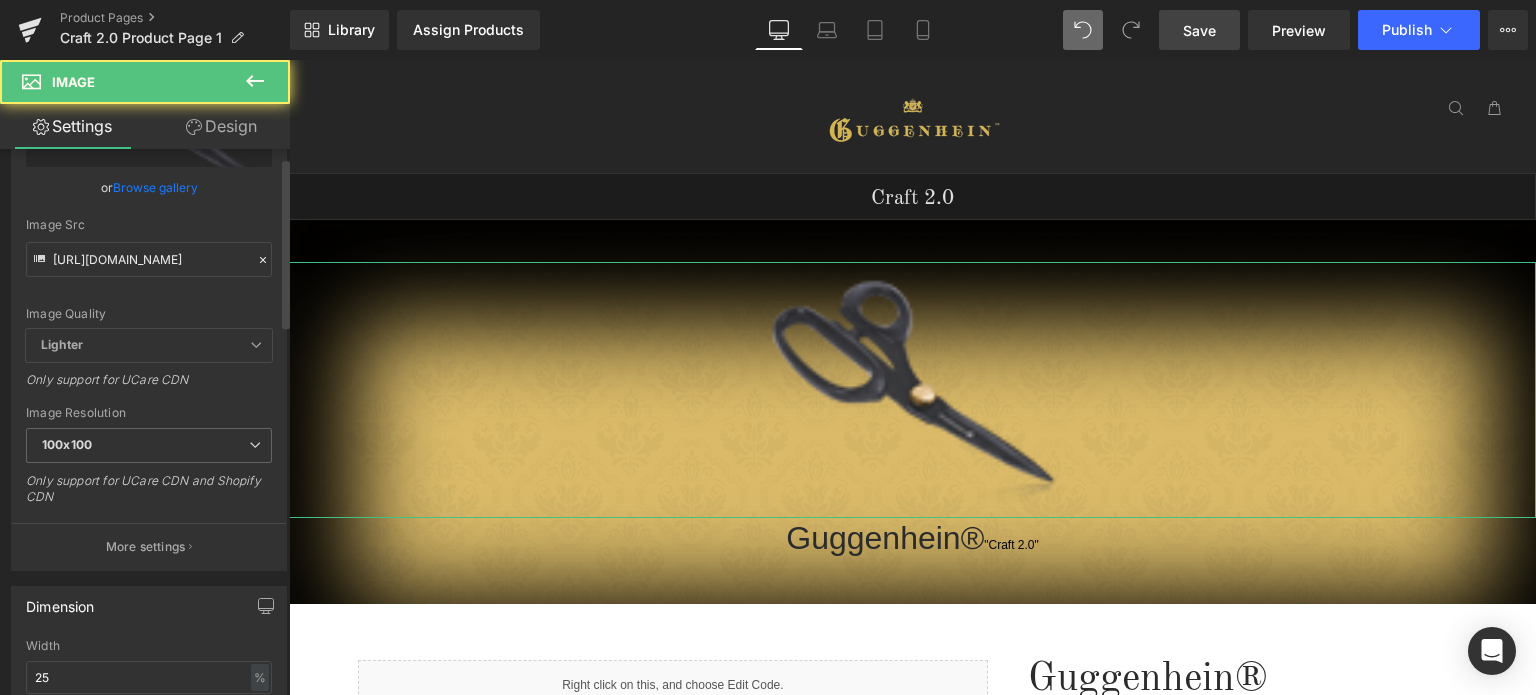 scroll, scrollTop: 300, scrollLeft: 0, axis: vertical 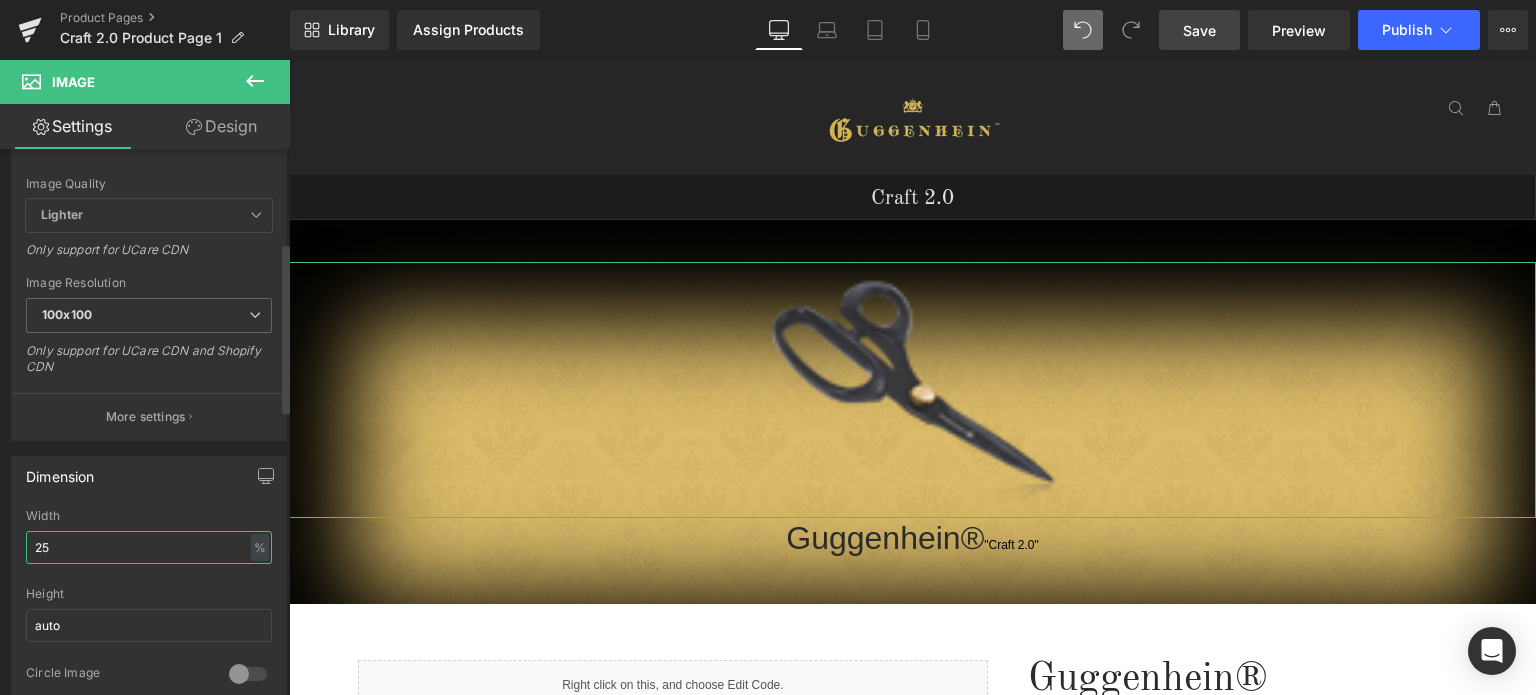 drag, startPoint x: 44, startPoint y: 542, endPoint x: 56, endPoint y: 545, distance: 12.369317 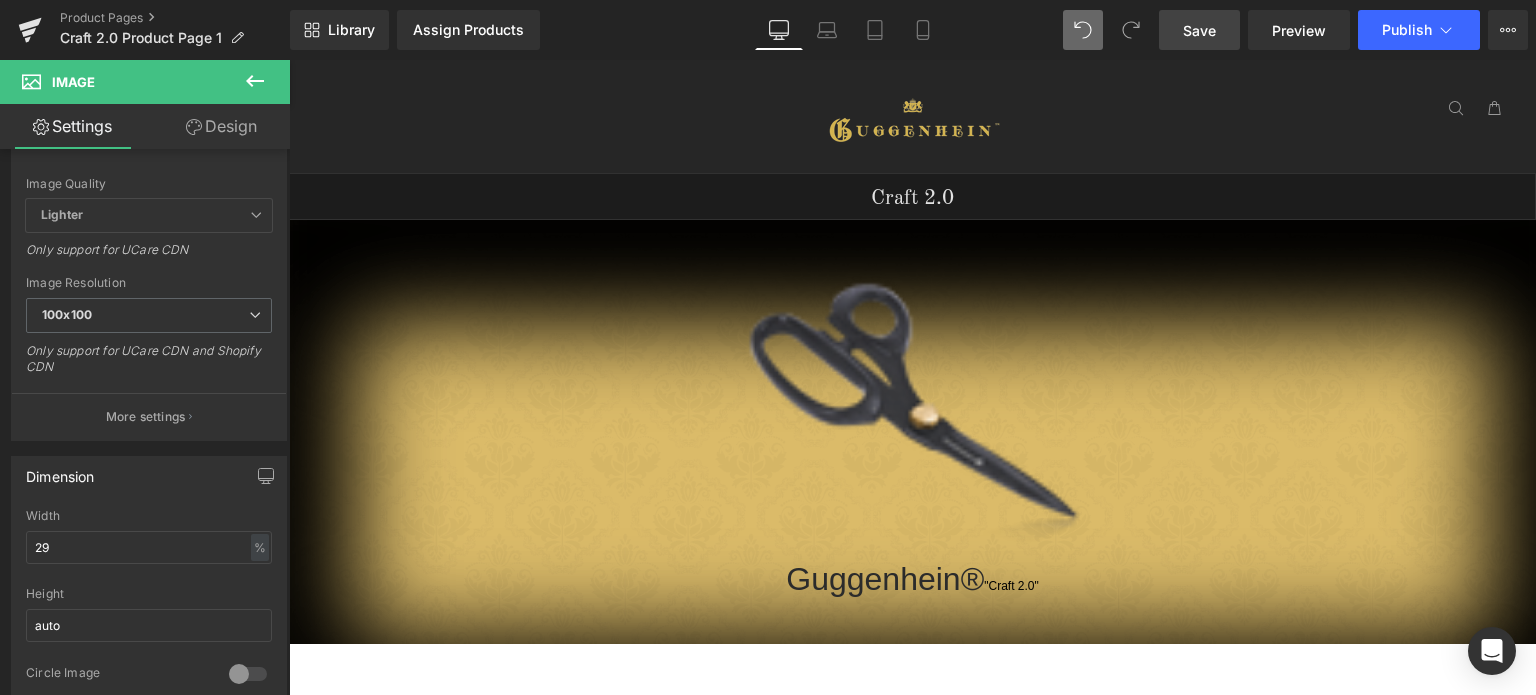 click on "Save" at bounding box center (1199, 30) 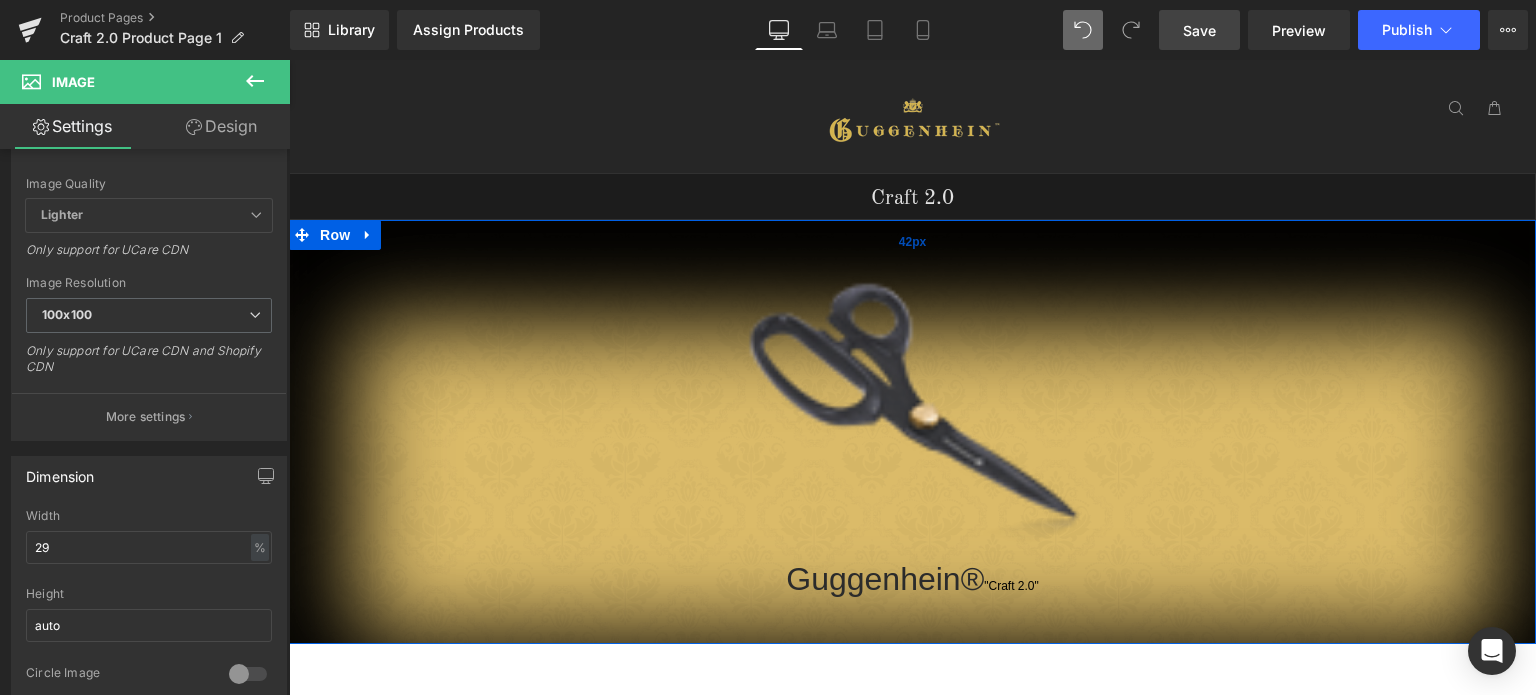 click on "Row" at bounding box center [335, 235] 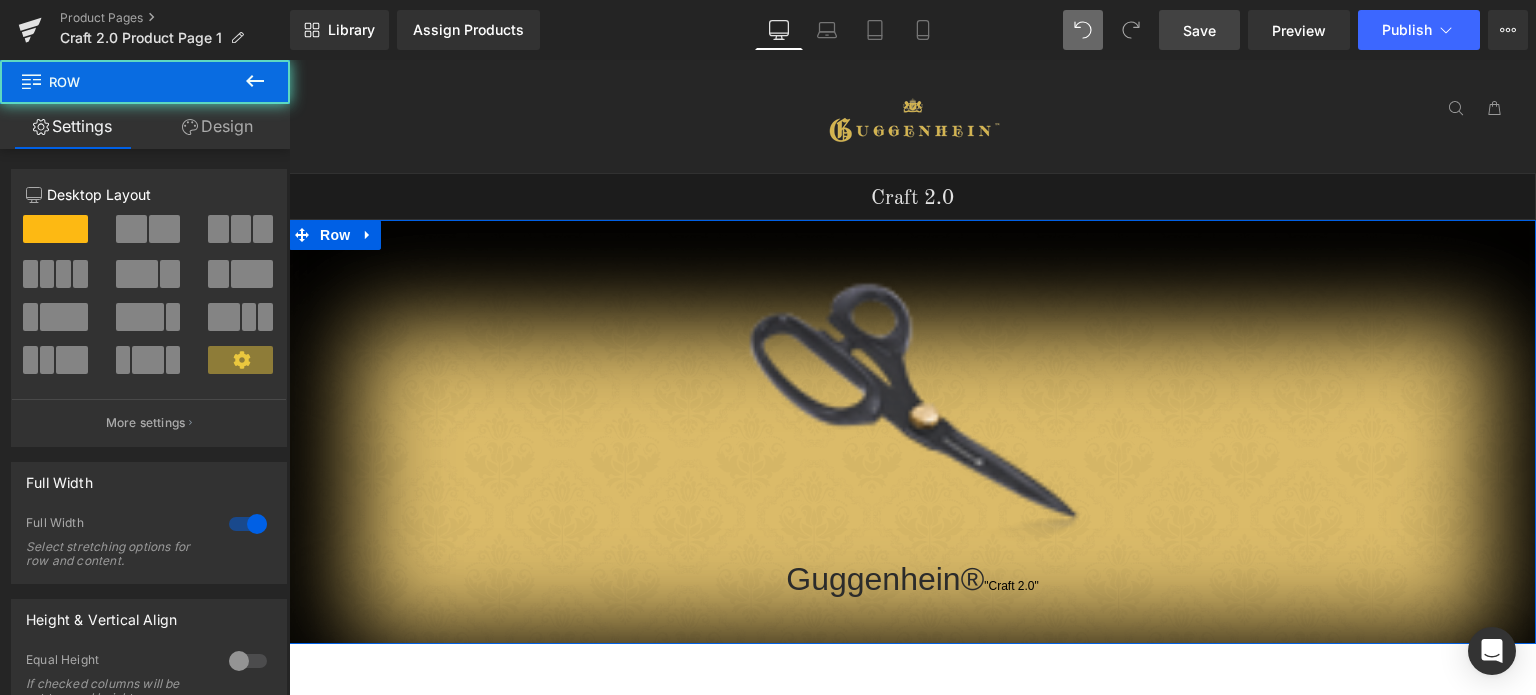 click on "Design" at bounding box center [217, 126] 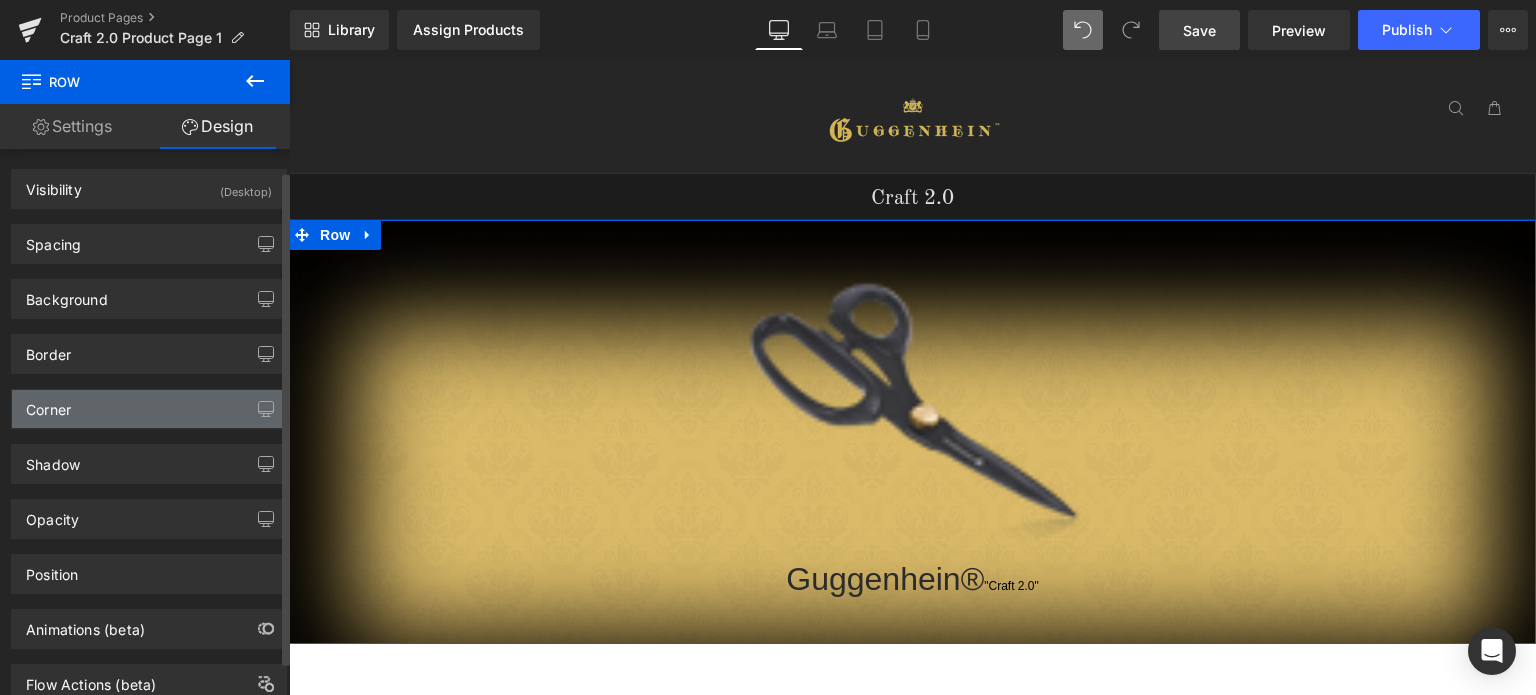 scroll, scrollTop: 60, scrollLeft: 0, axis: vertical 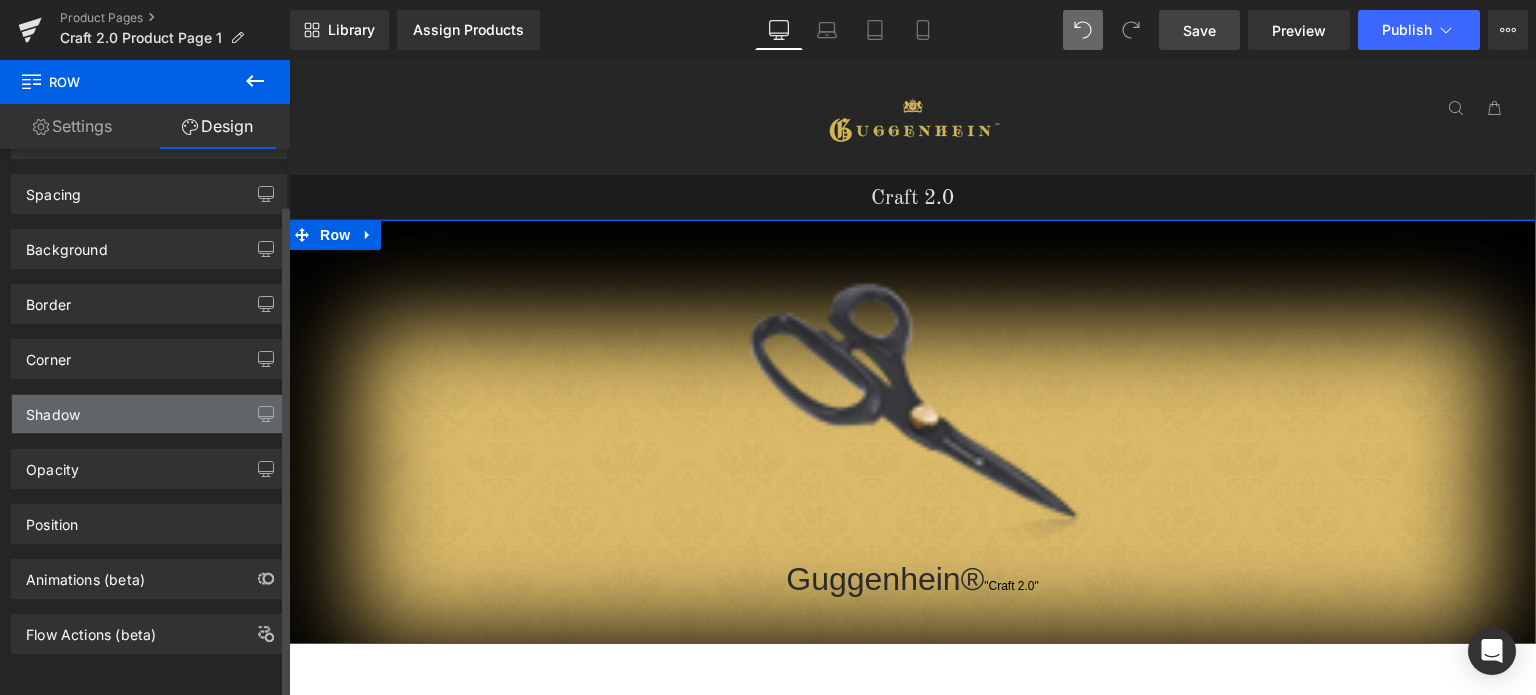 click on "Shadow" at bounding box center (149, 414) 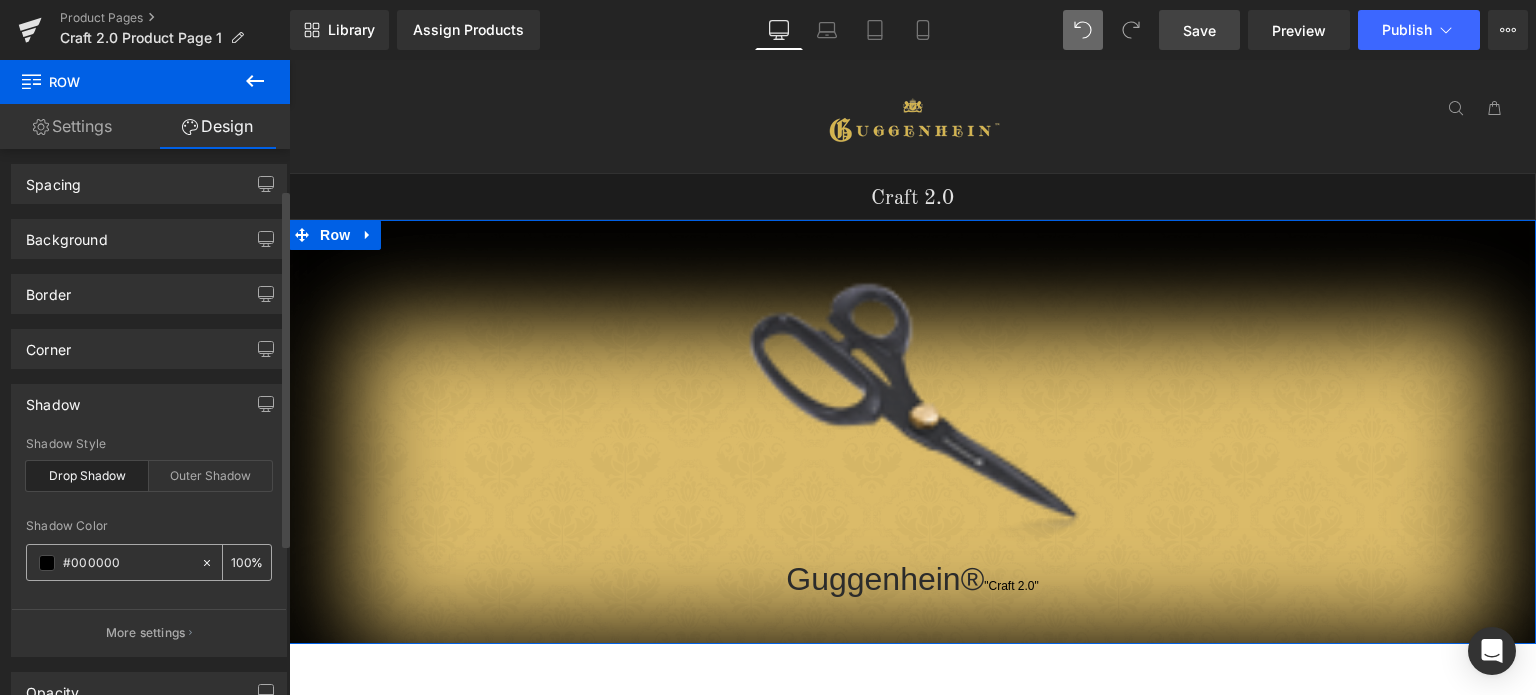 click on "#000000" at bounding box center (113, 562) 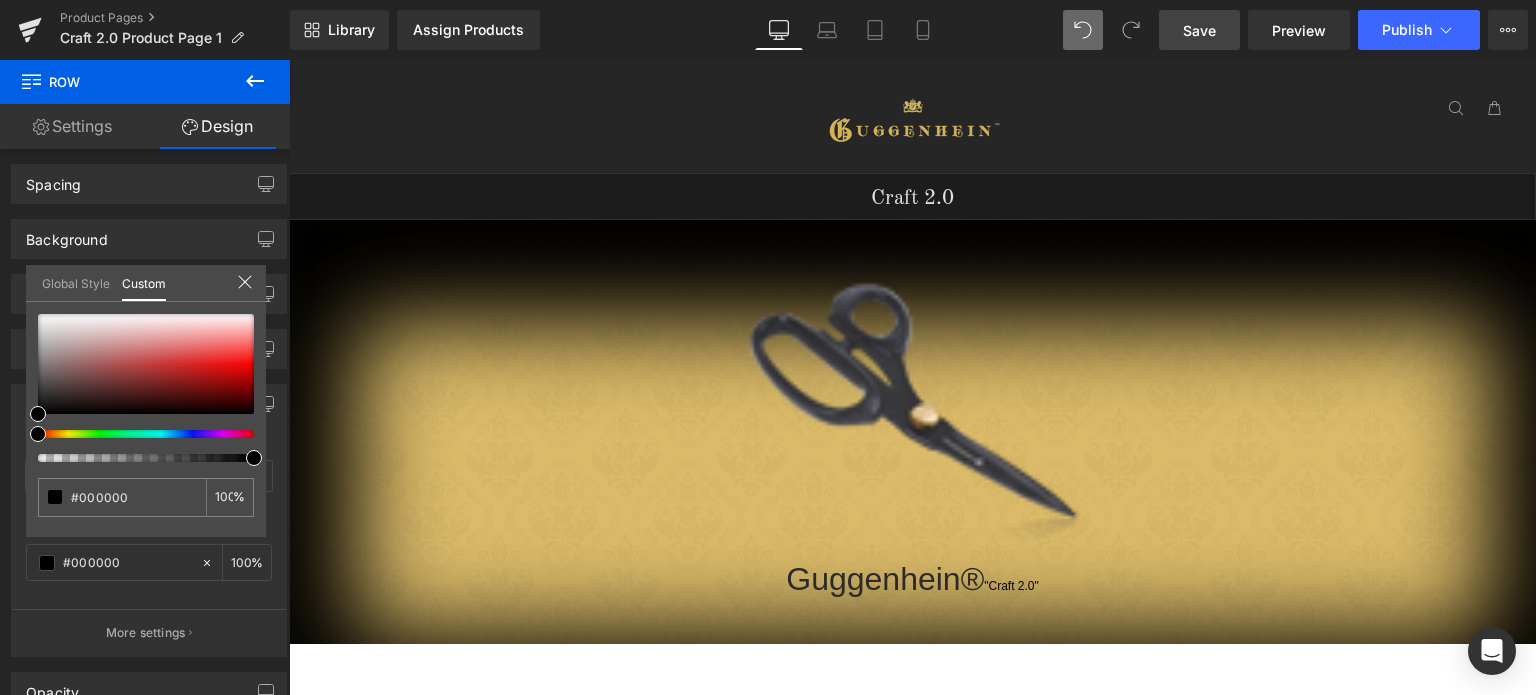drag, startPoint x: 537, startPoint y: 515, endPoint x: 311, endPoint y: 480, distance: 228.69412 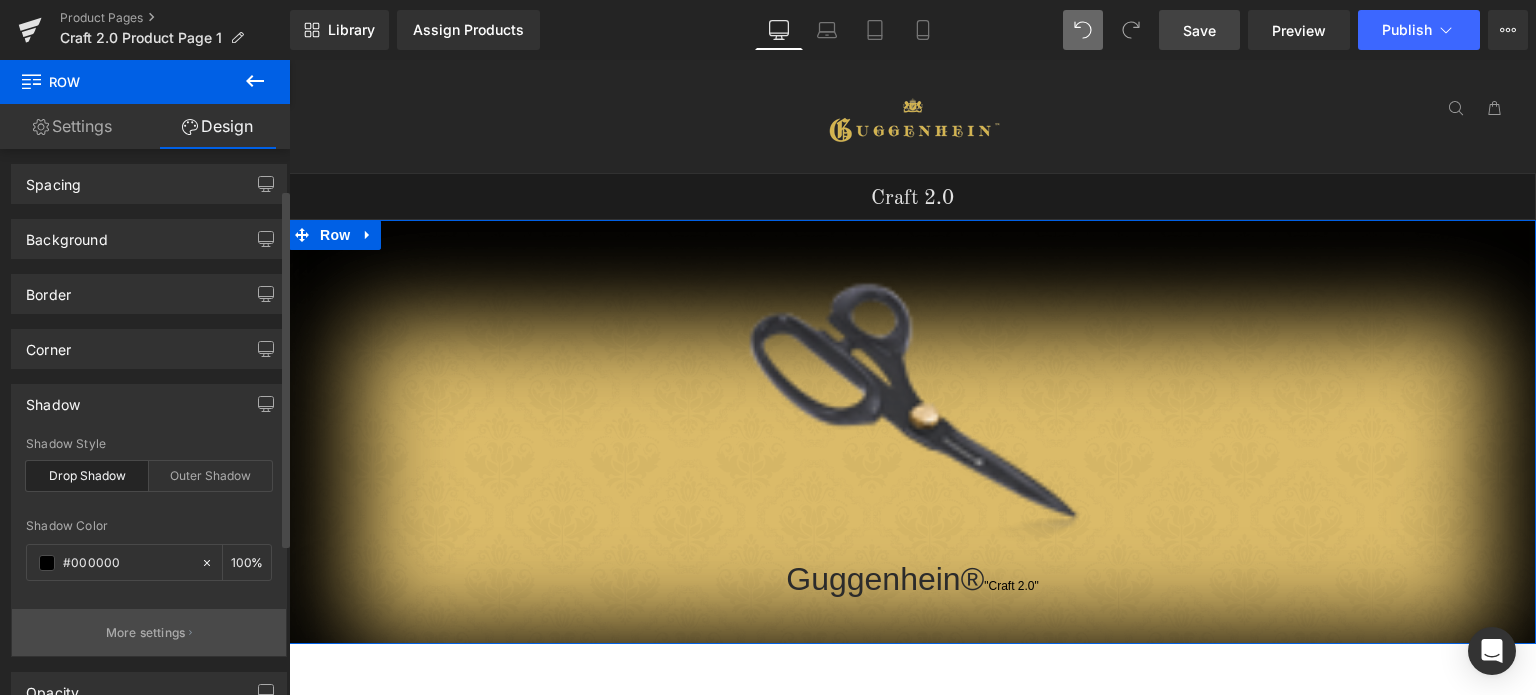click on "More settings" at bounding box center (146, 633) 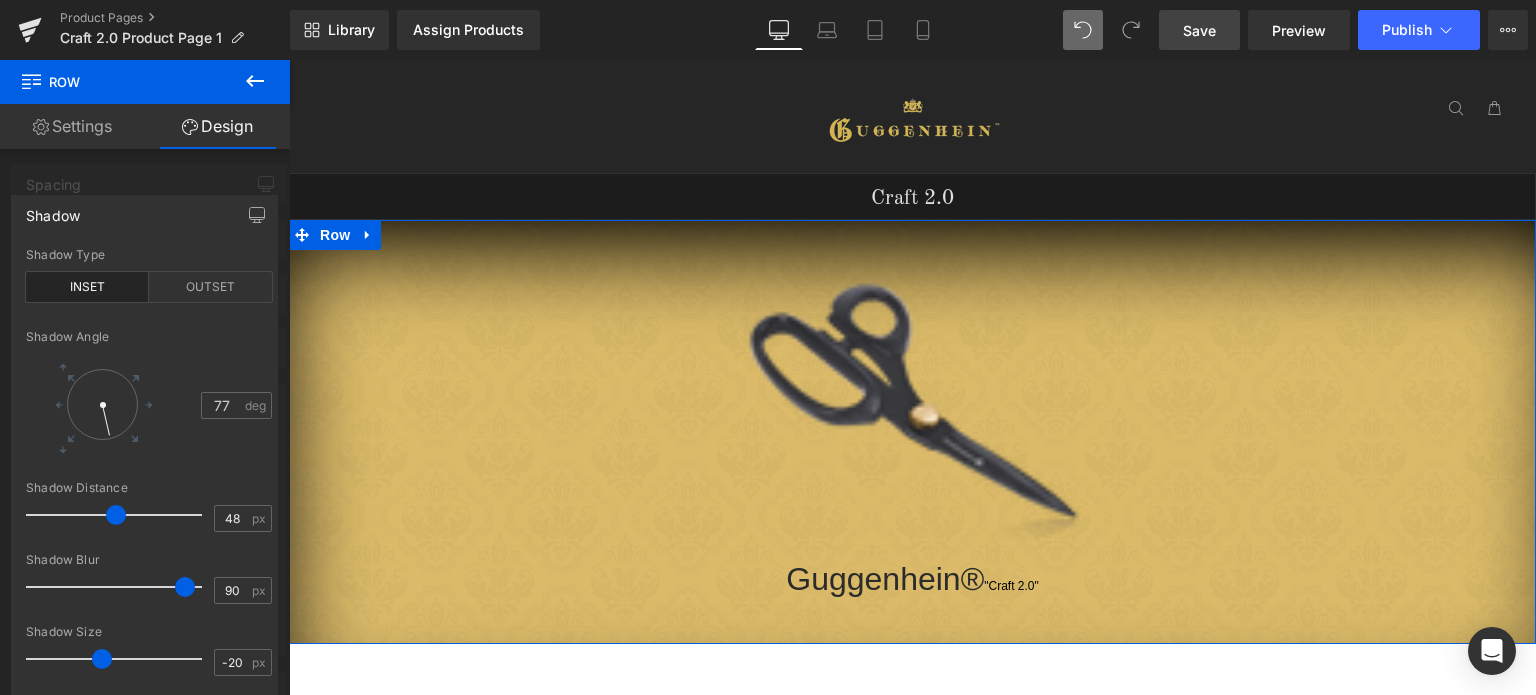 drag, startPoint x: 163, startPoint y: 655, endPoint x: 307, endPoint y: 509, distance: 205.06584 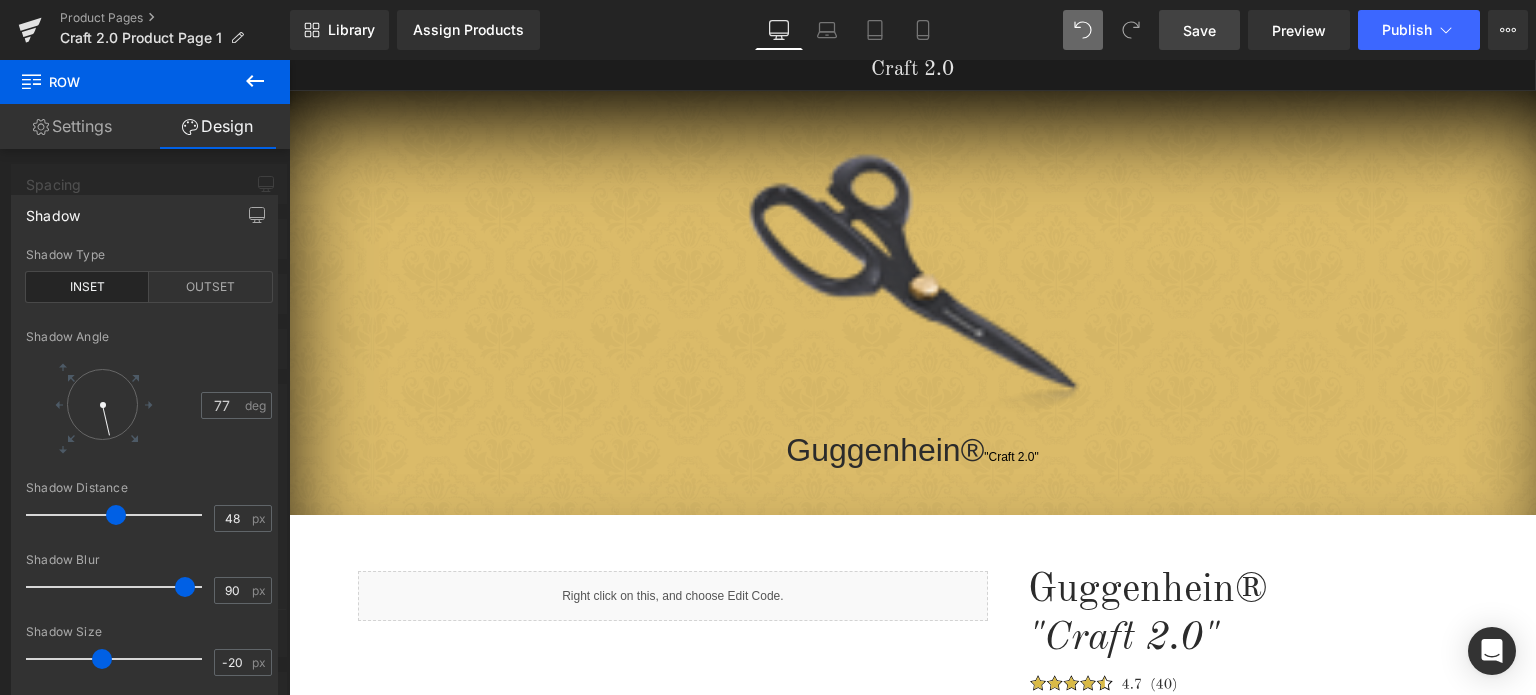 scroll, scrollTop: 100, scrollLeft: 0, axis: vertical 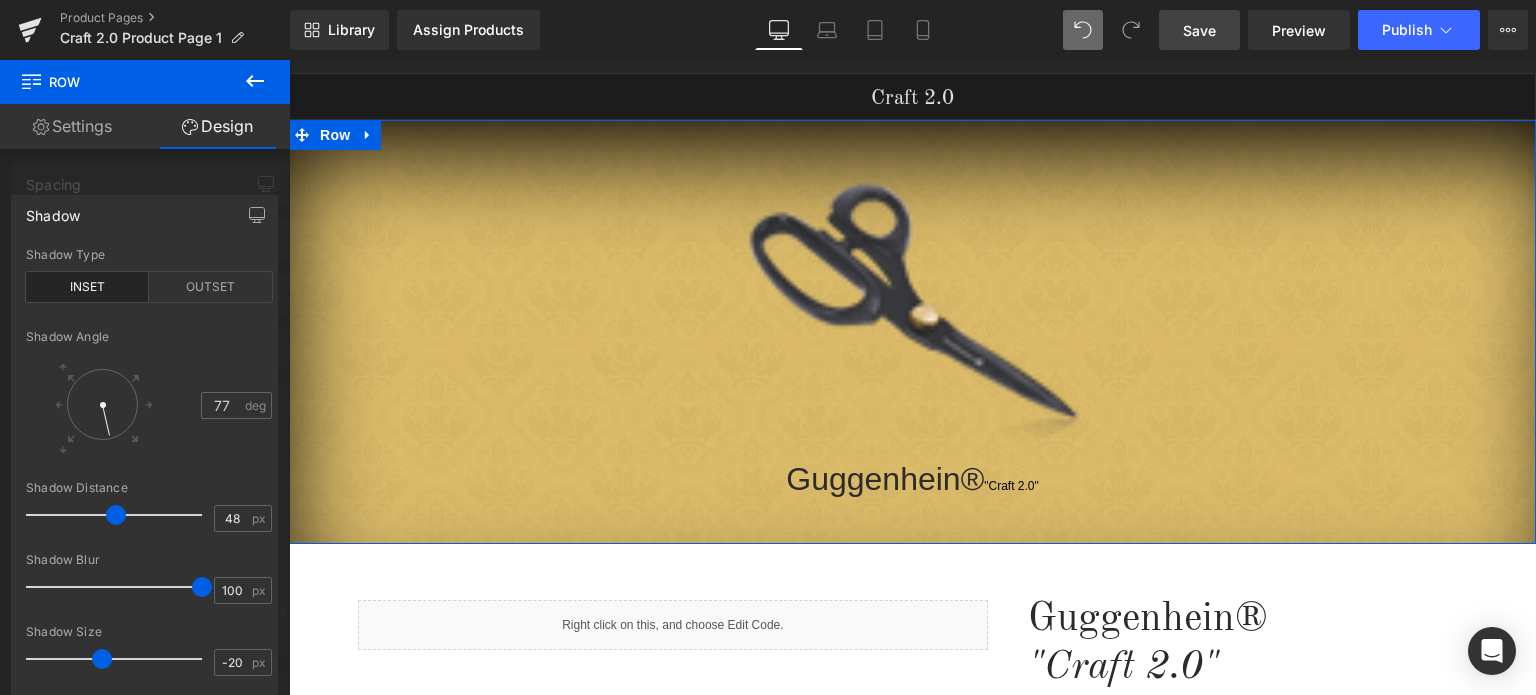 drag, startPoint x: 181, startPoint y: 586, endPoint x: 201, endPoint y: 584, distance: 20.09975 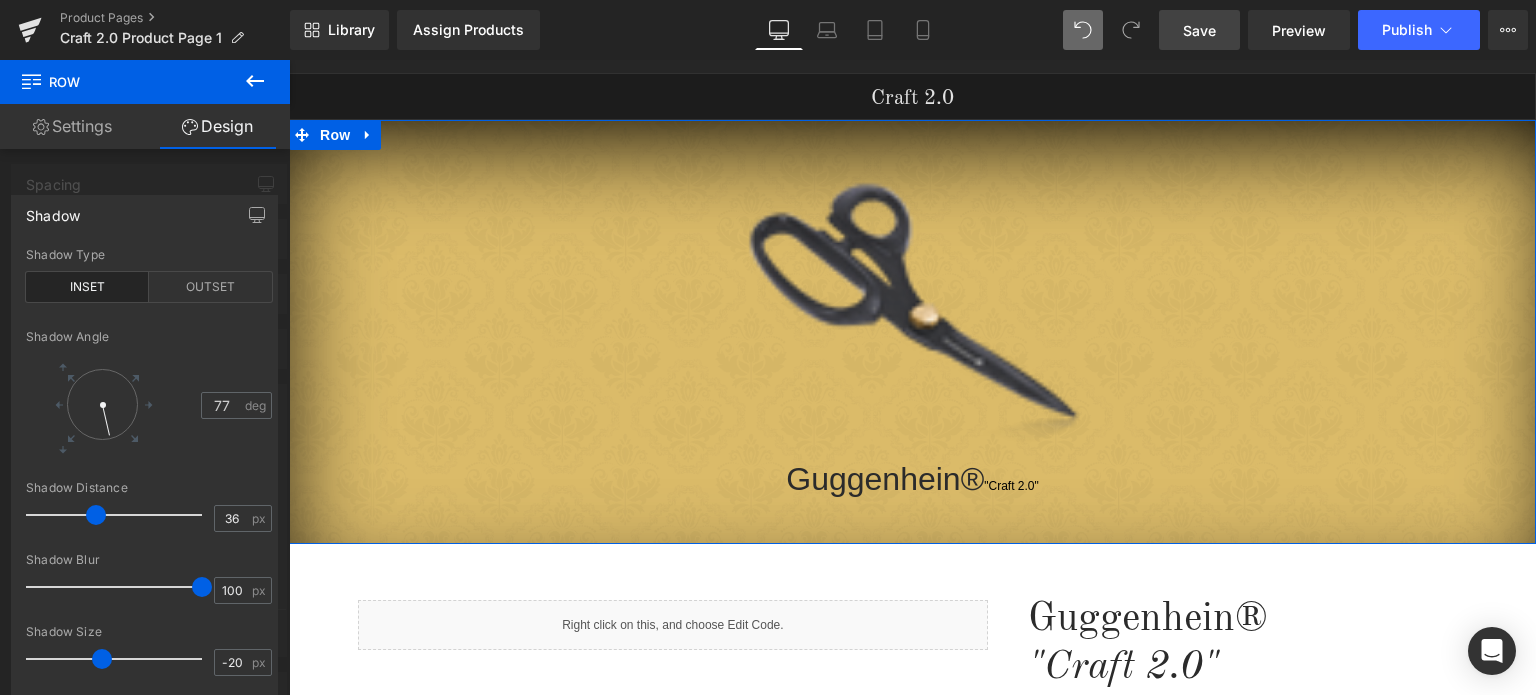 drag, startPoint x: 113, startPoint y: 518, endPoint x: 93, endPoint y: 510, distance: 21.540659 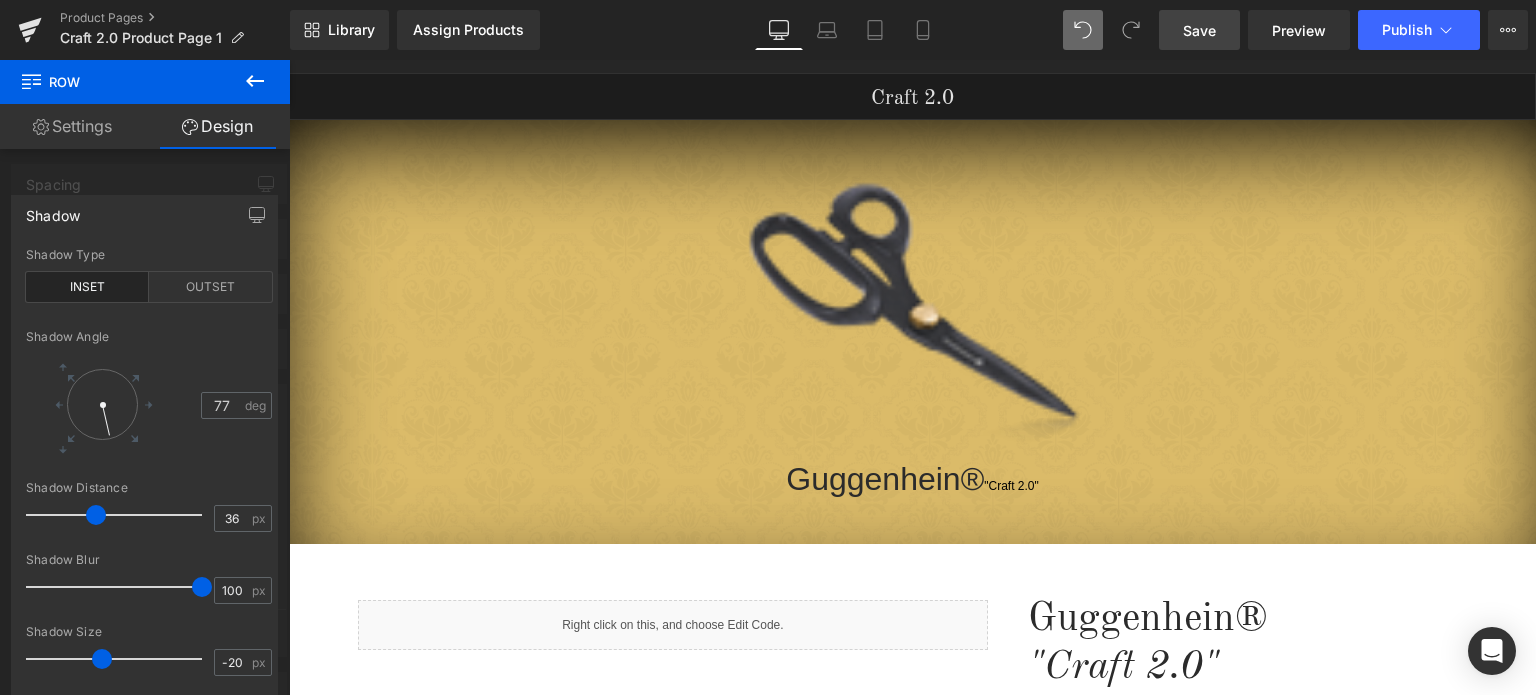 click on "Guggenhein
0
SHOPPING CART
CLOSE
No Products in the Cart
. . .
TOTAL:
$0.00
PROCEED TO CHECKOUT  X" at bounding box center [912, 1206] 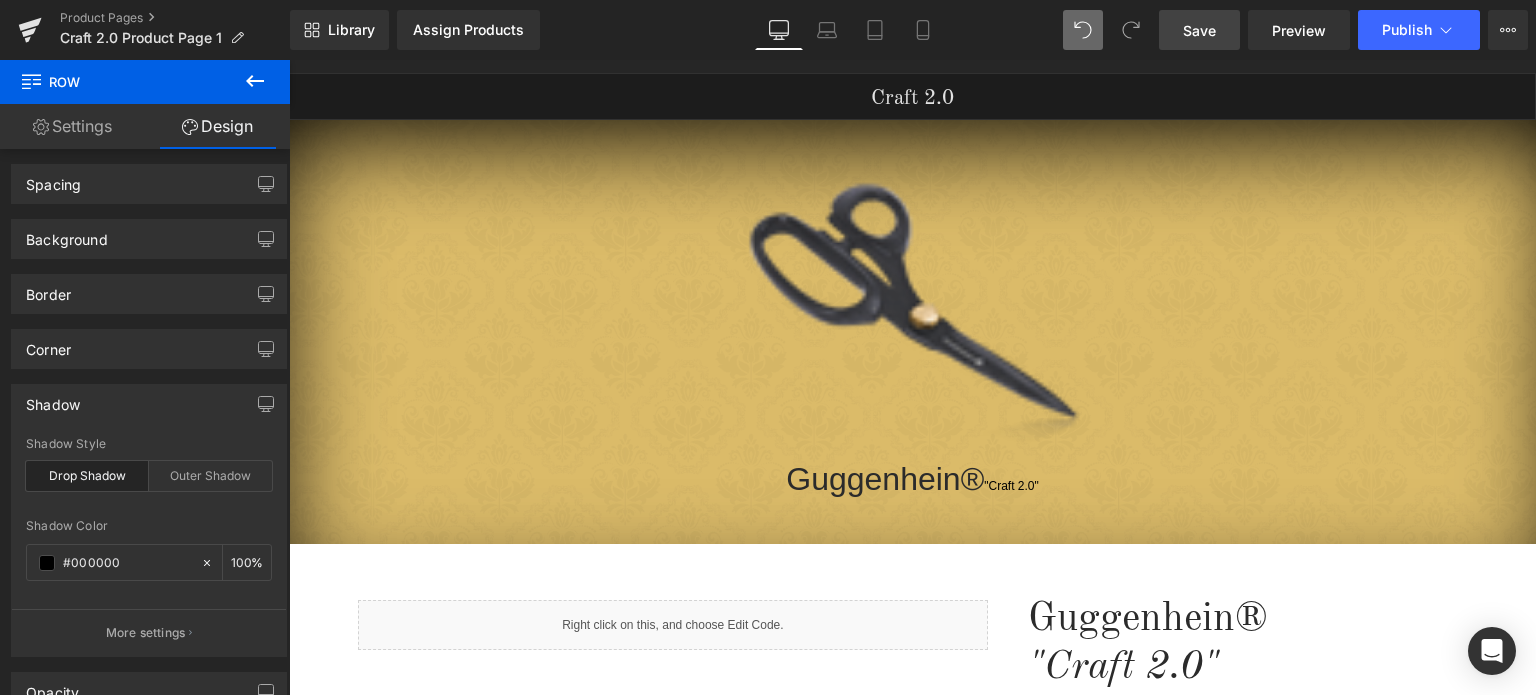 click on "Guggenhein
0
SHOPPING CART
CLOSE
No Products in the Cart
. . .
TOTAL:
$0.00
PROCEED TO CHECKOUT  X" at bounding box center [912, 1206] 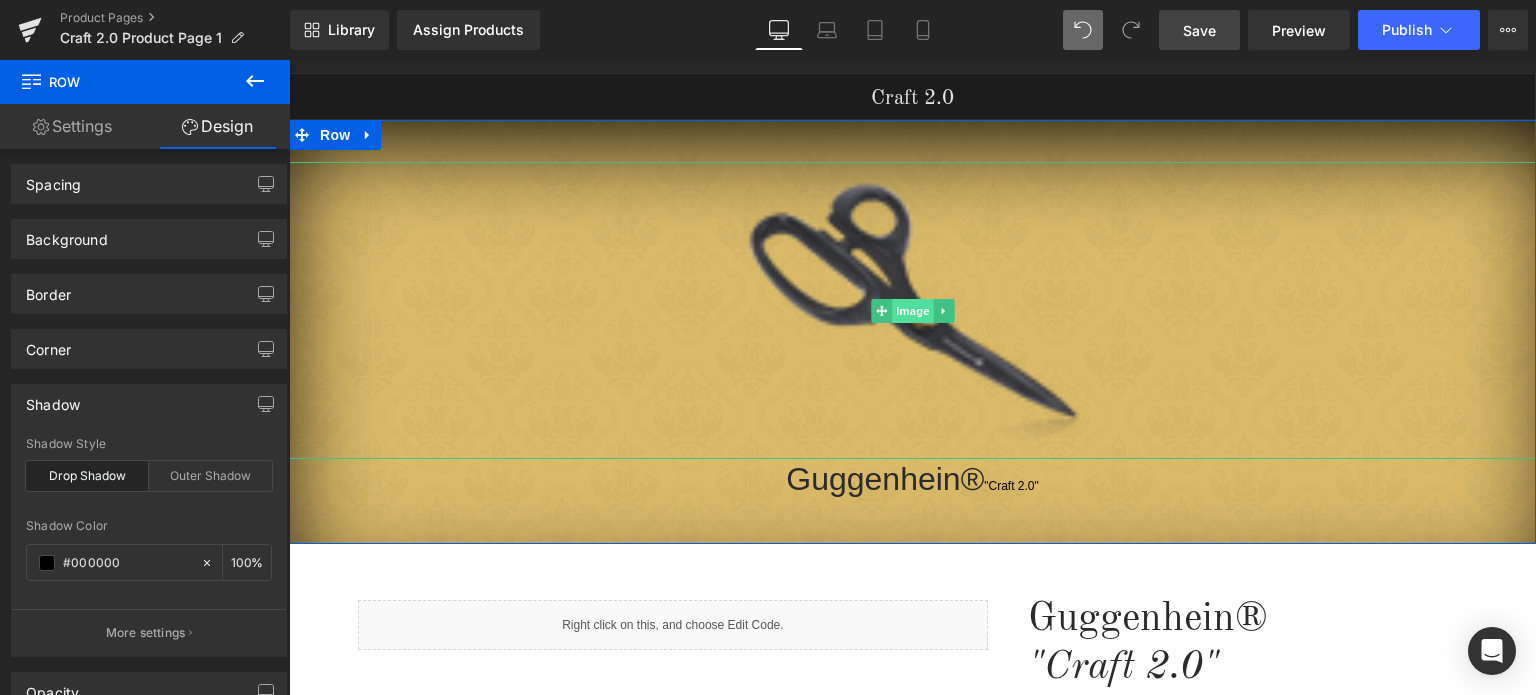 click on "Image" at bounding box center [913, 311] 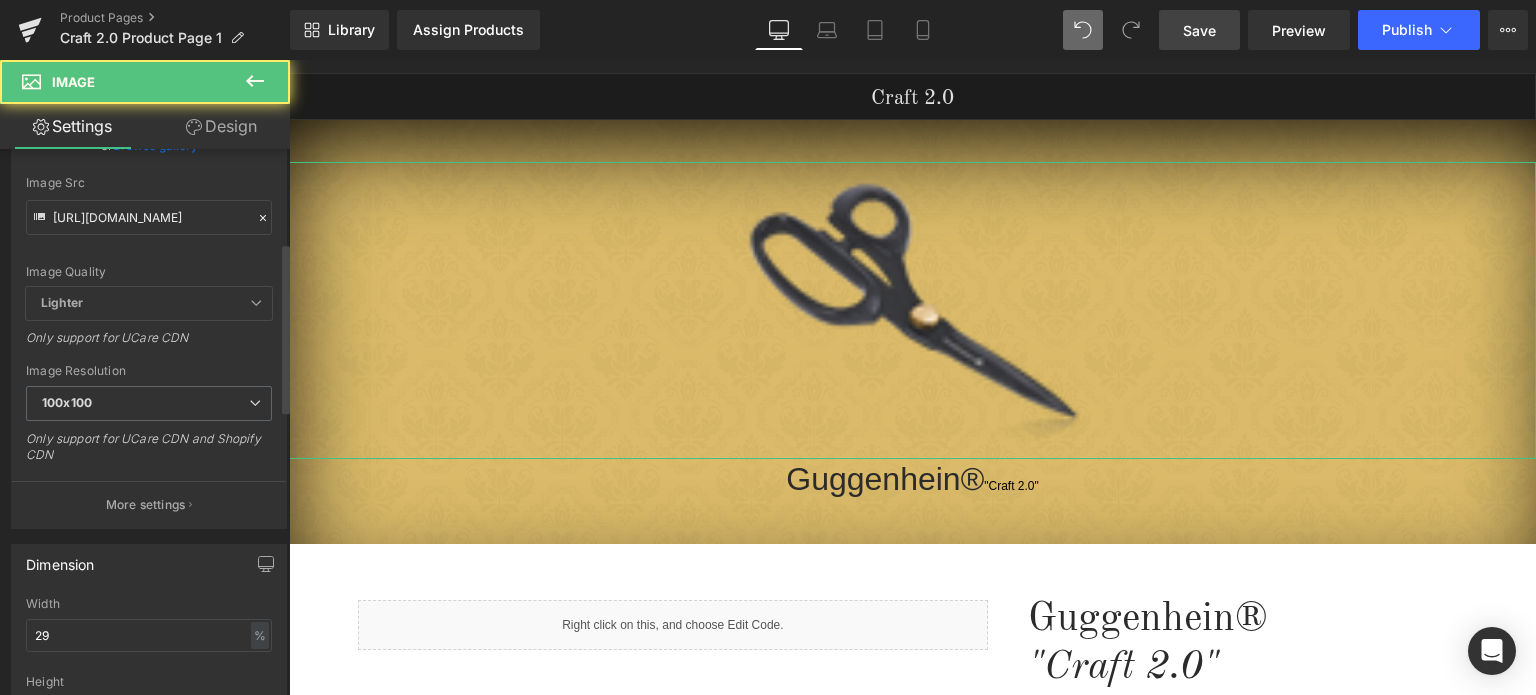 scroll, scrollTop: 300, scrollLeft: 0, axis: vertical 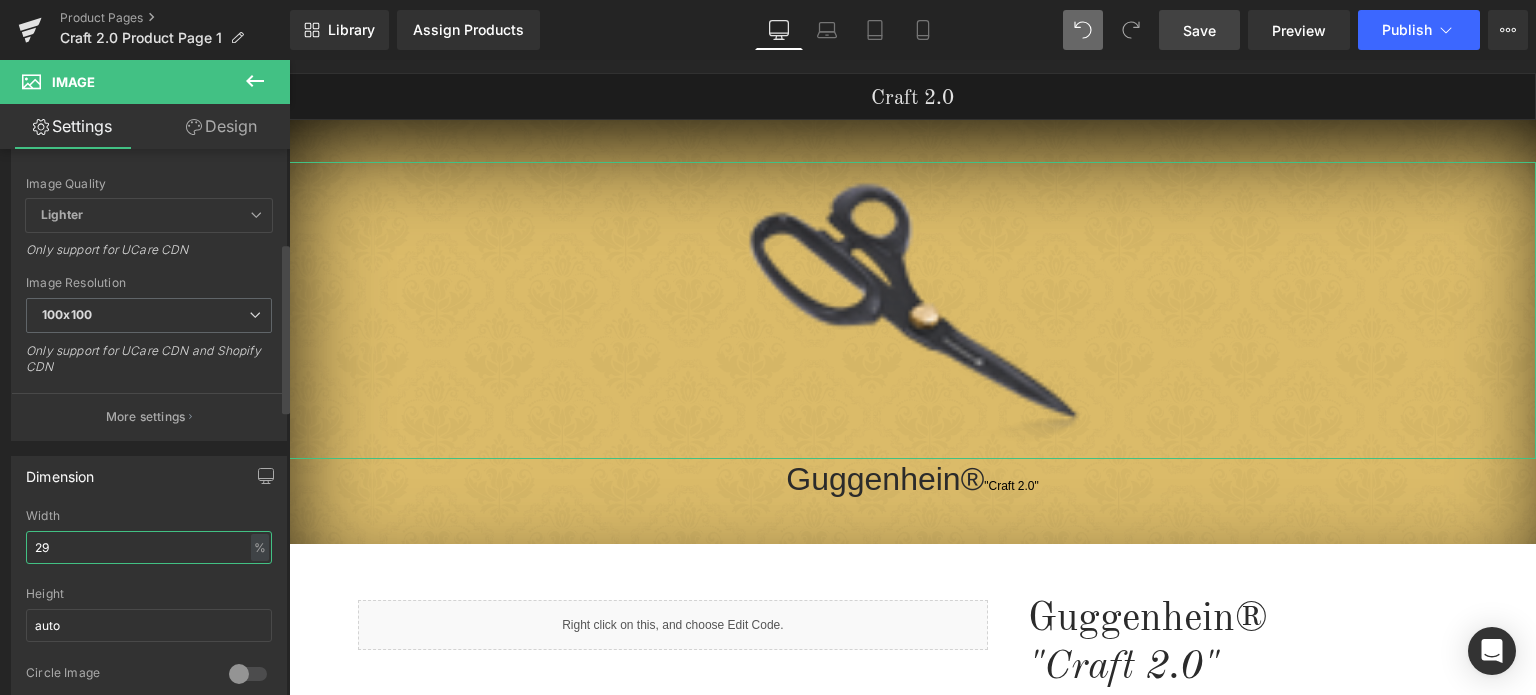 click on "29" at bounding box center [149, 547] 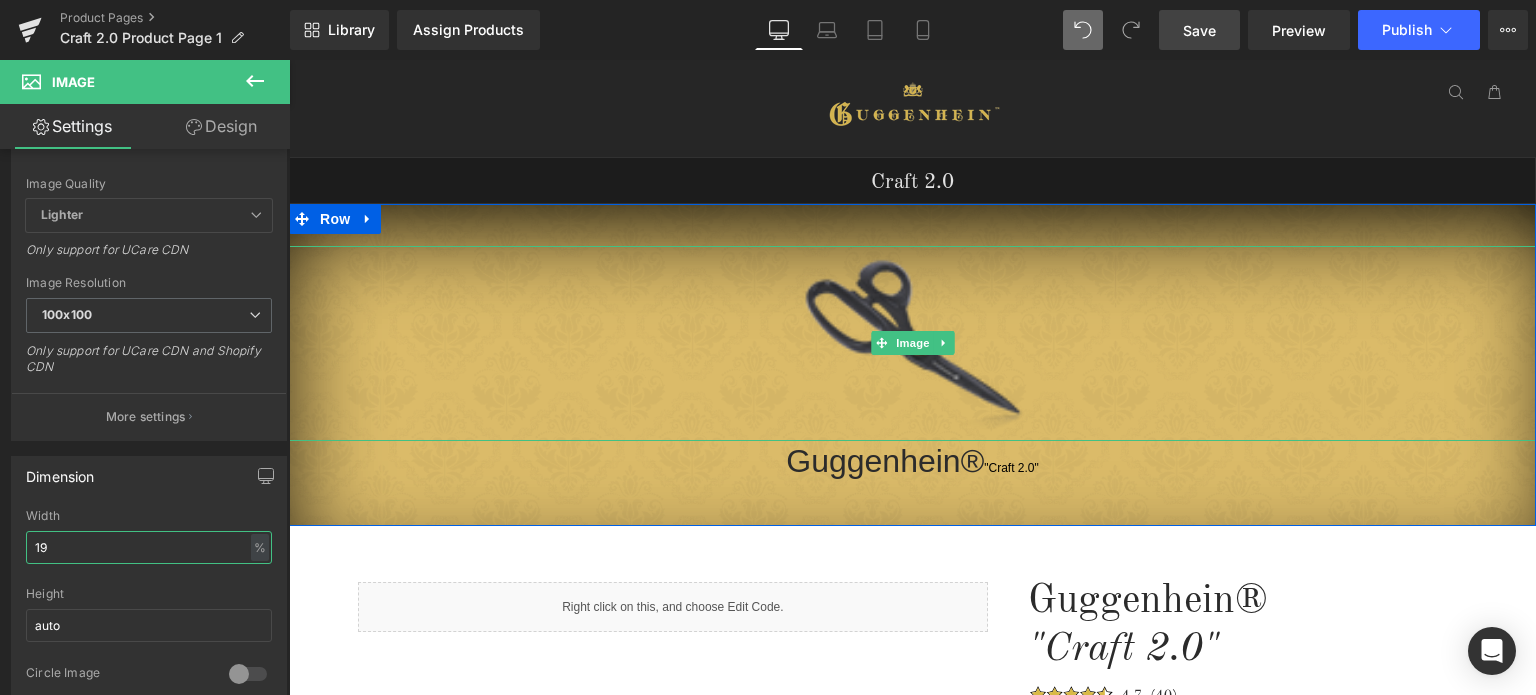 scroll, scrollTop: 0, scrollLeft: 0, axis: both 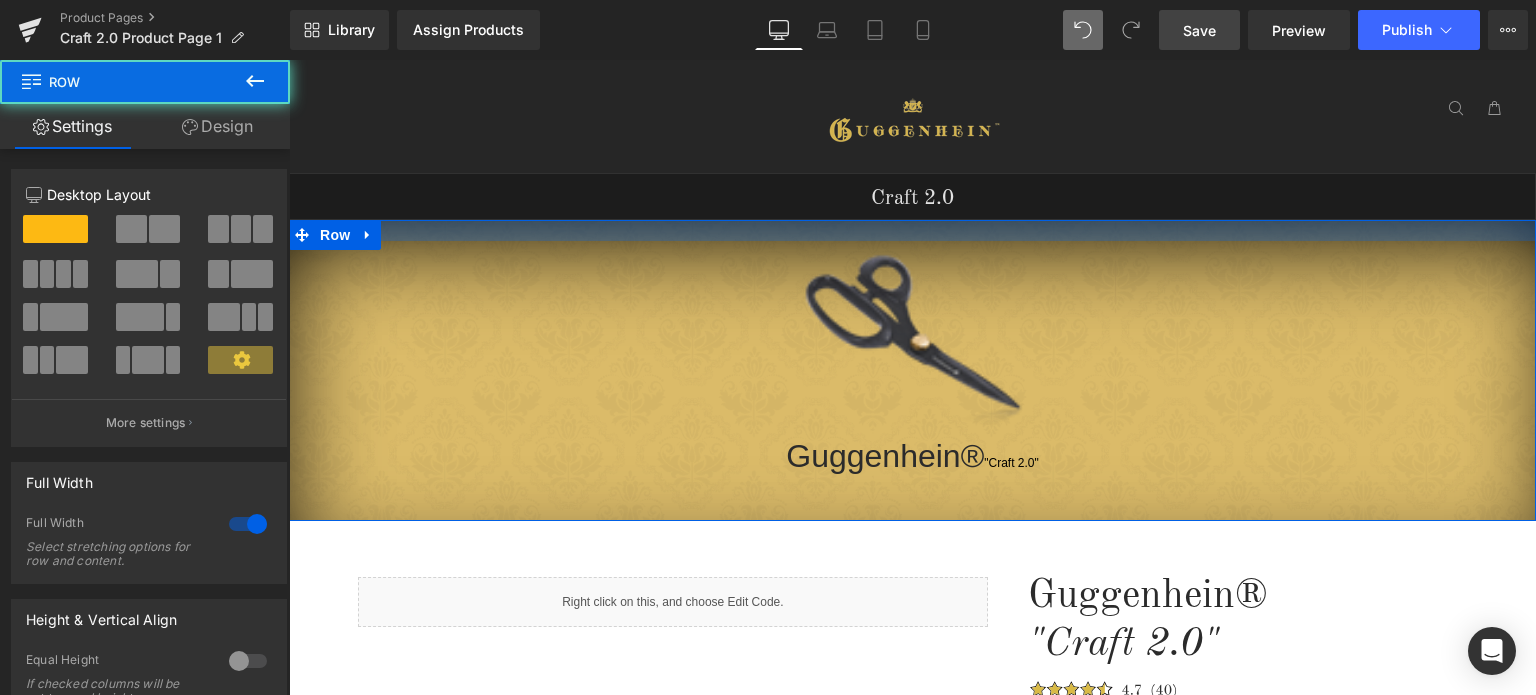 click at bounding box center [912, 230] 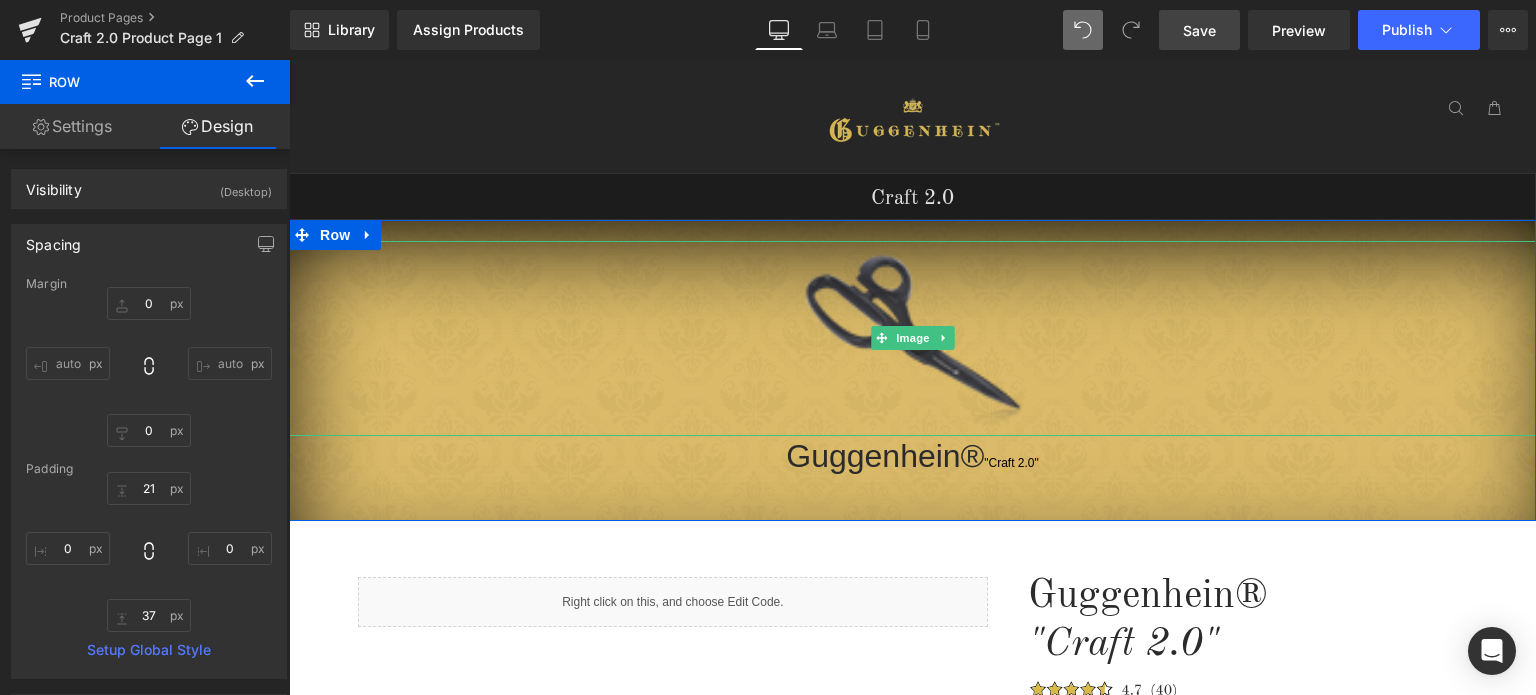 scroll, scrollTop: 100, scrollLeft: 0, axis: vertical 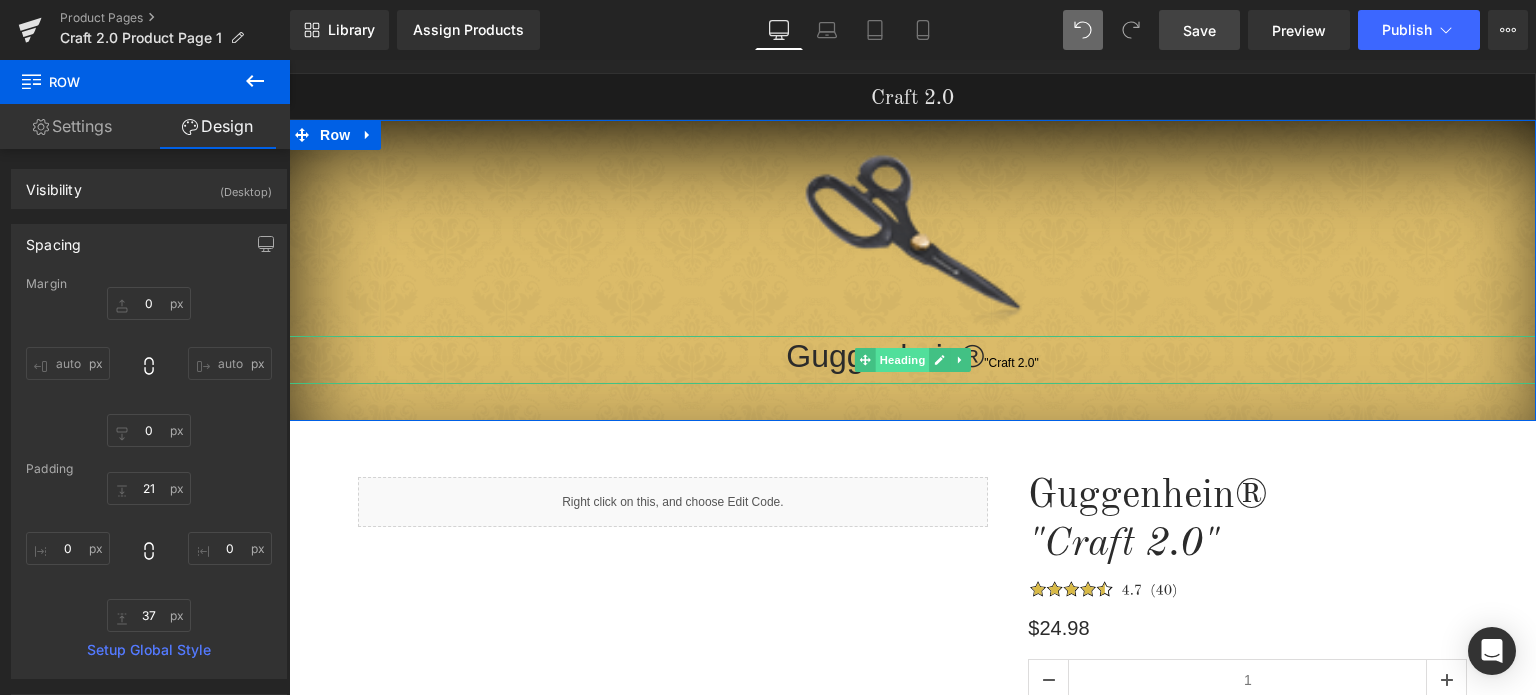 click on "Heading" at bounding box center (902, 360) 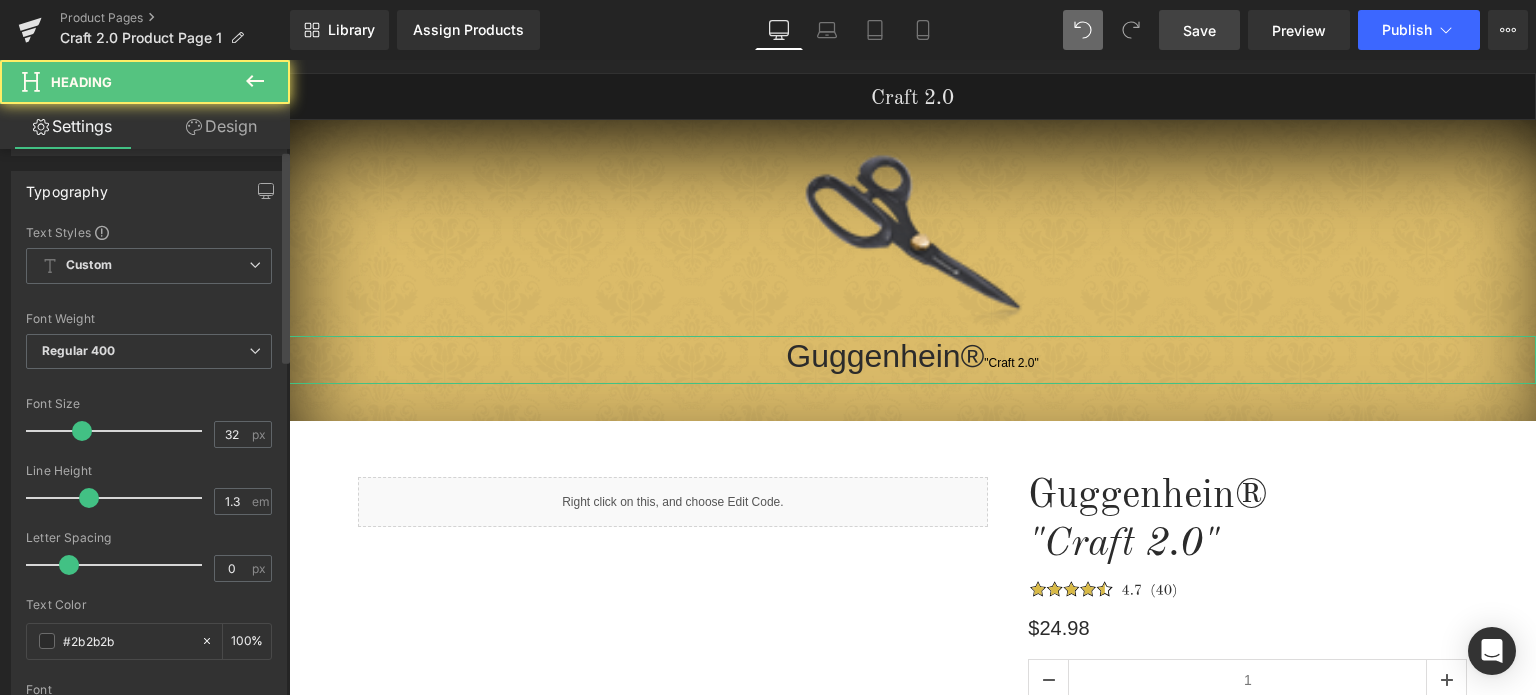 scroll, scrollTop: 500, scrollLeft: 0, axis: vertical 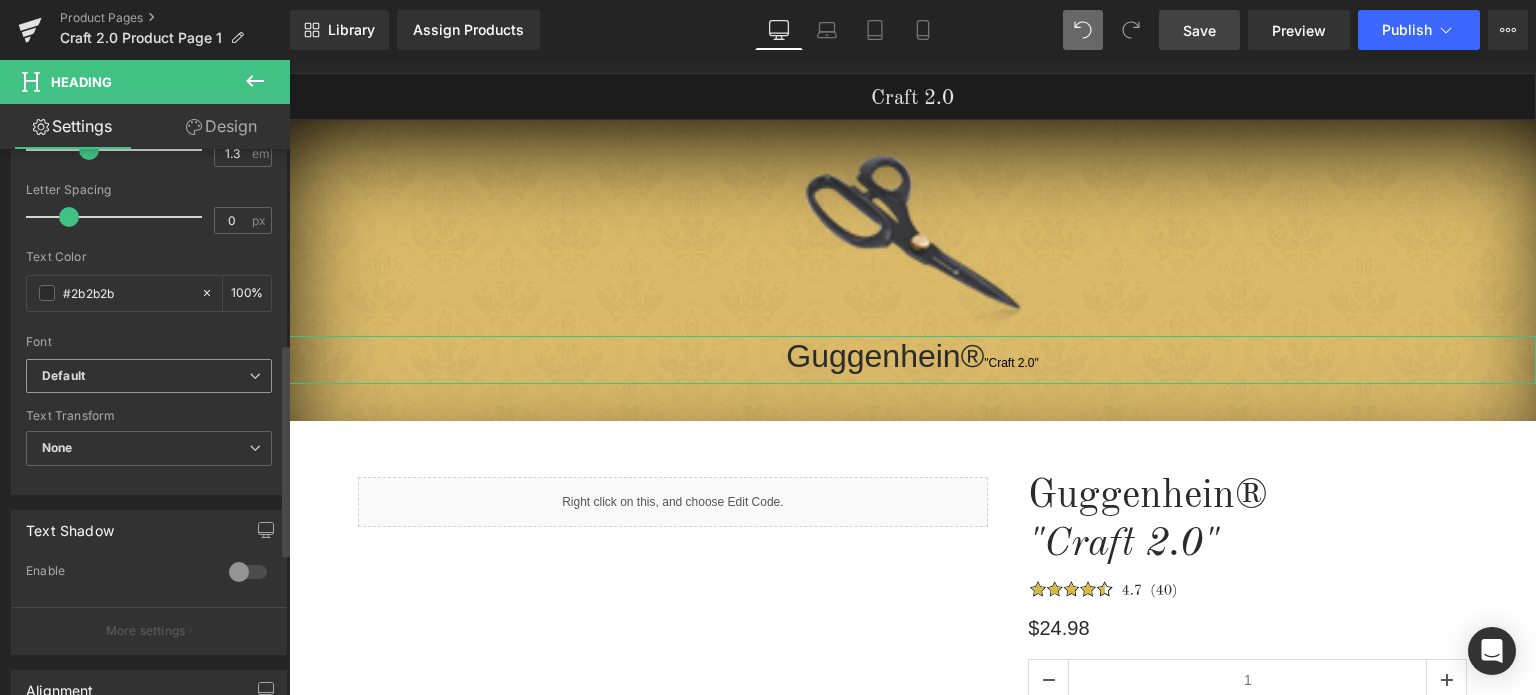 click on "Default" at bounding box center [145, 376] 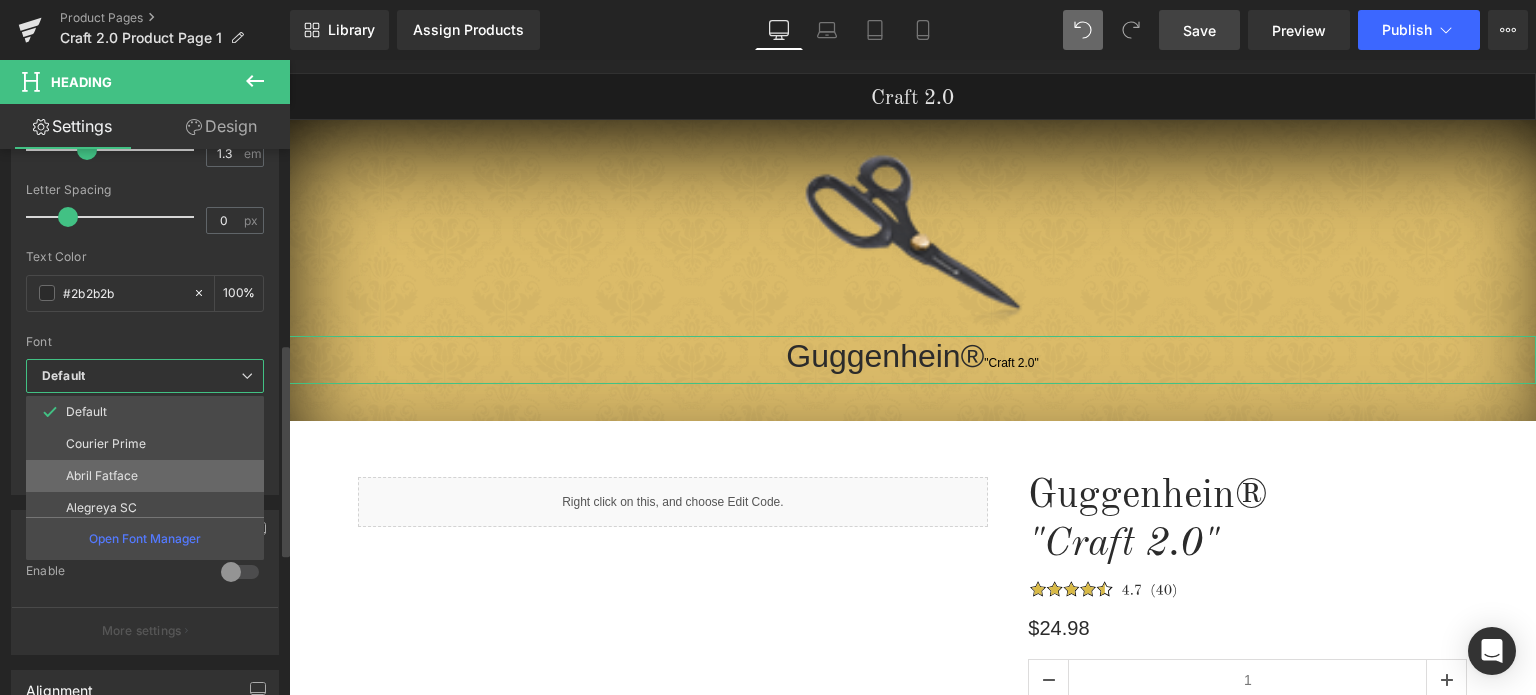 scroll, scrollTop: 100, scrollLeft: 0, axis: vertical 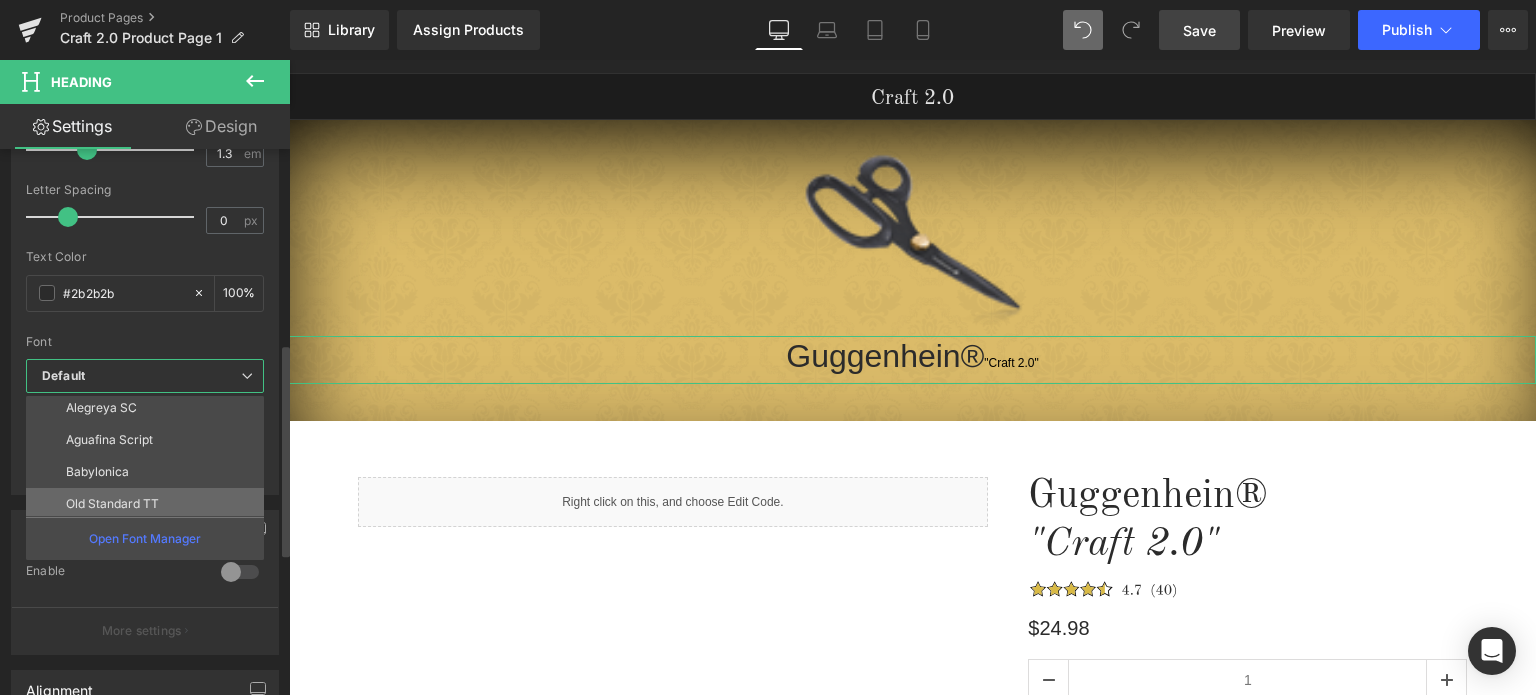 click on "Old Standard TT" at bounding box center (112, 504) 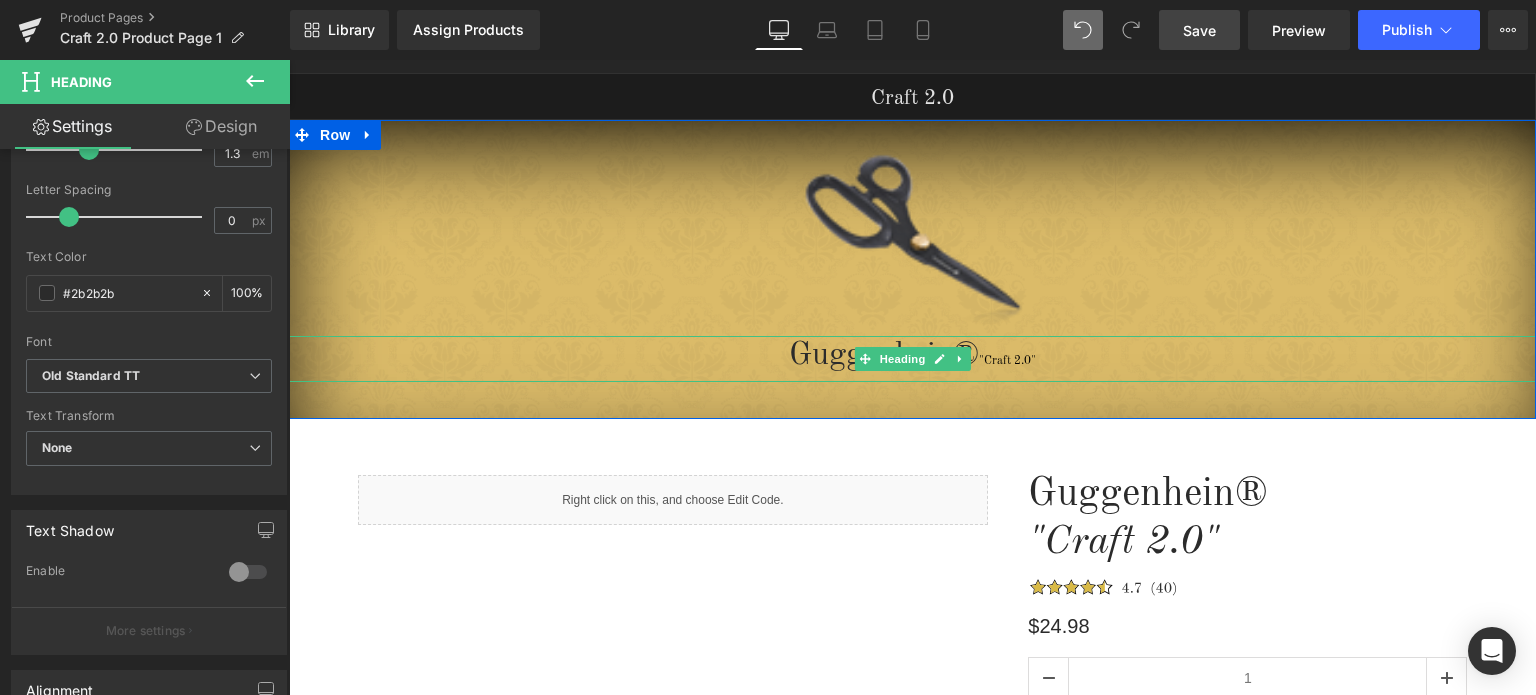 click on "Guggenhein®  "Craft 2.0"" at bounding box center [912, 359] 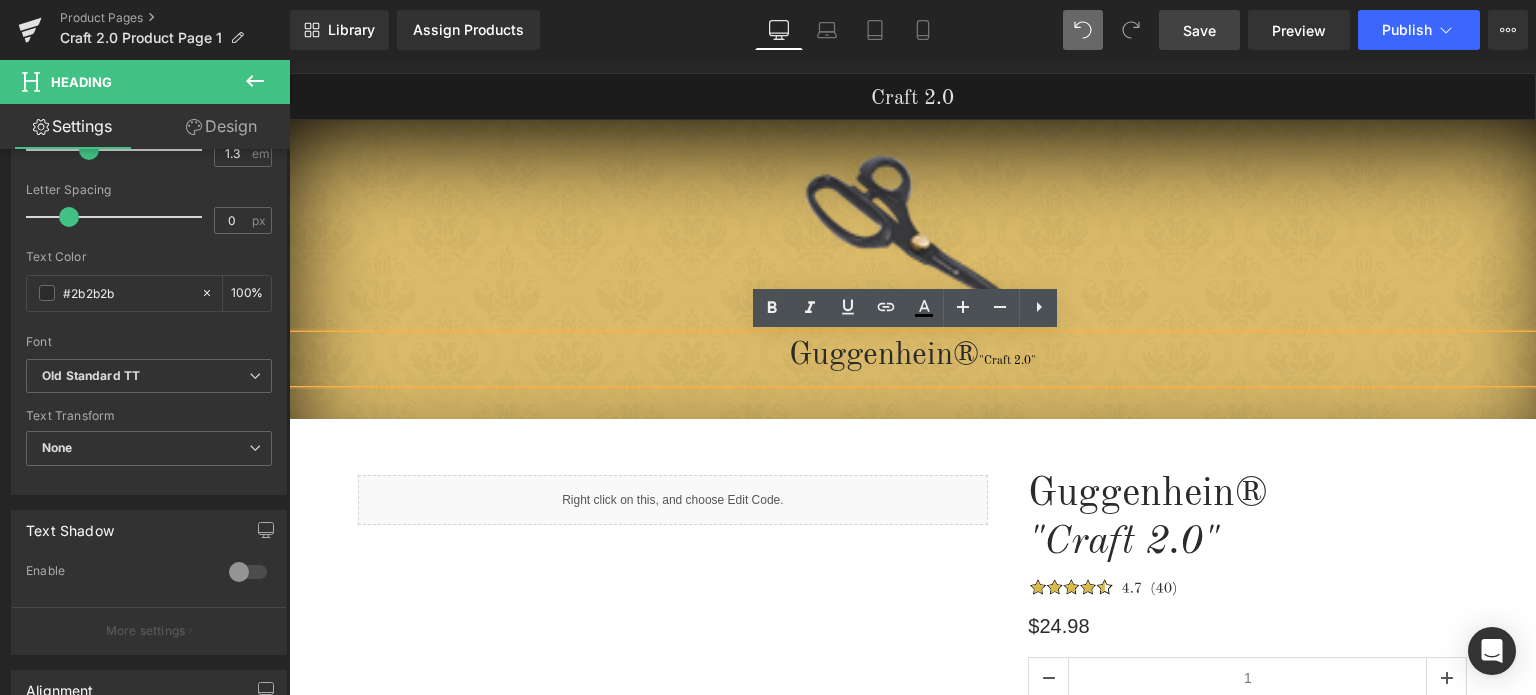 click on "Craft 2.0 Heading         Row         Craft 2.0 Heading         Row         Craft 2.0 Heading         Row         Craft 2.0 Heading         Row         Image         Guggenhein®  "Craft 2.0" Heading         Row         Image         Introducing: Heading         Craft 2.0 Heading
Row   37px   40px     Our Promise: Heading         Image
Try Craft 2.0.
Text Block       55px   55px Row         Liquid         Row         Guggenhein®   "Craft 2.0" Heading         Image         $24.98 Heading
1
(P) Quantity
Add To Cart — $24.98
(P) Cart Button
Product         Row         Free Heading" at bounding box center [912, 1175] 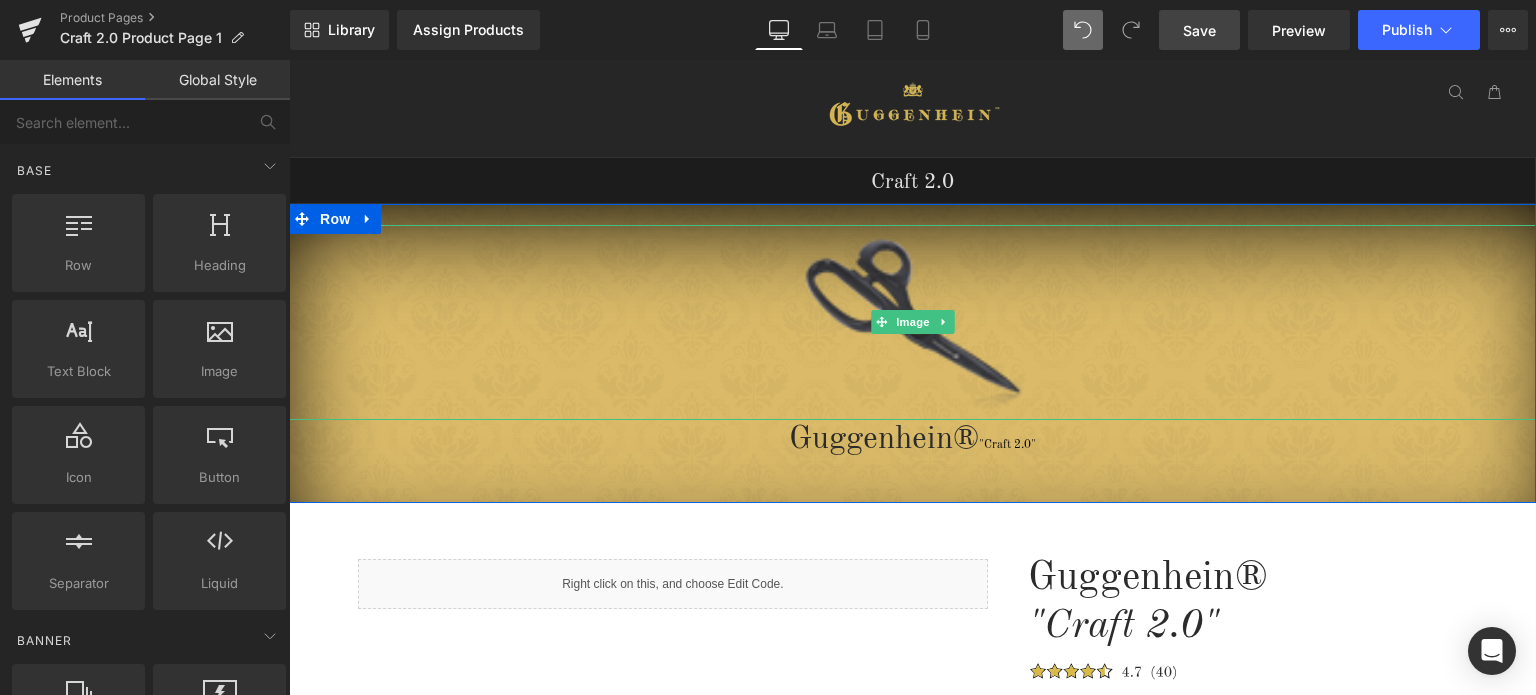 scroll, scrollTop: 0, scrollLeft: 0, axis: both 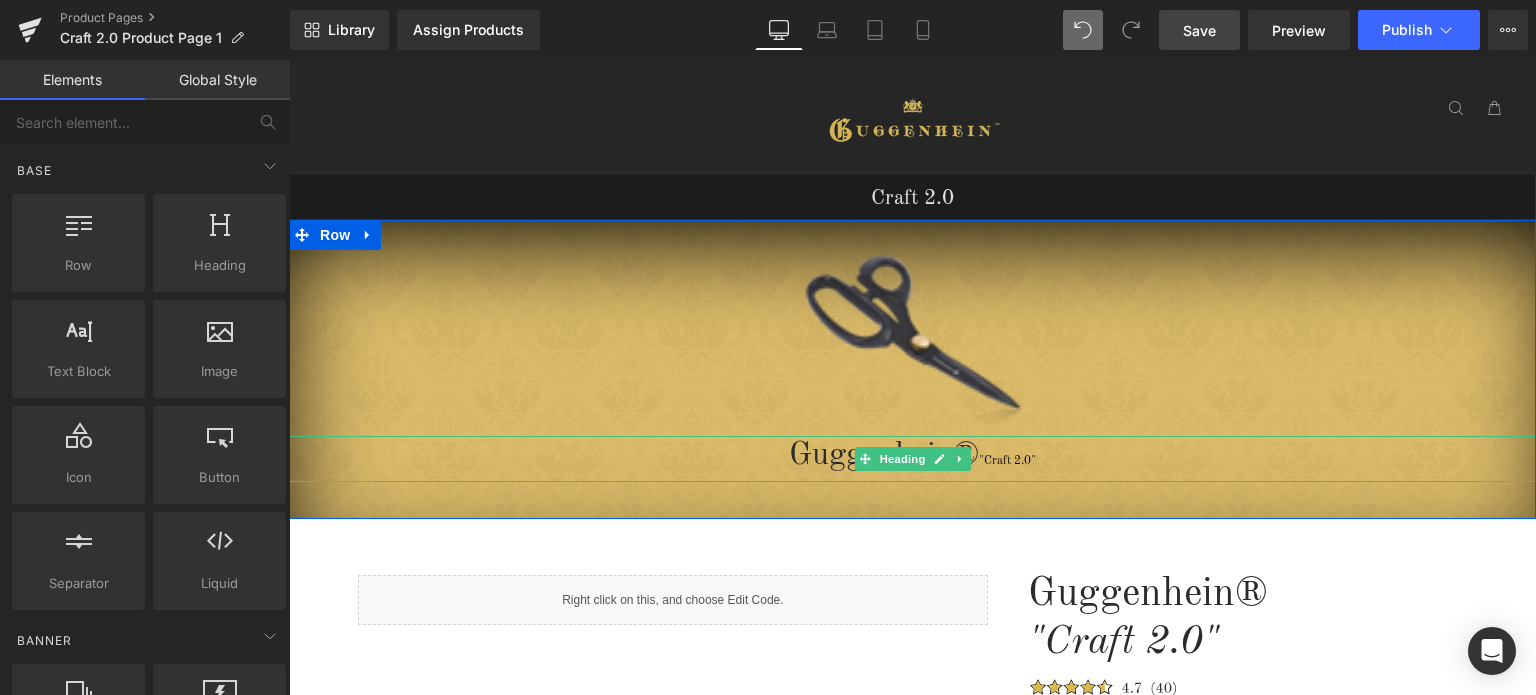 click on "Guggenhein®  "Craft 2.0"" at bounding box center [912, 459] 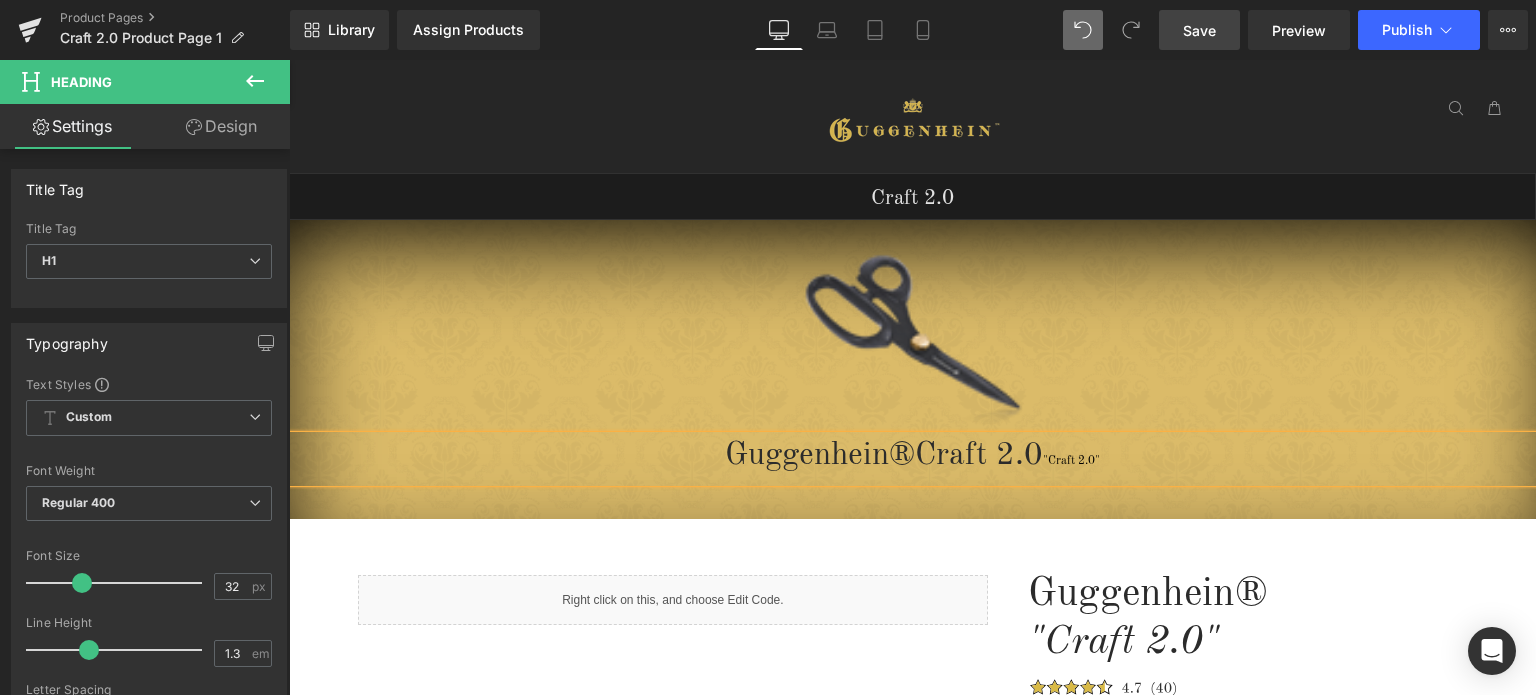 click on "Guggenhein®Craft 2.0  "Craft 2.0"" at bounding box center [912, 459] 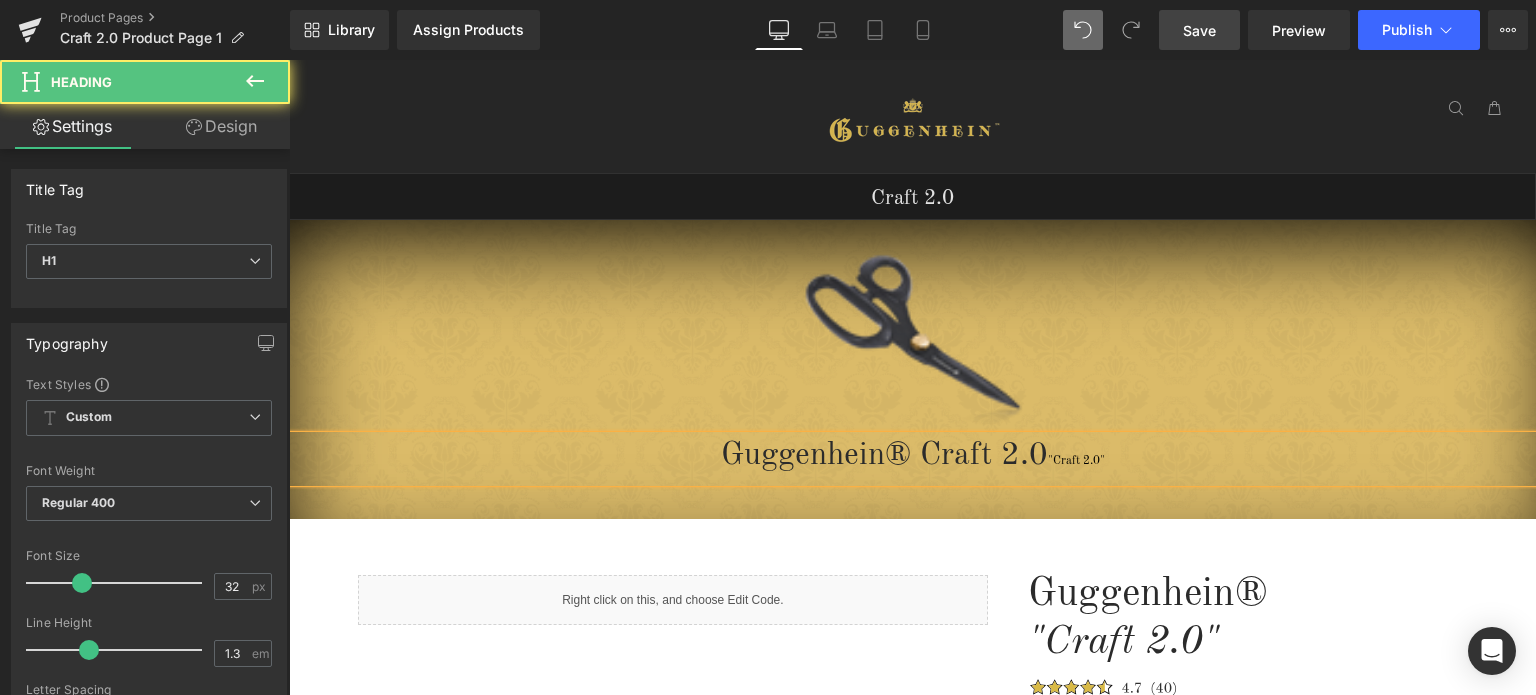 click on "Guggenhein® Craft 2.0  "Craft 2.0"" at bounding box center (912, 459) 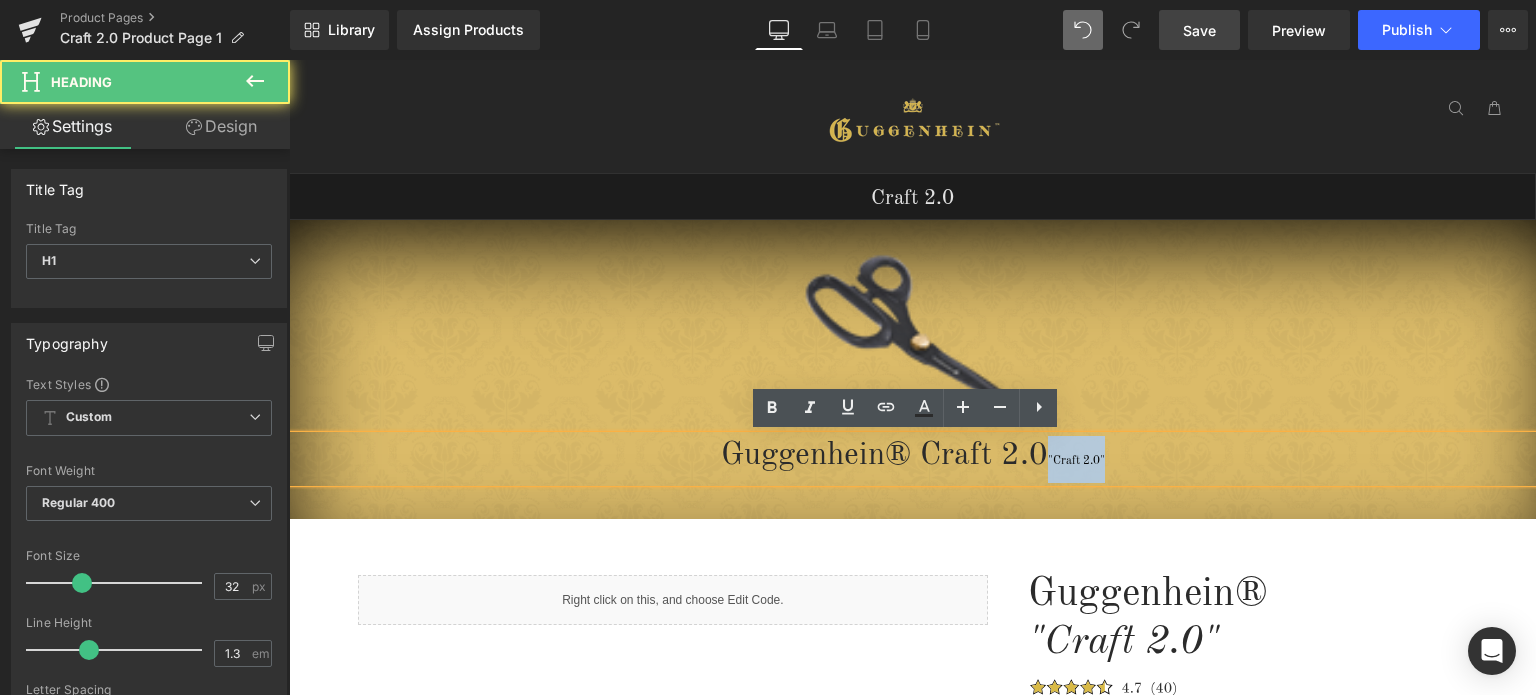 drag, startPoint x: 1038, startPoint y: 457, endPoint x: 1121, endPoint y: 465, distance: 83.38465 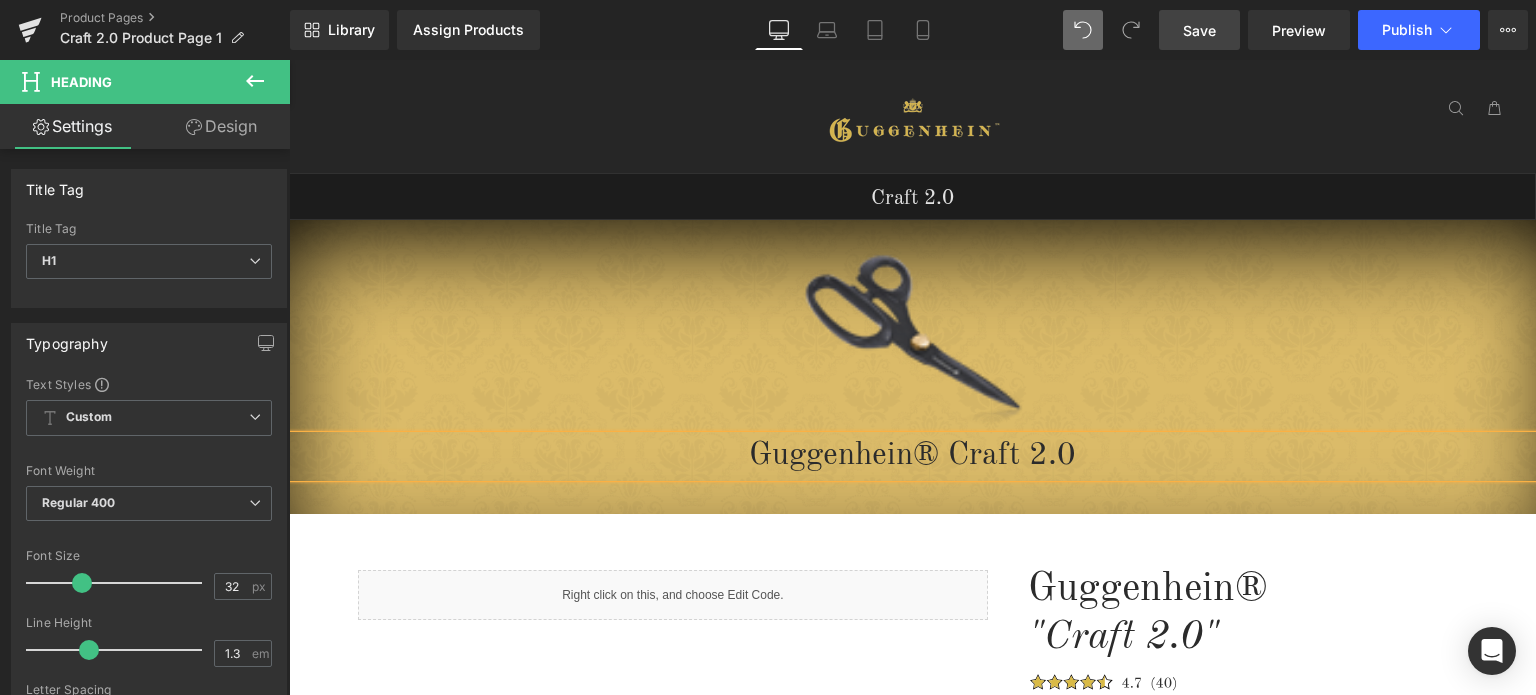 click on "Craft 2.0 Heading         Row         Craft 2.0 Heading         Row         Craft 2.0 Heading         Row         Craft 2.0 Heading         Row         Image         Guggenhein®  "Craft 2.0" Heading         Row         Image         Introducing: Heading         Craft 2.0 Heading
Row   37px   40px     Our Promise: Heading         Image
Try Craft 2.0.
Text Block       55px   55px Row         Liquid         Row         Guggenhein®   "Craft 2.0" Heading         Image         $24.98 Heading
1
(P) Quantity
Add To Cart — $24.98
(P) Cart Button
Product         Row         Free Heading" at bounding box center [912, 1273] 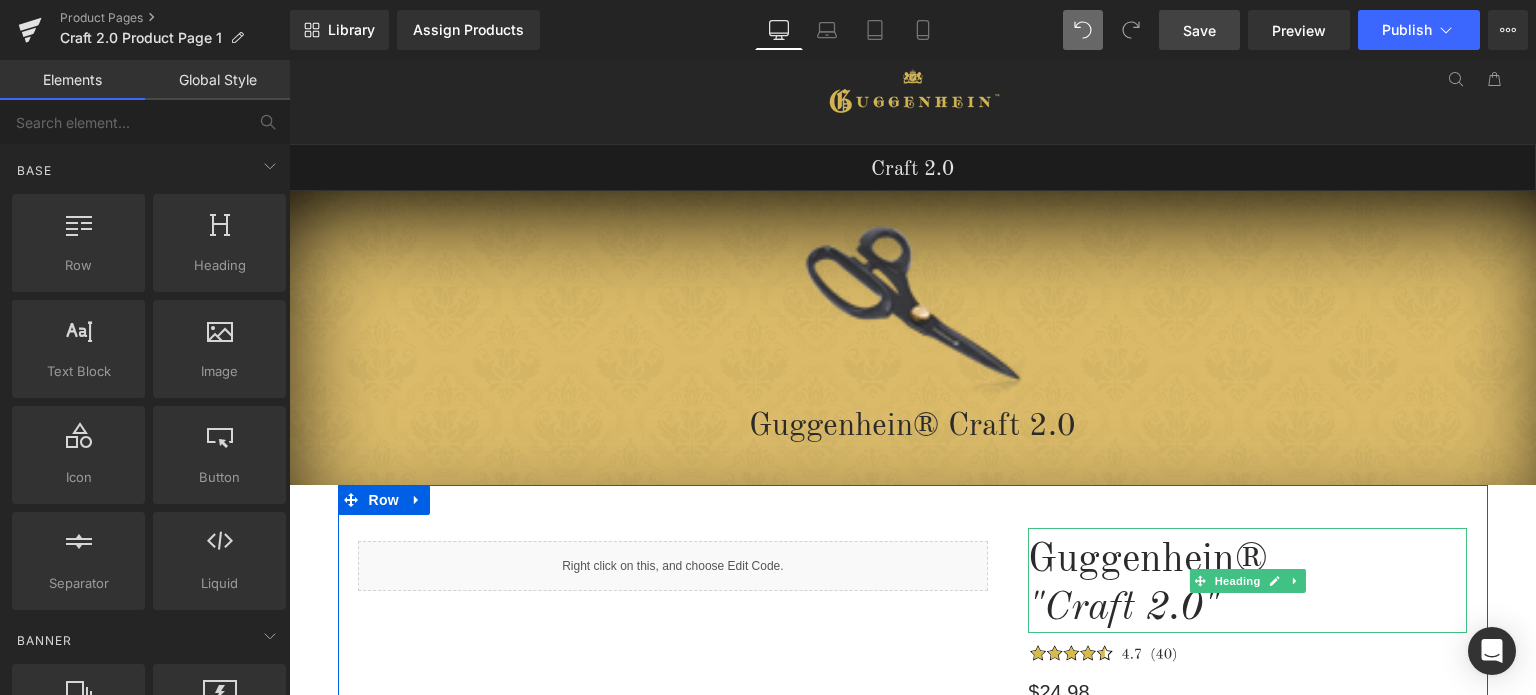 scroll, scrollTop: 0, scrollLeft: 0, axis: both 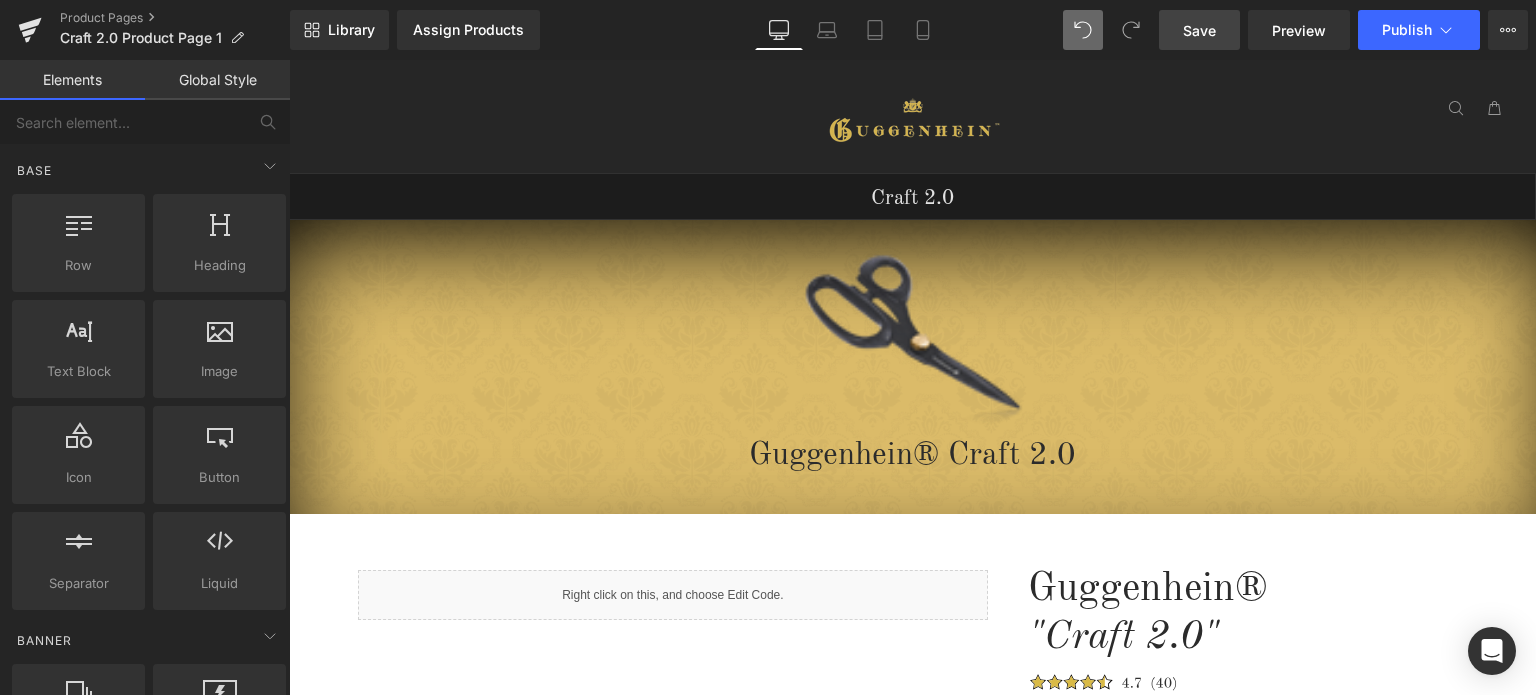 click on "Save" at bounding box center (1199, 30) 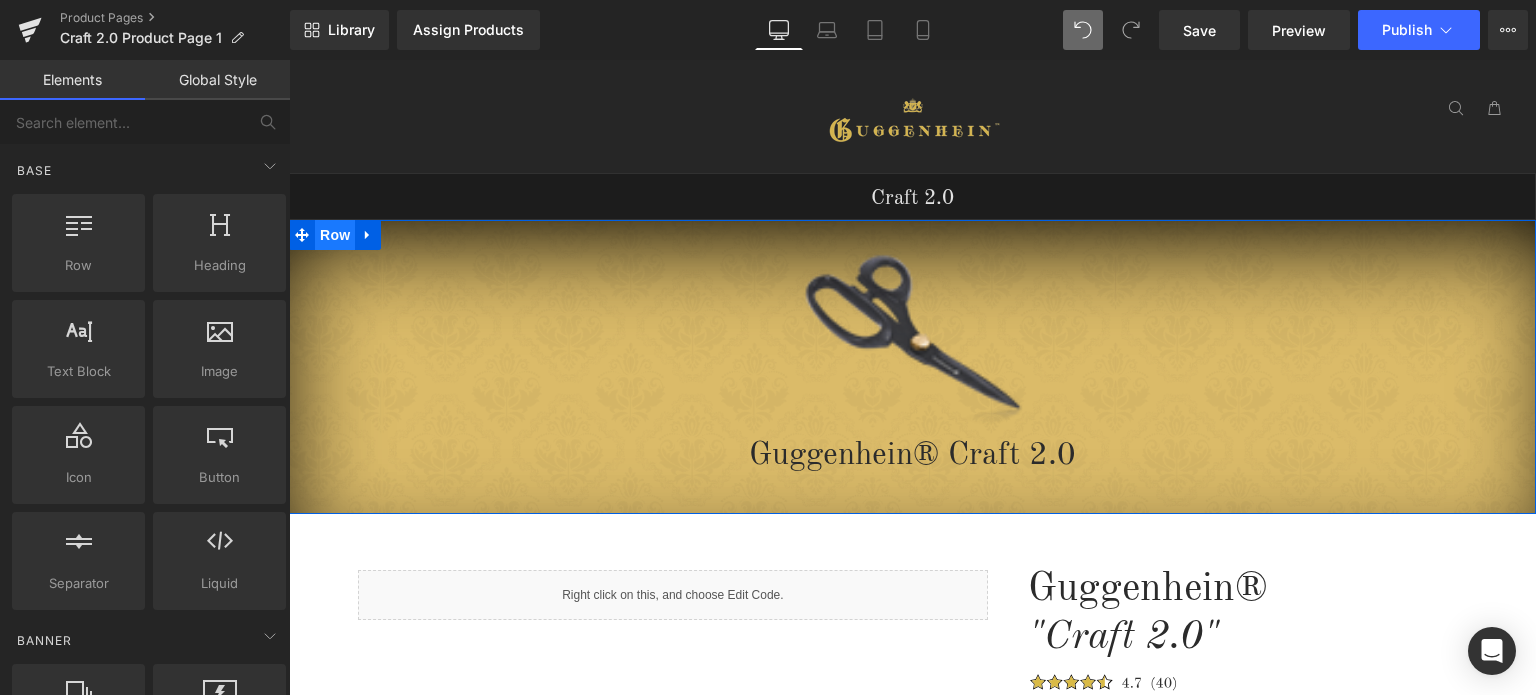 click on "Row" at bounding box center (335, 235) 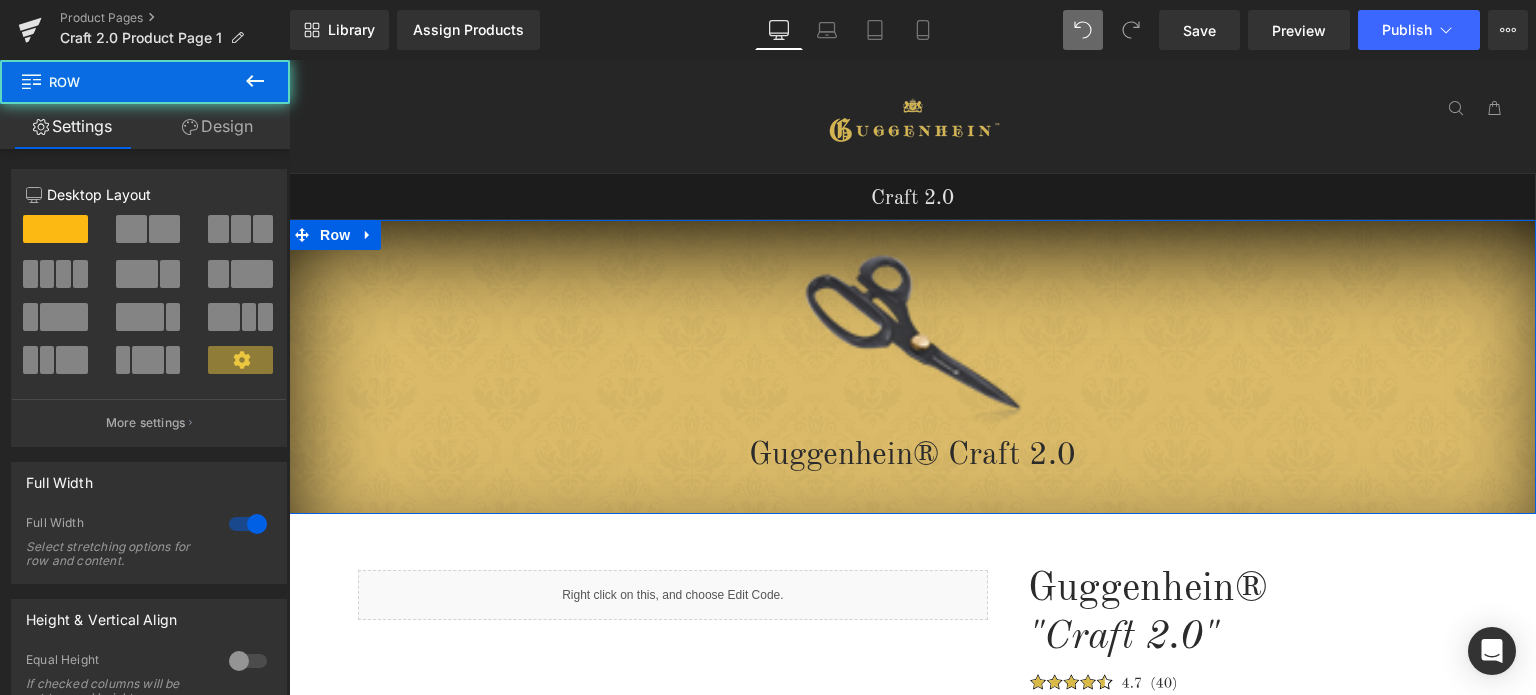 click on "Design" at bounding box center [217, 126] 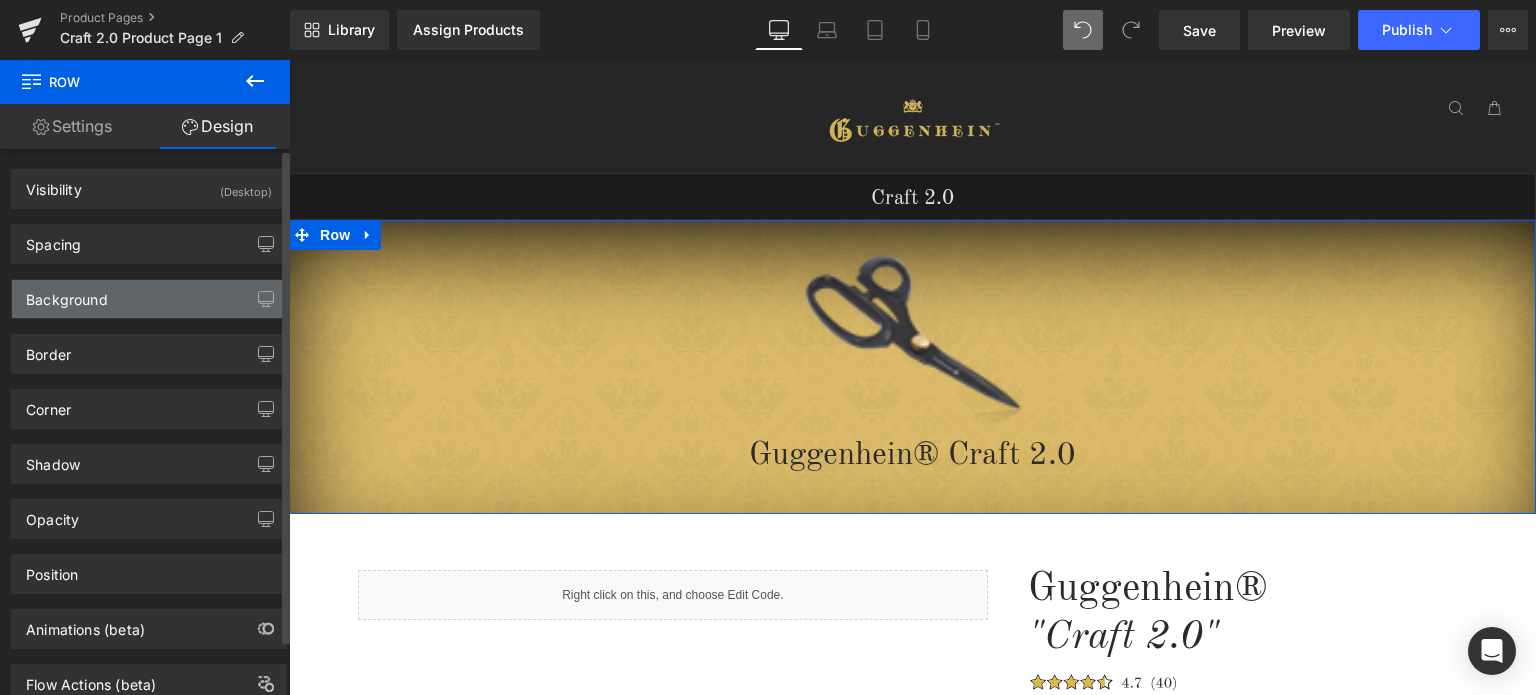 click on "Background" at bounding box center (149, 299) 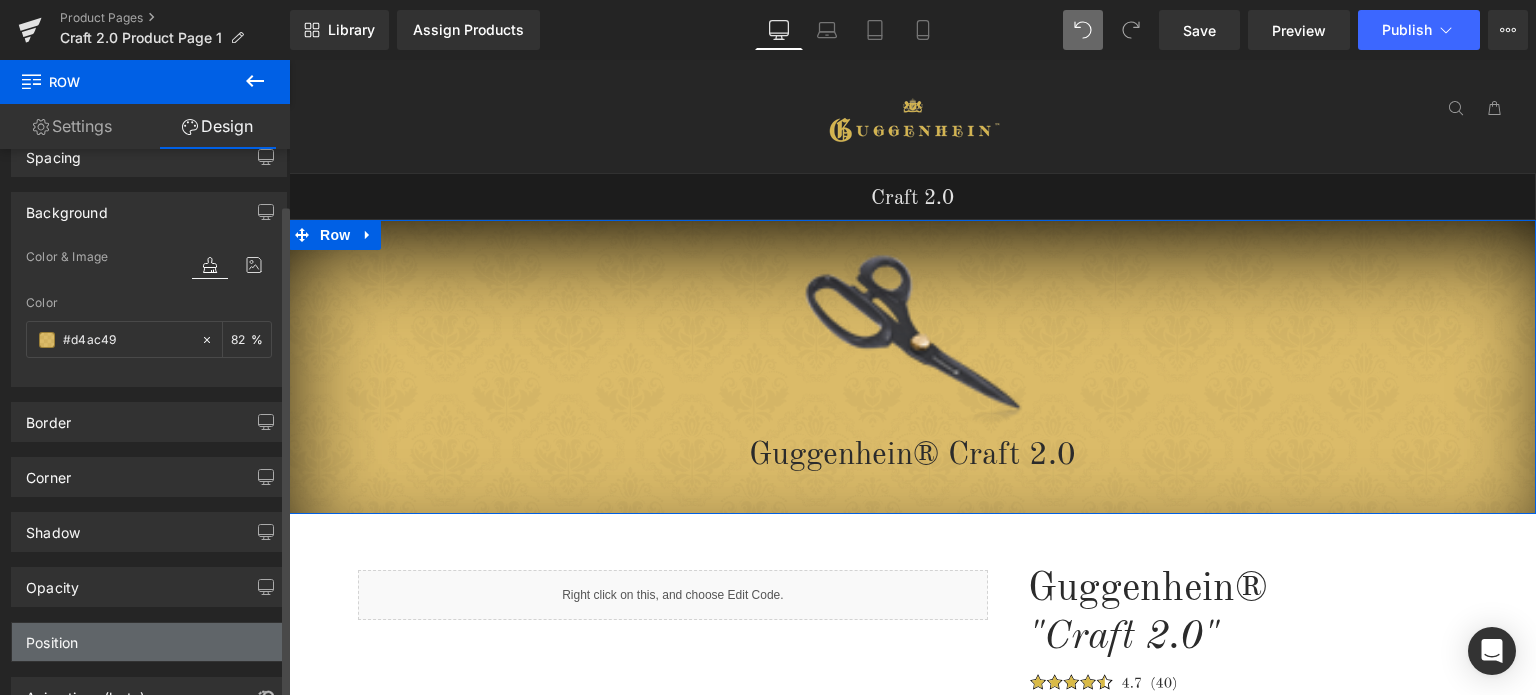 scroll, scrollTop: 200, scrollLeft: 0, axis: vertical 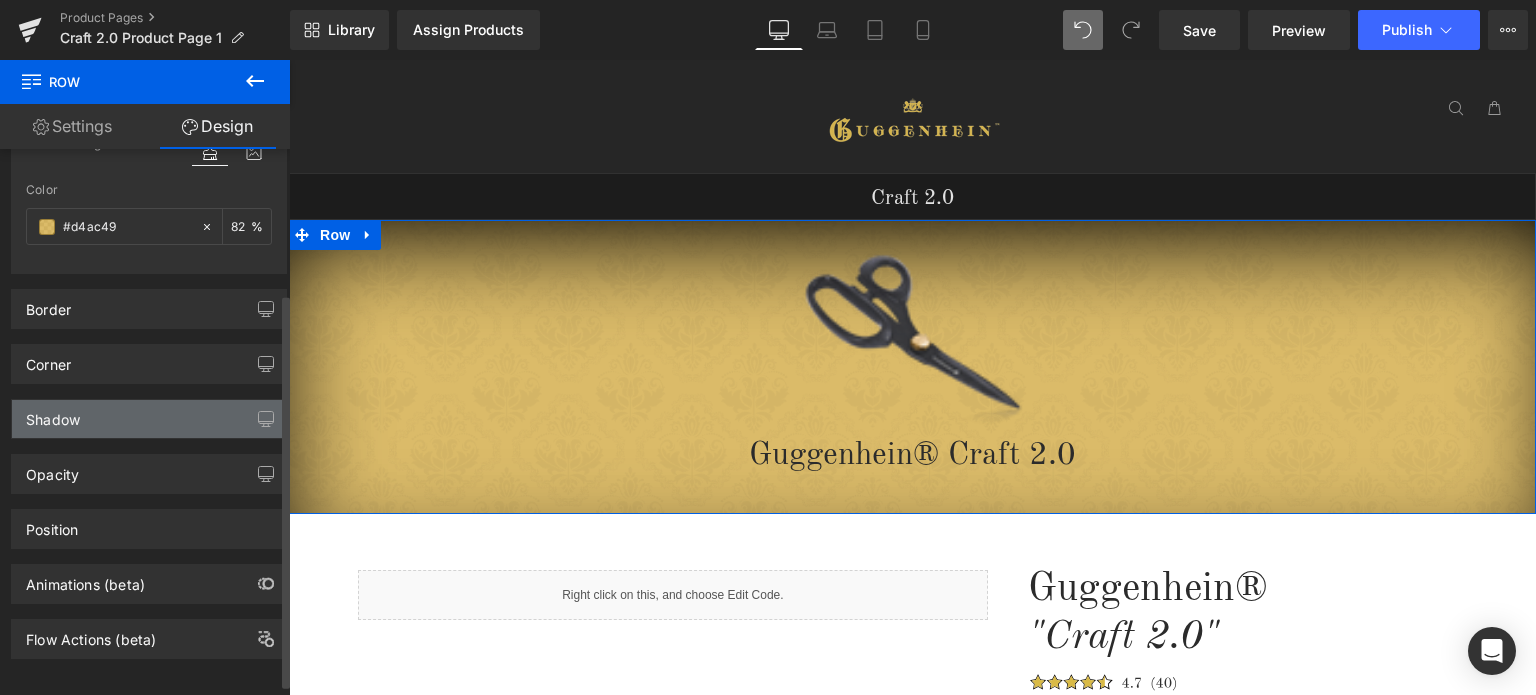 click on "Shadow" at bounding box center [149, 419] 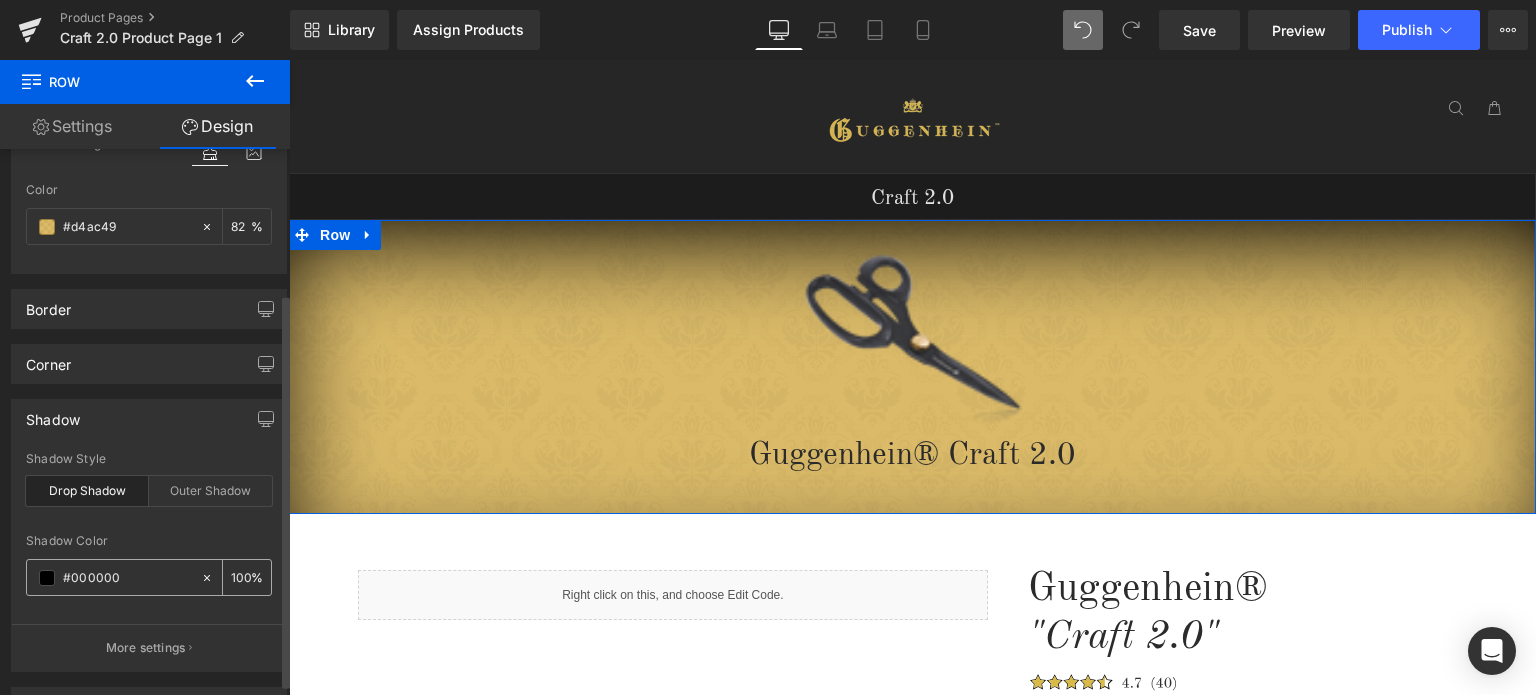 click at bounding box center (47, 578) 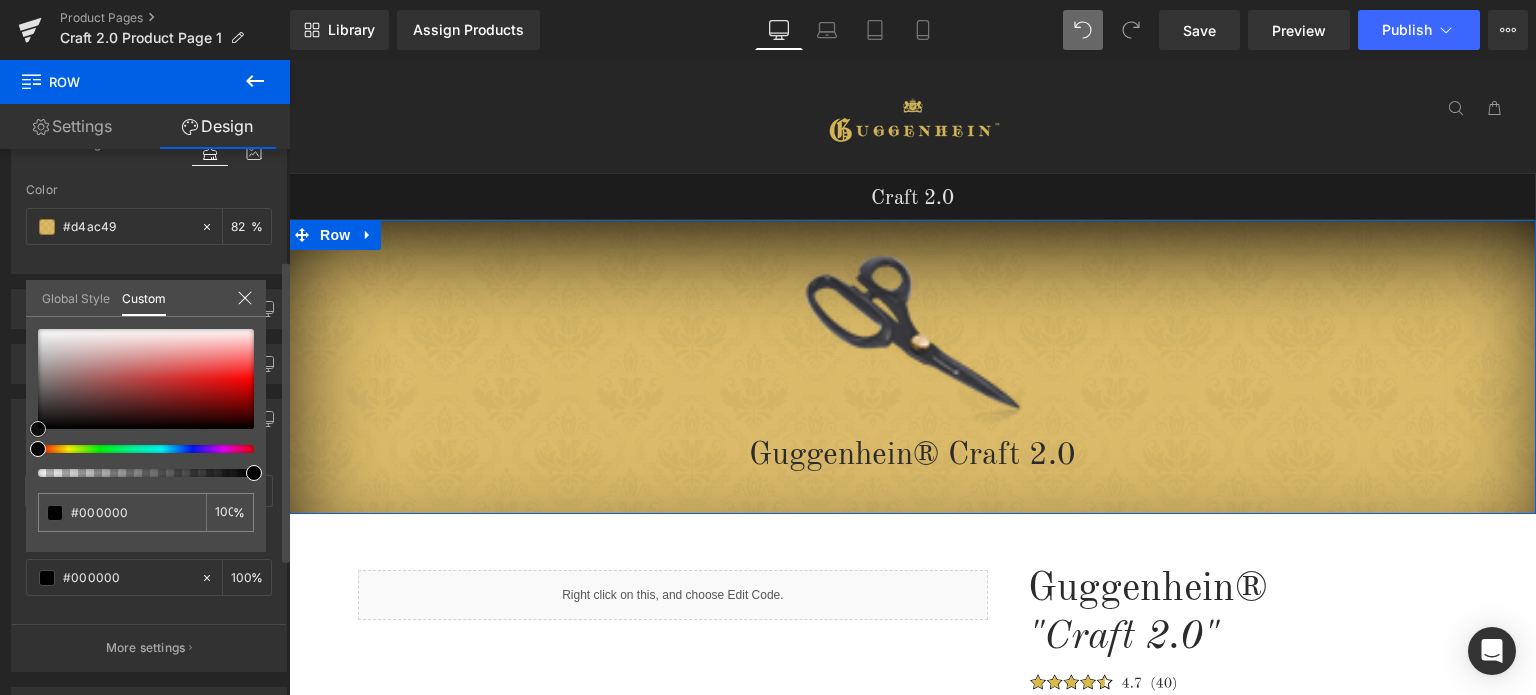 drag, startPoint x: 53, startPoint y: 345, endPoint x: 0, endPoint y: 449, distance: 116.72617 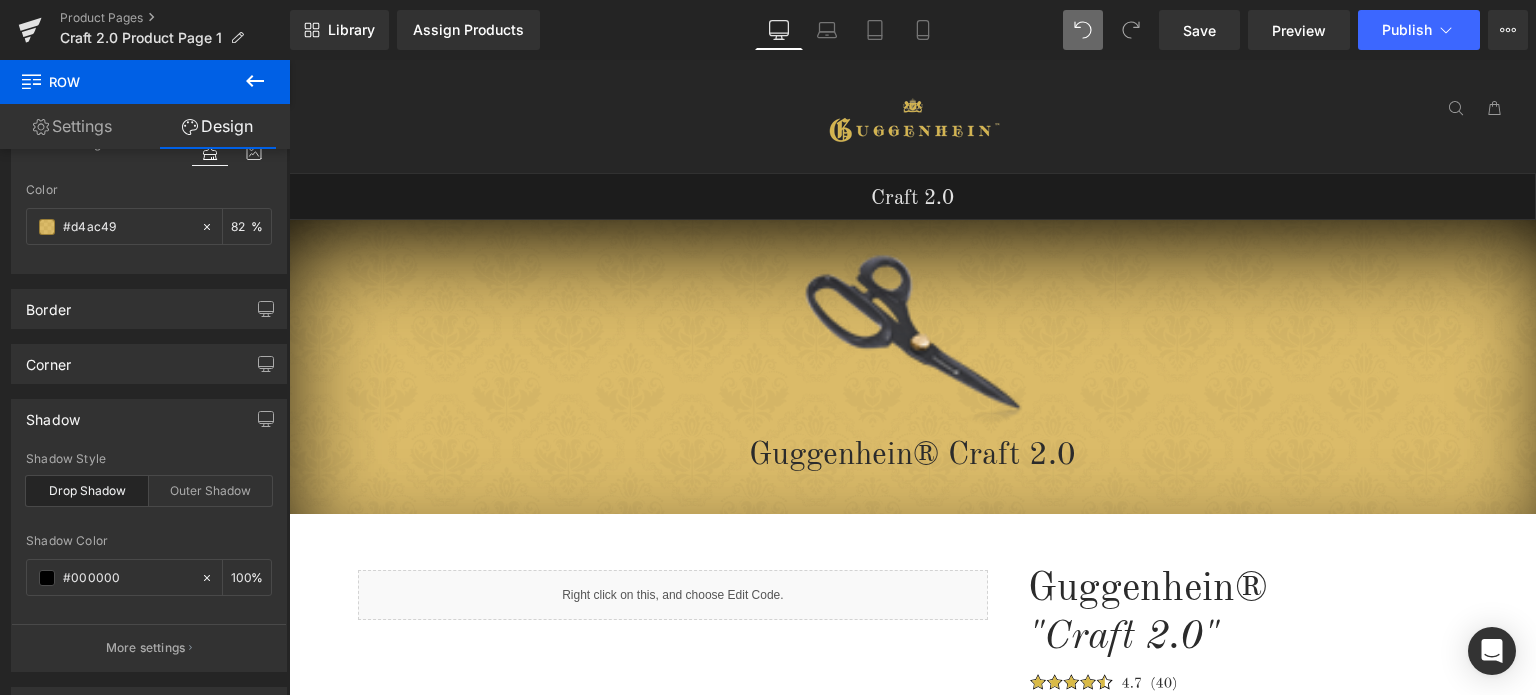 click on "Guggenhein
0
SHOPPING CART
CLOSE
No Products in the Cart
. . .
TOTAL:
$0.00
PROCEED TO CHECKOUT  X" at bounding box center [912, 1241] 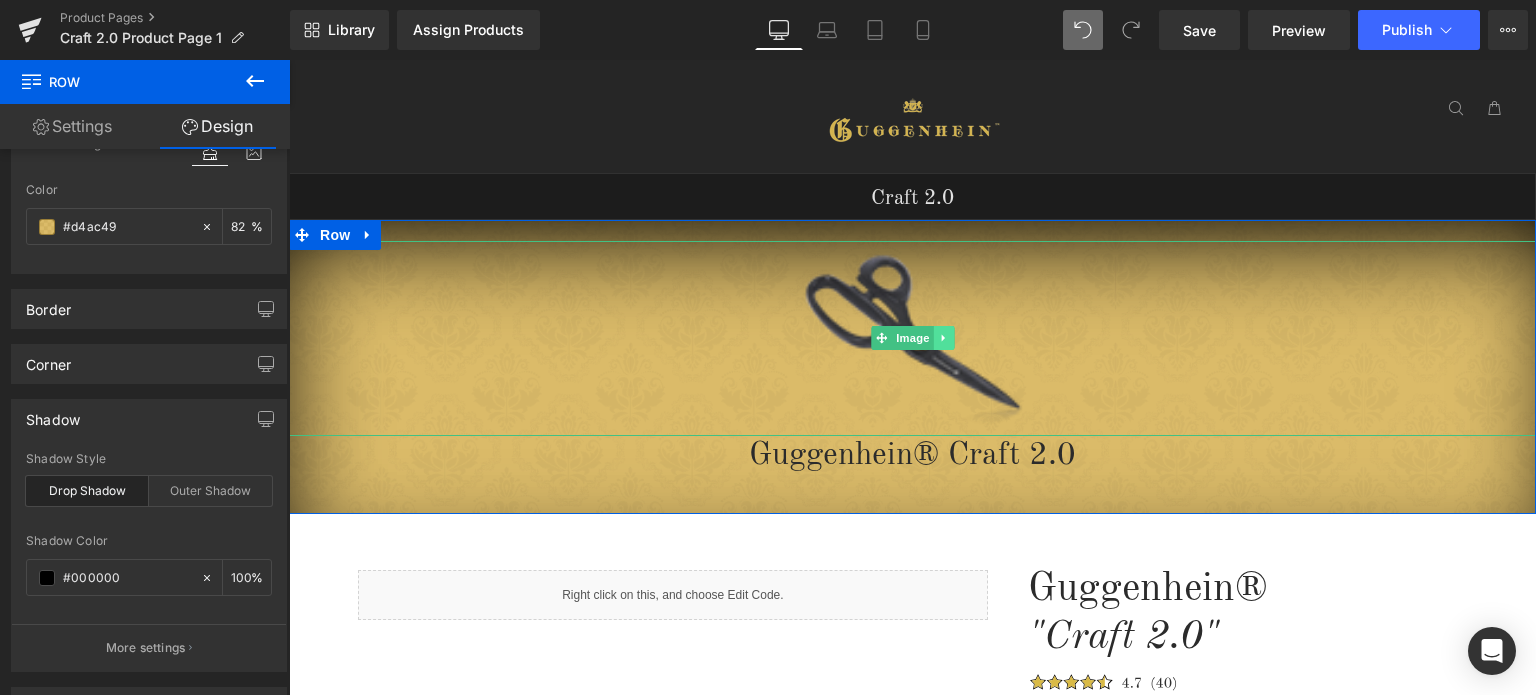 click 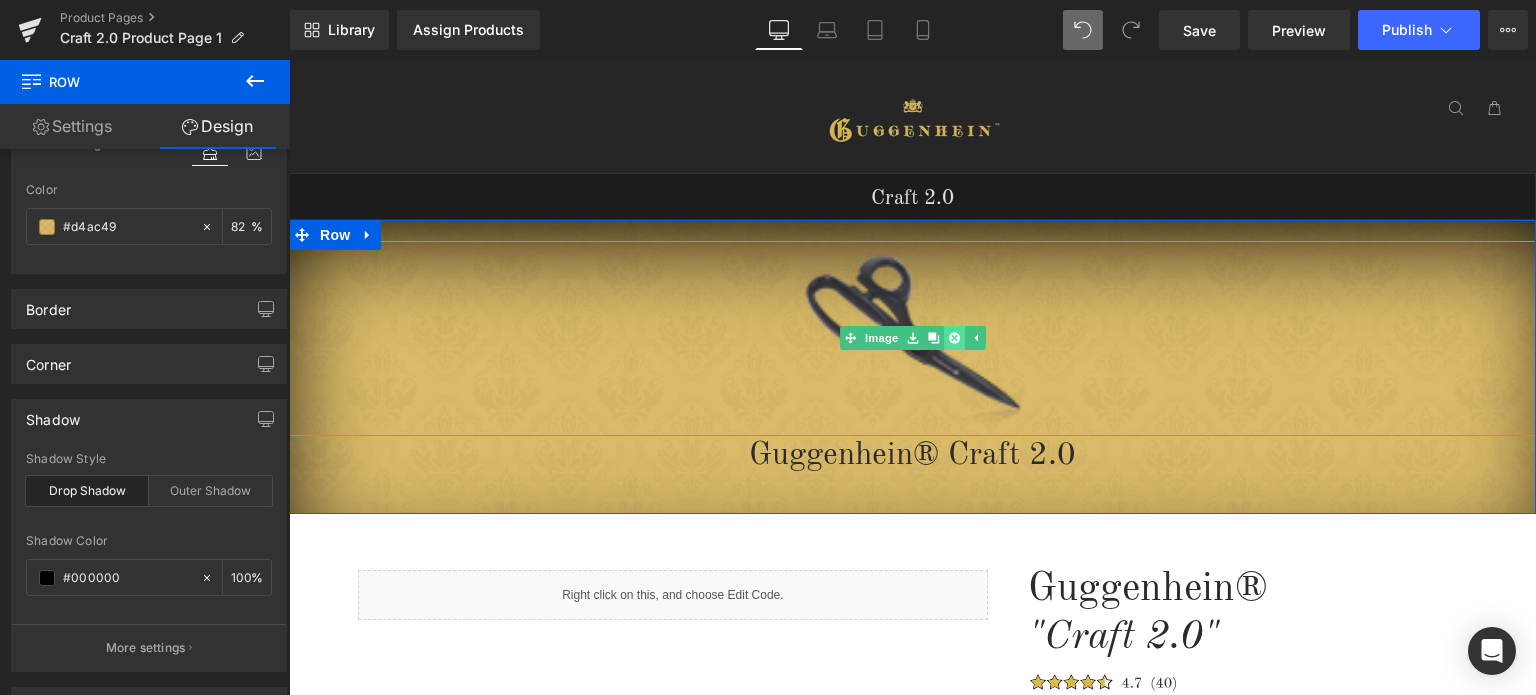 click 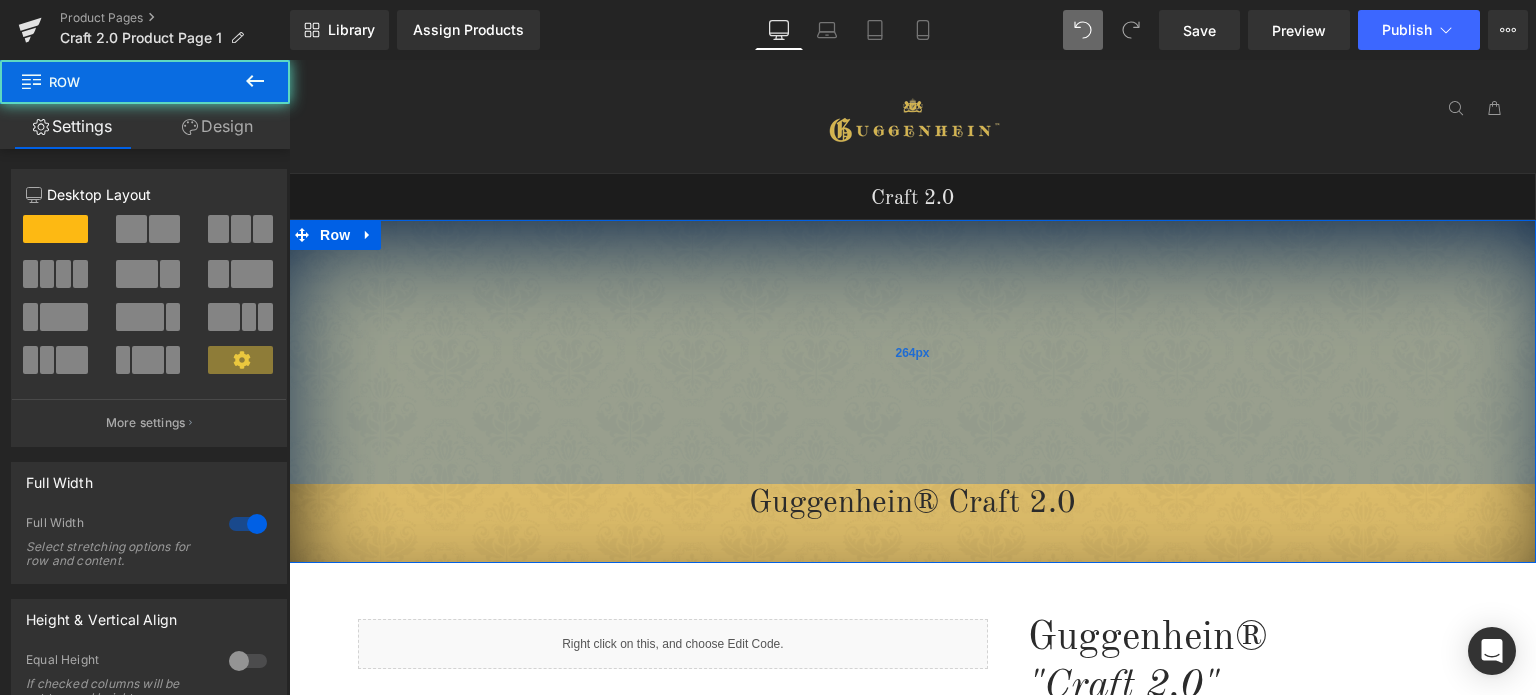 drag, startPoint x: 1073, startPoint y: 224, endPoint x: 1079, endPoint y: 467, distance: 243.07407 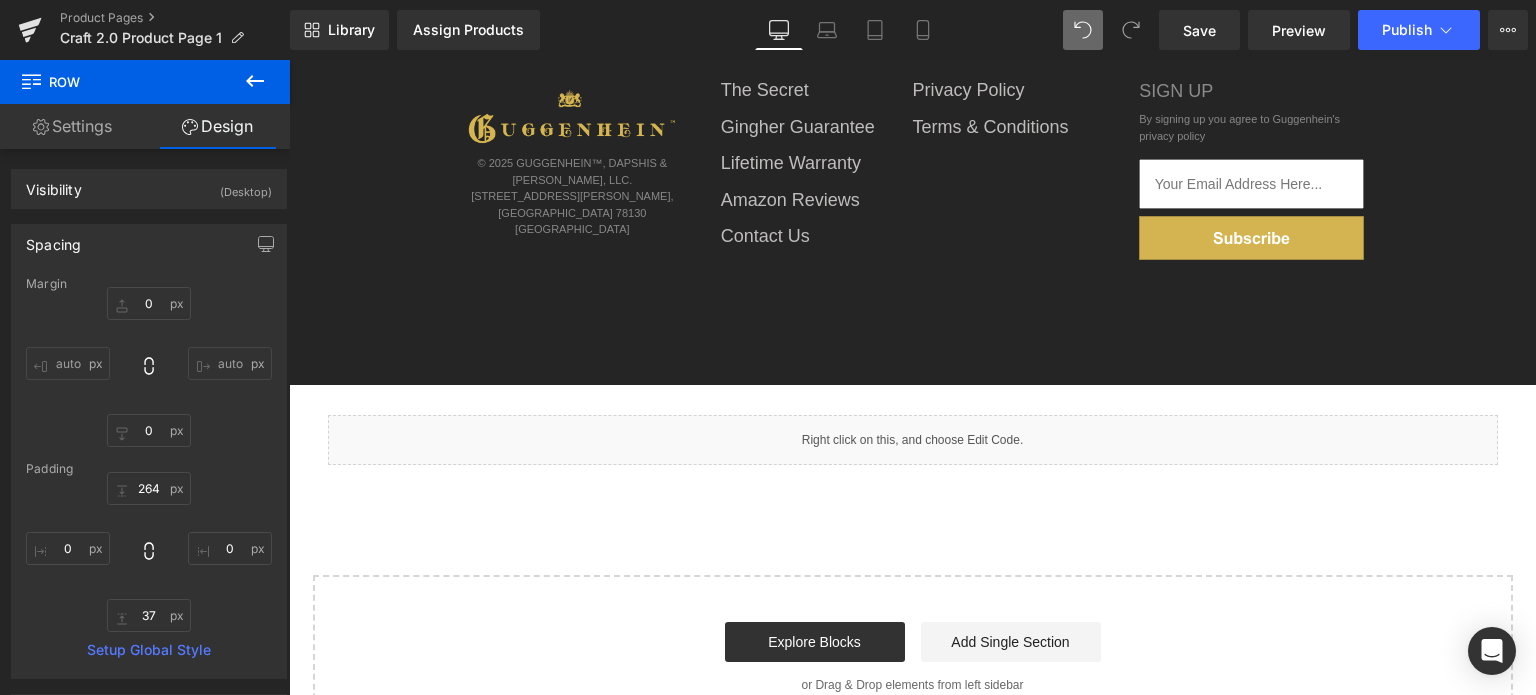 scroll, scrollTop: 1775, scrollLeft: 0, axis: vertical 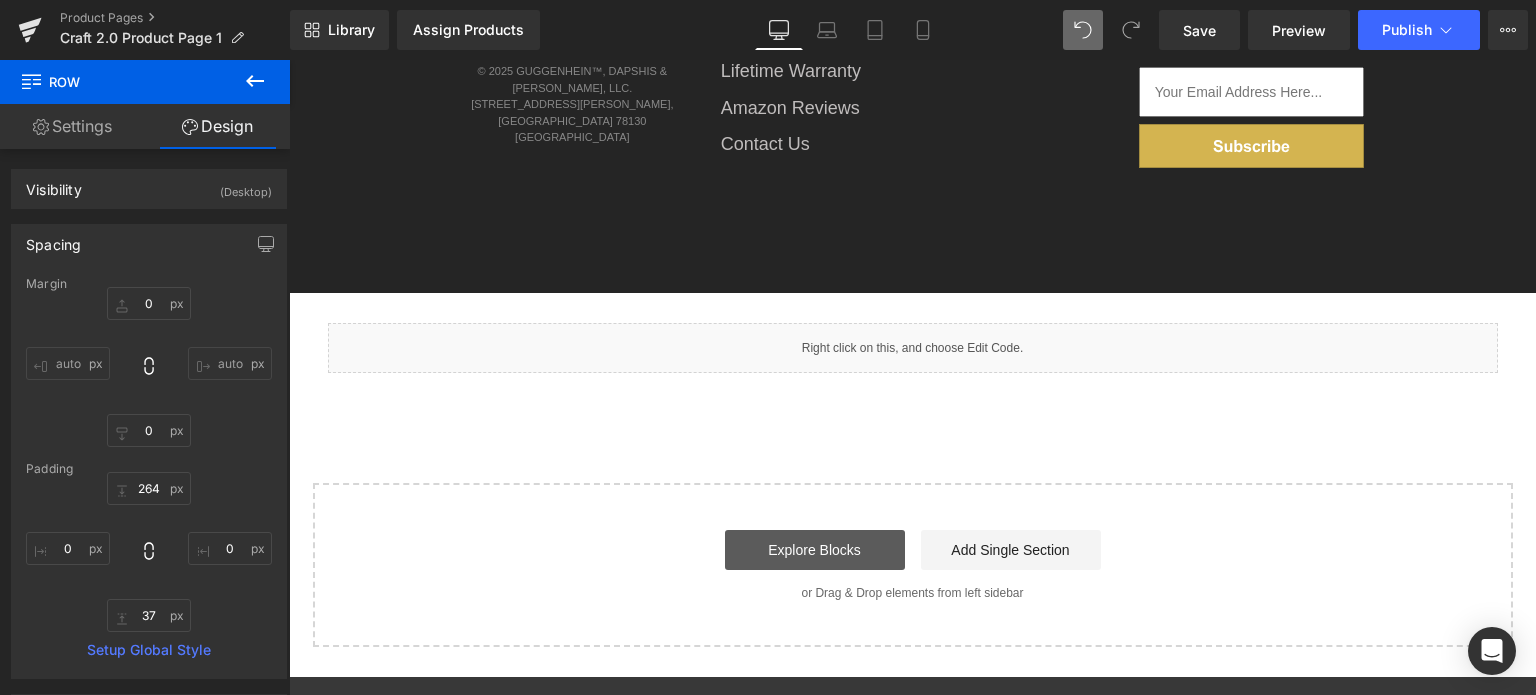 click on "Explore Blocks" at bounding box center [815, 550] 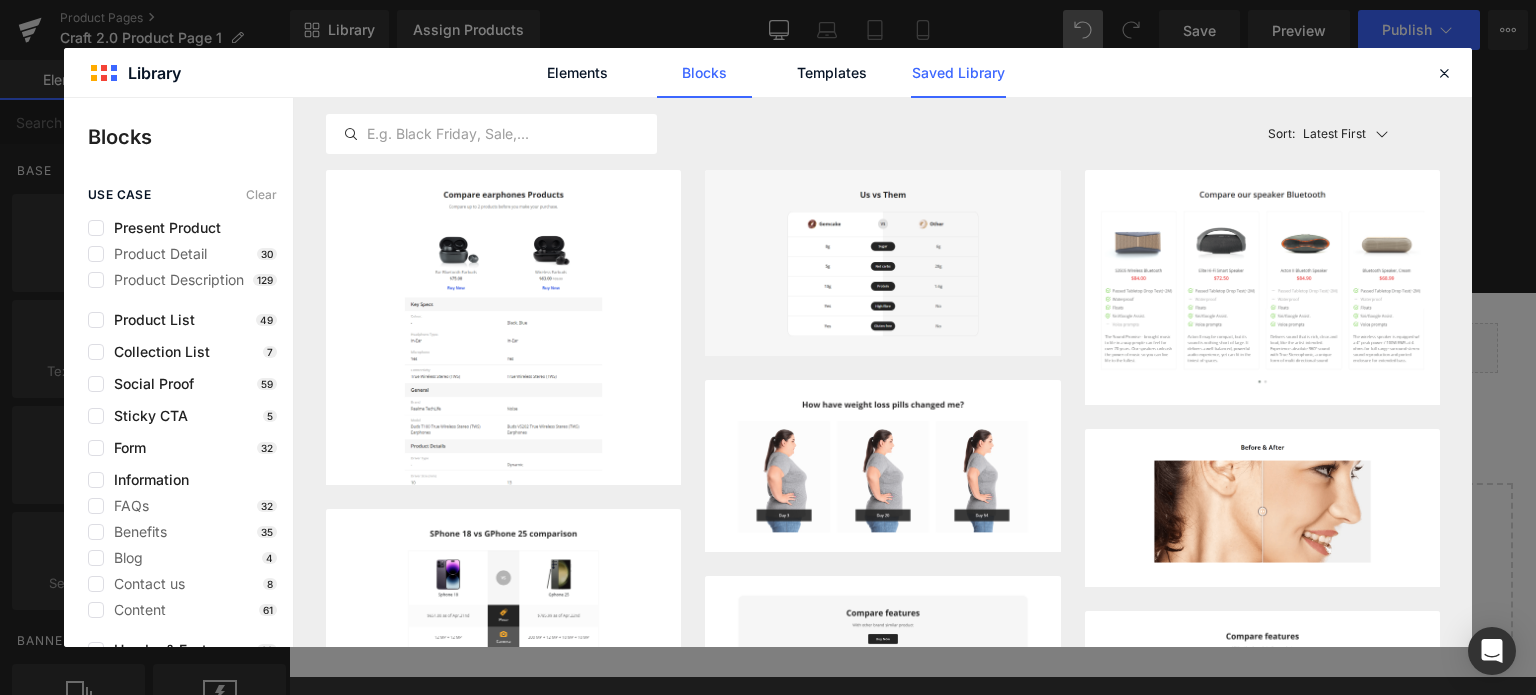 click on "Saved Library" 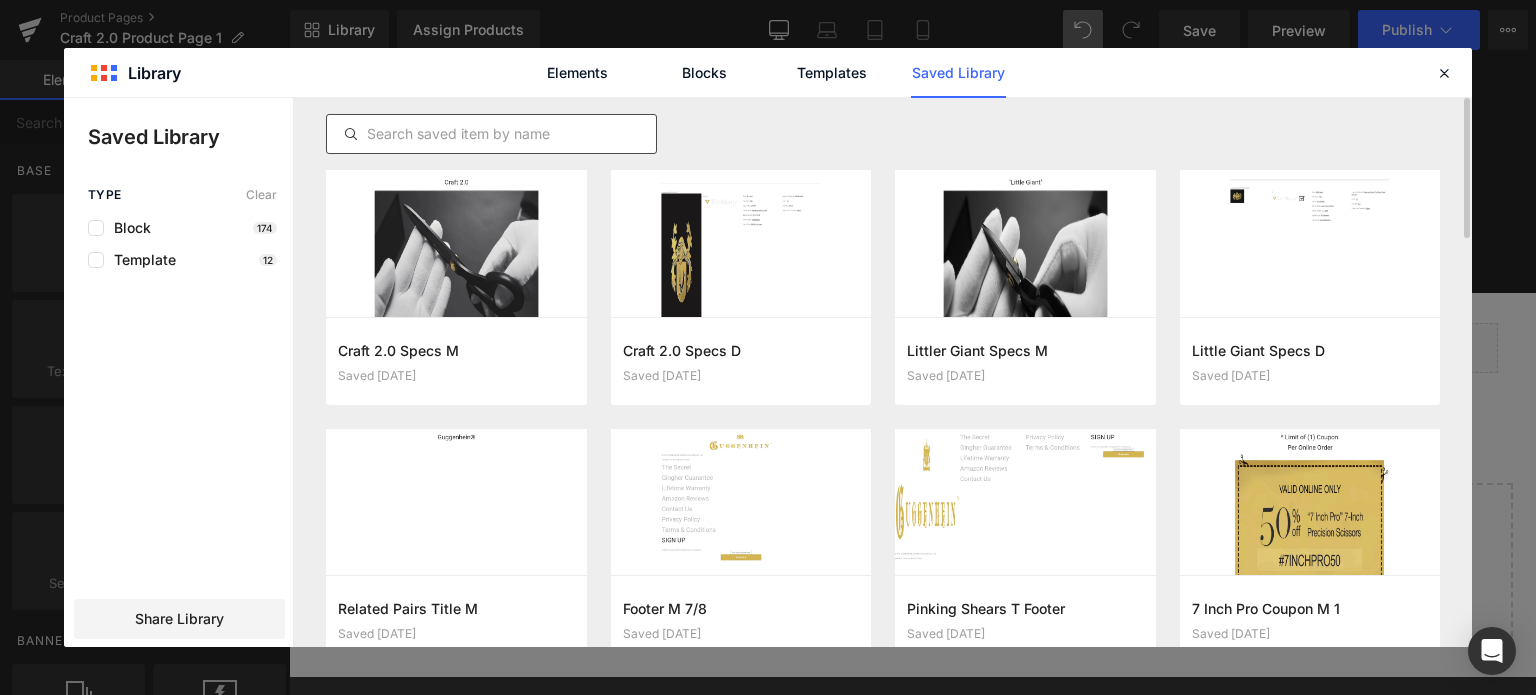 click at bounding box center [491, 134] 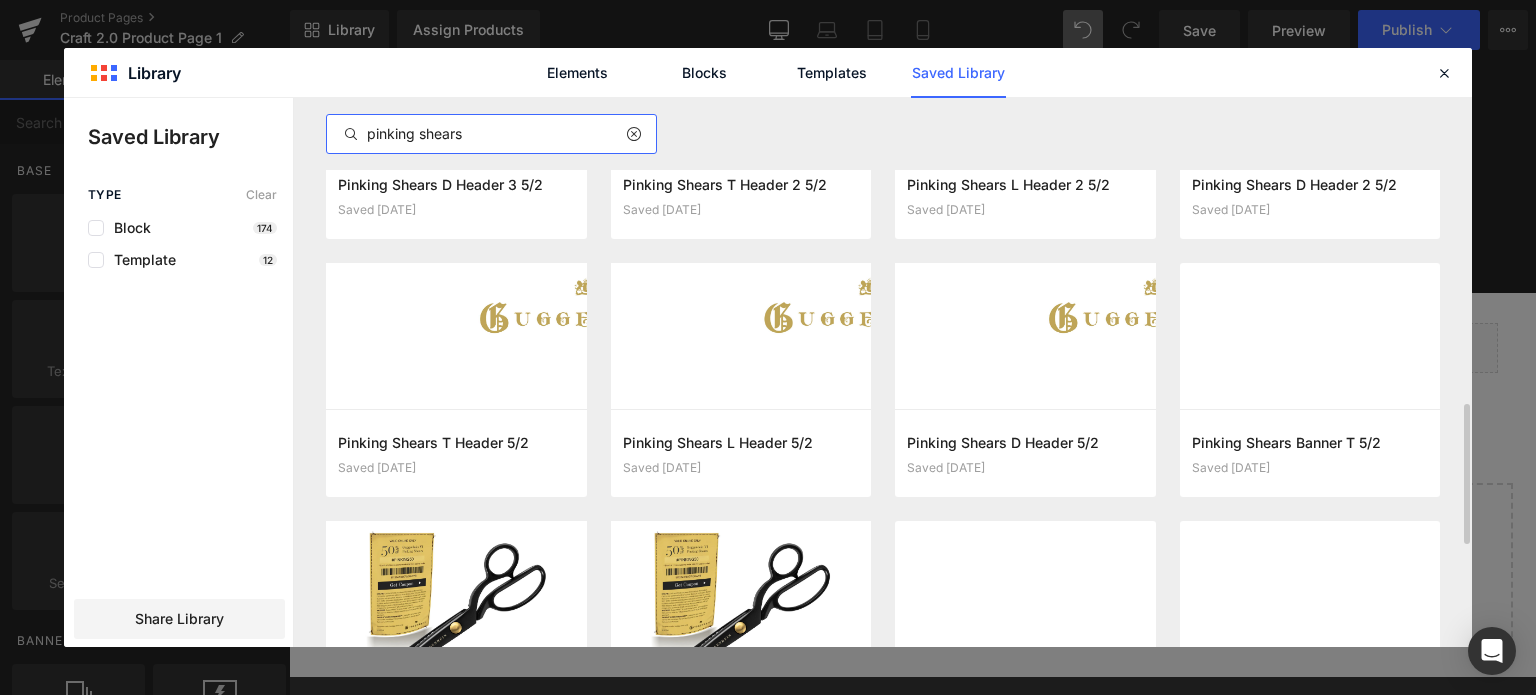 scroll, scrollTop: 1450, scrollLeft: 0, axis: vertical 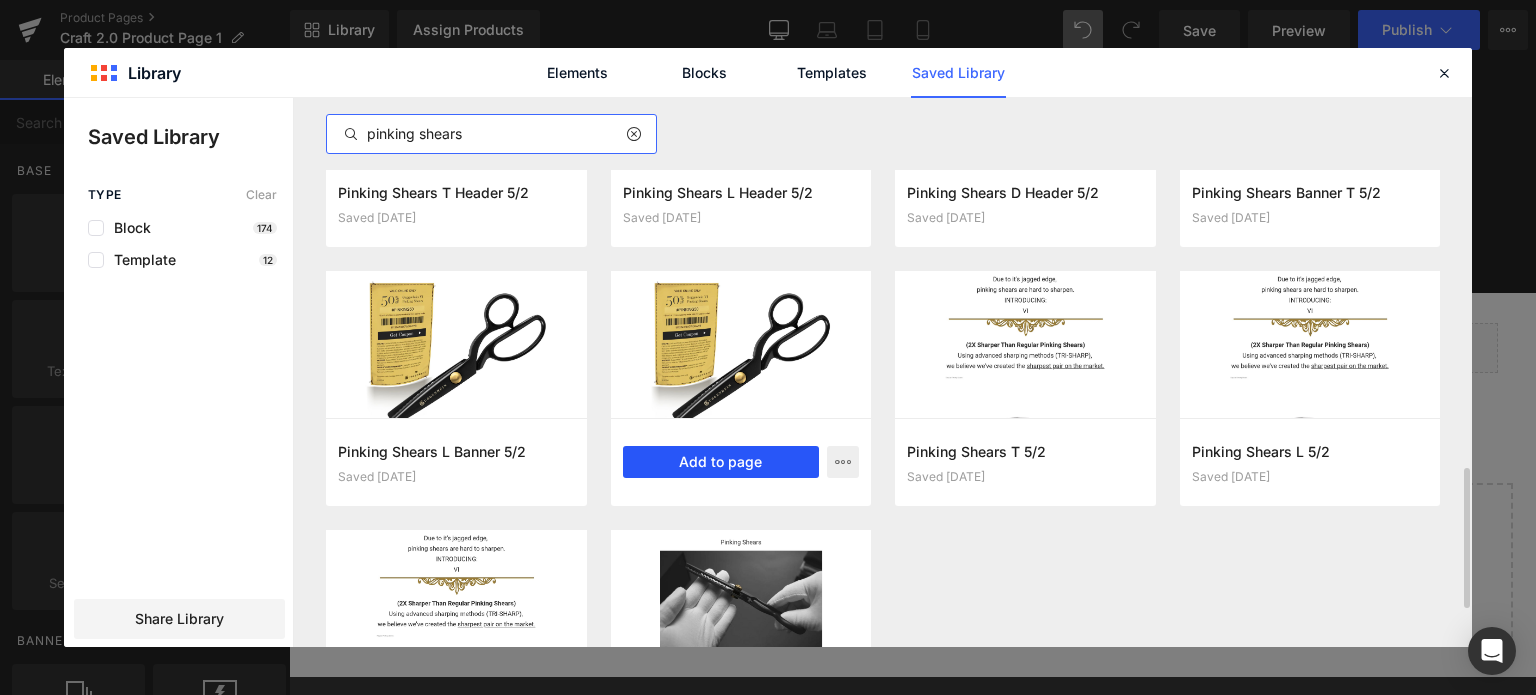 click on "Add to page" at bounding box center [721, 462] 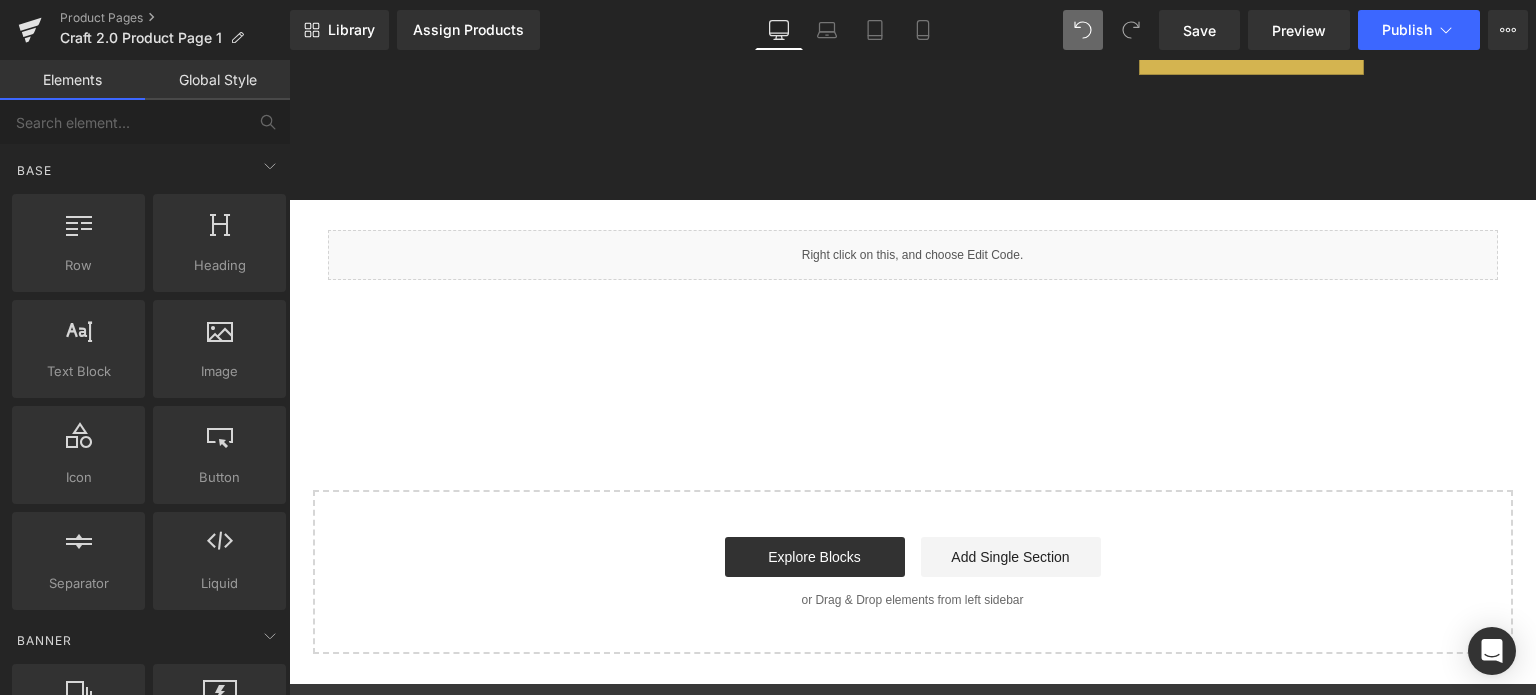 scroll, scrollTop: 1875, scrollLeft: 0, axis: vertical 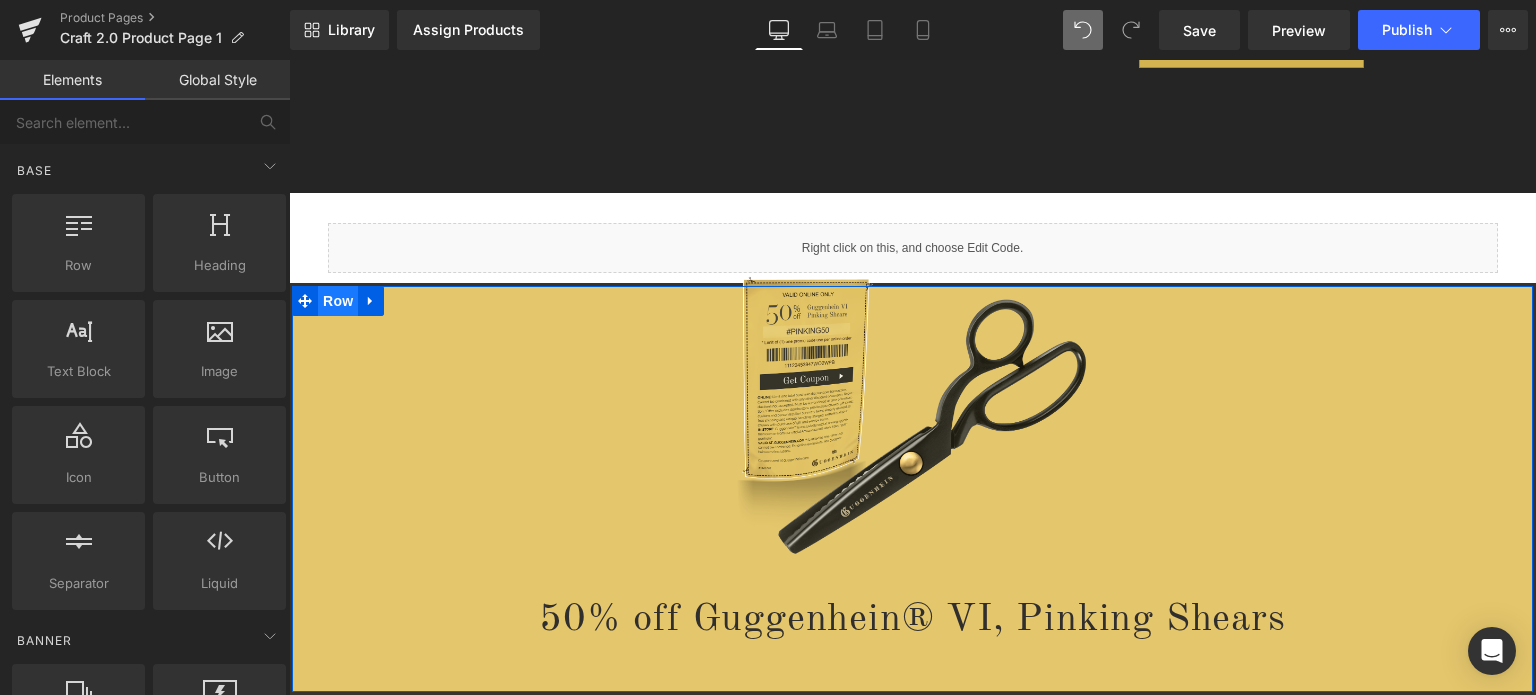 click on "Row" at bounding box center (338, 301) 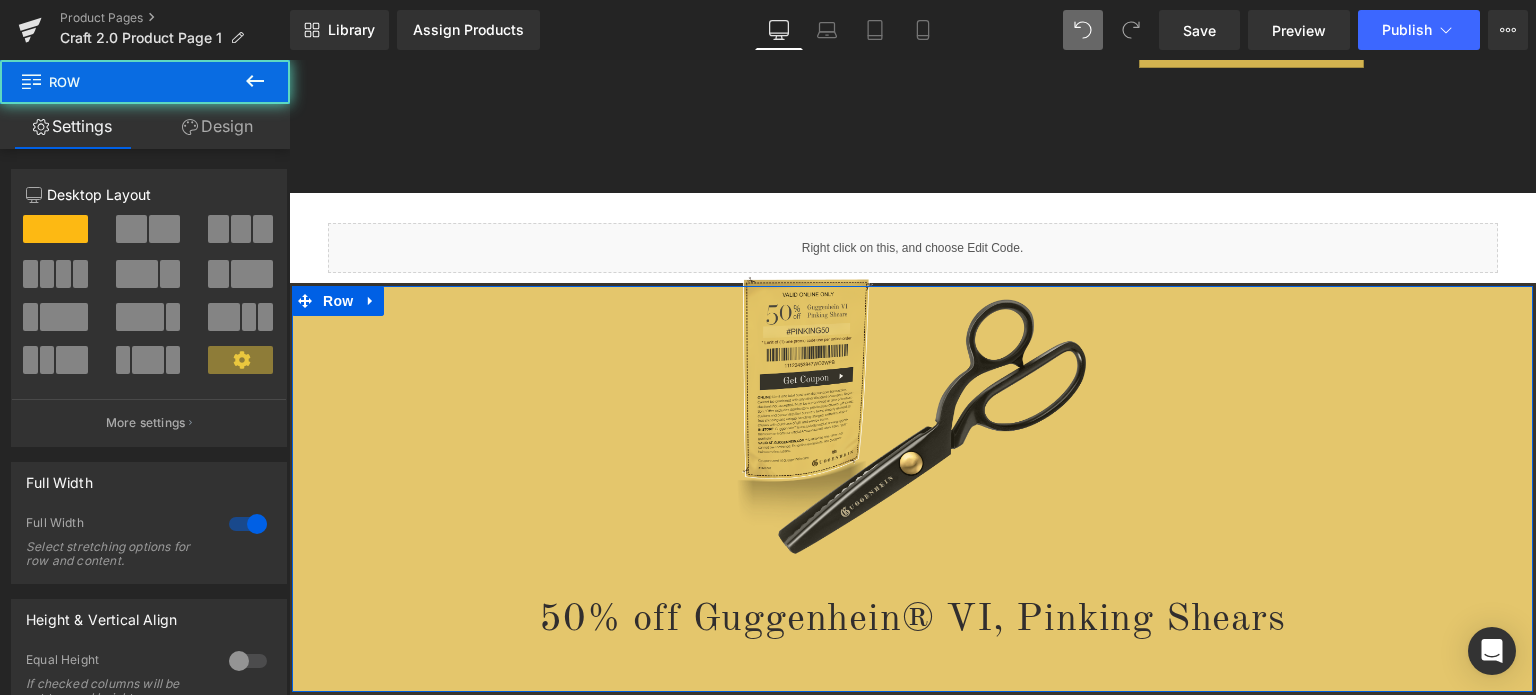 click on "Design" at bounding box center [217, 126] 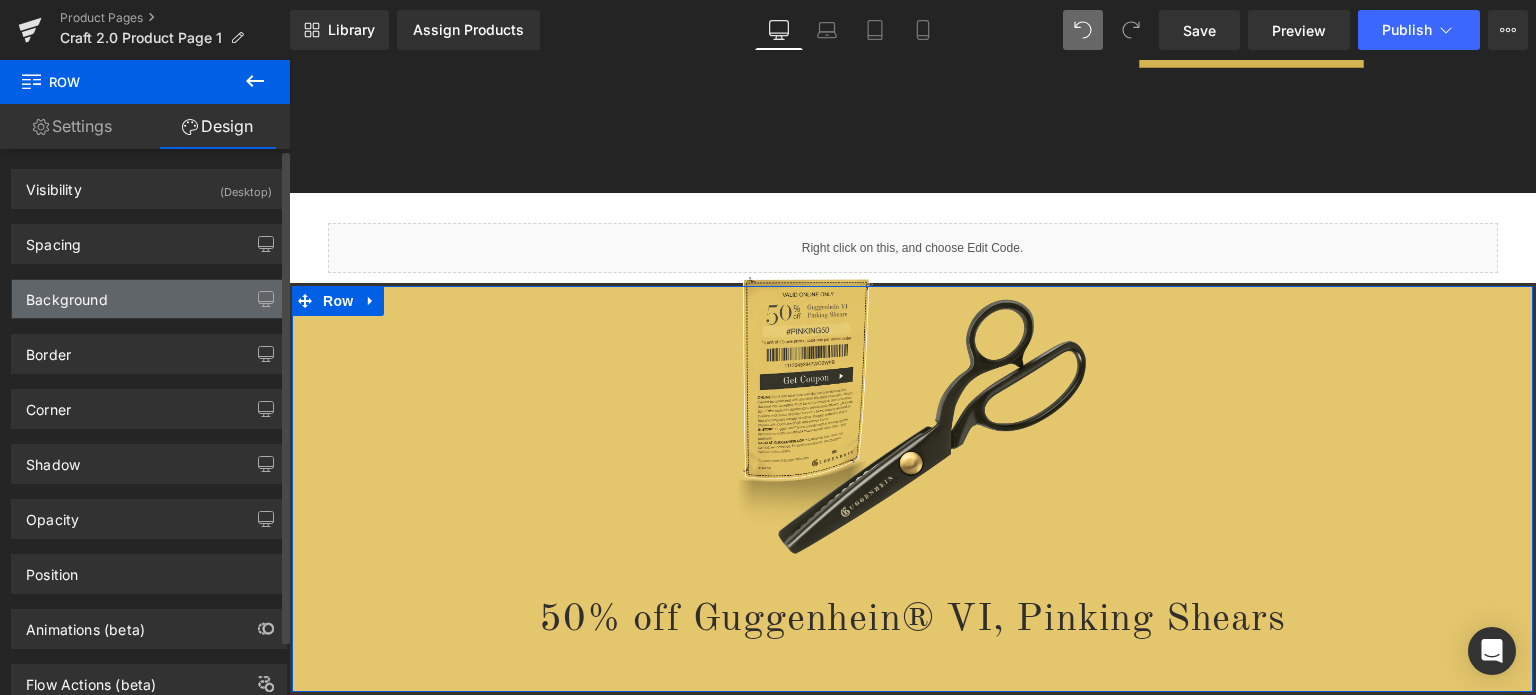 click on "Background" at bounding box center (149, 299) 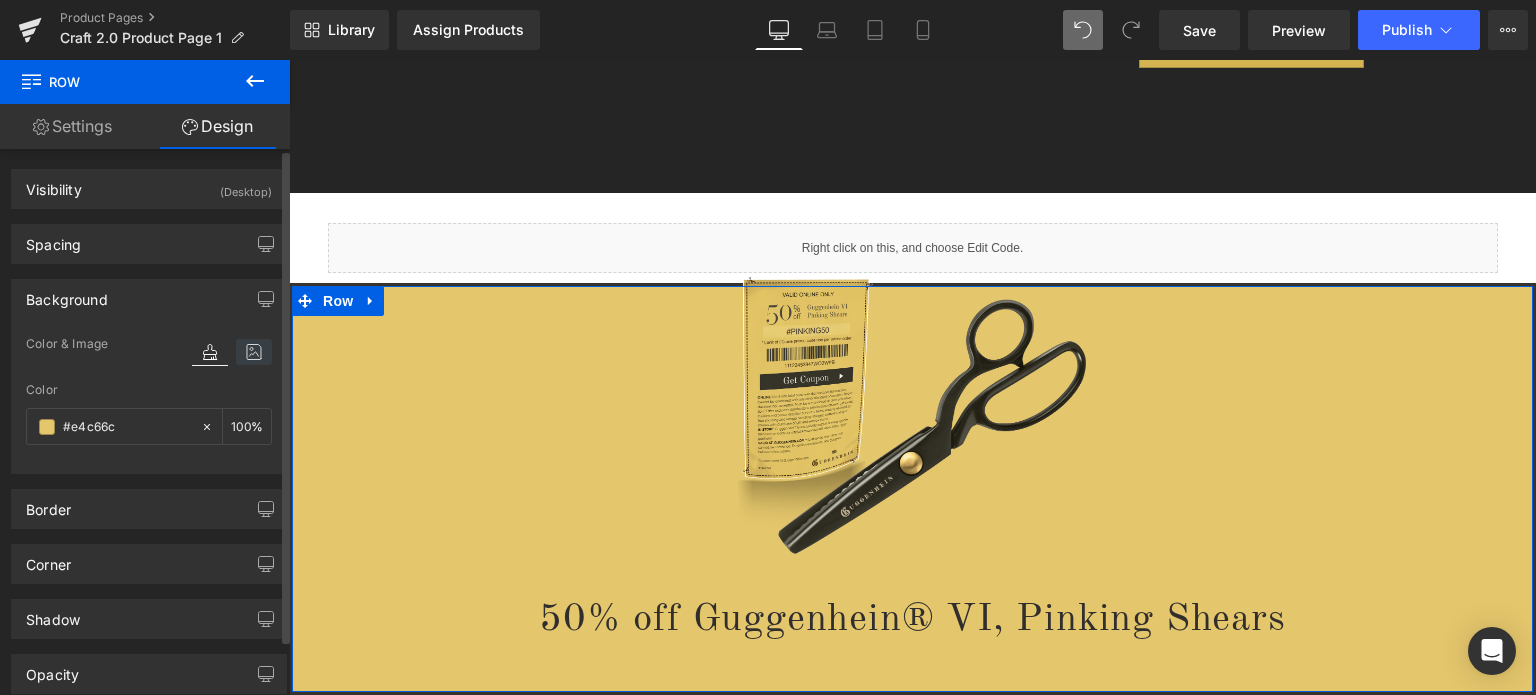 click at bounding box center [254, 352] 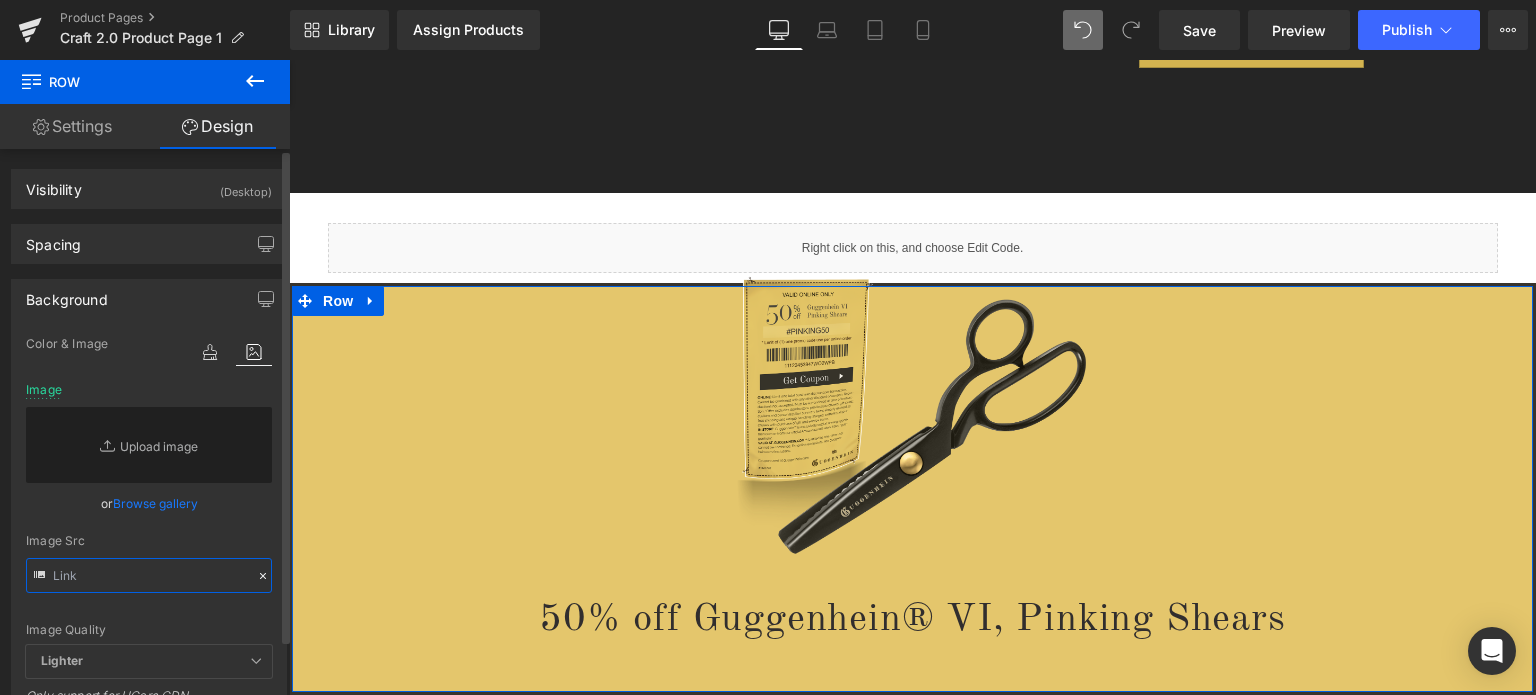 click at bounding box center [149, 575] 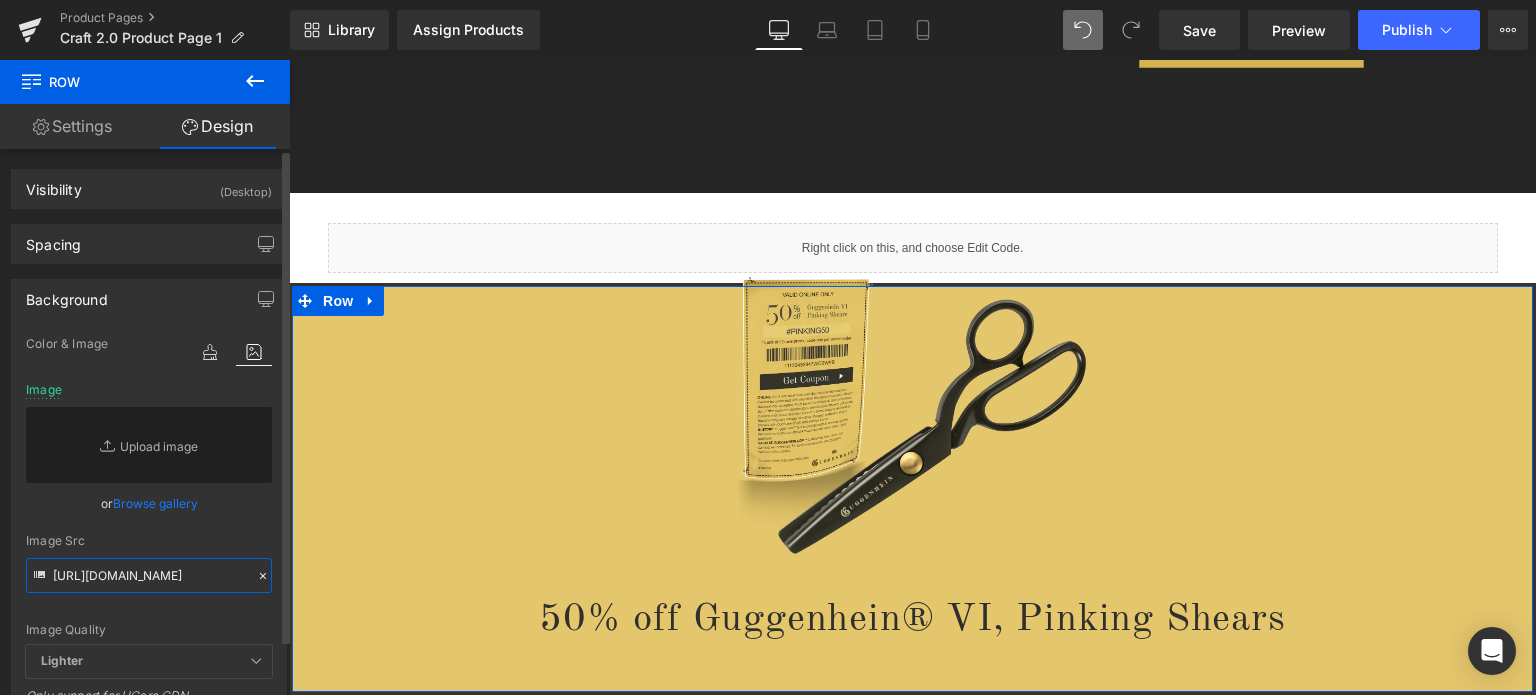 scroll, scrollTop: 0, scrollLeft: 278, axis: horizontal 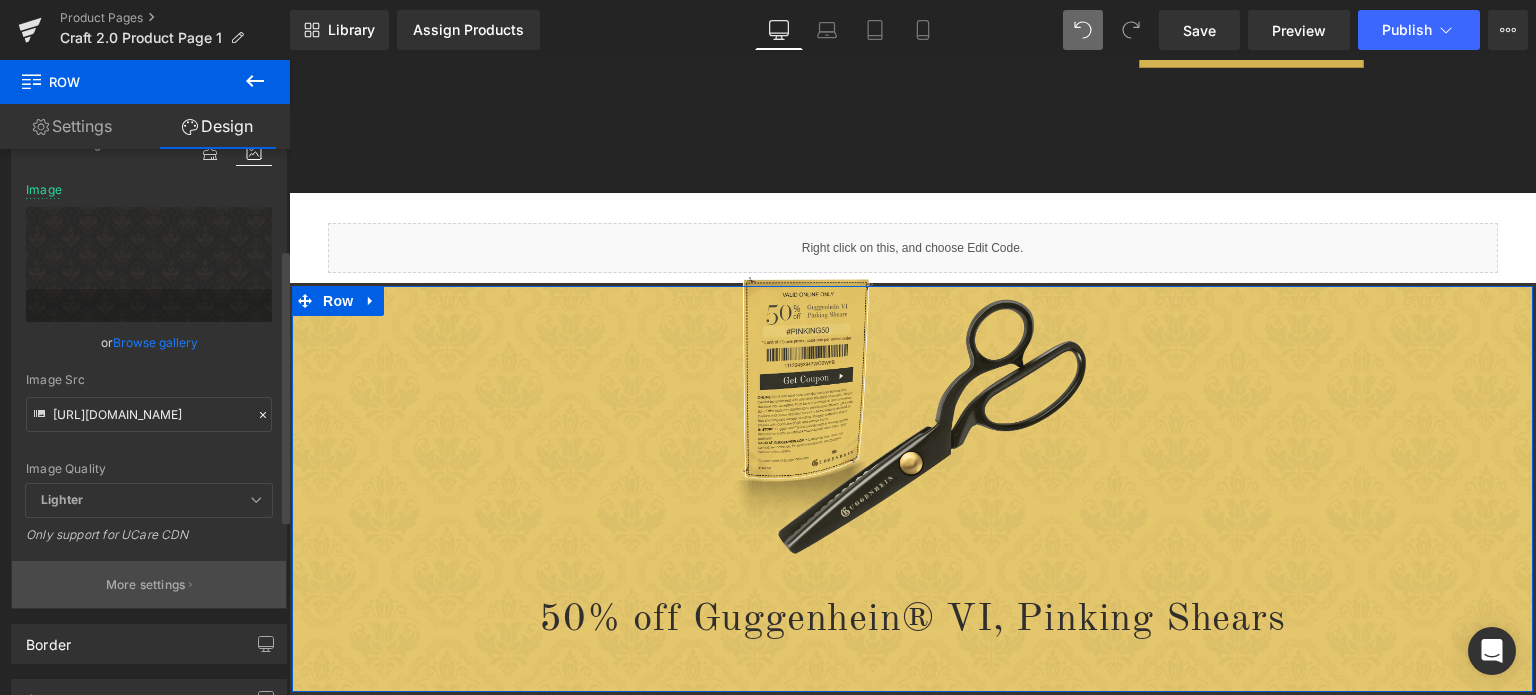 click on "More settings" at bounding box center [146, 585] 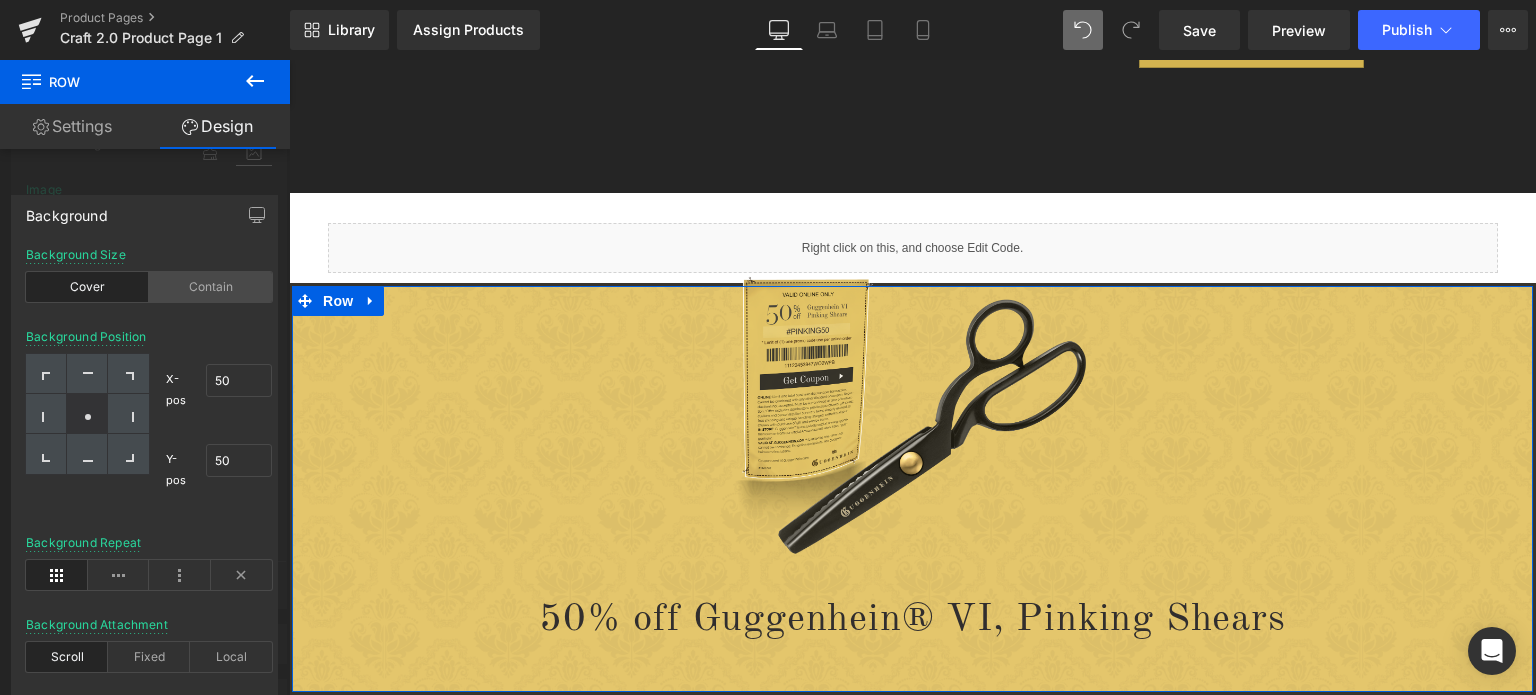 click on "Contain" at bounding box center [210, 287] 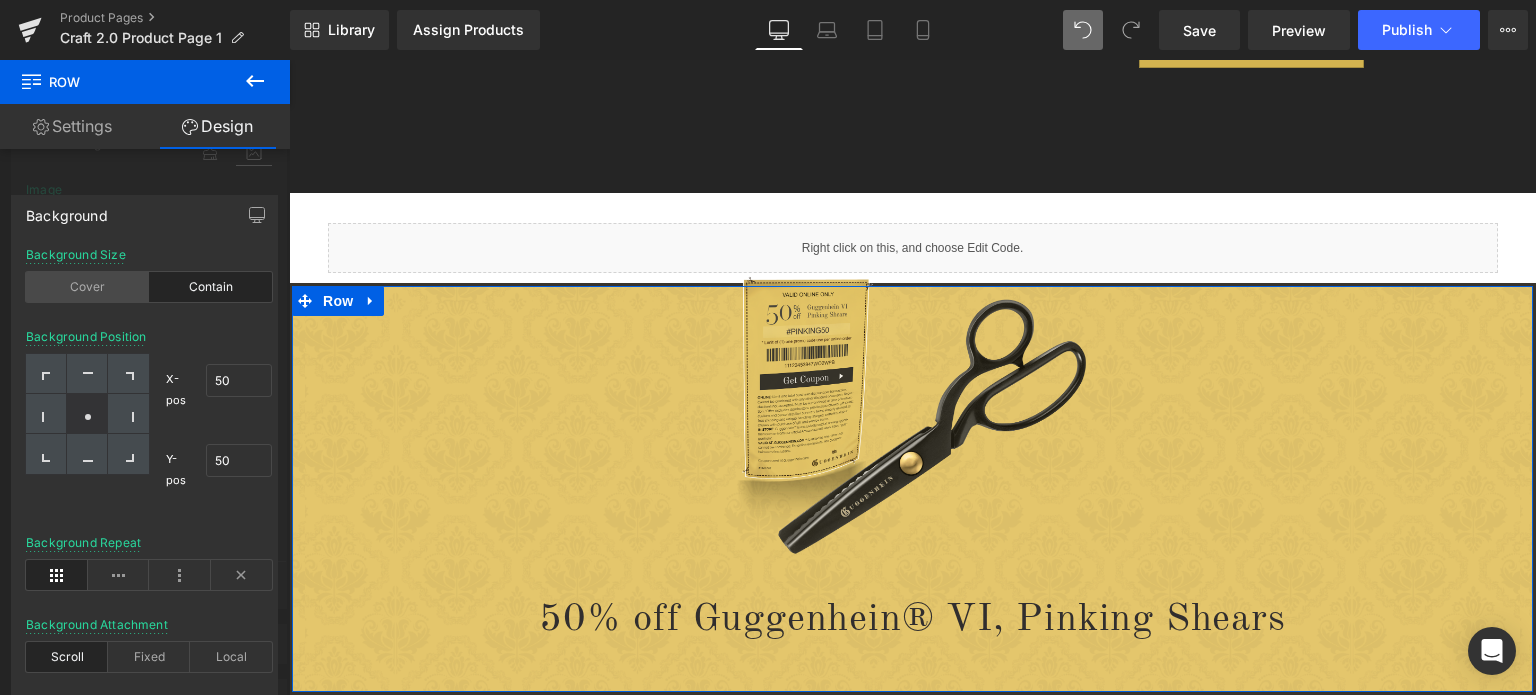 click on "Cover" at bounding box center (87, 287) 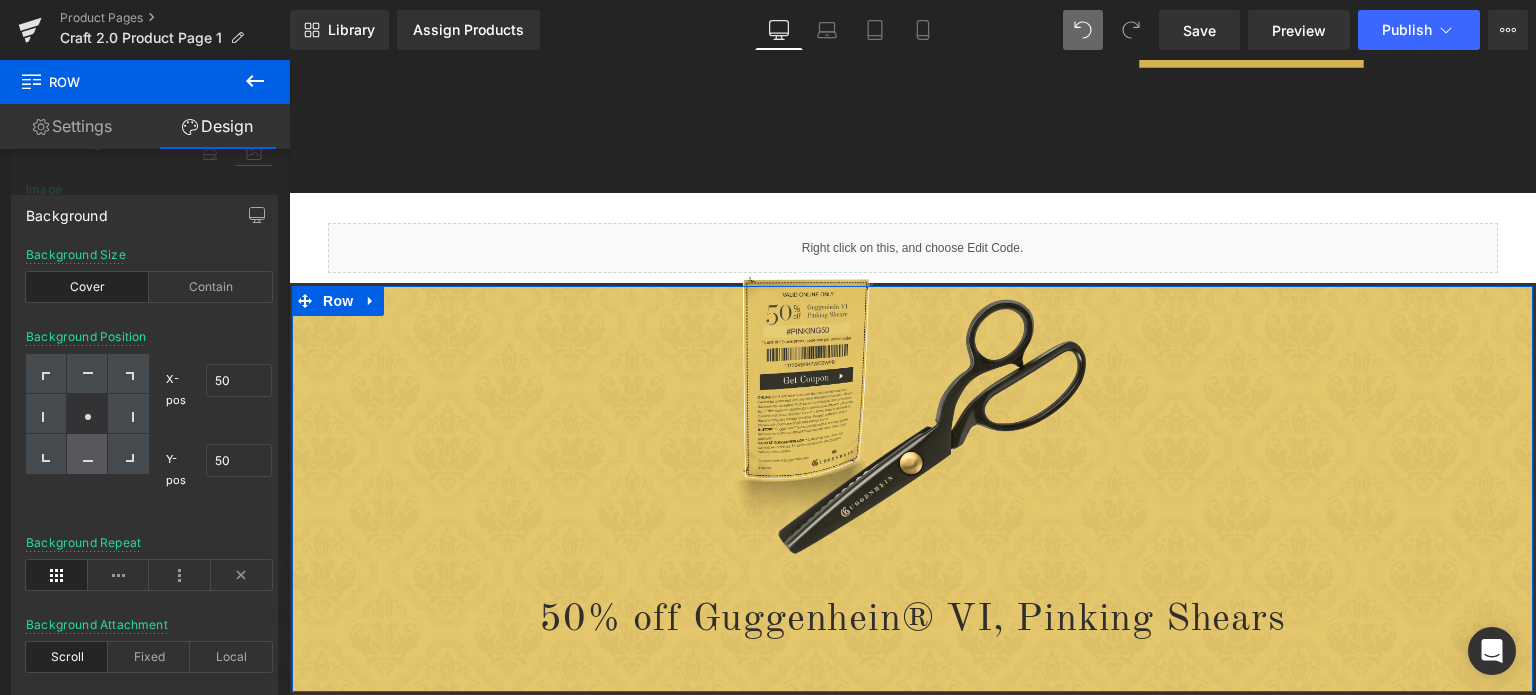 click 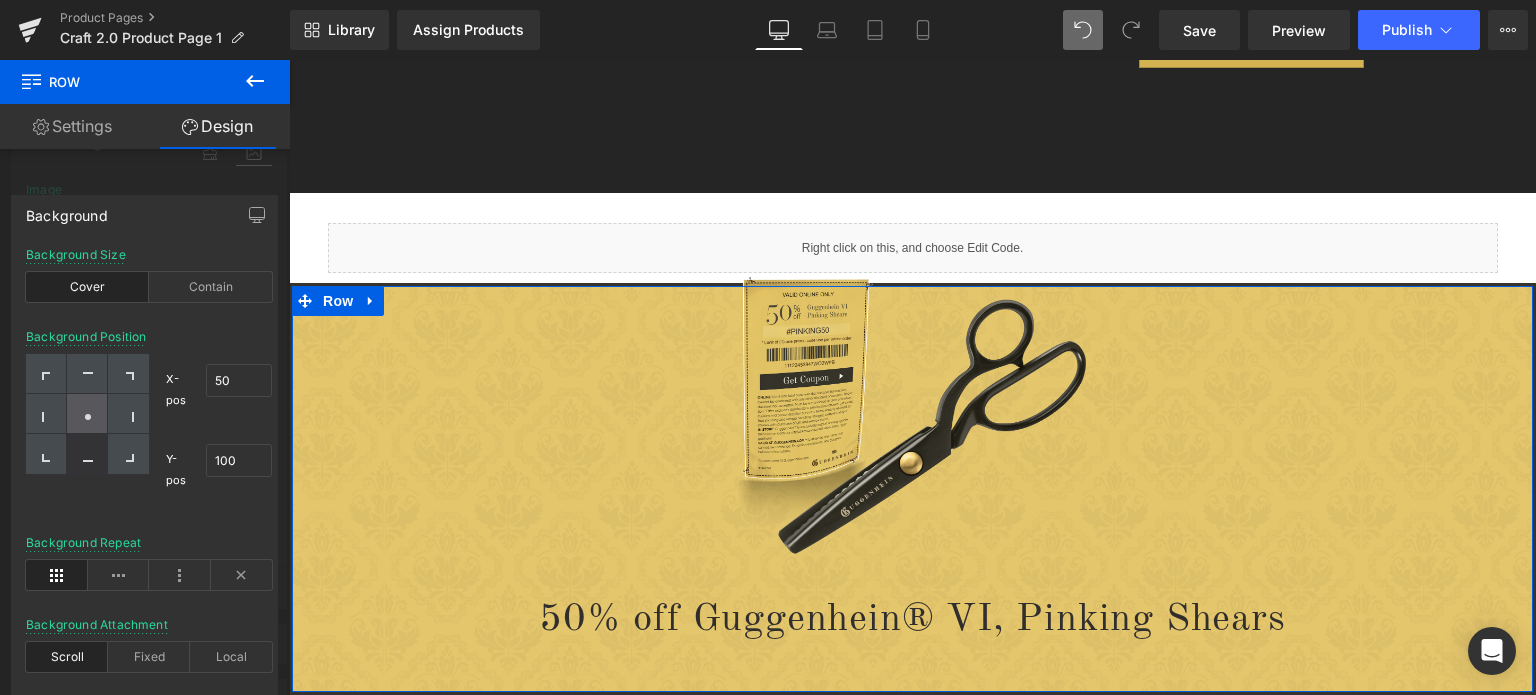 click 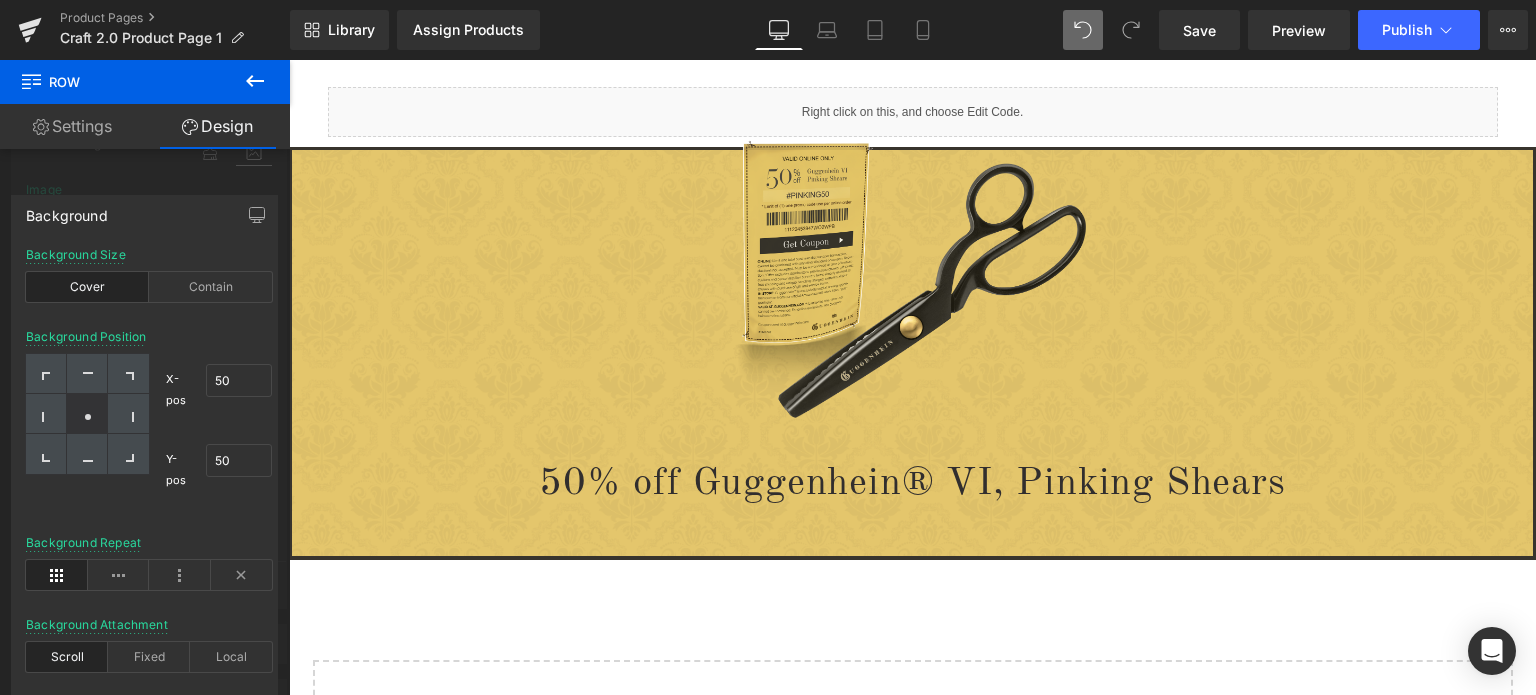 scroll, scrollTop: 2075, scrollLeft: 0, axis: vertical 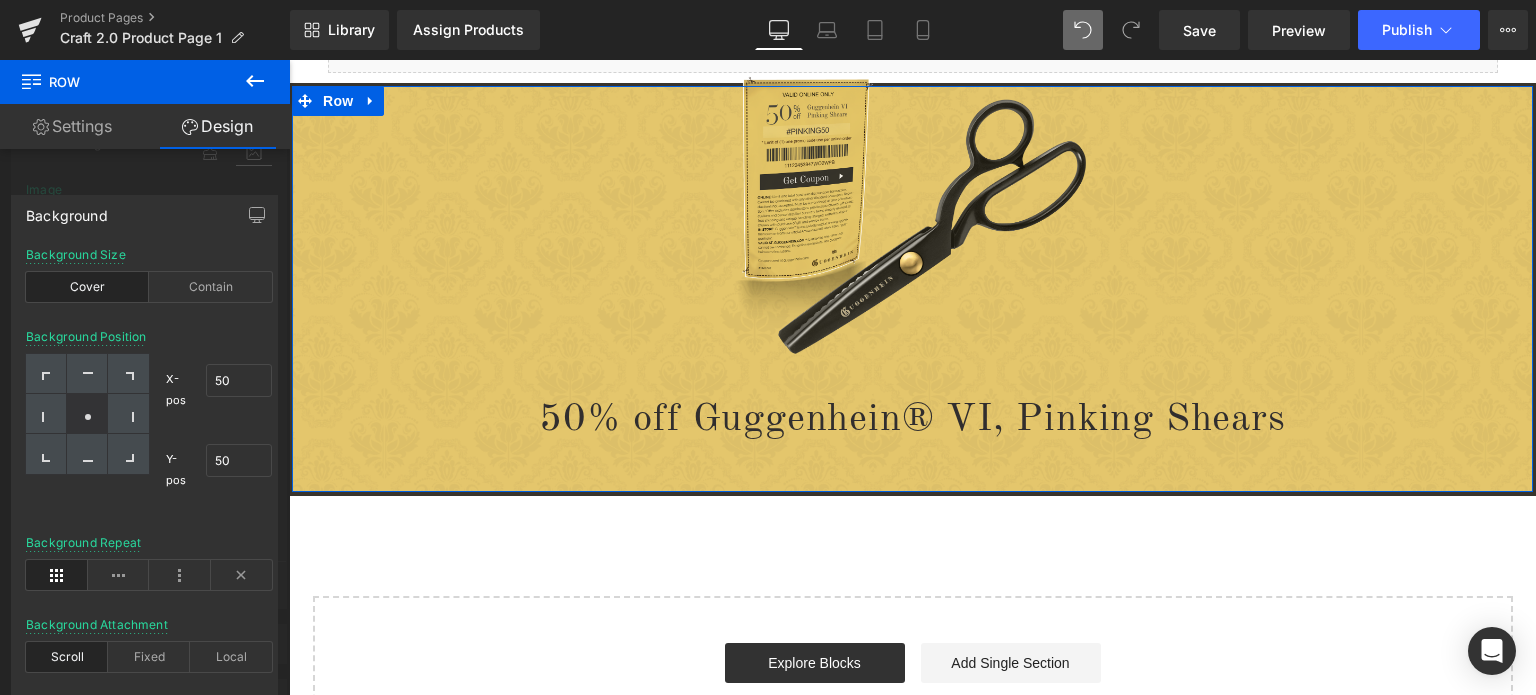click at bounding box center (145, 382) 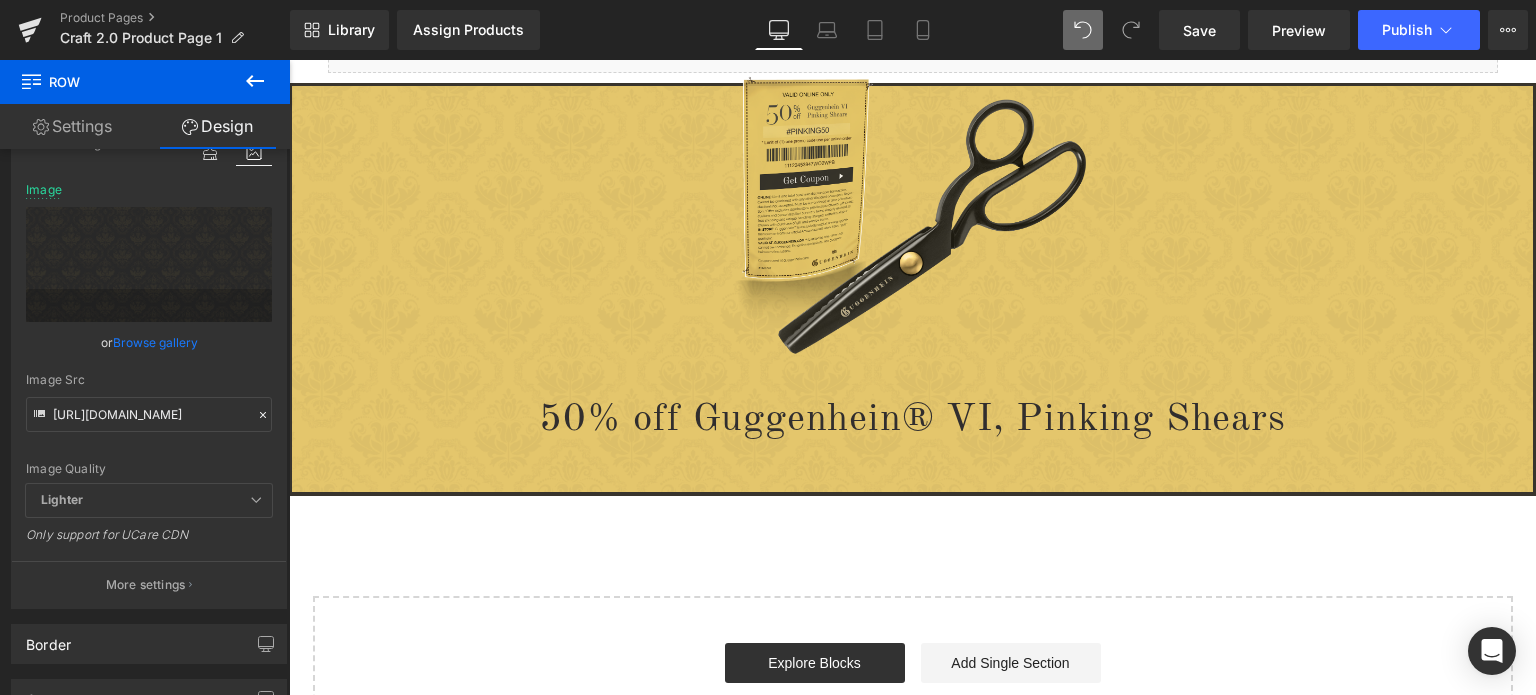 click 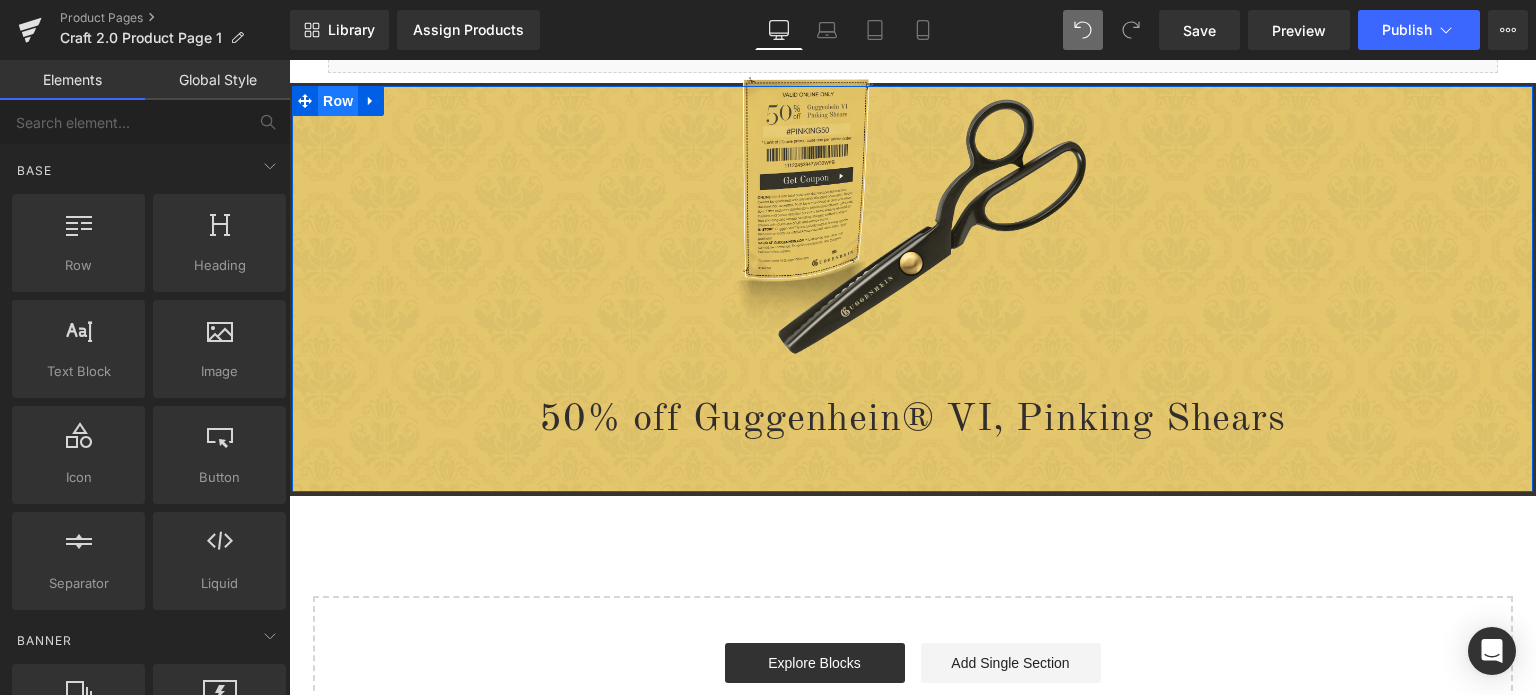 click on "Row" at bounding box center [338, 101] 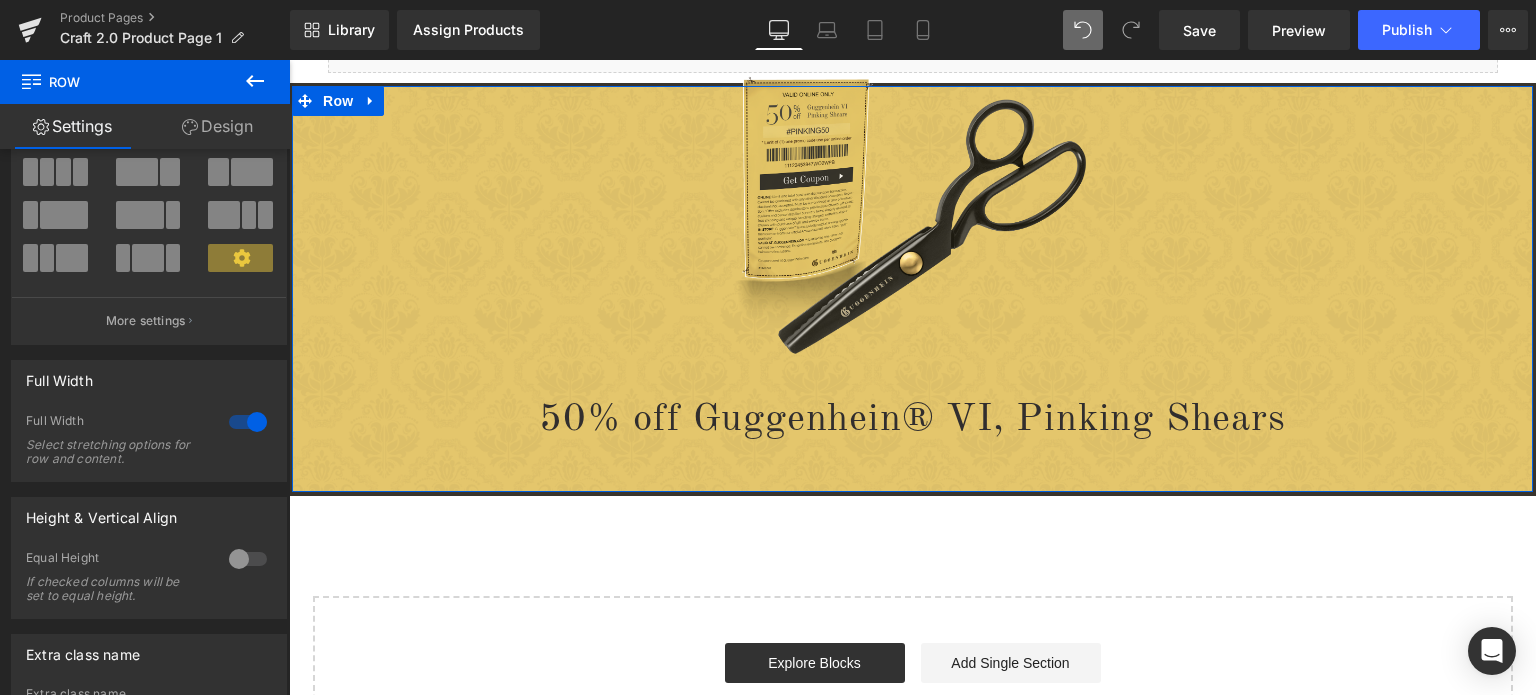 scroll, scrollTop: 0, scrollLeft: 0, axis: both 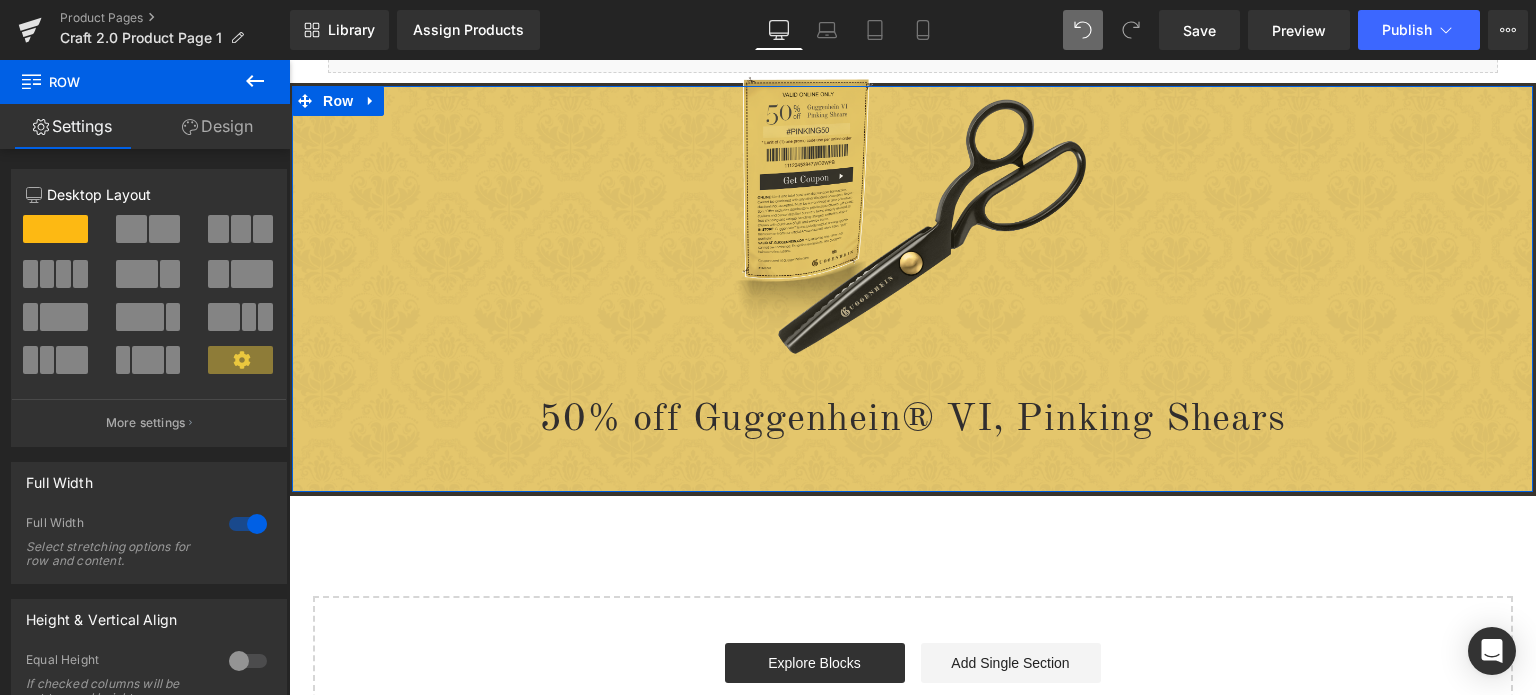 click on "Design" at bounding box center [217, 126] 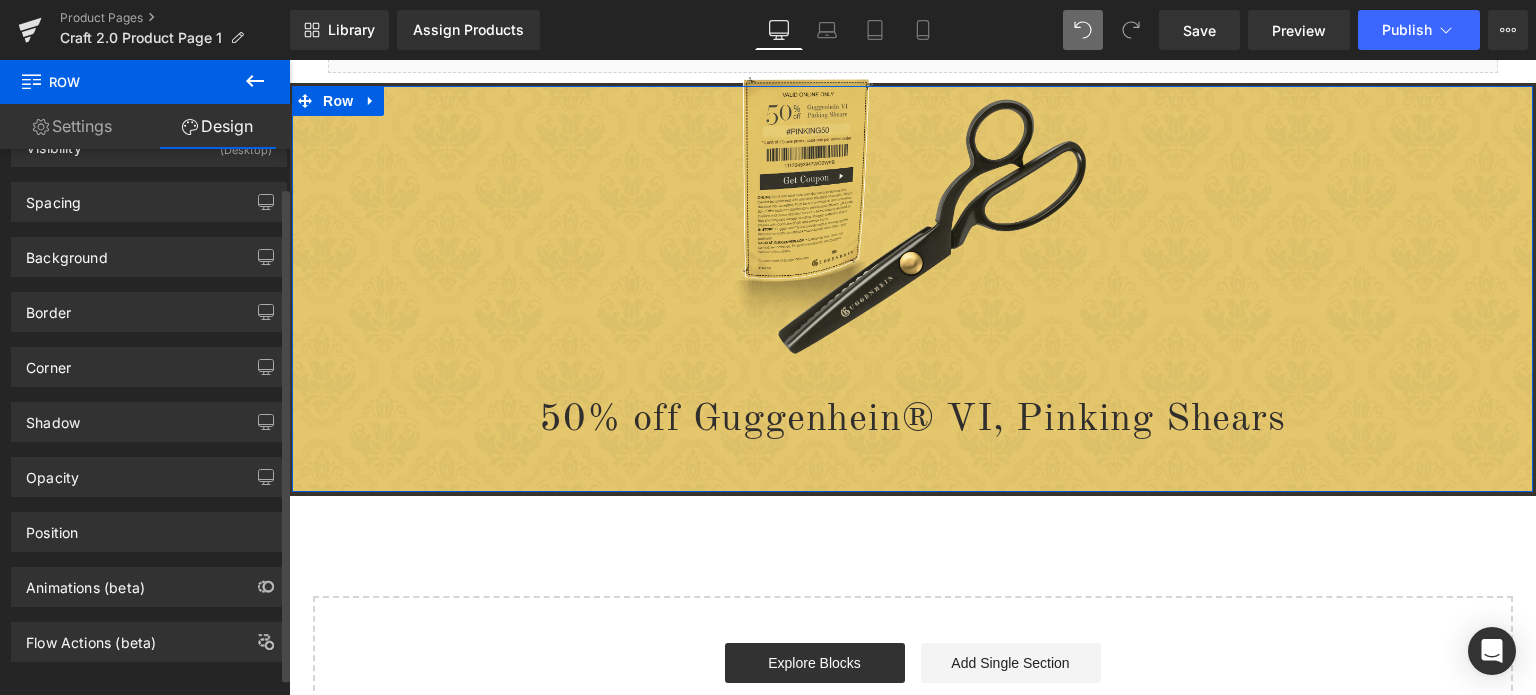 scroll, scrollTop: 60, scrollLeft: 0, axis: vertical 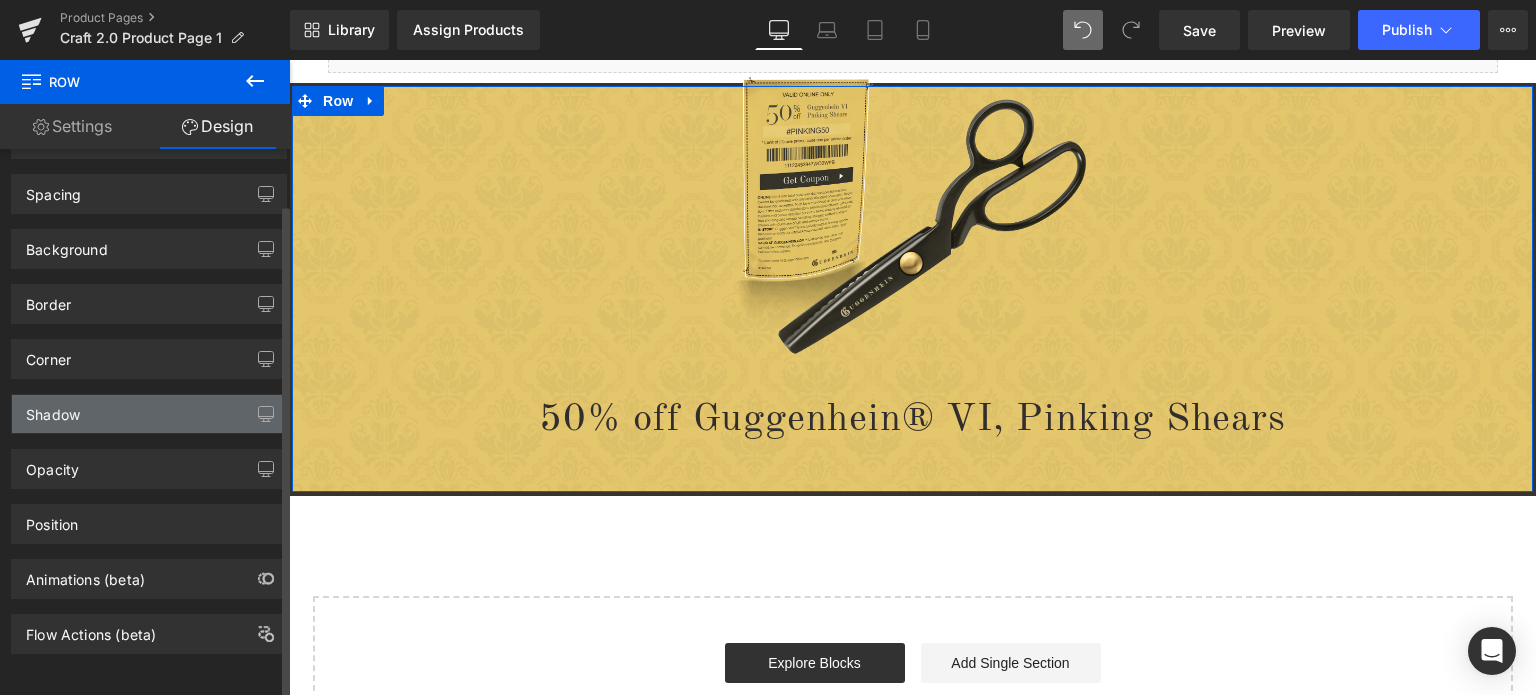 click on "Shadow" at bounding box center (149, 414) 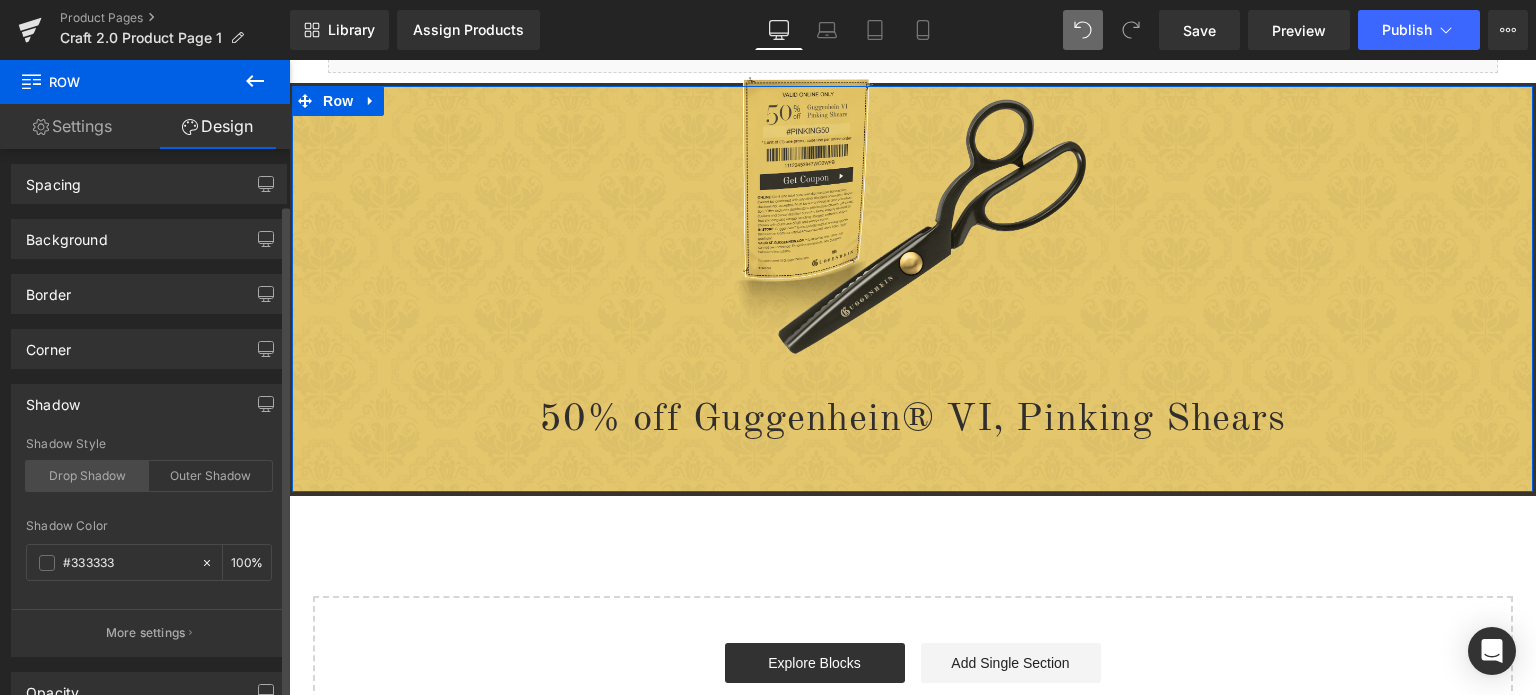 click on "Drop Shadow" at bounding box center (87, 476) 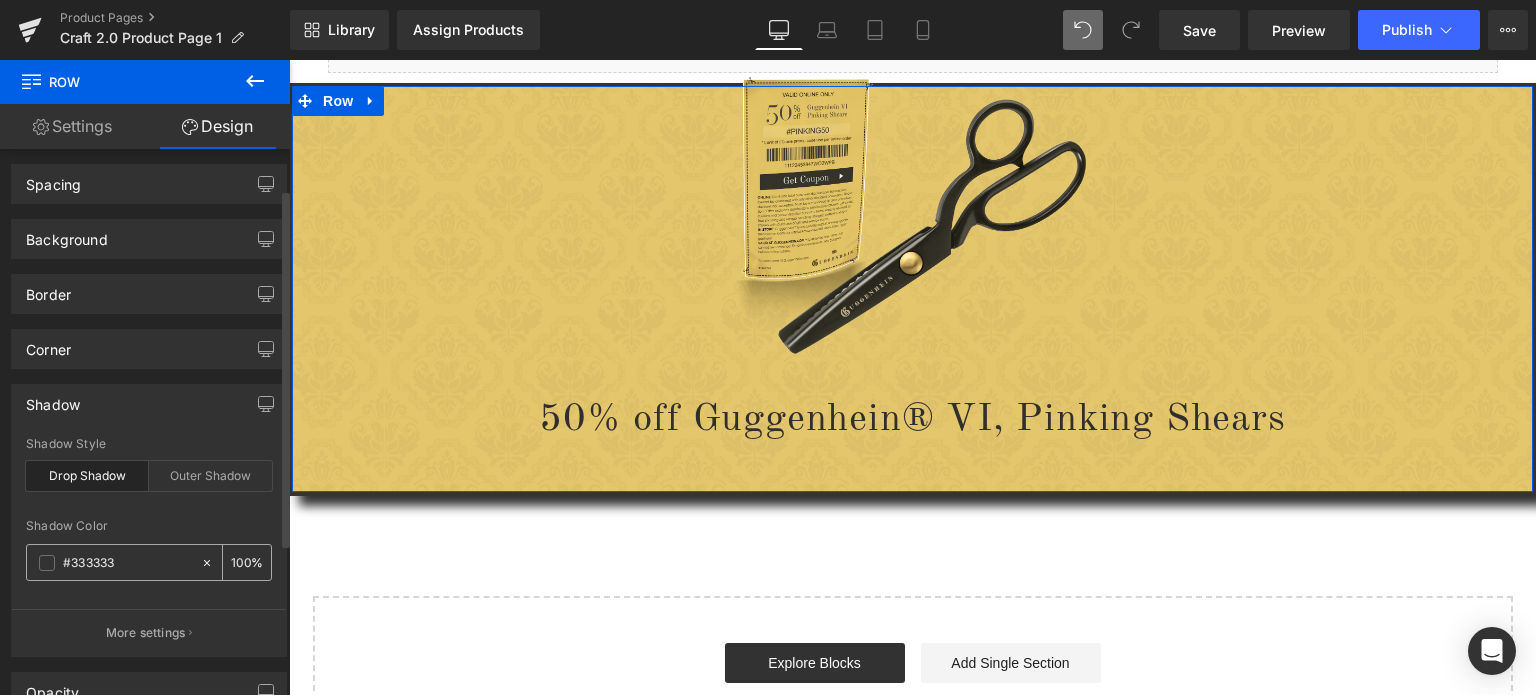 click at bounding box center [47, 563] 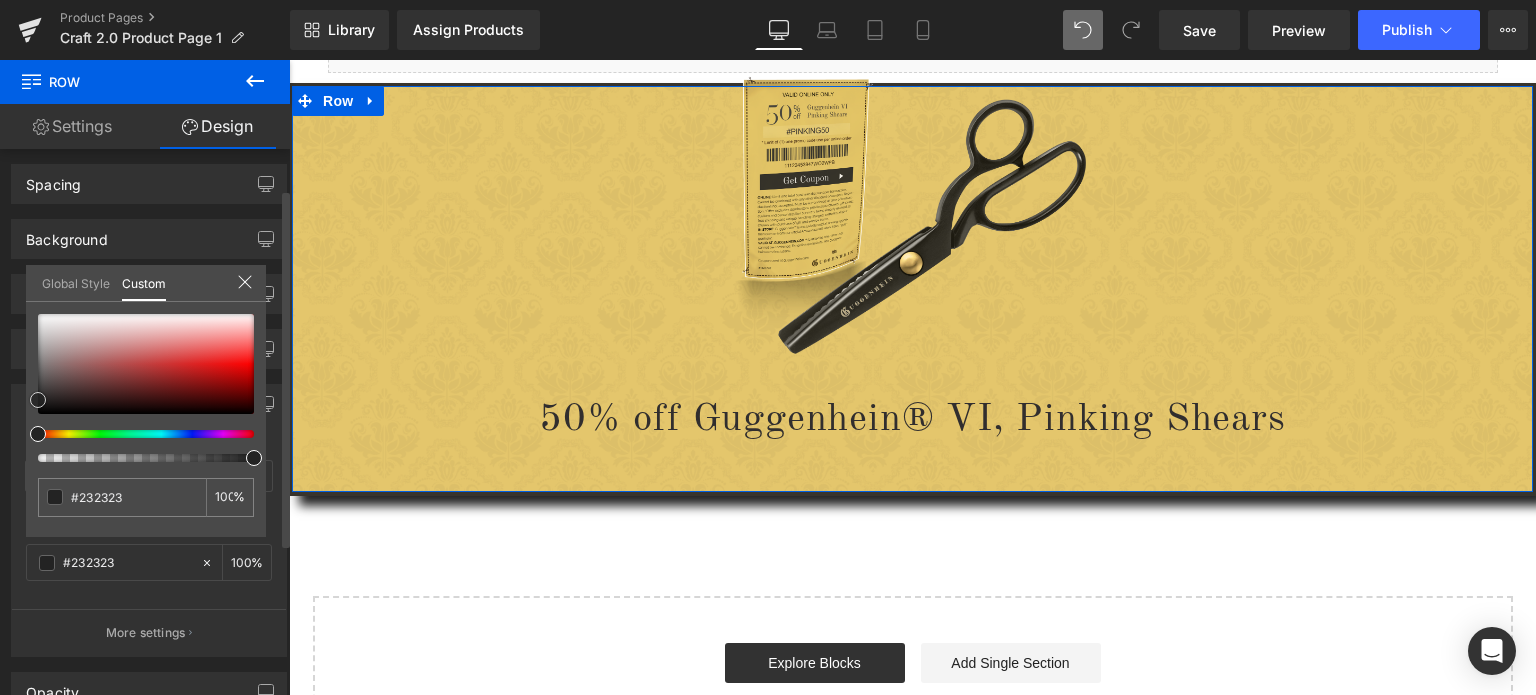 click at bounding box center [38, 400] 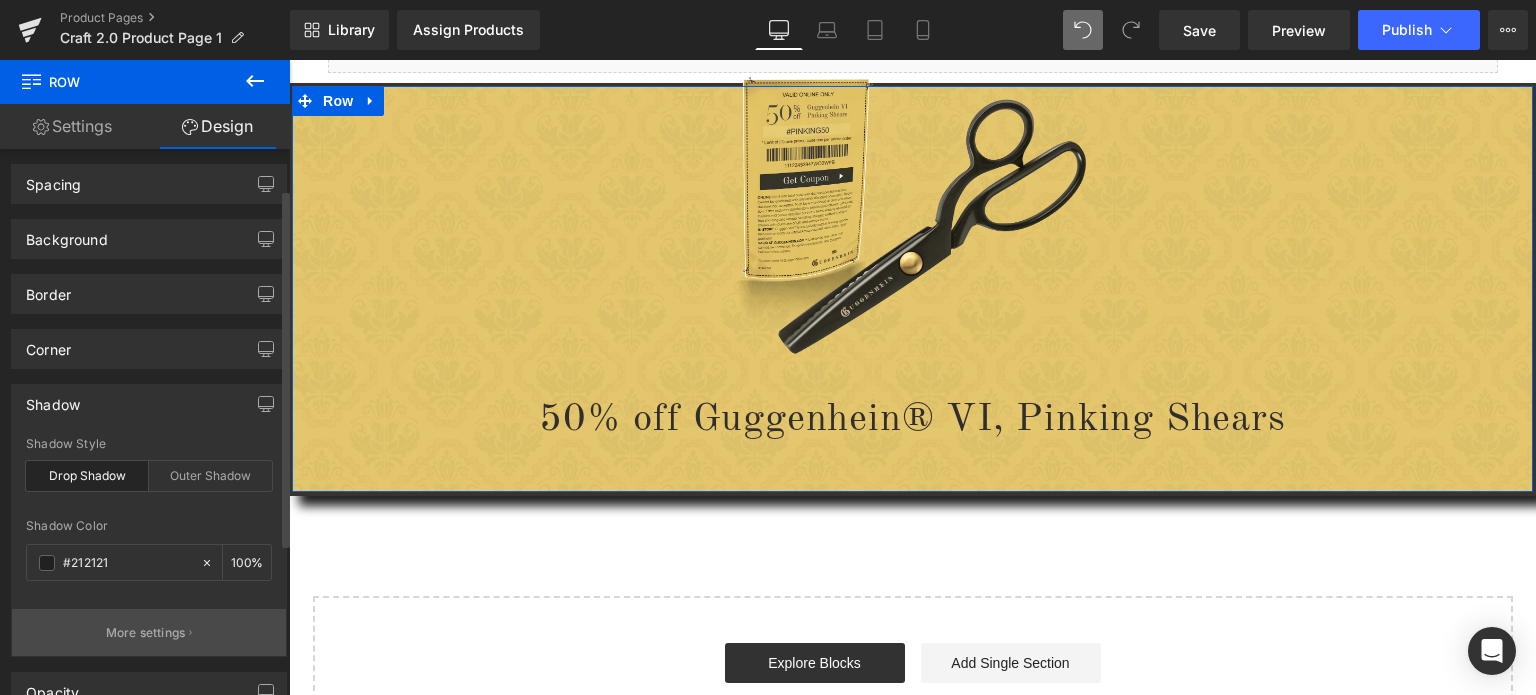 click on "More settings" at bounding box center (146, 633) 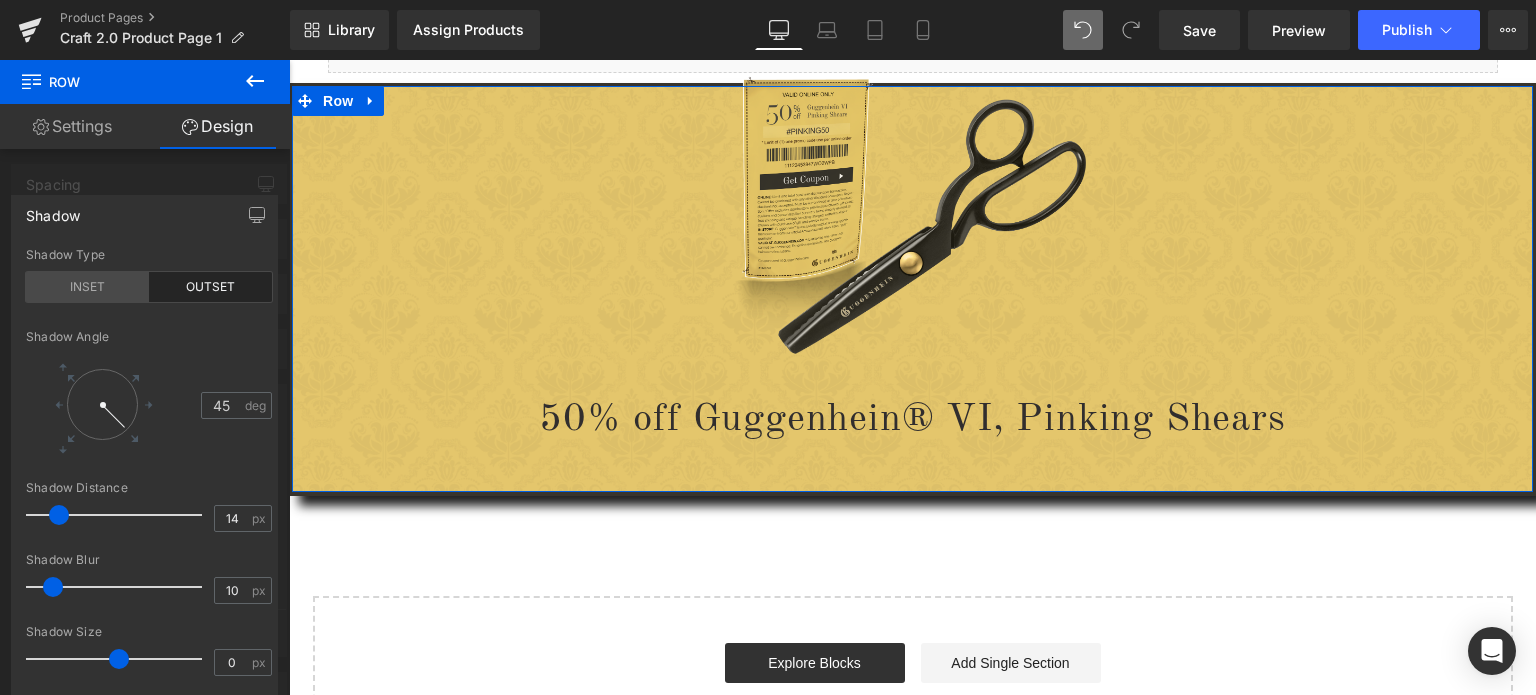 click on "INSET" at bounding box center [87, 287] 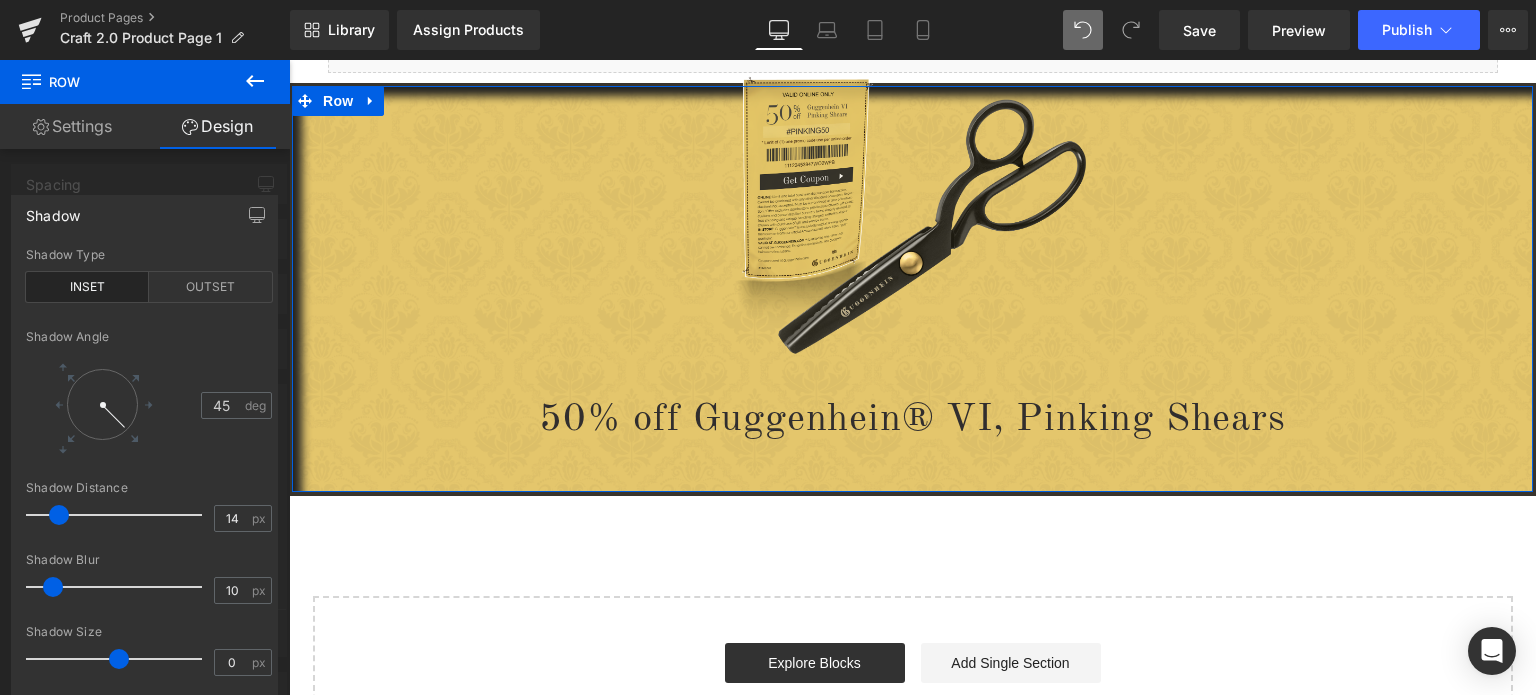 click at bounding box center (102, 404) 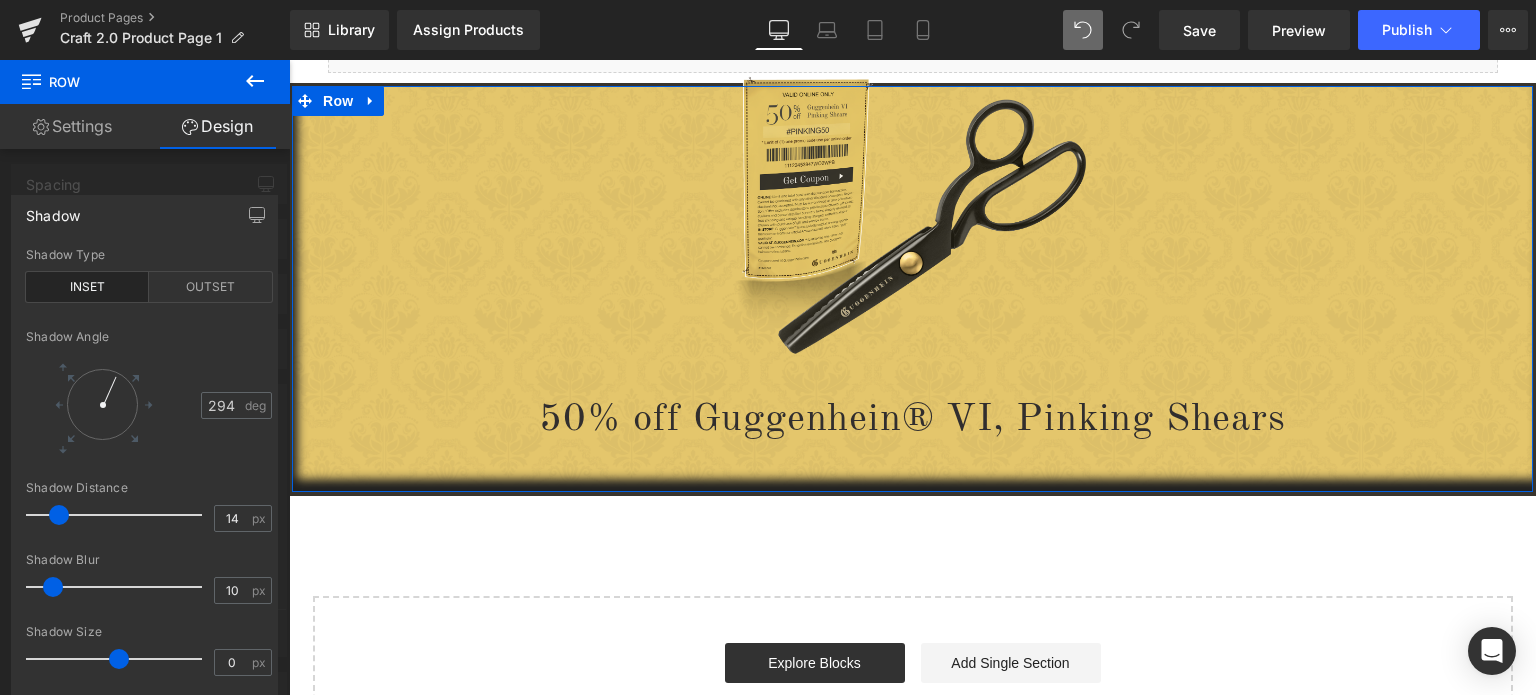click at bounding box center [102, 404] 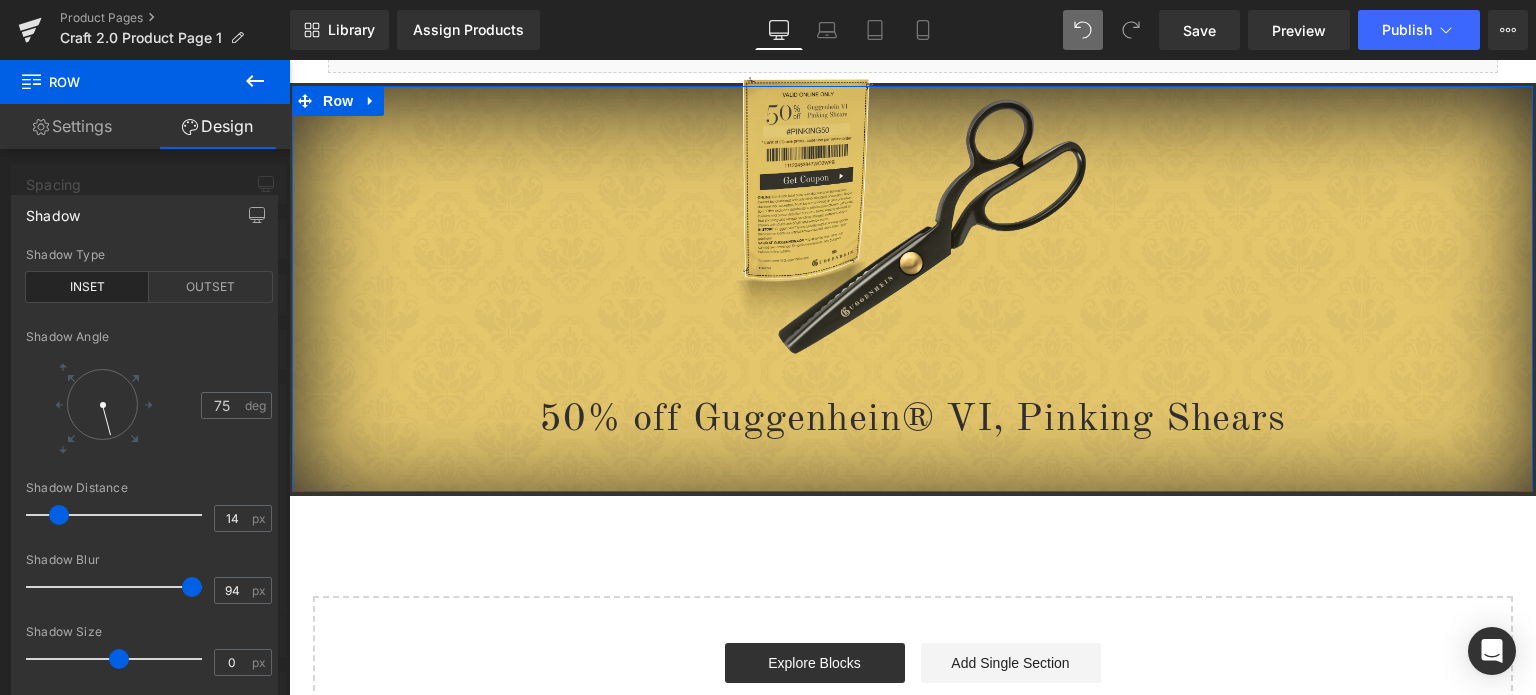 drag, startPoint x: 57, startPoint y: 586, endPoint x: 196, endPoint y: 581, distance: 139.0899 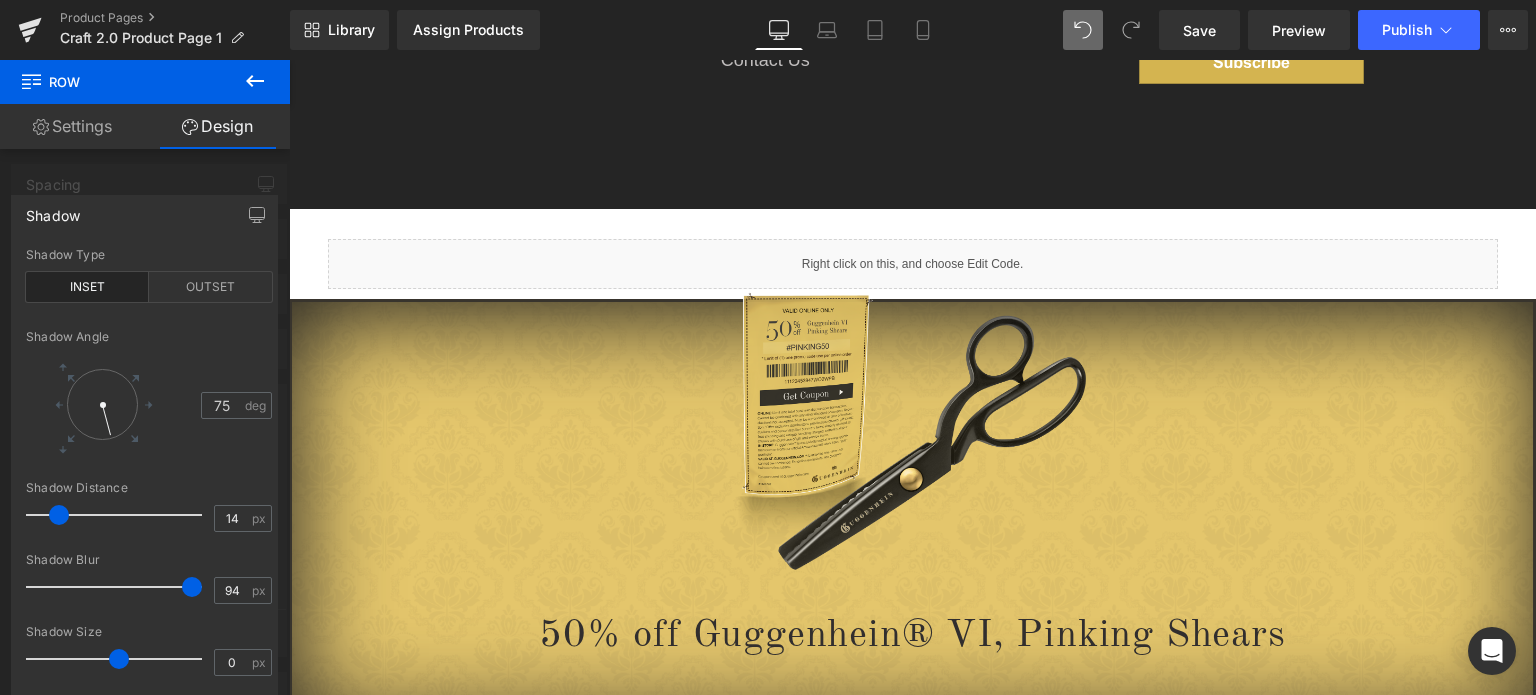 scroll, scrollTop: 1775, scrollLeft: 0, axis: vertical 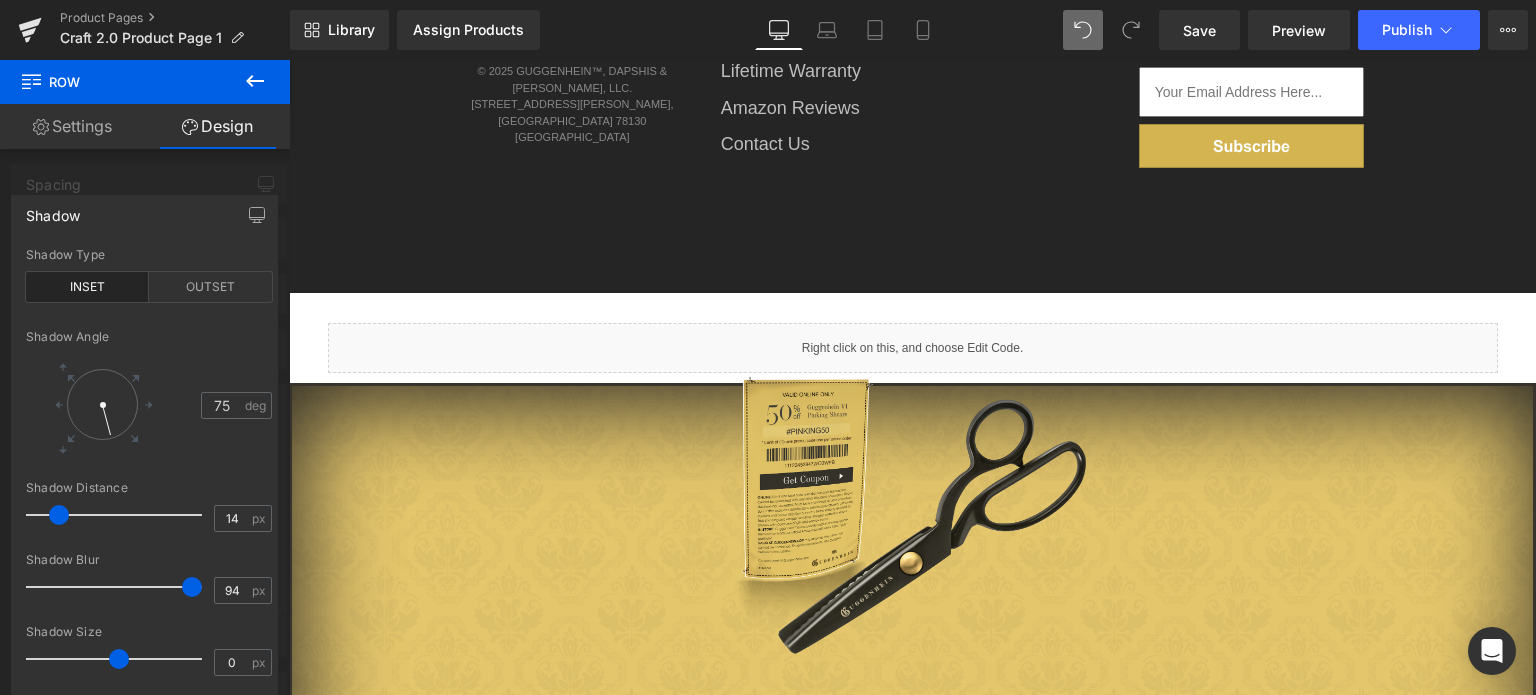 click on "Guggenhein
0
SHOPPING CART
CLOSE
No Products in the Cart
. . .
TOTAL:
$0.00
PROCEED TO CHECKOUT  X" at bounding box center (912, -303) 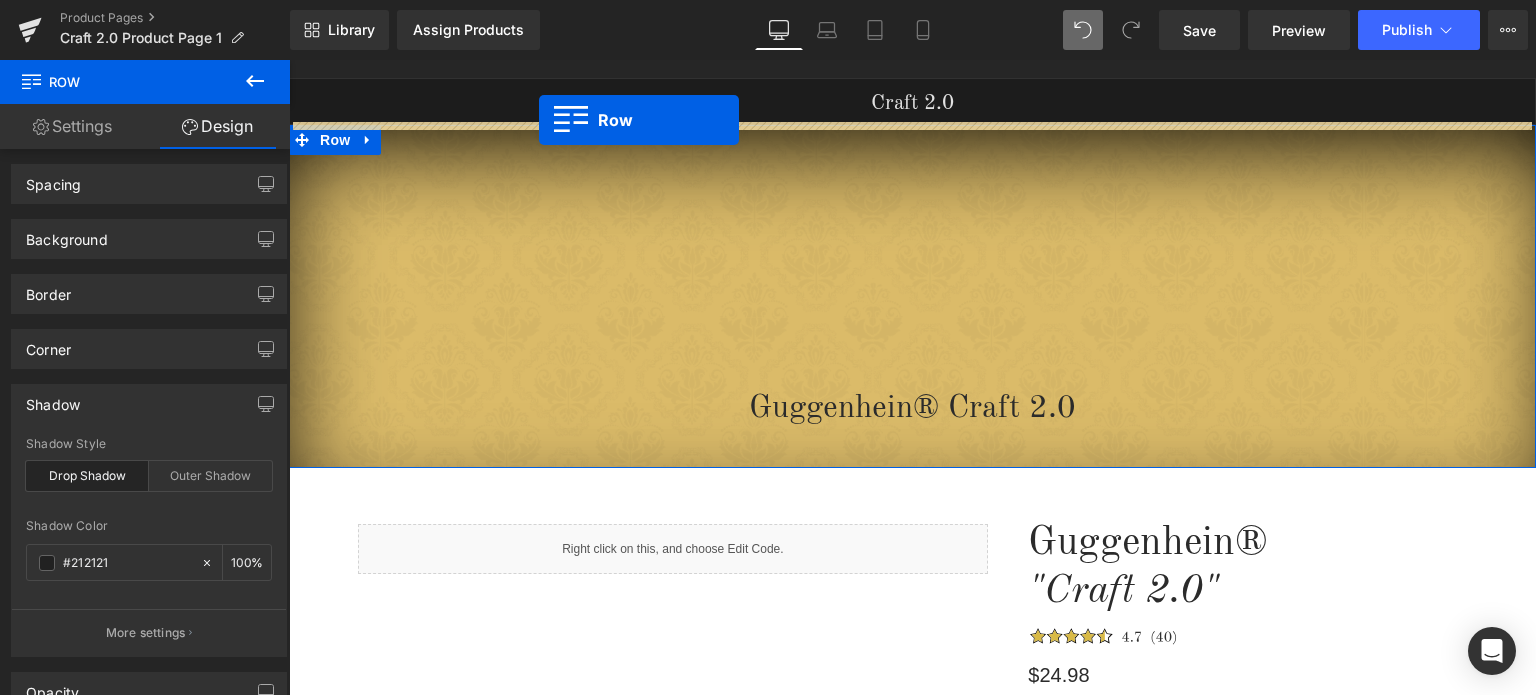 scroll, scrollTop: 0, scrollLeft: 0, axis: both 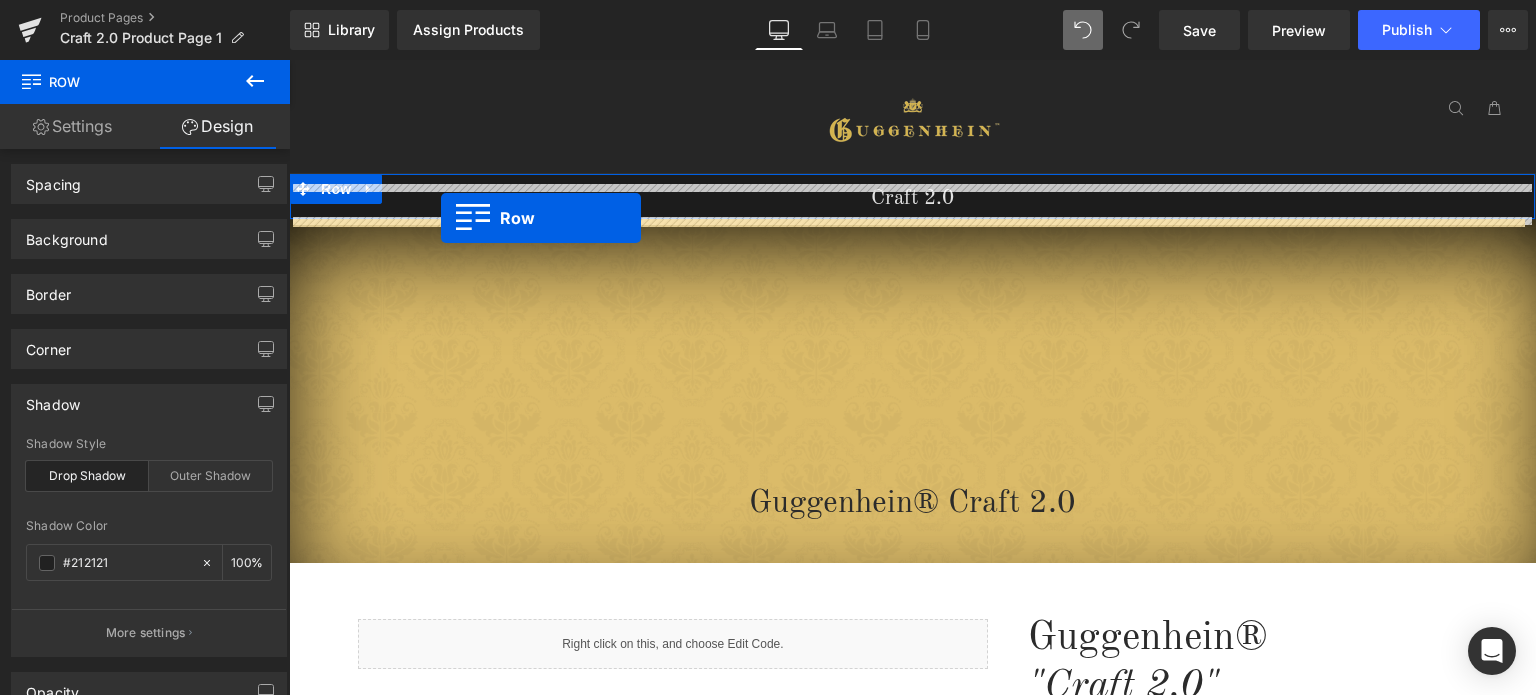 drag, startPoint x: 294, startPoint y: 392, endPoint x: 441, endPoint y: 218, distance: 227.78279 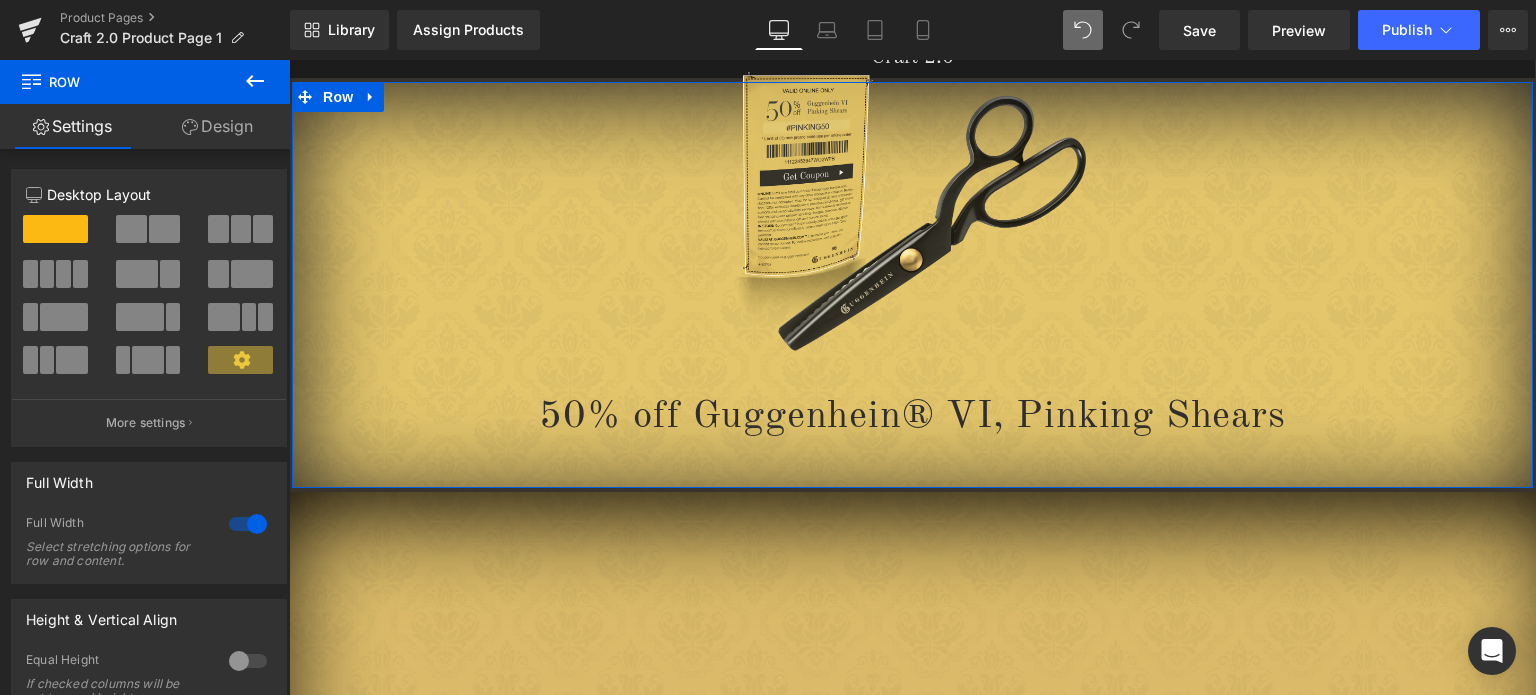 scroll, scrollTop: 200, scrollLeft: 0, axis: vertical 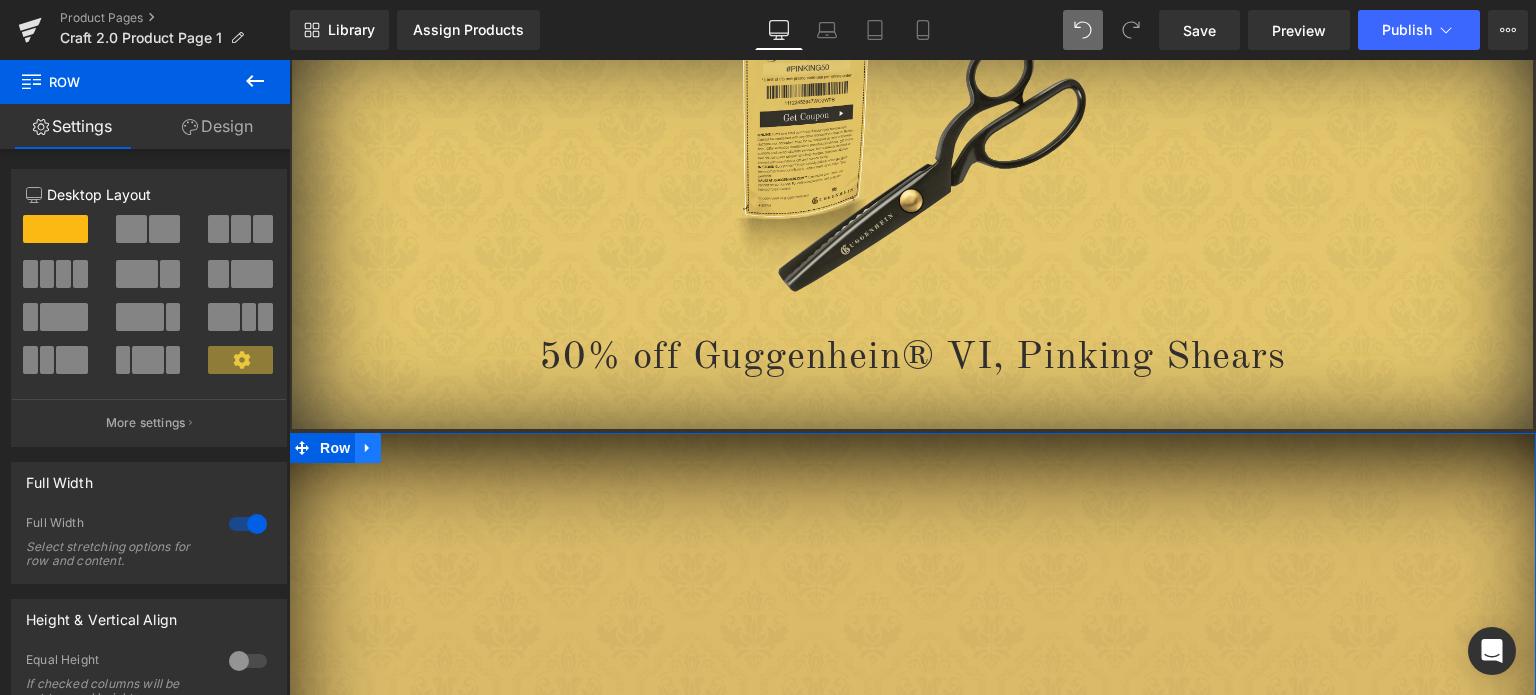 click at bounding box center [368, 448] 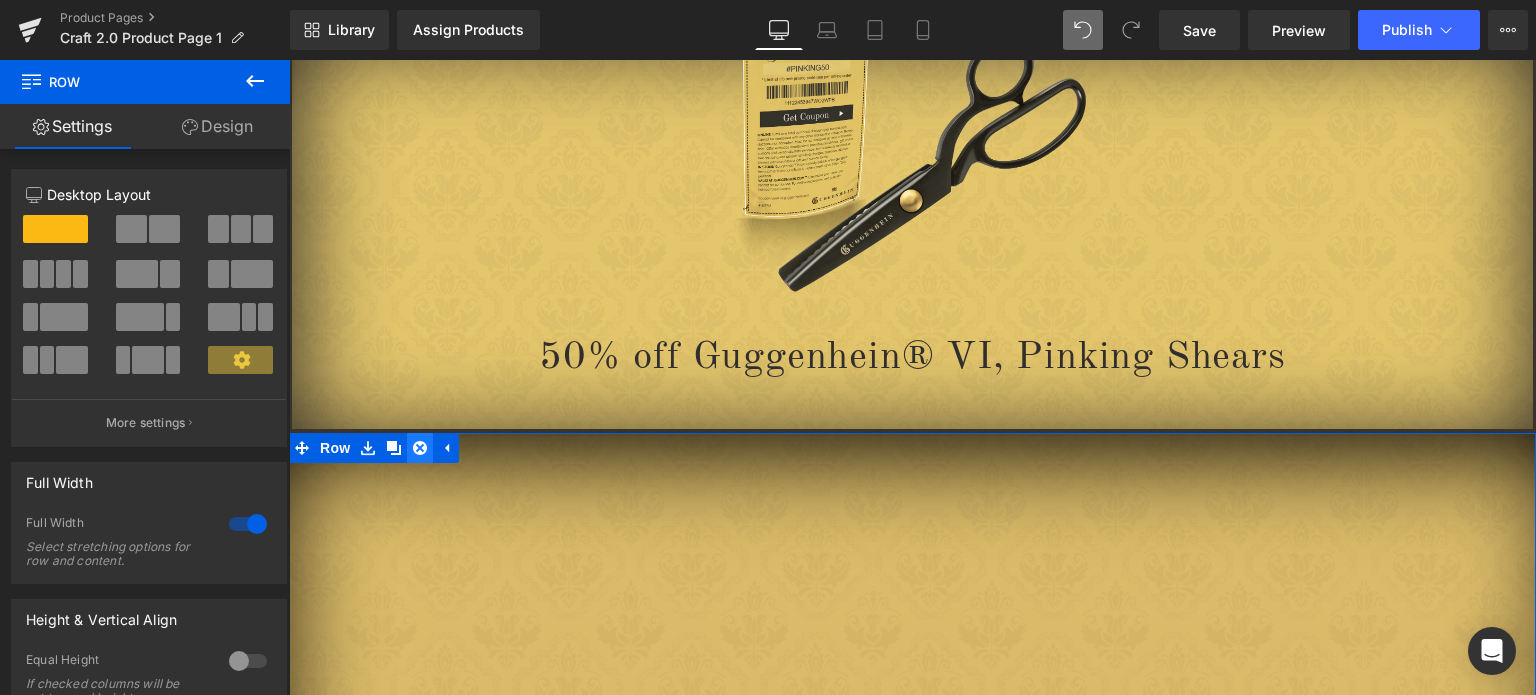 click 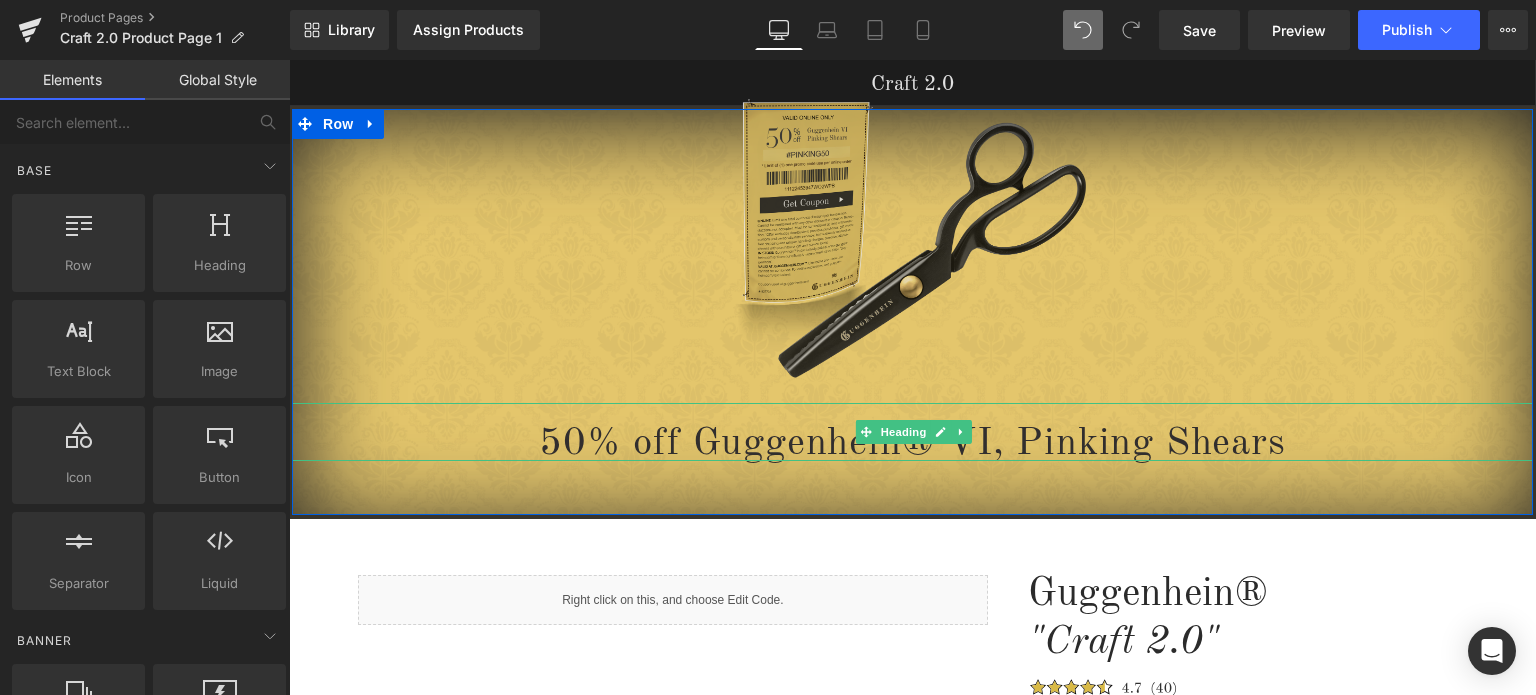 scroll, scrollTop: 100, scrollLeft: 0, axis: vertical 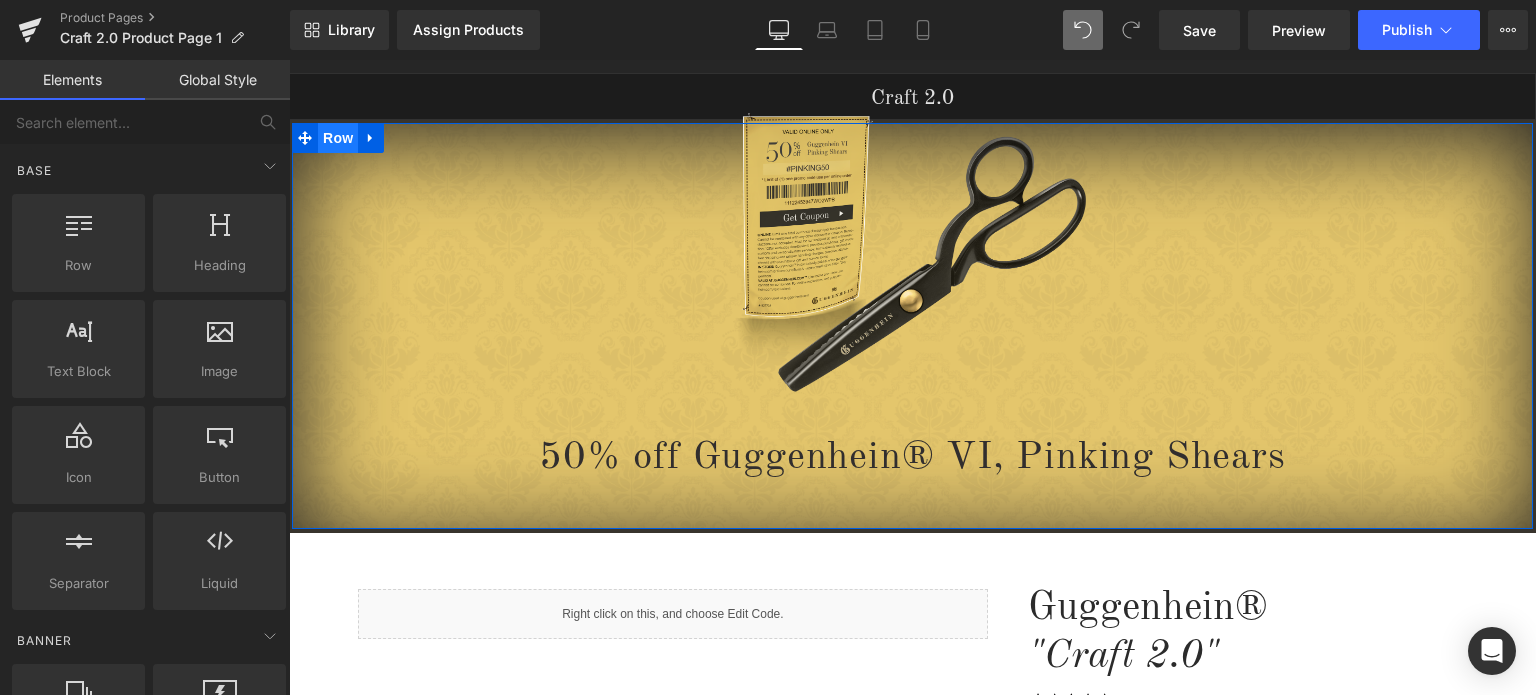 click on "Row" at bounding box center (338, 138) 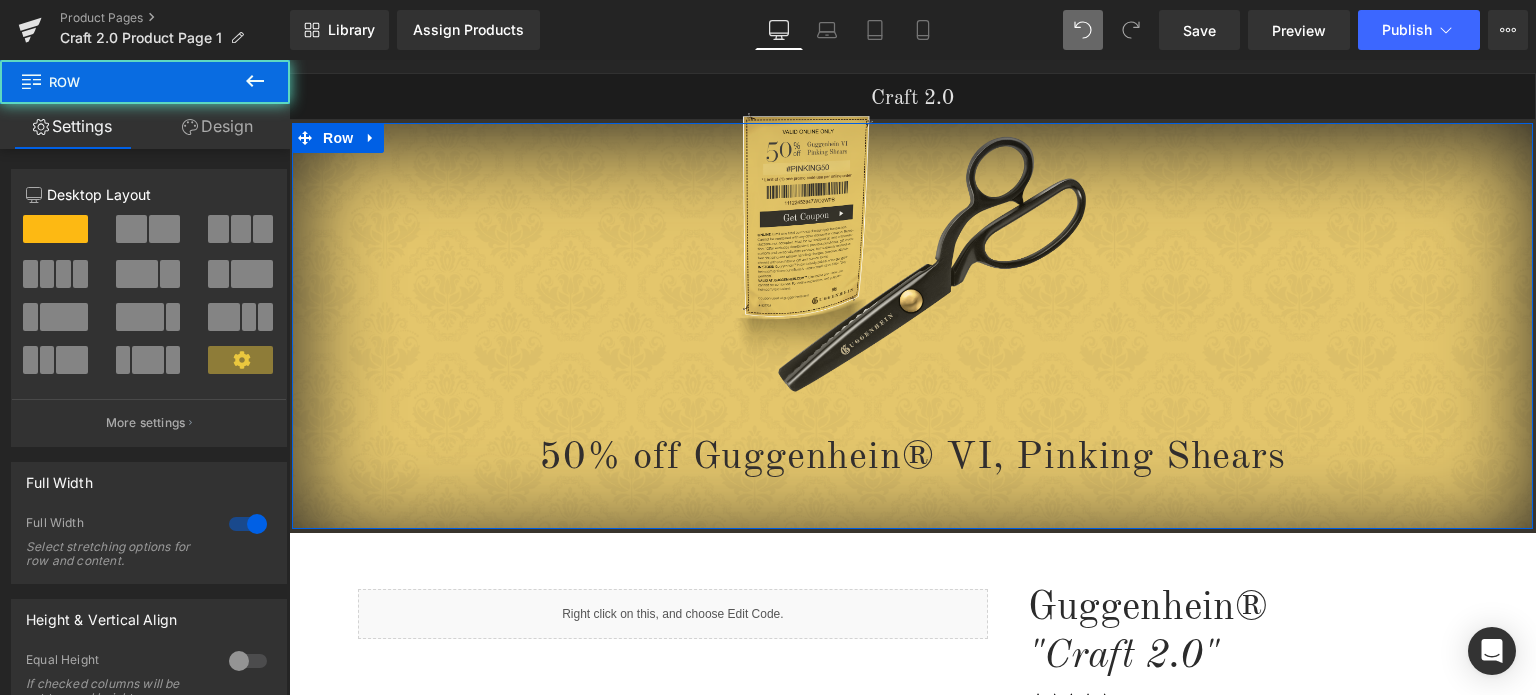 click on "Design" at bounding box center (217, 126) 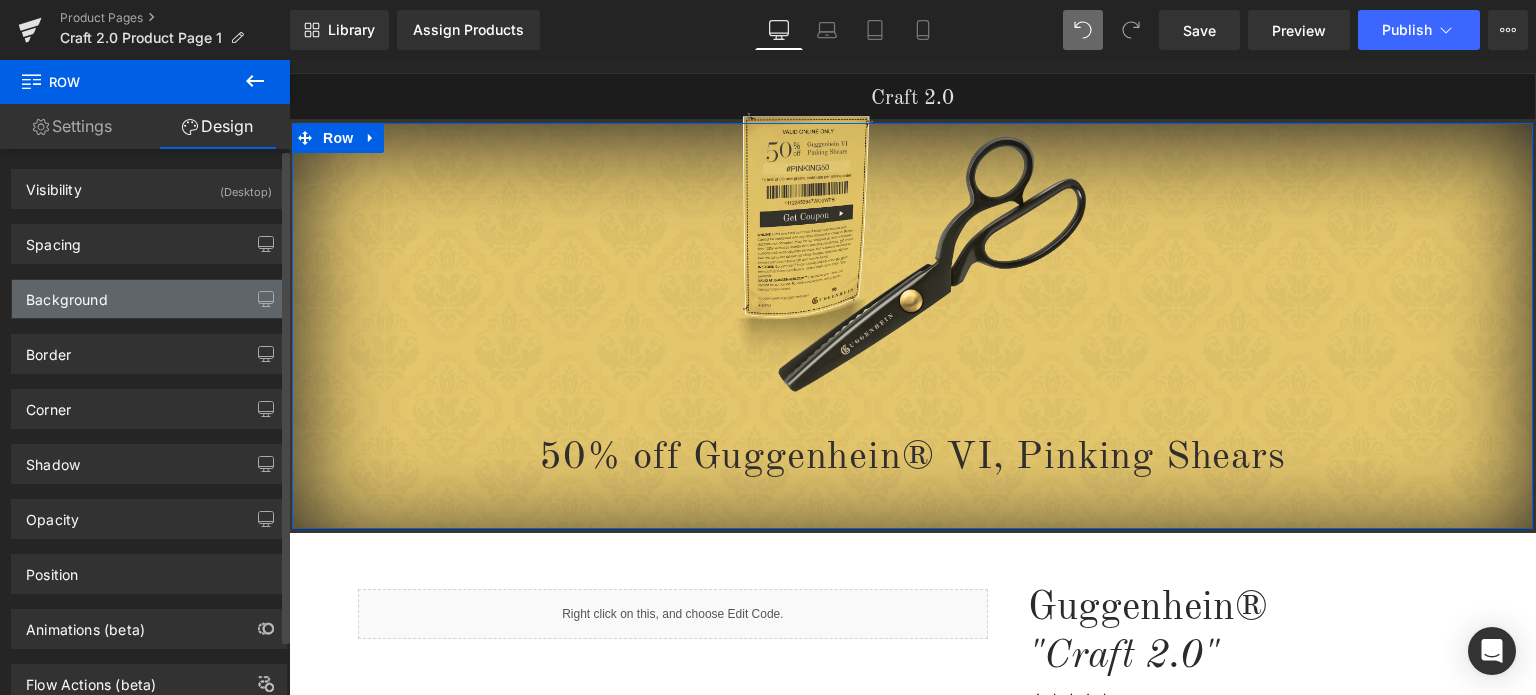 click on "Background" at bounding box center (149, 299) 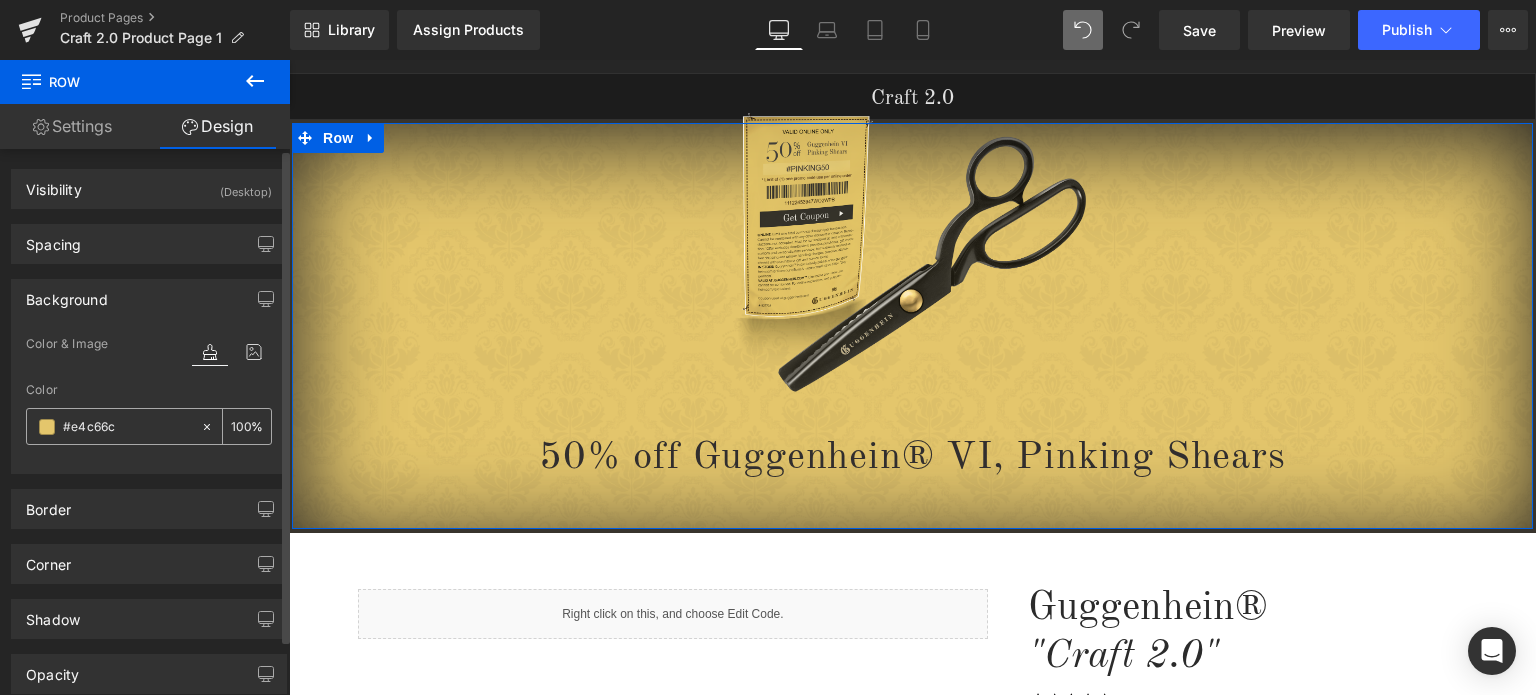 click at bounding box center (47, 427) 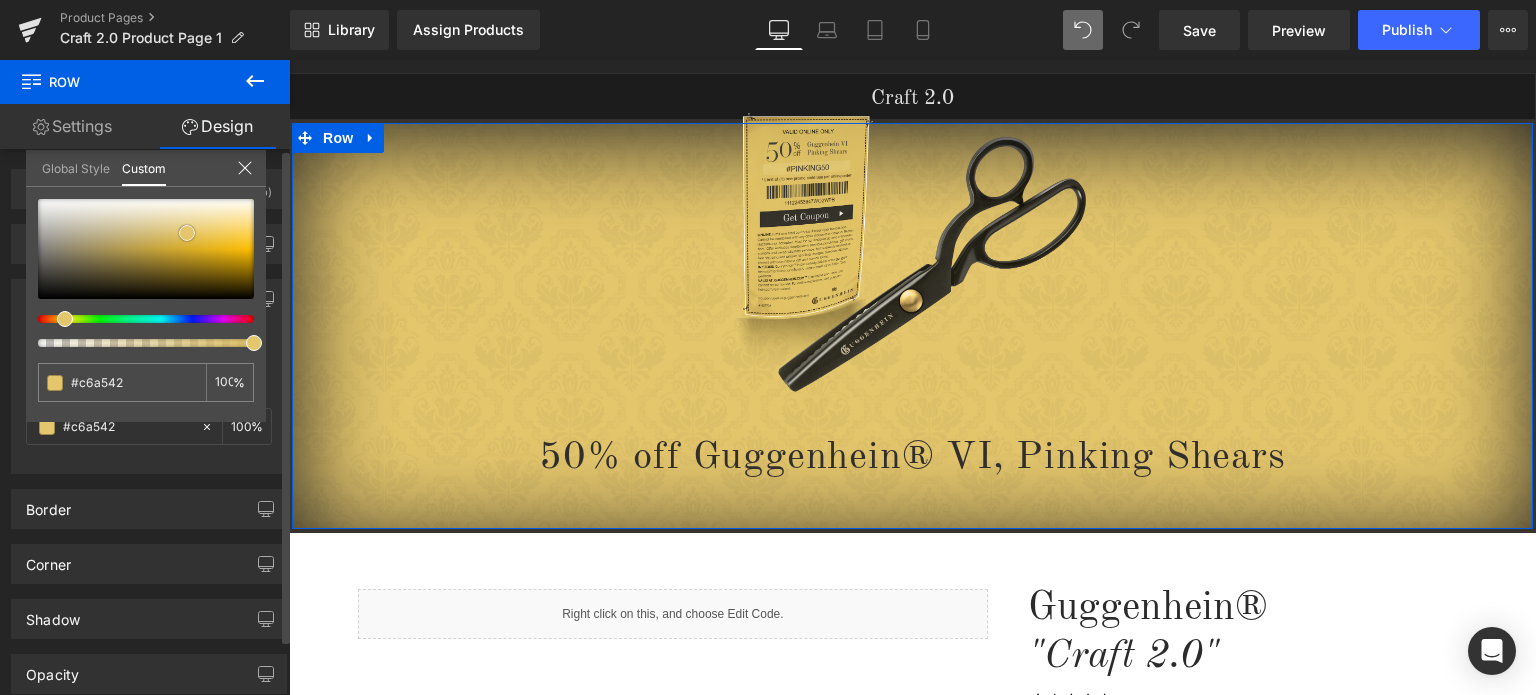 click at bounding box center (146, 249) 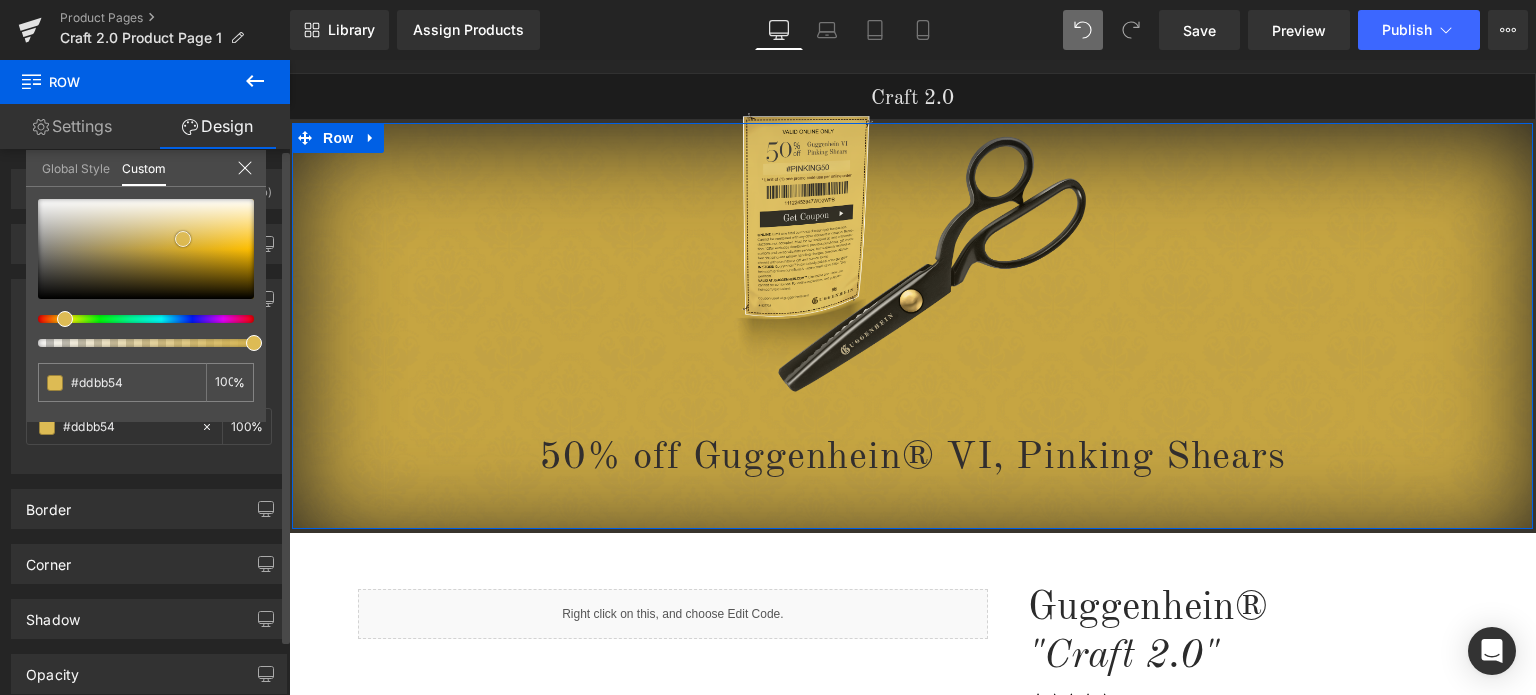 click at bounding box center (146, 249) 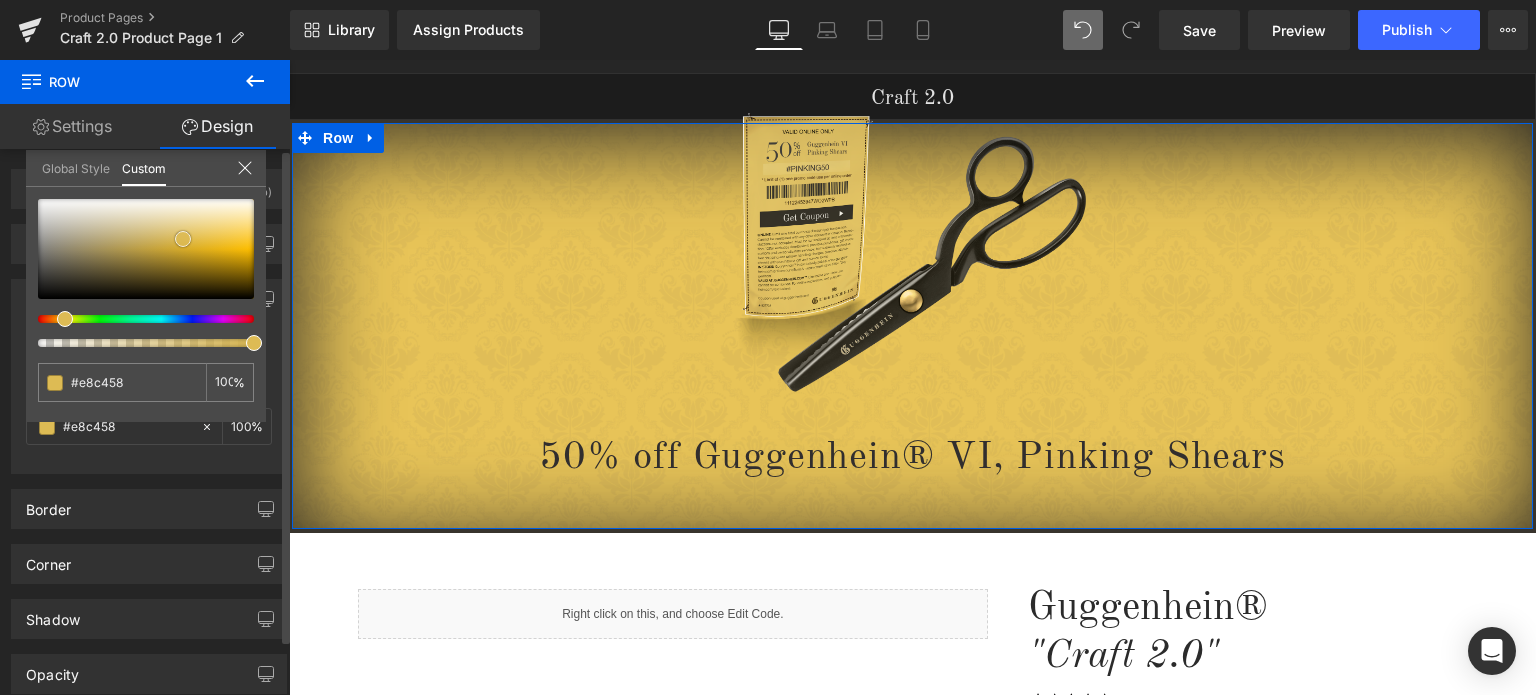 click at bounding box center (146, 249) 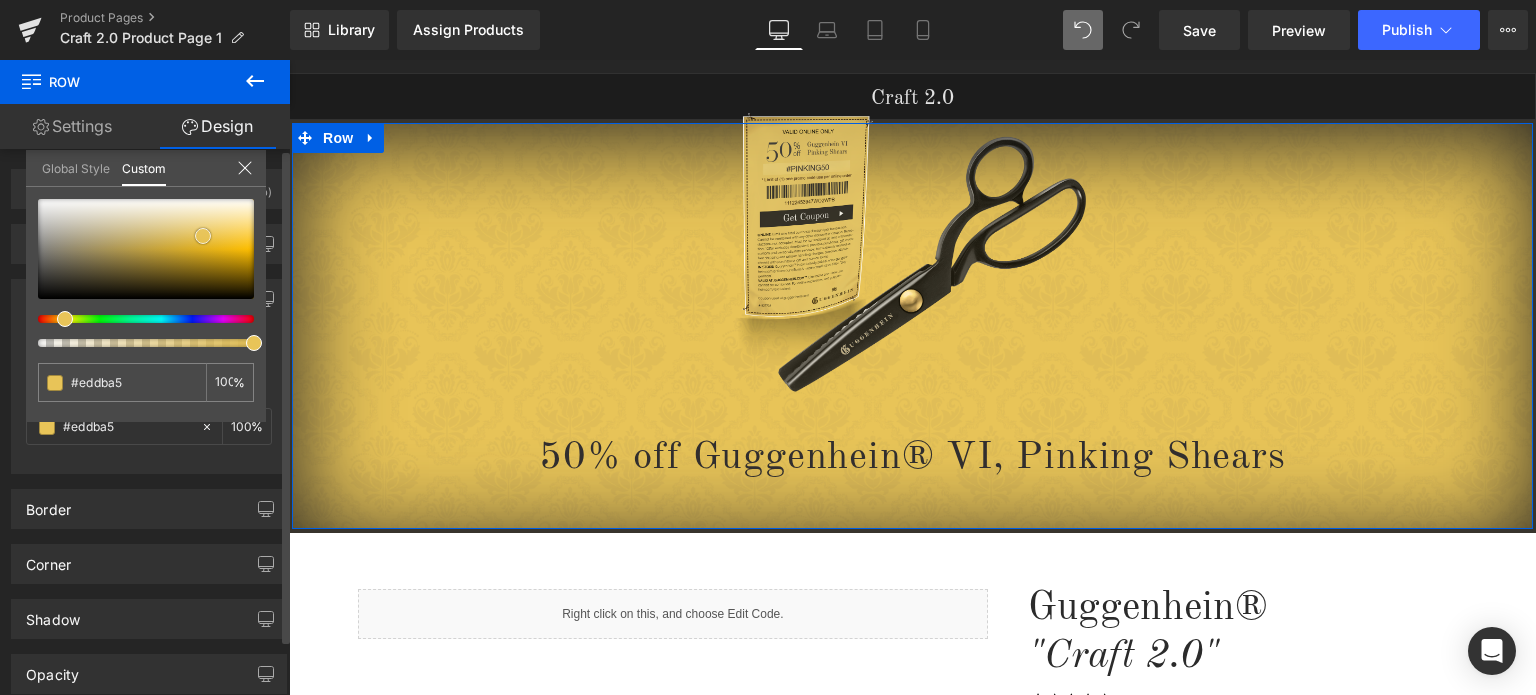 click at bounding box center [146, 249] 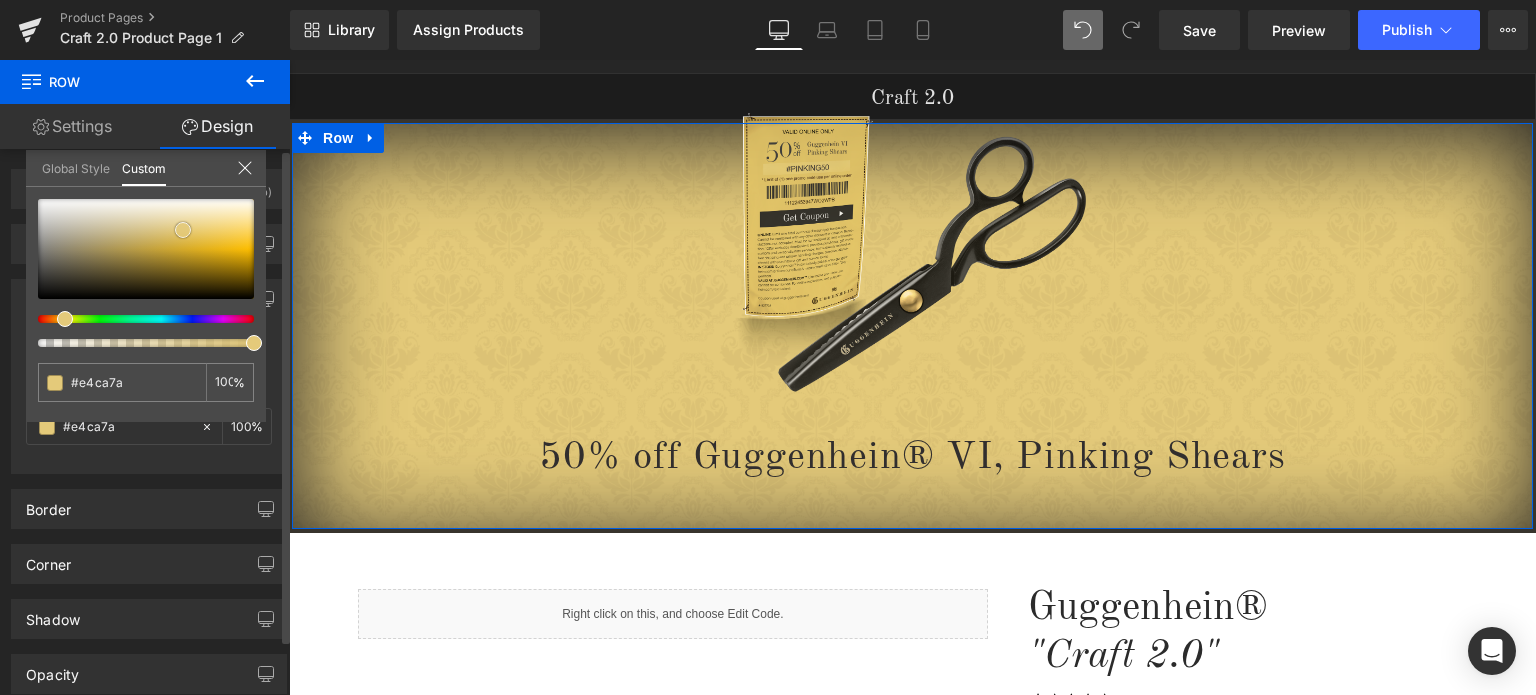 click at bounding box center [146, 249] 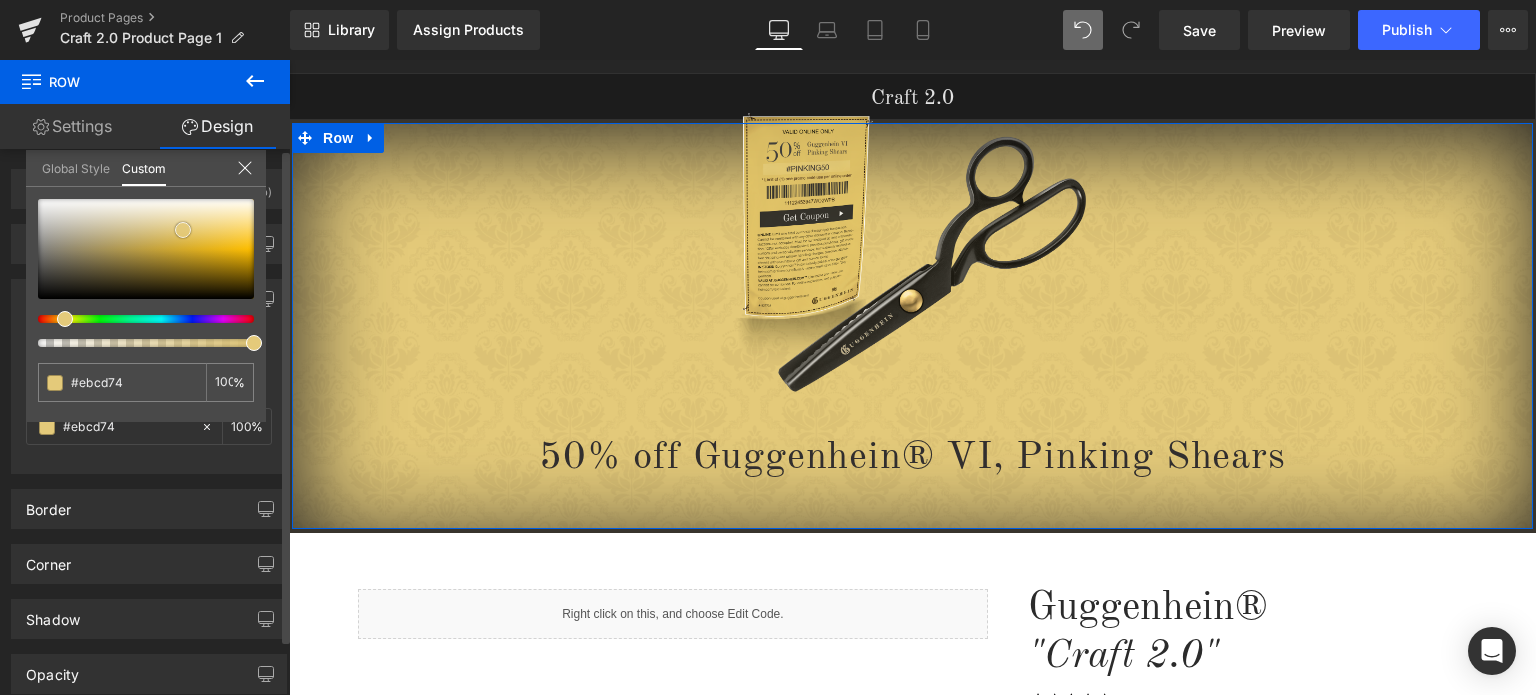 click at bounding box center (146, 249) 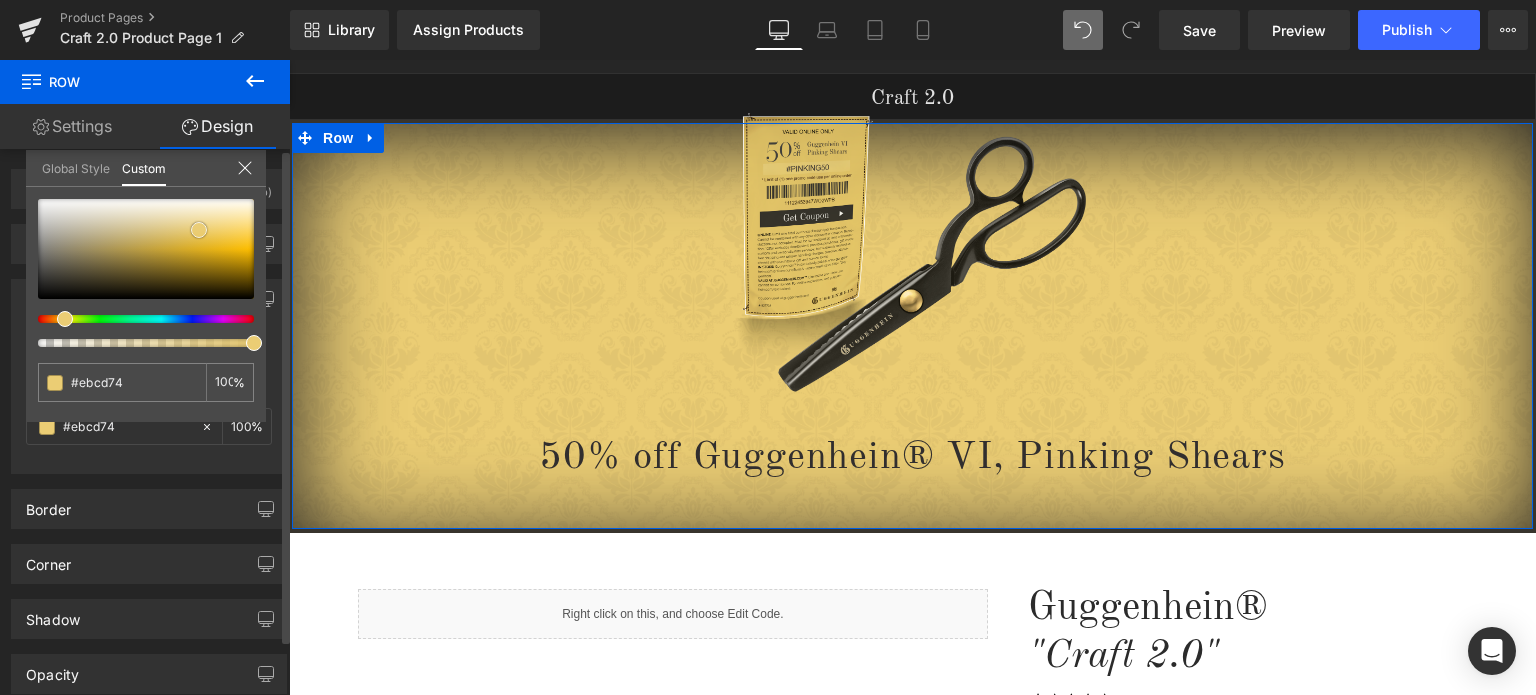 click at bounding box center [199, 230] 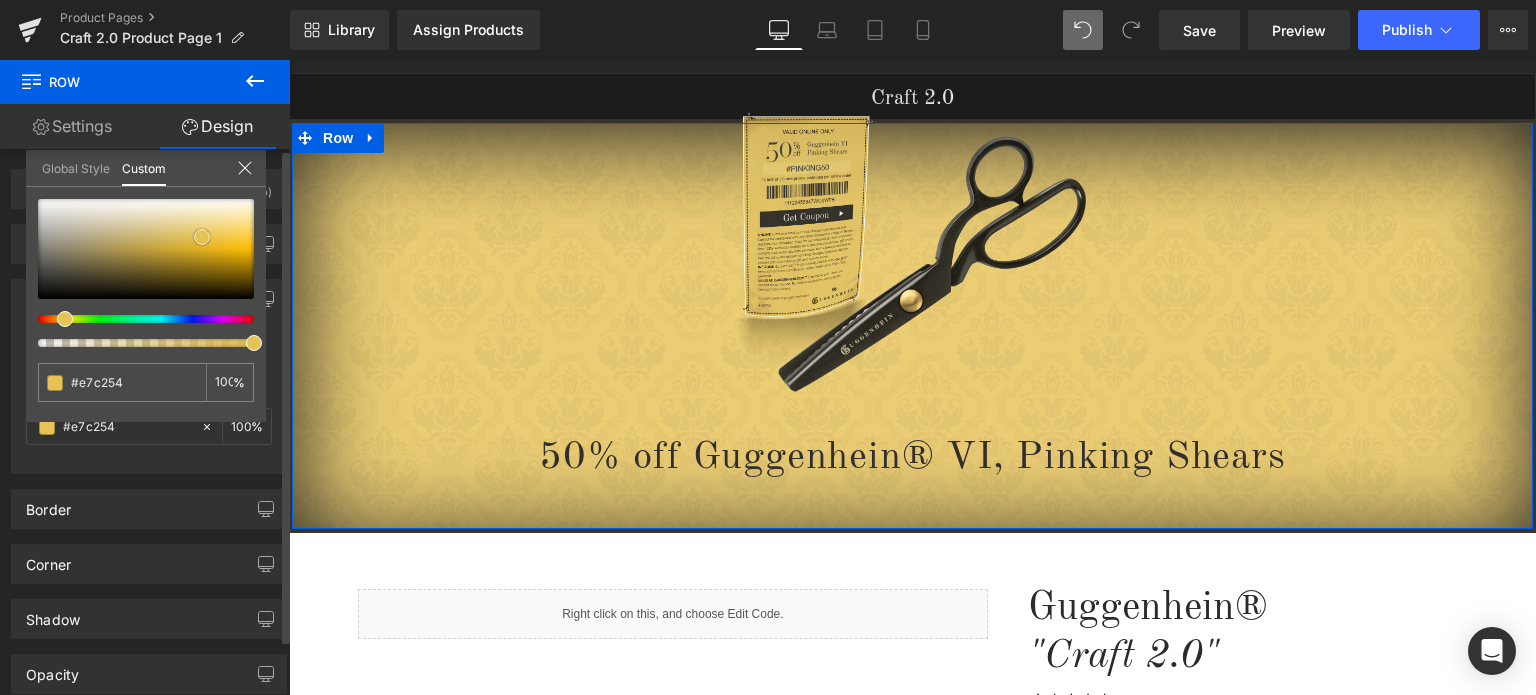 click at bounding box center [146, 249] 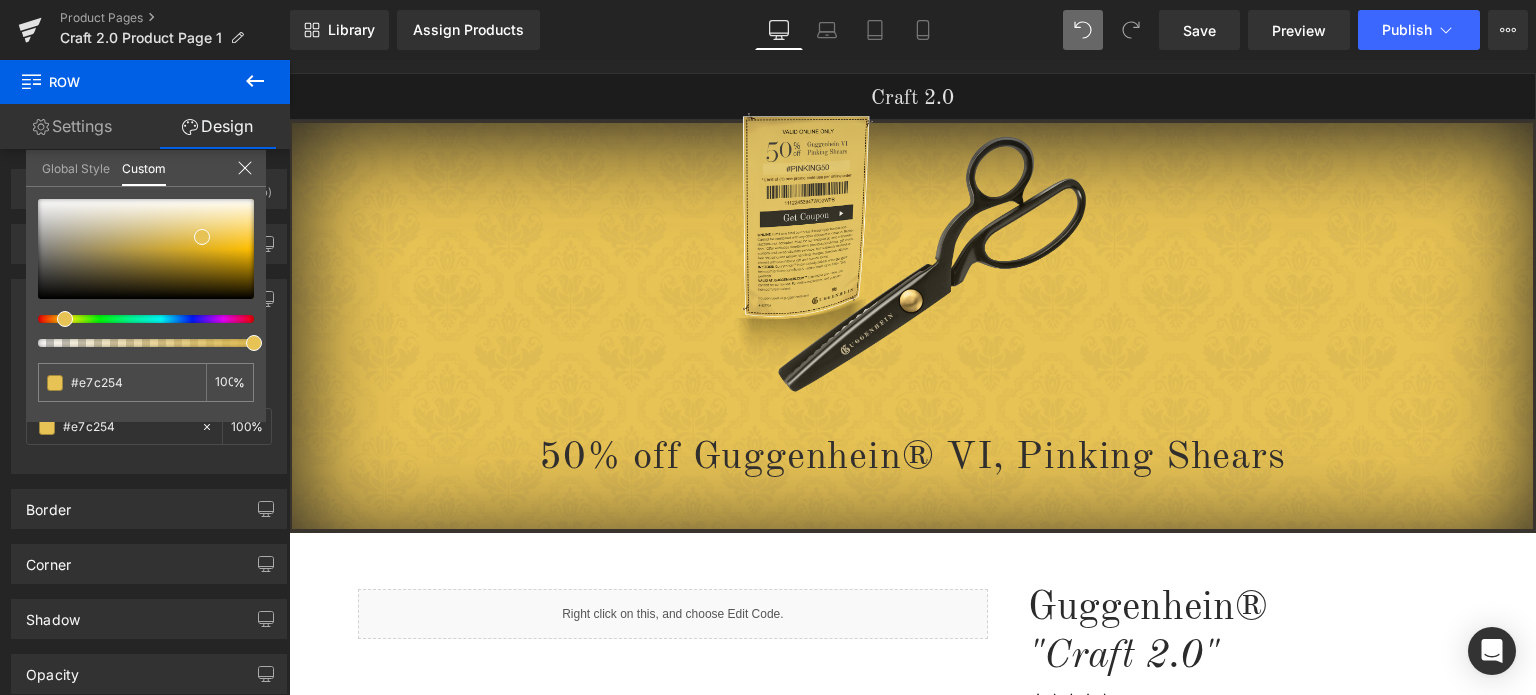 click on "Guggenhein
0
SHOPPING CART
CLOSE
No Products in the Cart
. . .
TOTAL:
$0.00
PROCEED TO CHECKOUT  X" at bounding box center (912, 1201) 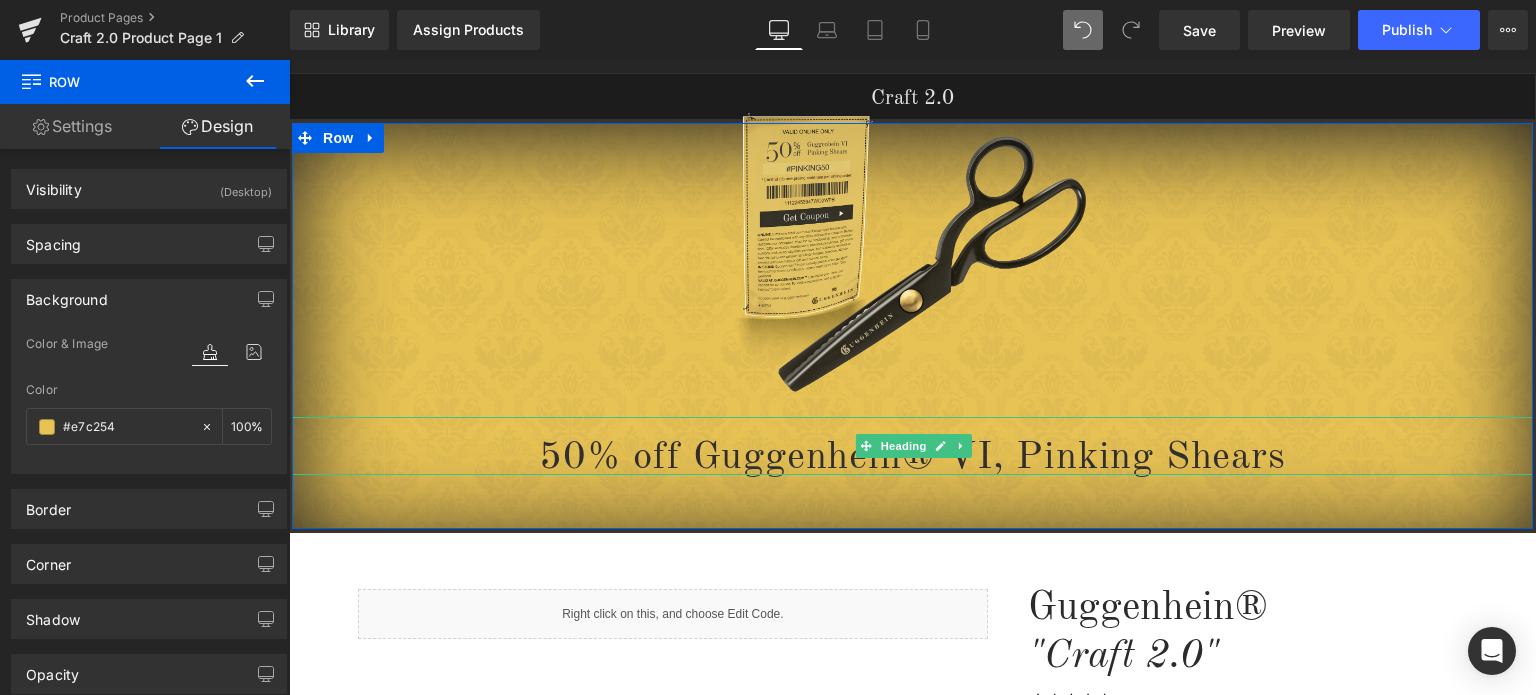 click on "50% off Guggenhein® VI, Pinking Shears" at bounding box center (912, 457) 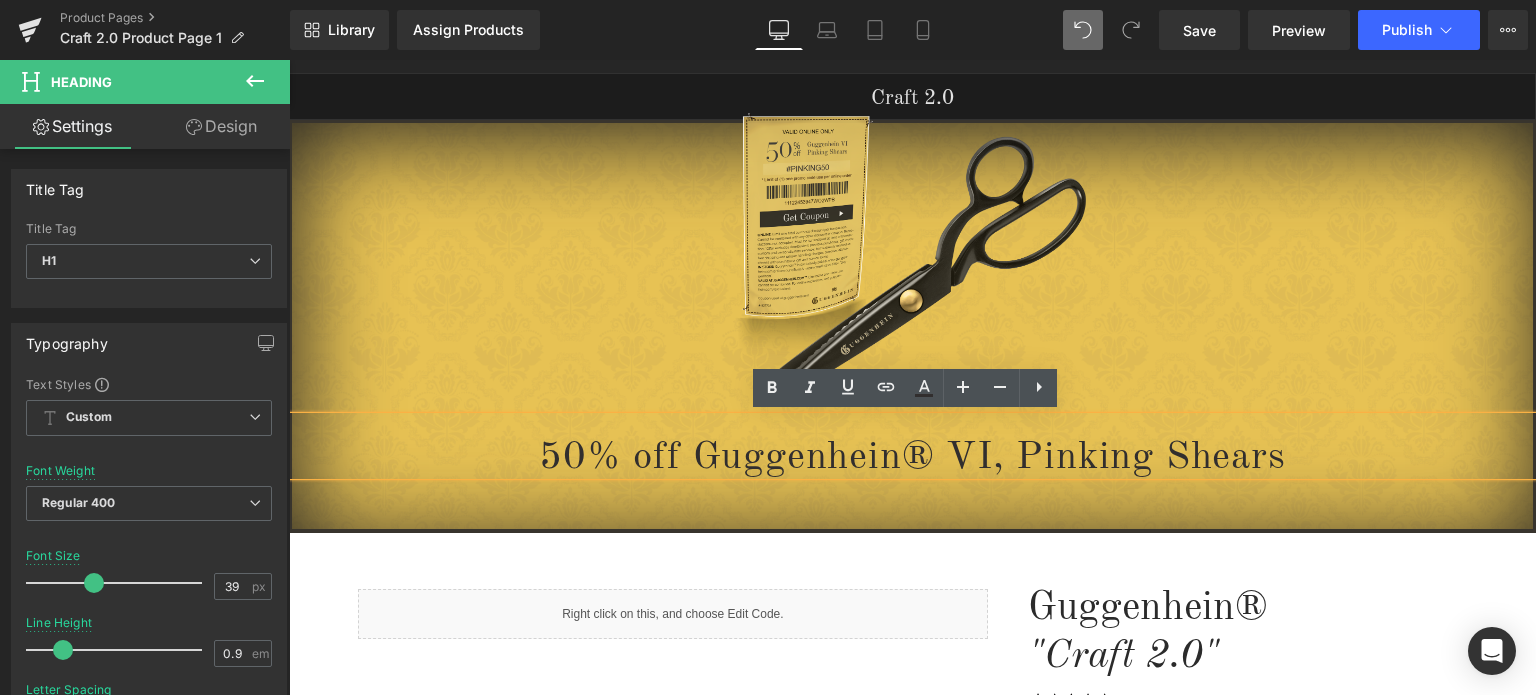 click on "50% off Guggenhein® VI, Pinking Shears" at bounding box center [912, 457] 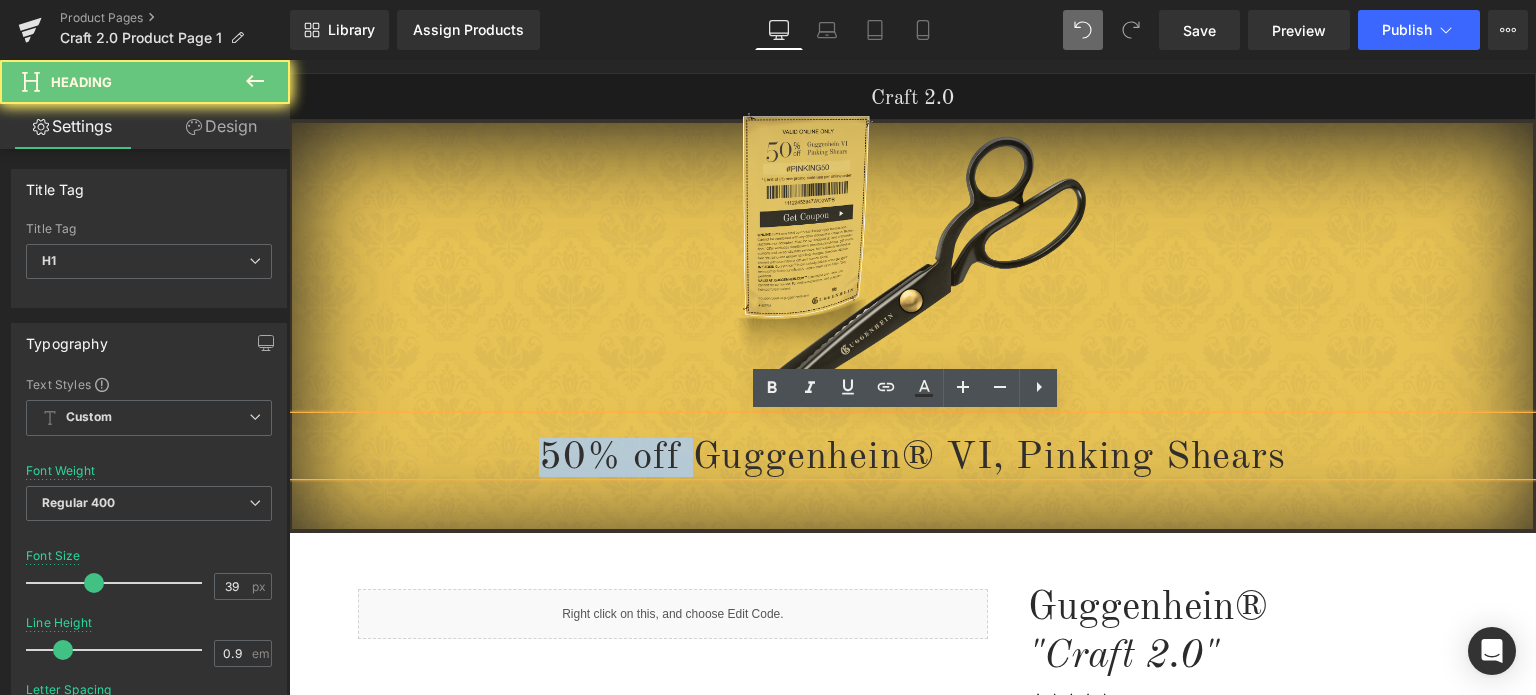 drag, startPoint x: 688, startPoint y: 451, endPoint x: 516, endPoint y: 447, distance: 172.04651 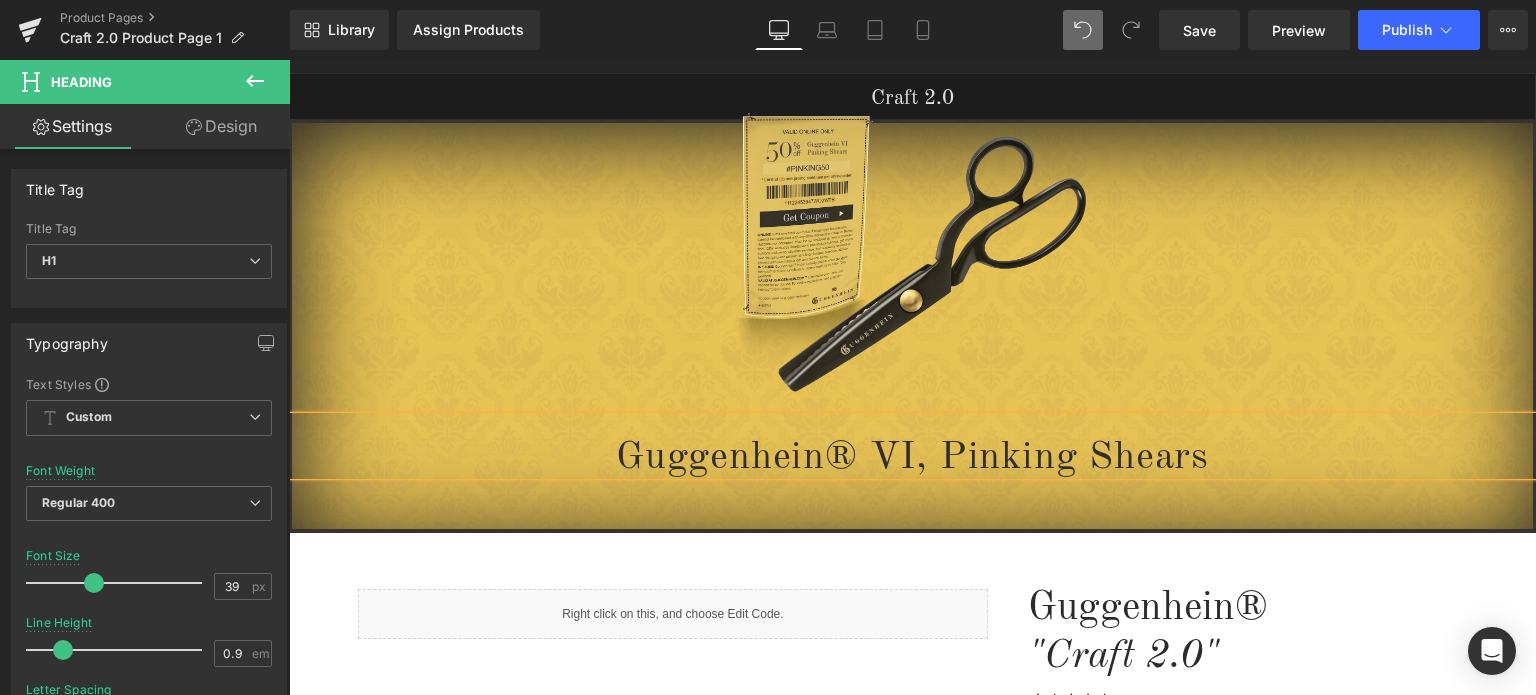 click on "Guggenhein® VI, Pinking Shears" at bounding box center [912, 457] 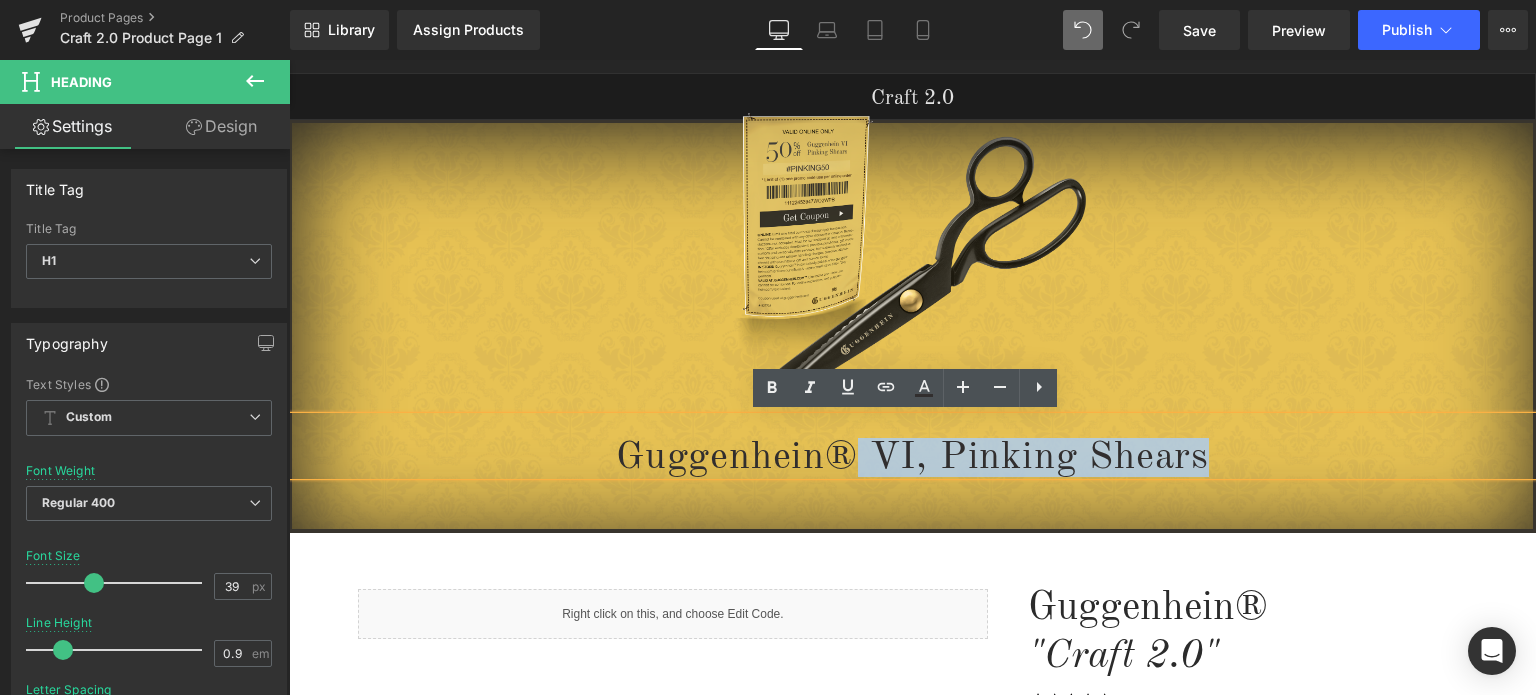 drag, startPoint x: 848, startPoint y: 455, endPoint x: 1208, endPoint y: 471, distance: 360.35538 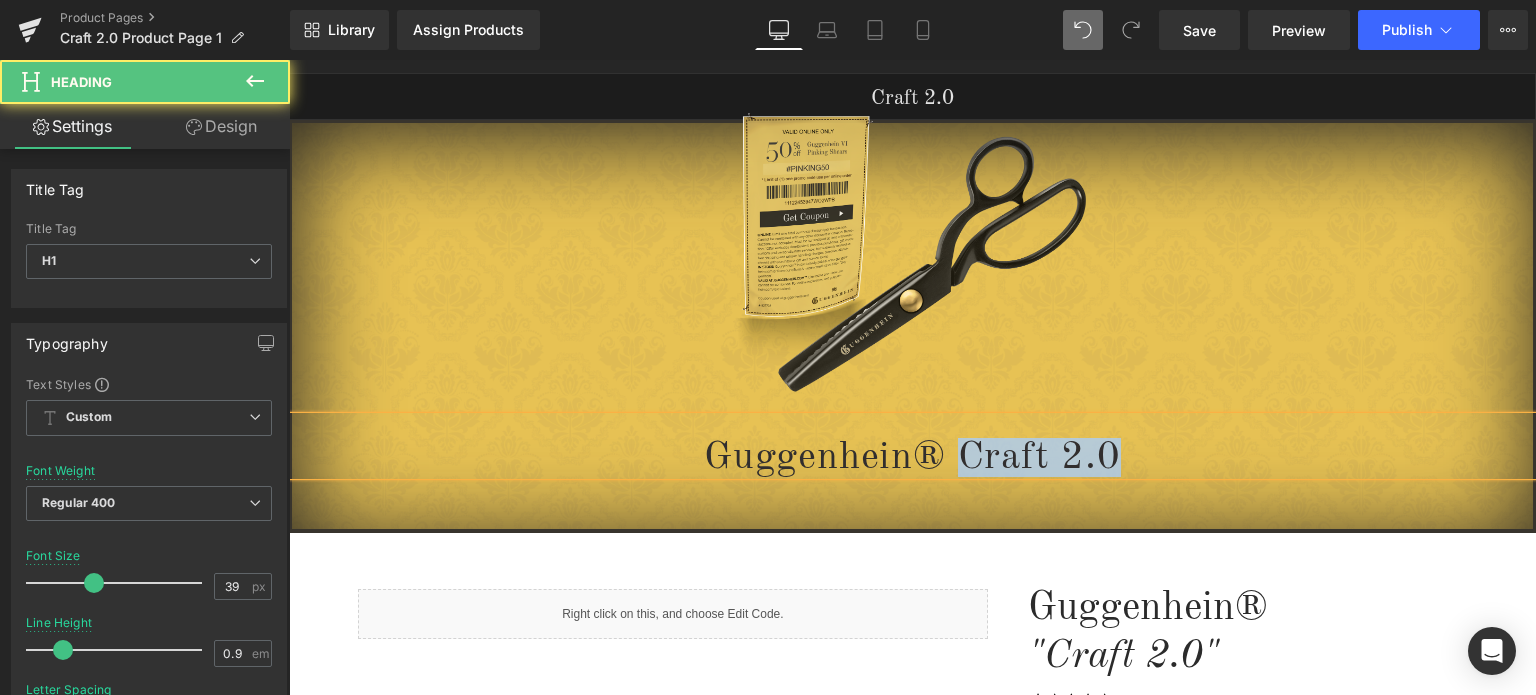 drag, startPoint x: 952, startPoint y: 453, endPoint x: 1127, endPoint y: 457, distance: 175.04572 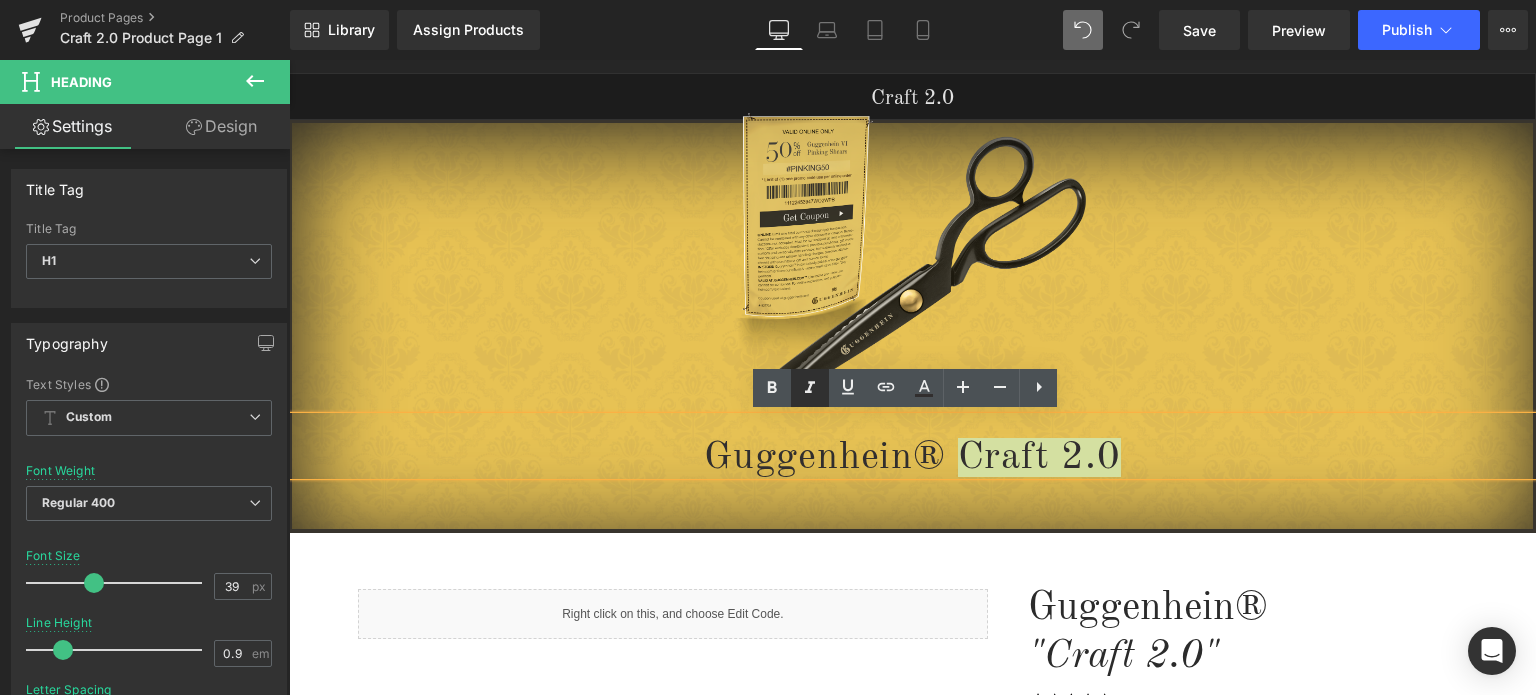 click 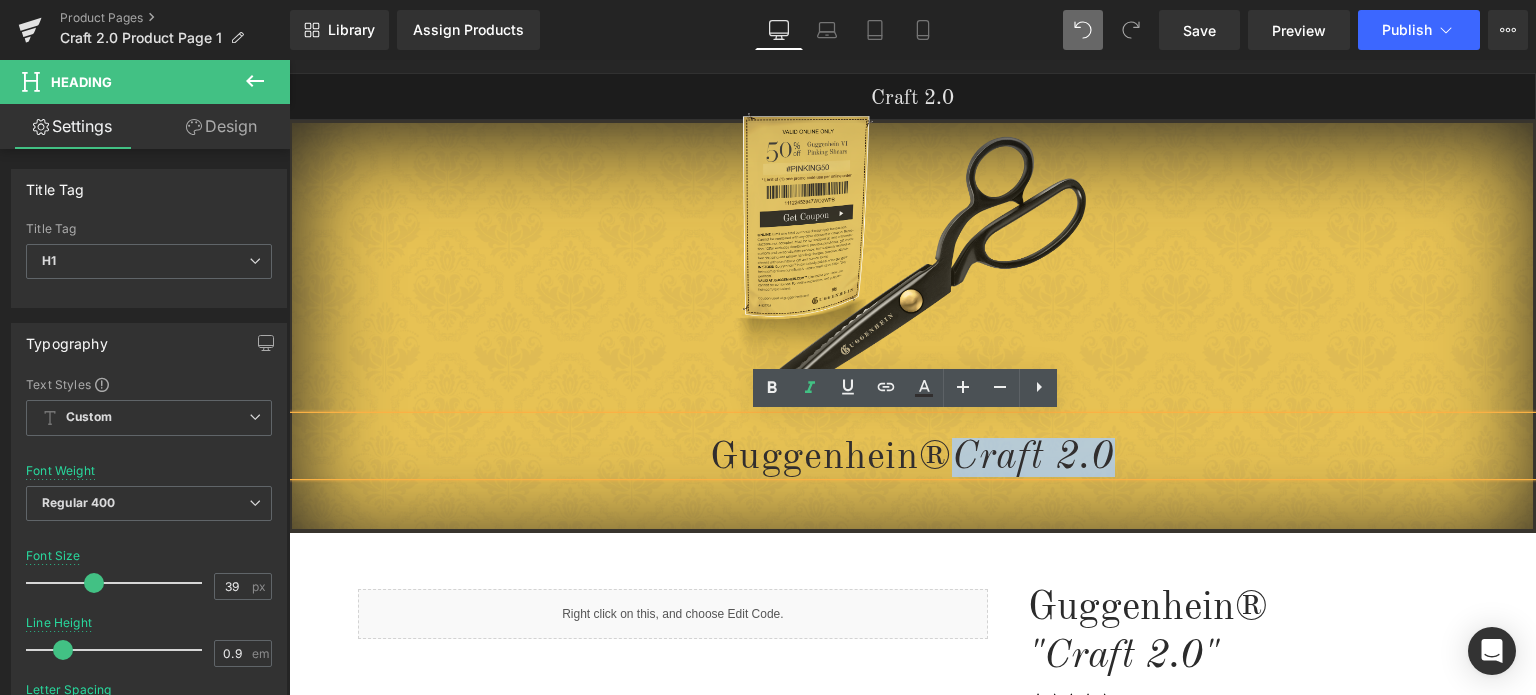 click on "Guggenhein®  Craft 2.0" at bounding box center (912, 457) 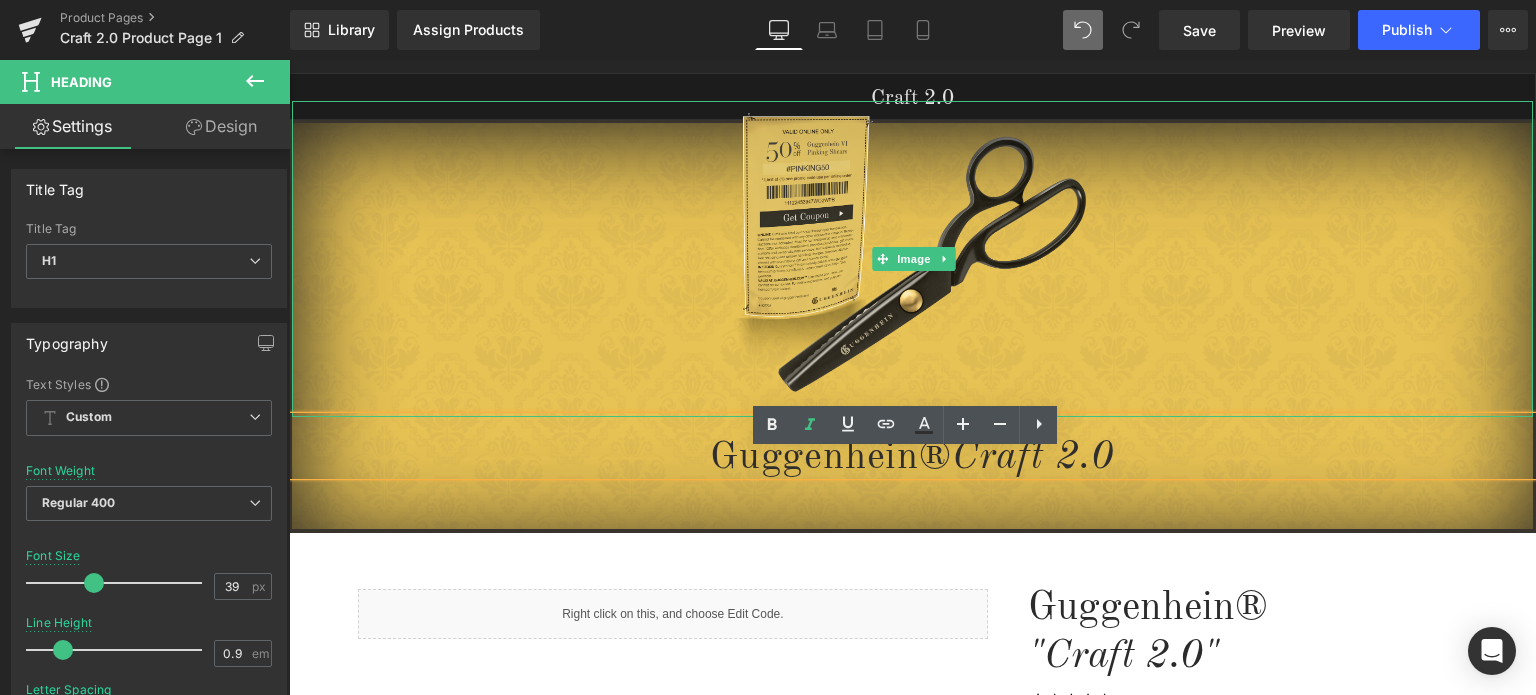 scroll, scrollTop: 0, scrollLeft: 0, axis: both 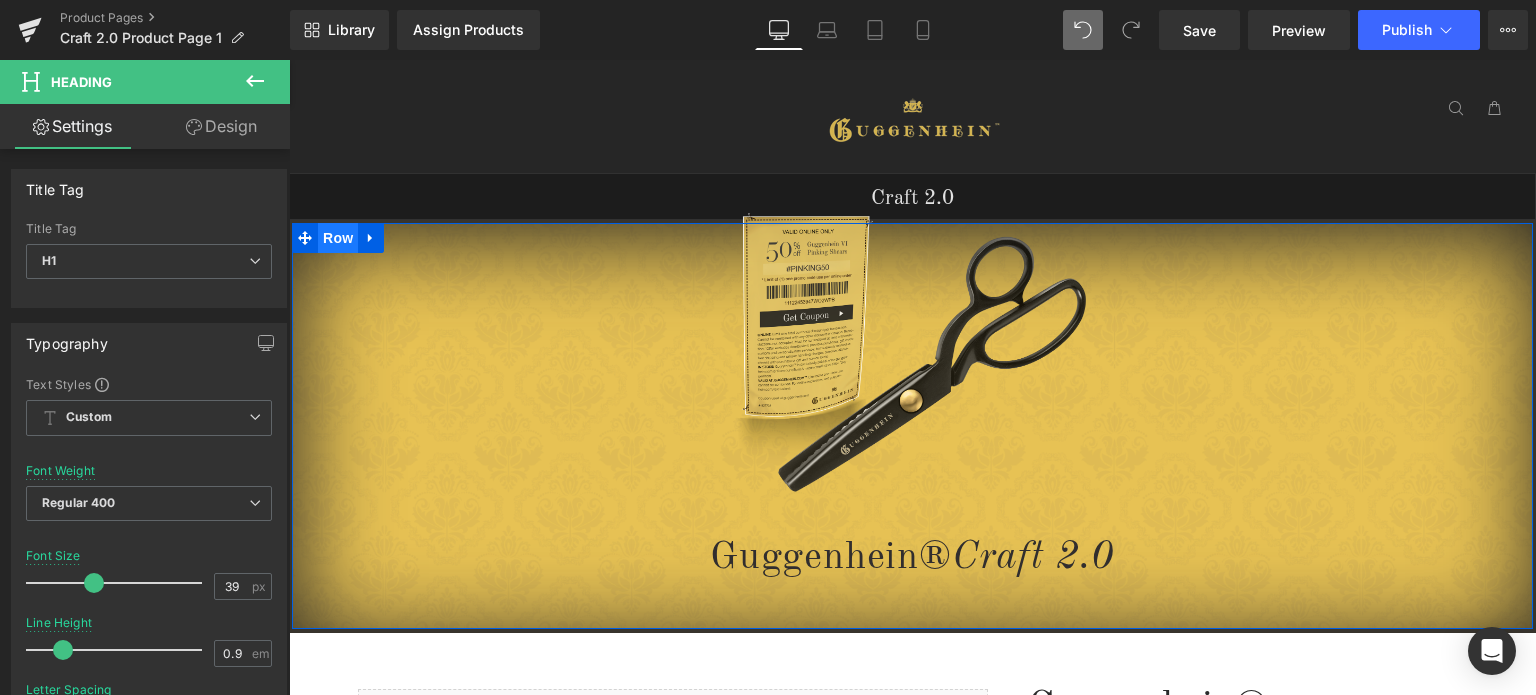 click on "Row" at bounding box center (338, 238) 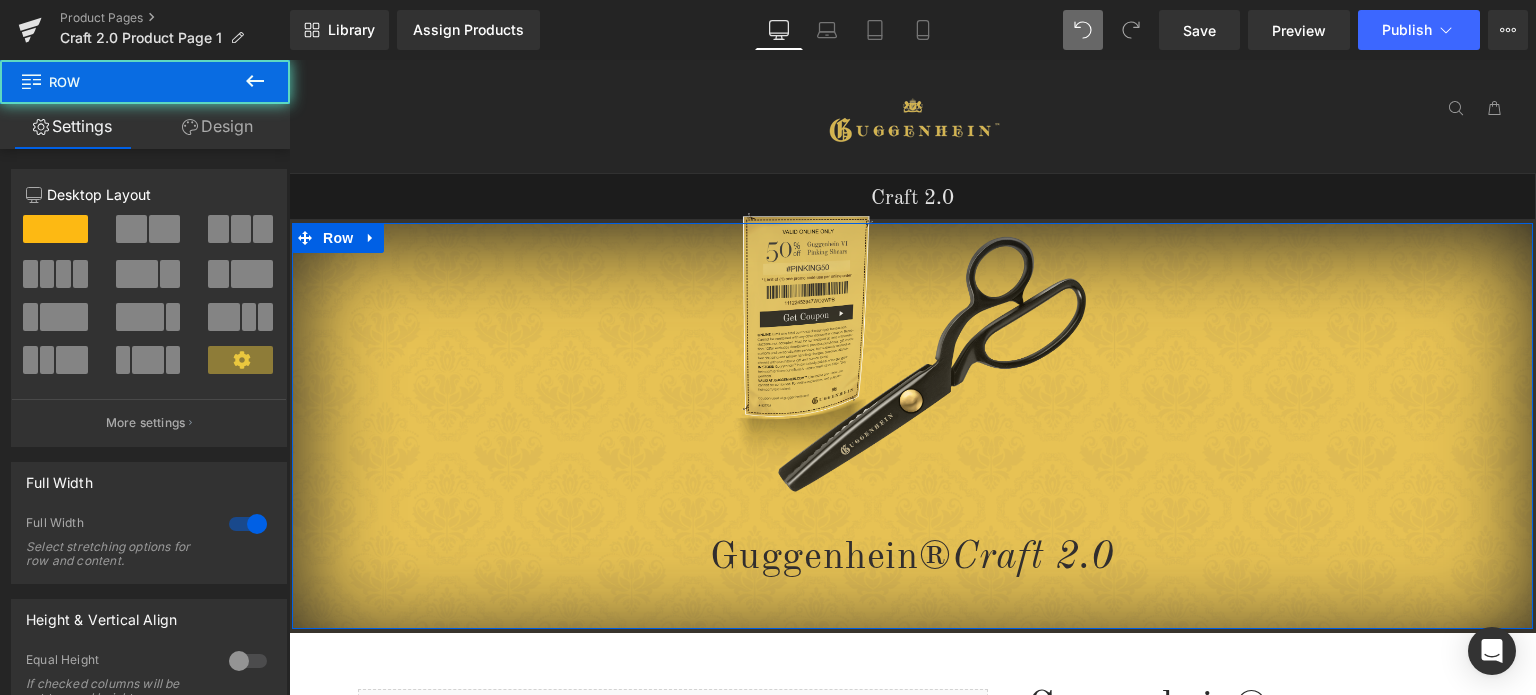 click on "Design" at bounding box center (217, 126) 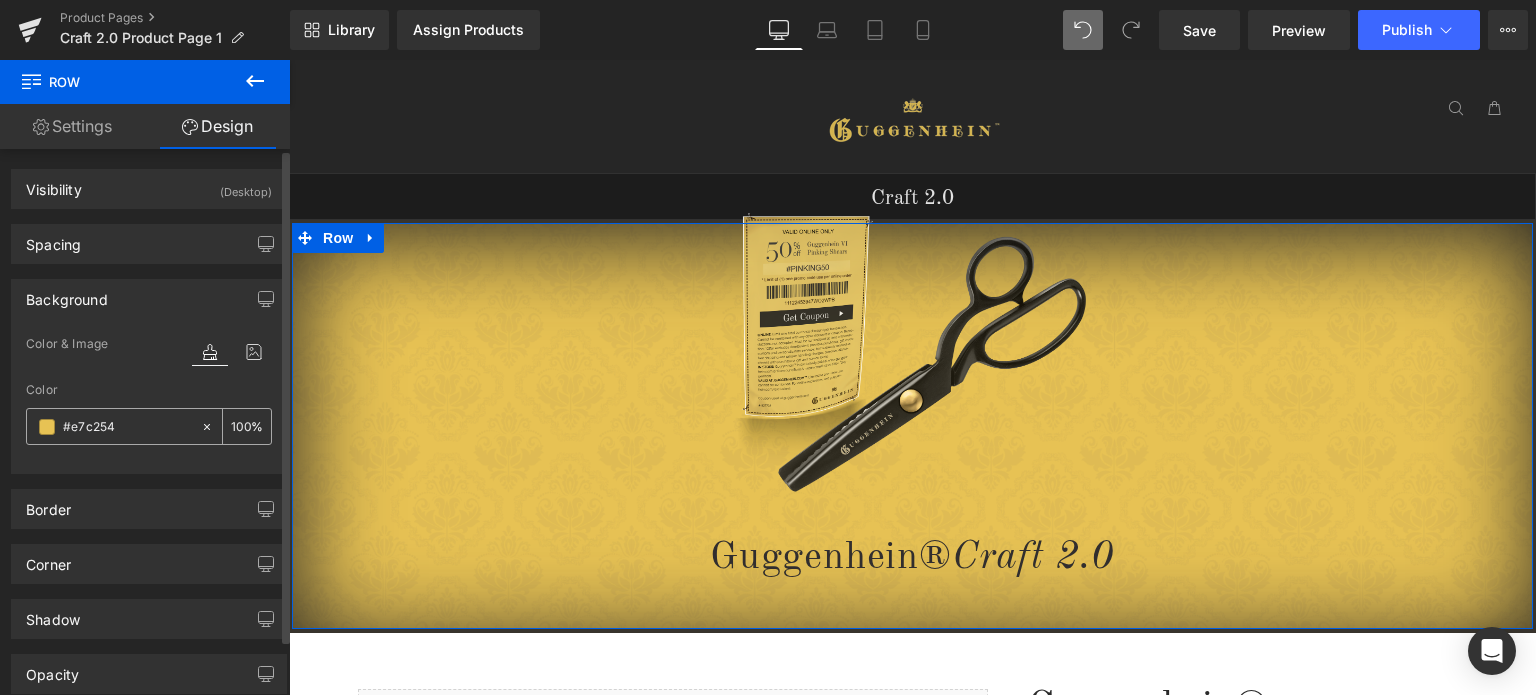 click at bounding box center [47, 427] 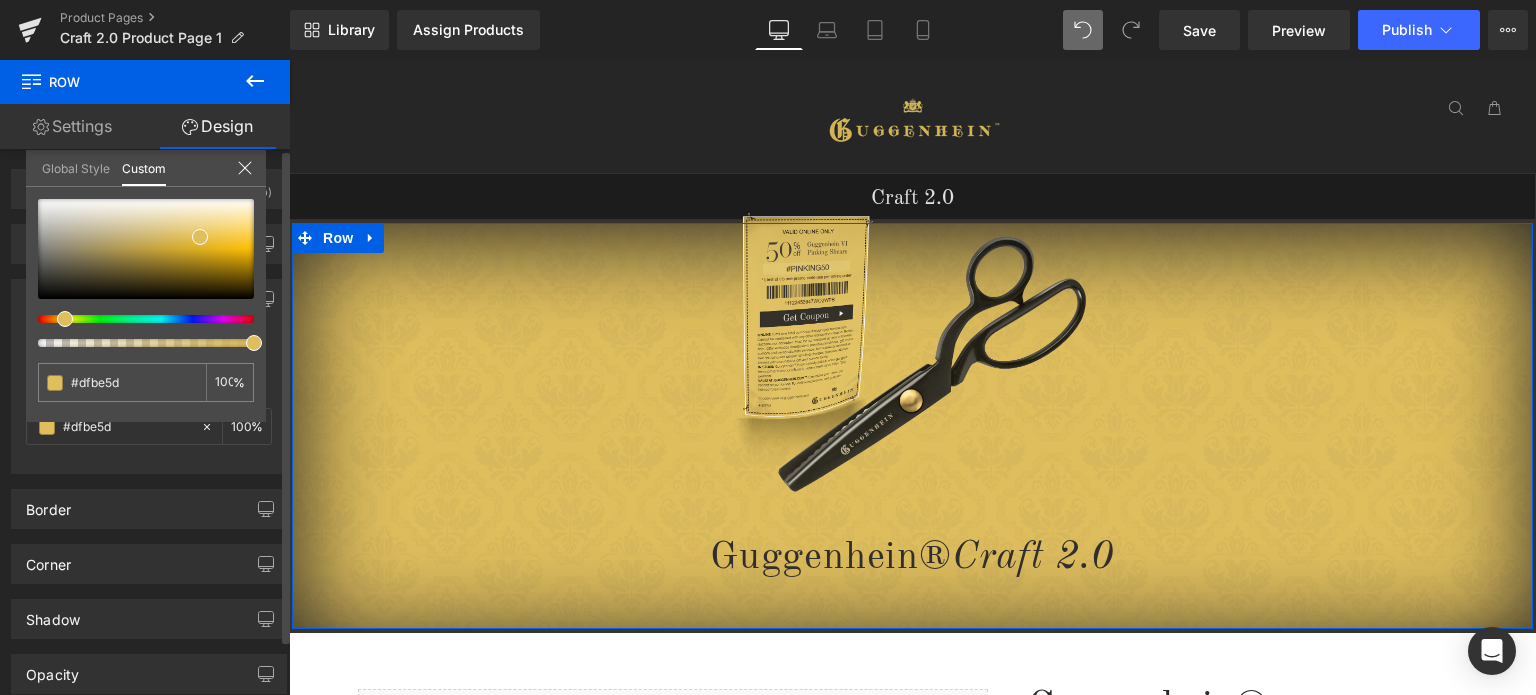 click at bounding box center (65, 319) 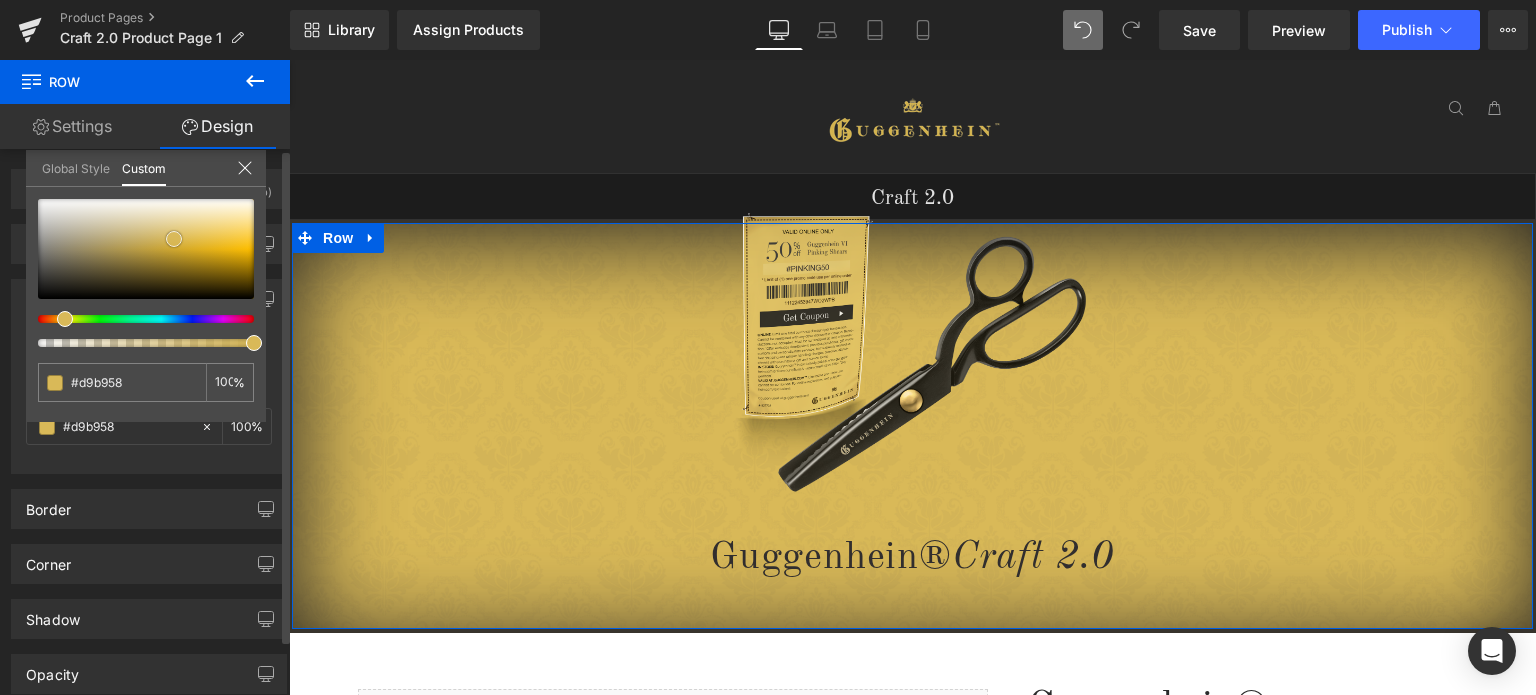 click at bounding box center (146, 249) 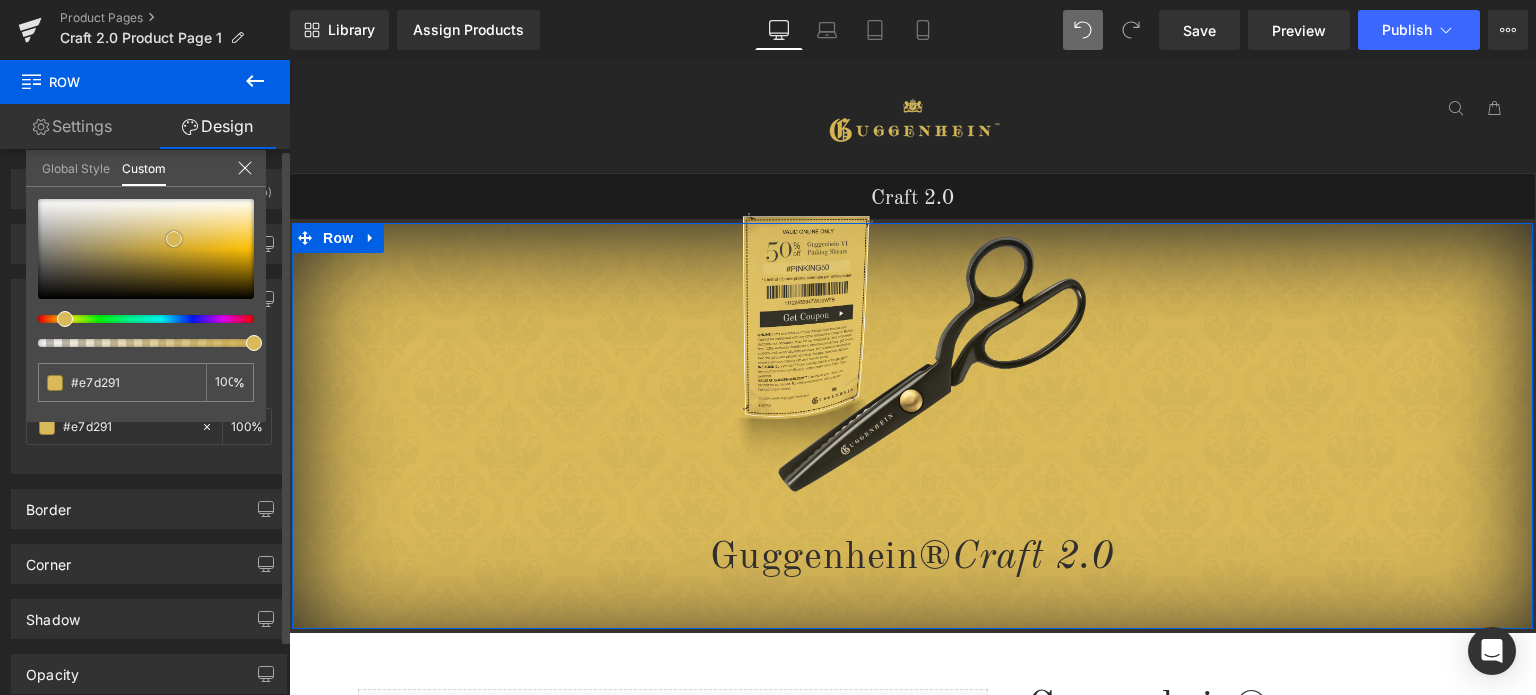 click at bounding box center [146, 249] 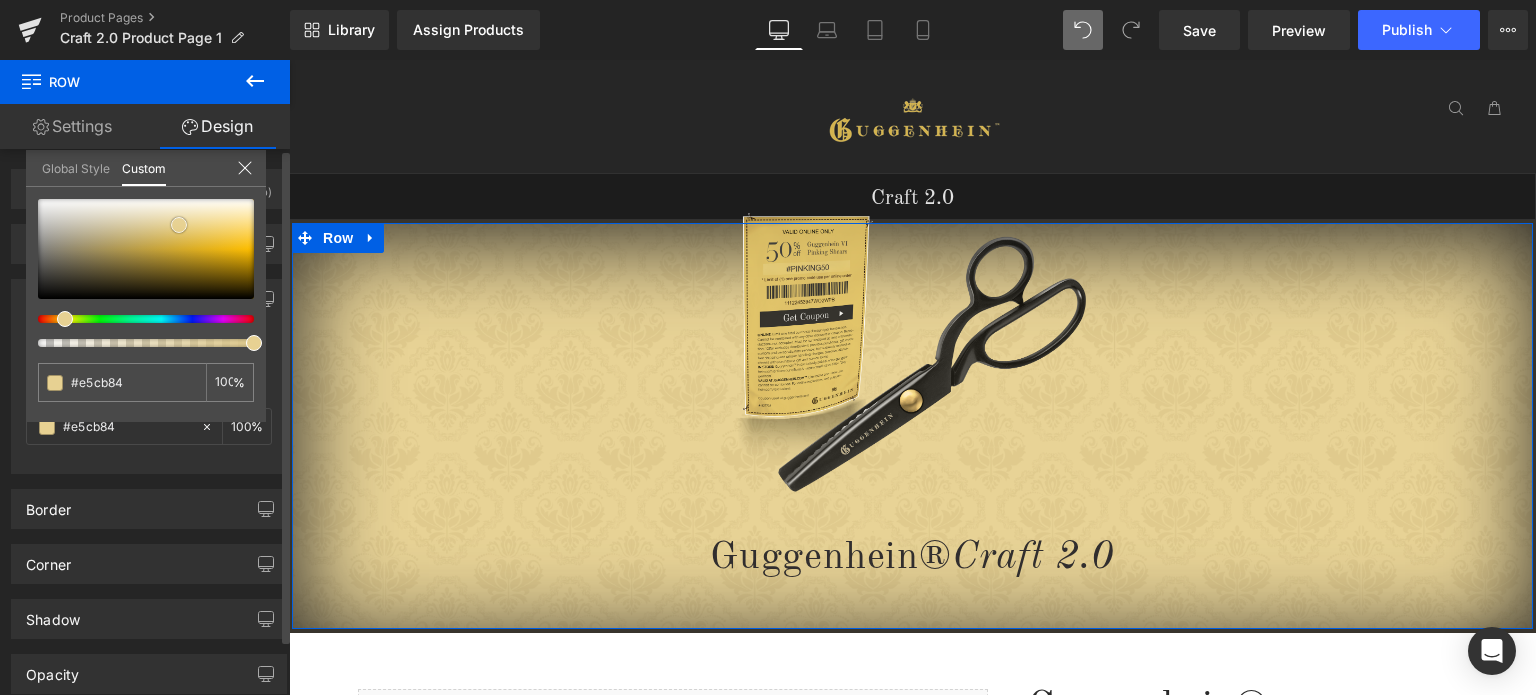 click at bounding box center [179, 225] 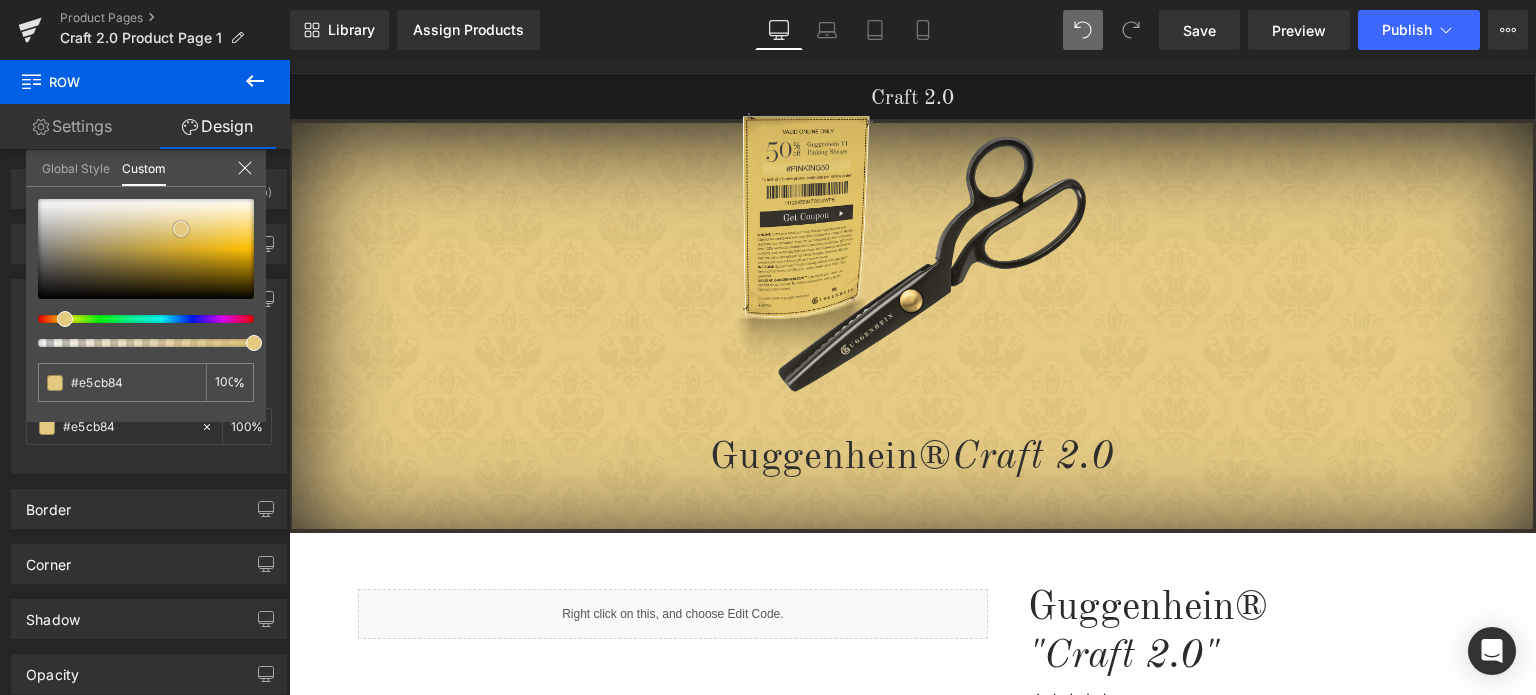 scroll, scrollTop: 0, scrollLeft: 0, axis: both 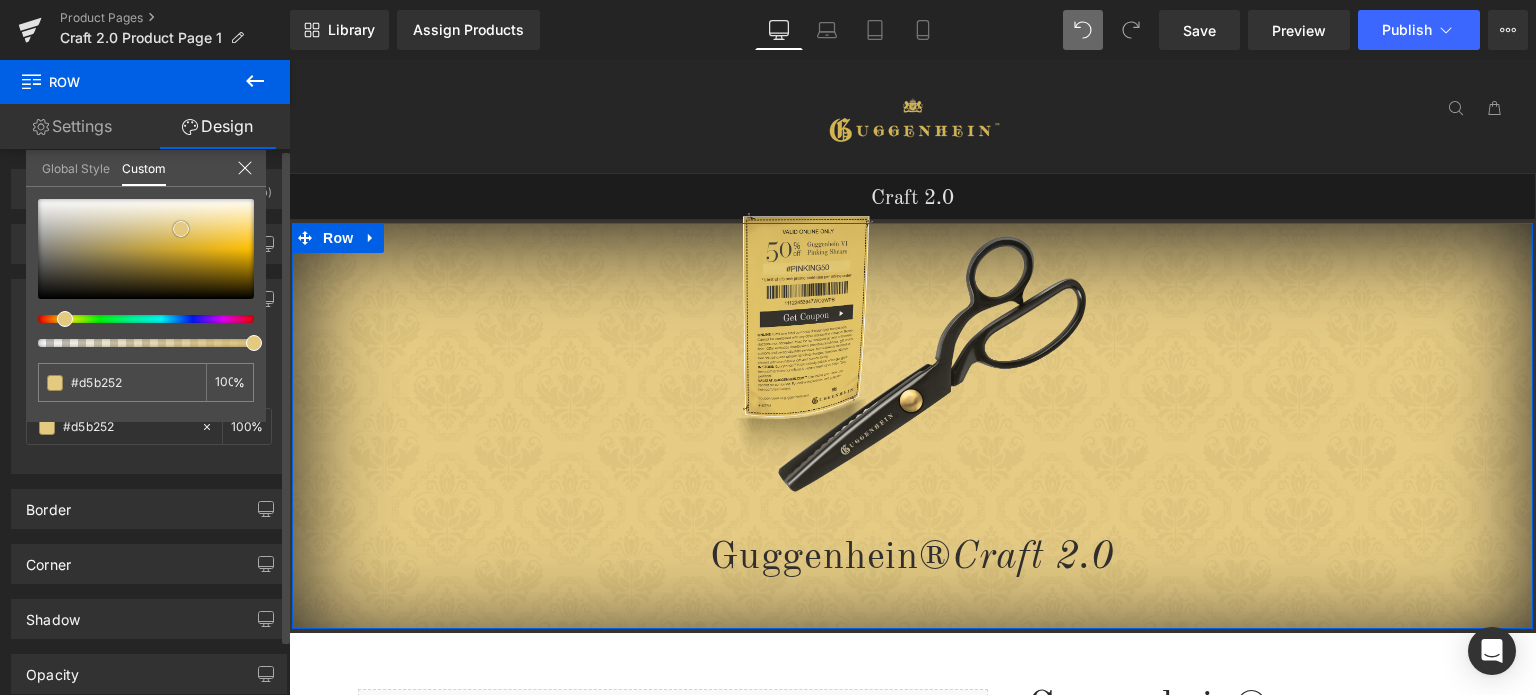 click at bounding box center [146, 249] 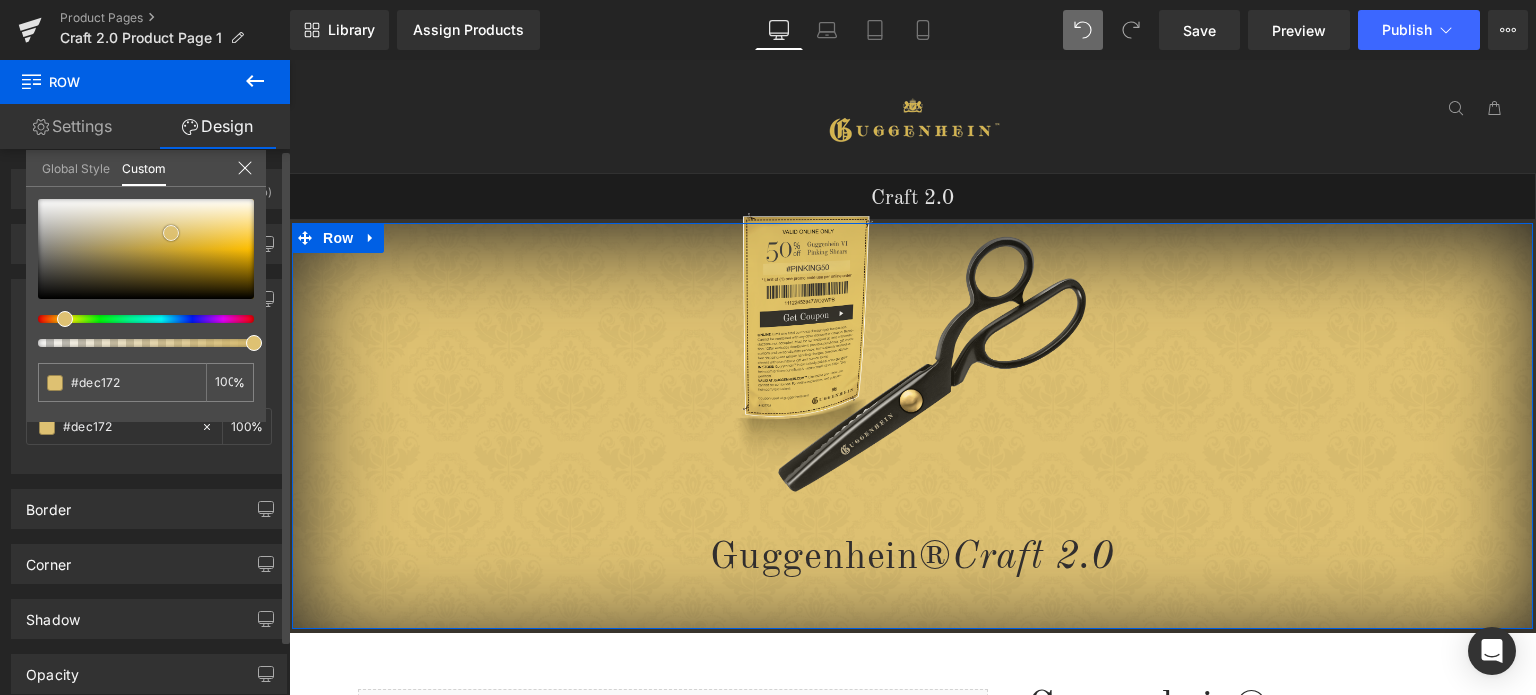 drag, startPoint x: 172, startPoint y: 241, endPoint x: 446, endPoint y: 276, distance: 276.22635 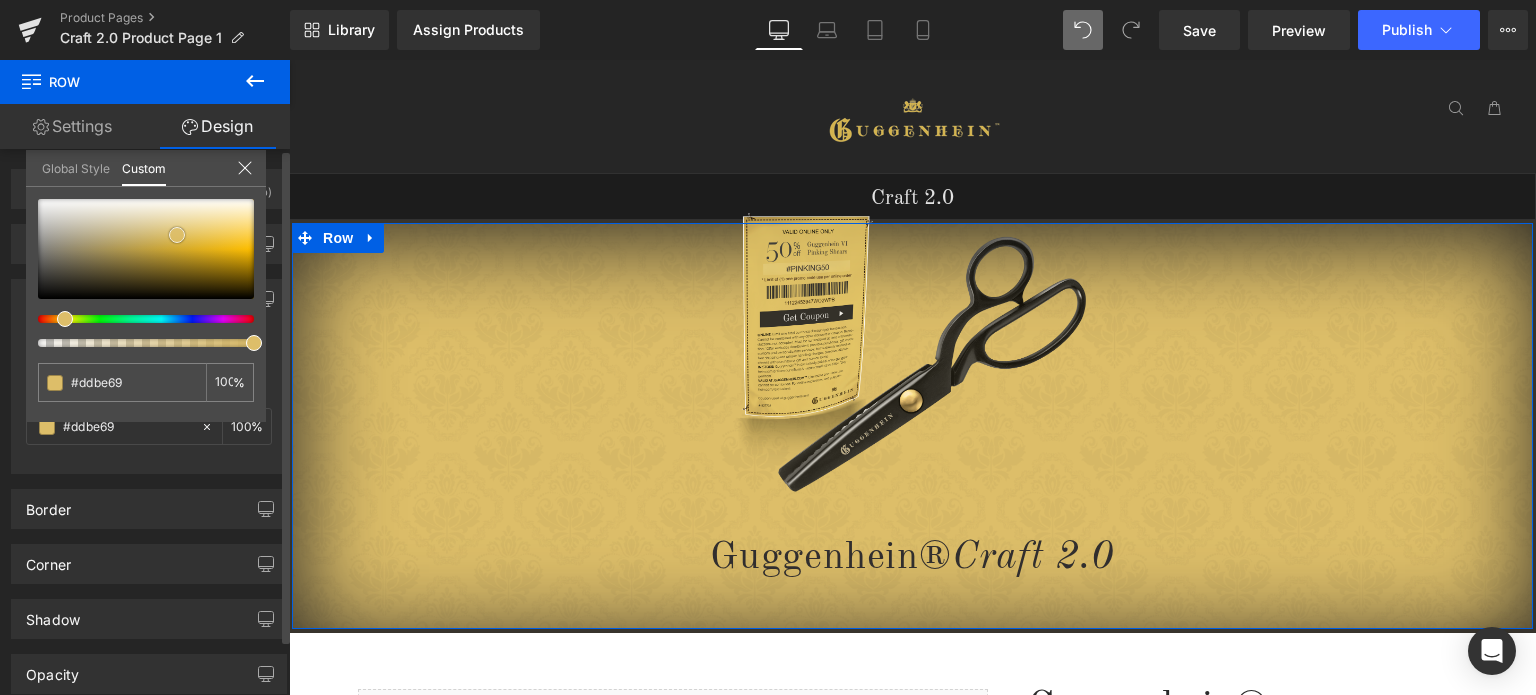 drag, startPoint x: 172, startPoint y: 235, endPoint x: 450, endPoint y: 203, distance: 279.83566 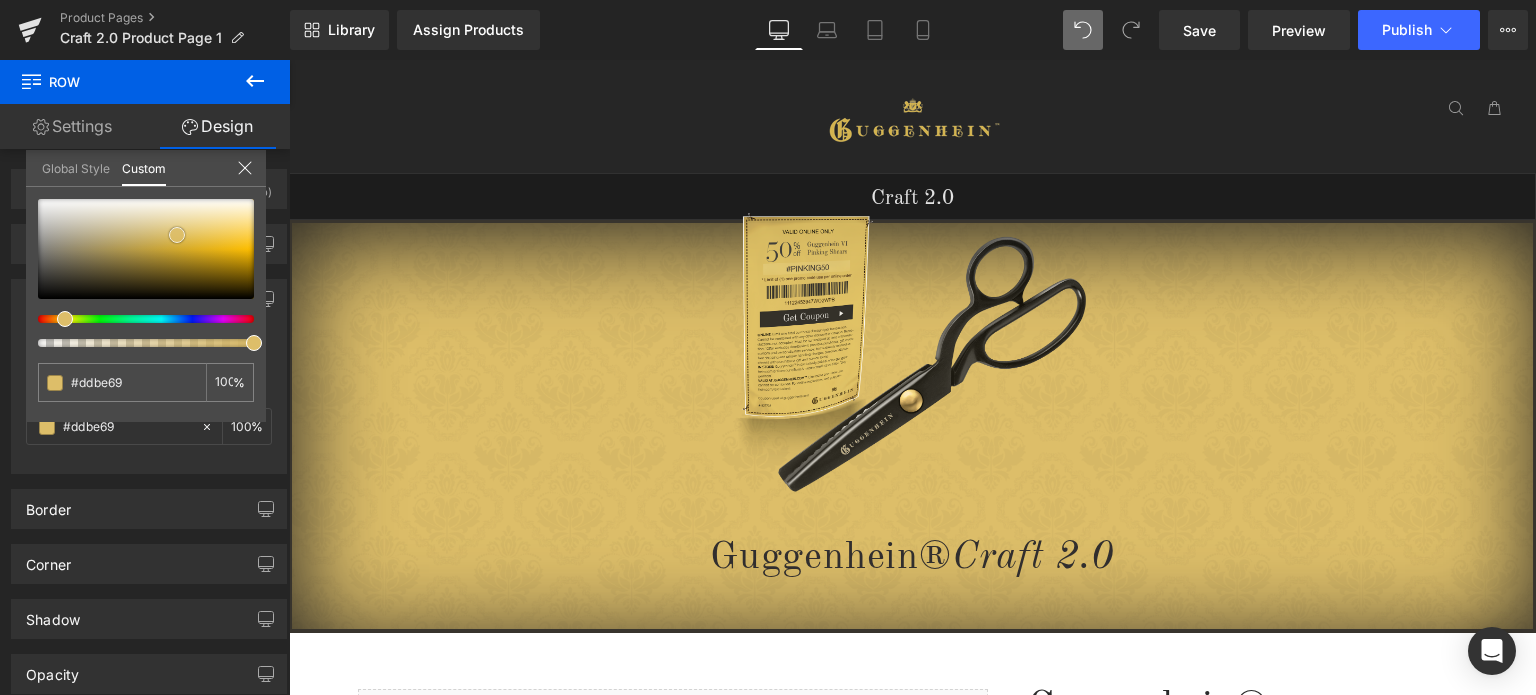 scroll, scrollTop: 0, scrollLeft: 0, axis: both 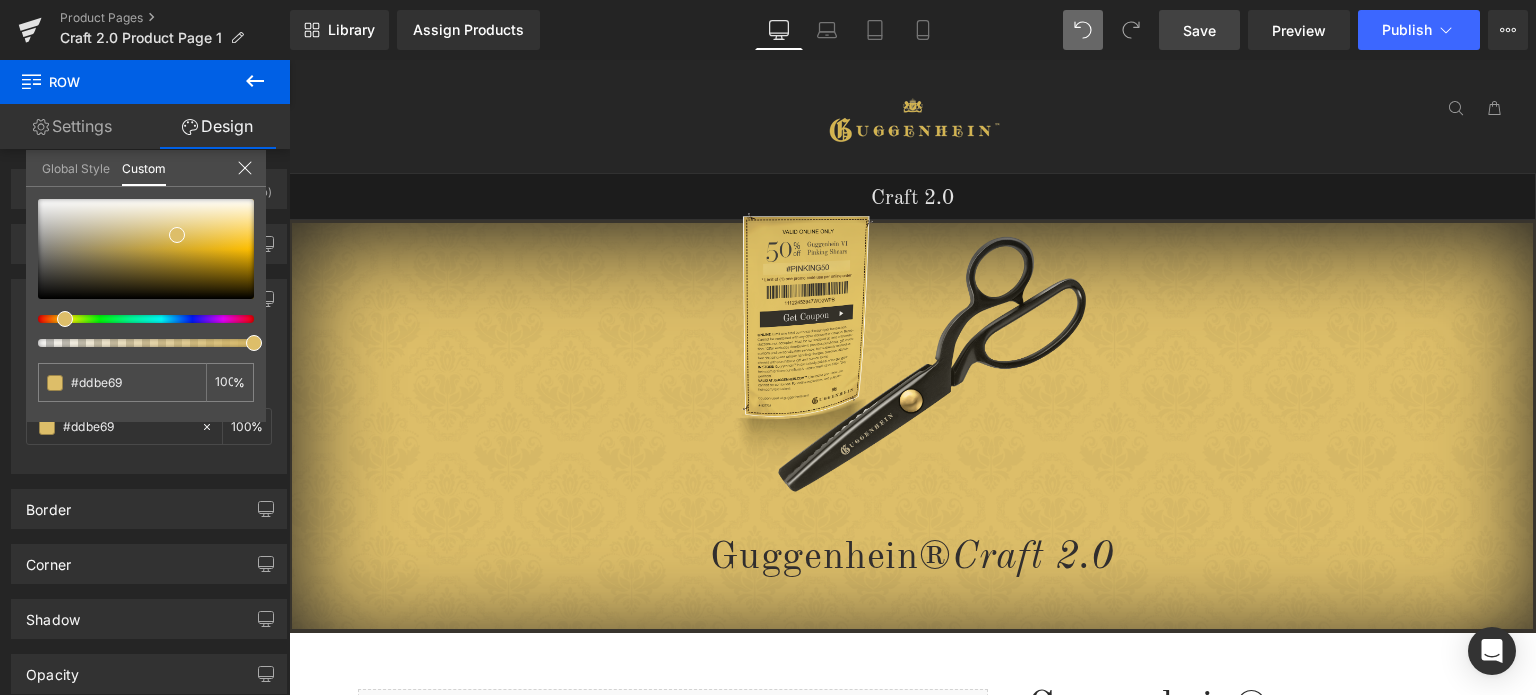 click on "Save" at bounding box center [1199, 30] 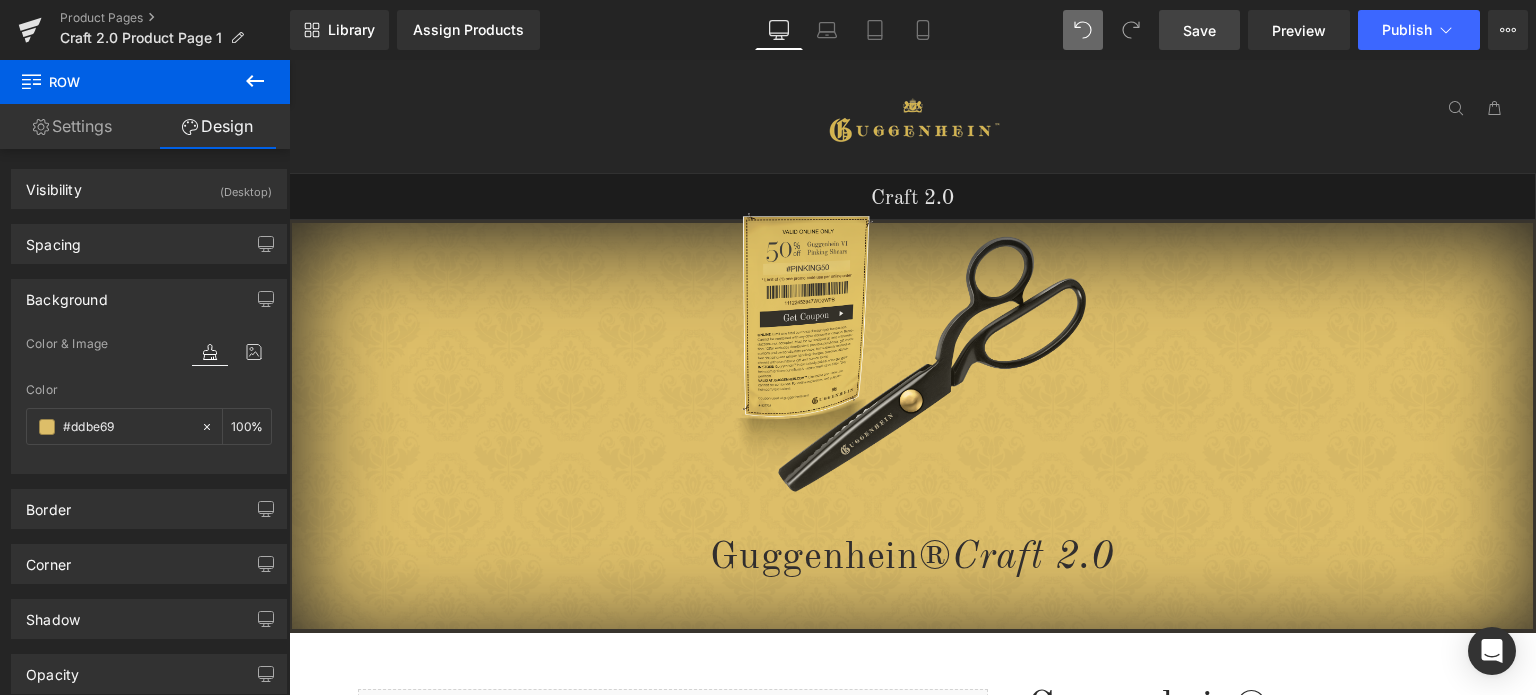 click on "Guggenhein
0
SHOPPING CART
CLOSE
No Products in the Cart
. . .
TOTAL:
$0.00
PROCEED TO CHECKOUT  X" at bounding box center (912, 1301) 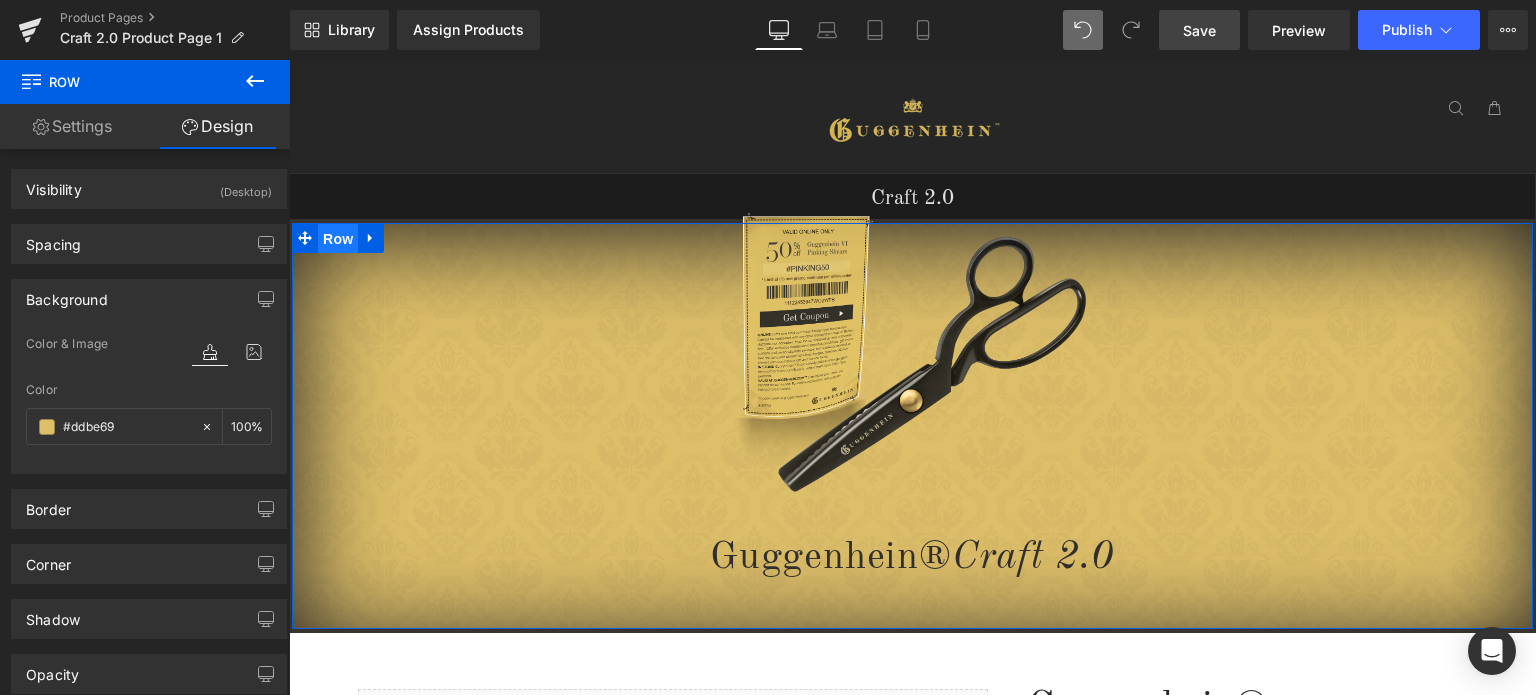 click on "Row" at bounding box center [338, 239] 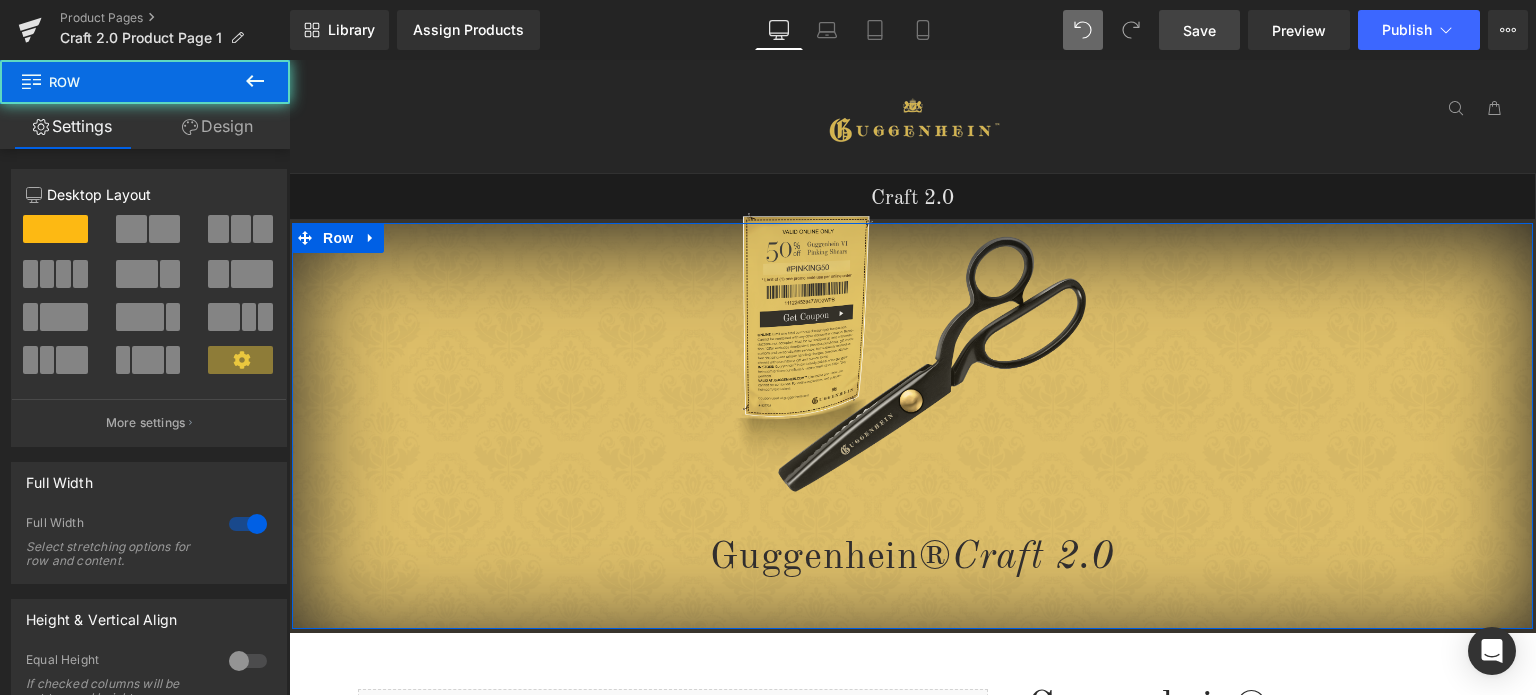 click on "Design" at bounding box center (217, 126) 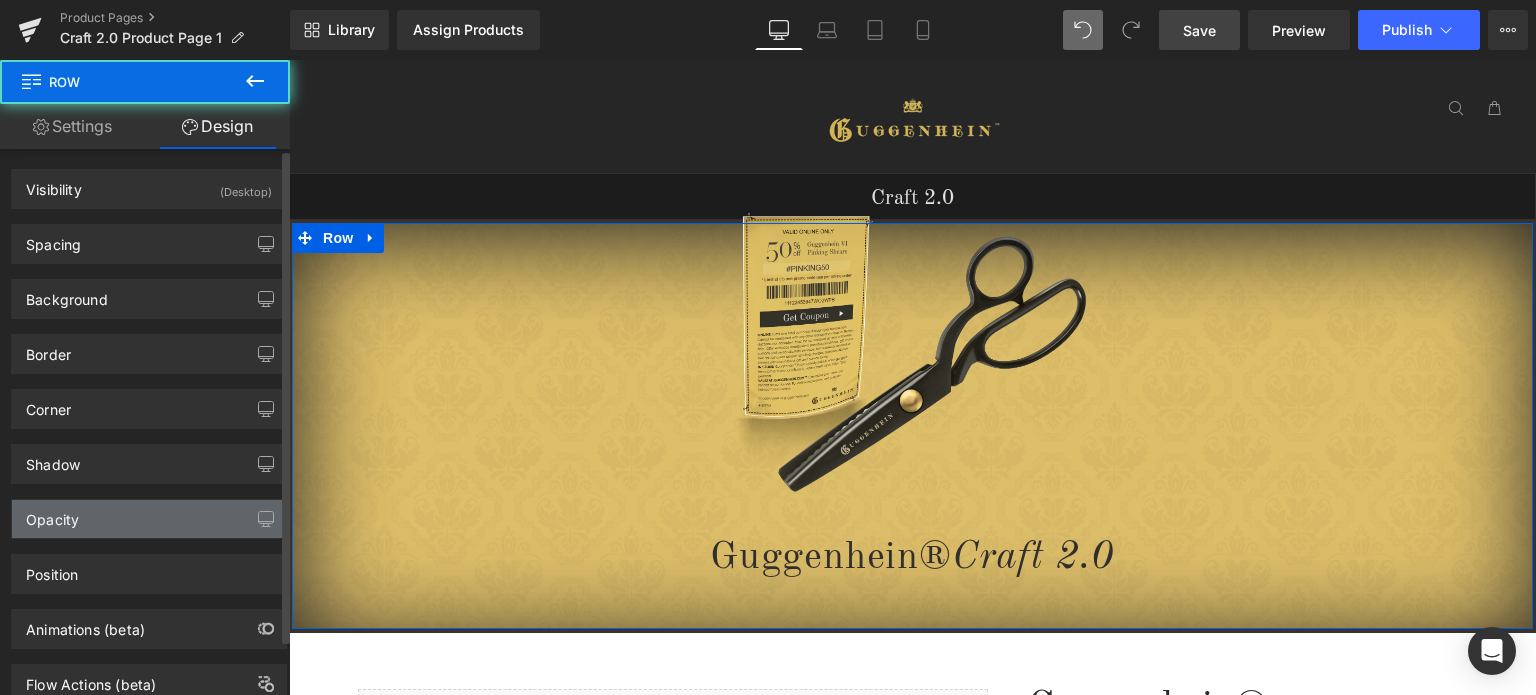 click on "Opacity" at bounding box center (149, 519) 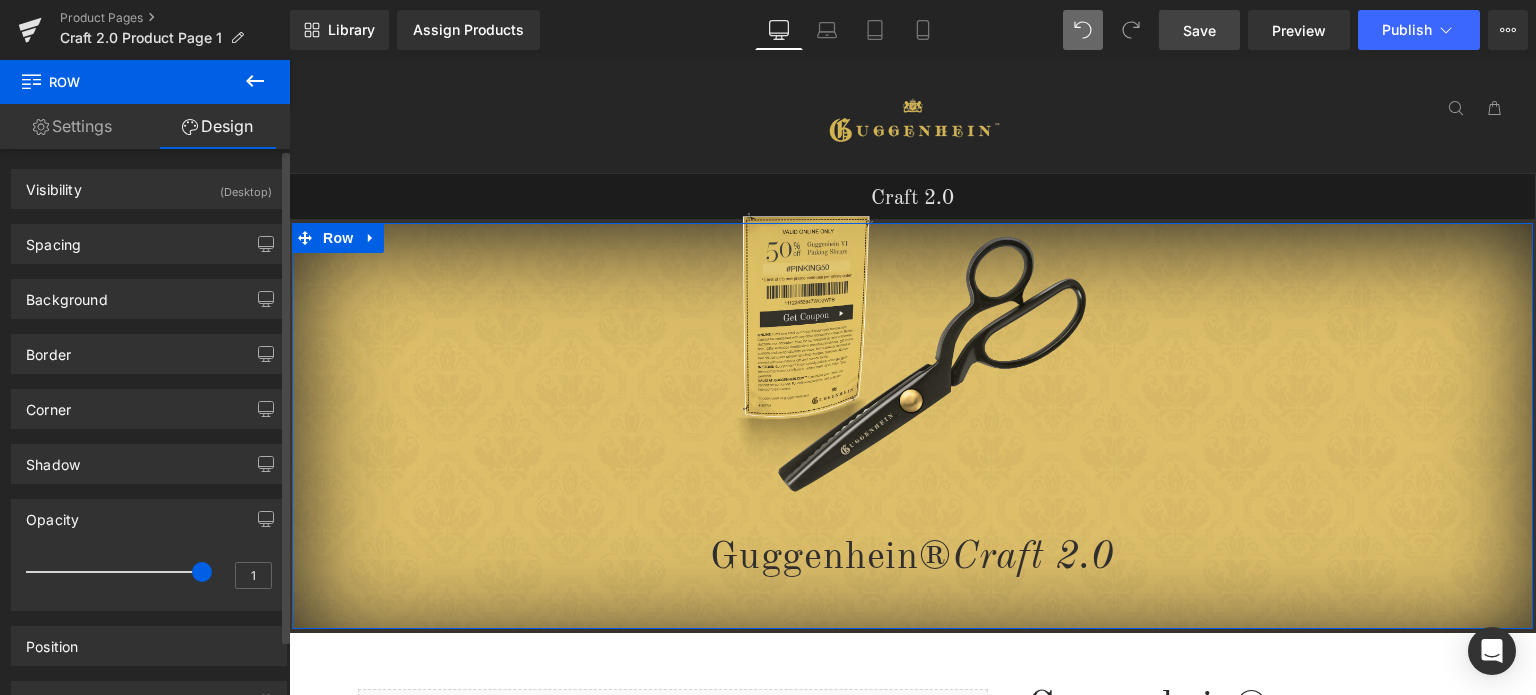 drag, startPoint x: 135, startPoint y: 517, endPoint x: 147, endPoint y: 513, distance: 12.649111 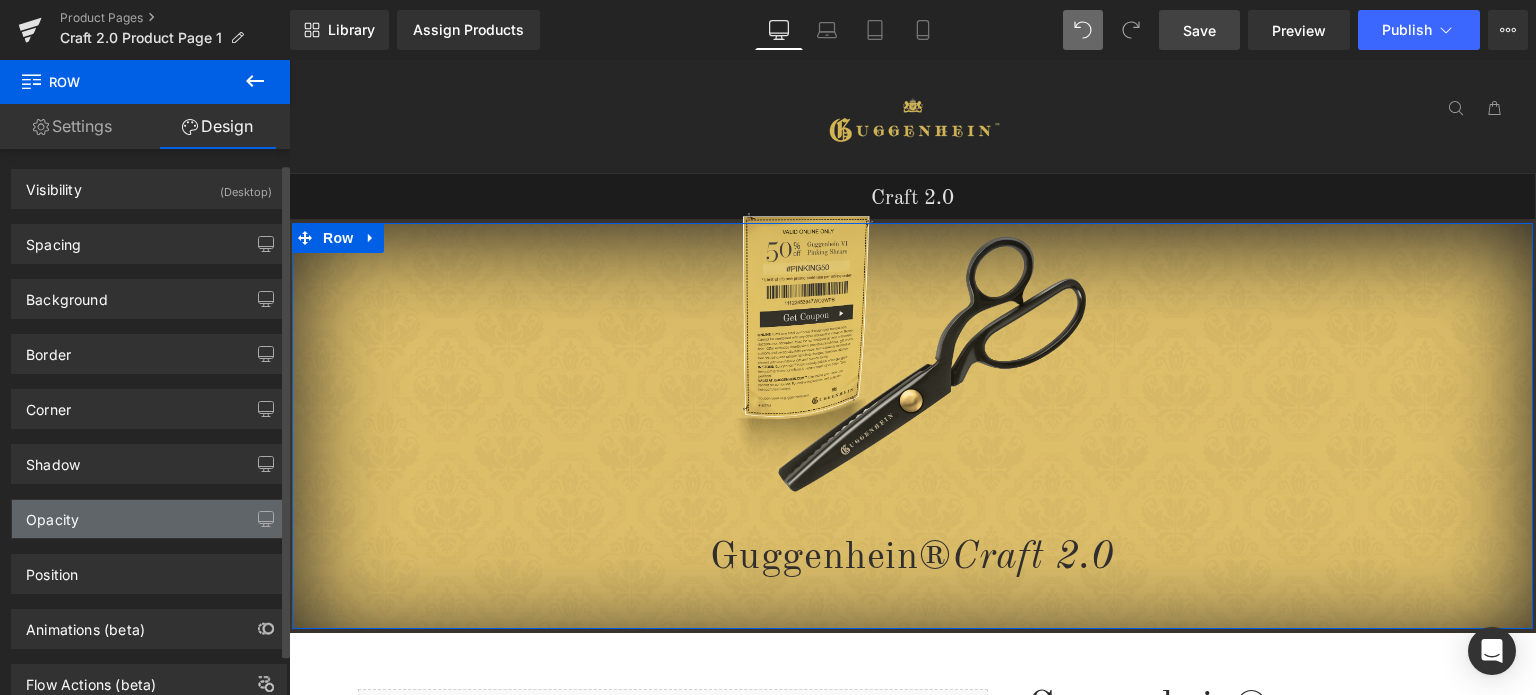 scroll, scrollTop: 60, scrollLeft: 0, axis: vertical 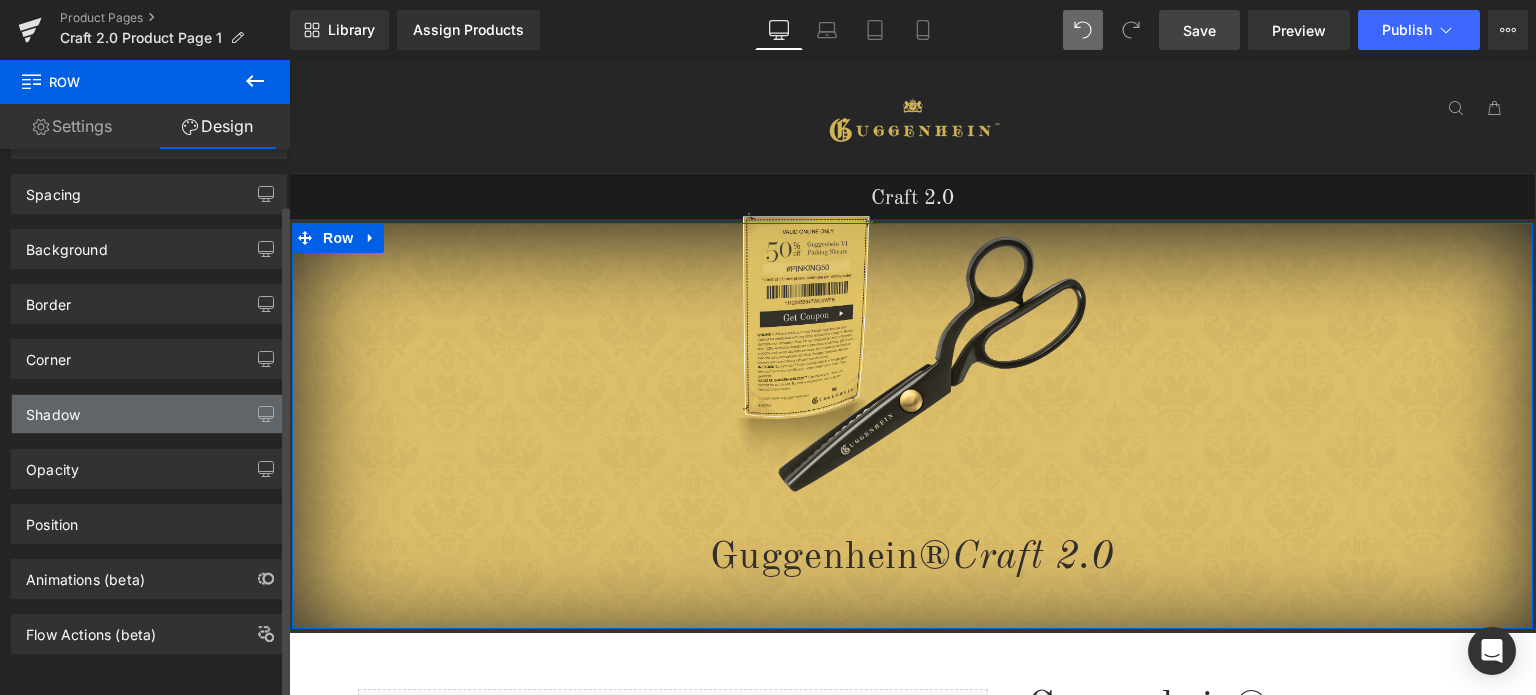 click on "Shadow" at bounding box center [149, 414] 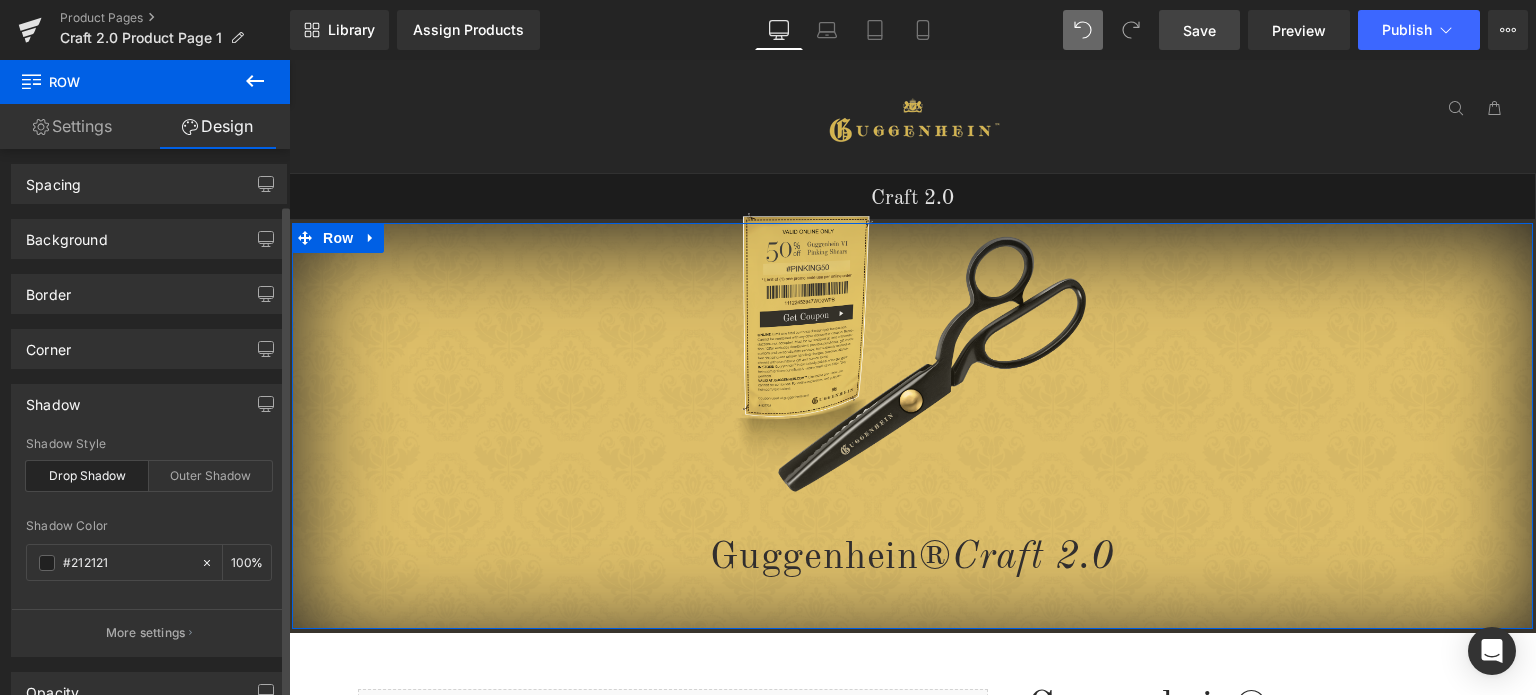 scroll, scrollTop: 260, scrollLeft: 0, axis: vertical 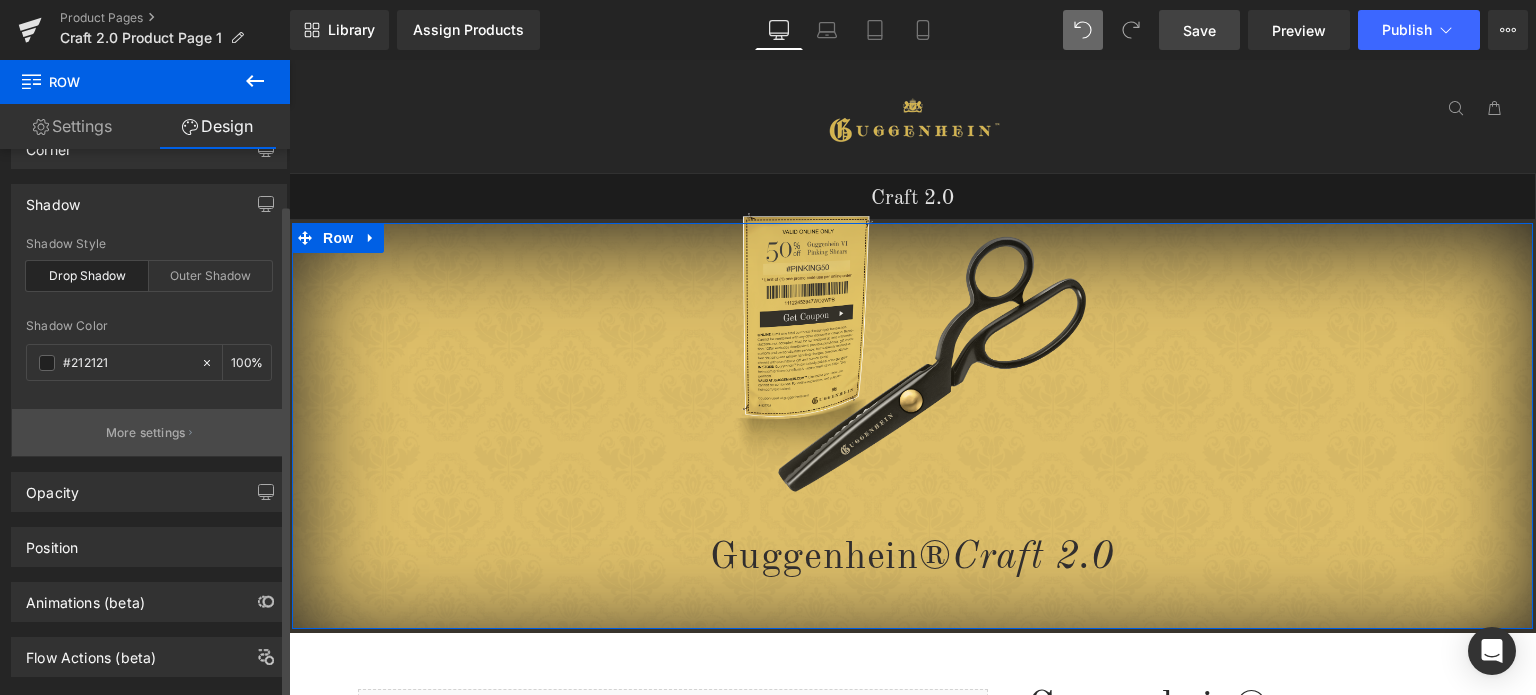 click on "More settings" at bounding box center [146, 433] 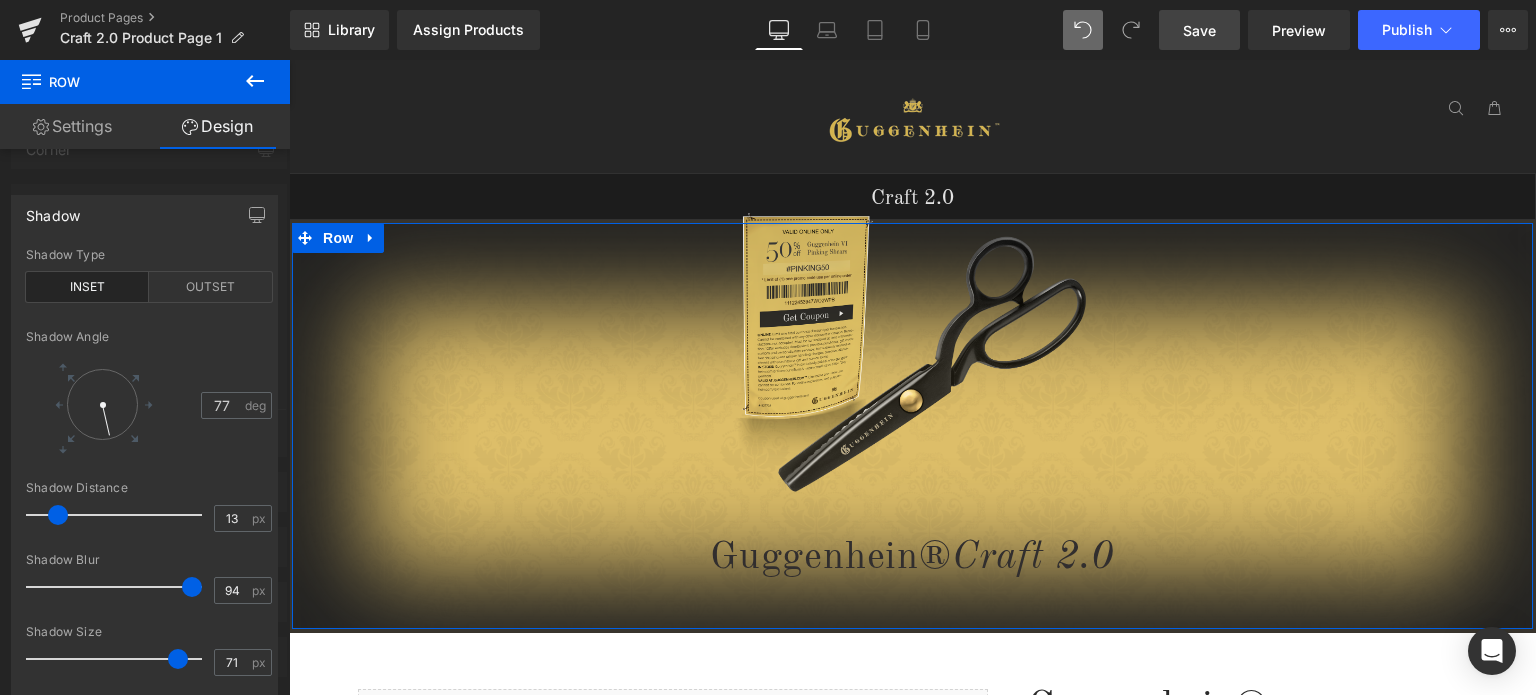 drag, startPoint x: 119, startPoint y: 660, endPoint x: 178, endPoint y: 660, distance: 59 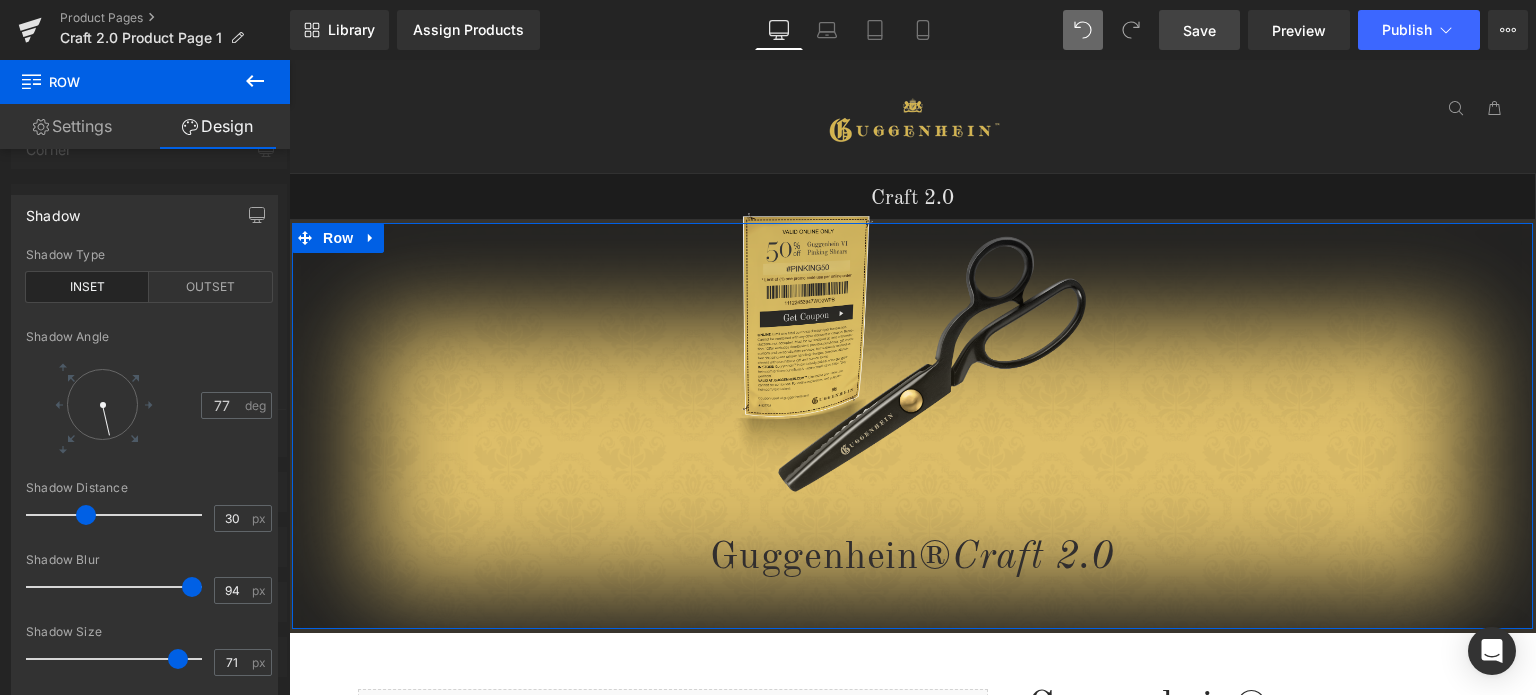 drag, startPoint x: 59, startPoint y: 511, endPoint x: 88, endPoint y: 499, distance: 31.38471 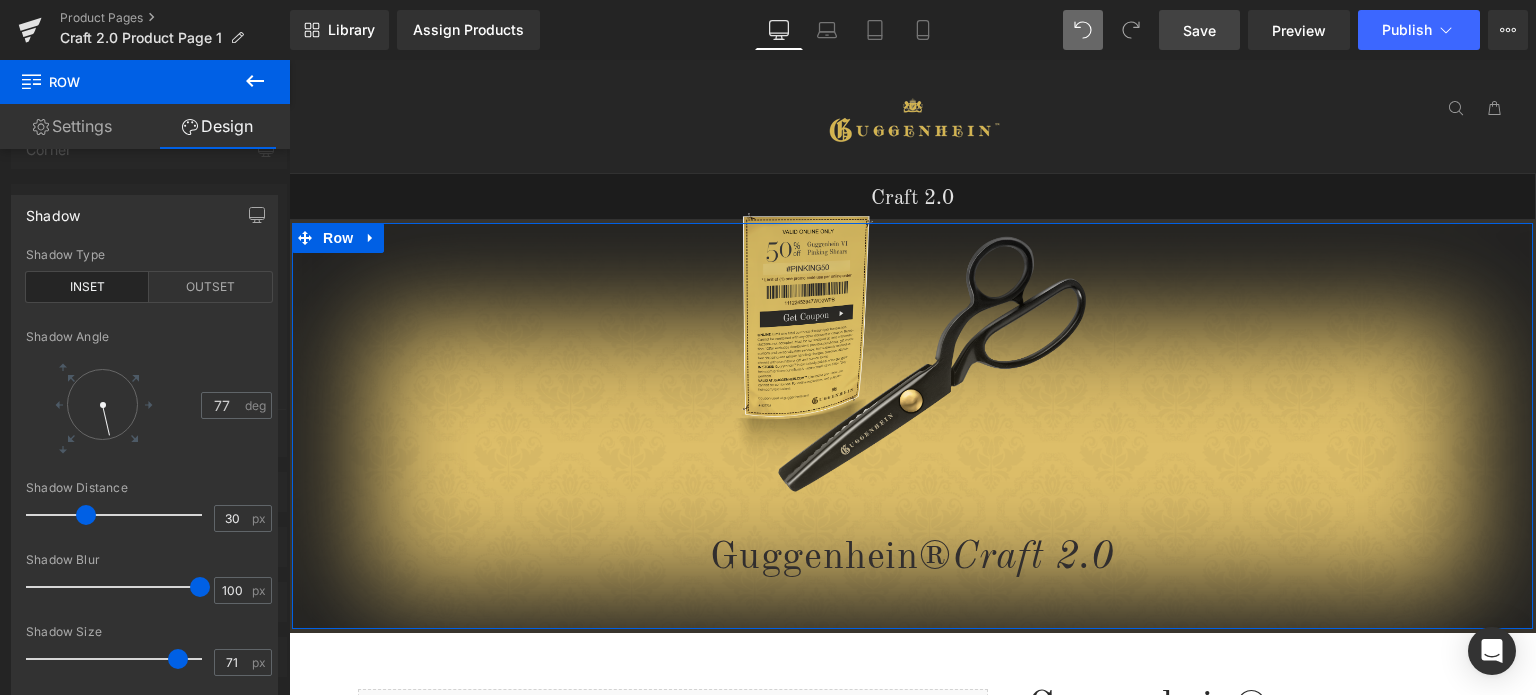 drag, startPoint x: 192, startPoint y: 580, endPoint x: 208, endPoint y: 581, distance: 16.03122 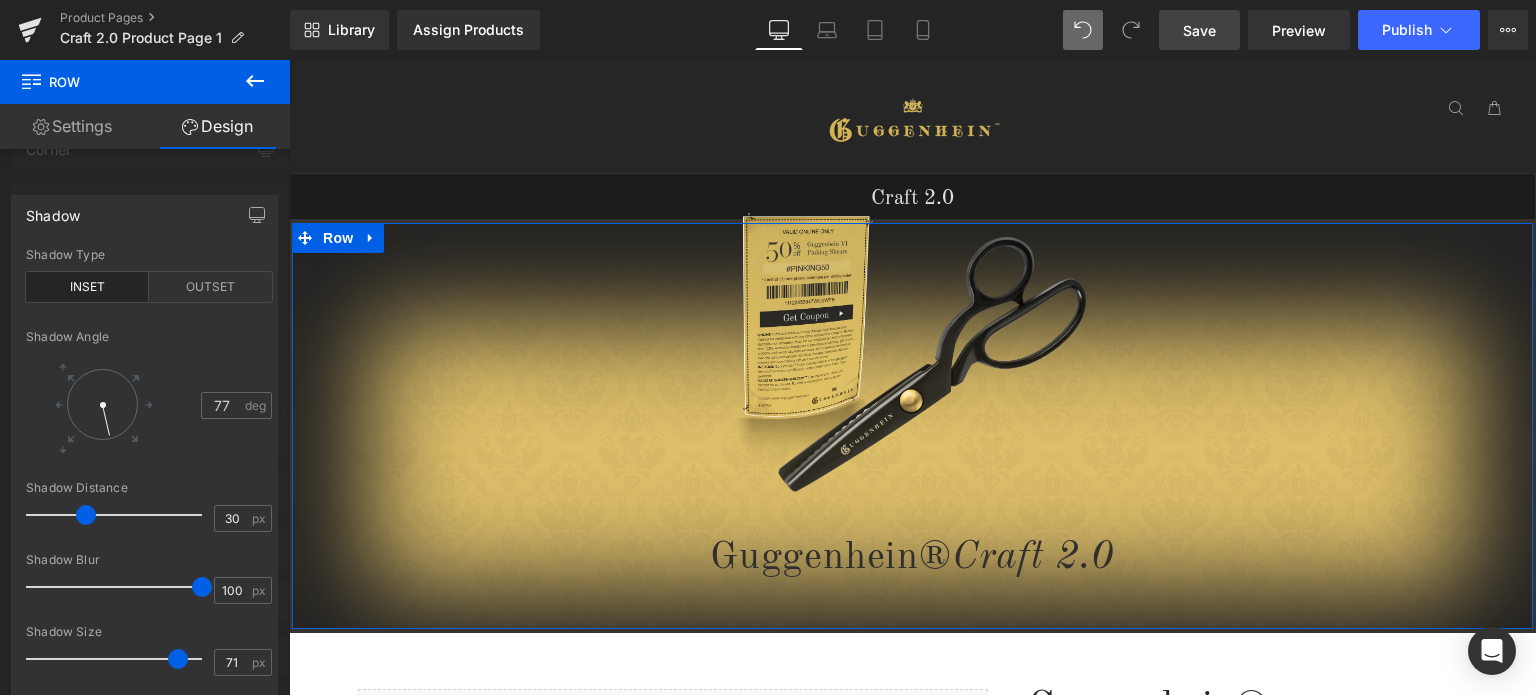 click at bounding box center (145, 382) 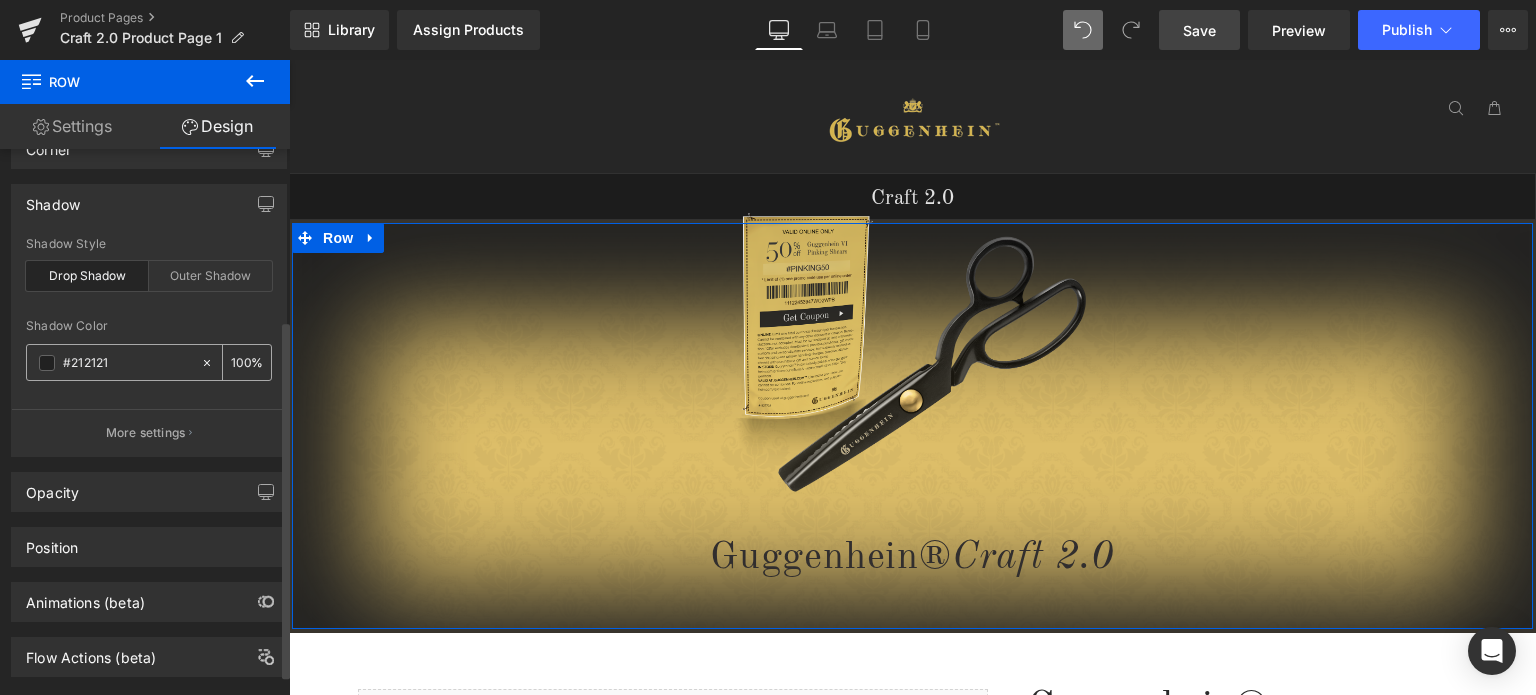 click at bounding box center (47, 363) 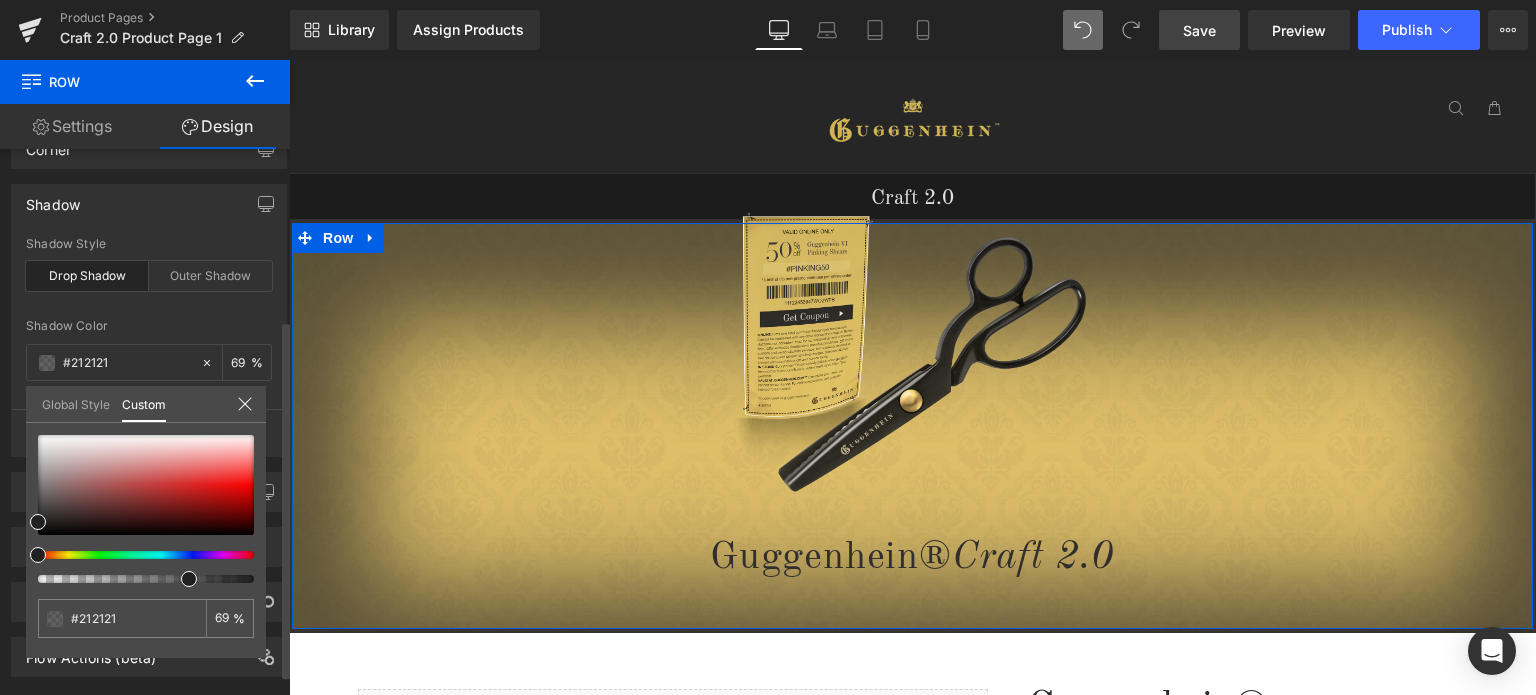 drag, startPoint x: 250, startPoint y: 578, endPoint x: 419, endPoint y: 359, distance: 276.6261 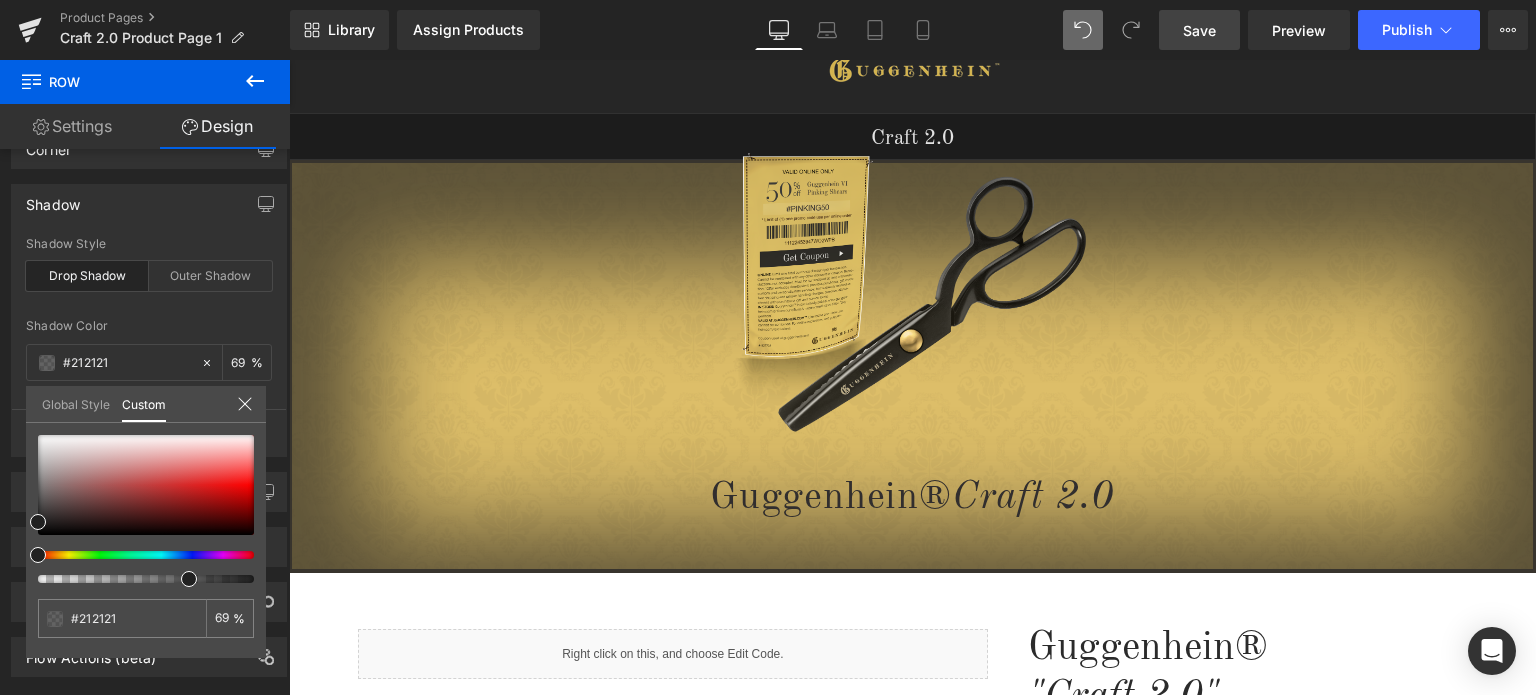 scroll, scrollTop: 0, scrollLeft: 0, axis: both 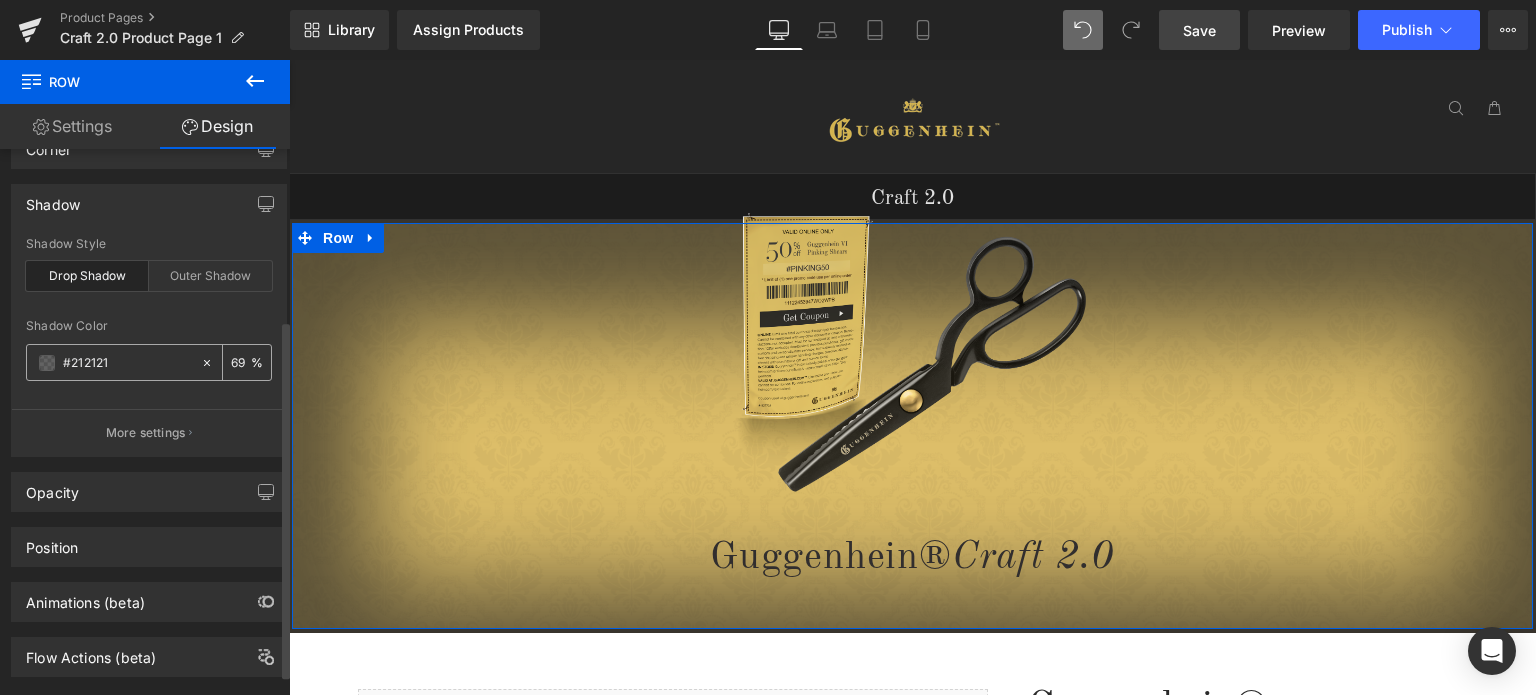click at bounding box center [47, 363] 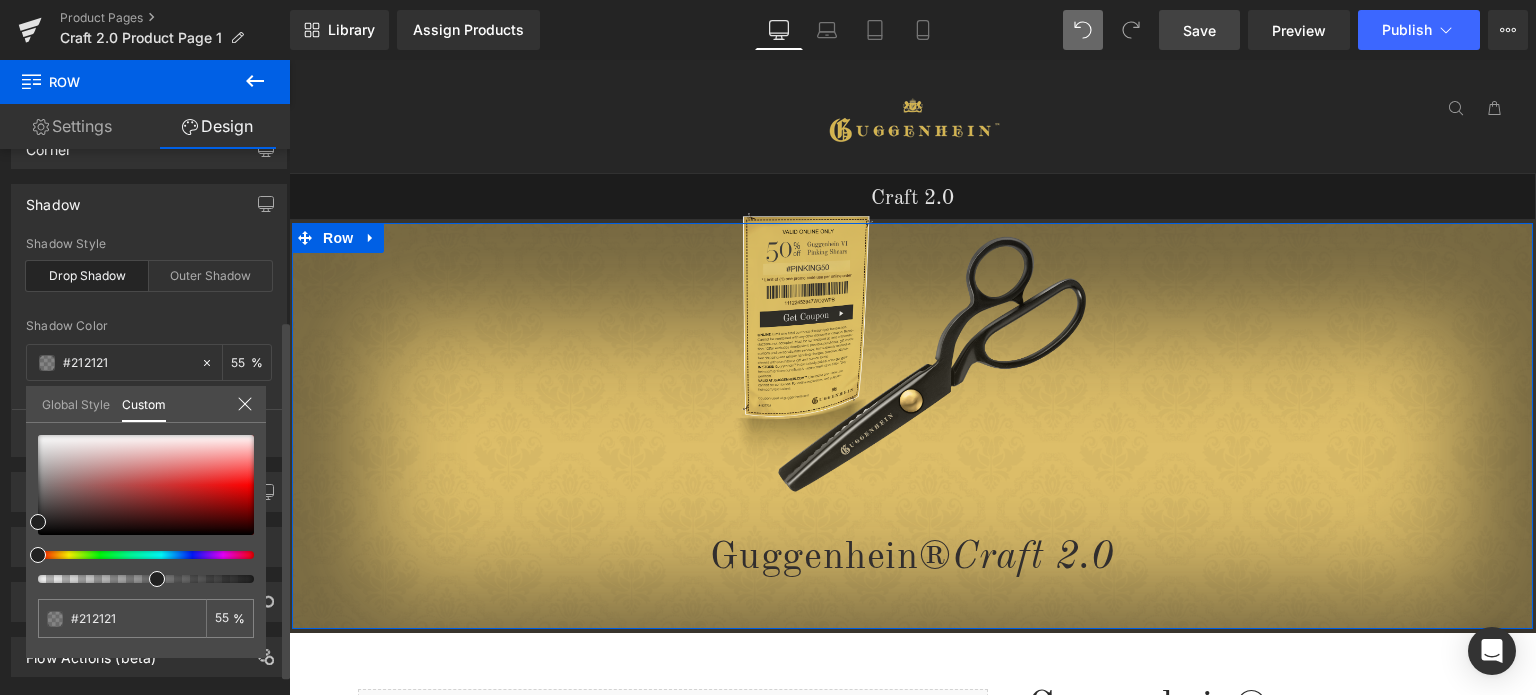 drag, startPoint x: 184, startPoint y: 577, endPoint x: 146, endPoint y: 575, distance: 38.052597 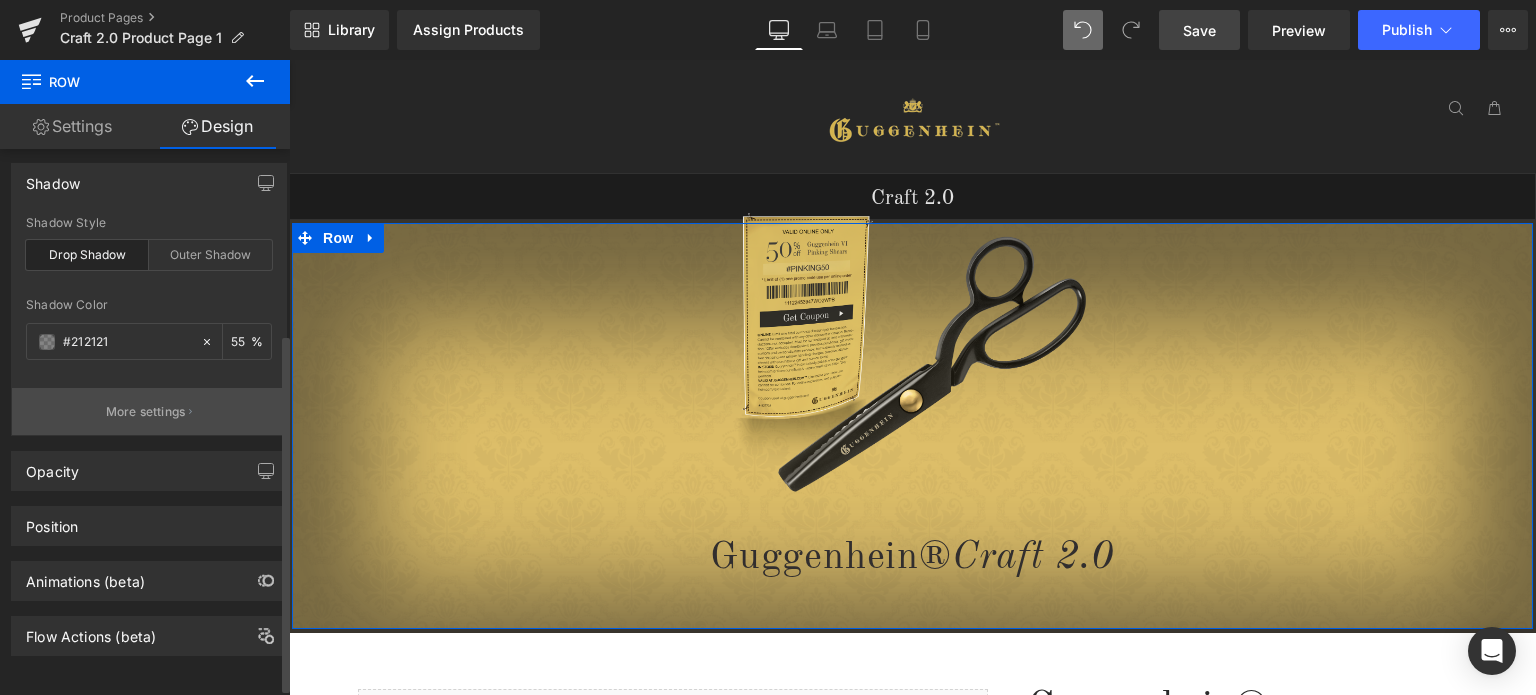 scroll, scrollTop: 293, scrollLeft: 0, axis: vertical 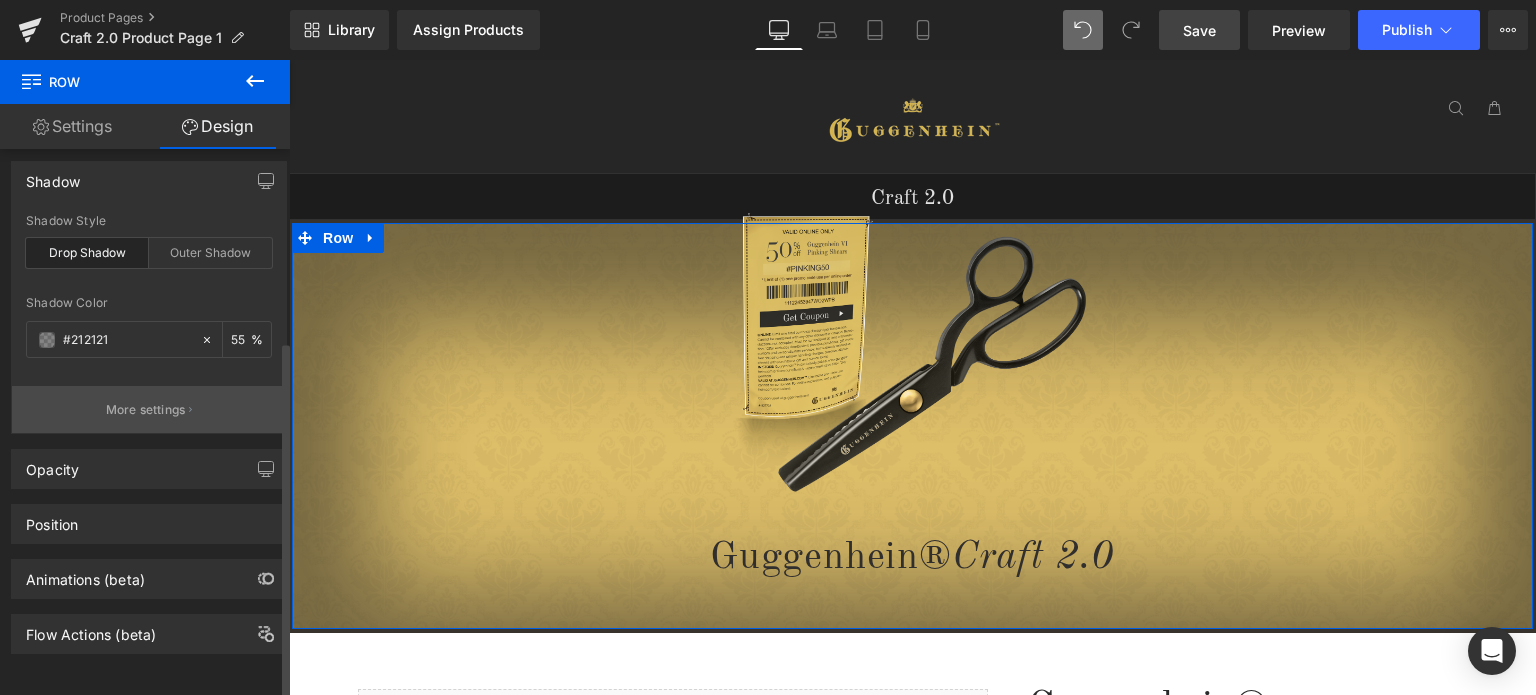 click on "More settings" at bounding box center (149, 409) 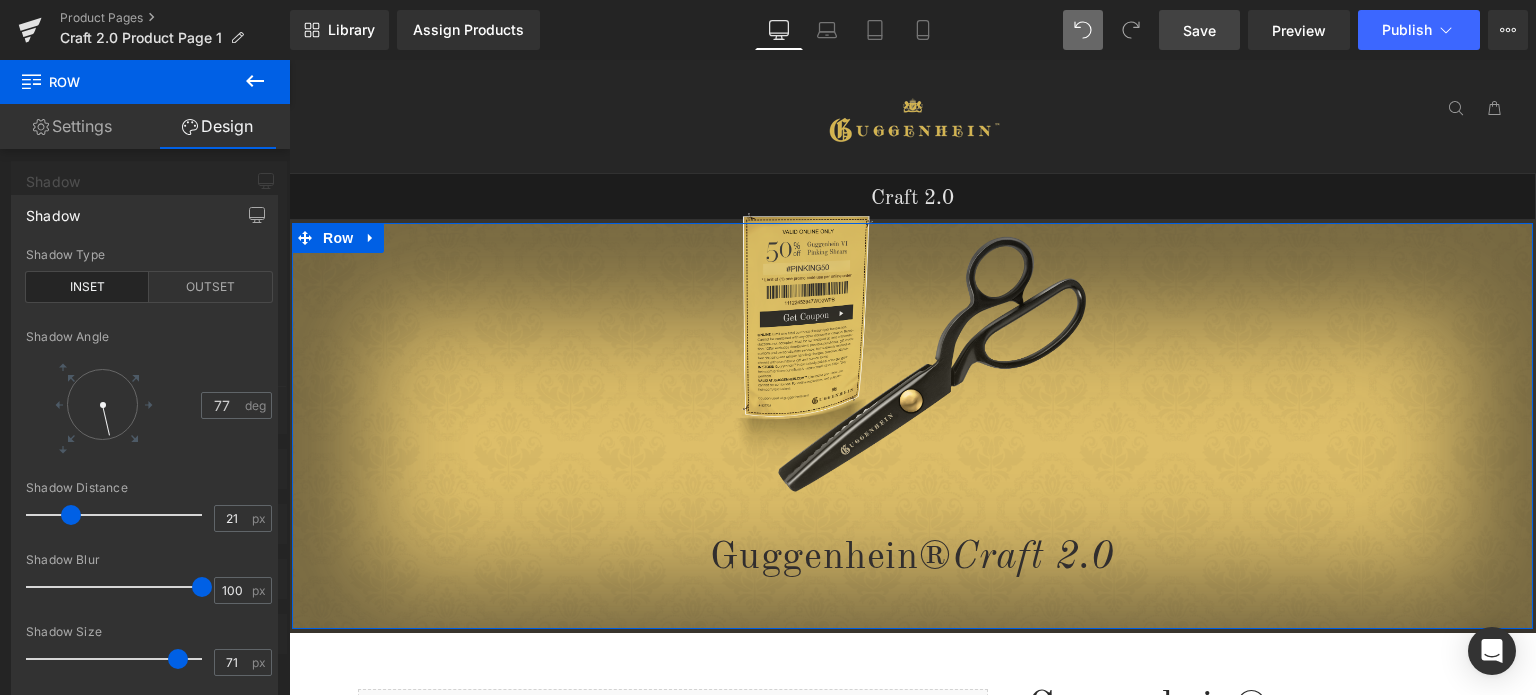 drag, startPoint x: 83, startPoint y: 520, endPoint x: 68, endPoint y: 507, distance: 19.849434 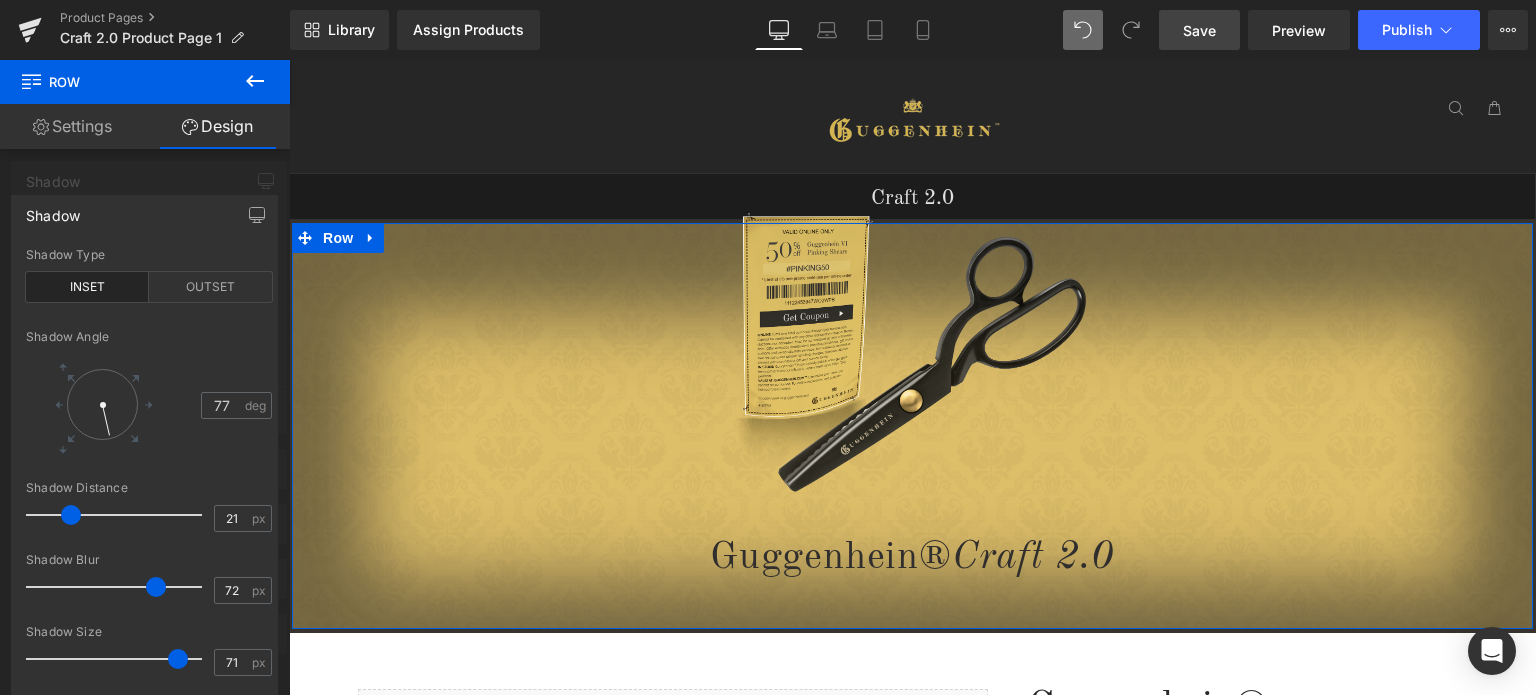drag, startPoint x: 202, startPoint y: 583, endPoint x: 156, endPoint y: 585, distance: 46.043457 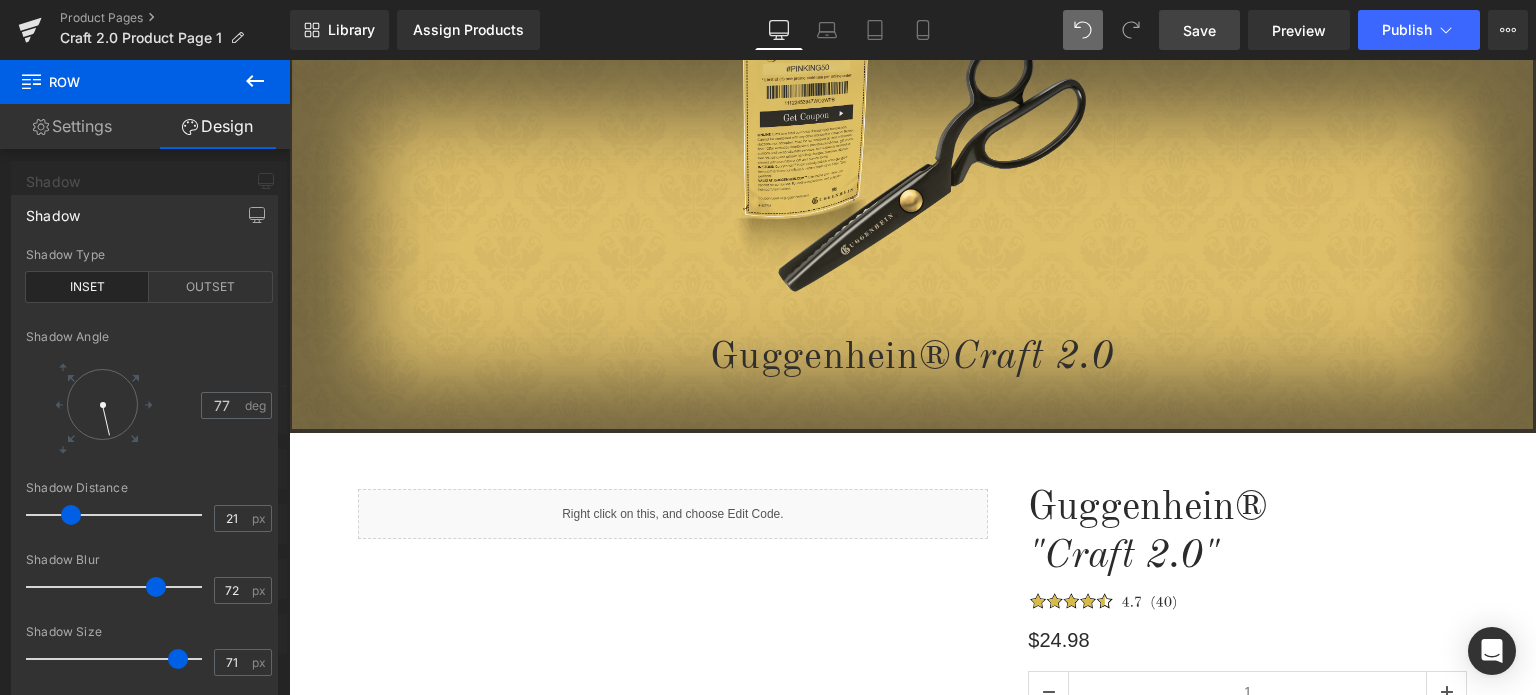 scroll, scrollTop: 100, scrollLeft: 0, axis: vertical 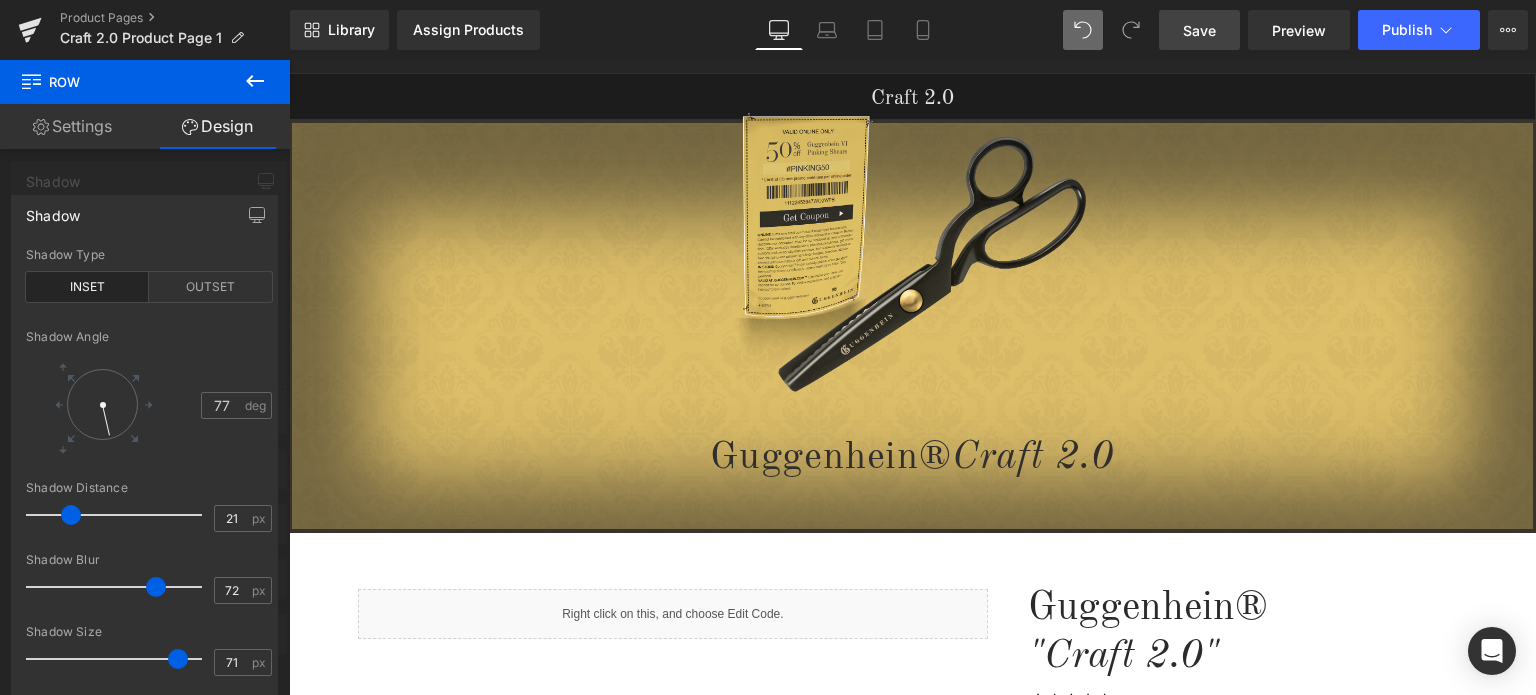click on "Guggenhein
0
SHOPPING CART
CLOSE
No Products in the Cart
. . .
TOTAL:
$0.00
PROCEED TO CHECKOUT  X" at bounding box center (912, 1201) 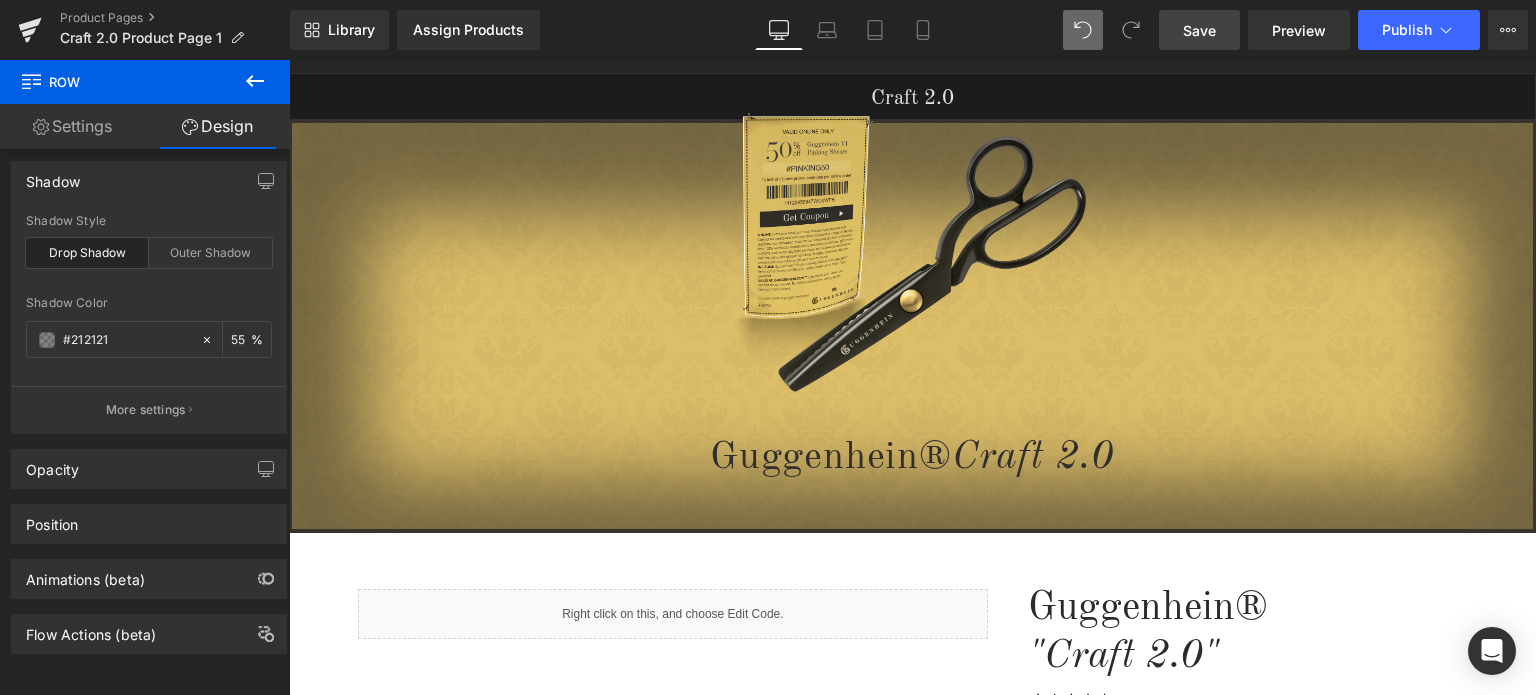click on "Guggenhein
0
SHOPPING CART
CLOSE
No Products in the Cart
. . .
TOTAL:
$0.00
PROCEED TO CHECKOUT  X" at bounding box center (912, 1201) 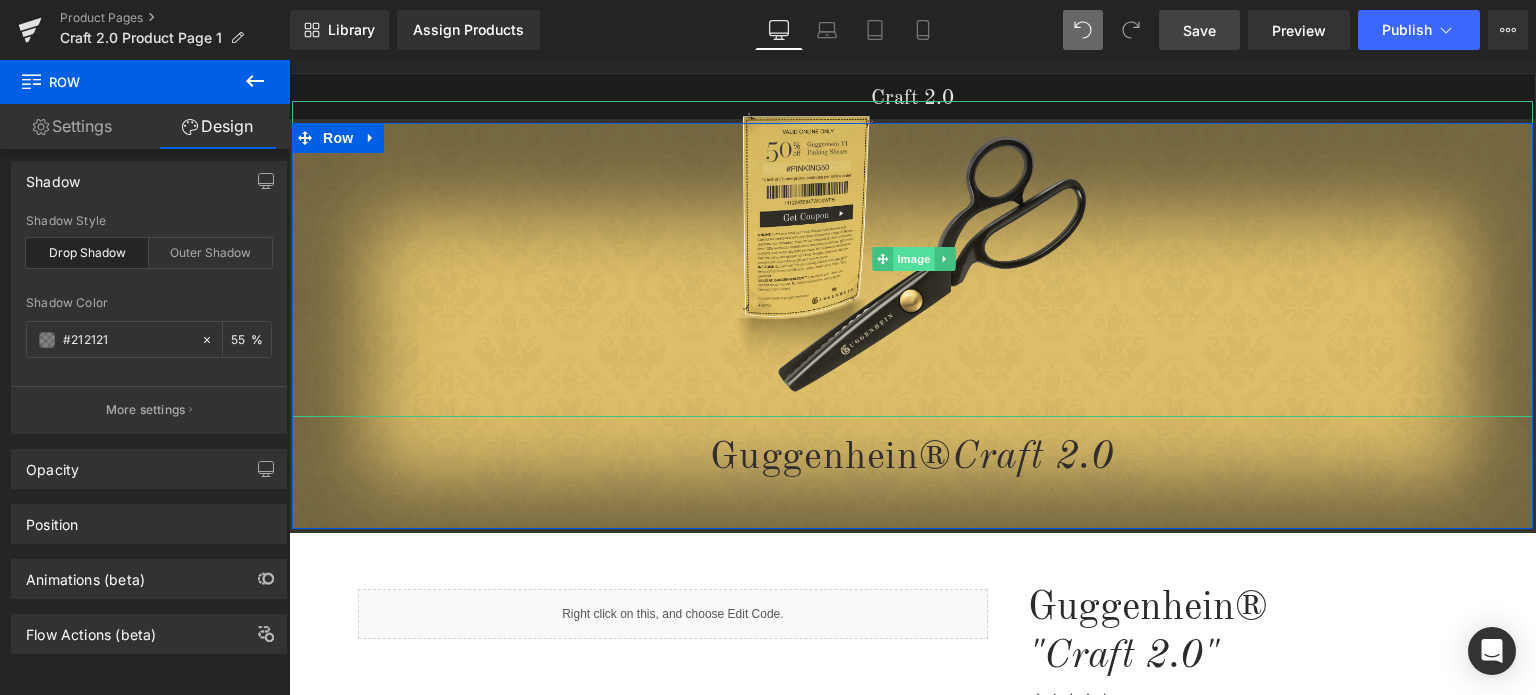 click on "Image" at bounding box center [915, 259] 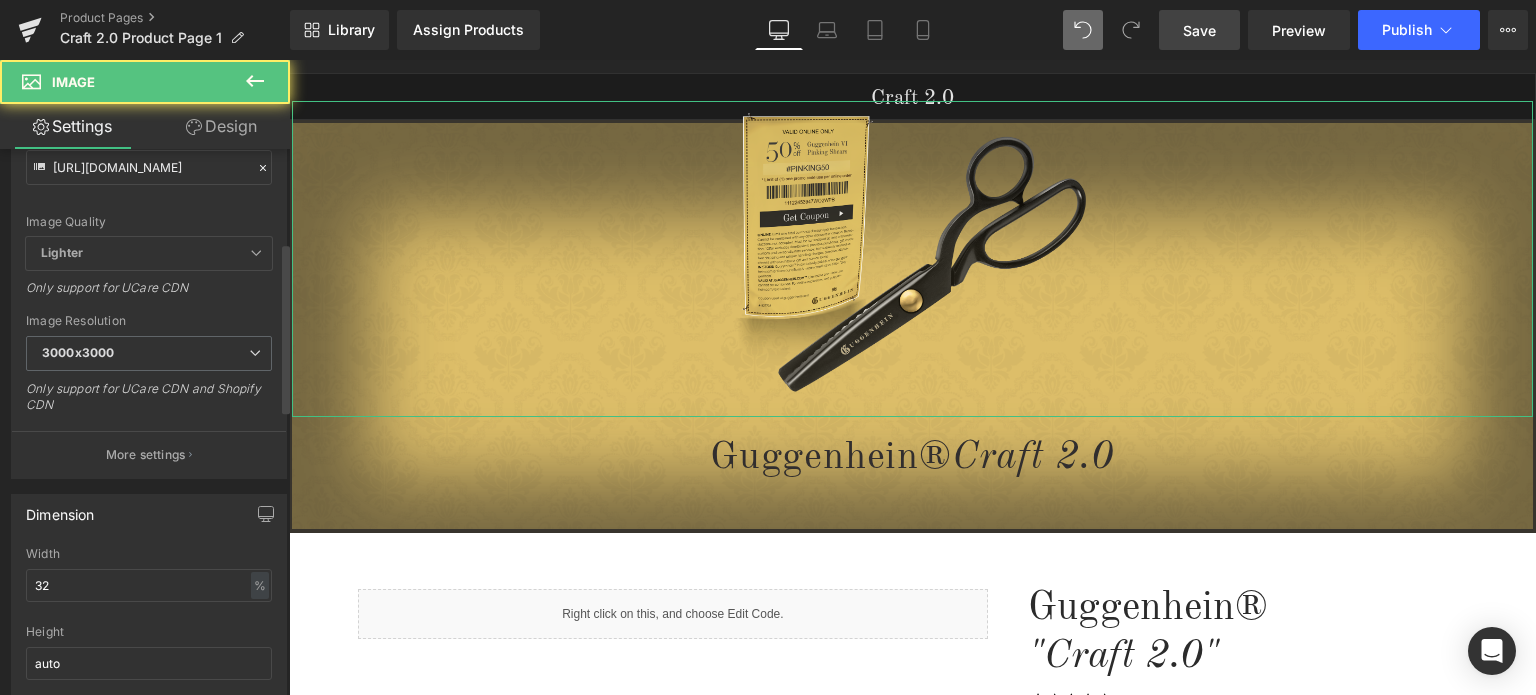 scroll, scrollTop: 300, scrollLeft: 0, axis: vertical 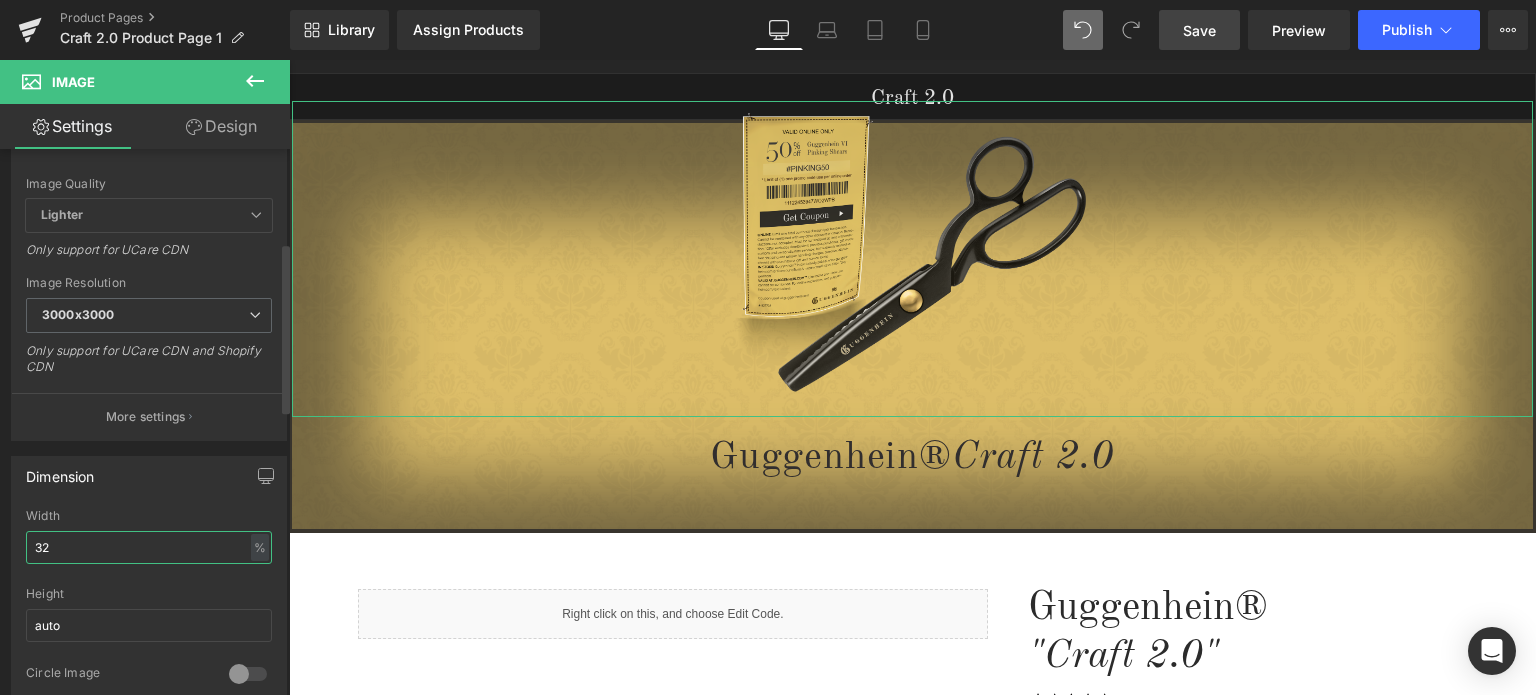 click on "32" at bounding box center [149, 547] 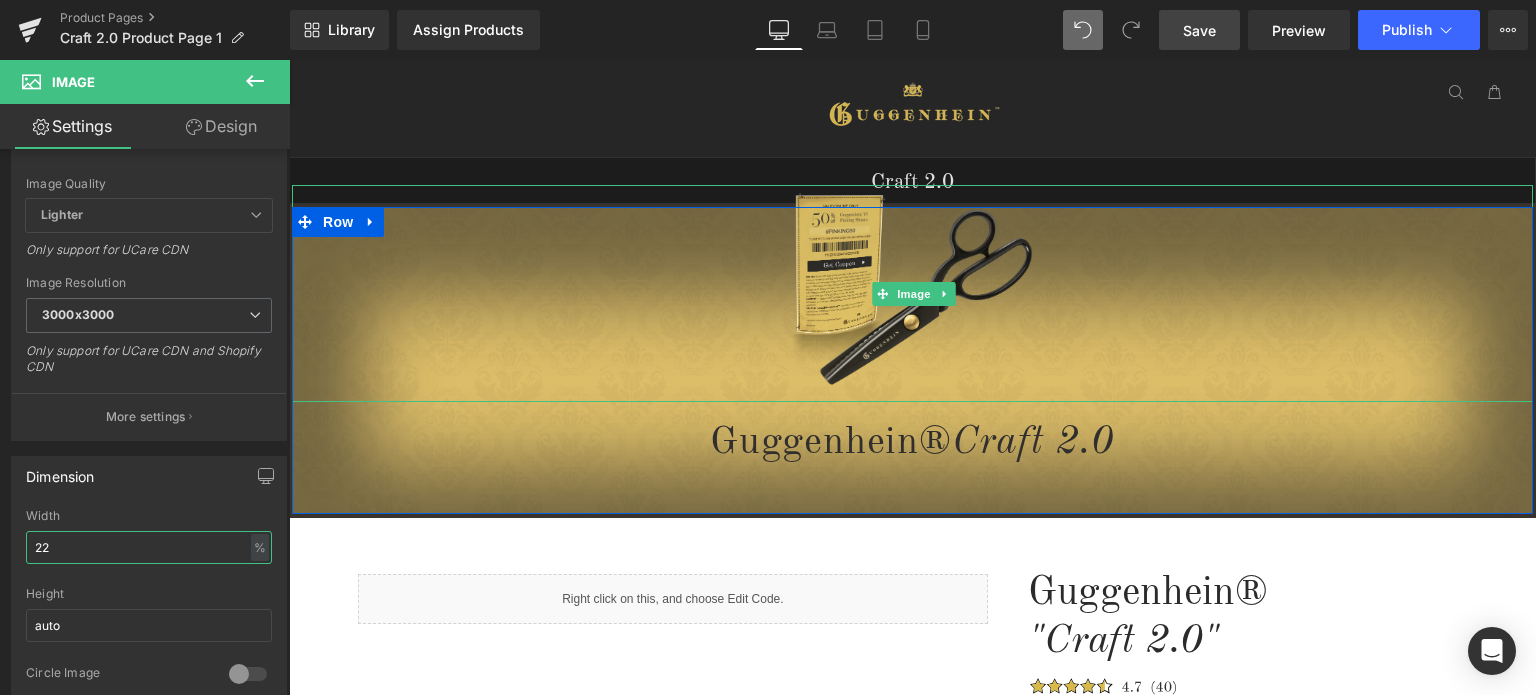 scroll, scrollTop: 0, scrollLeft: 0, axis: both 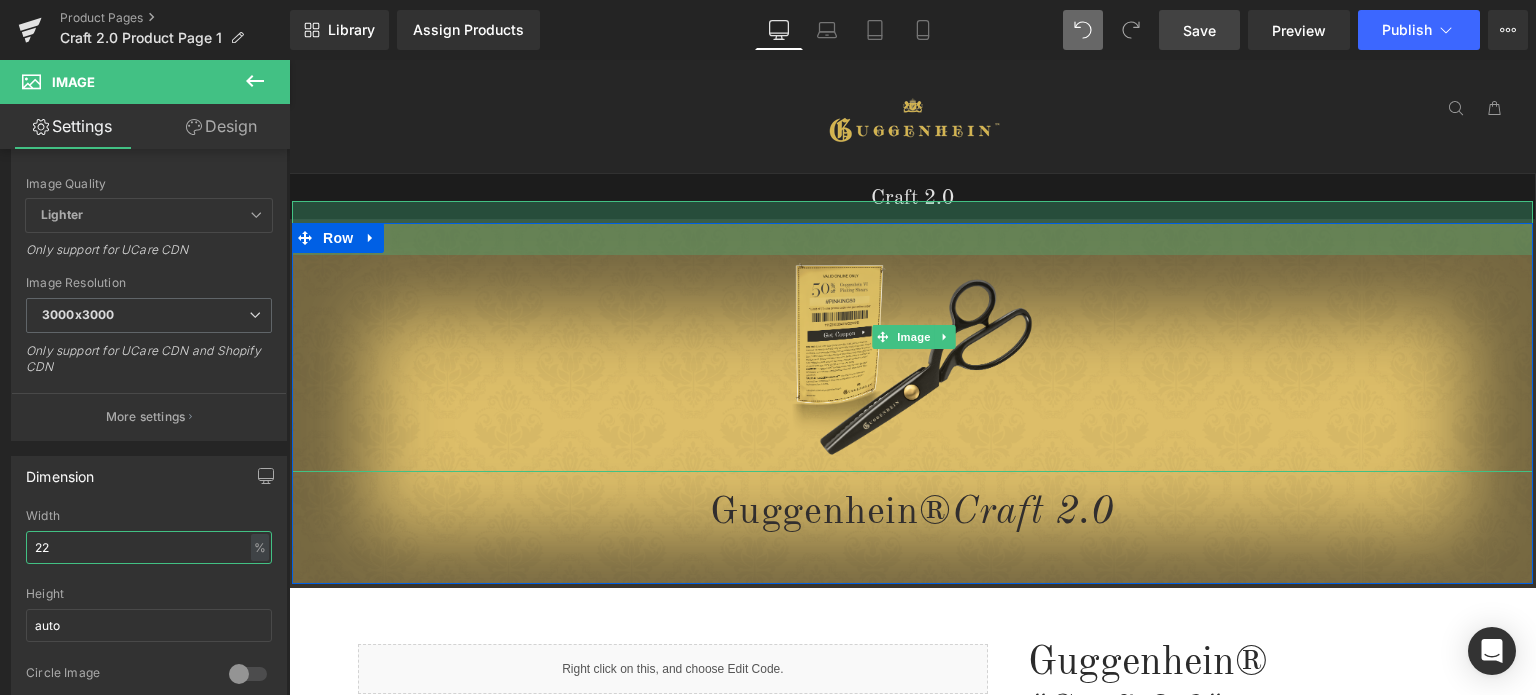 drag, startPoint x: 1083, startPoint y: 198, endPoint x: 1068, endPoint y: 252, distance: 56.044624 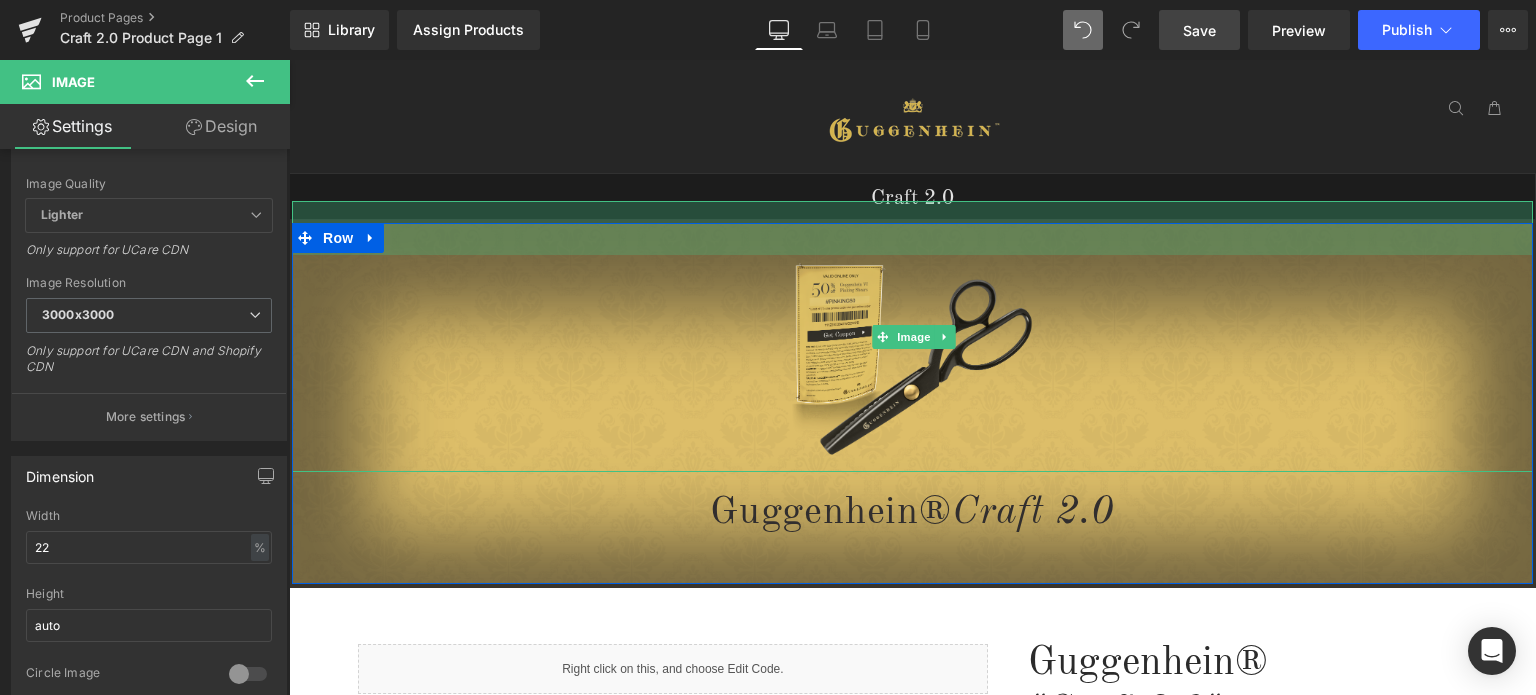 click on "54px" at bounding box center (912, 228) 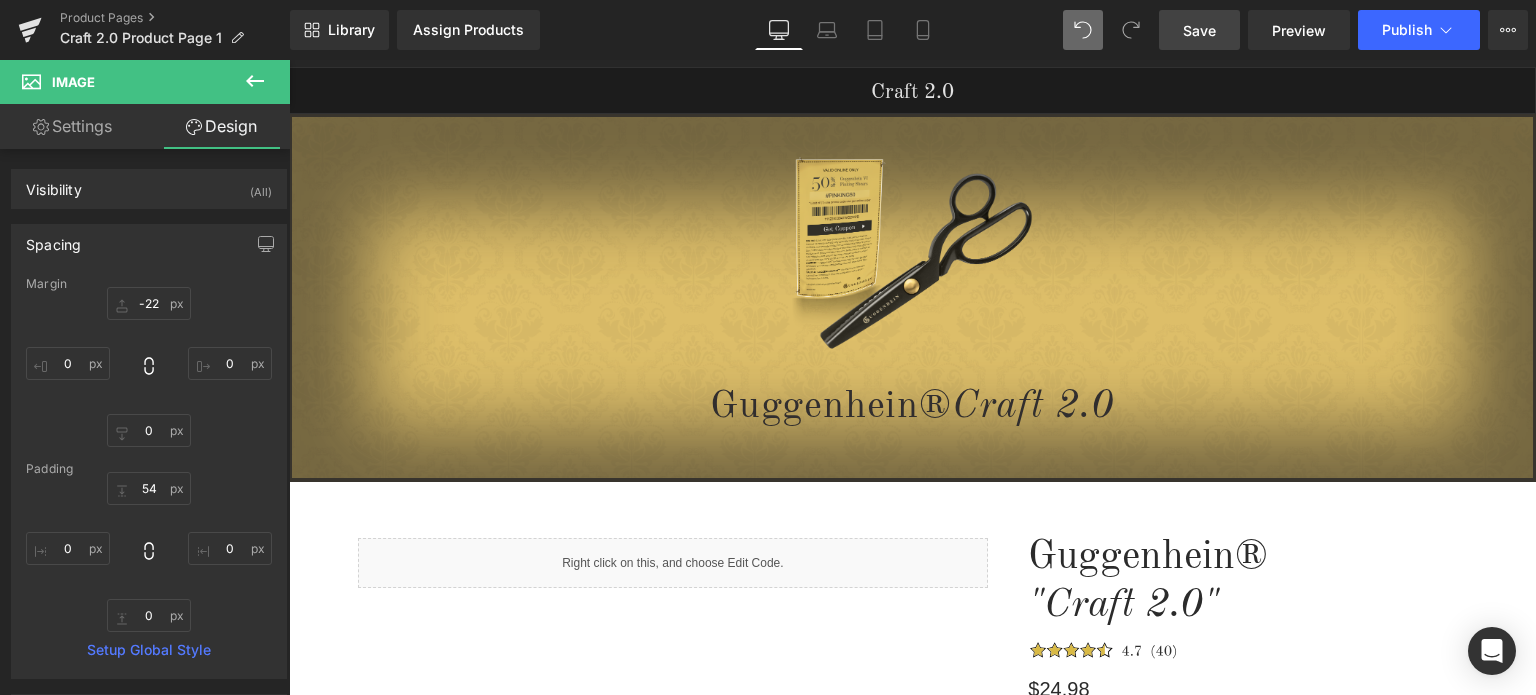 scroll, scrollTop: 100, scrollLeft: 0, axis: vertical 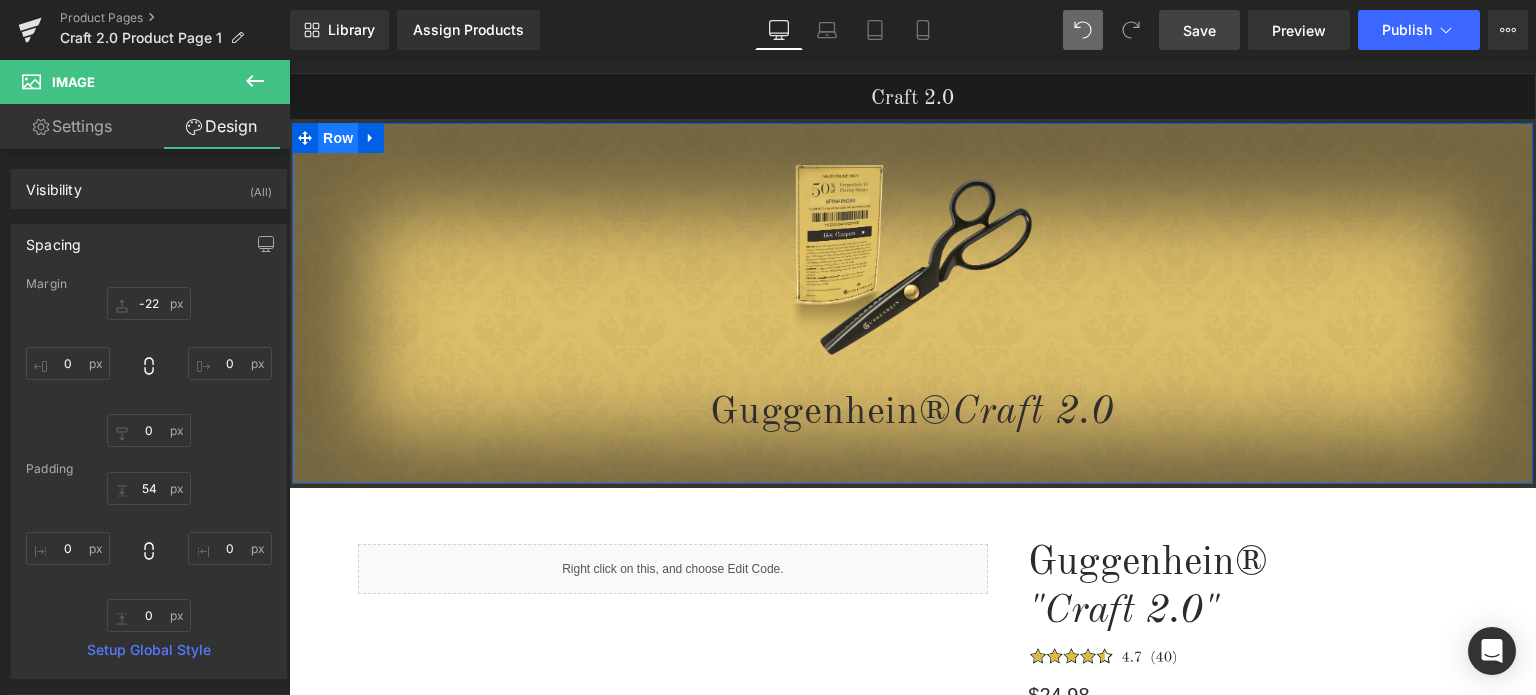 click on "Row" at bounding box center (338, 138) 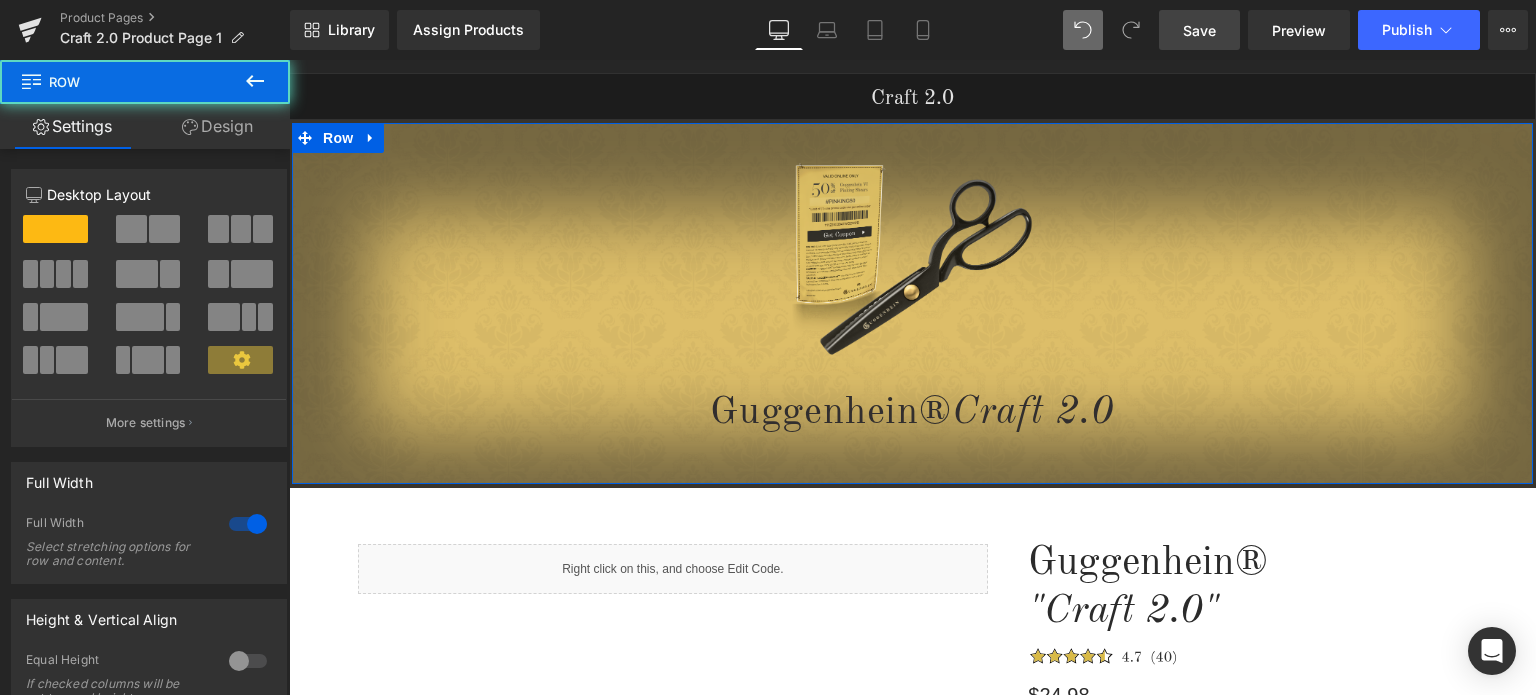 click on "Design" at bounding box center [217, 126] 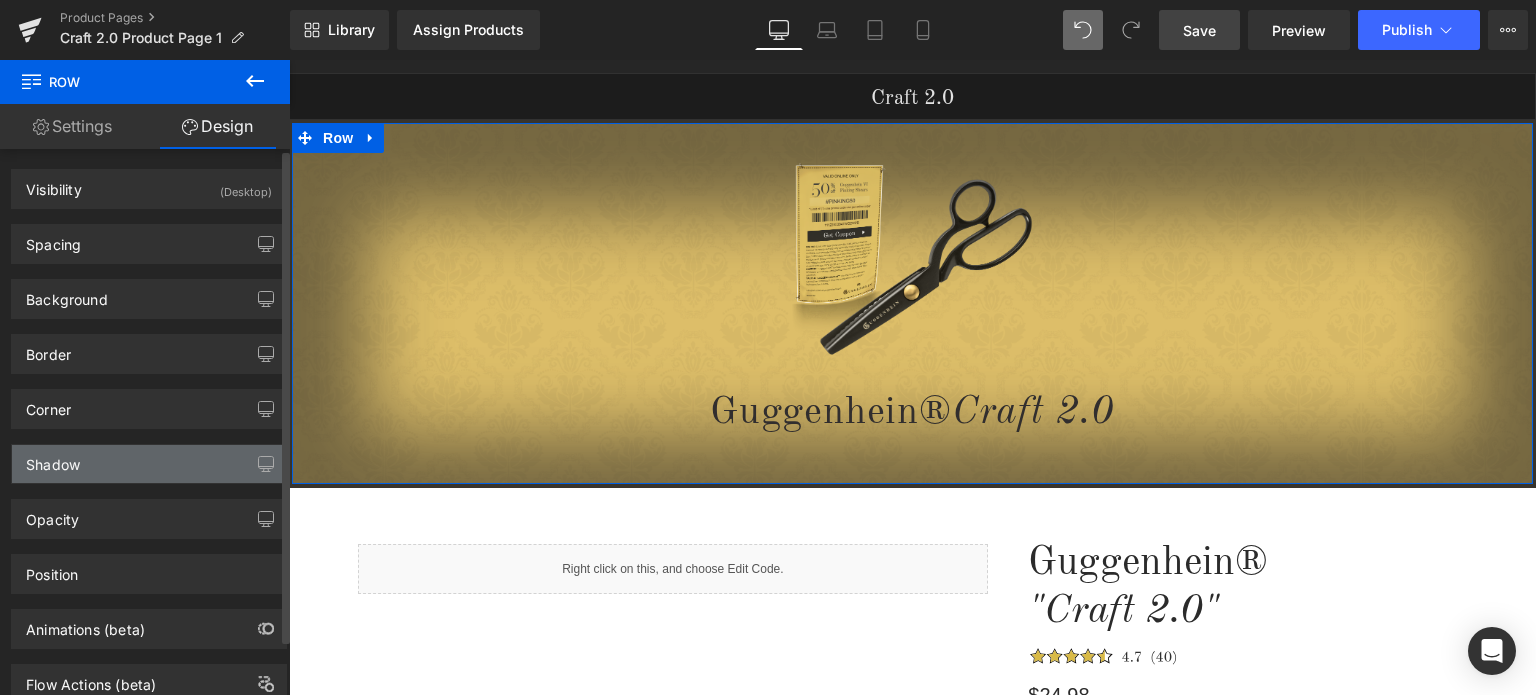 click on "Shadow" at bounding box center [149, 464] 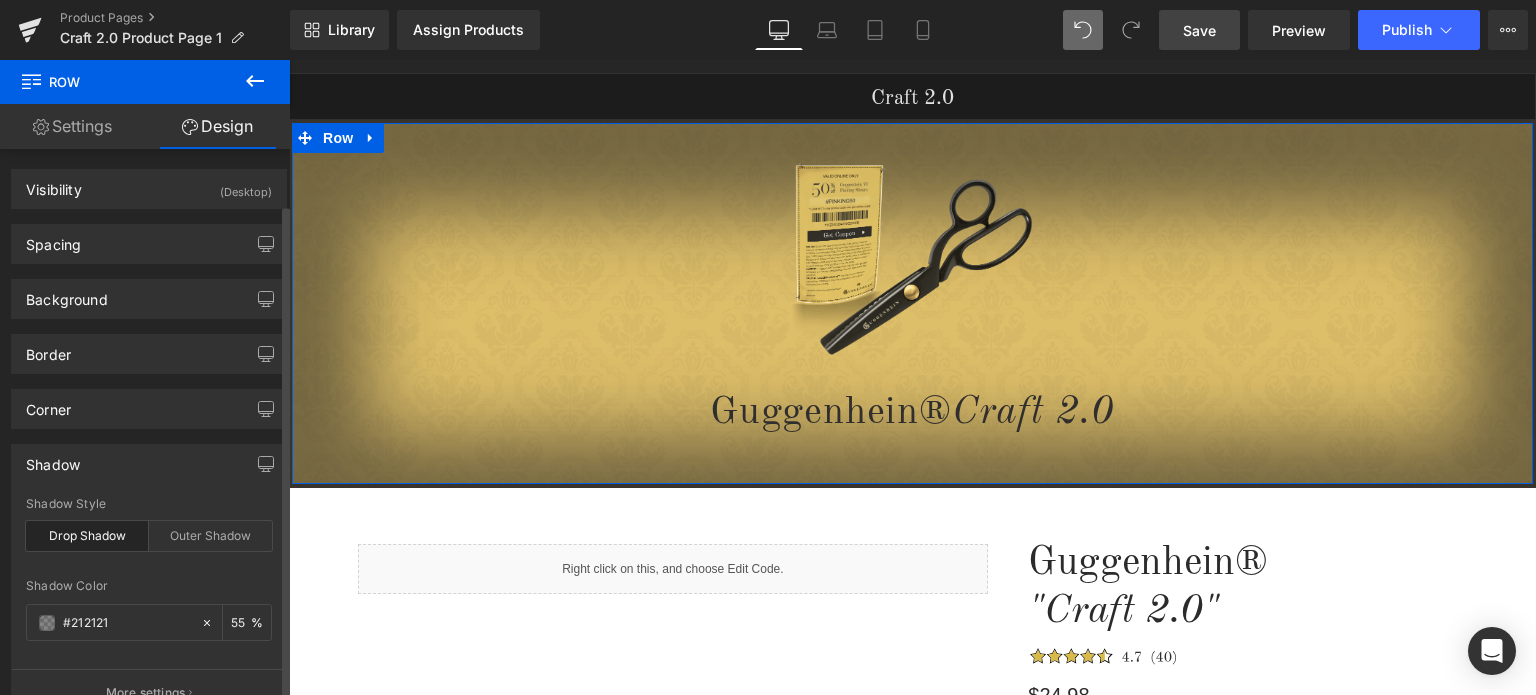 scroll, scrollTop: 293, scrollLeft: 0, axis: vertical 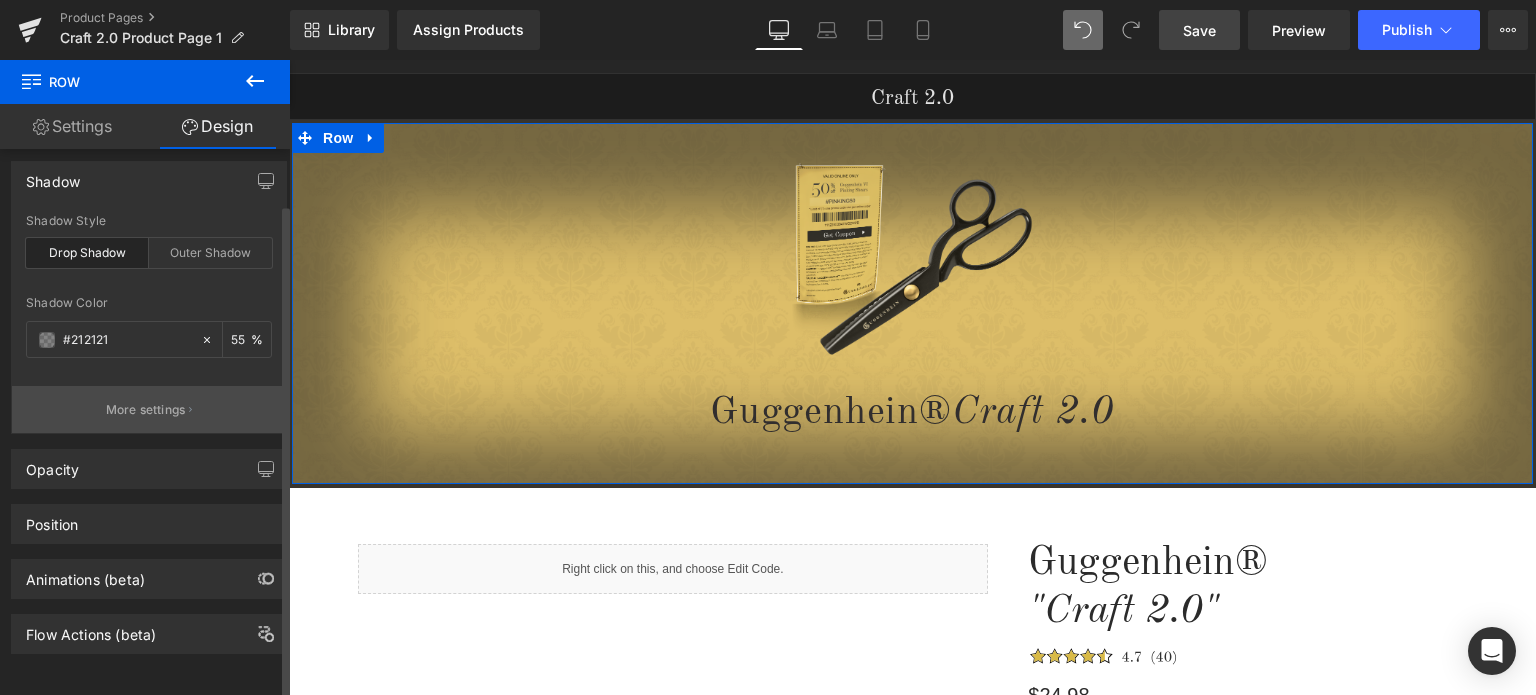 click on "More settings" at bounding box center (149, 409) 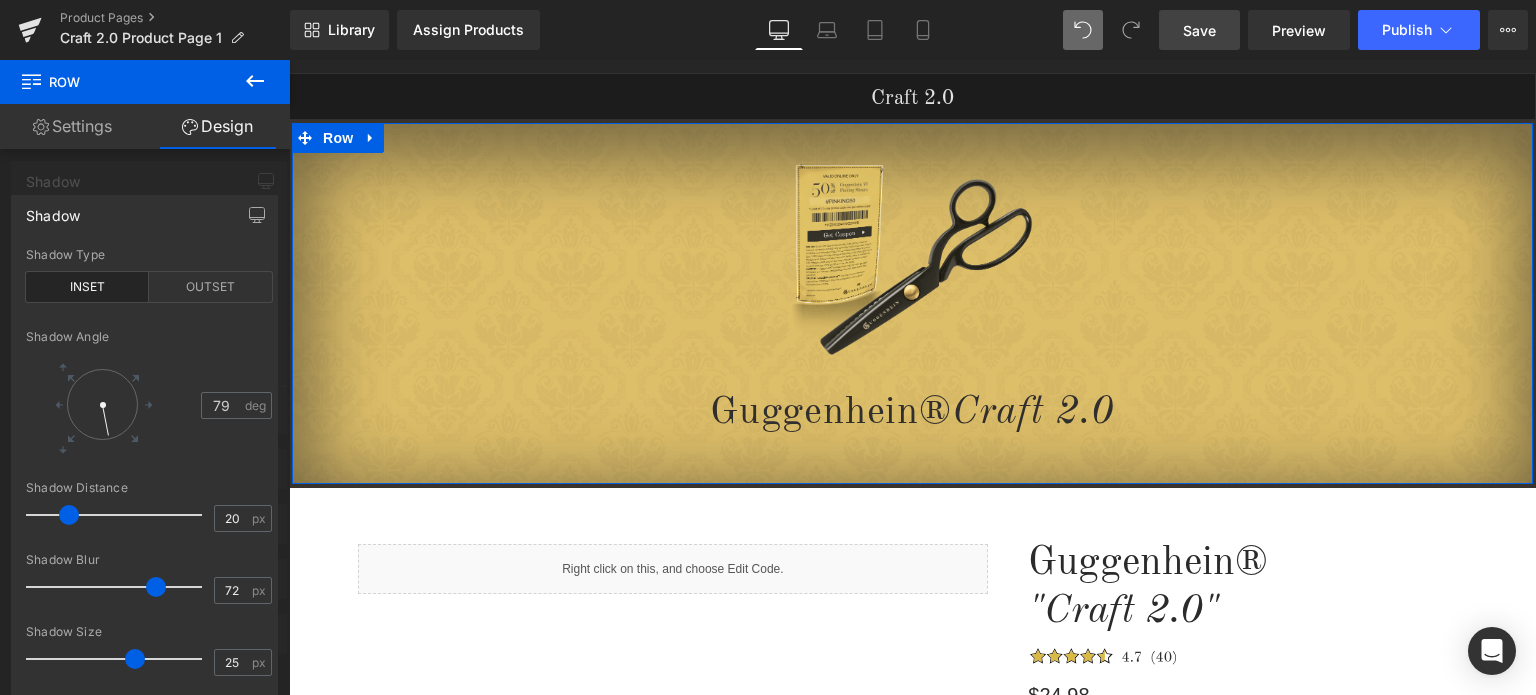 drag, startPoint x: 170, startPoint y: 656, endPoint x: 132, endPoint y: 662, distance: 38.470768 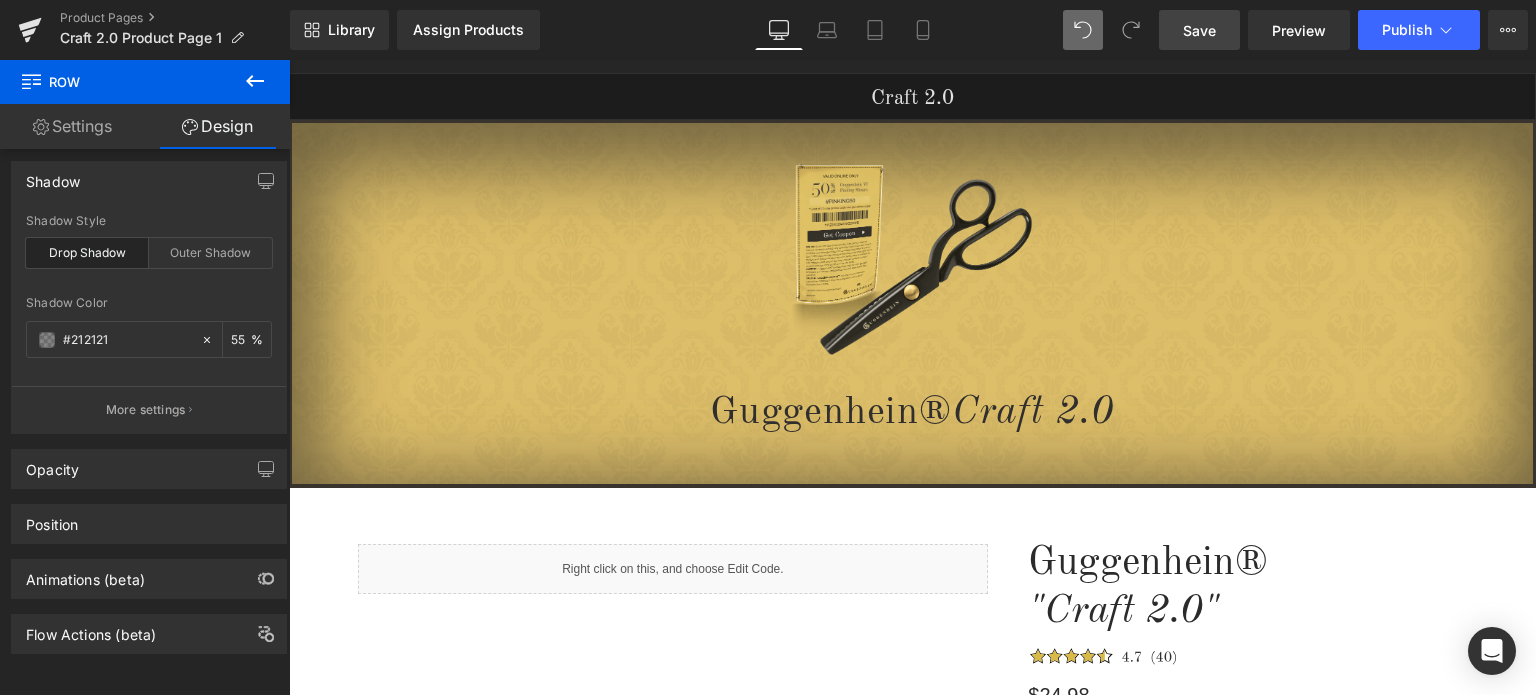 click on "Guggenhein
0
SHOPPING CART
CLOSE
No Products in the Cart
. . .
TOTAL:
$0.00
PROCEED TO CHECKOUT  X" at bounding box center [912, 1178] 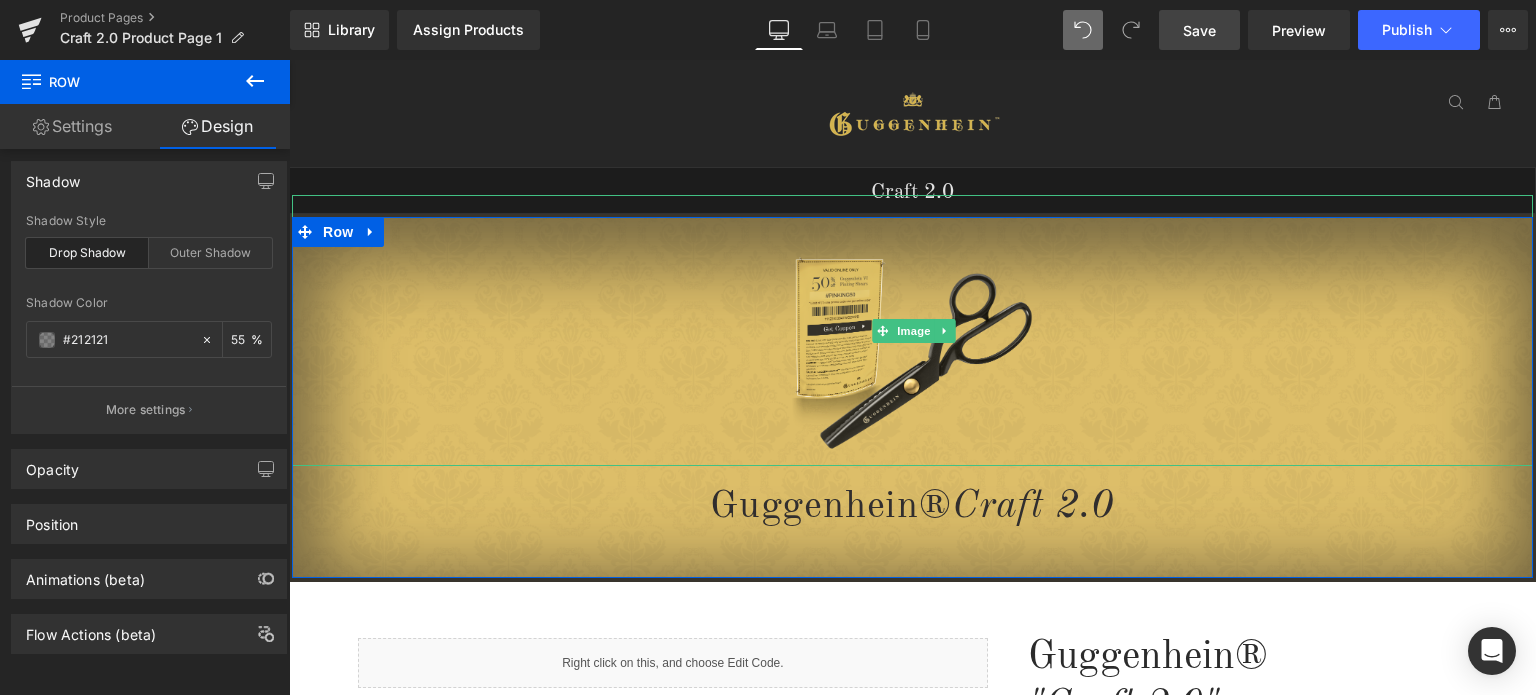 scroll, scrollTop: 0, scrollLeft: 0, axis: both 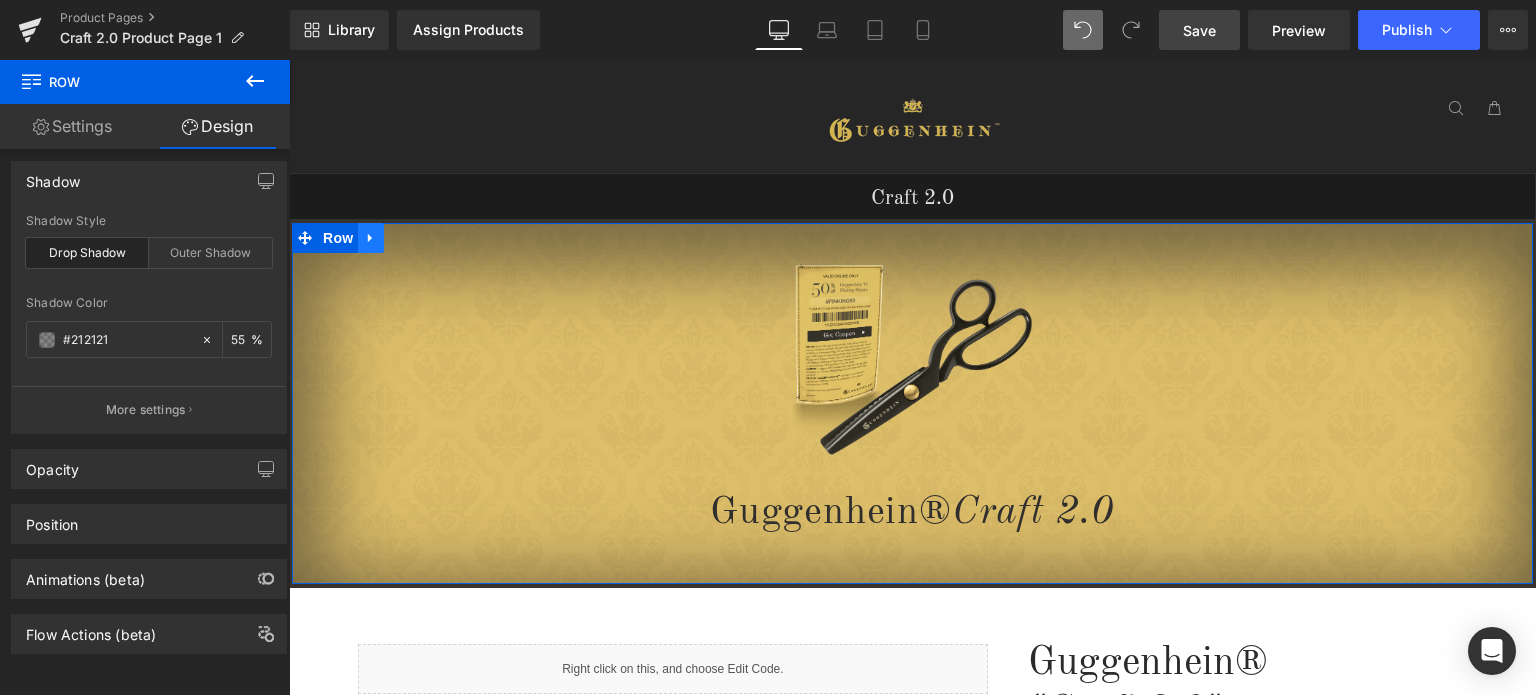 click 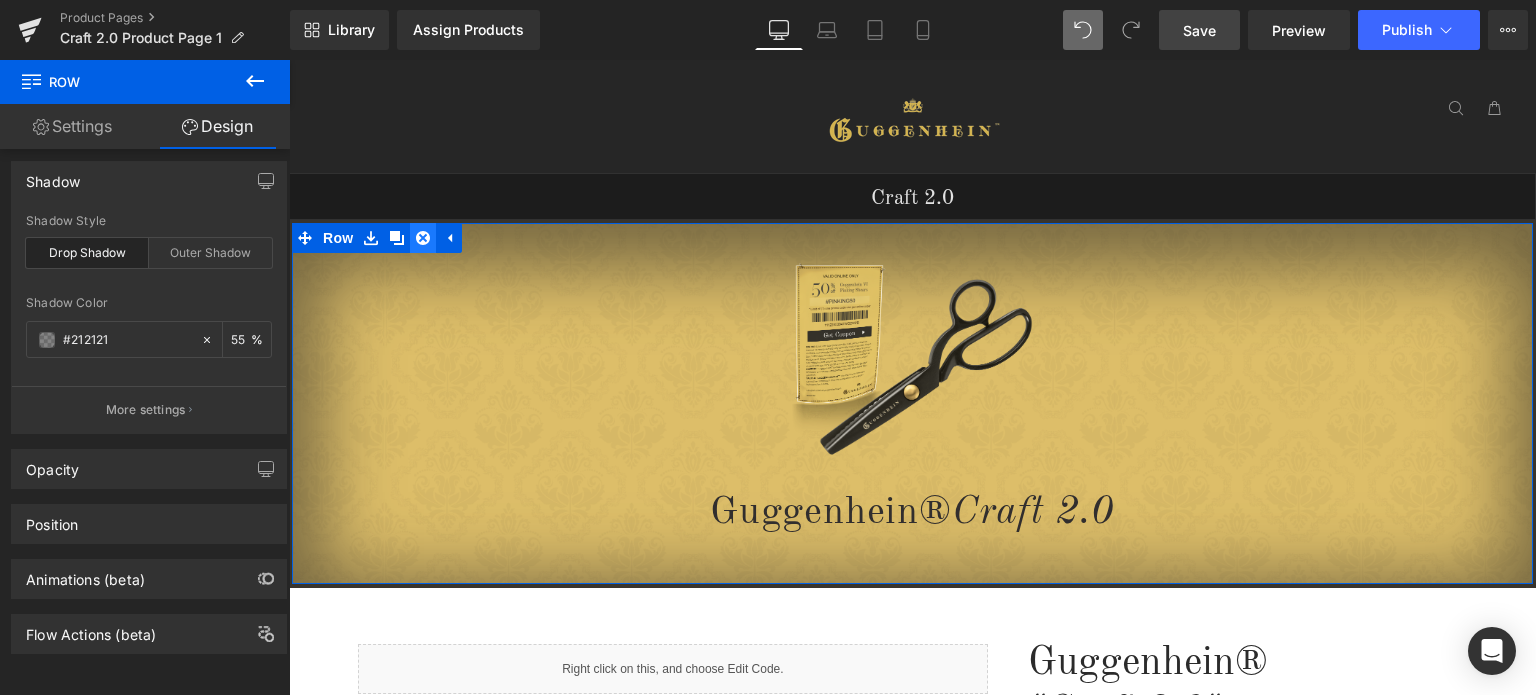 click 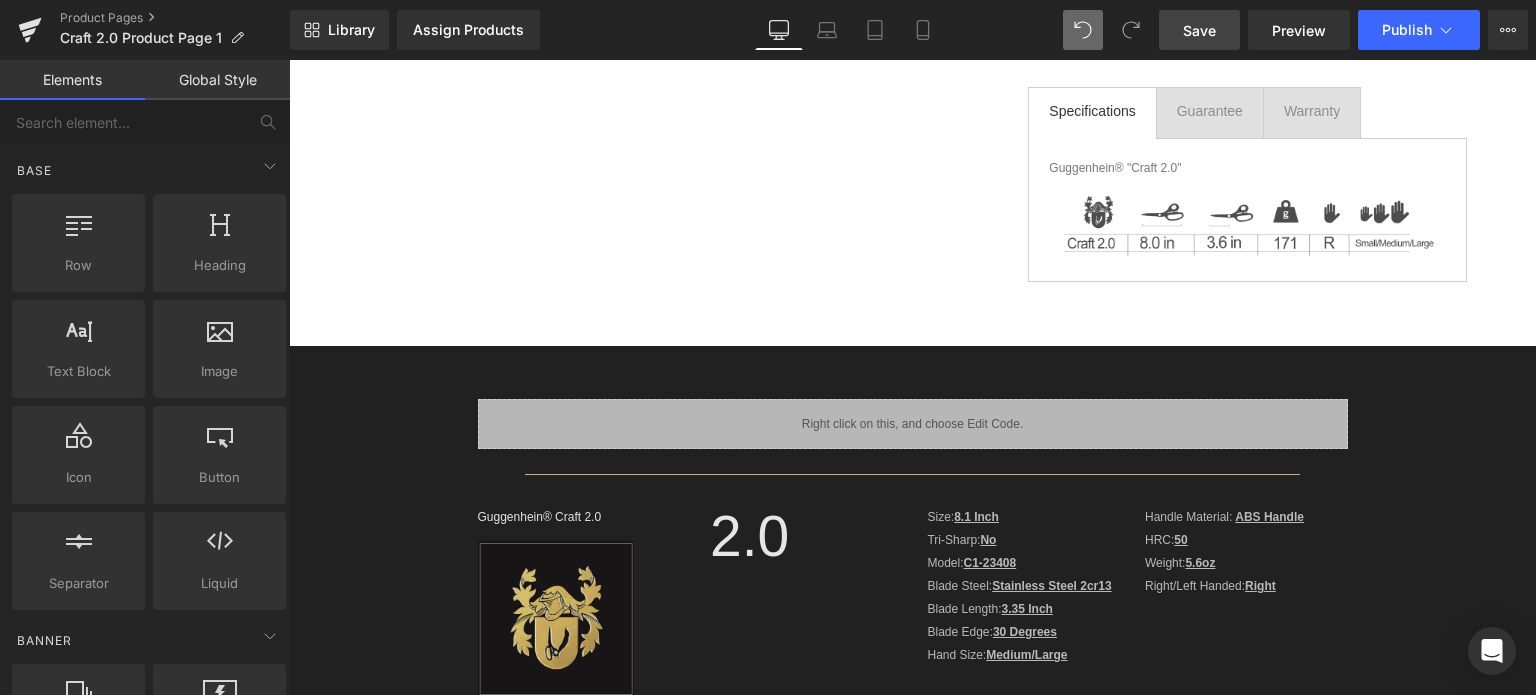 scroll, scrollTop: 64, scrollLeft: 0, axis: vertical 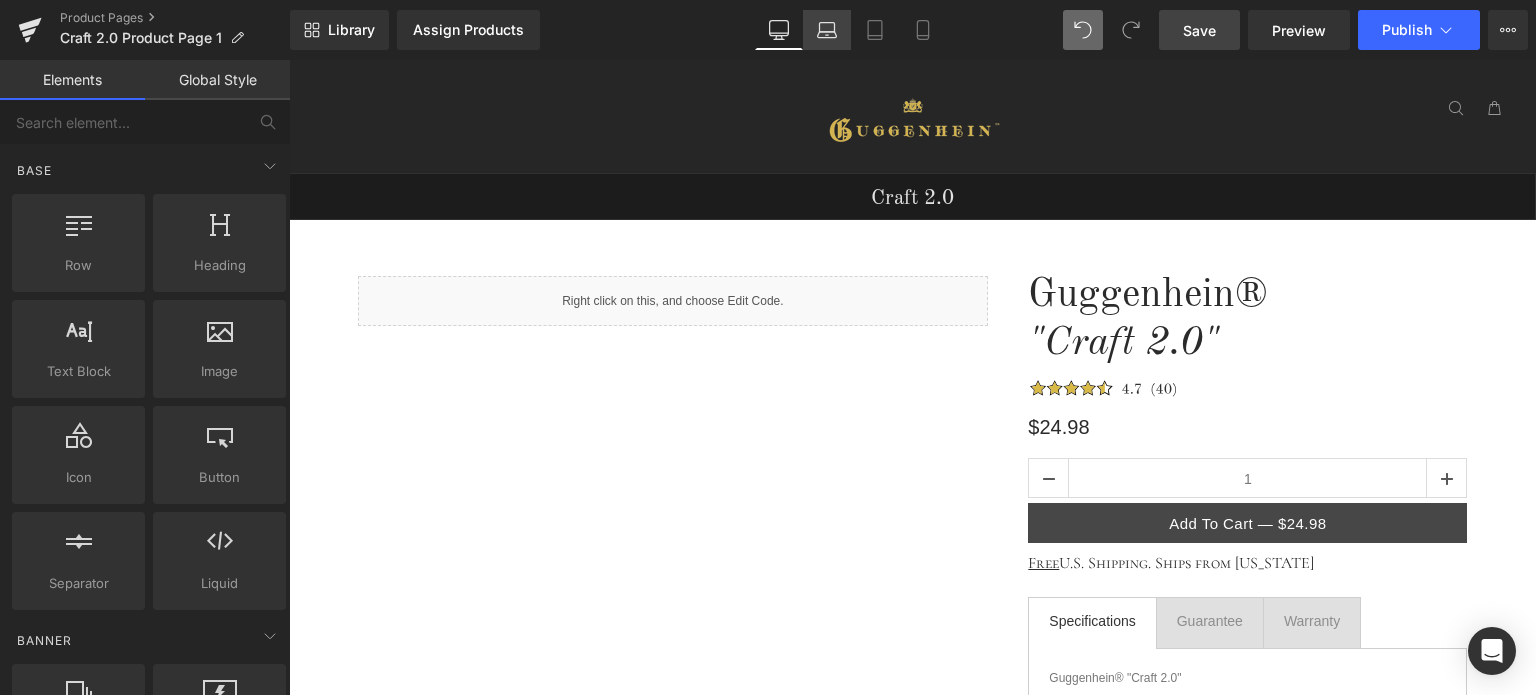 click 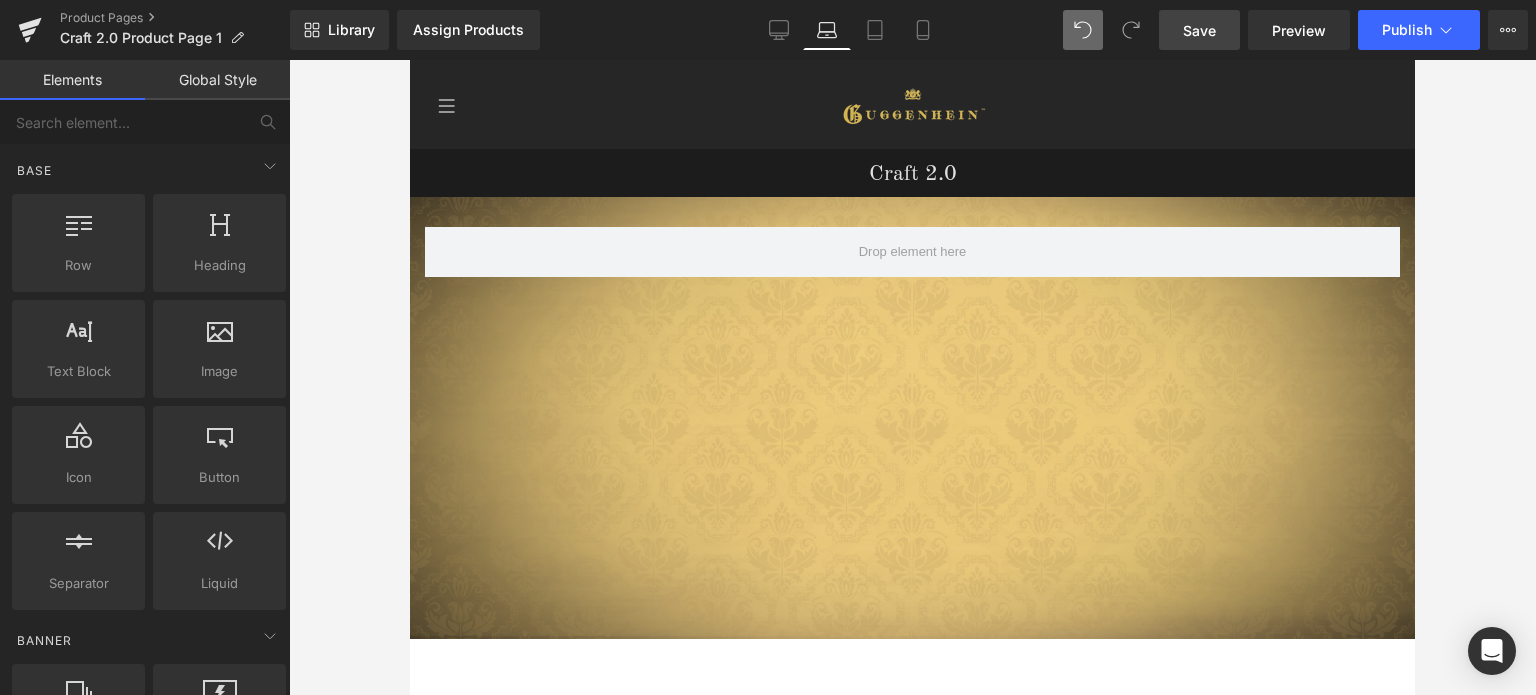 scroll, scrollTop: 89, scrollLeft: 0, axis: vertical 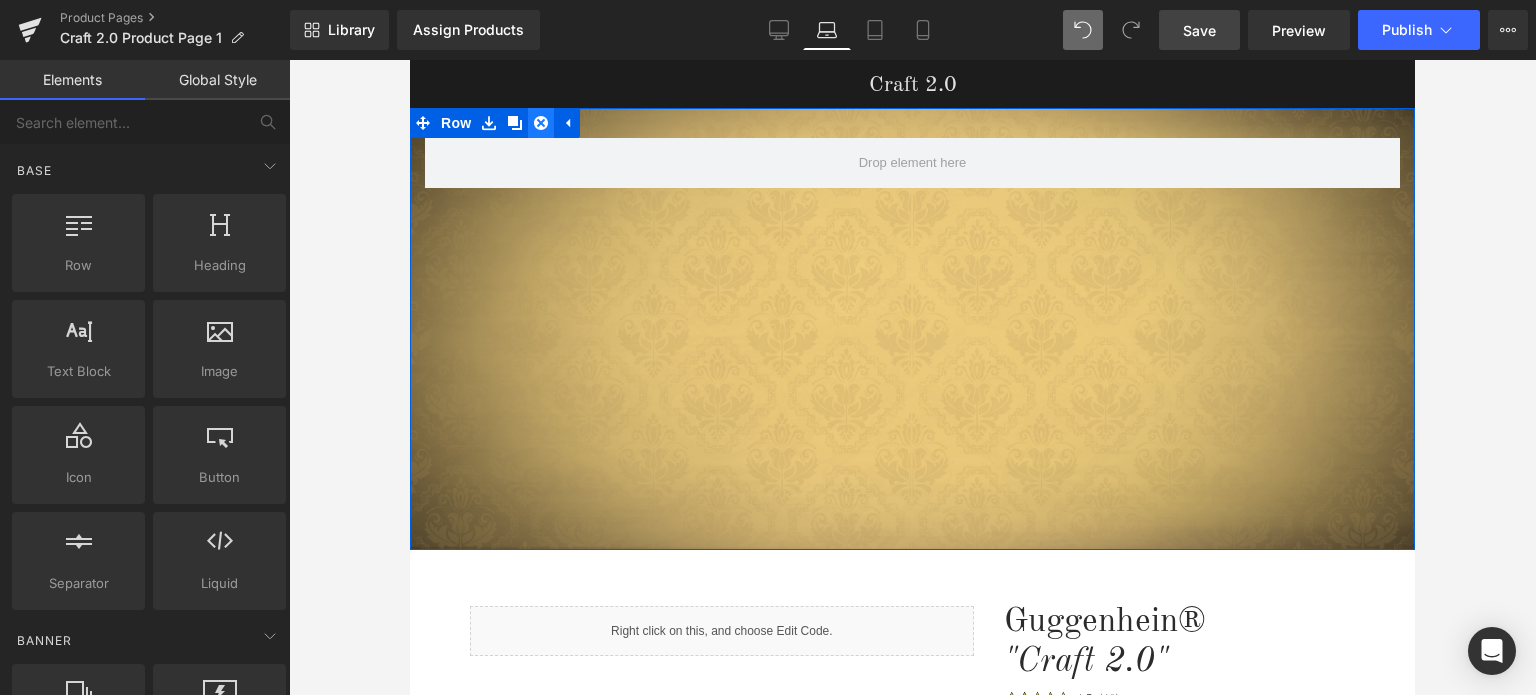 click 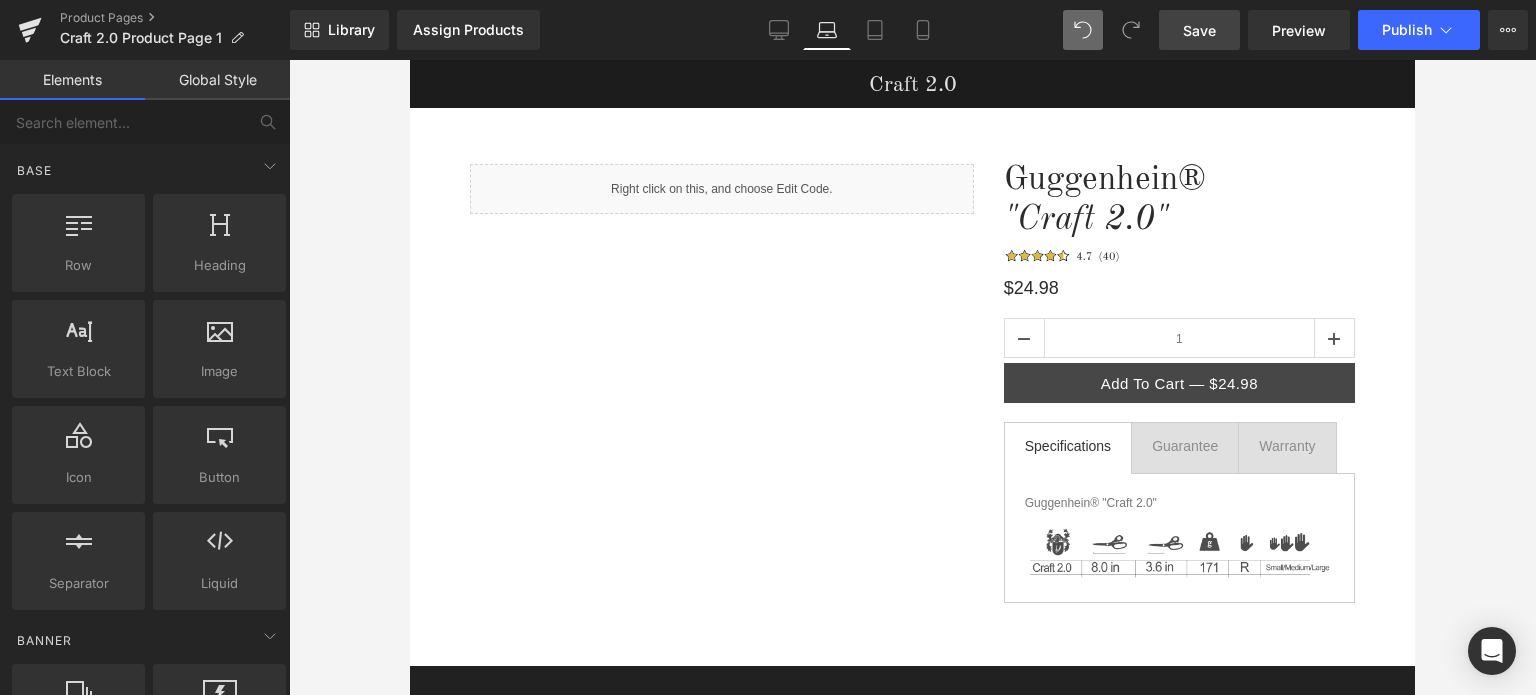 click on "Save" at bounding box center [1199, 30] 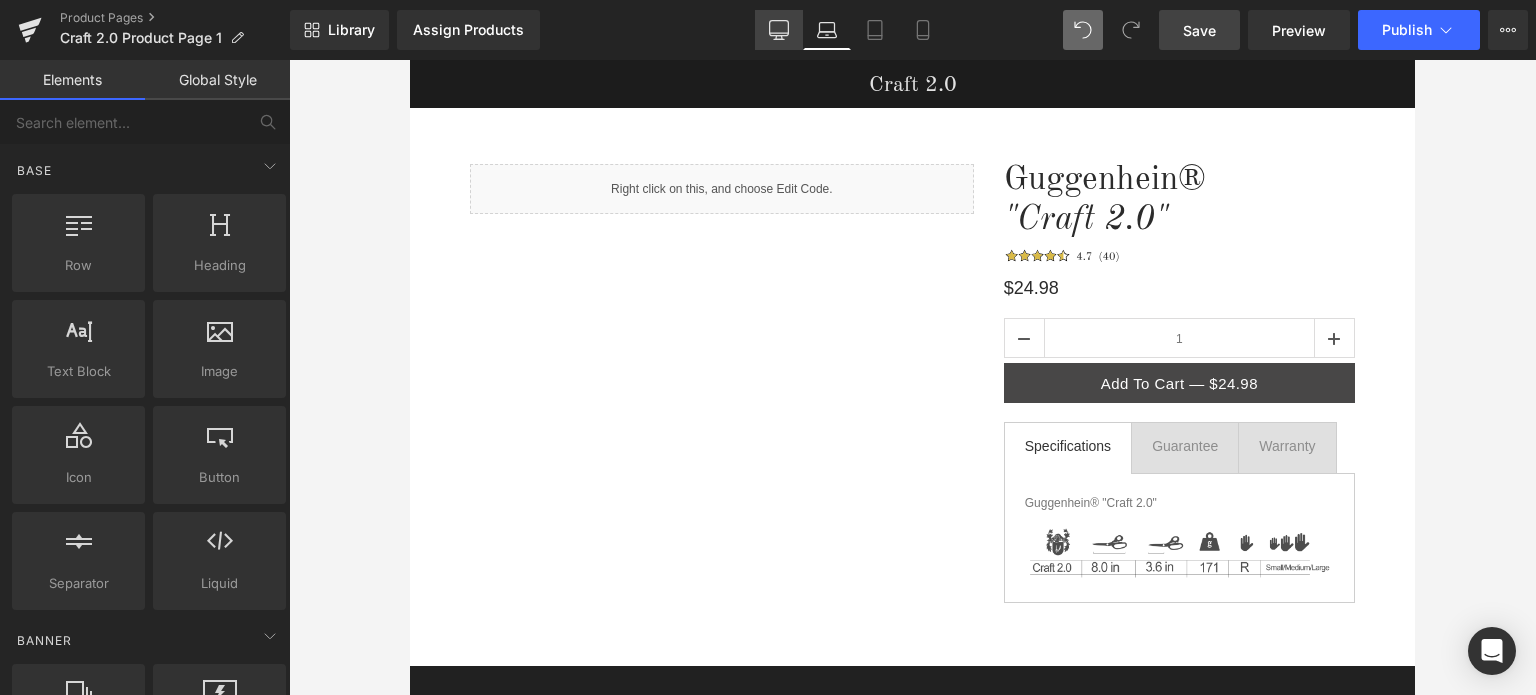 click 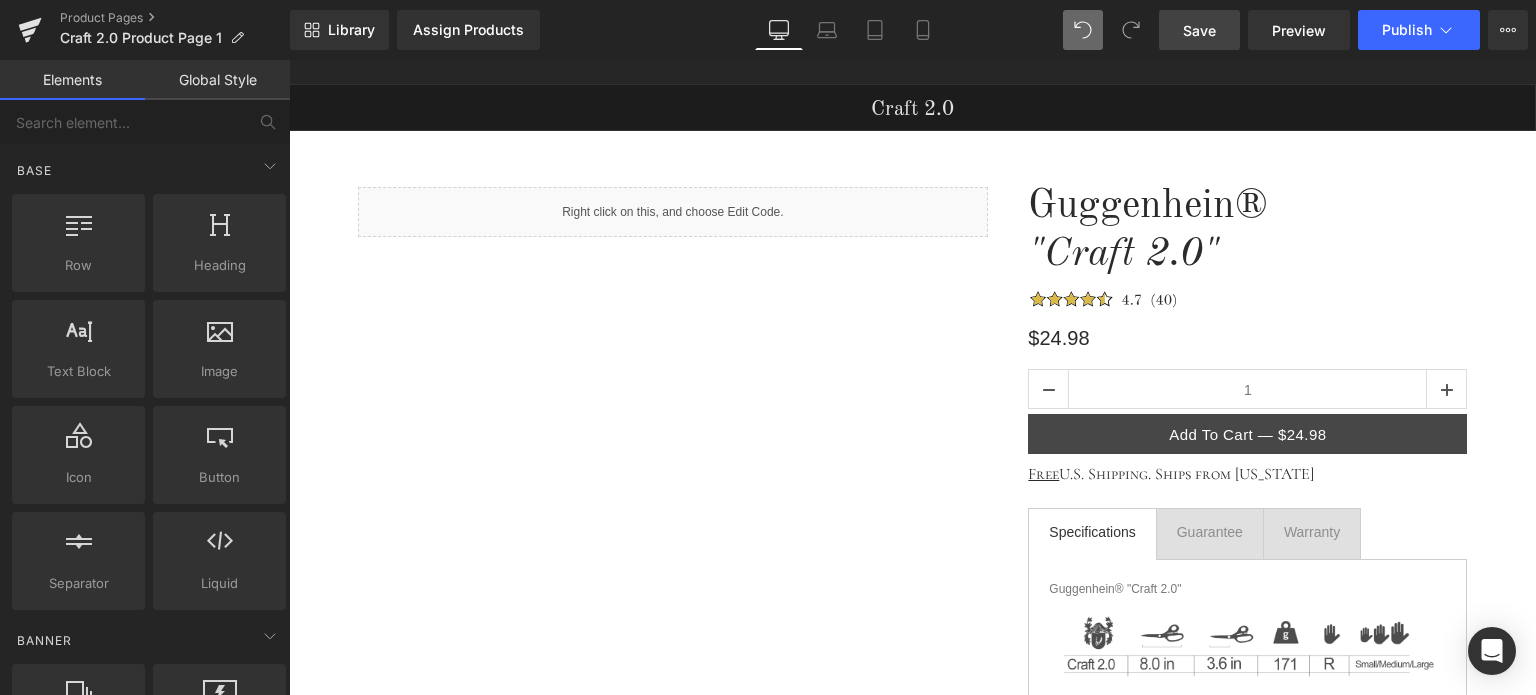 scroll, scrollTop: 159, scrollLeft: 0, axis: vertical 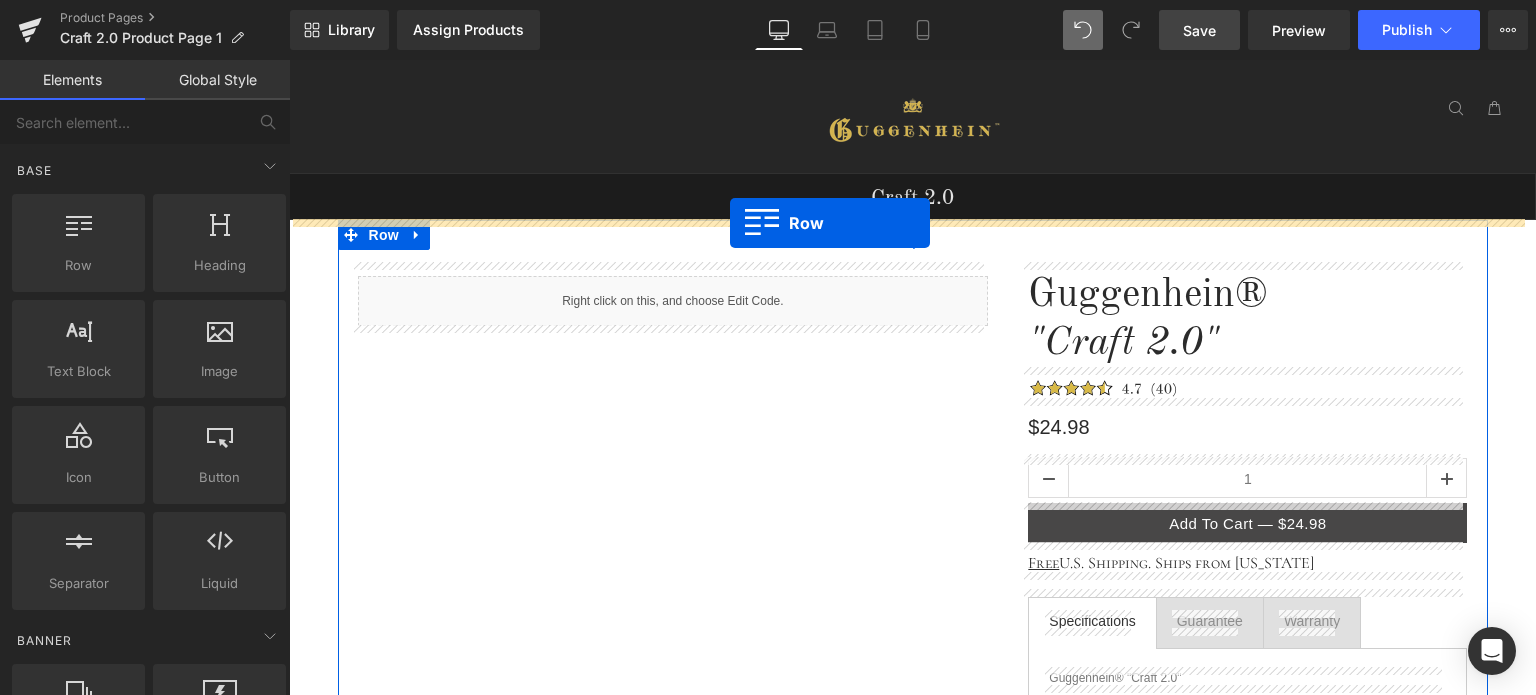 drag, startPoint x: 369, startPoint y: 323, endPoint x: 730, endPoint y: 223, distance: 374.59445 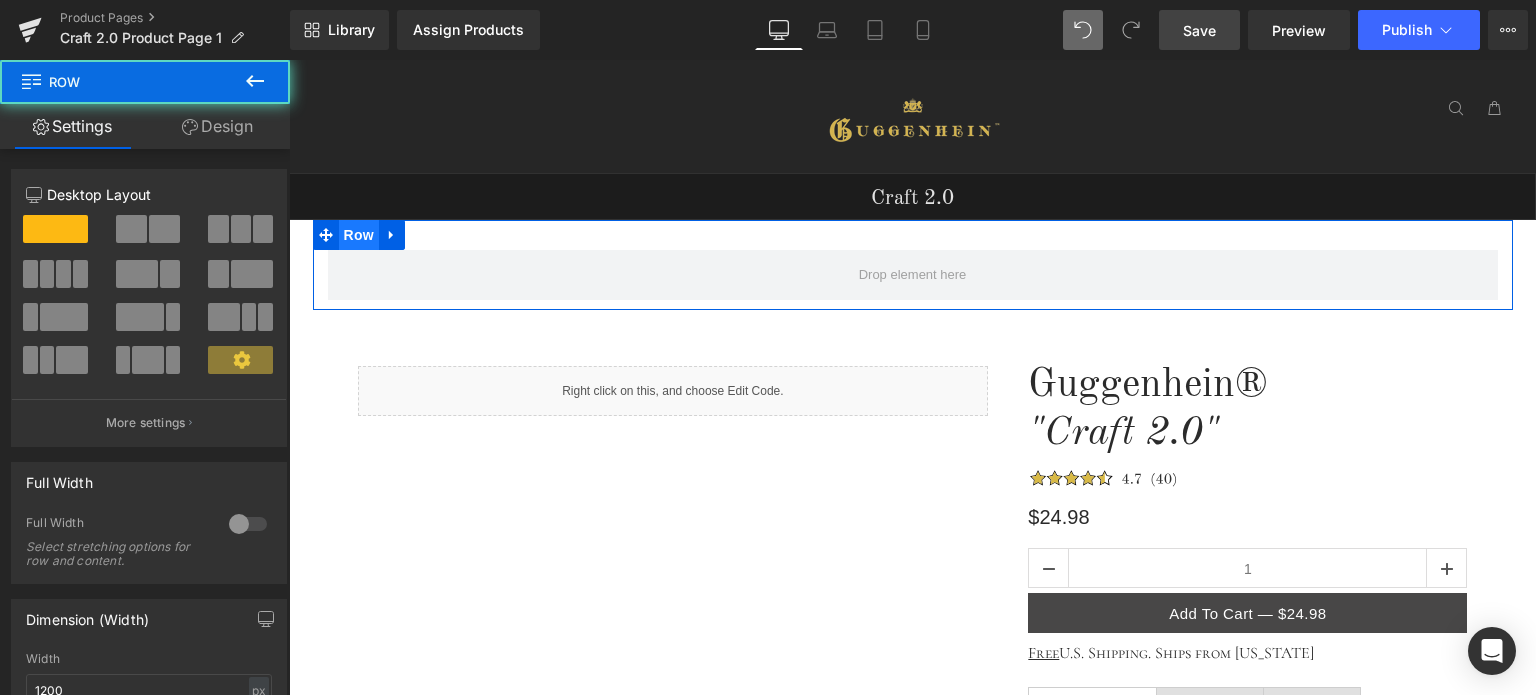 click on "Row" at bounding box center (359, 235) 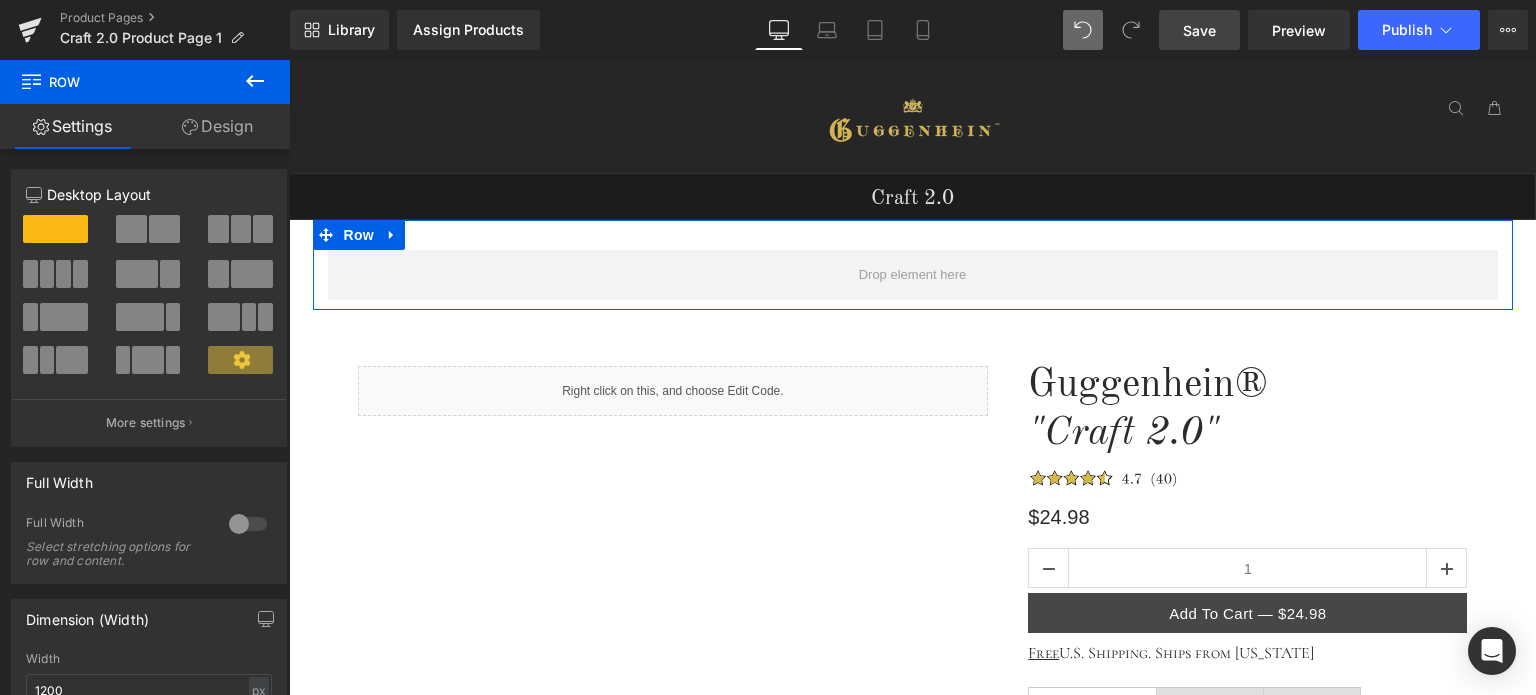 click on "Design" at bounding box center [217, 126] 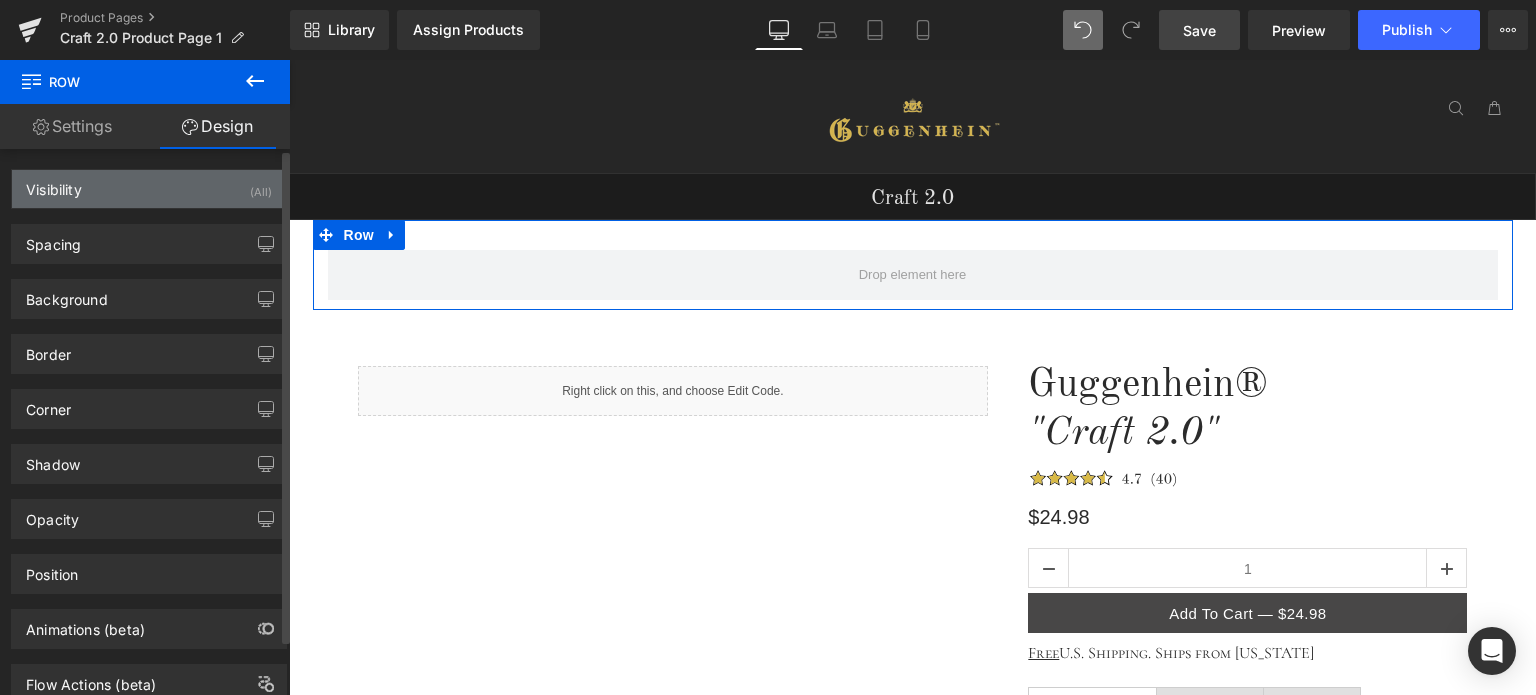 click on "Visibility
(All)" at bounding box center [149, 189] 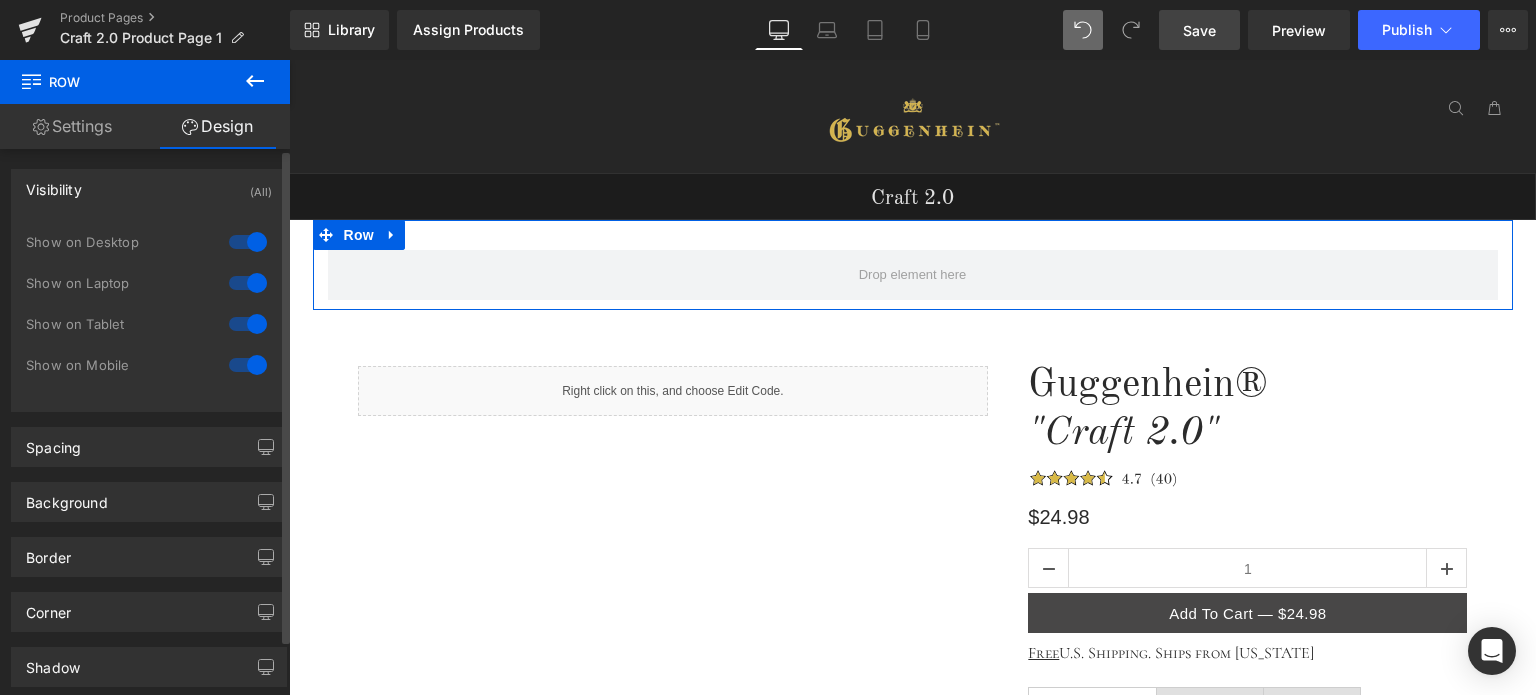 click at bounding box center [248, 283] 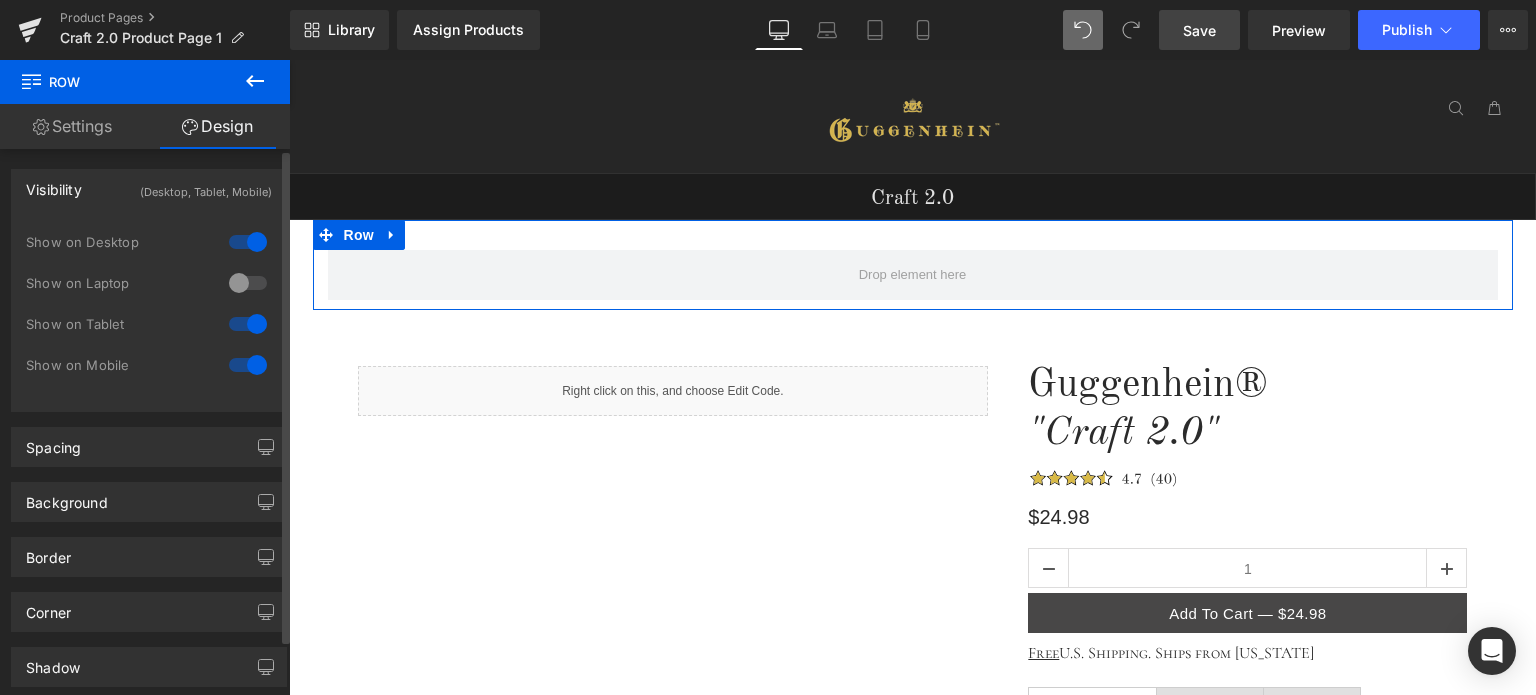 click at bounding box center [248, 324] 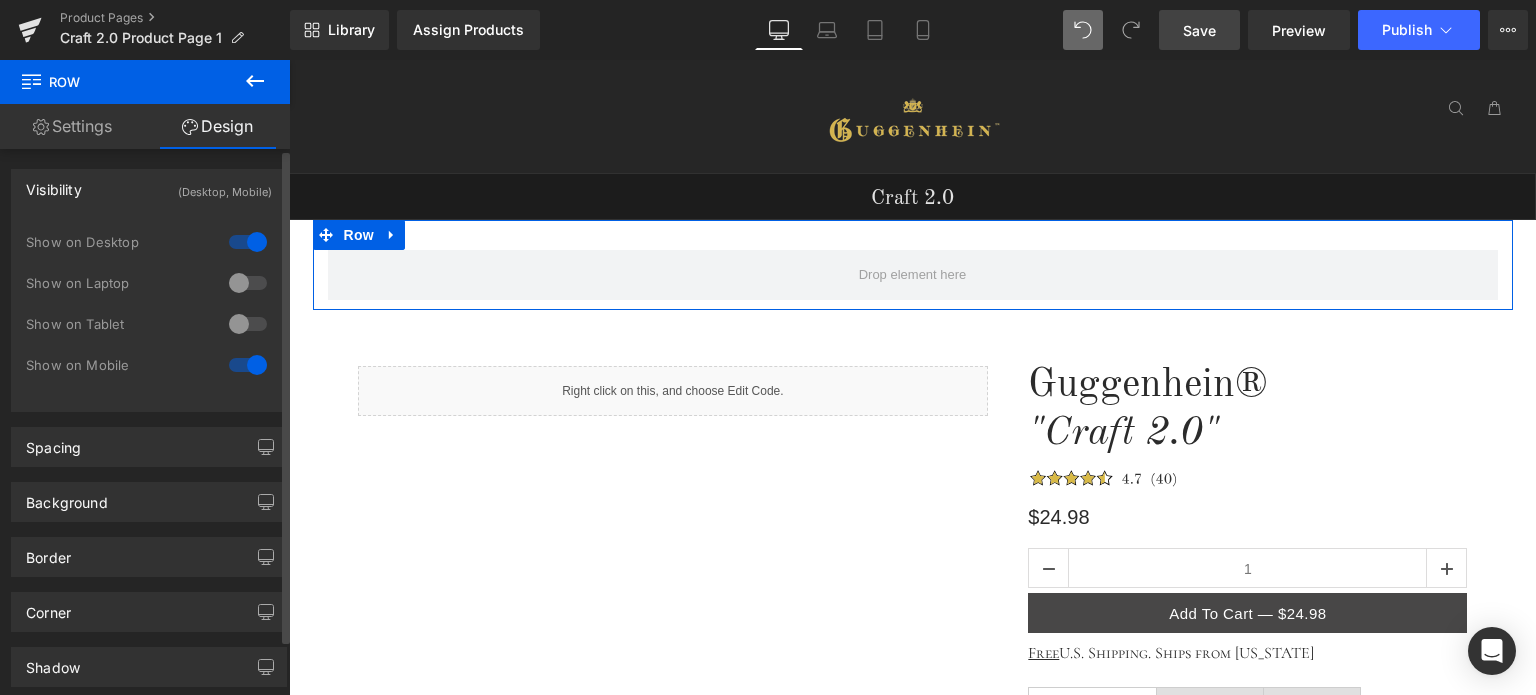 click at bounding box center (248, 365) 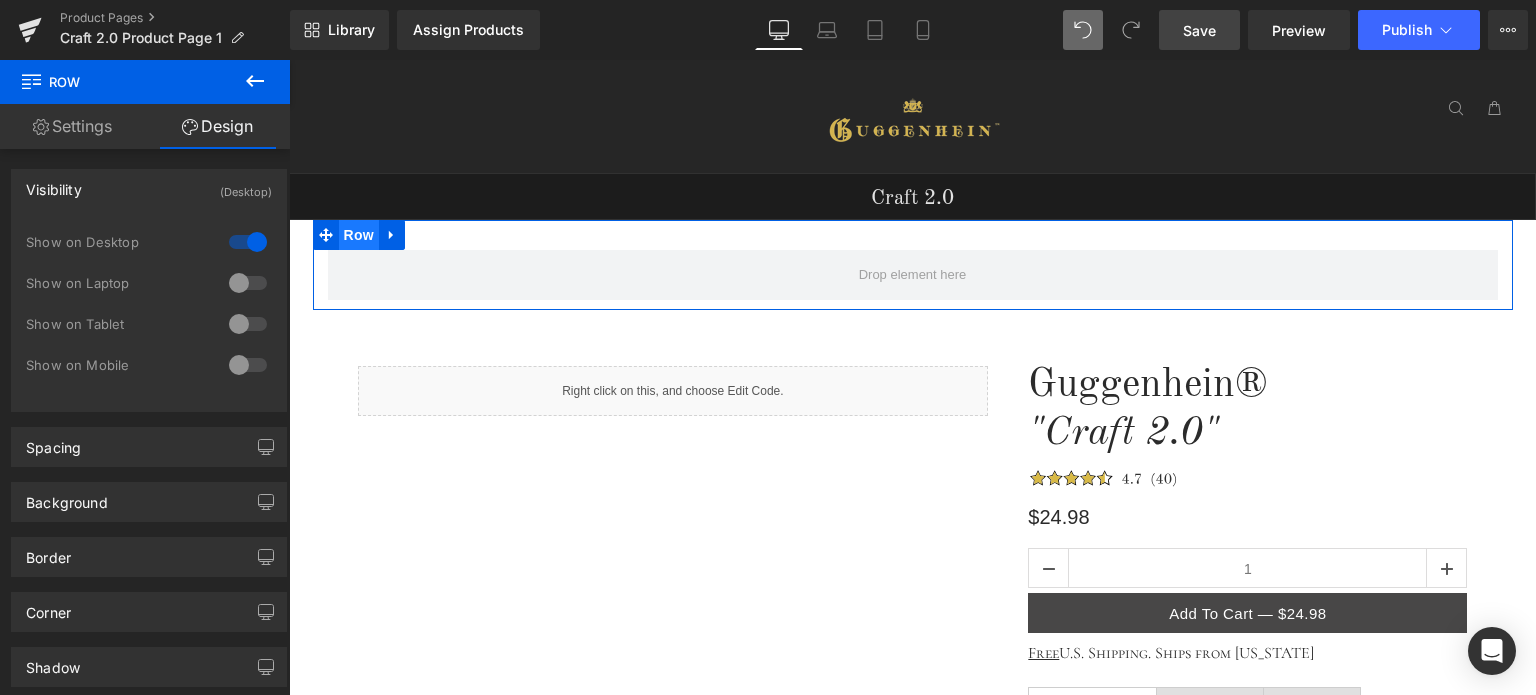 click on "Row" at bounding box center (359, 235) 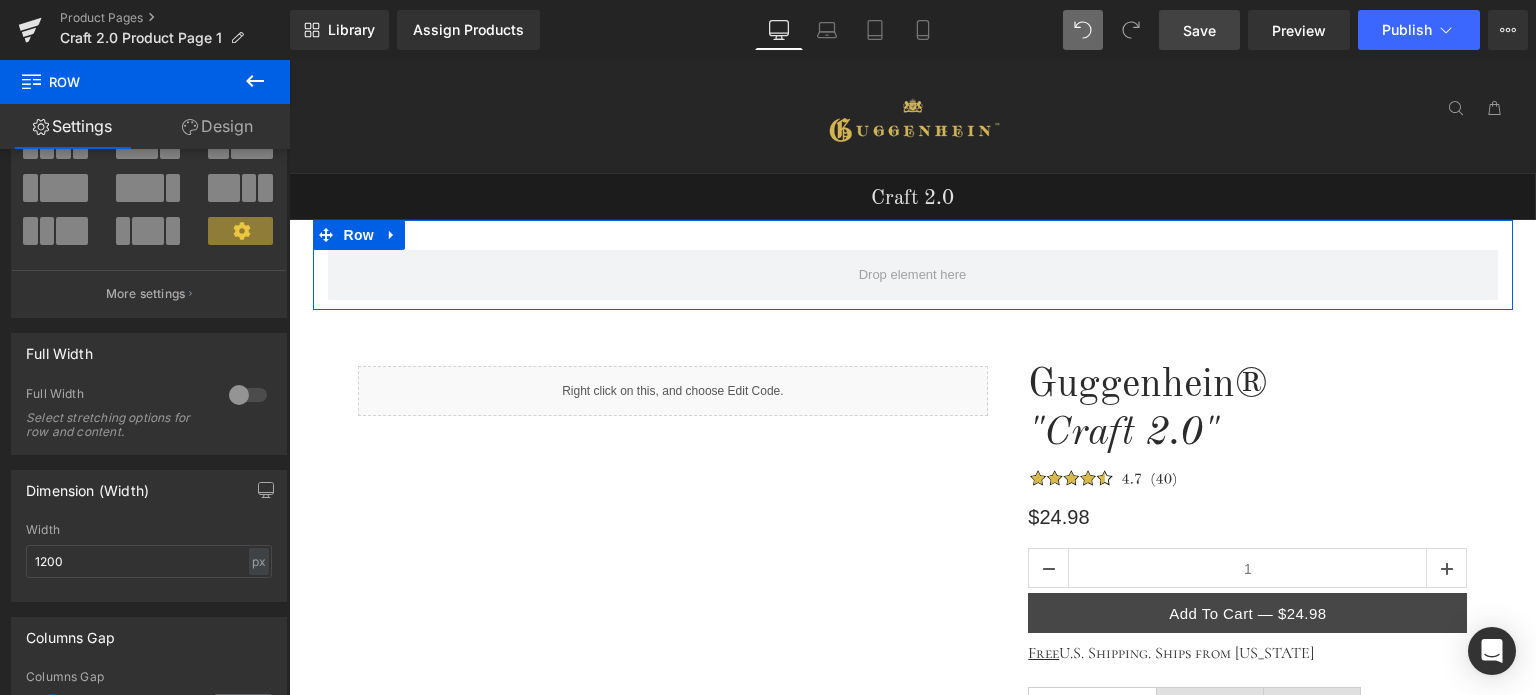 scroll, scrollTop: 300, scrollLeft: 0, axis: vertical 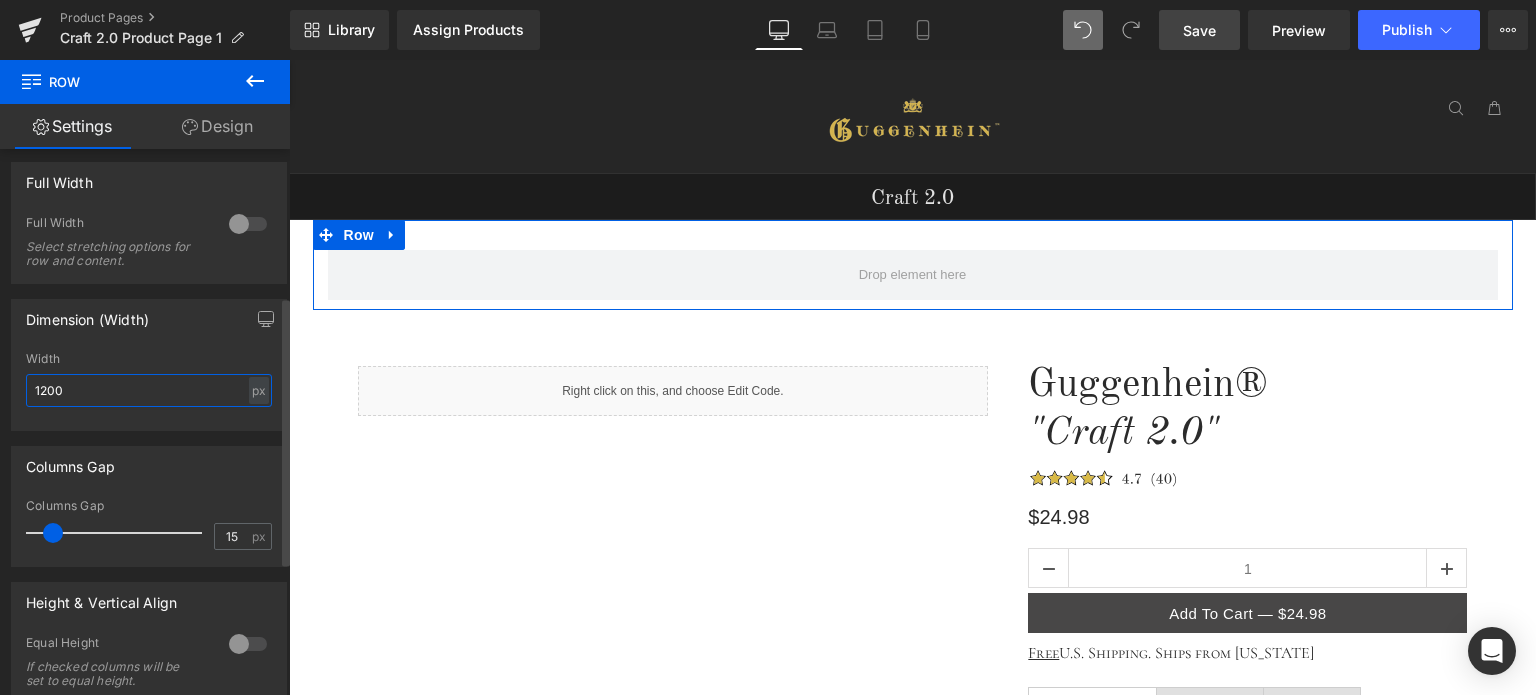 drag, startPoint x: 86, startPoint y: 394, endPoint x: 22, endPoint y: 392, distance: 64.03124 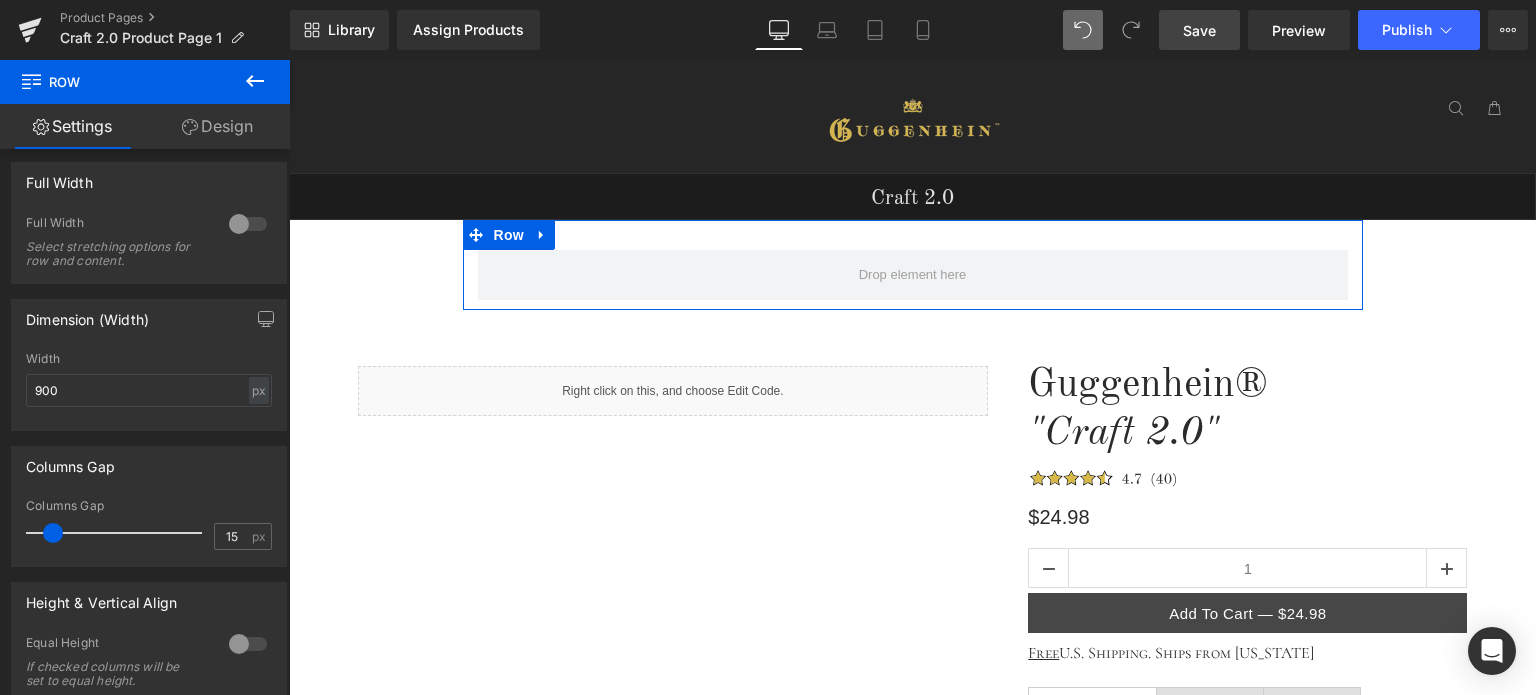 click on "Design" at bounding box center [217, 126] 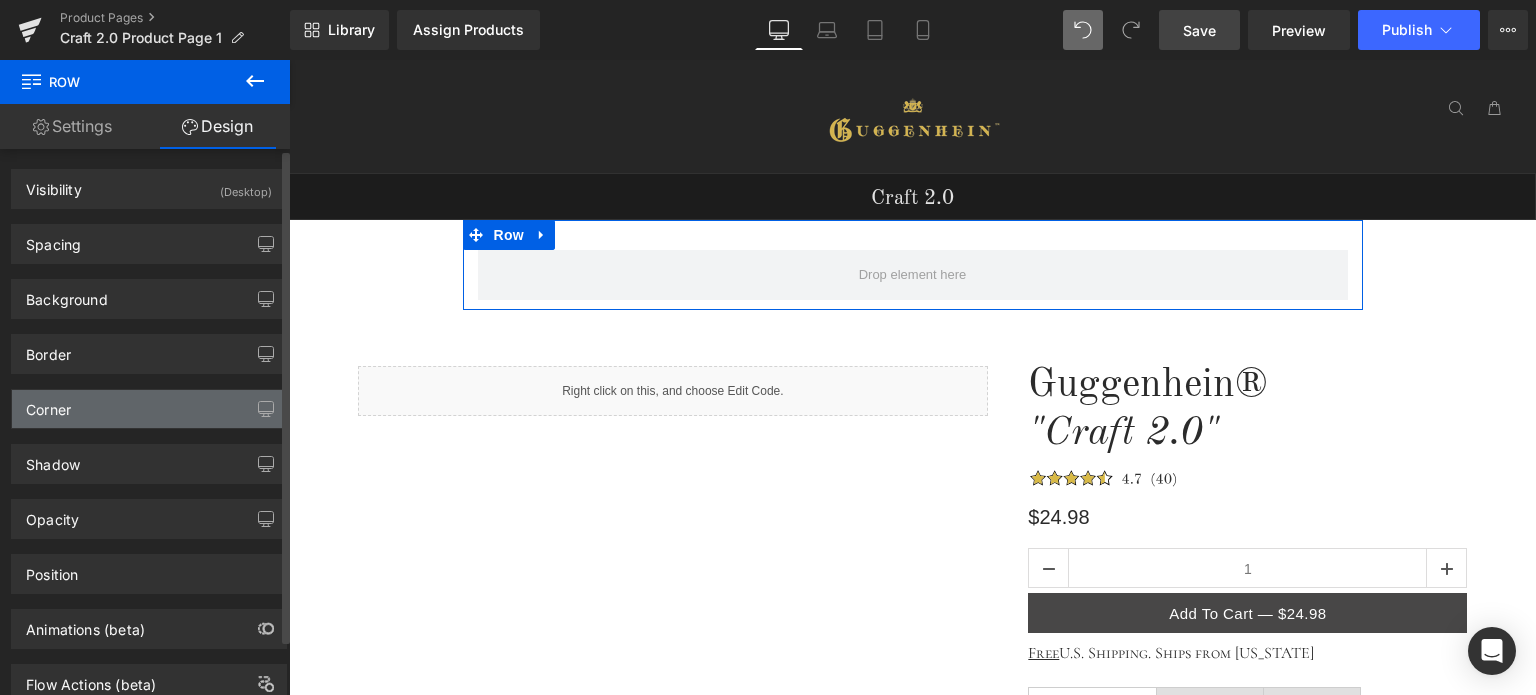 click on "Corner" at bounding box center [149, 409] 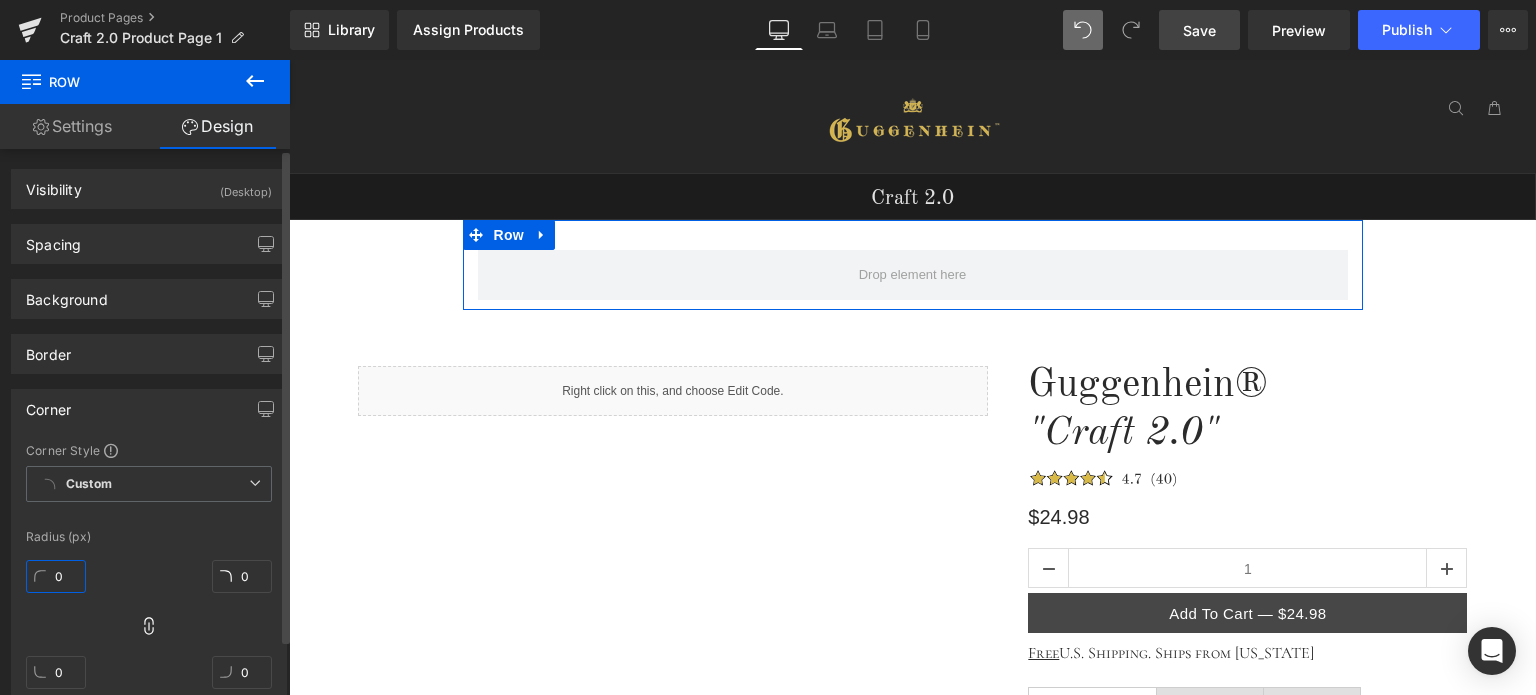 click on "0" at bounding box center [56, 576] 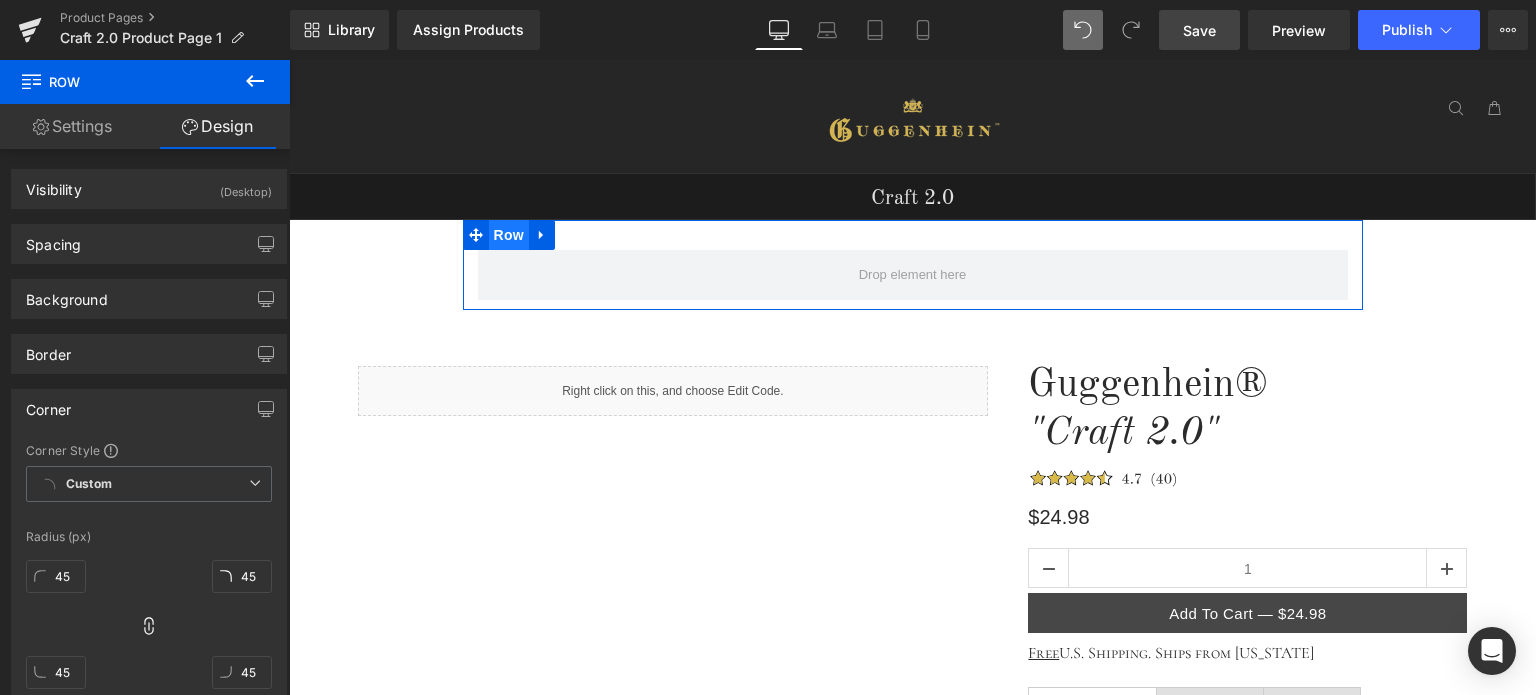 click on "Row" at bounding box center (509, 235) 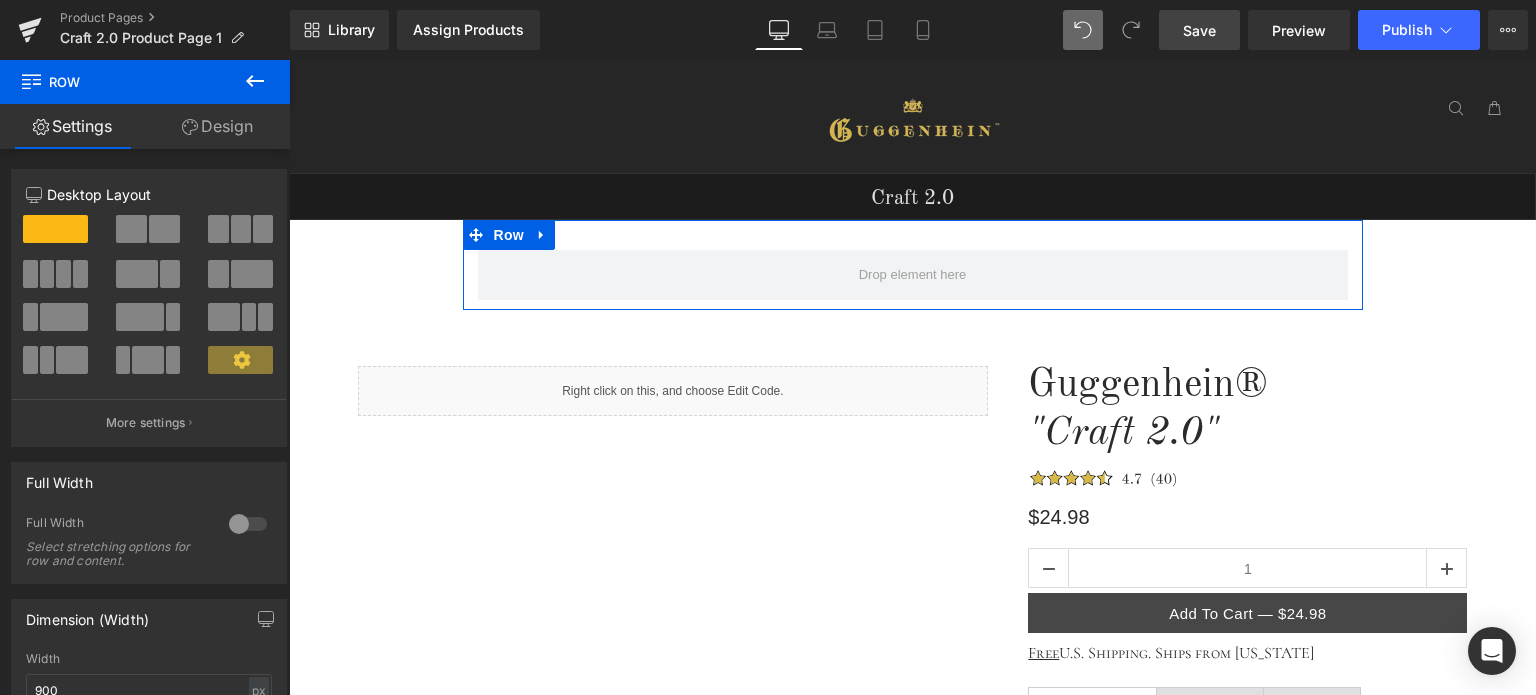 click on "Design" at bounding box center (217, 126) 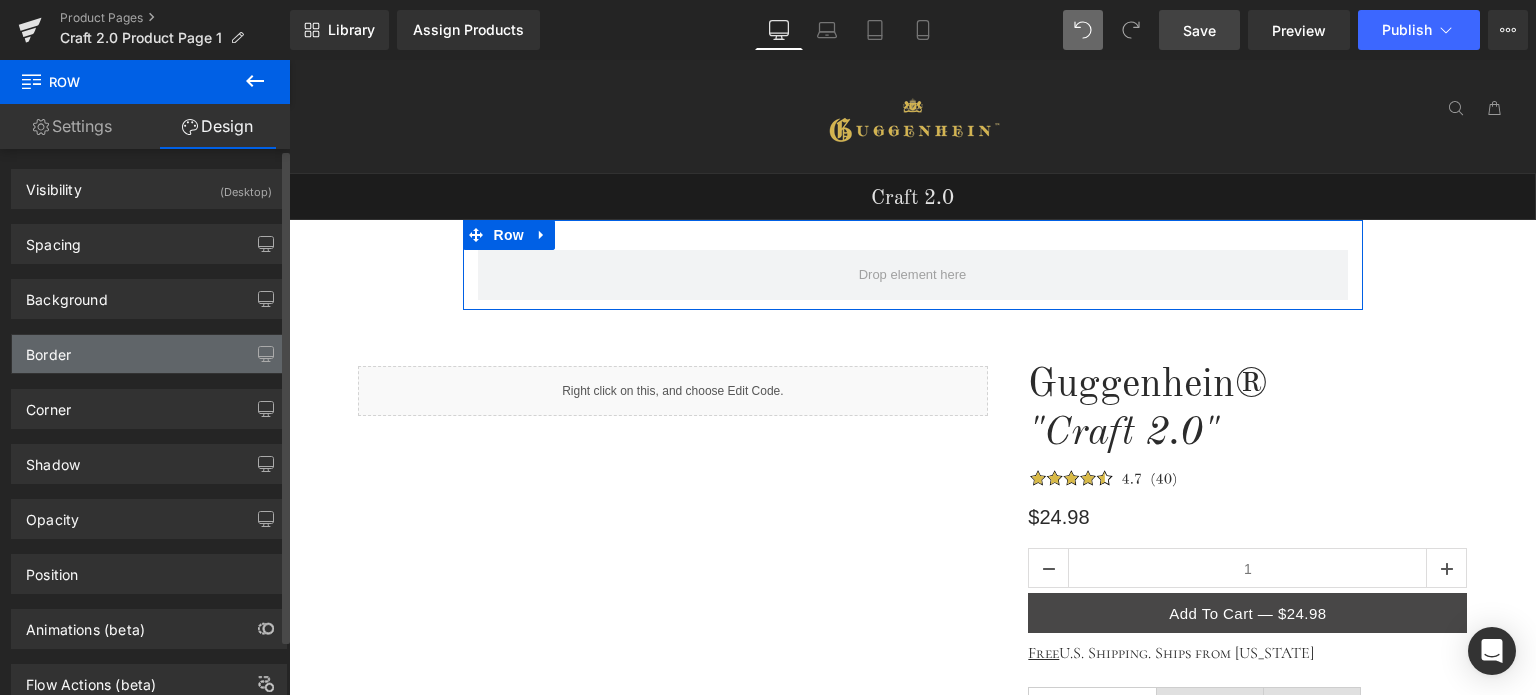 click on "Border" at bounding box center [149, 354] 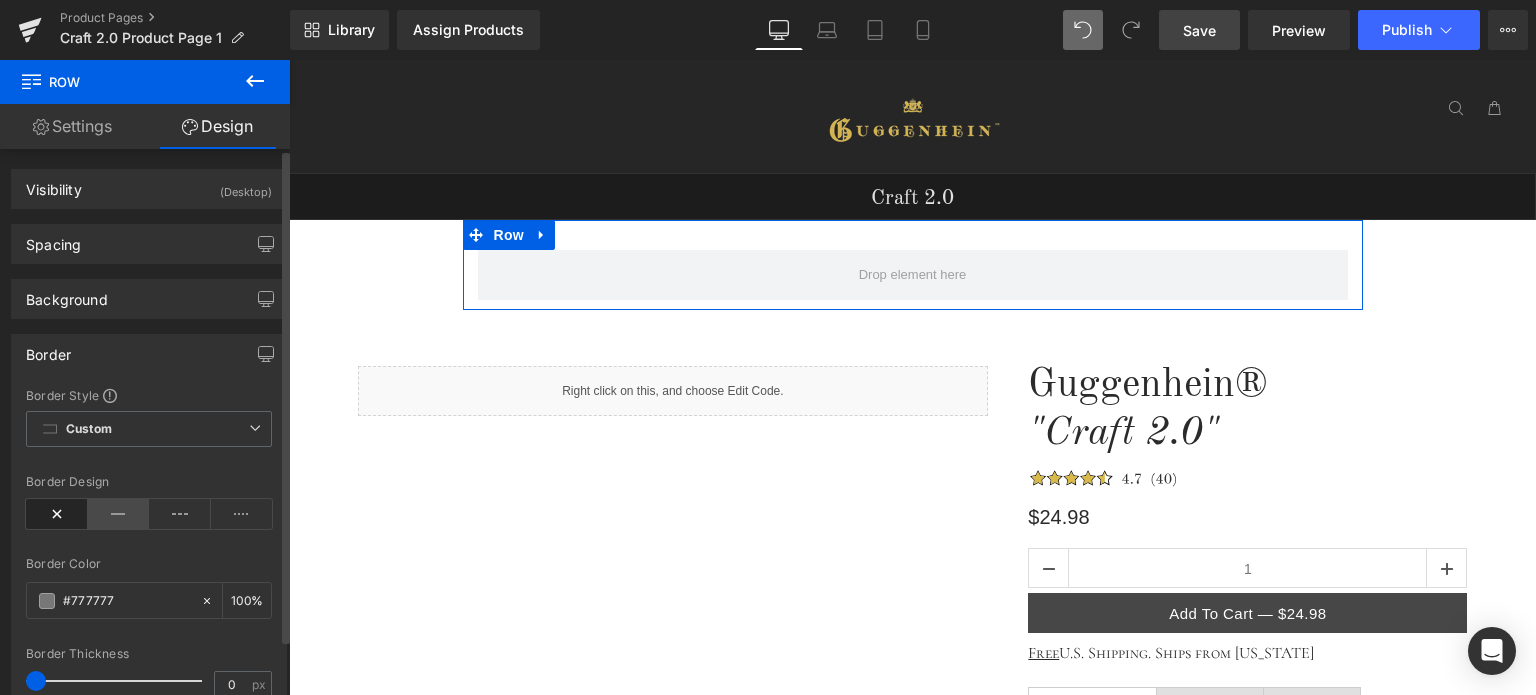click at bounding box center [119, 514] 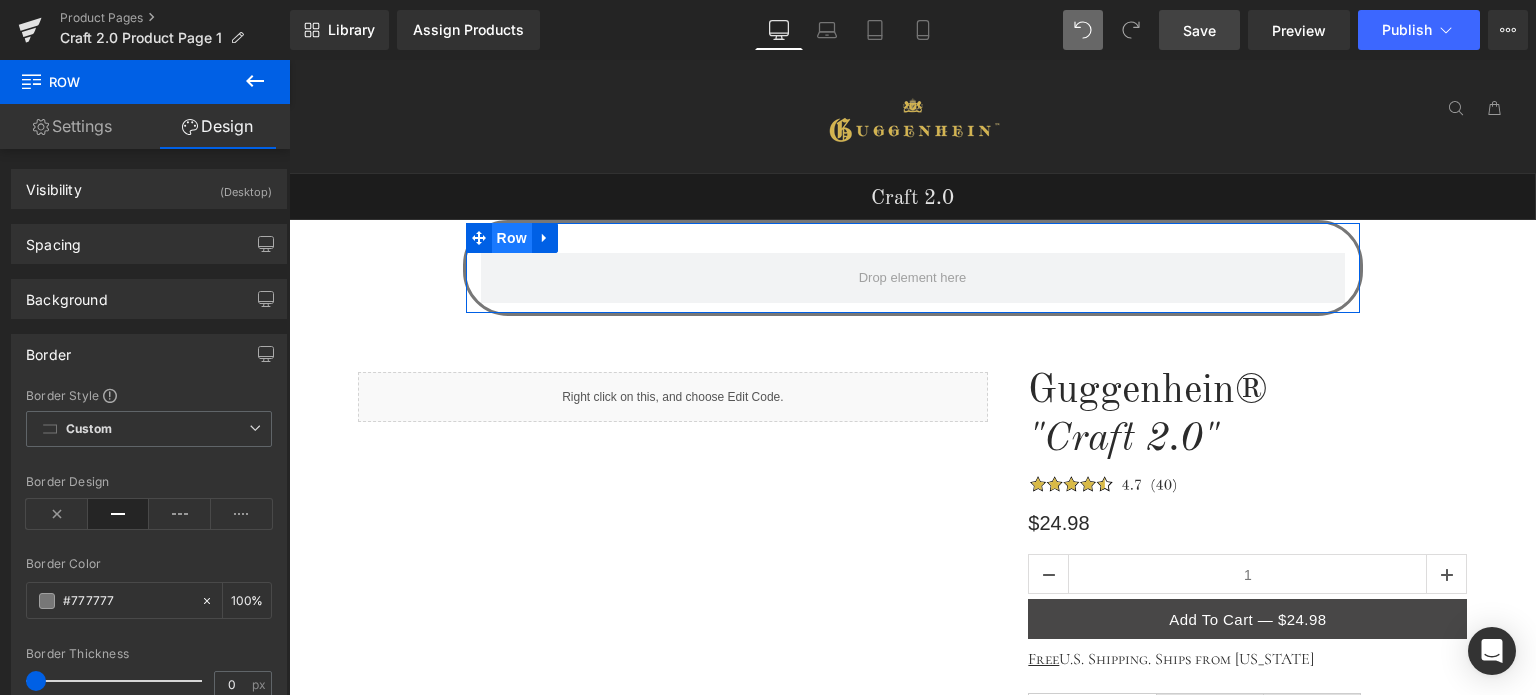 click on "Row" at bounding box center (512, 238) 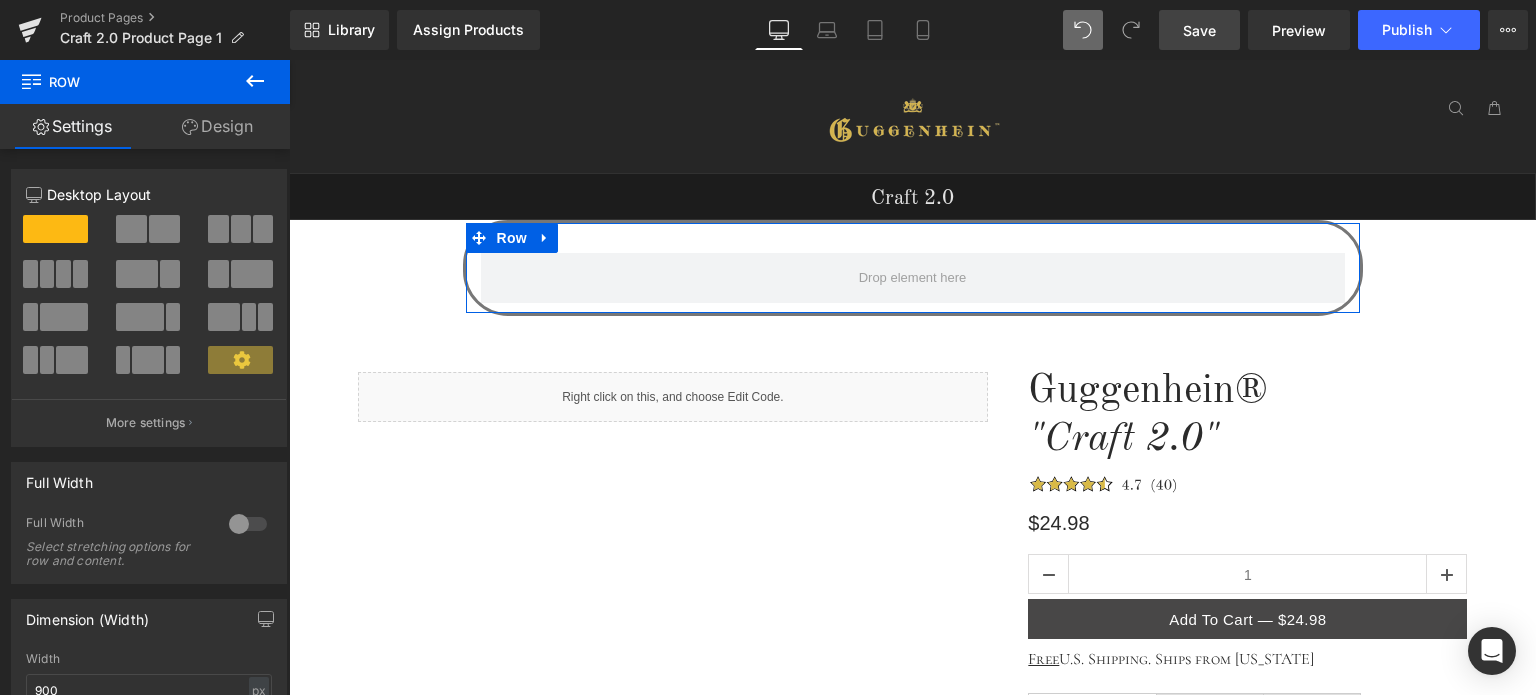 click on "Design" at bounding box center [217, 126] 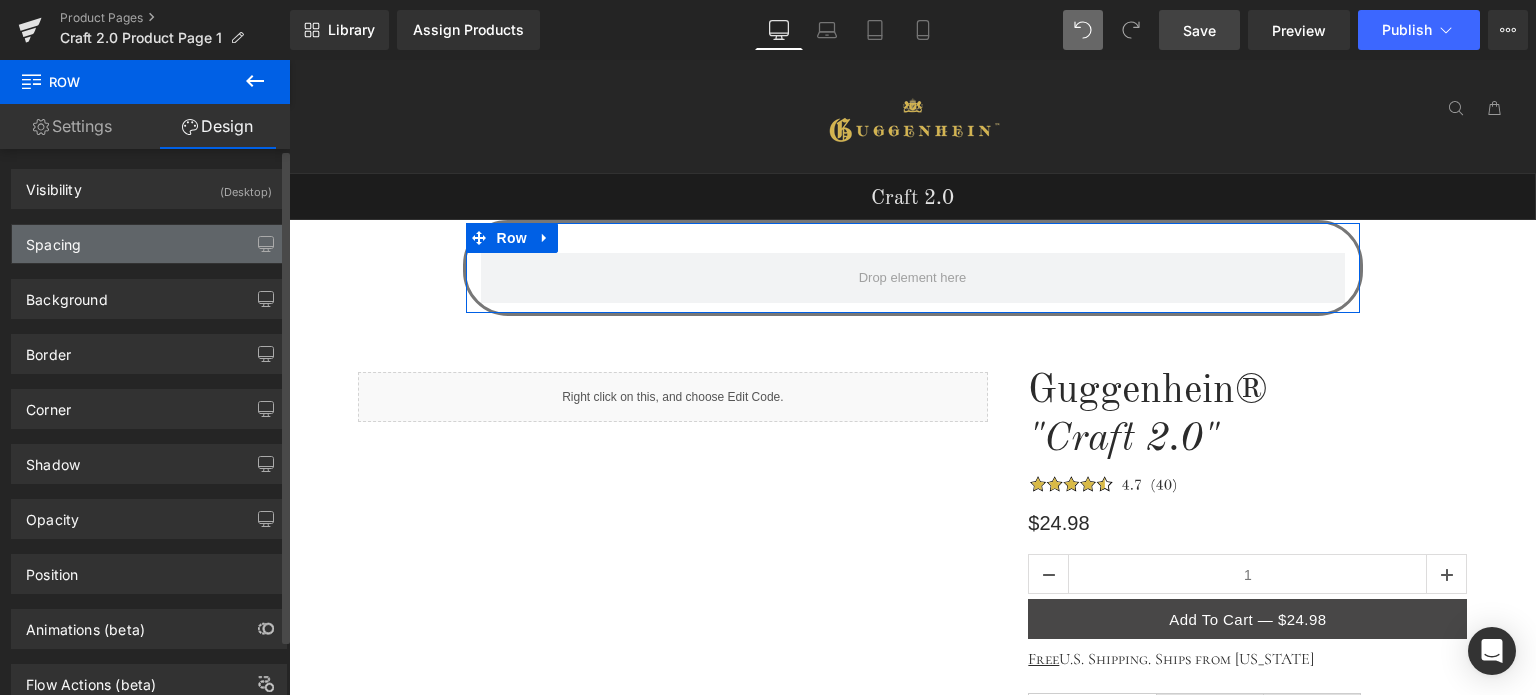 click on "Spacing" at bounding box center [149, 244] 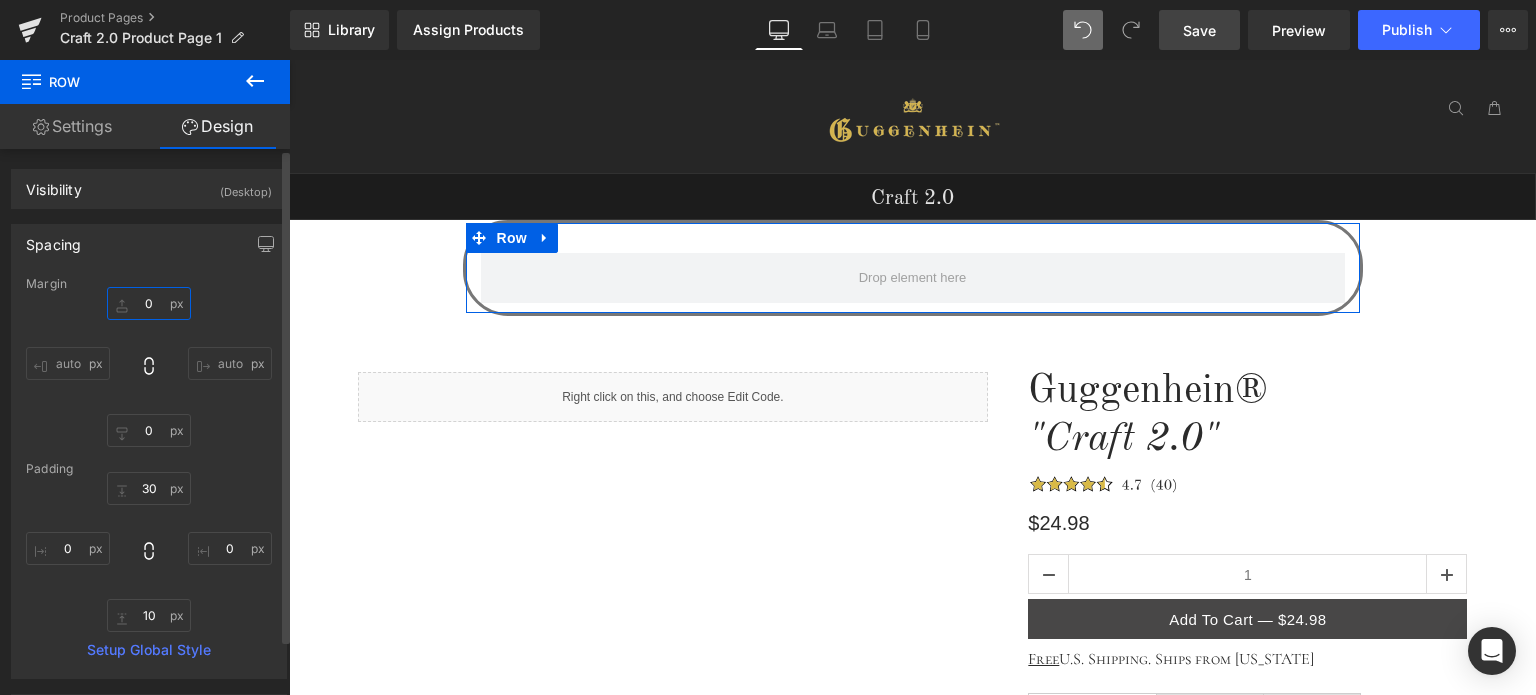 click on "0" at bounding box center [149, 303] 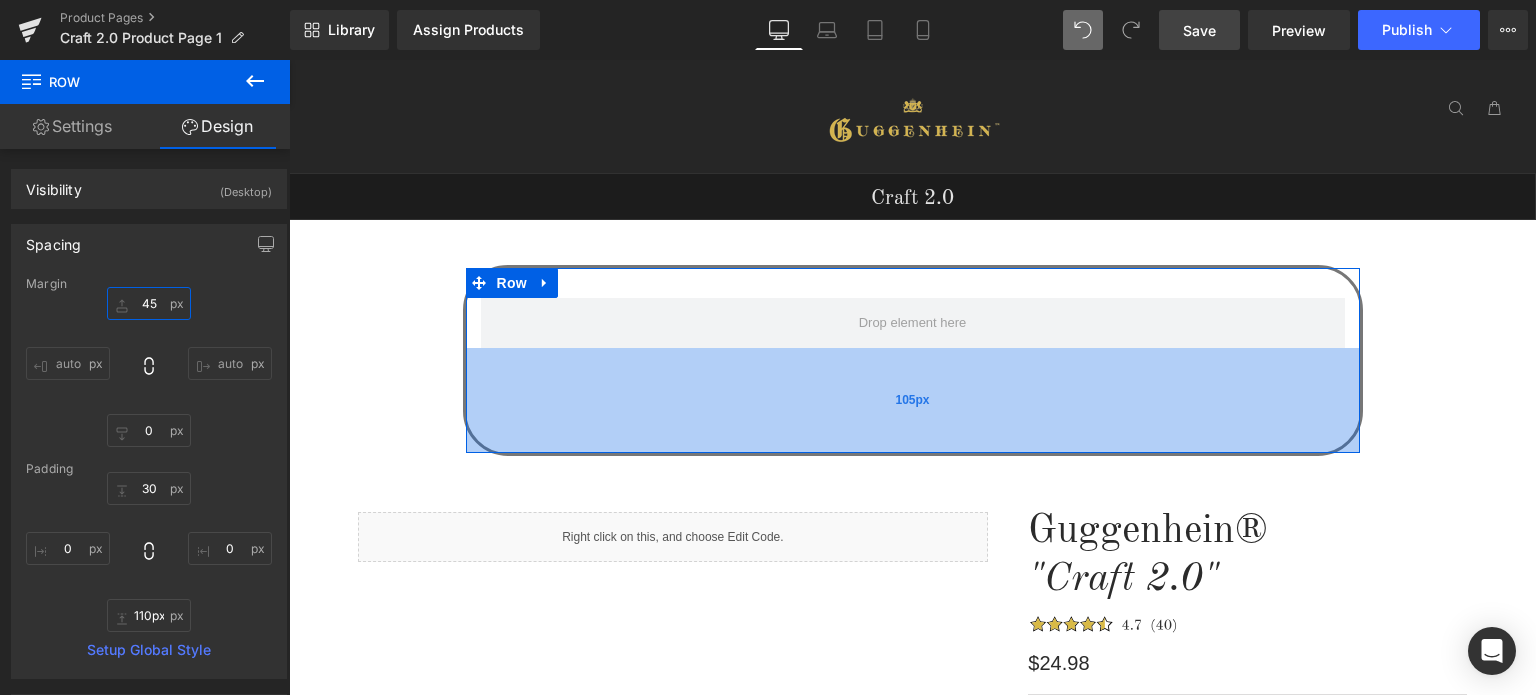 drag, startPoint x: 1019, startPoint y: 354, endPoint x: 1022, endPoint y: 452, distance: 98.045906 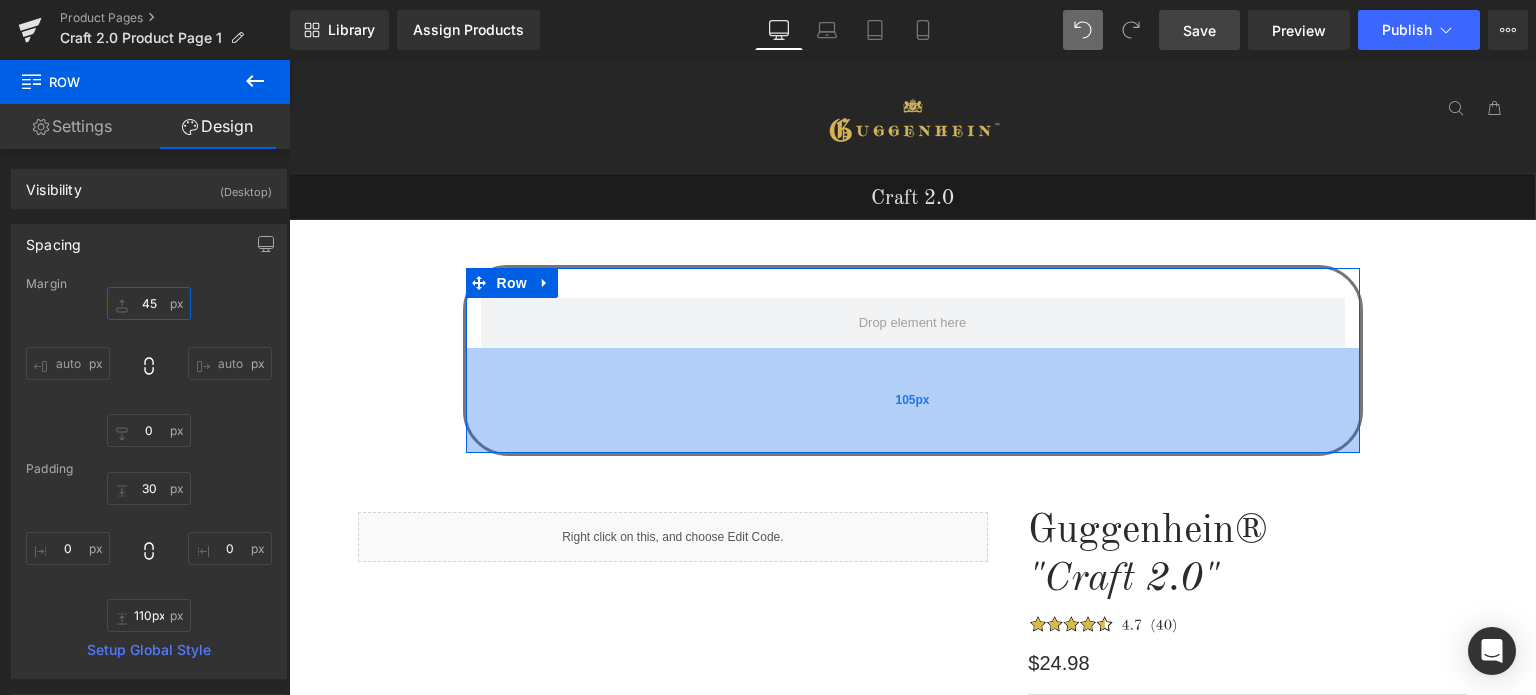click on "105px" at bounding box center [913, 400] 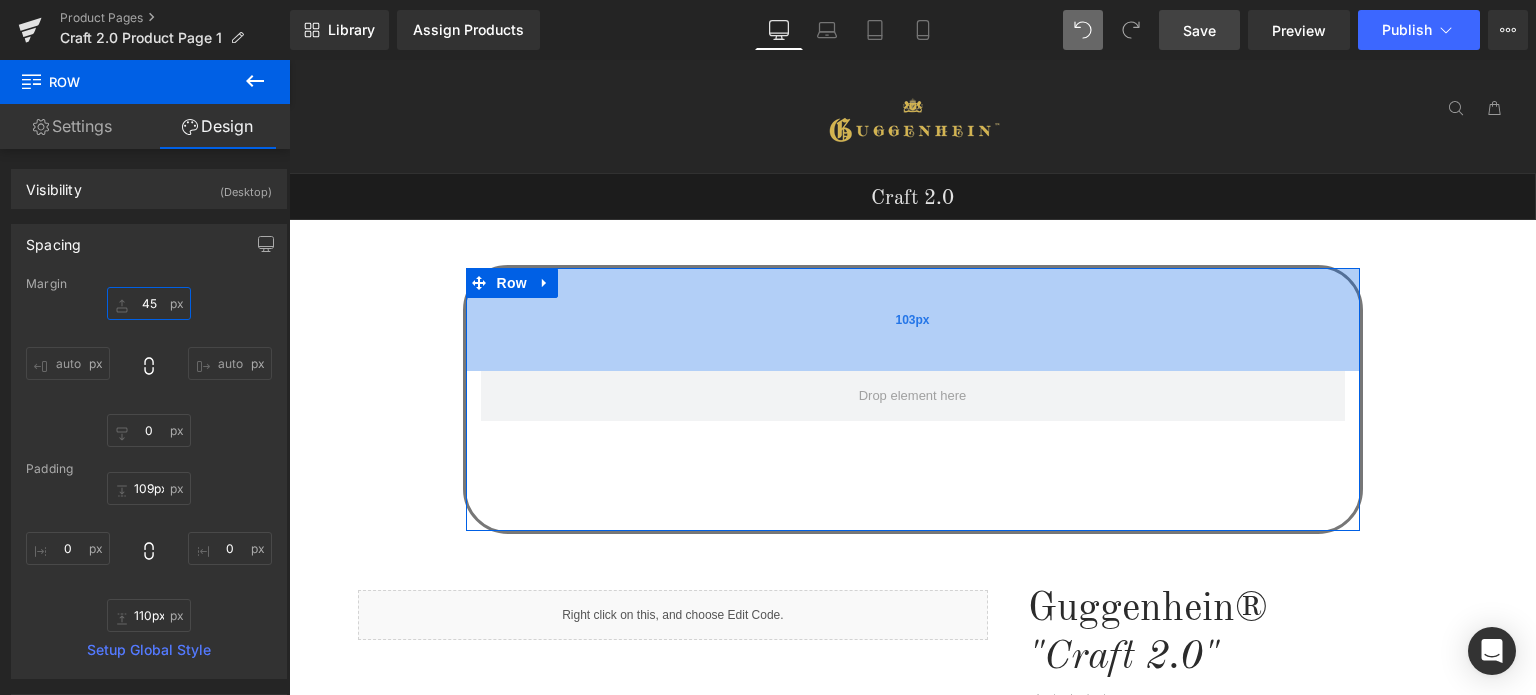 drag, startPoint x: 1056, startPoint y: 269, endPoint x: 1052, endPoint y: 348, distance: 79.101204 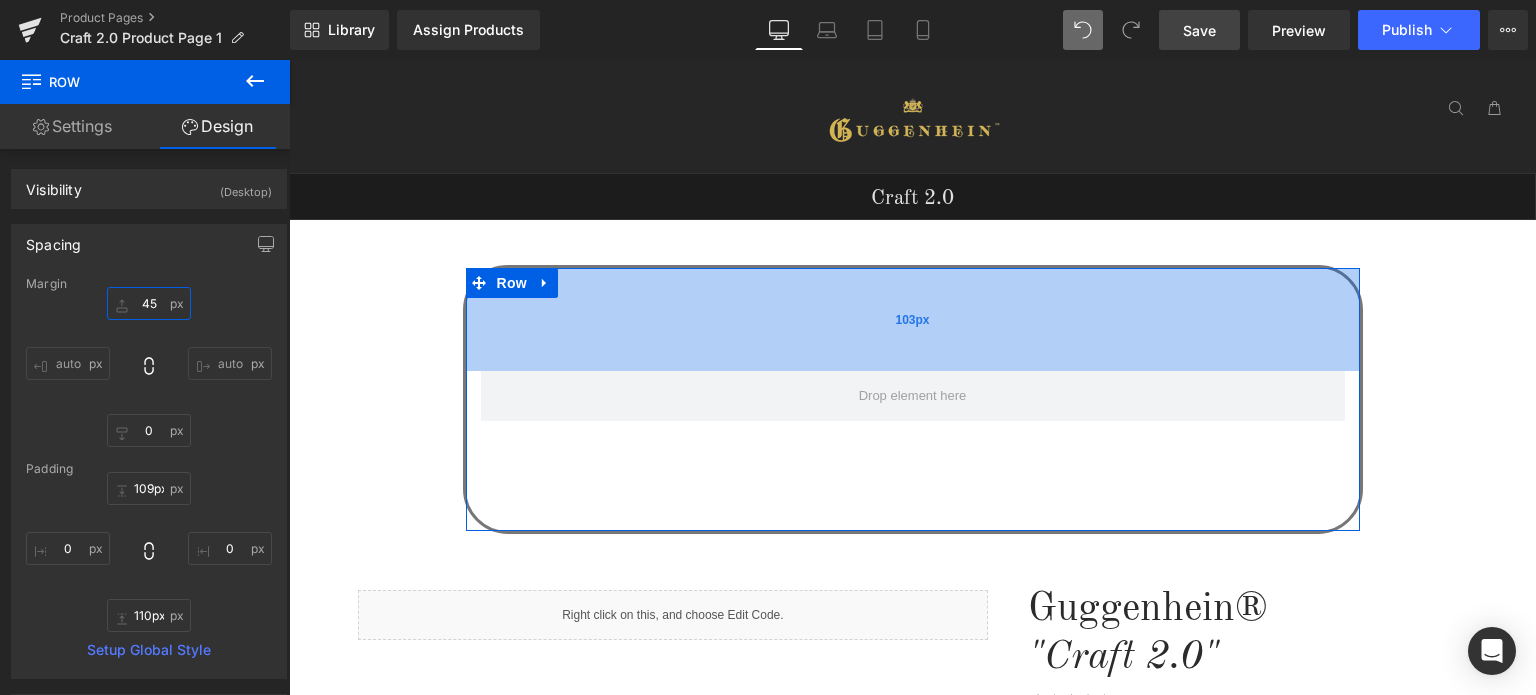 click on "103px" at bounding box center [913, 319] 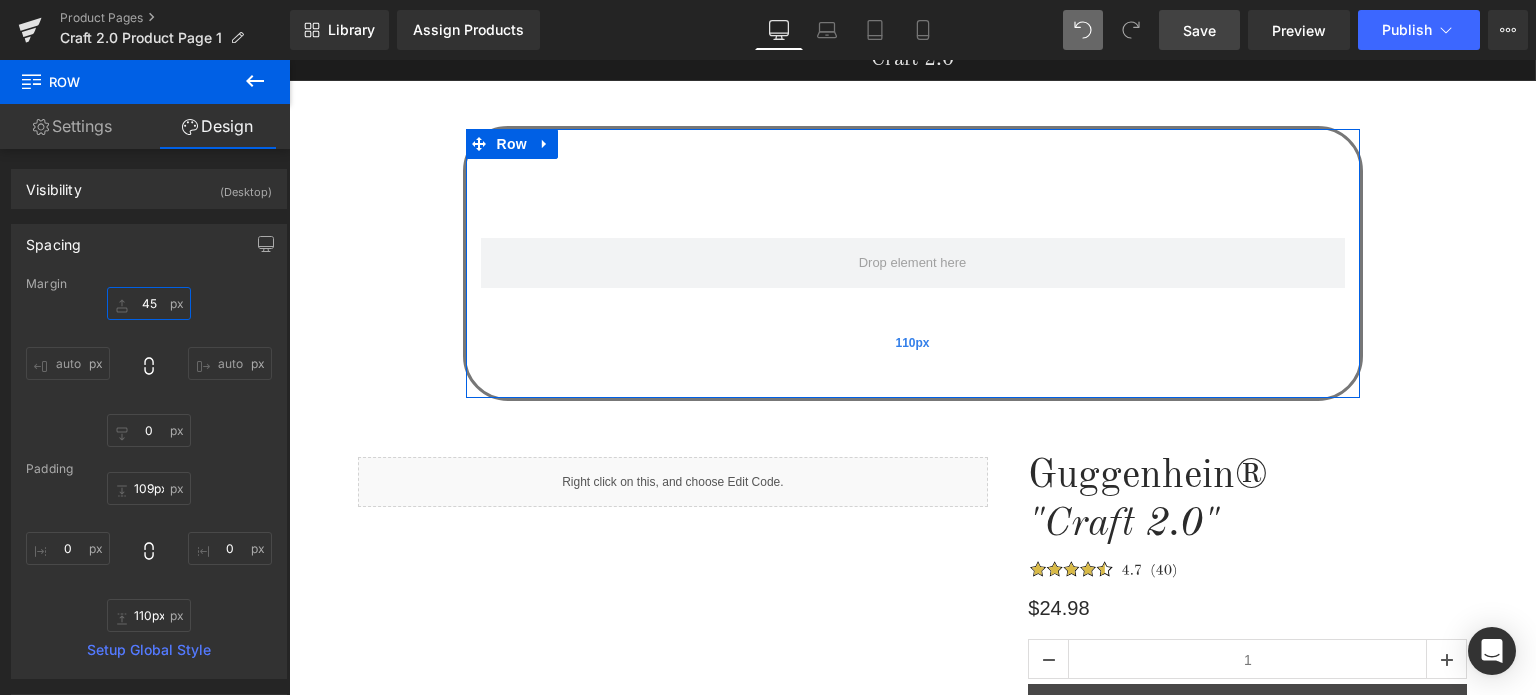 scroll, scrollTop: 200, scrollLeft: 0, axis: vertical 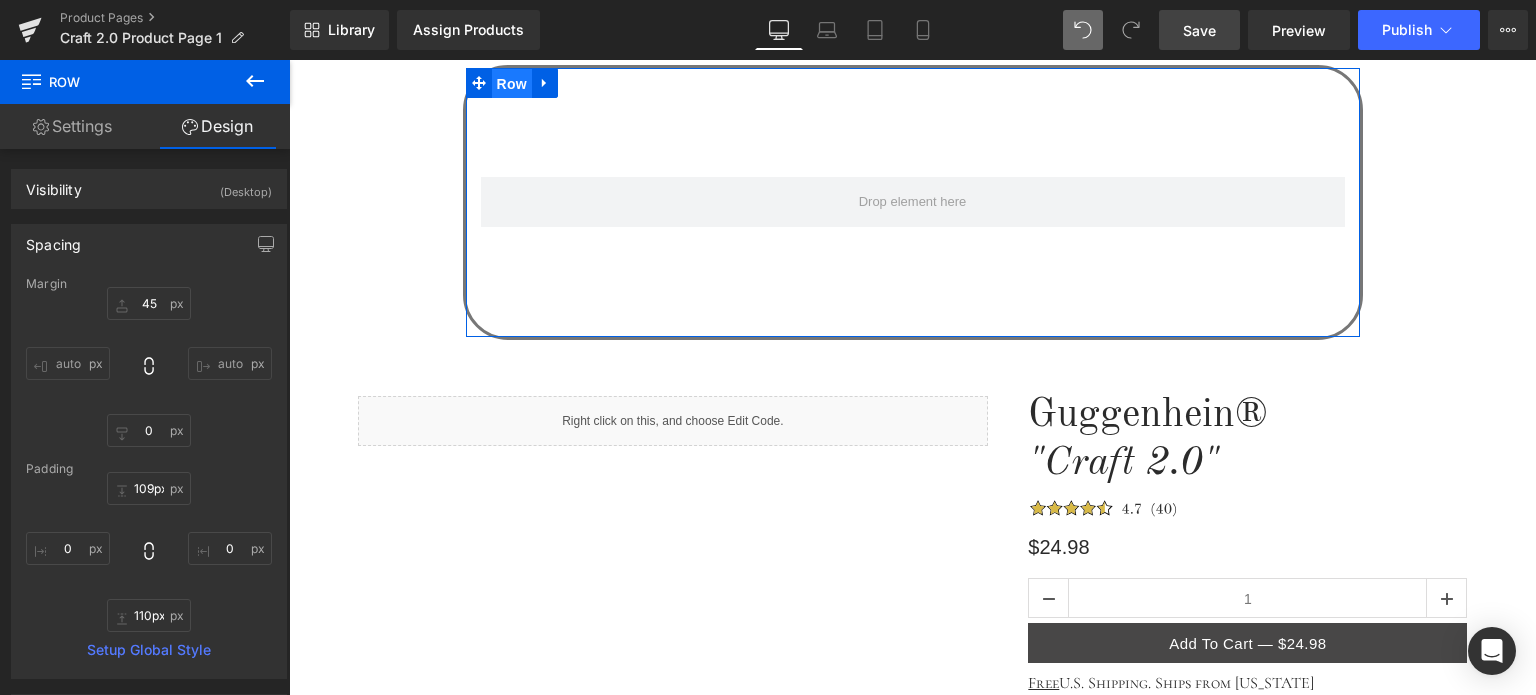 click on "Row" at bounding box center (512, 84) 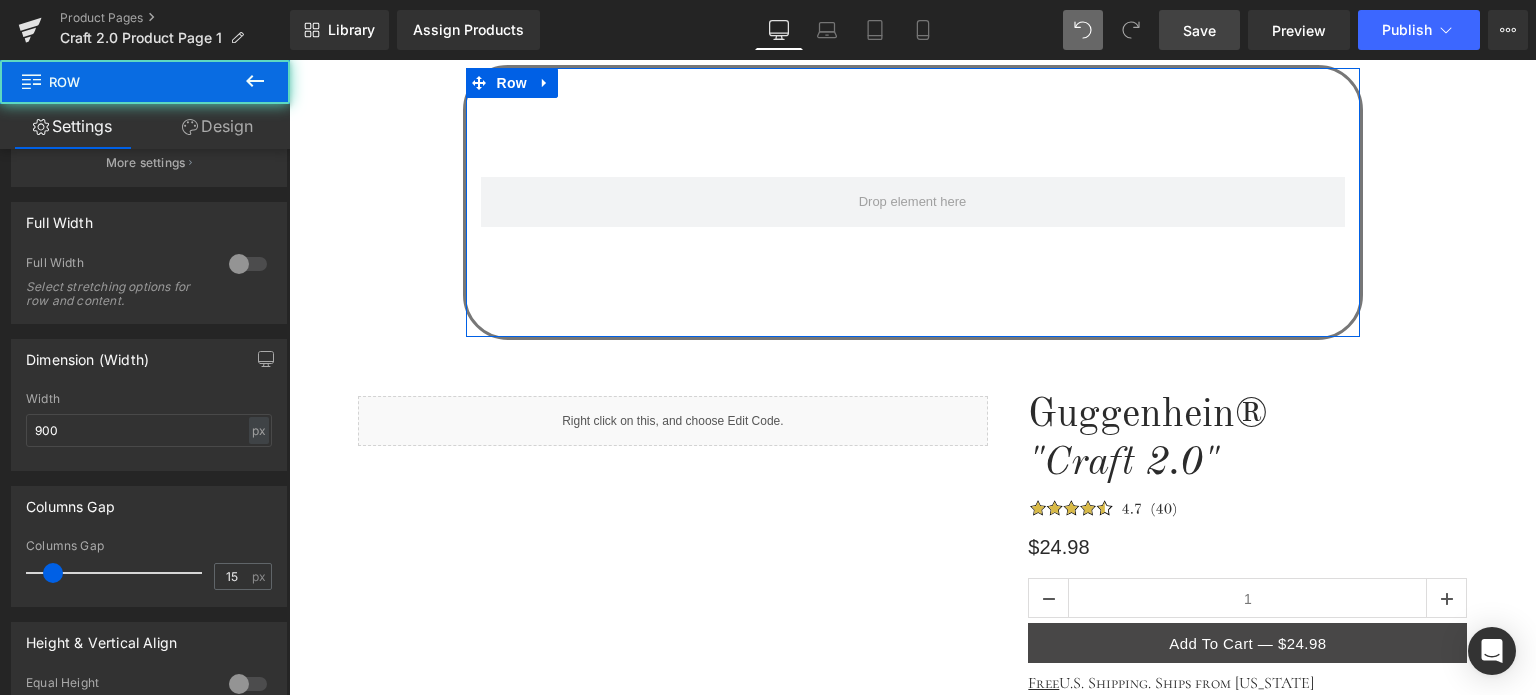 scroll, scrollTop: 300, scrollLeft: 0, axis: vertical 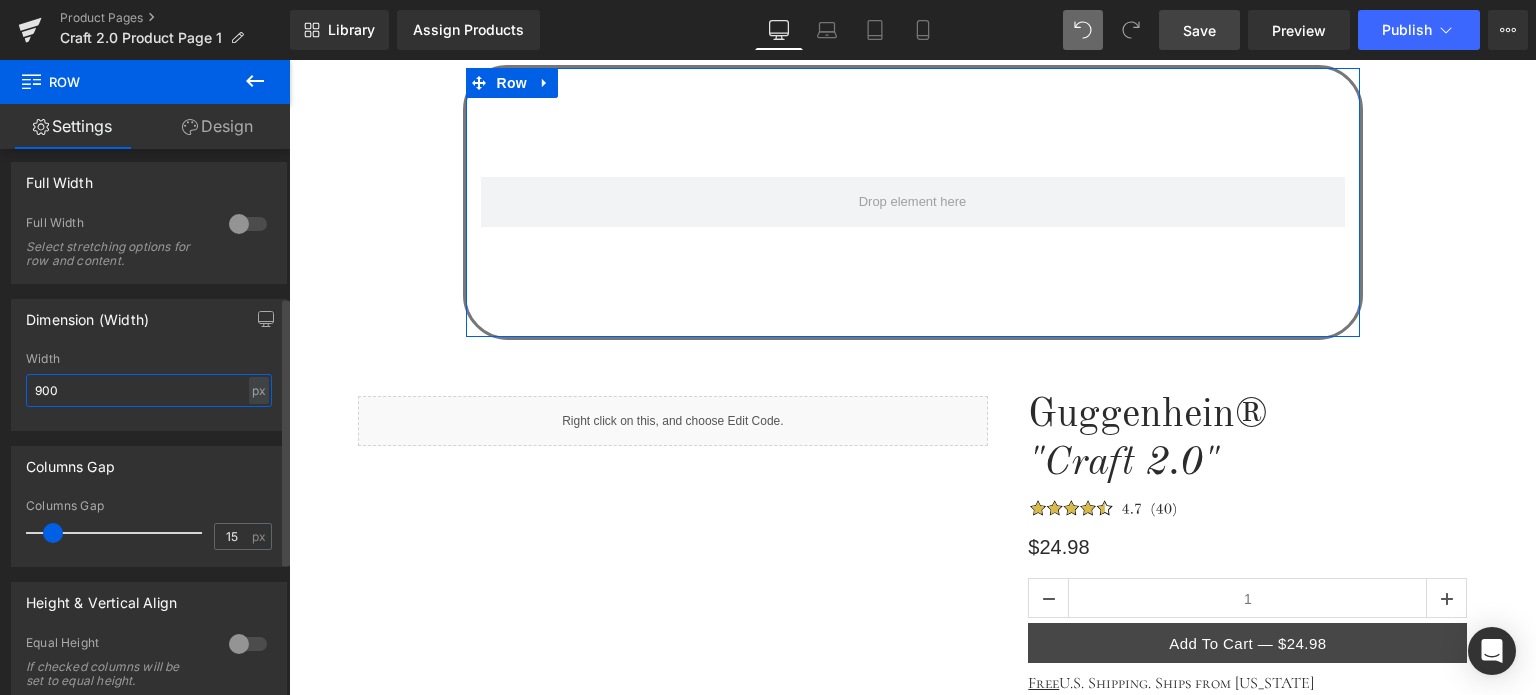 click on "900" at bounding box center [149, 390] 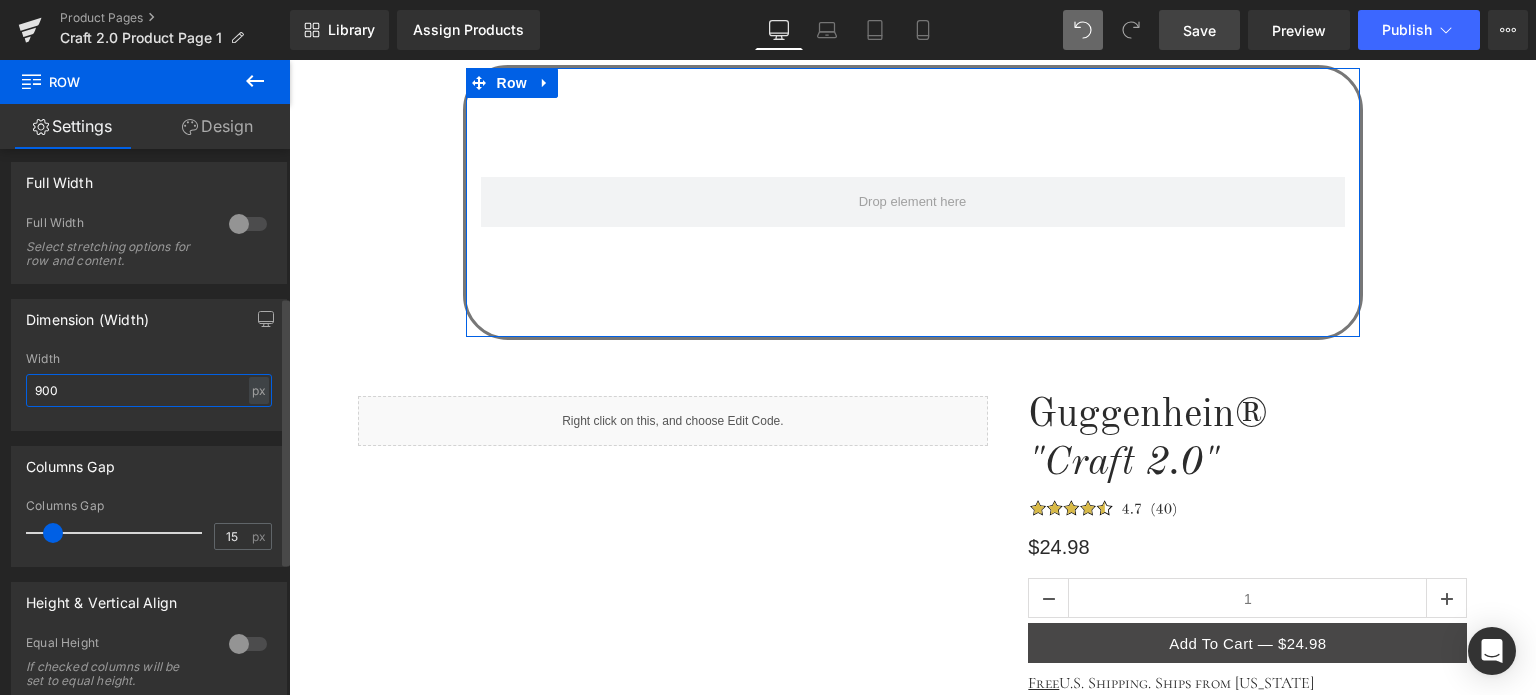 click on "900" at bounding box center (149, 390) 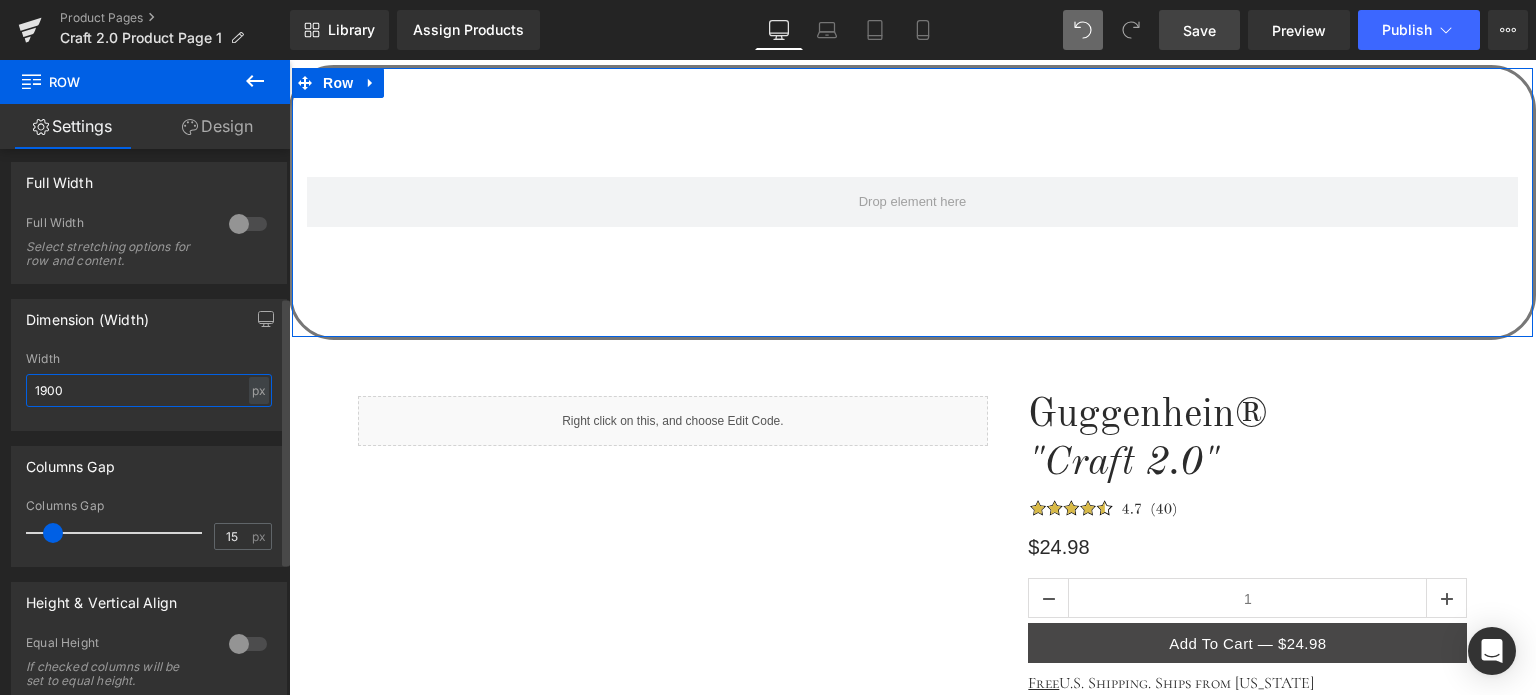click on "1900" at bounding box center [149, 390] 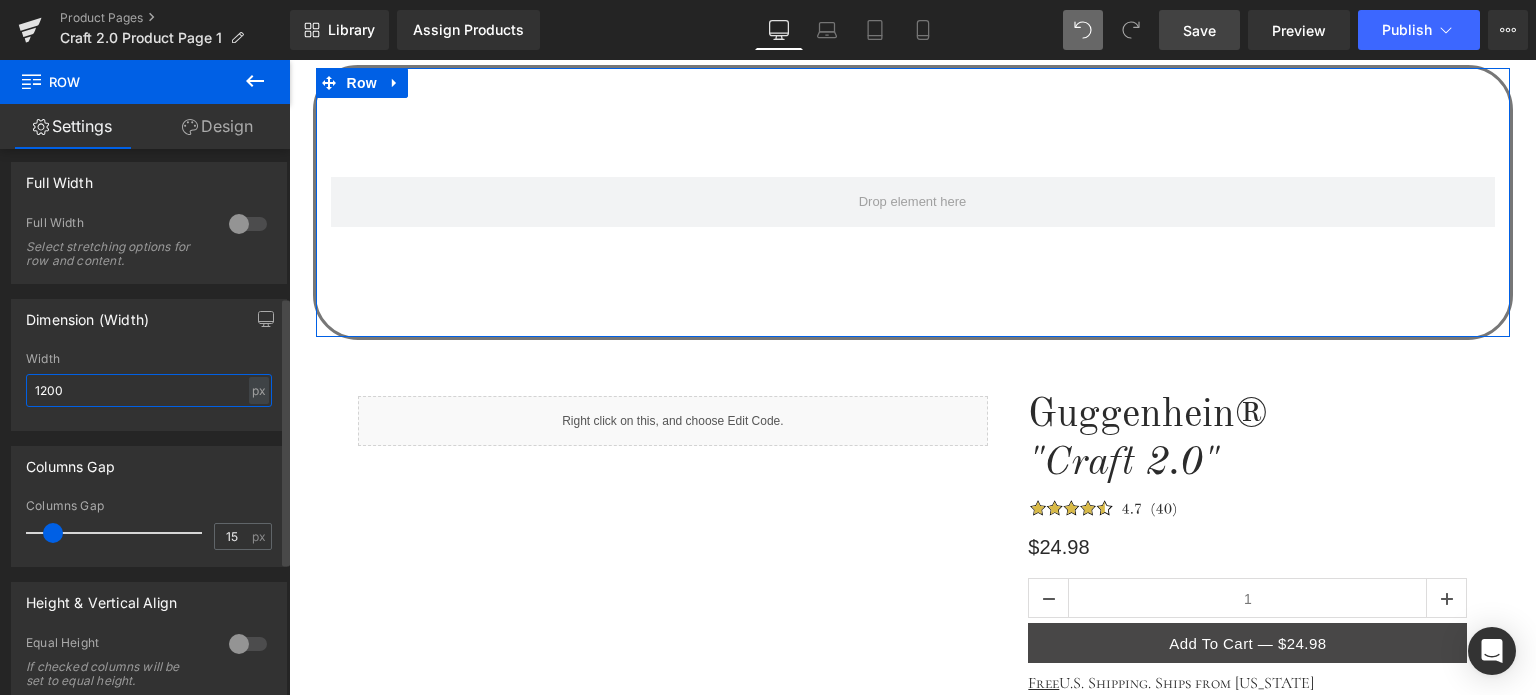 click on "1200" at bounding box center (149, 390) 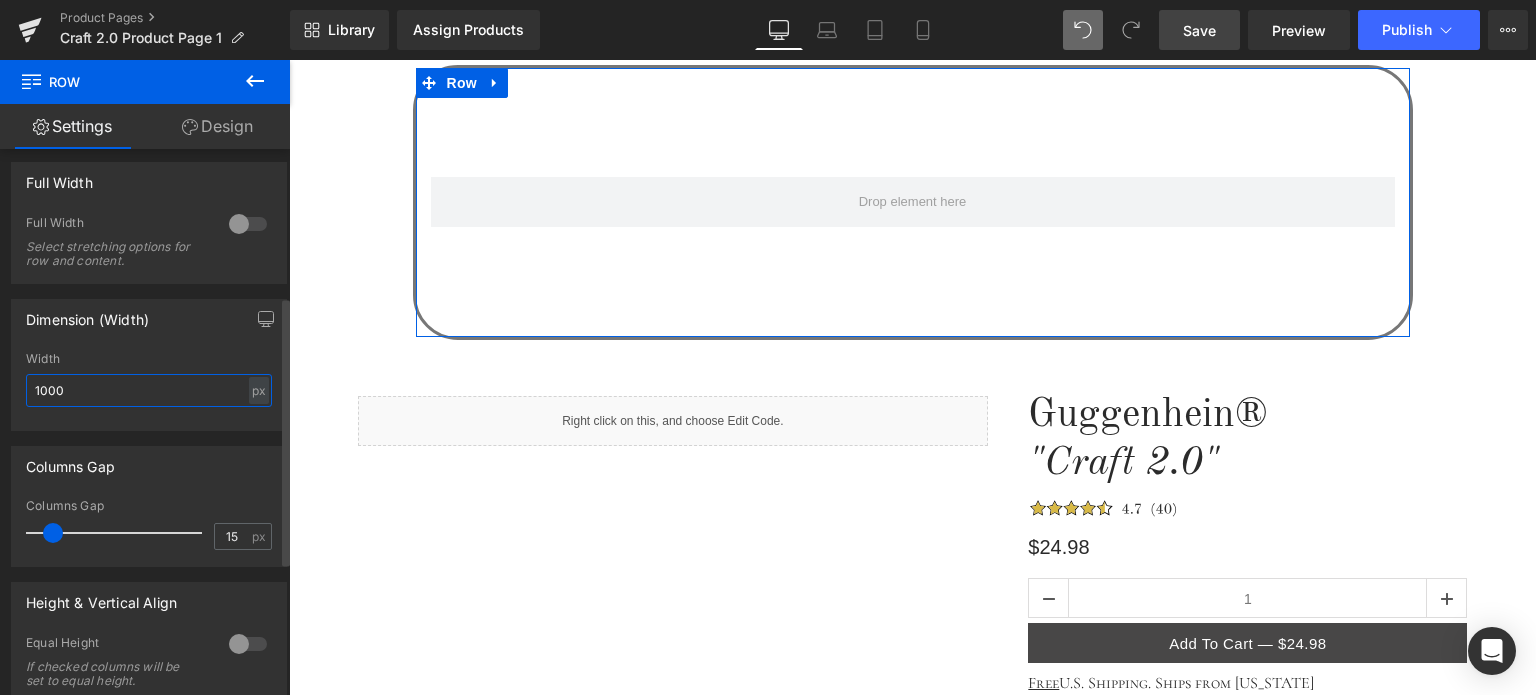 click on "1000" at bounding box center [149, 390] 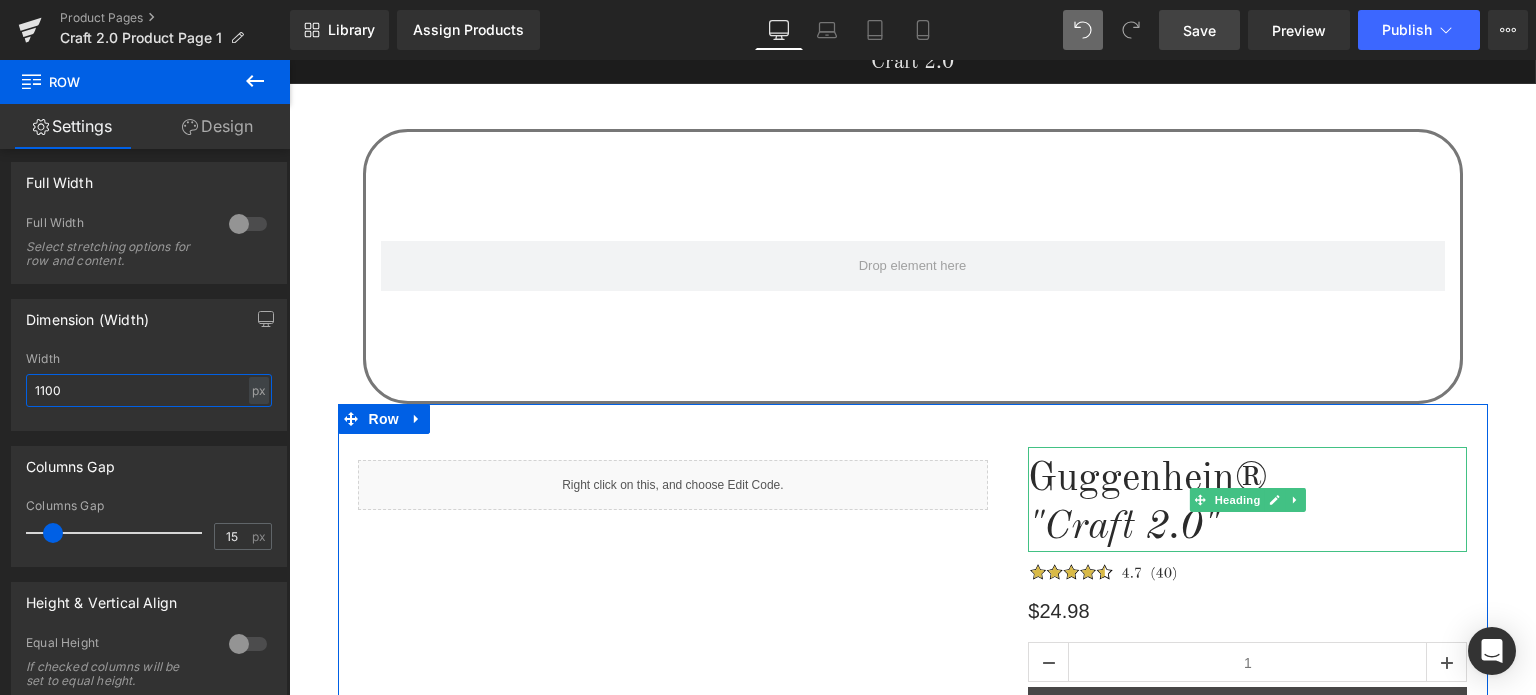 scroll, scrollTop: 0, scrollLeft: 0, axis: both 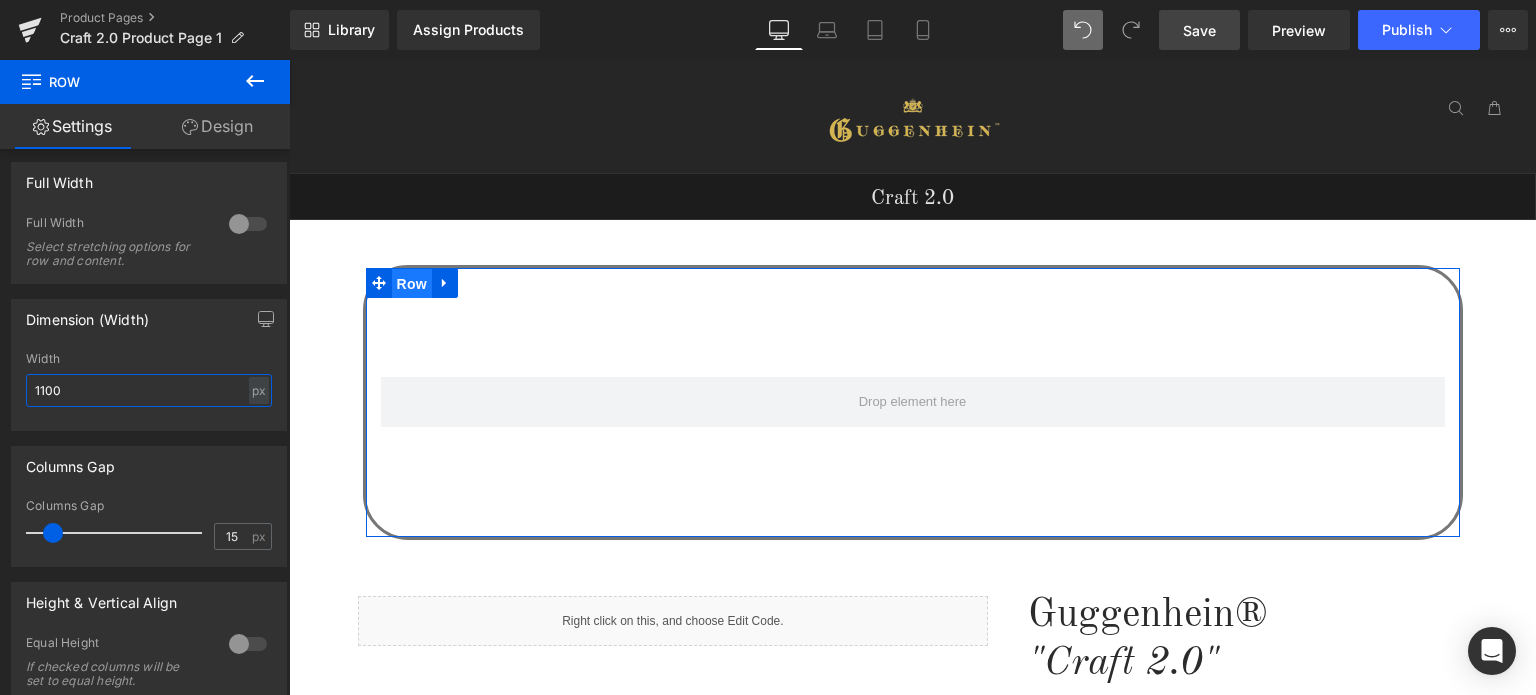 click on "Row" at bounding box center (412, 284) 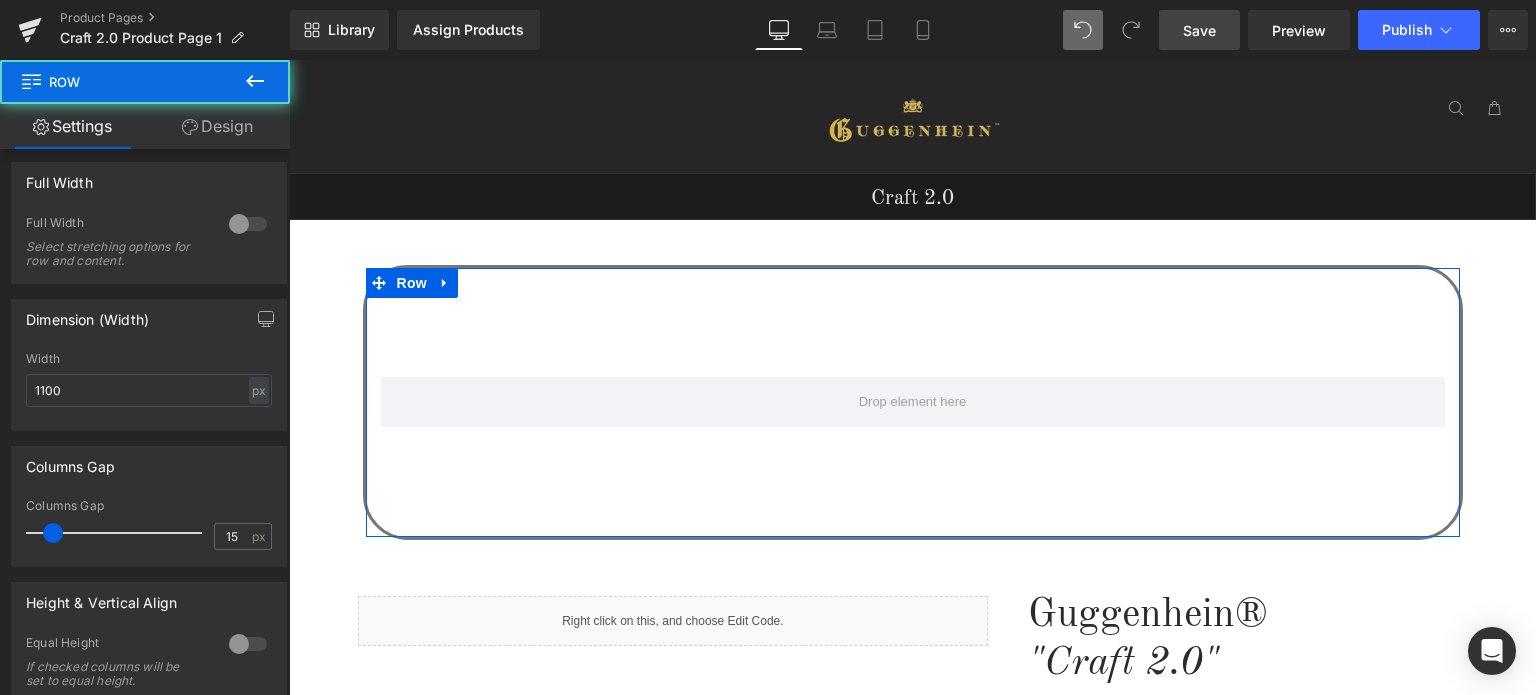 click on "Design" at bounding box center (217, 126) 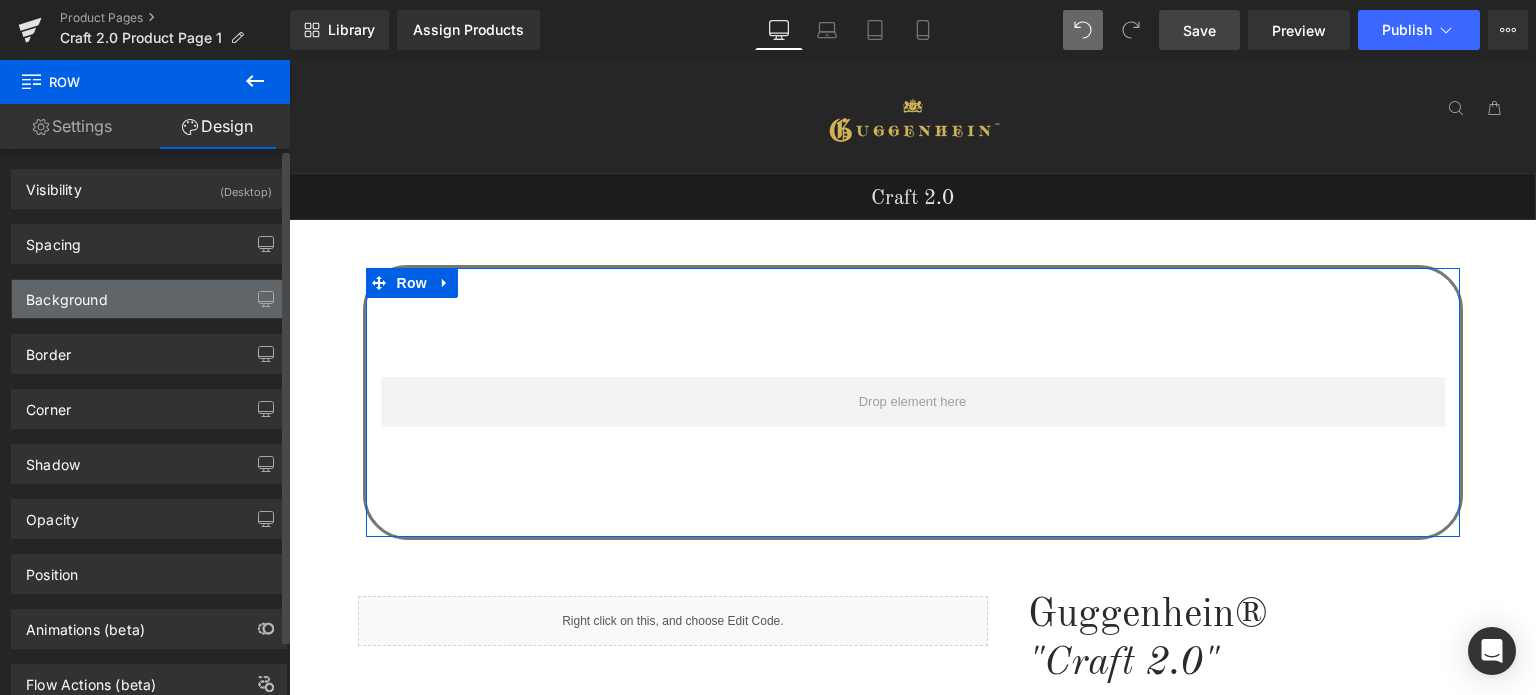 drag, startPoint x: 134, startPoint y: 301, endPoint x: 135, endPoint y: 279, distance: 22.022715 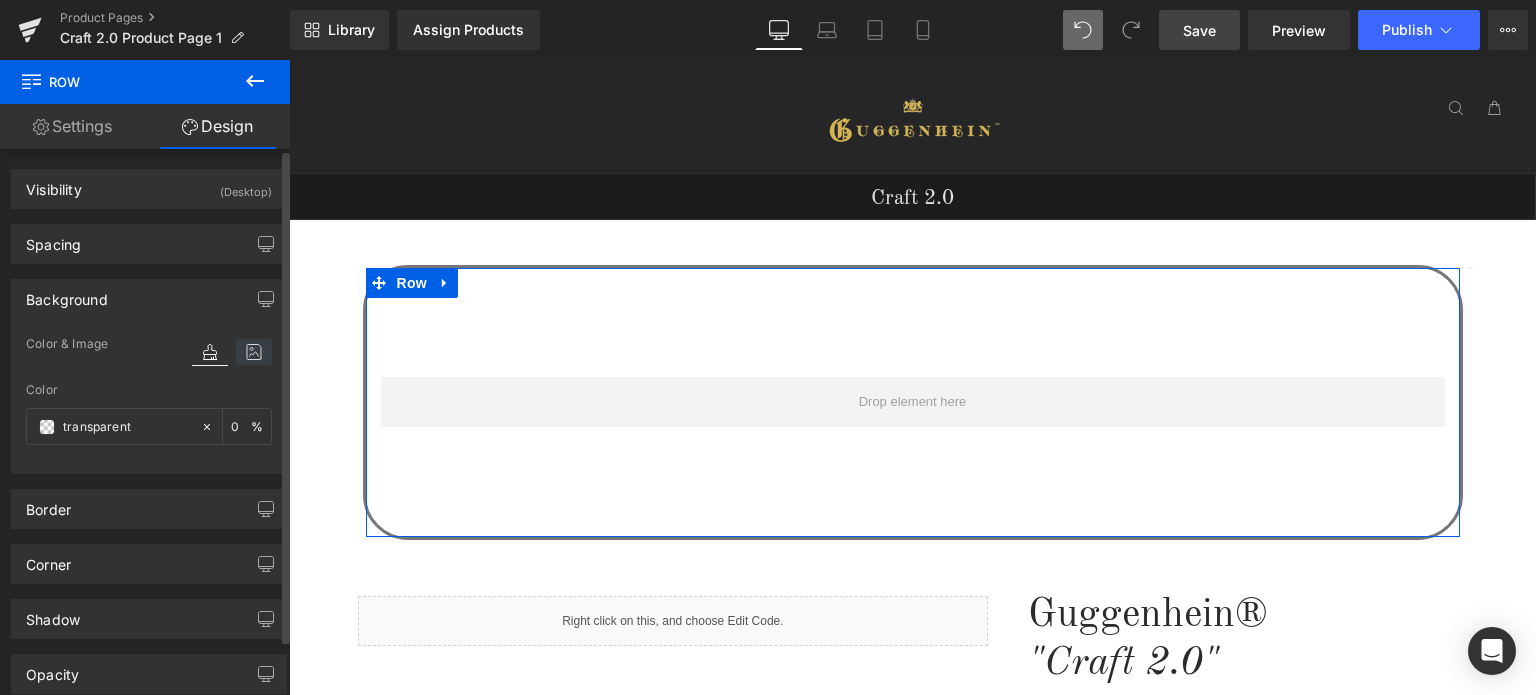 click at bounding box center (254, 352) 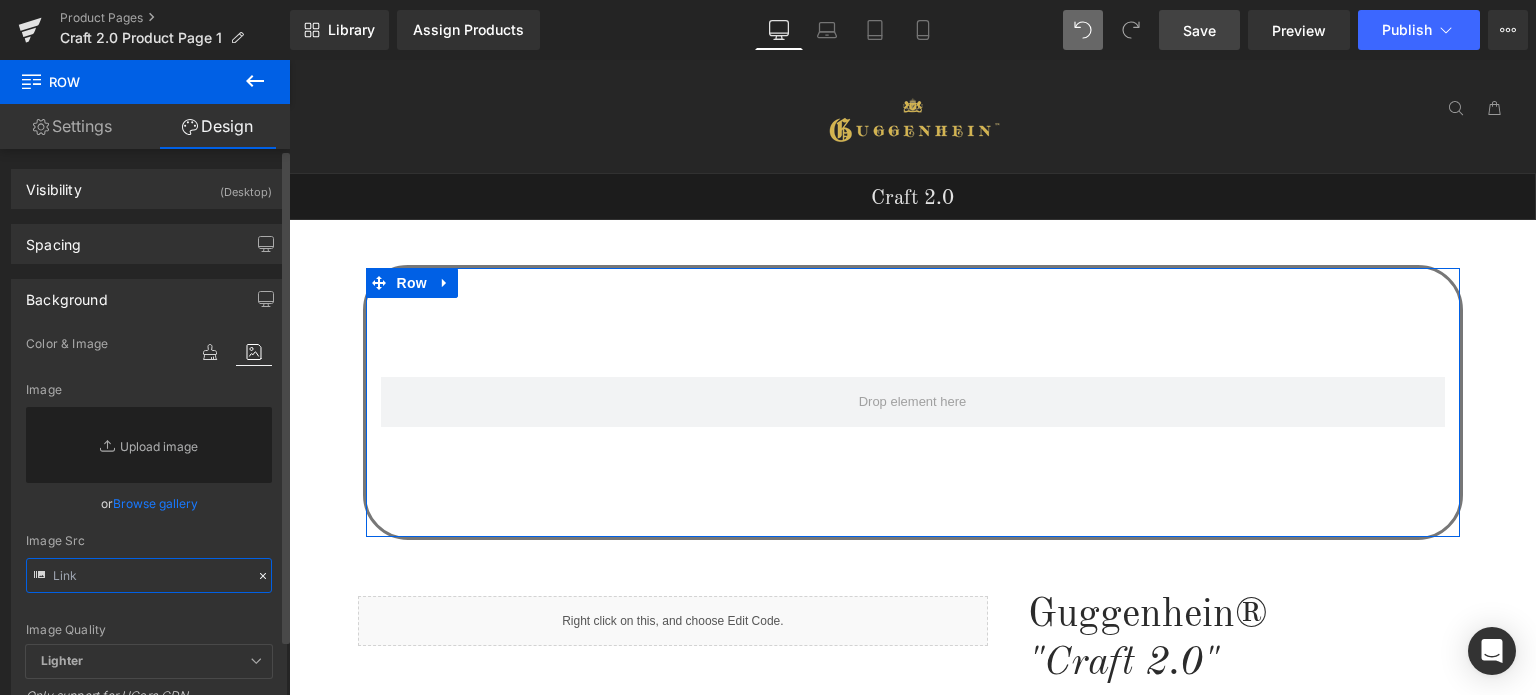 click at bounding box center (149, 575) 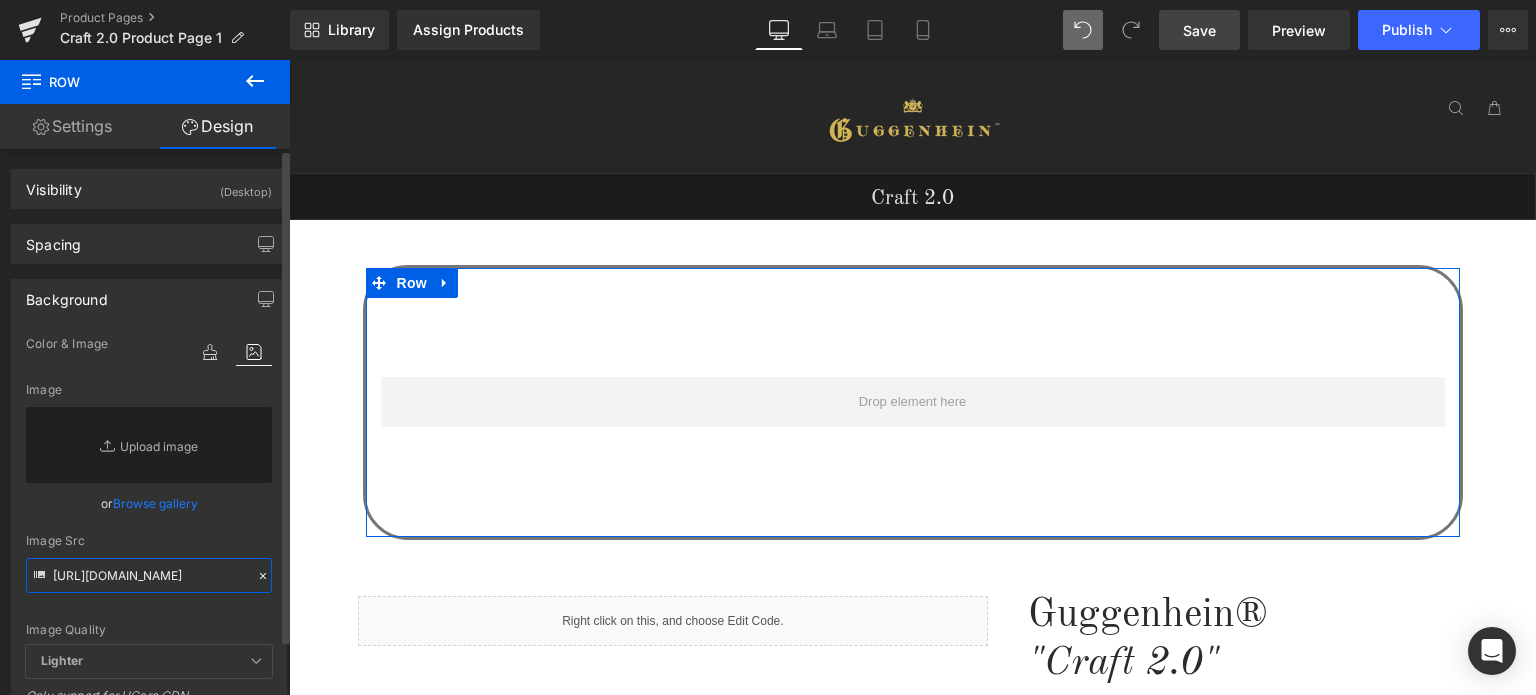scroll, scrollTop: 0, scrollLeft: 278, axis: horizontal 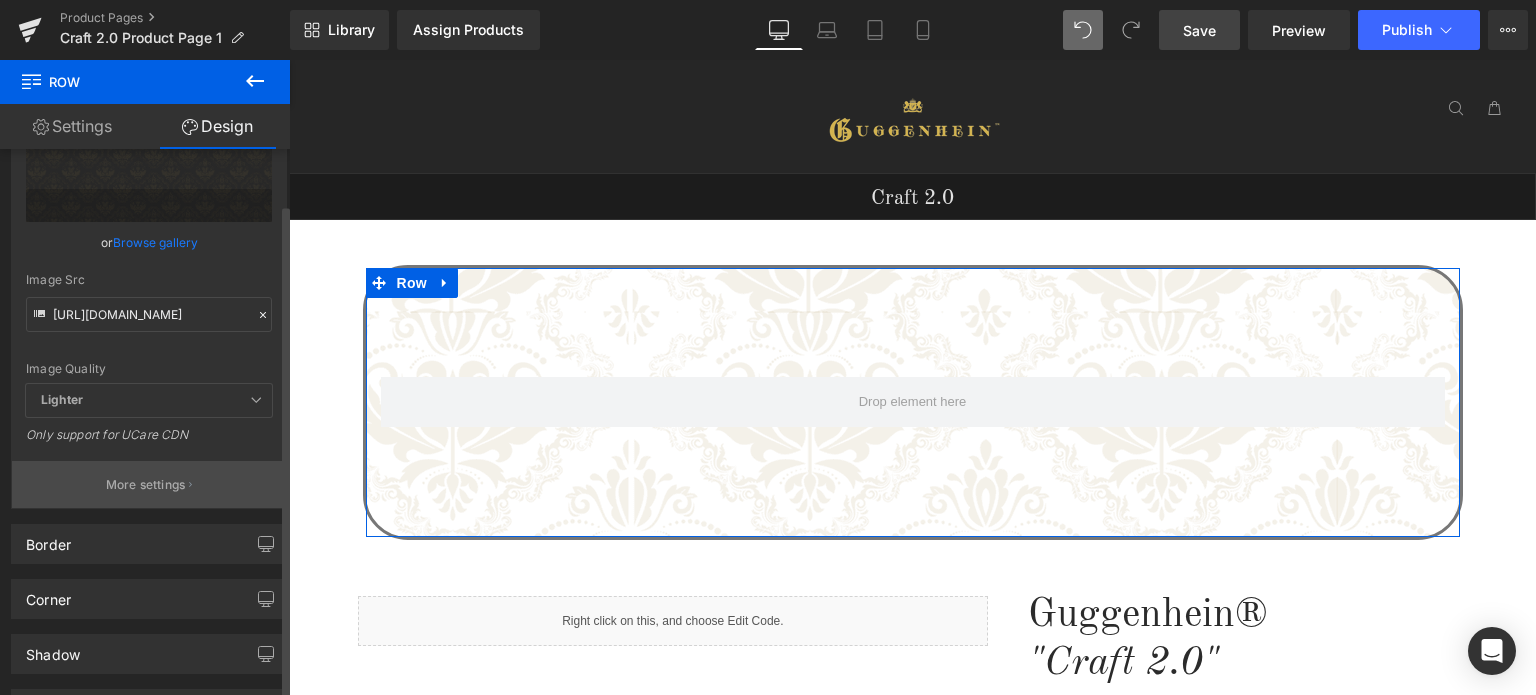 click on "More settings" at bounding box center (146, 485) 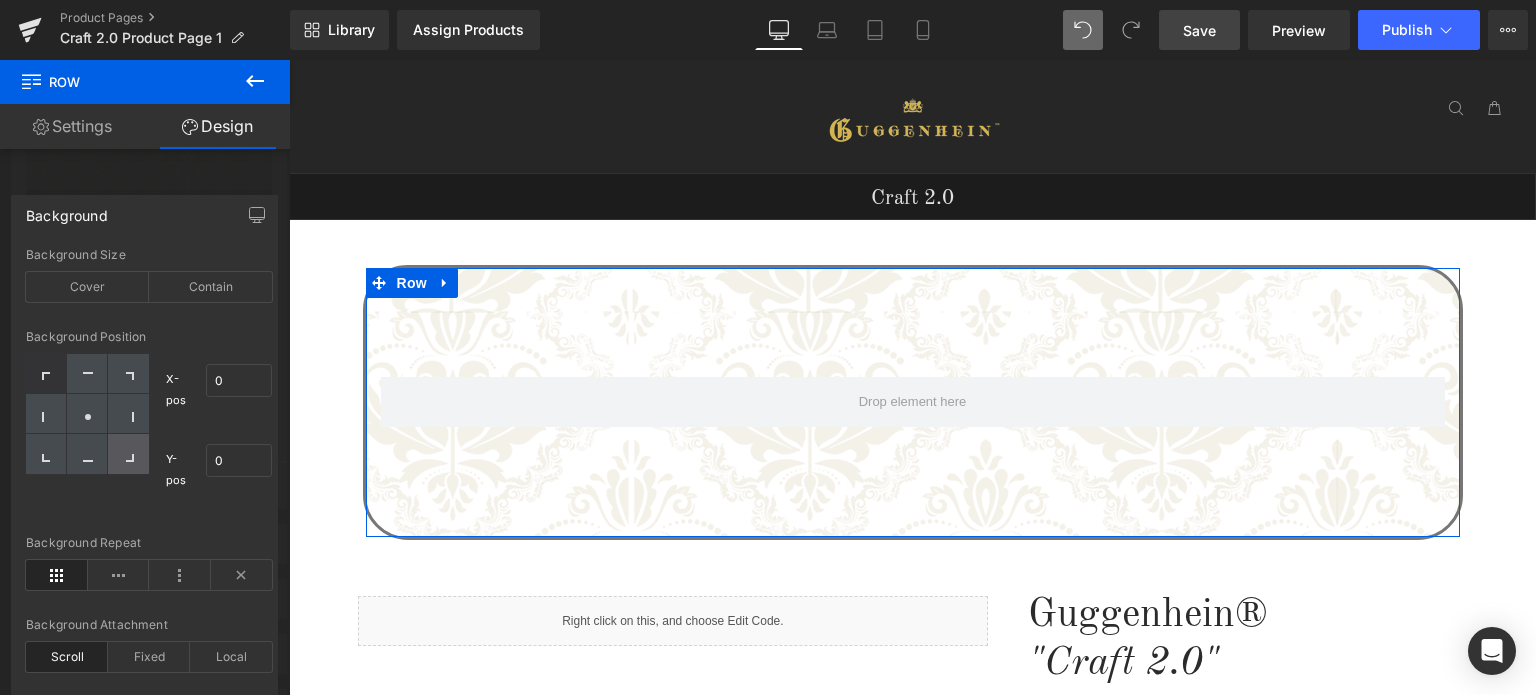 scroll, scrollTop: 0, scrollLeft: 0, axis: both 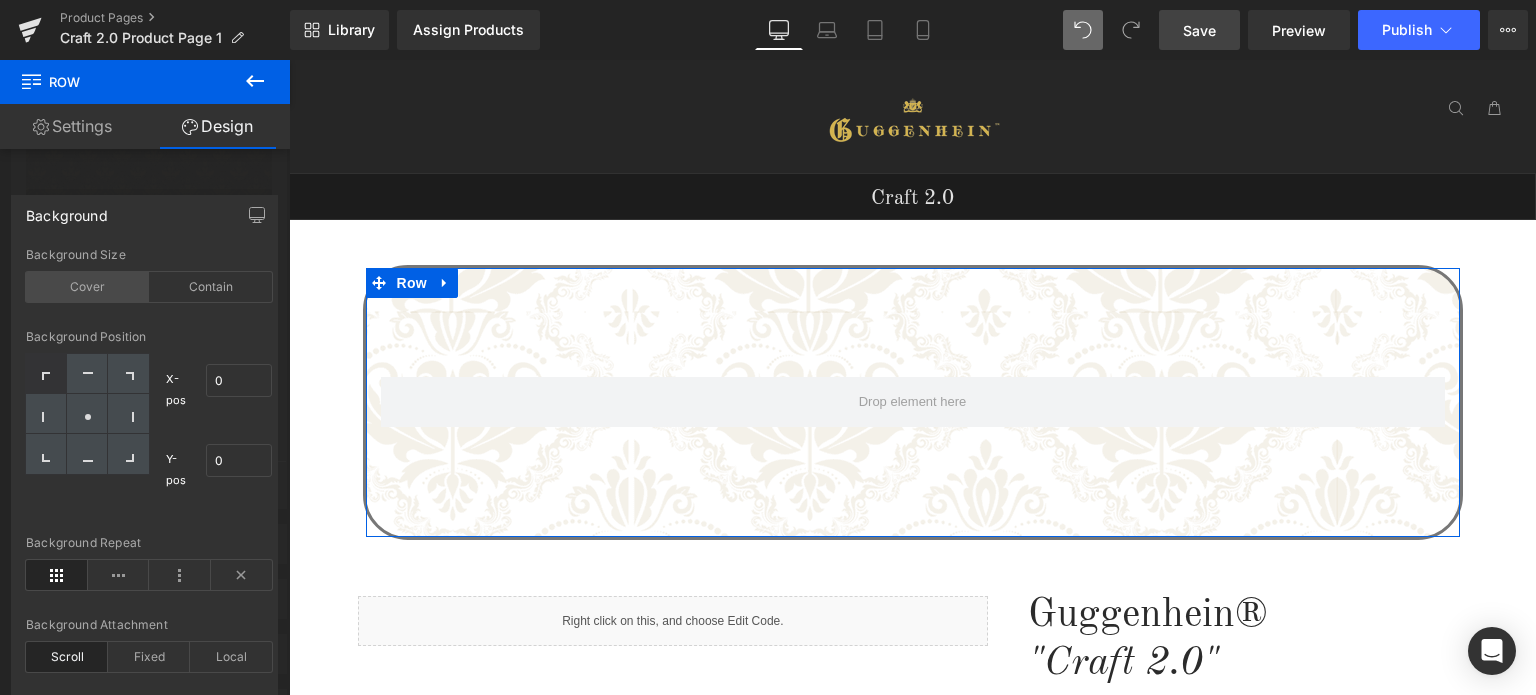 click on "Cover" at bounding box center (87, 287) 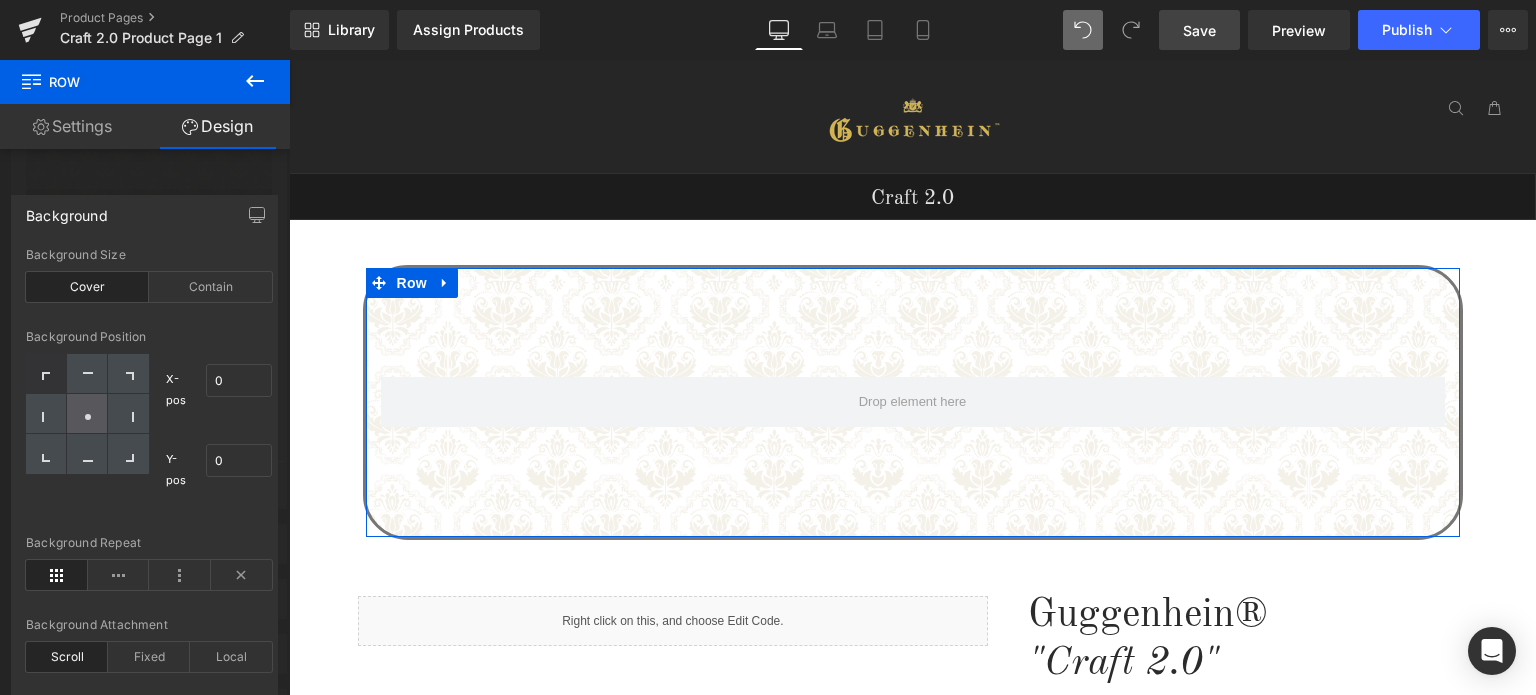 click 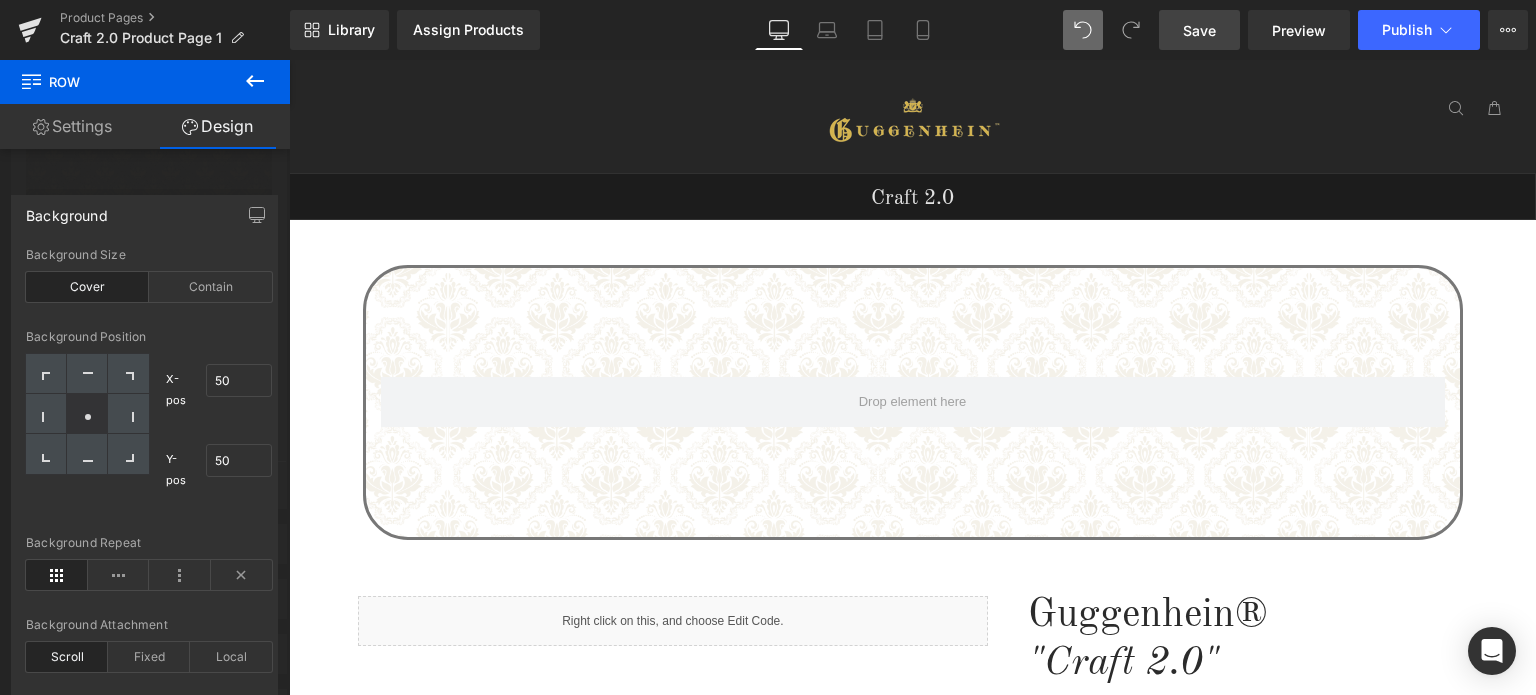scroll, scrollTop: 0, scrollLeft: 0, axis: both 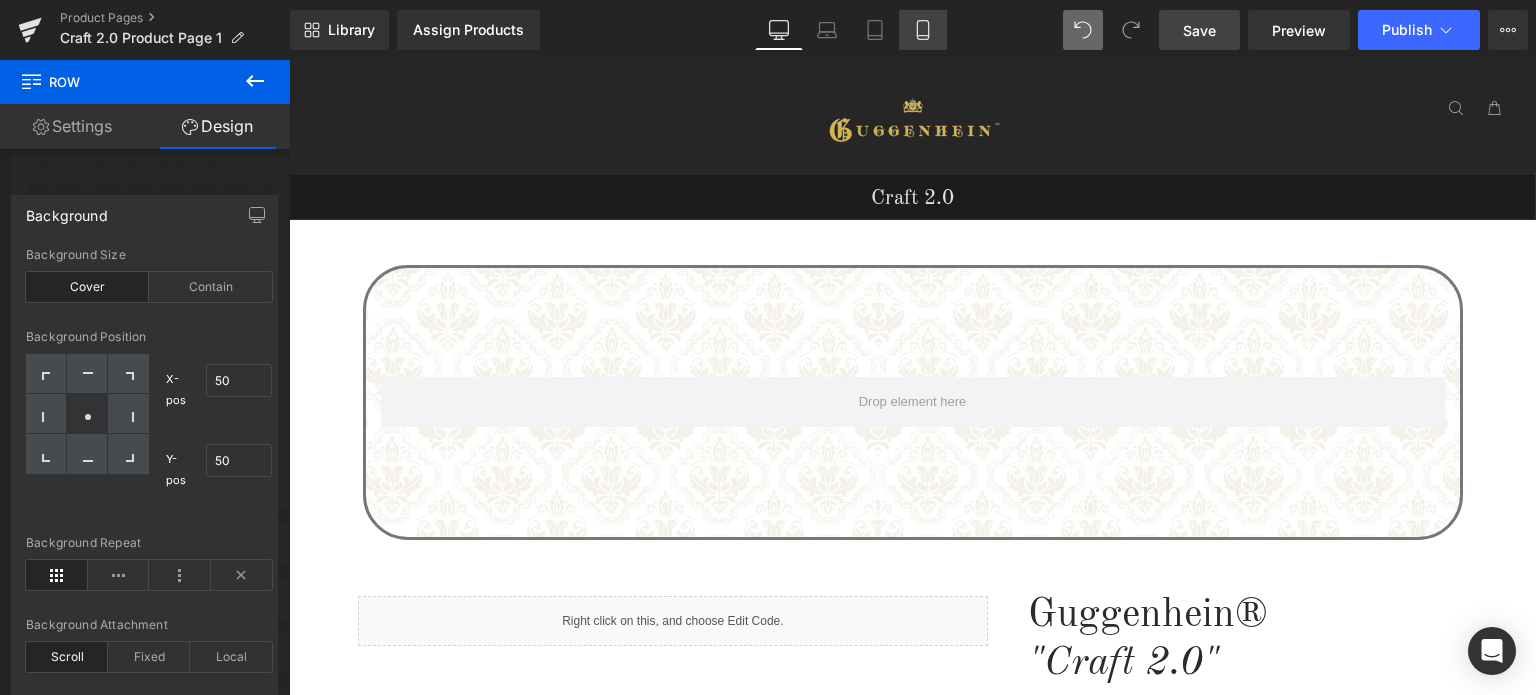 click on "Mobile" at bounding box center [923, 30] 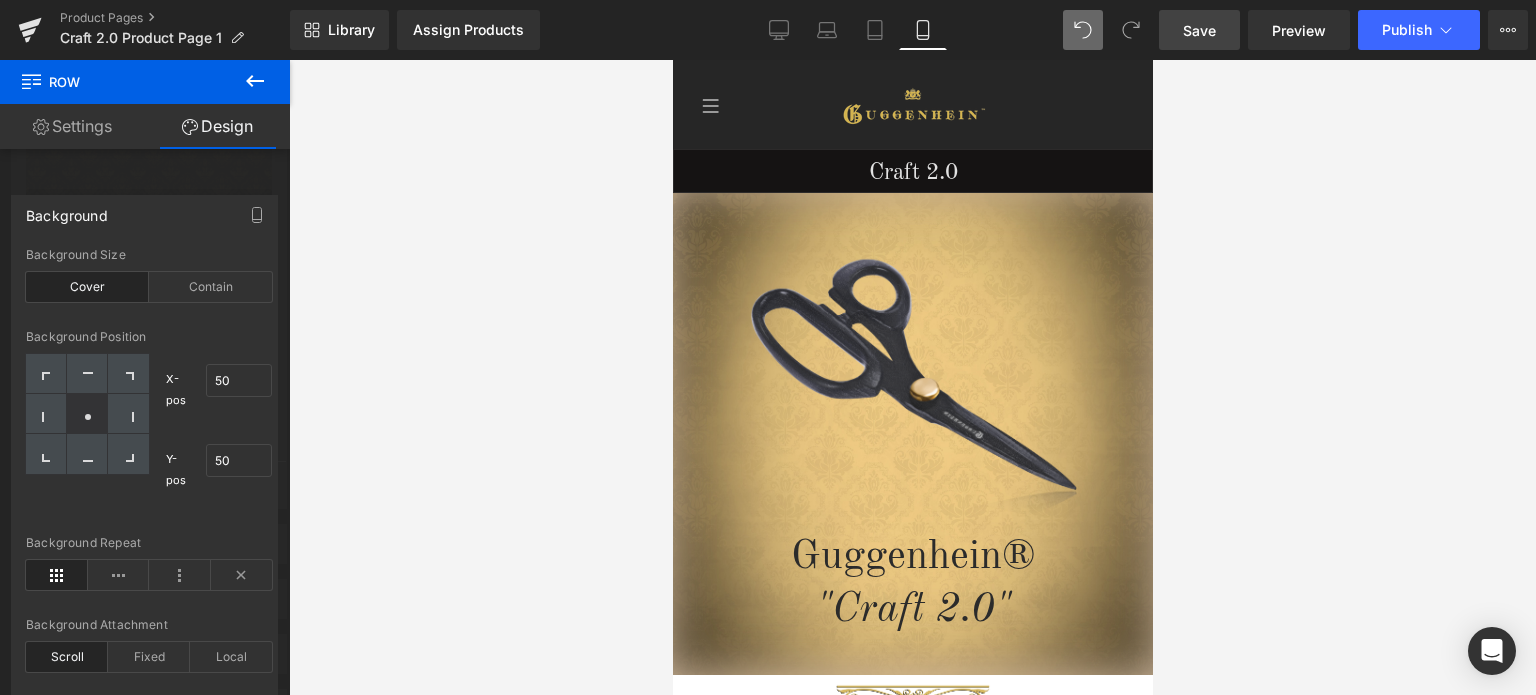 click on "Guggenhein
0
SHOPPING CART
CLOSE
No Products in the Cart
. . .
TOTAL:
$0.00
PROCEED TO CHECKOUT  X" at bounding box center (912, 2407) 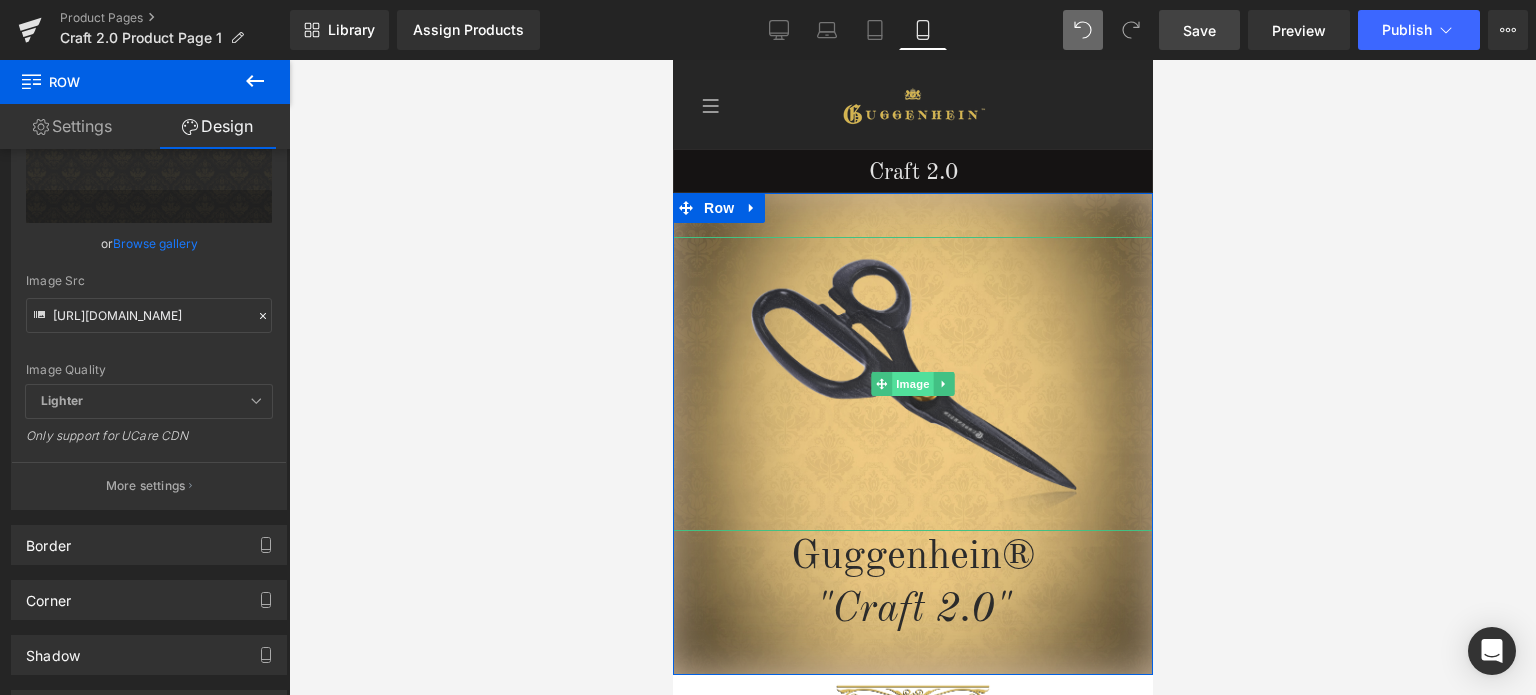 click on "Image" at bounding box center [912, 384] 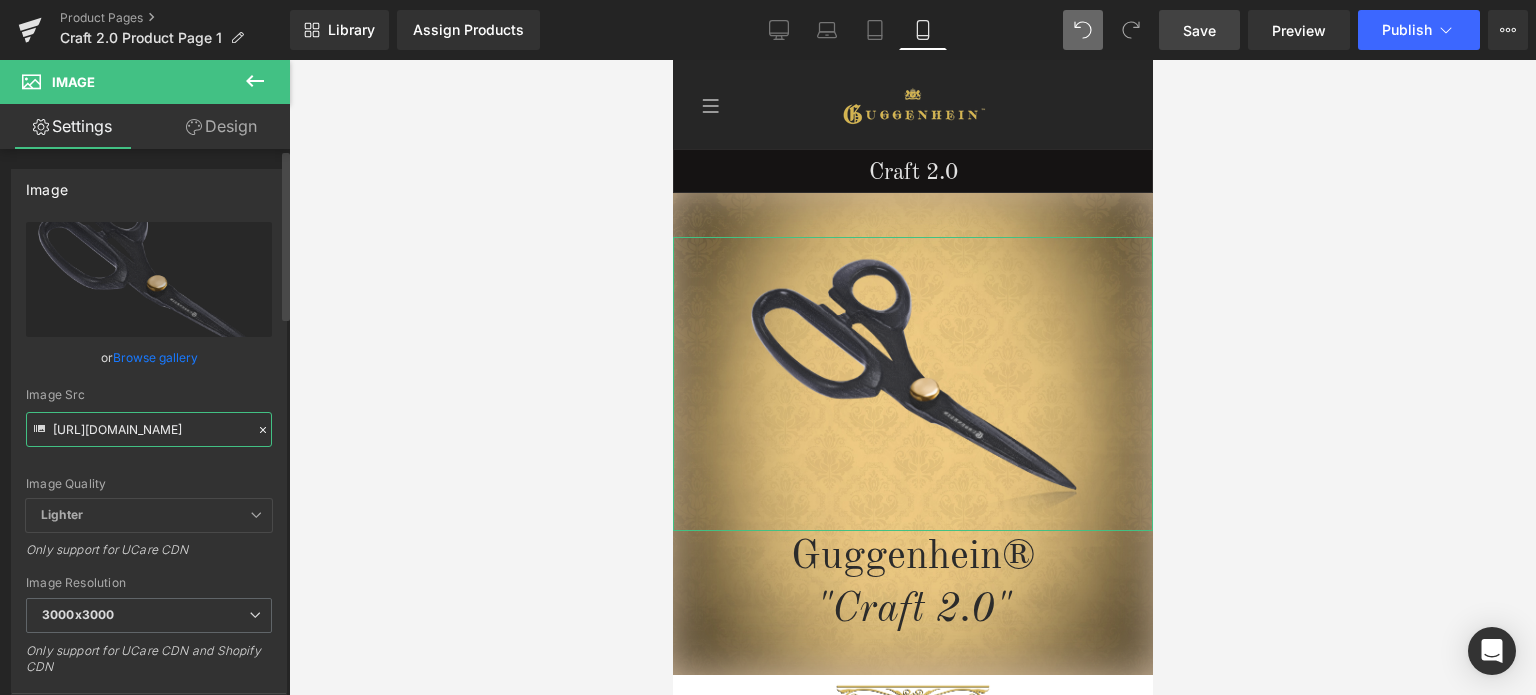 click on "[URL][DOMAIN_NAME]" at bounding box center (149, 429) 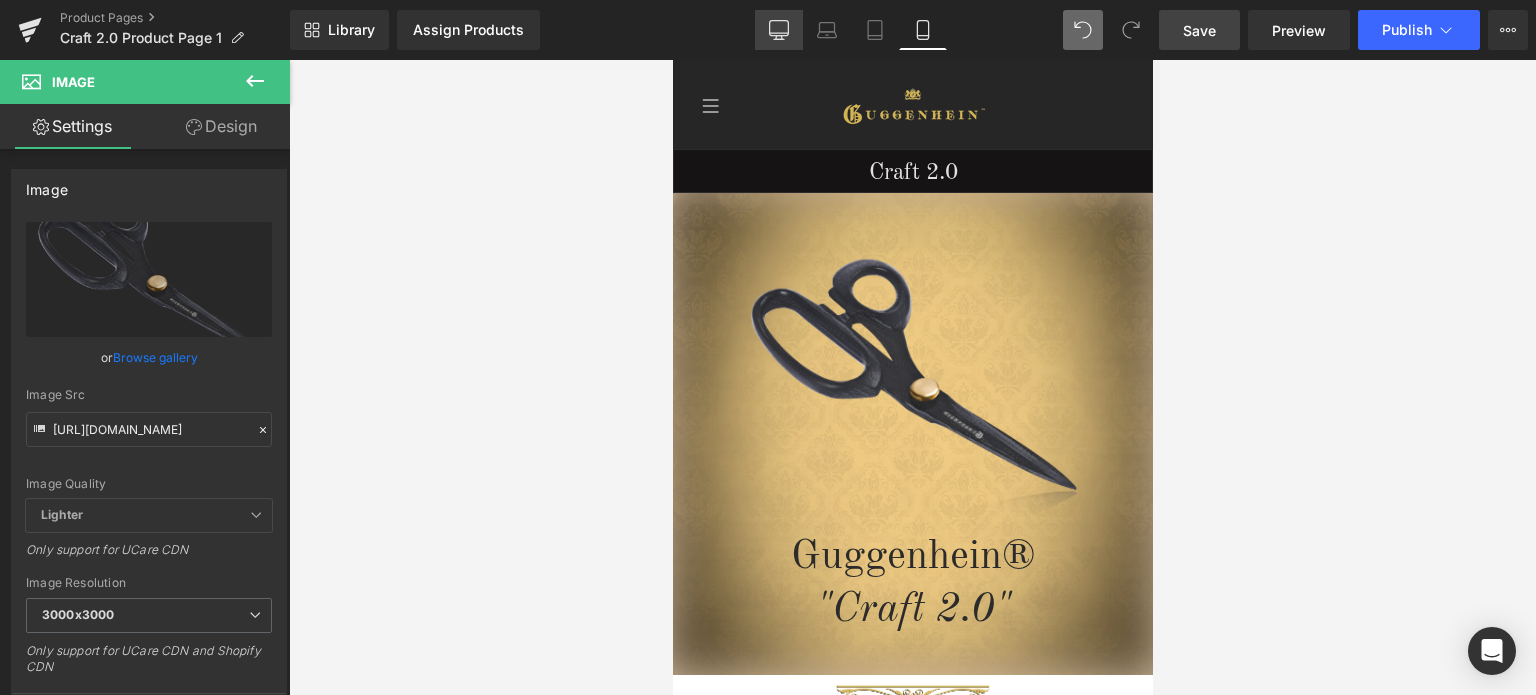 drag, startPoint x: 776, startPoint y: 36, endPoint x: 773, endPoint y: 11, distance: 25.179358 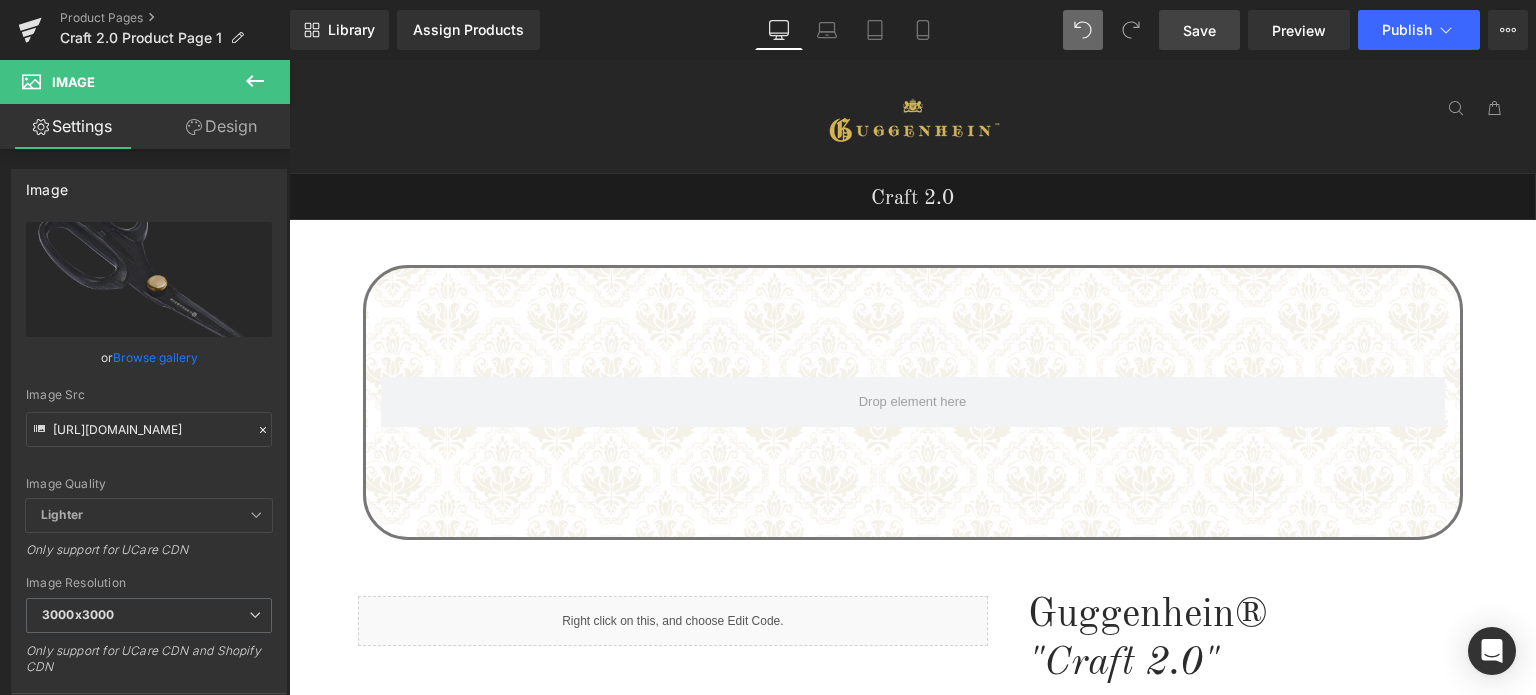 click on "Design" at bounding box center (221, 126) 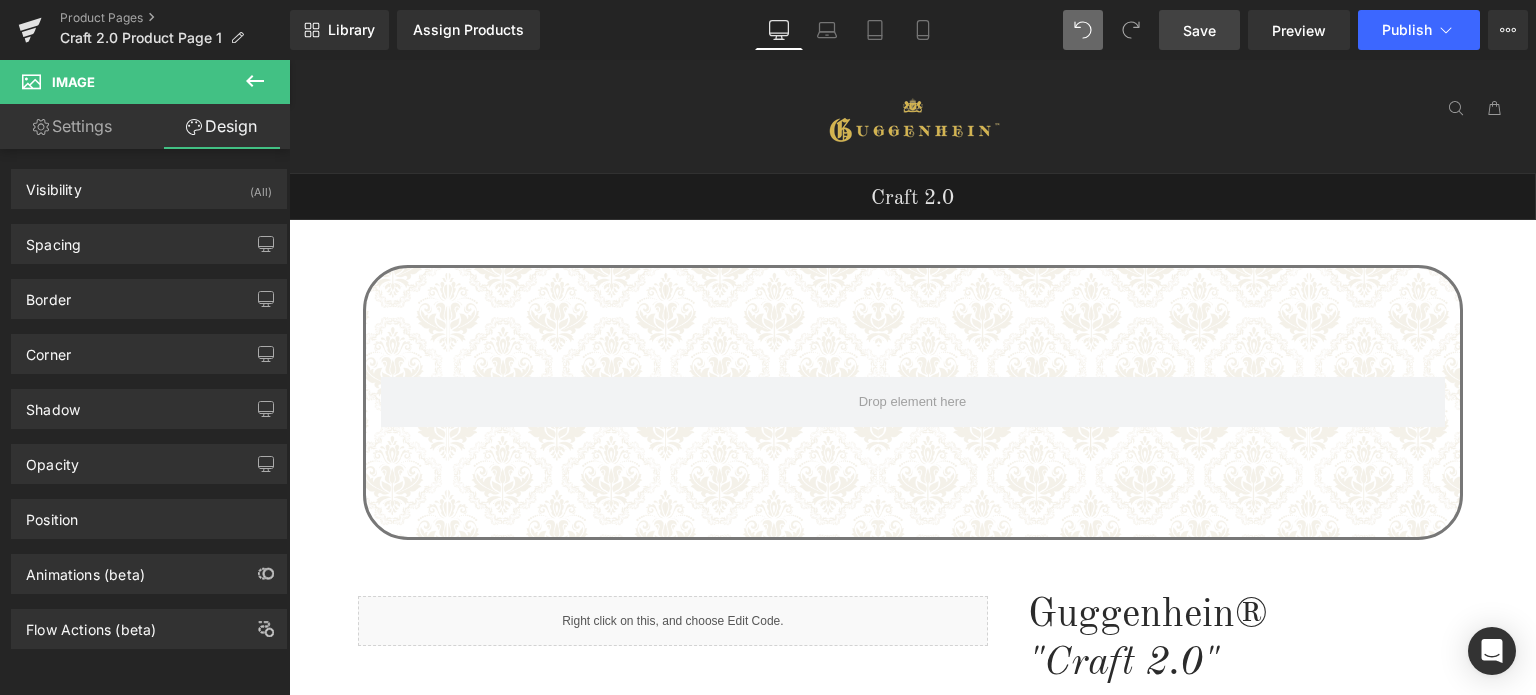 click 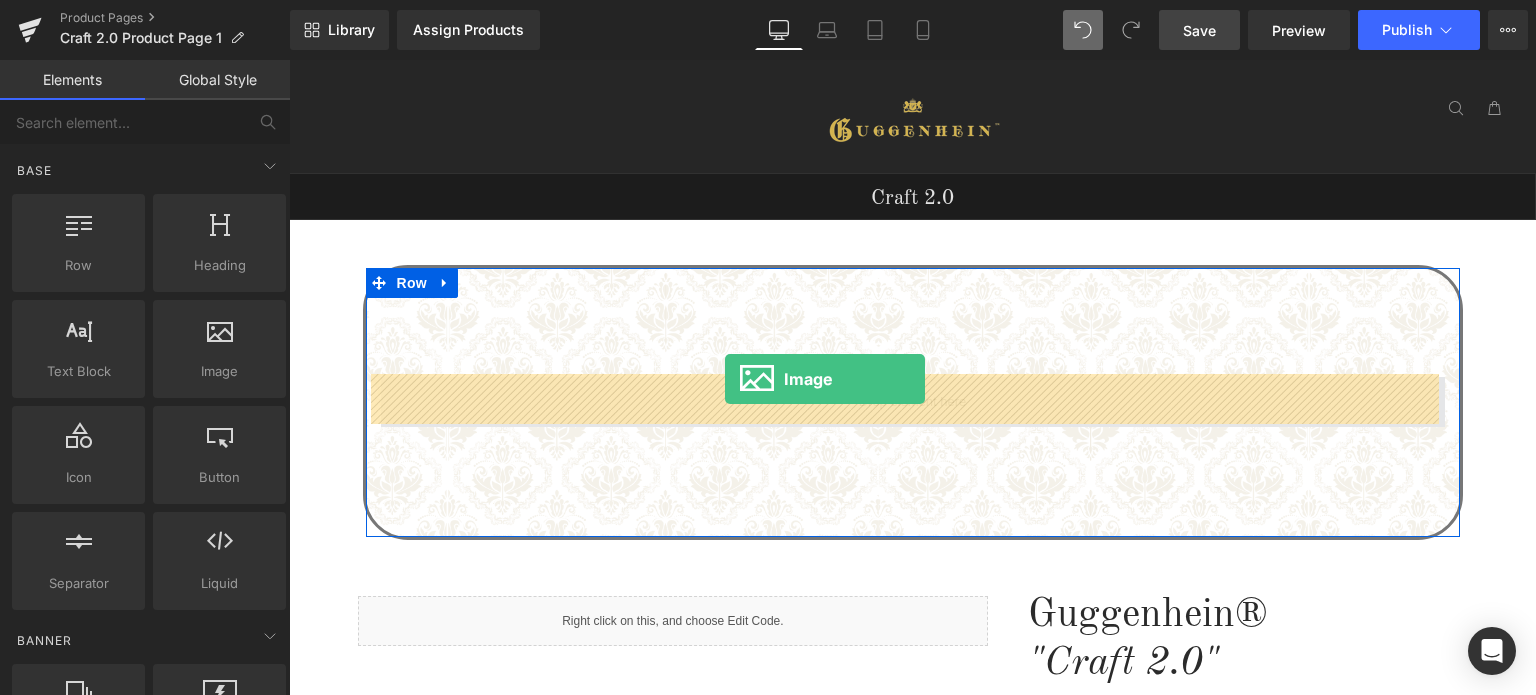drag, startPoint x: 546, startPoint y: 403, endPoint x: 728, endPoint y: 379, distance: 183.57559 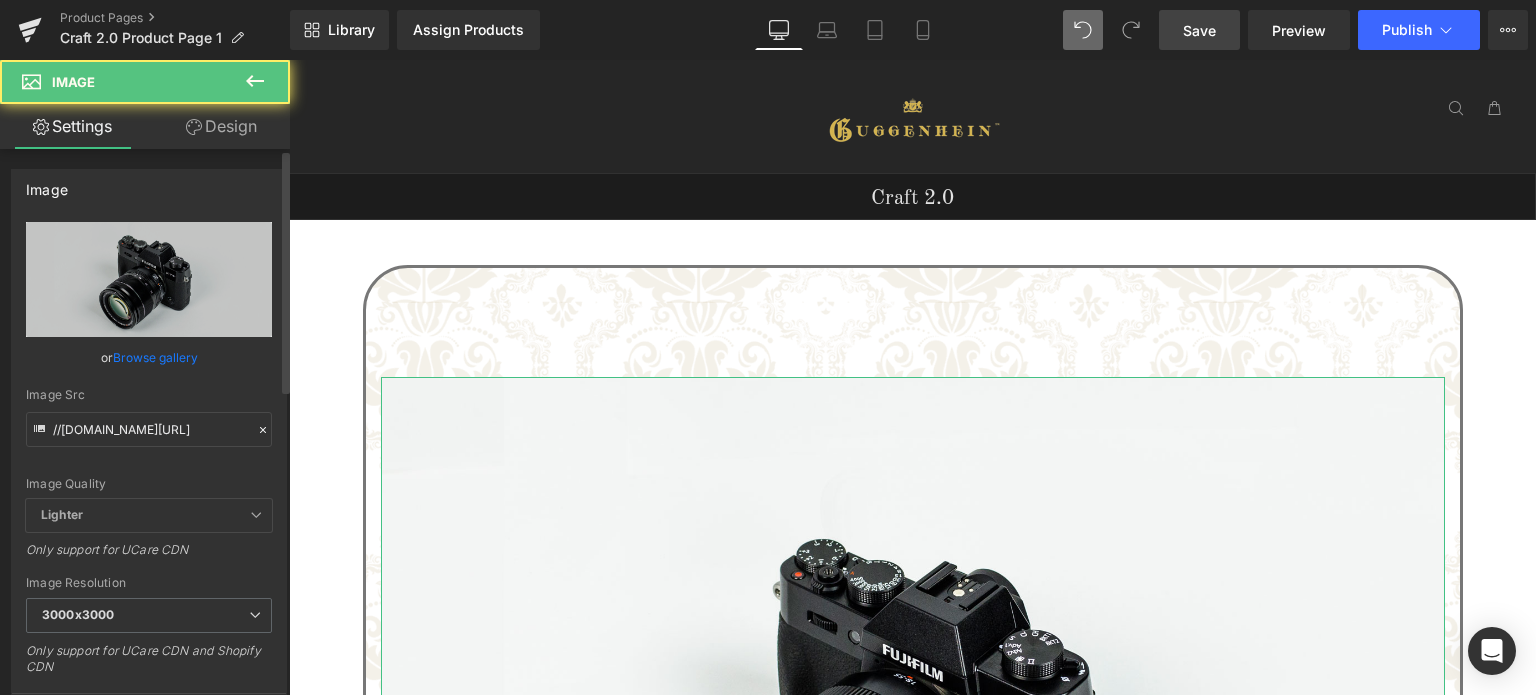 scroll, scrollTop: 400, scrollLeft: 0, axis: vertical 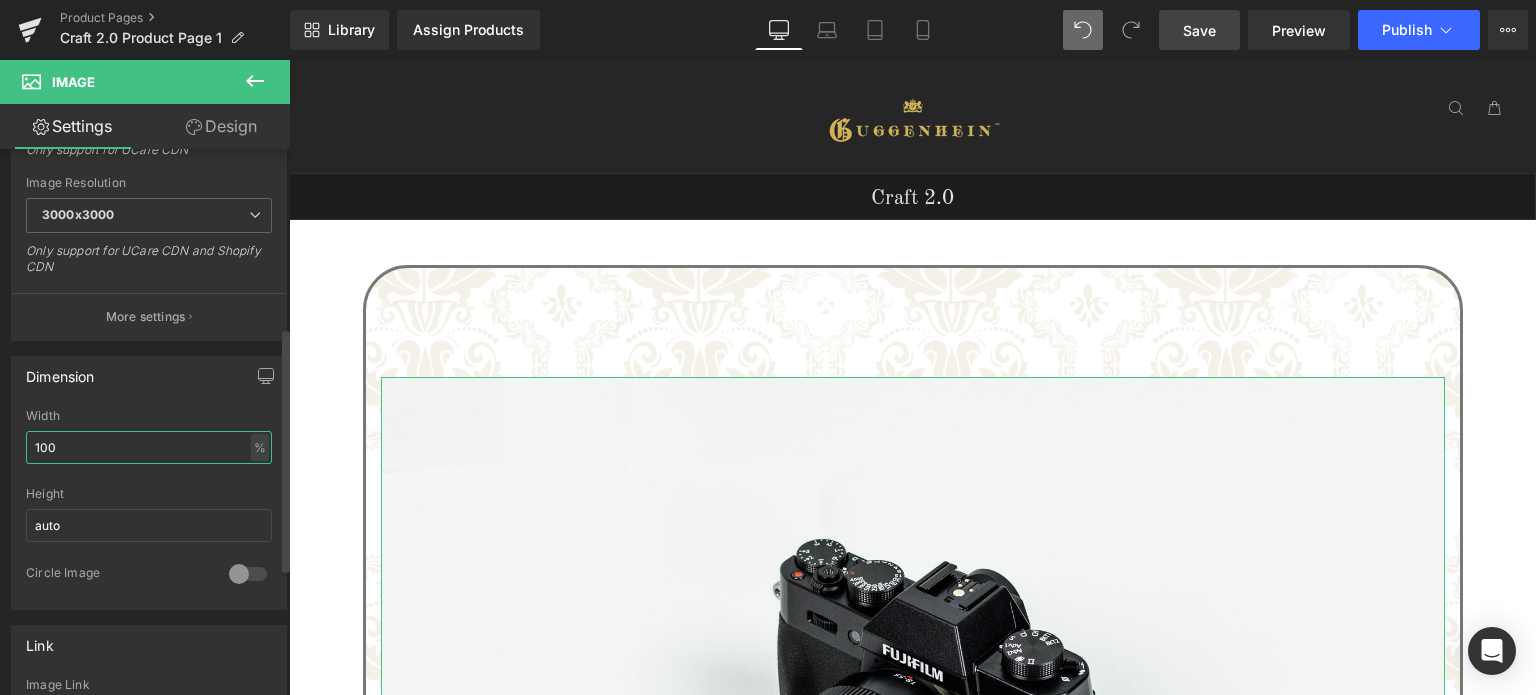 click on "100% Width 100 % % px auto Height auto 0 Circle Image" at bounding box center (149, 509) 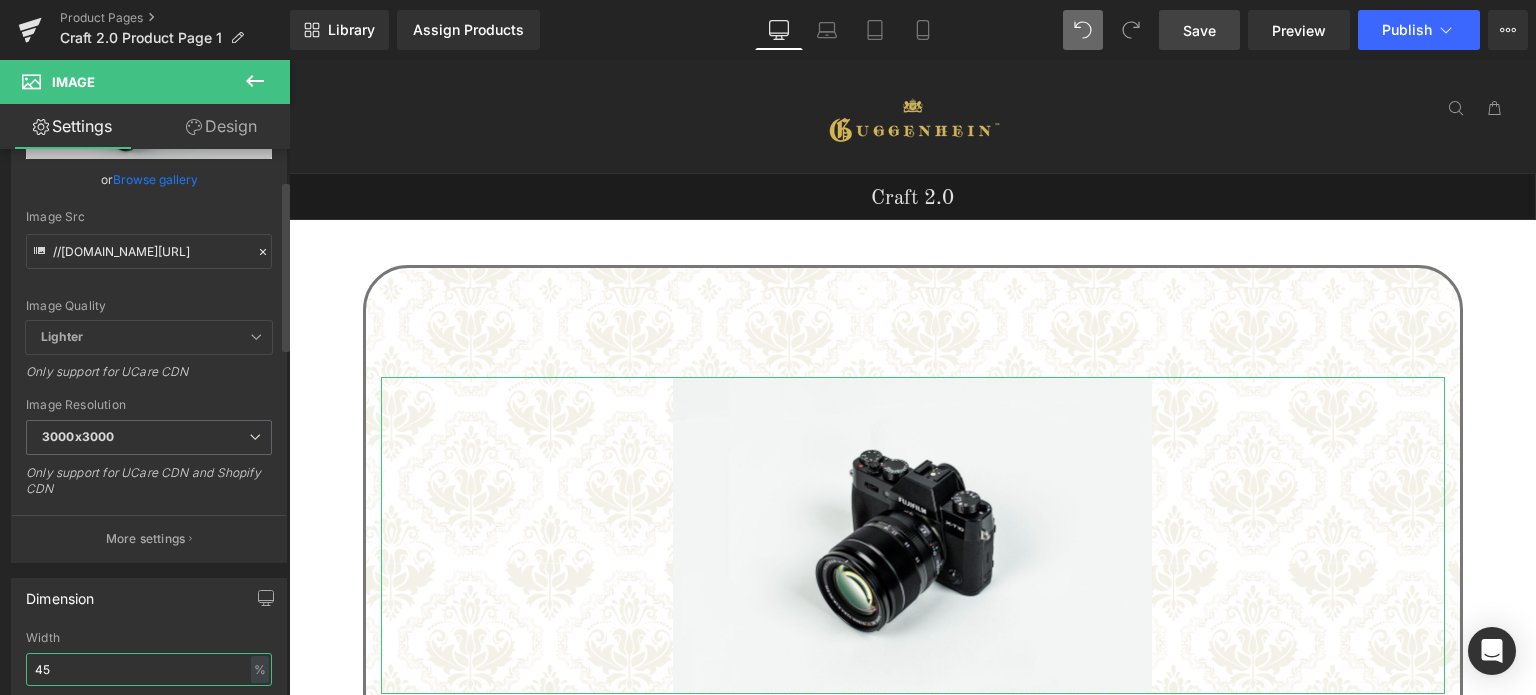 scroll, scrollTop: 100, scrollLeft: 0, axis: vertical 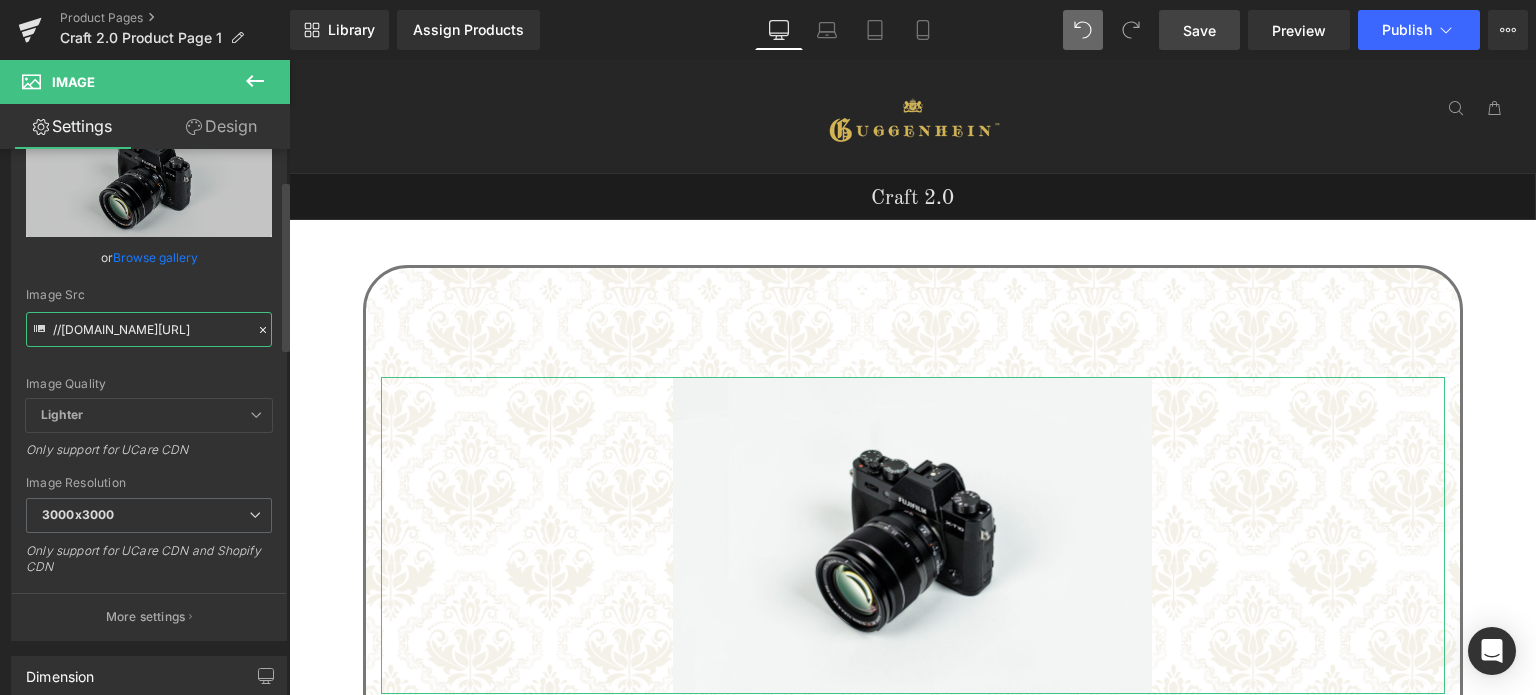 click on "//[DOMAIN_NAME][URL]" at bounding box center (149, 329) 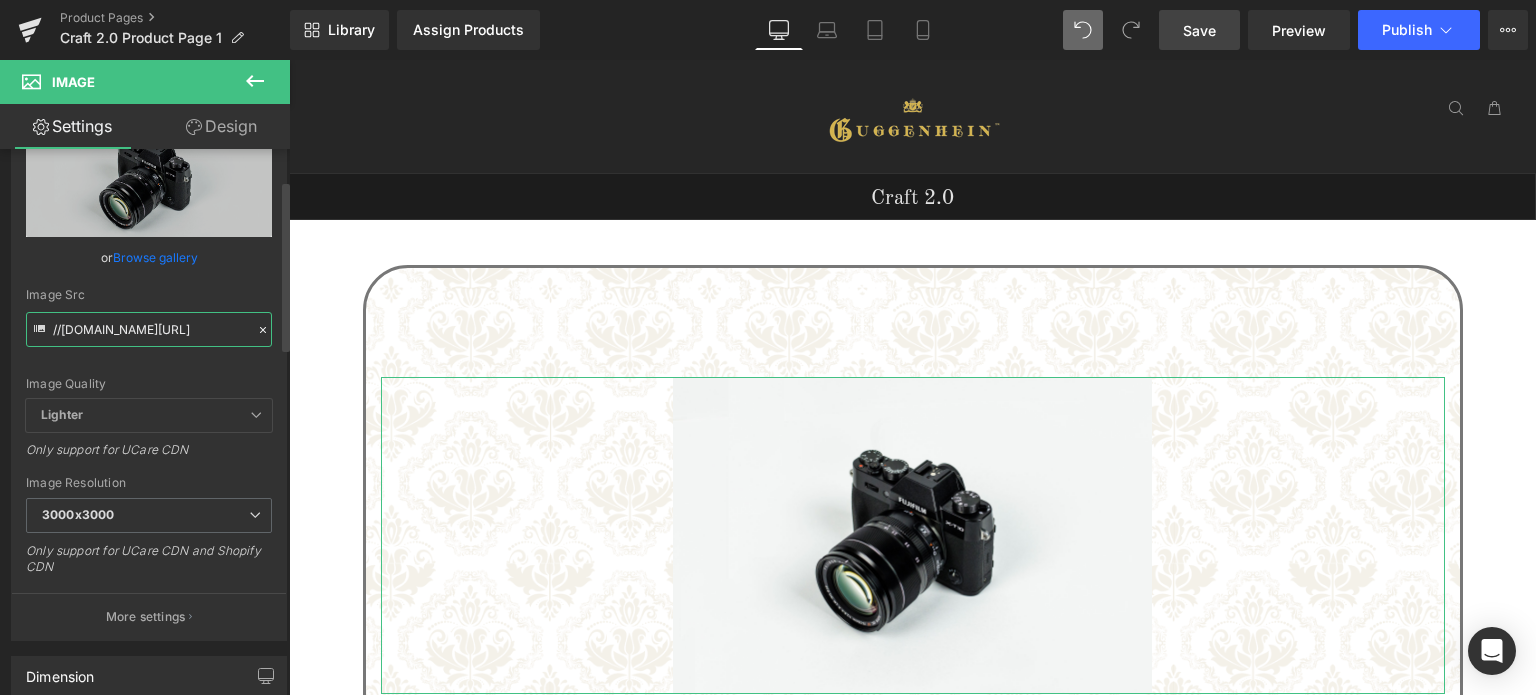 paste on "[URL][DOMAIN_NAME]" 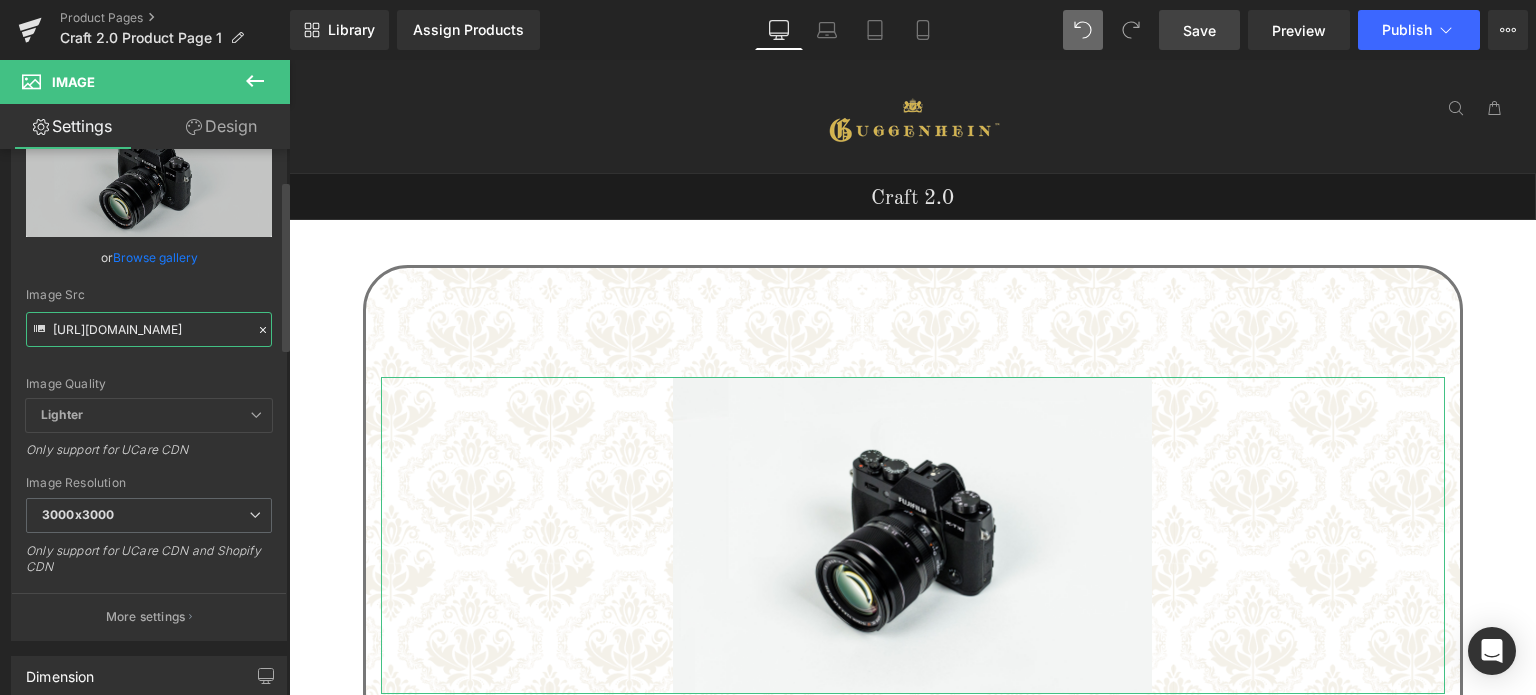 scroll, scrollTop: 0, scrollLeft: 350, axis: horizontal 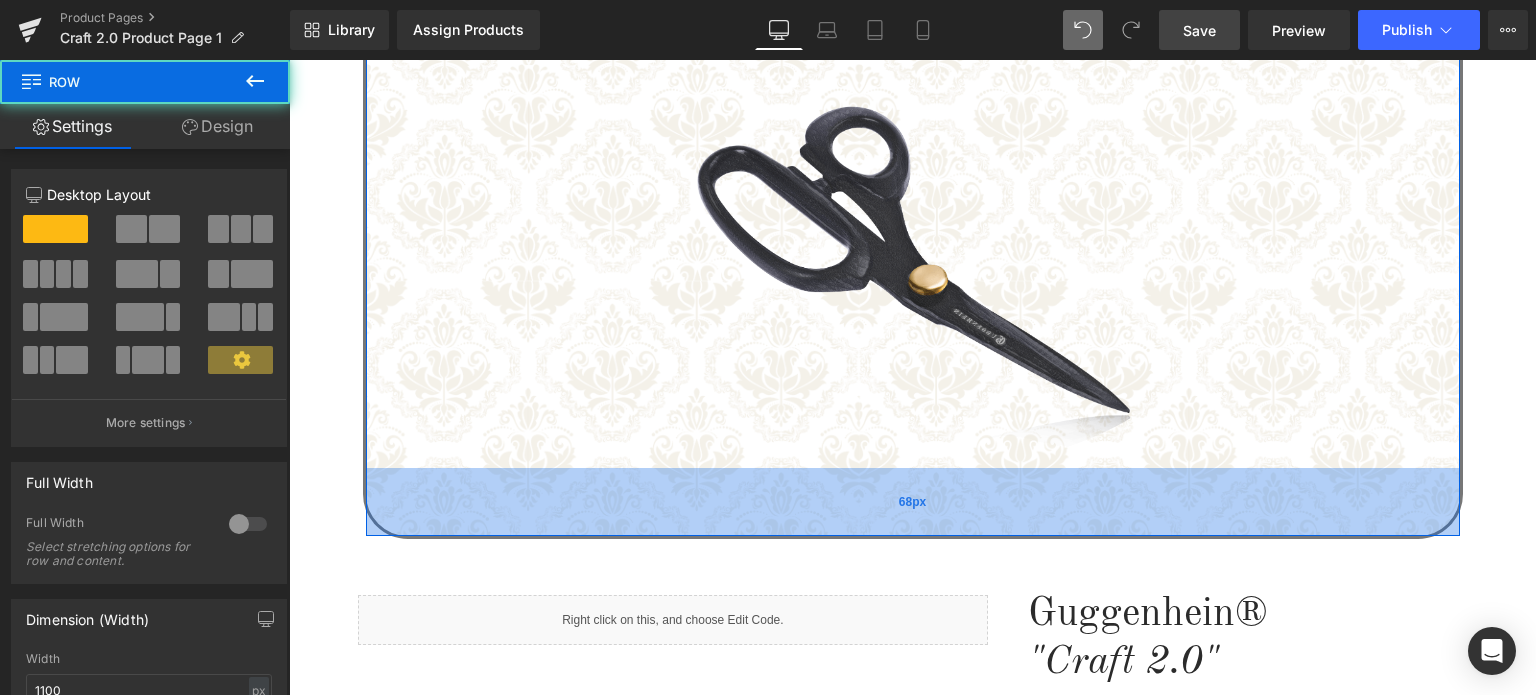 drag, startPoint x: 1187, startPoint y: 524, endPoint x: 1198, endPoint y: 482, distance: 43.416588 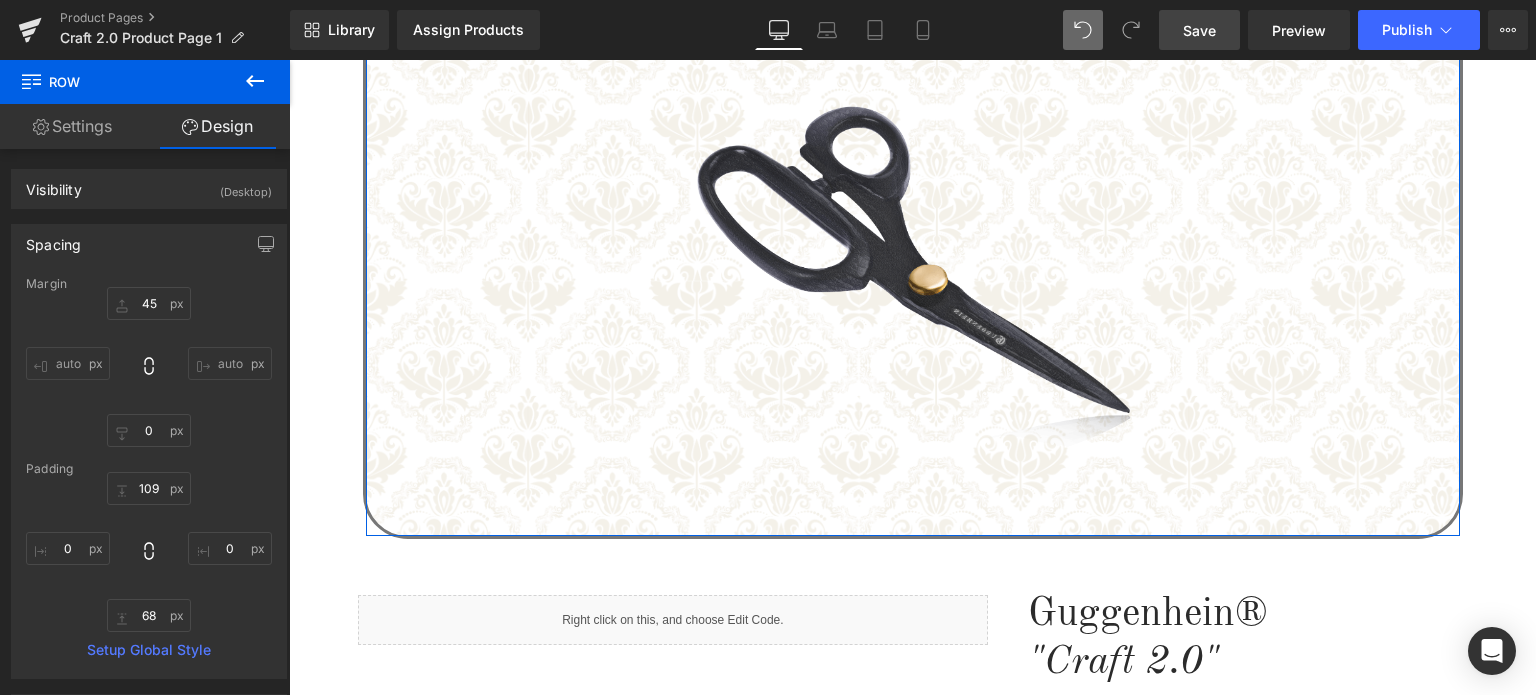 scroll, scrollTop: 100, scrollLeft: 0, axis: vertical 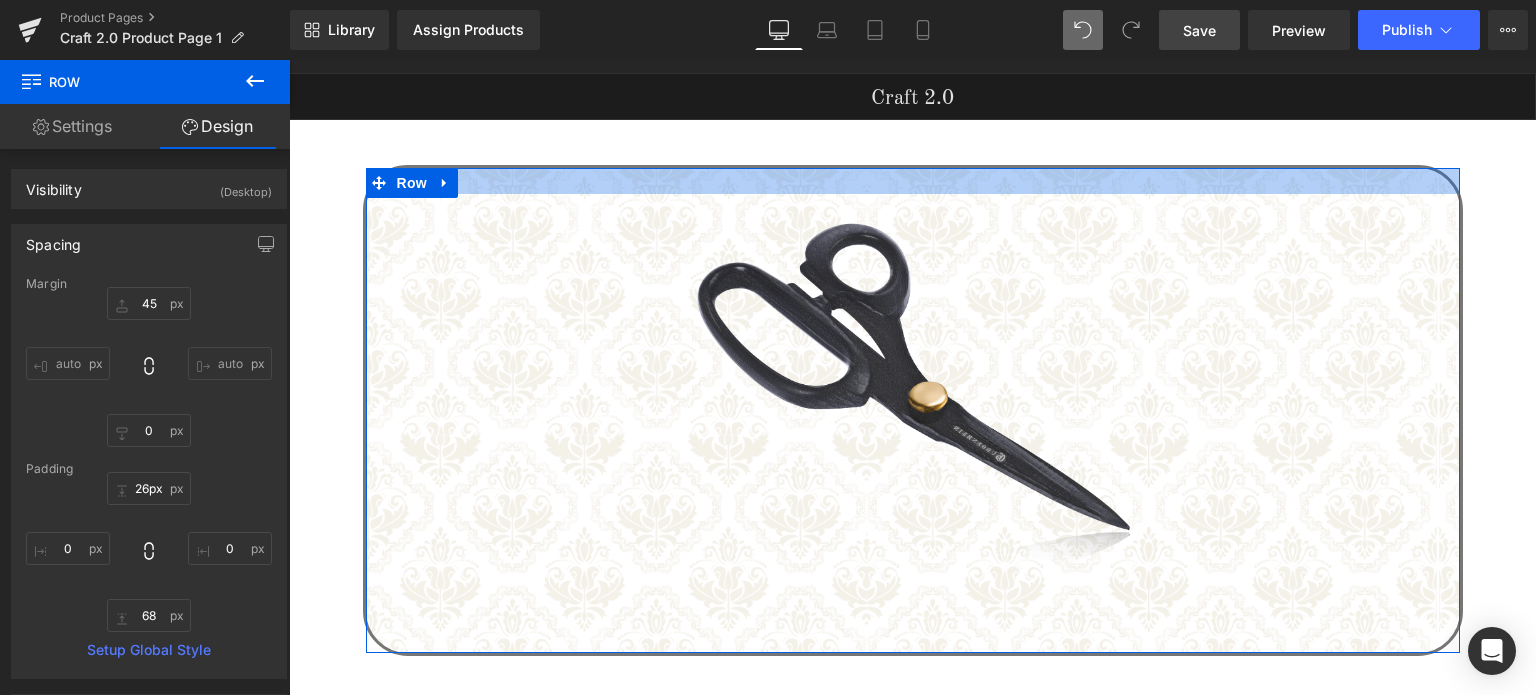 drag, startPoint x: 1072, startPoint y: 272, endPoint x: 1074, endPoint y: 189, distance: 83.02409 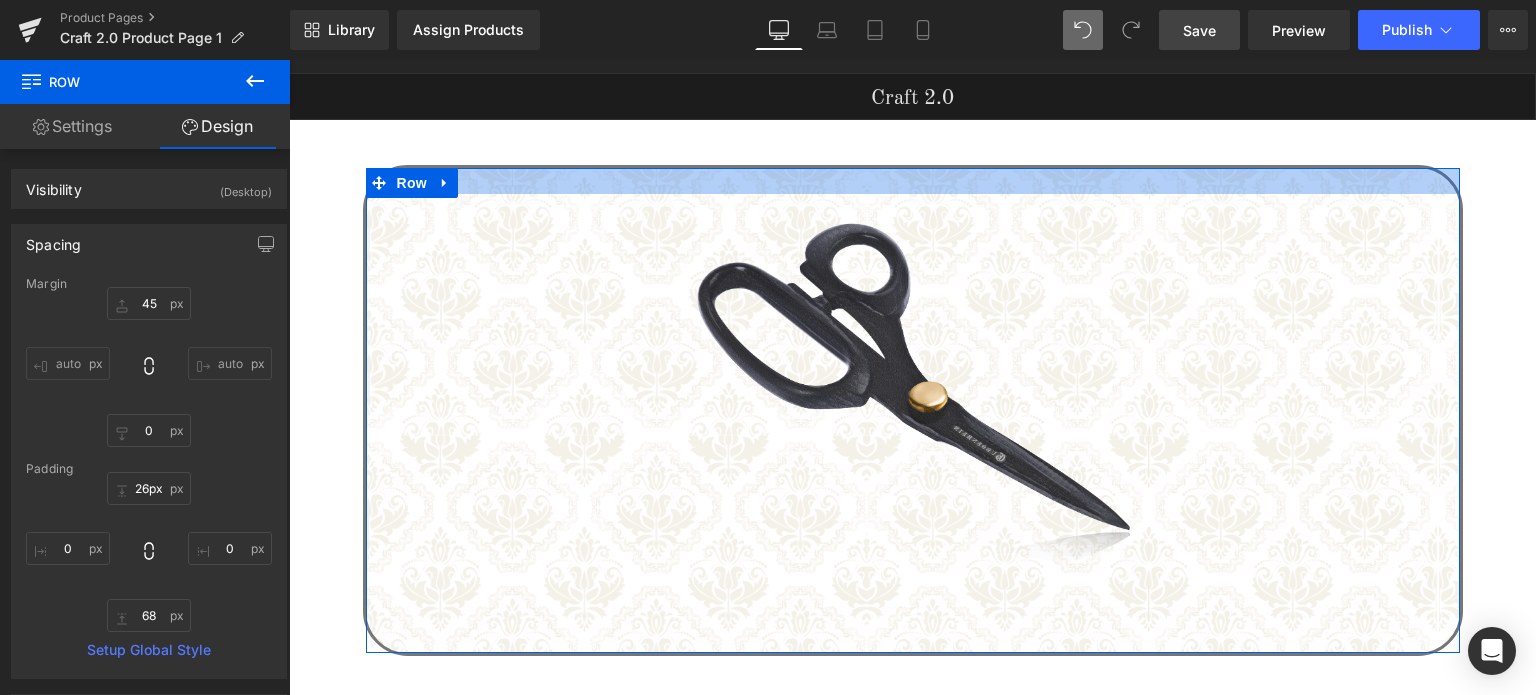 click at bounding box center (913, 181) 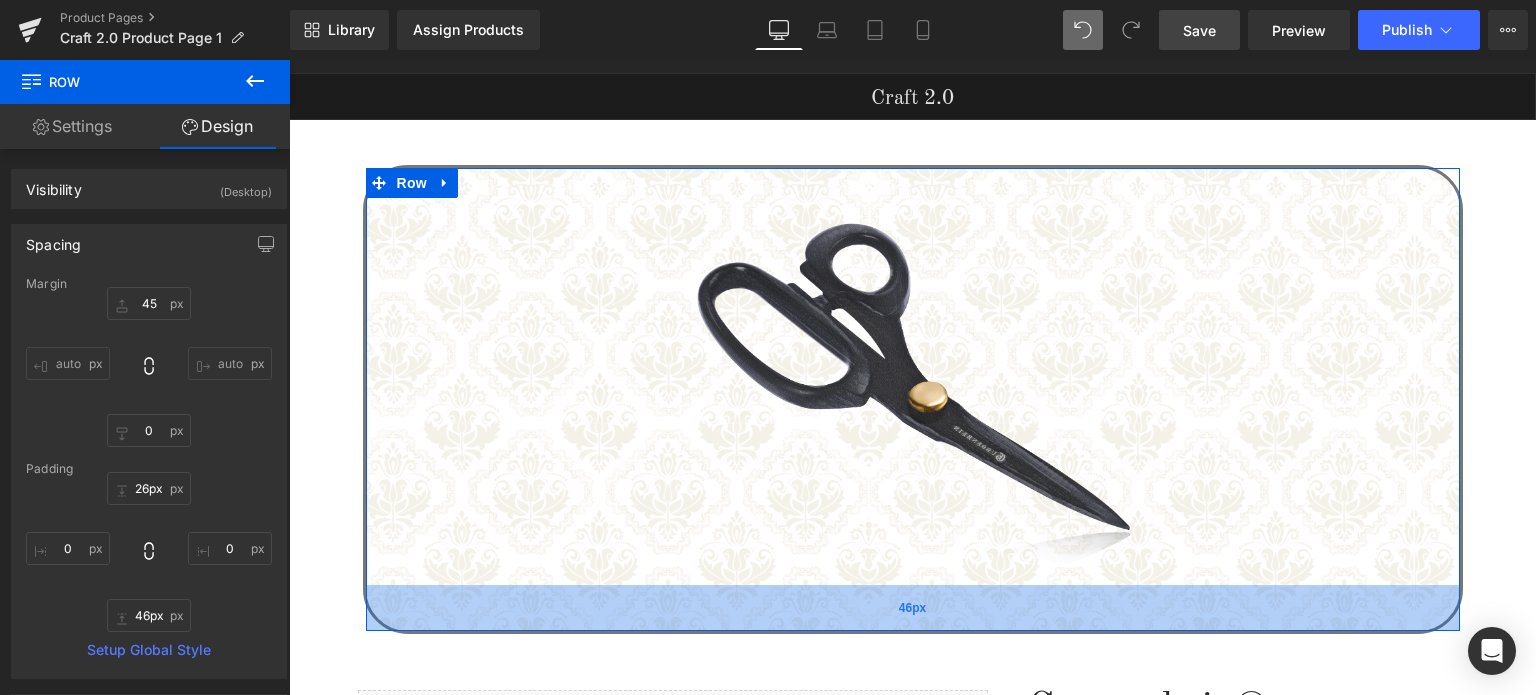 drag, startPoint x: 1156, startPoint y: 626, endPoint x: 1161, endPoint y: 604, distance: 22.561028 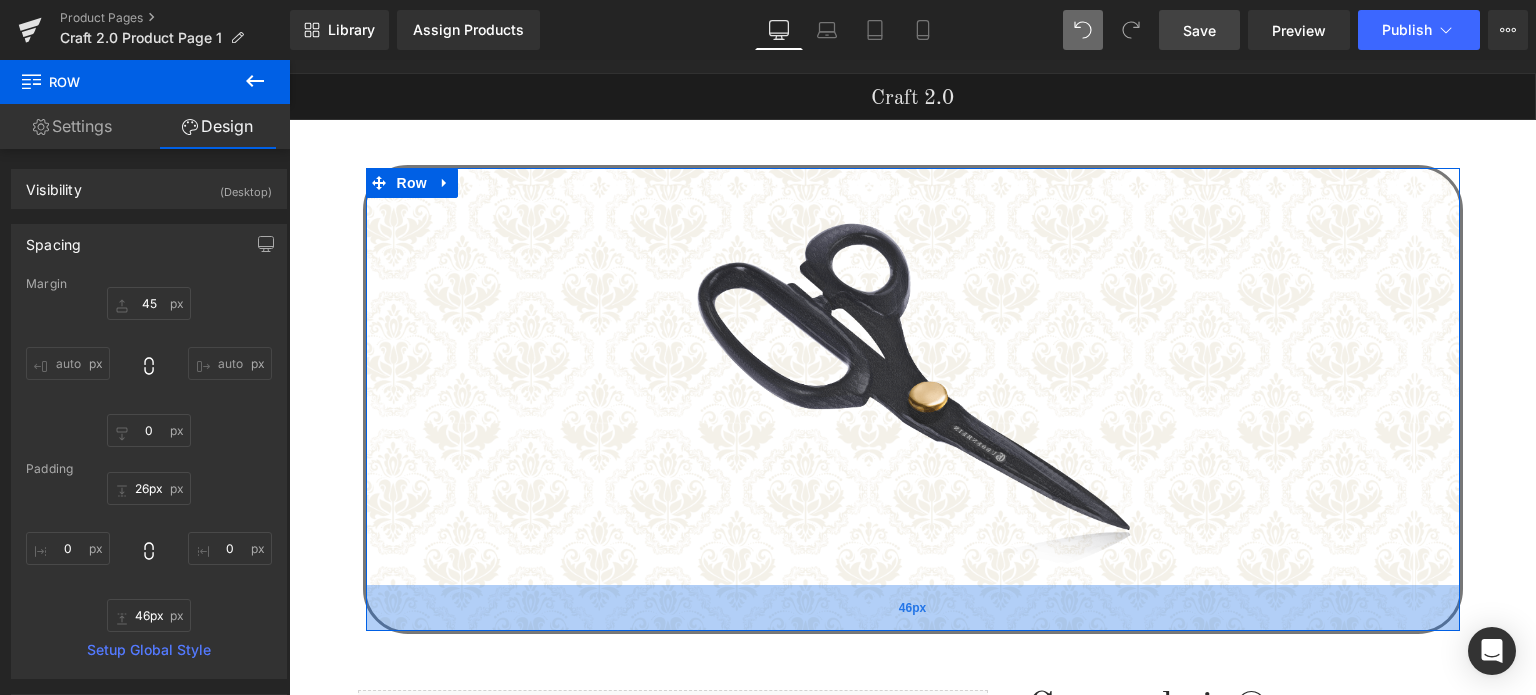 click on "46px" at bounding box center (913, 608) 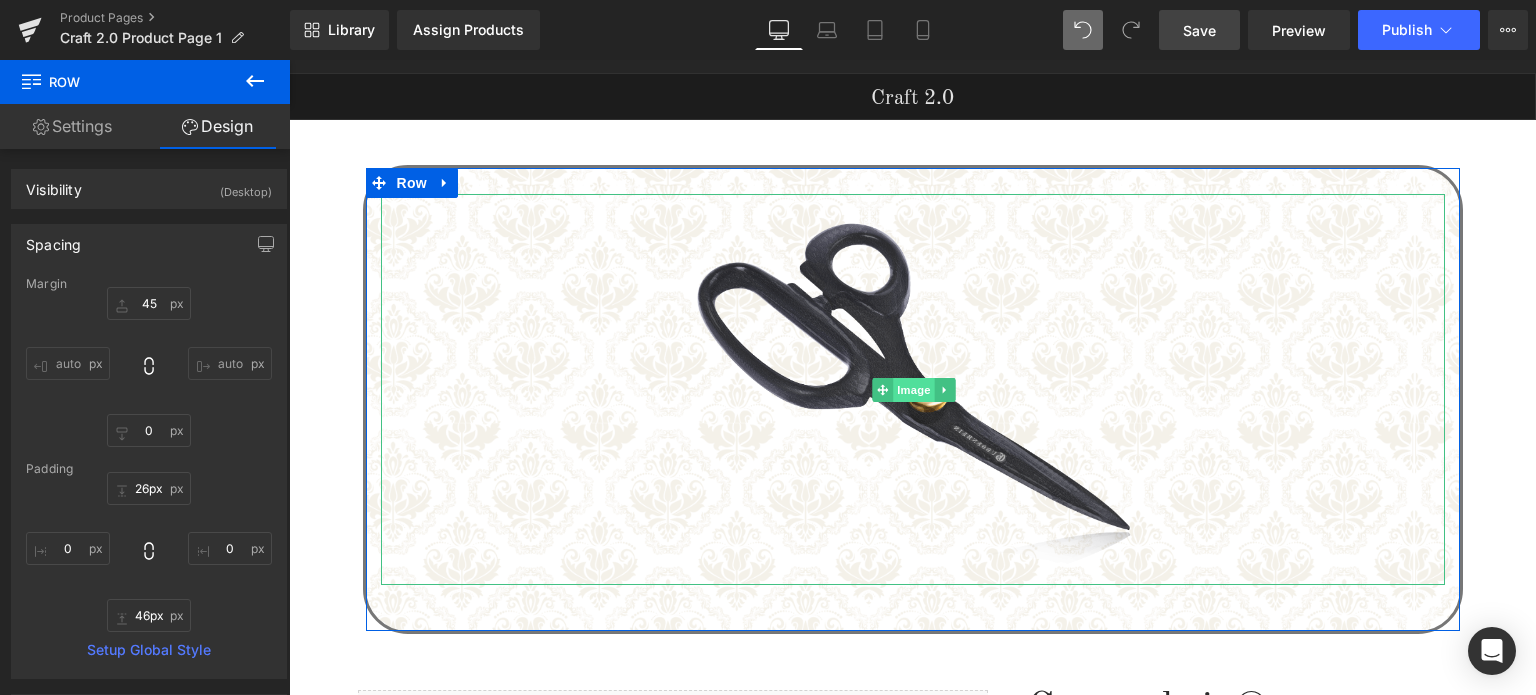 click on "Image" at bounding box center [915, 390] 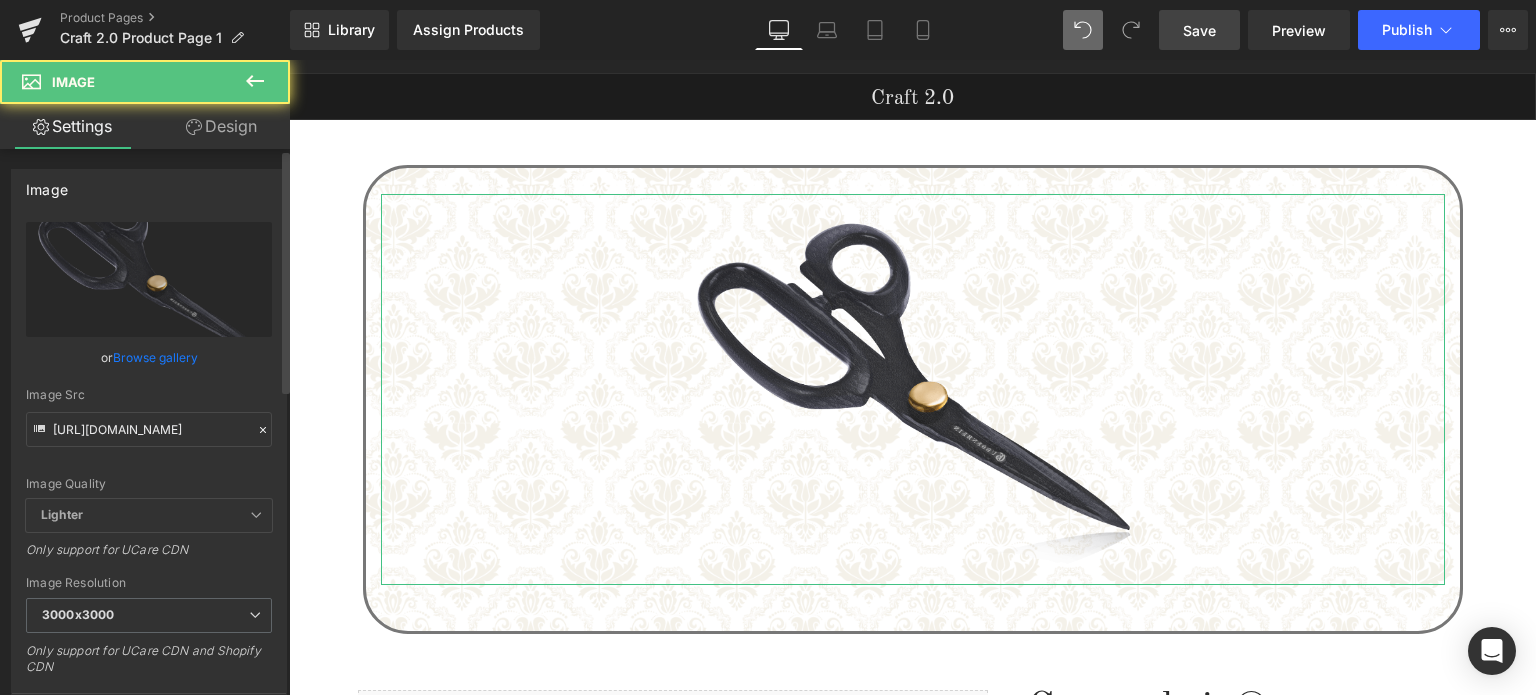 scroll, scrollTop: 300, scrollLeft: 0, axis: vertical 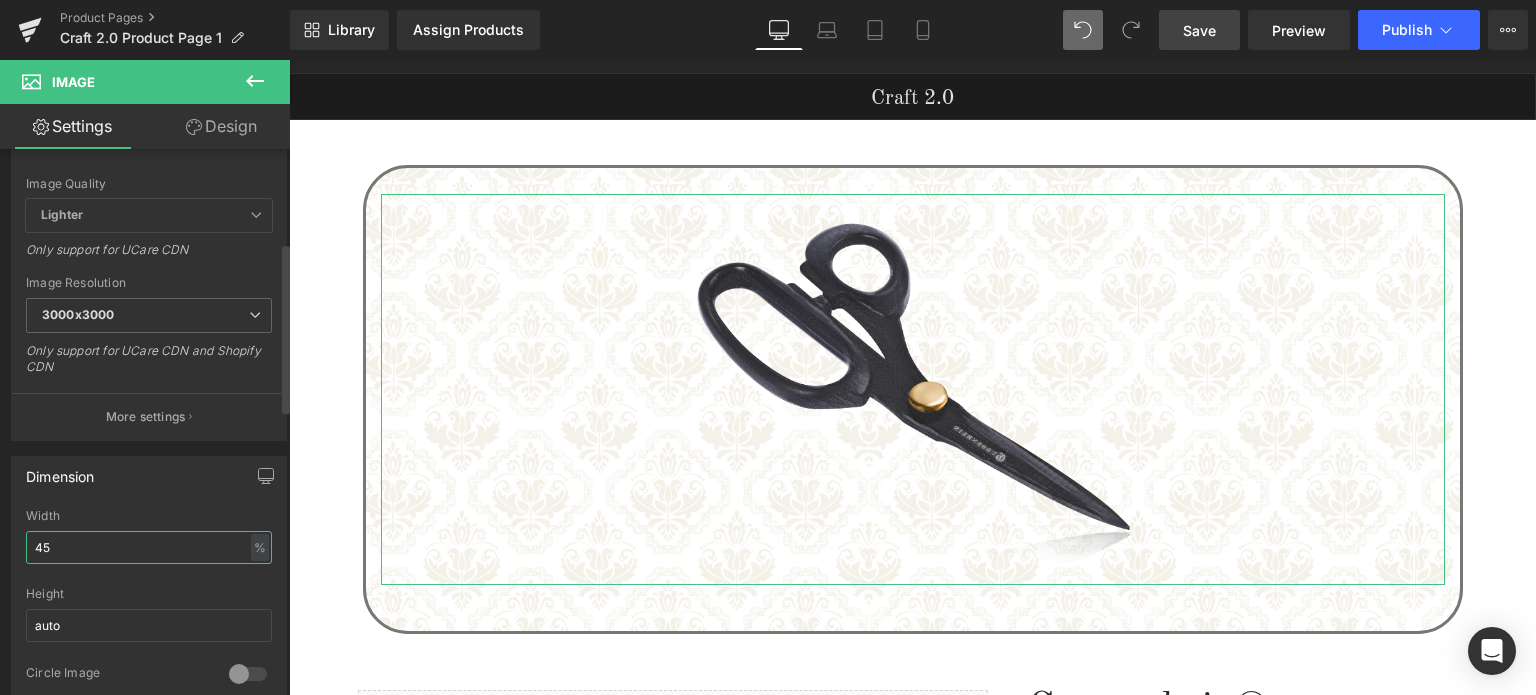 click on "45" at bounding box center (149, 547) 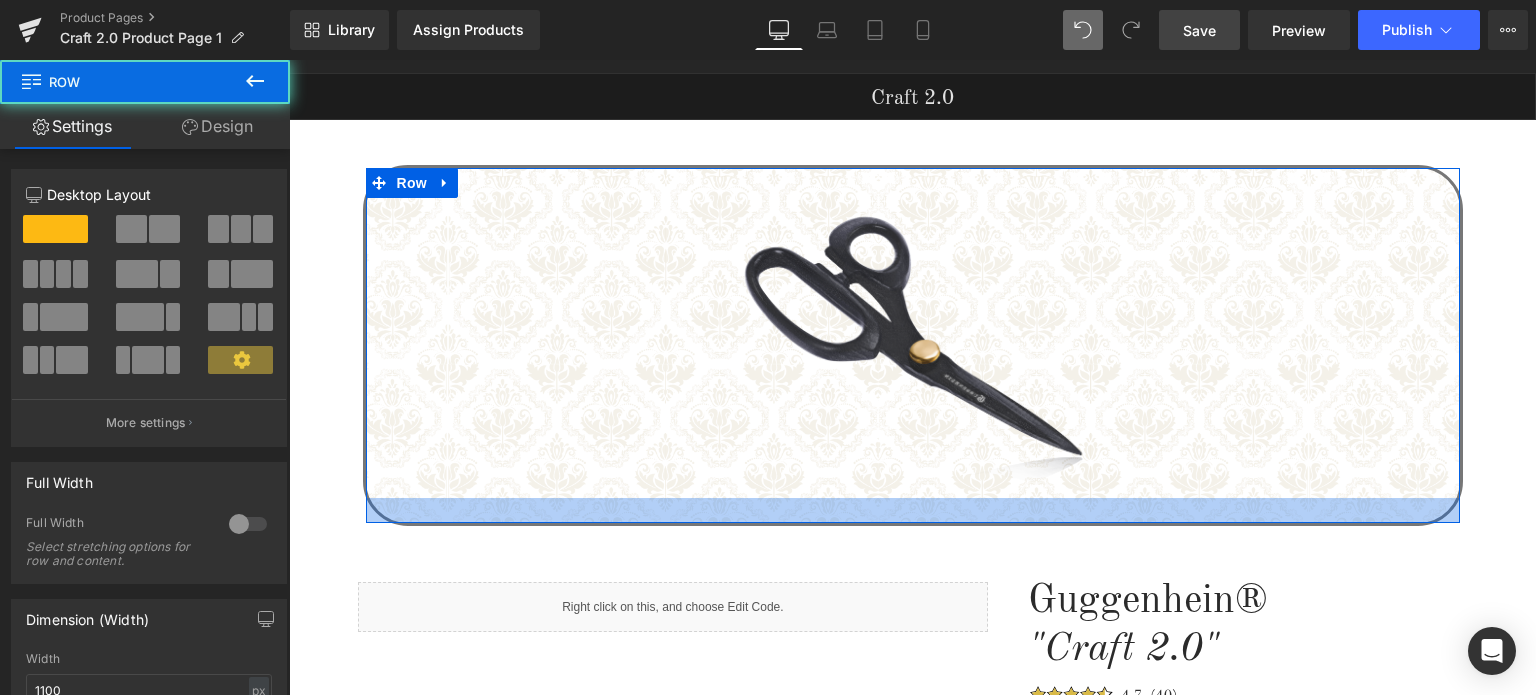 drag, startPoint x: 1169, startPoint y: 514, endPoint x: 1172, endPoint y: 492, distance: 22.203604 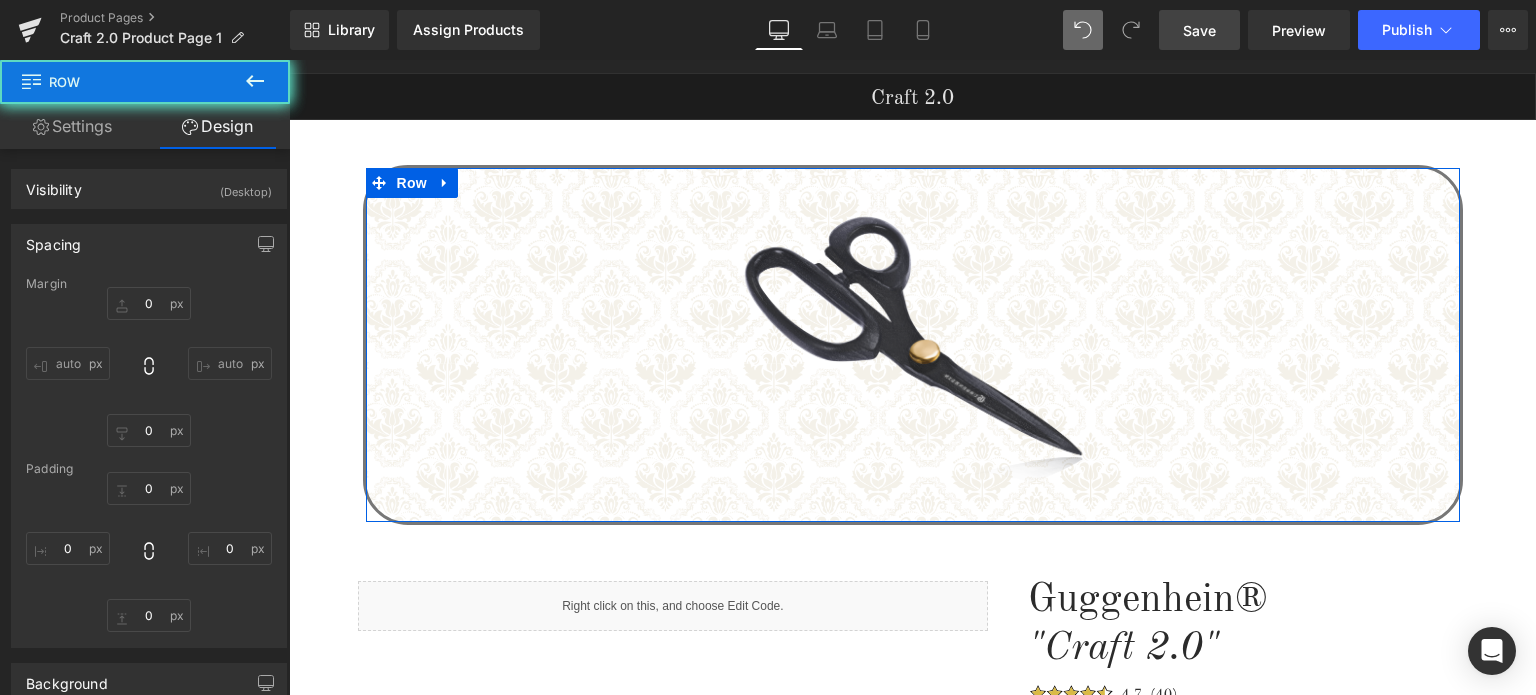 drag, startPoint x: 1204, startPoint y: 36, endPoint x: 943, endPoint y: 360, distance: 416.0493 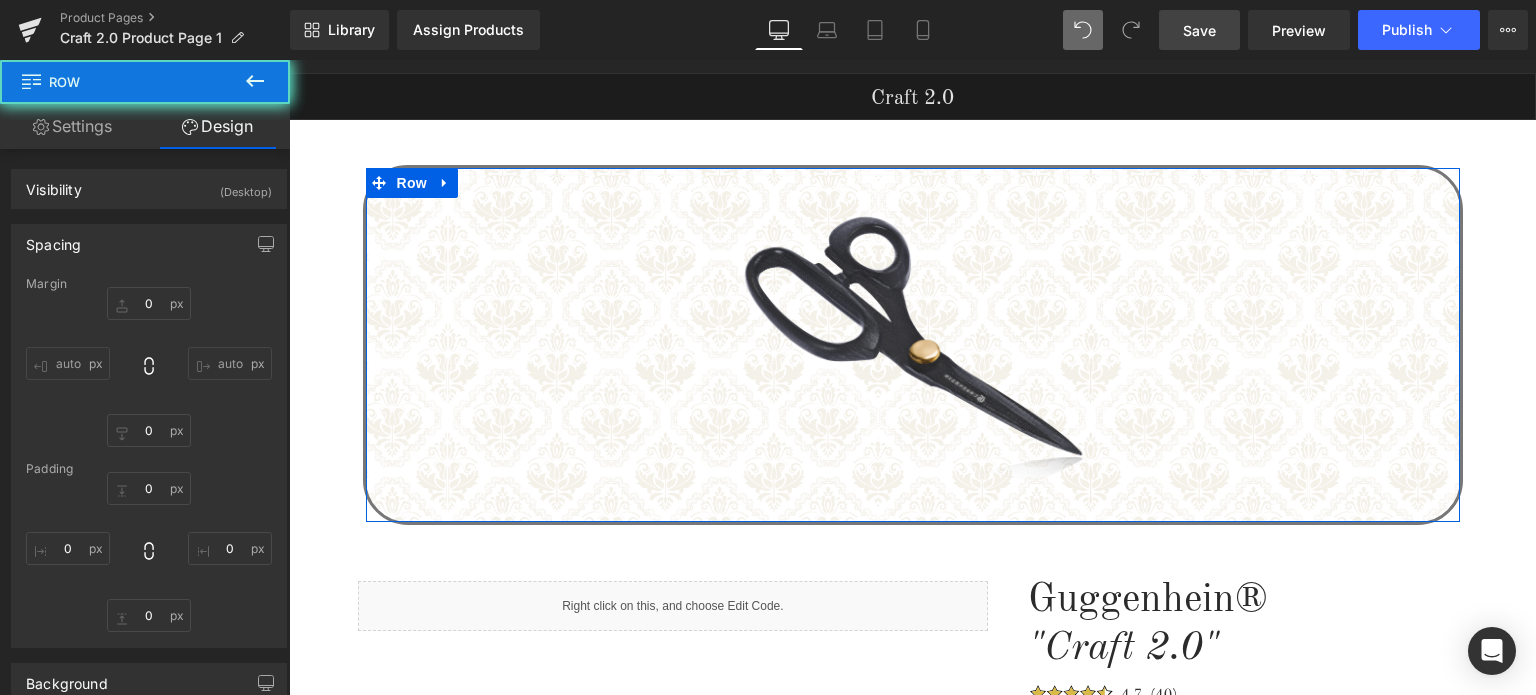 click on "Save" at bounding box center [1199, 30] 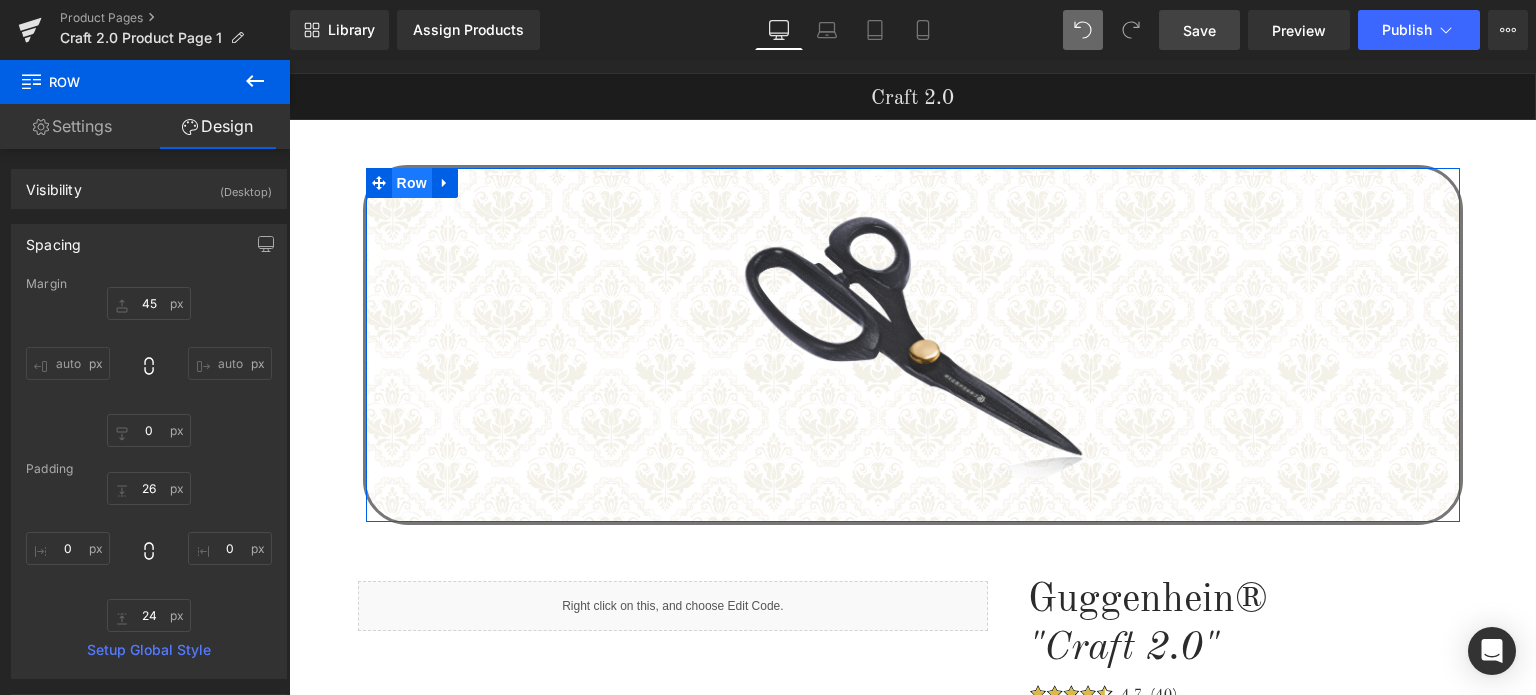 click on "Row" at bounding box center [412, 183] 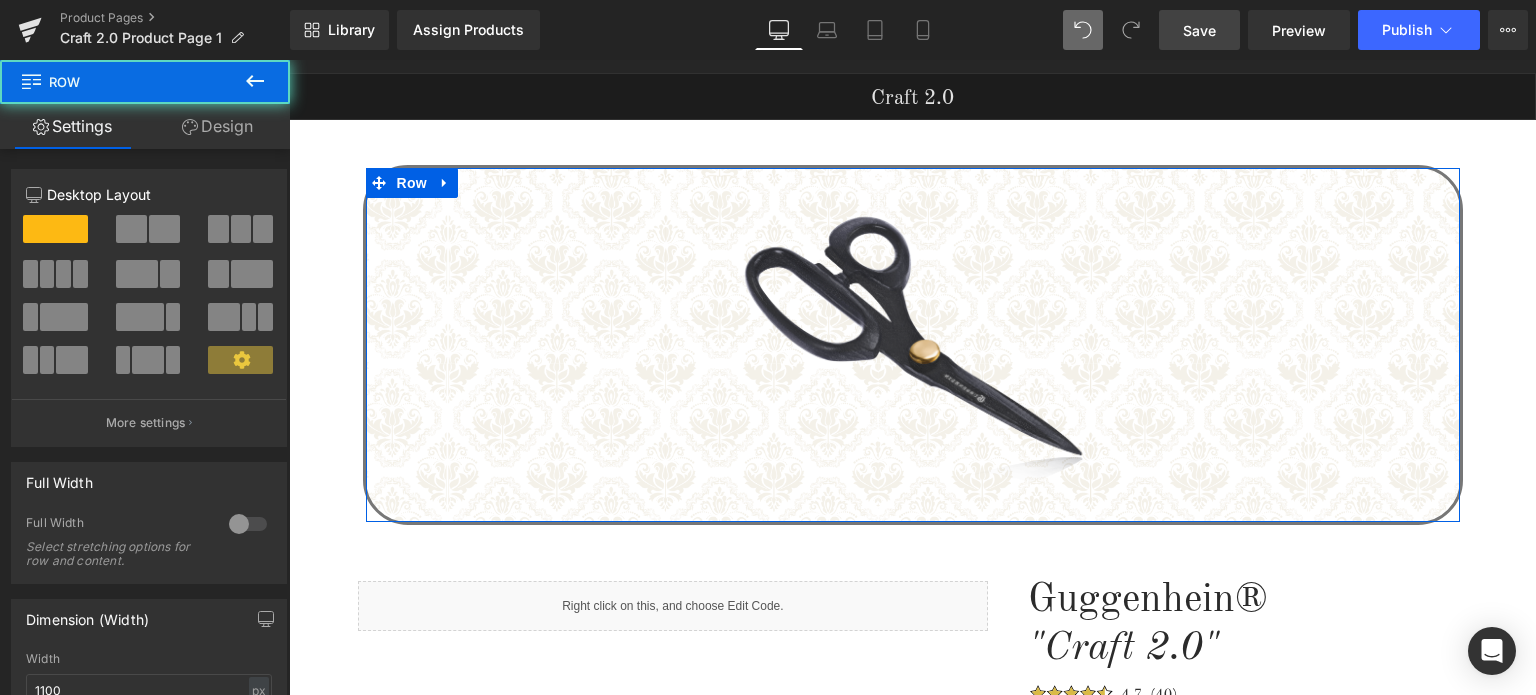 click on "Design" at bounding box center (217, 126) 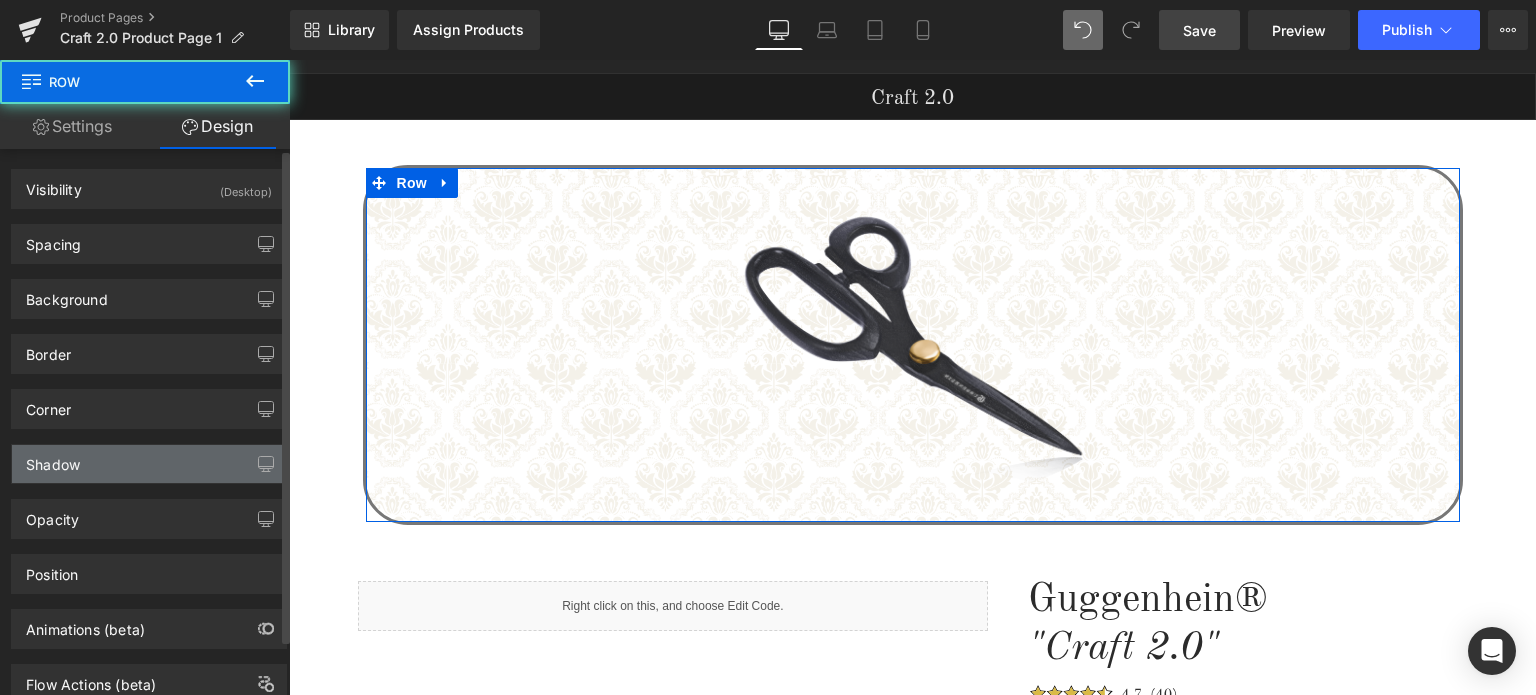 click on "Shadow" at bounding box center (149, 464) 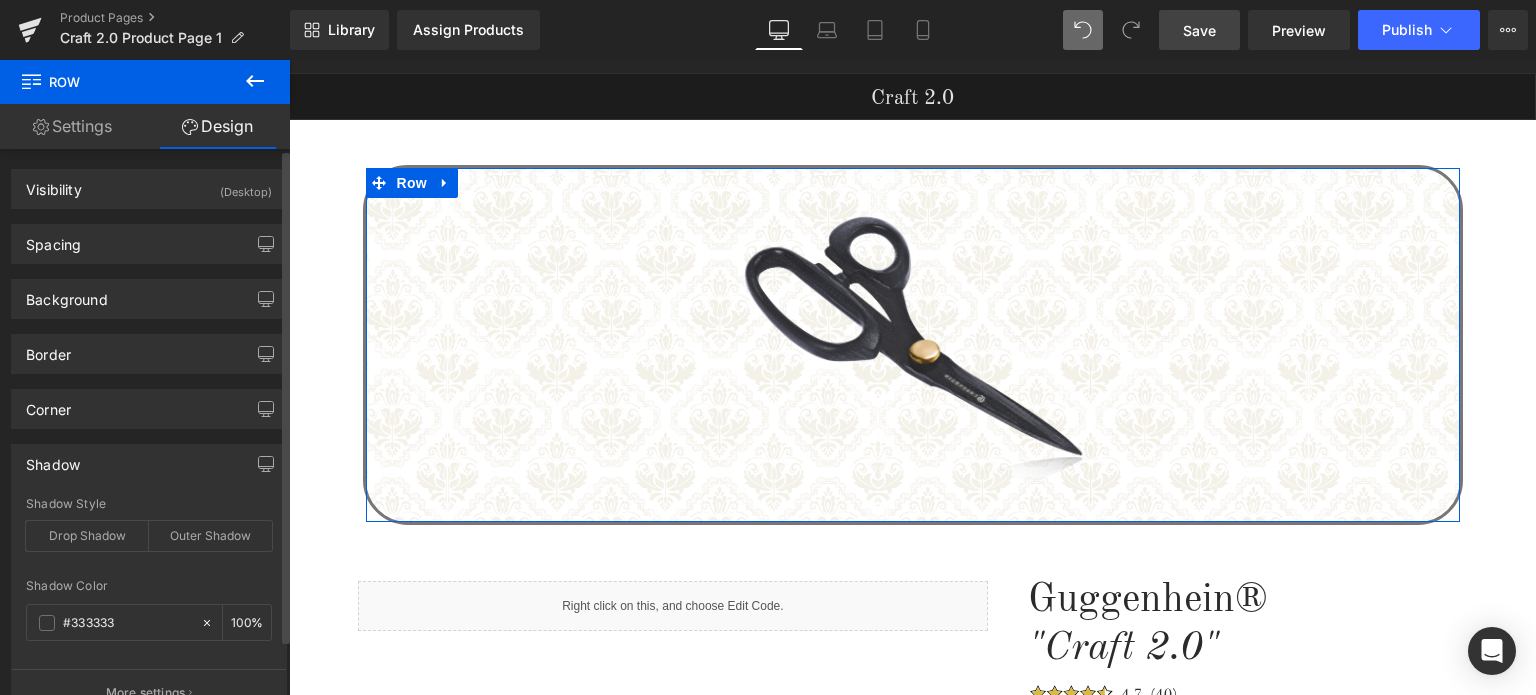 scroll, scrollTop: 200, scrollLeft: 0, axis: vertical 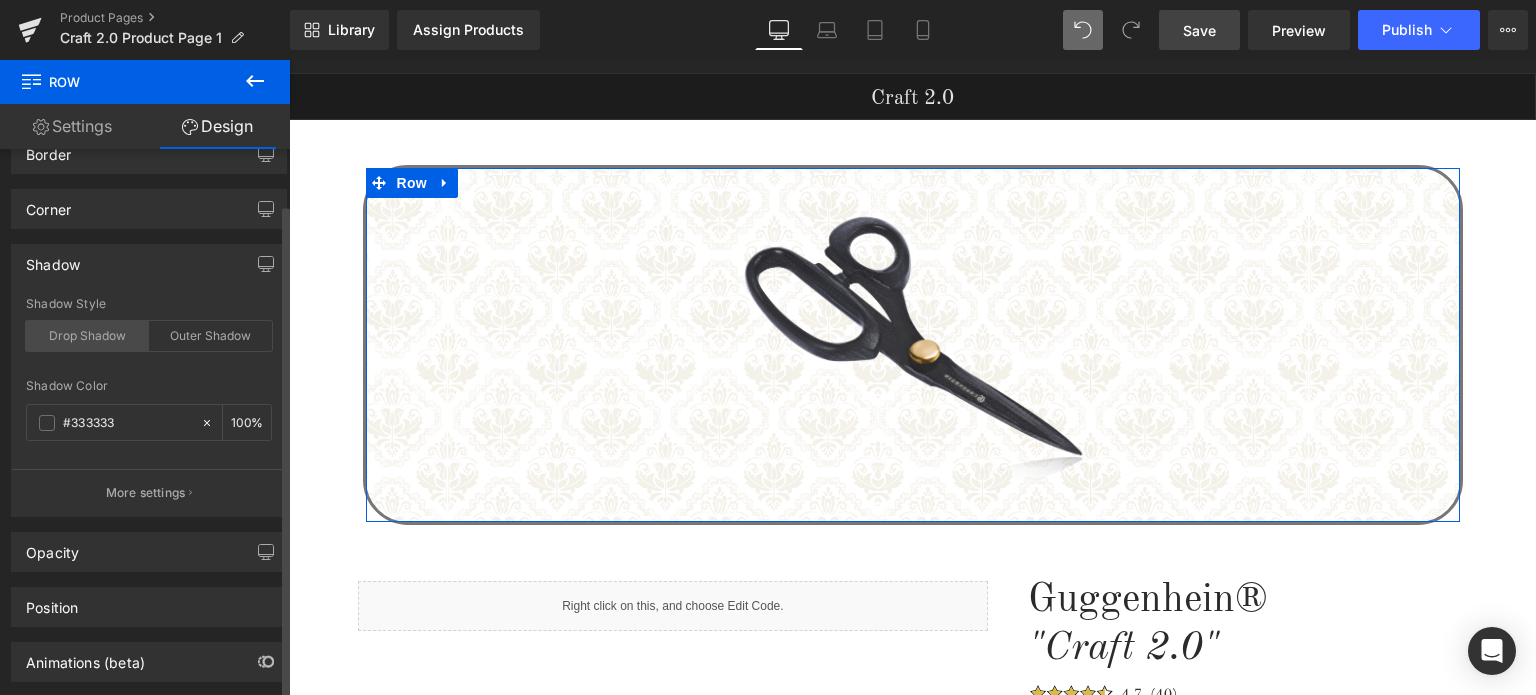 click on "Drop Shadow" at bounding box center (87, 336) 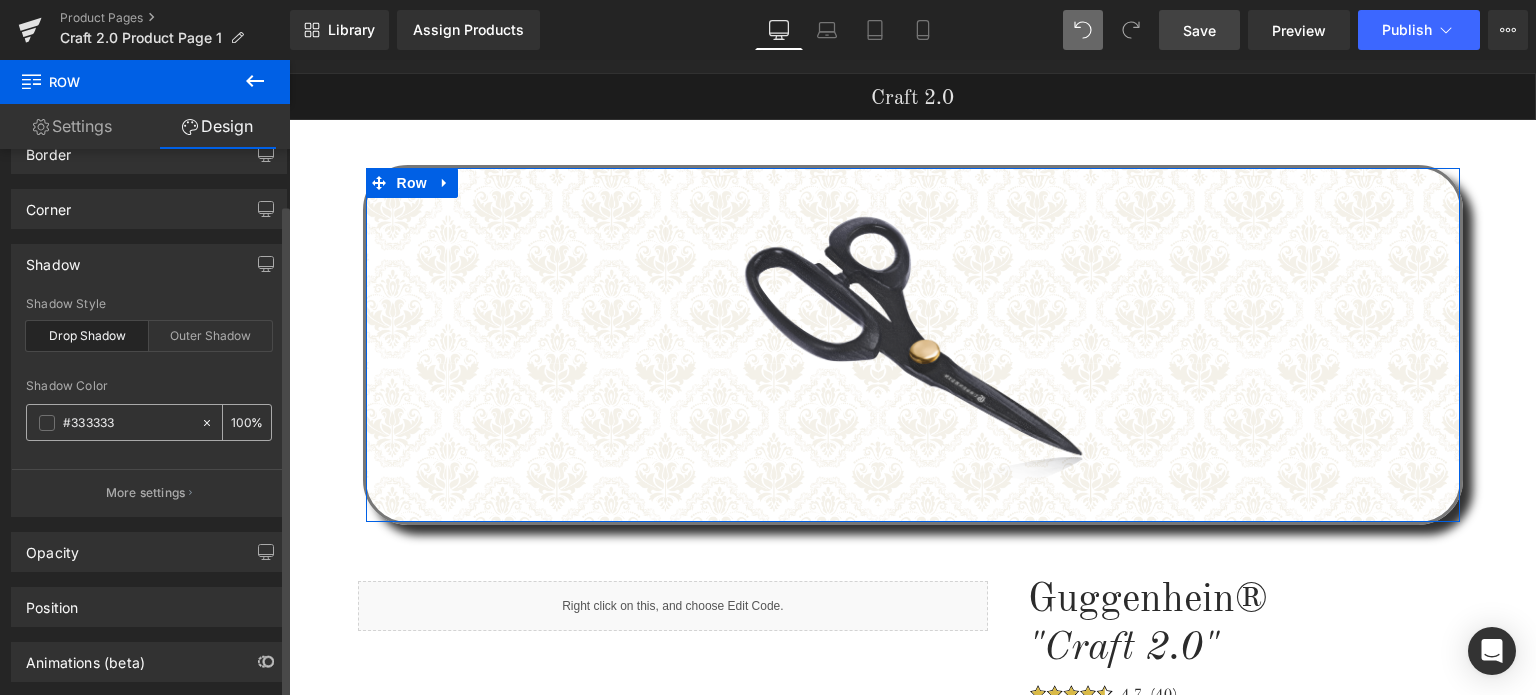 click at bounding box center [47, 423] 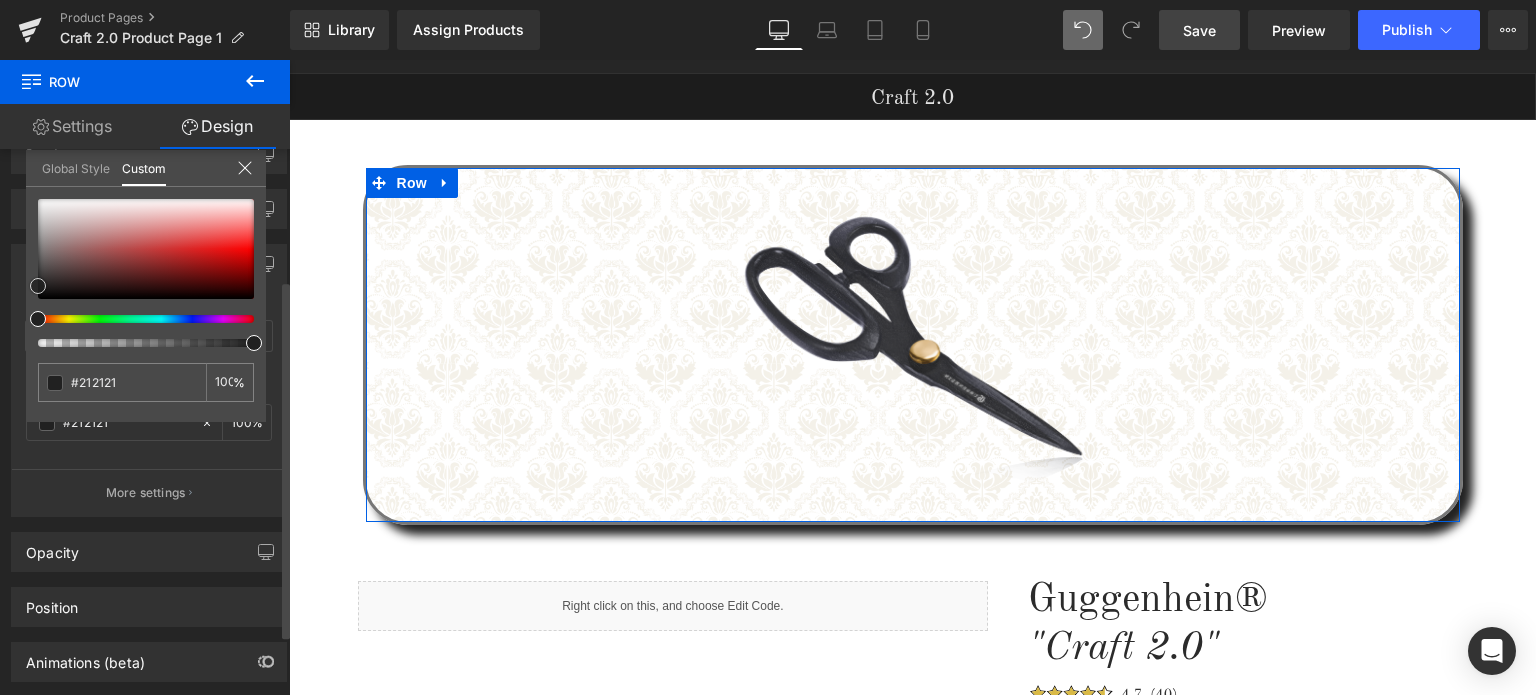 drag, startPoint x: 38, startPoint y: 279, endPoint x: 74, endPoint y: 361, distance: 89.55445 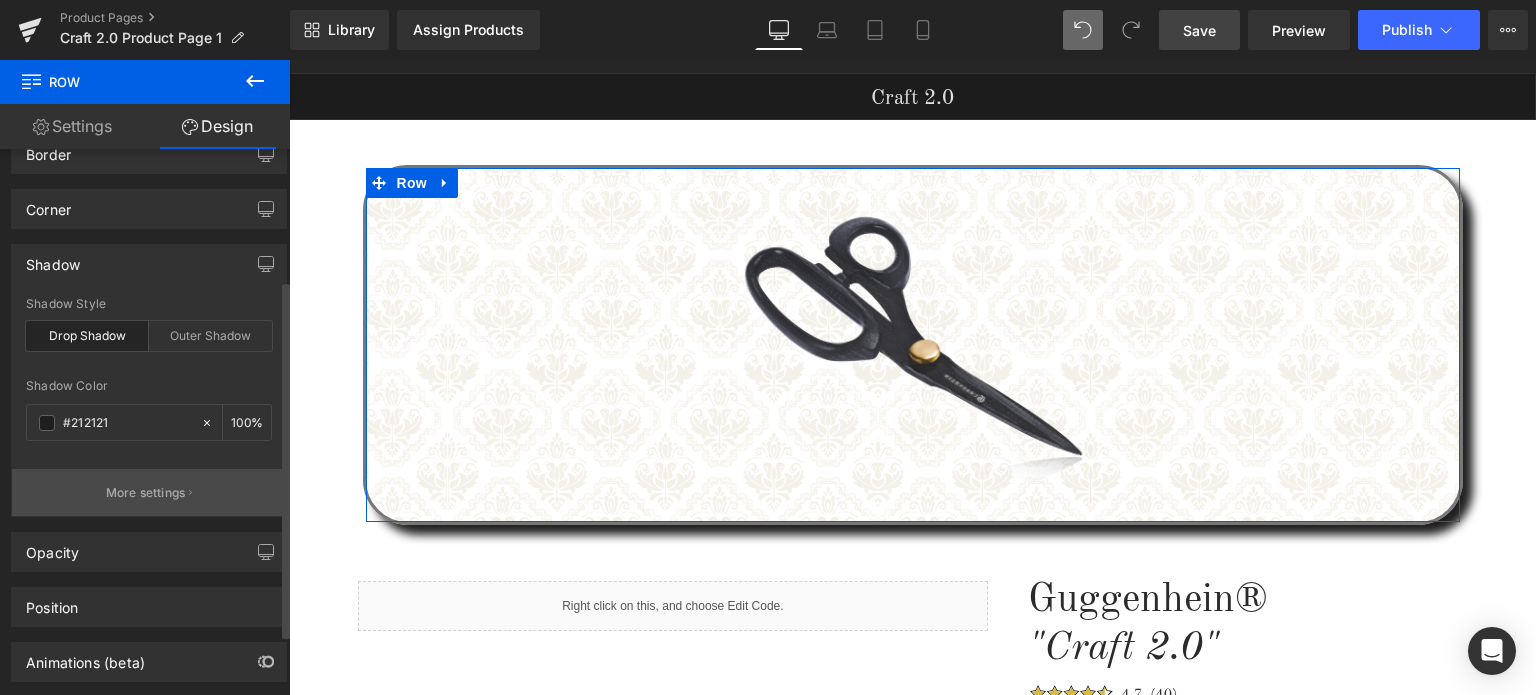 click on "More settings" at bounding box center (146, 493) 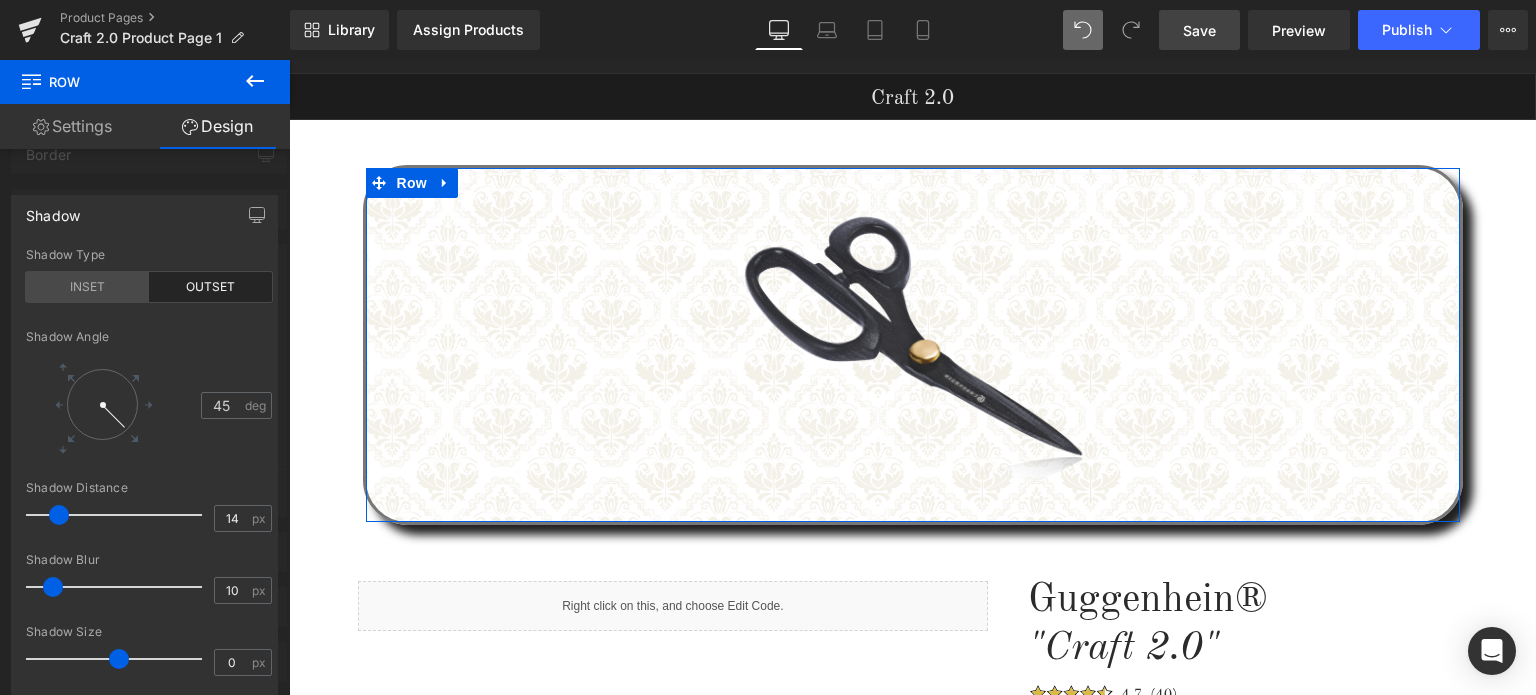click on "INSET" at bounding box center (87, 287) 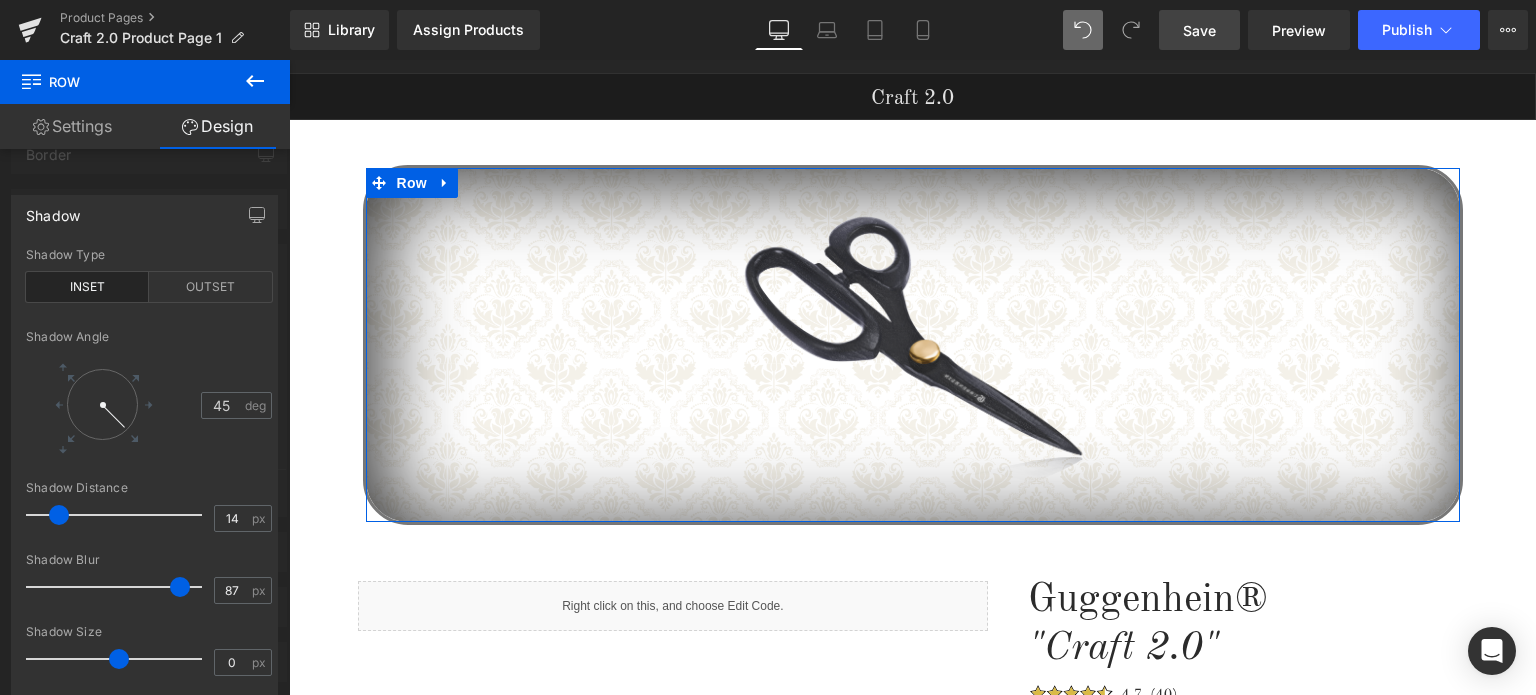 drag, startPoint x: 53, startPoint y: 580, endPoint x: 181, endPoint y: 589, distance: 128.31601 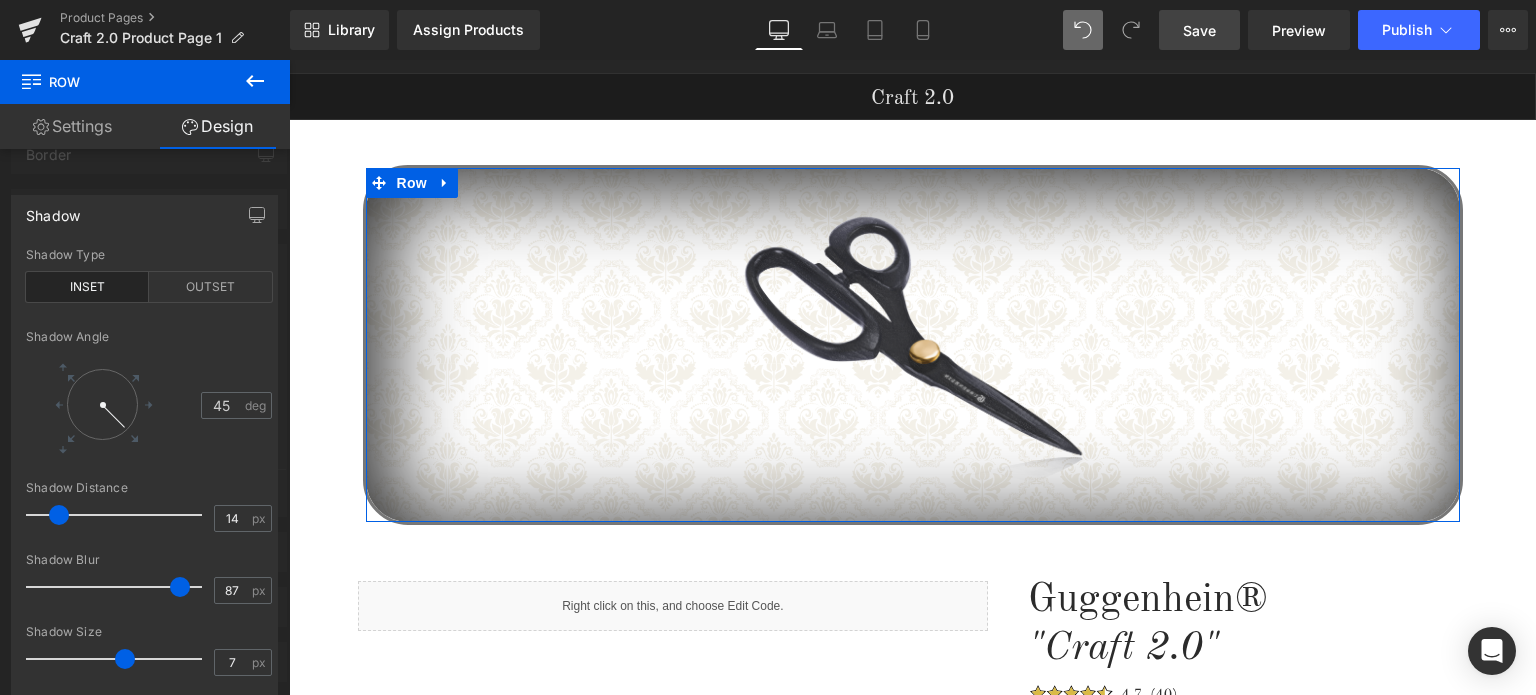 click at bounding box center (125, 659) 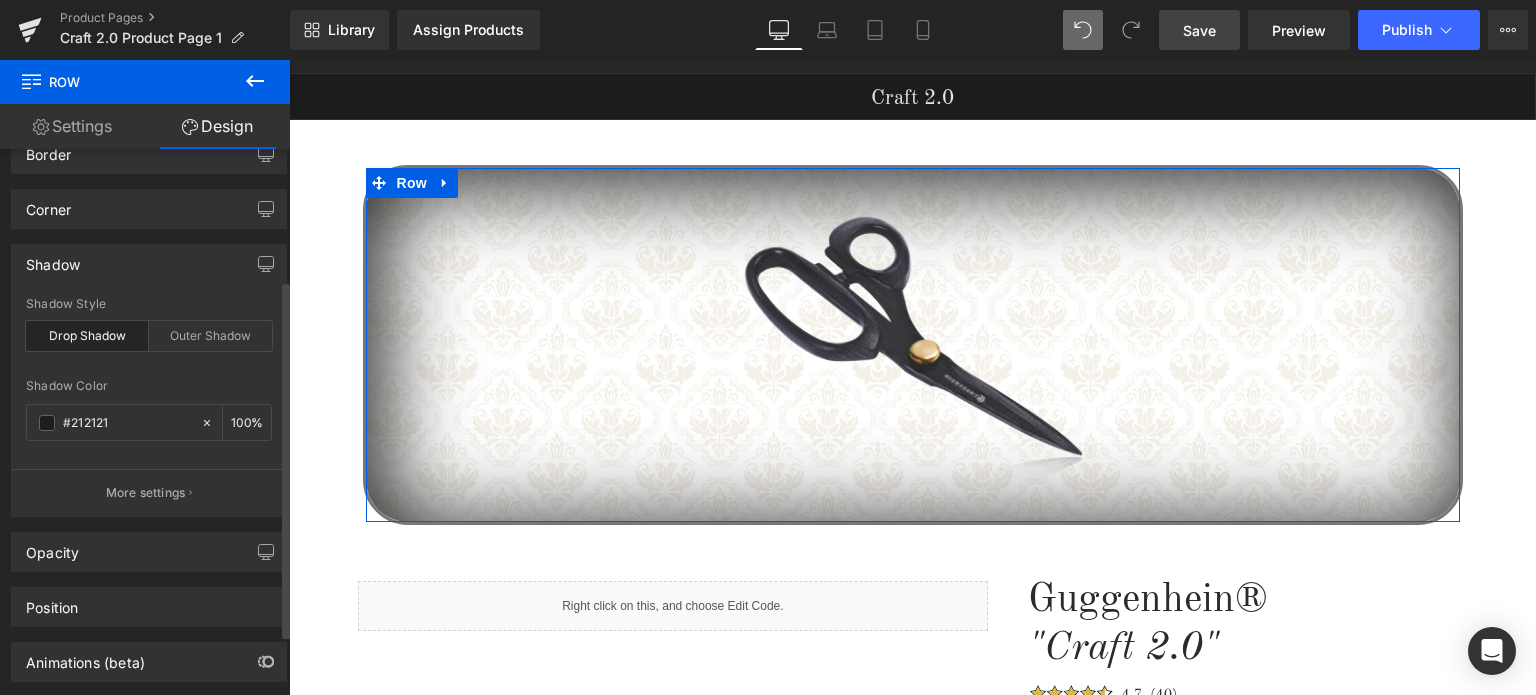 click on "Shadow" at bounding box center (53, 259) 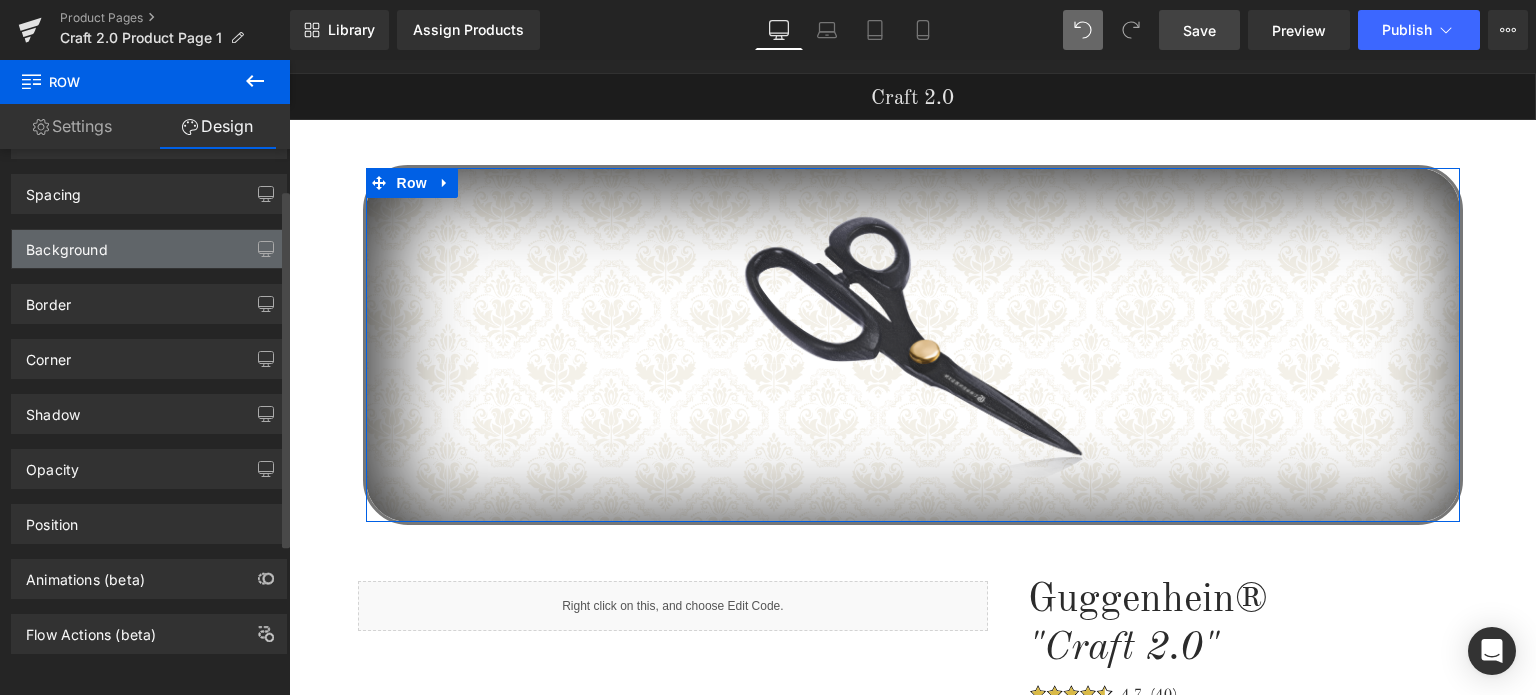 click on "Background" at bounding box center (149, 249) 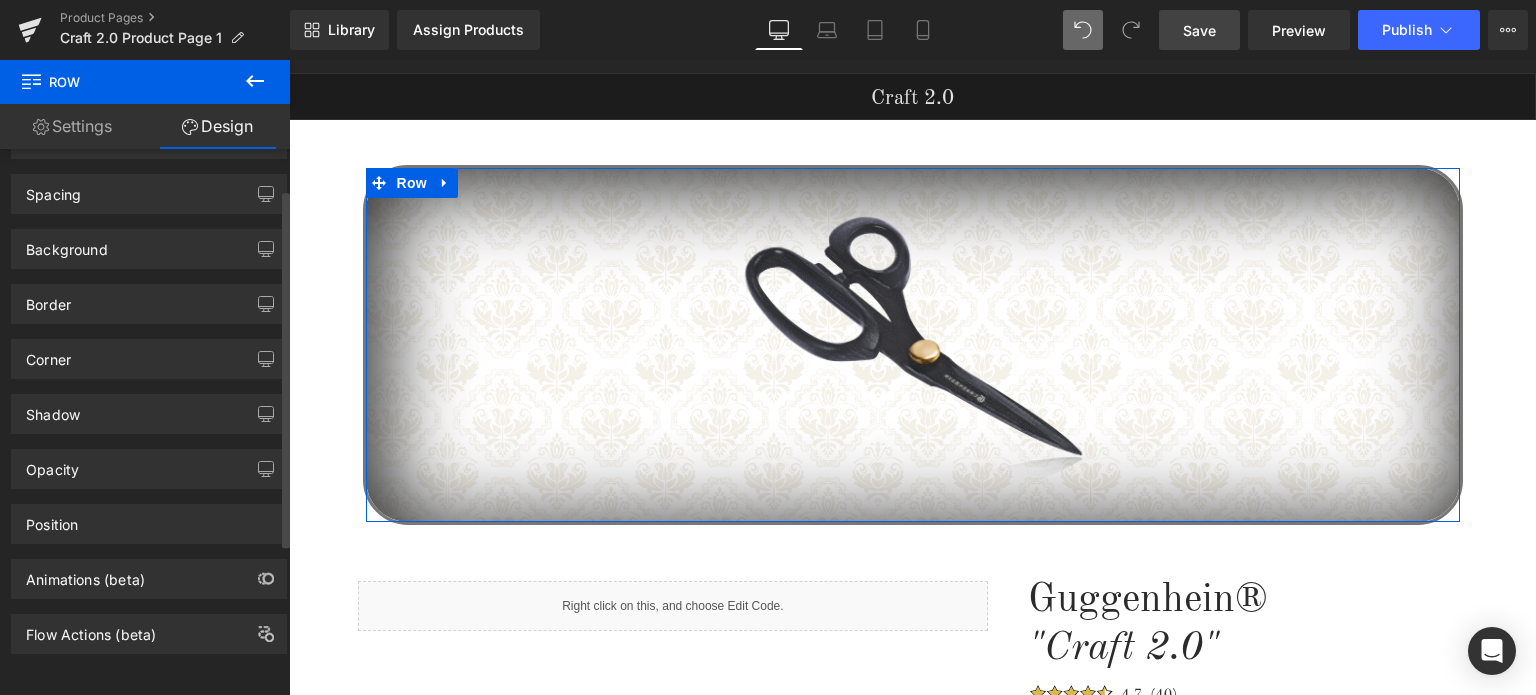 scroll, scrollTop: 215, scrollLeft: 0, axis: vertical 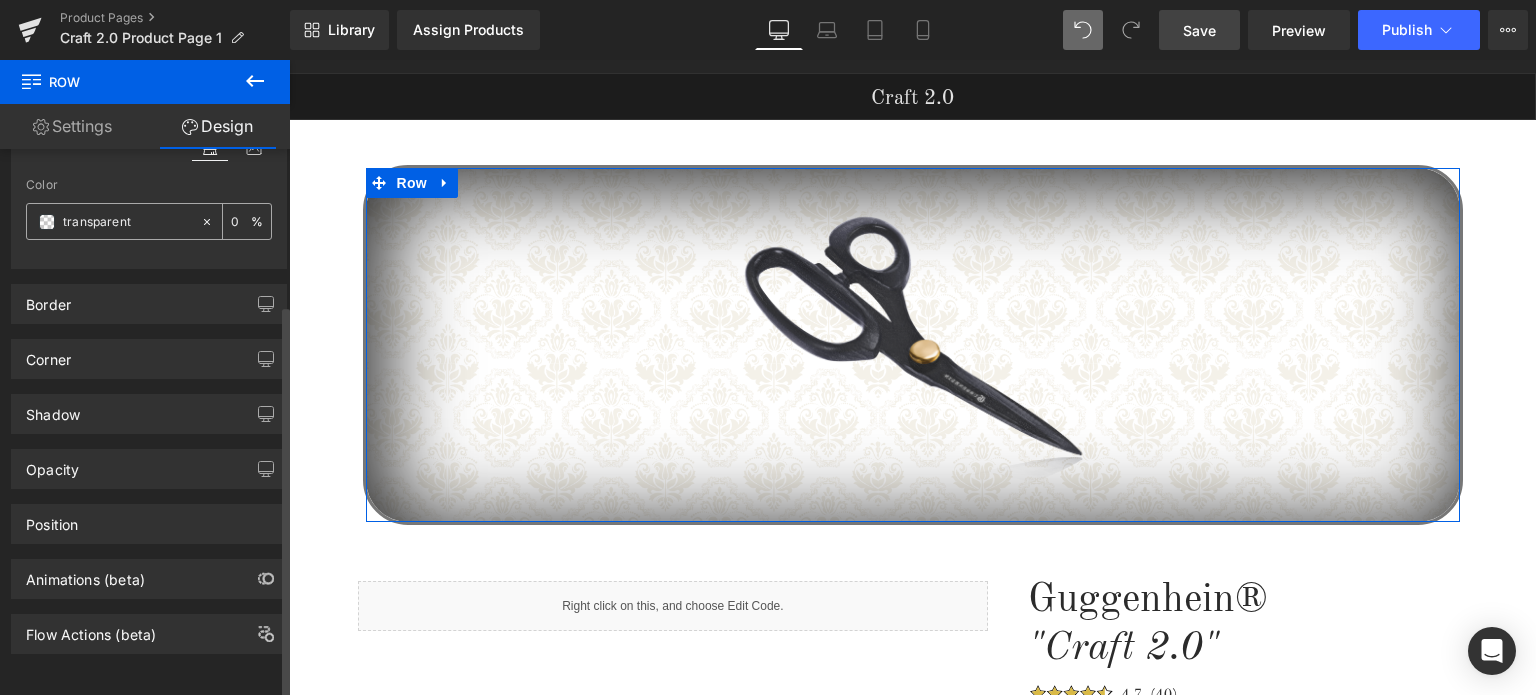 click at bounding box center (47, 222) 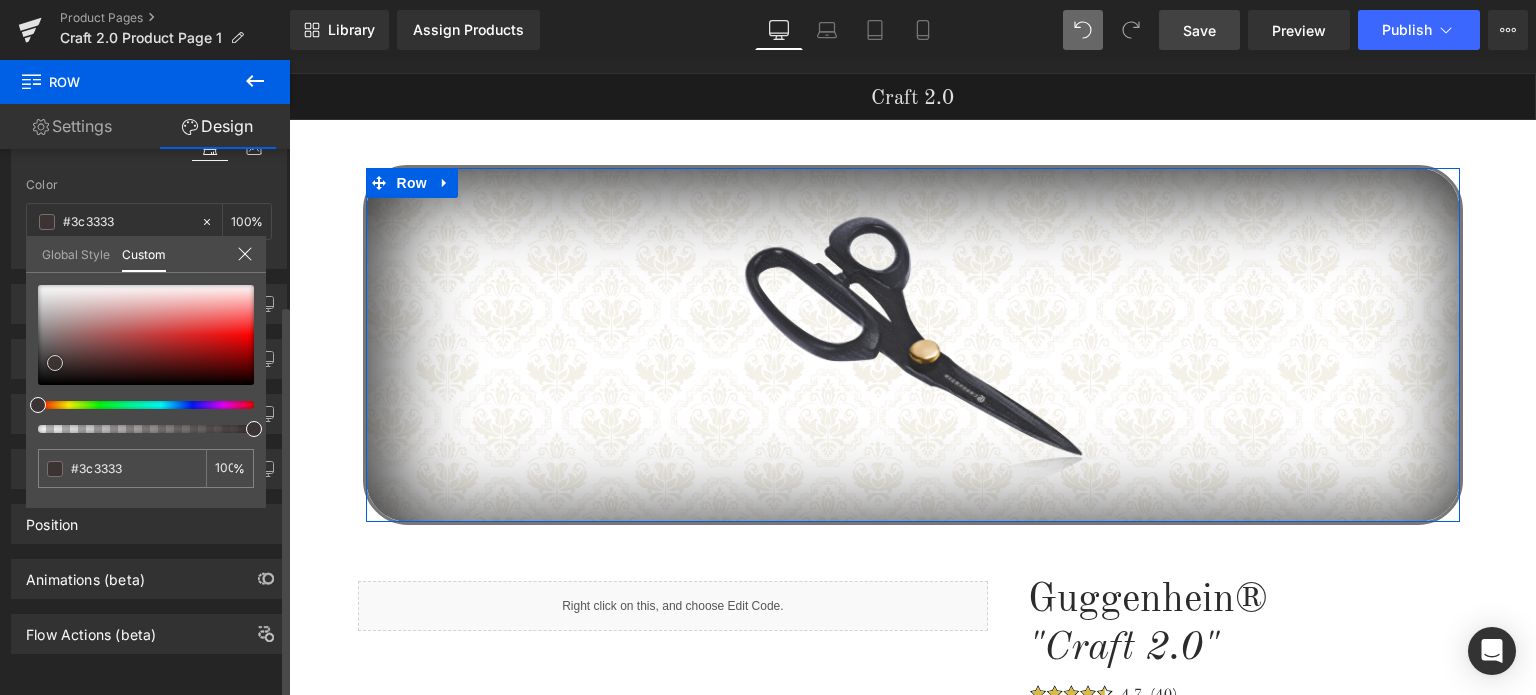 click at bounding box center (146, 335) 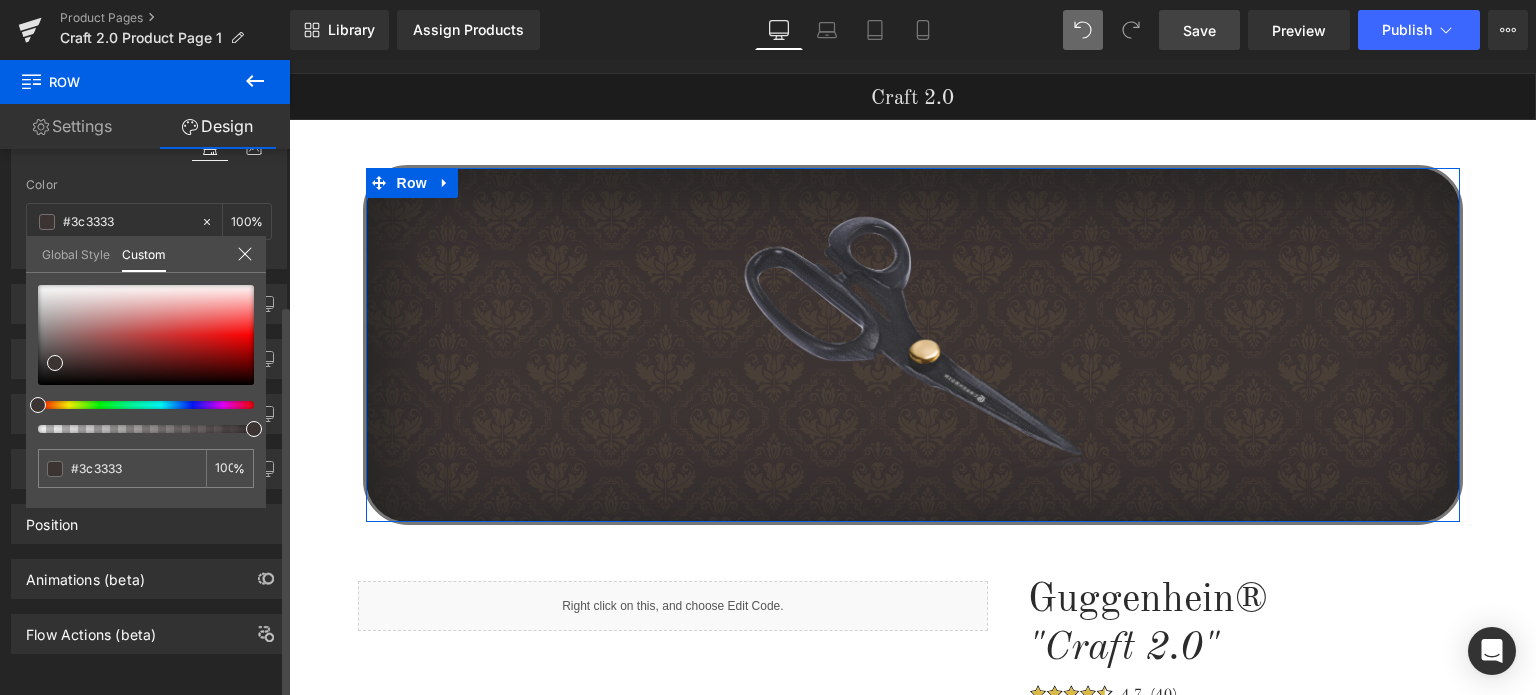 drag, startPoint x: 76, startPoint y: 409, endPoint x: 65, endPoint y: 409, distance: 11 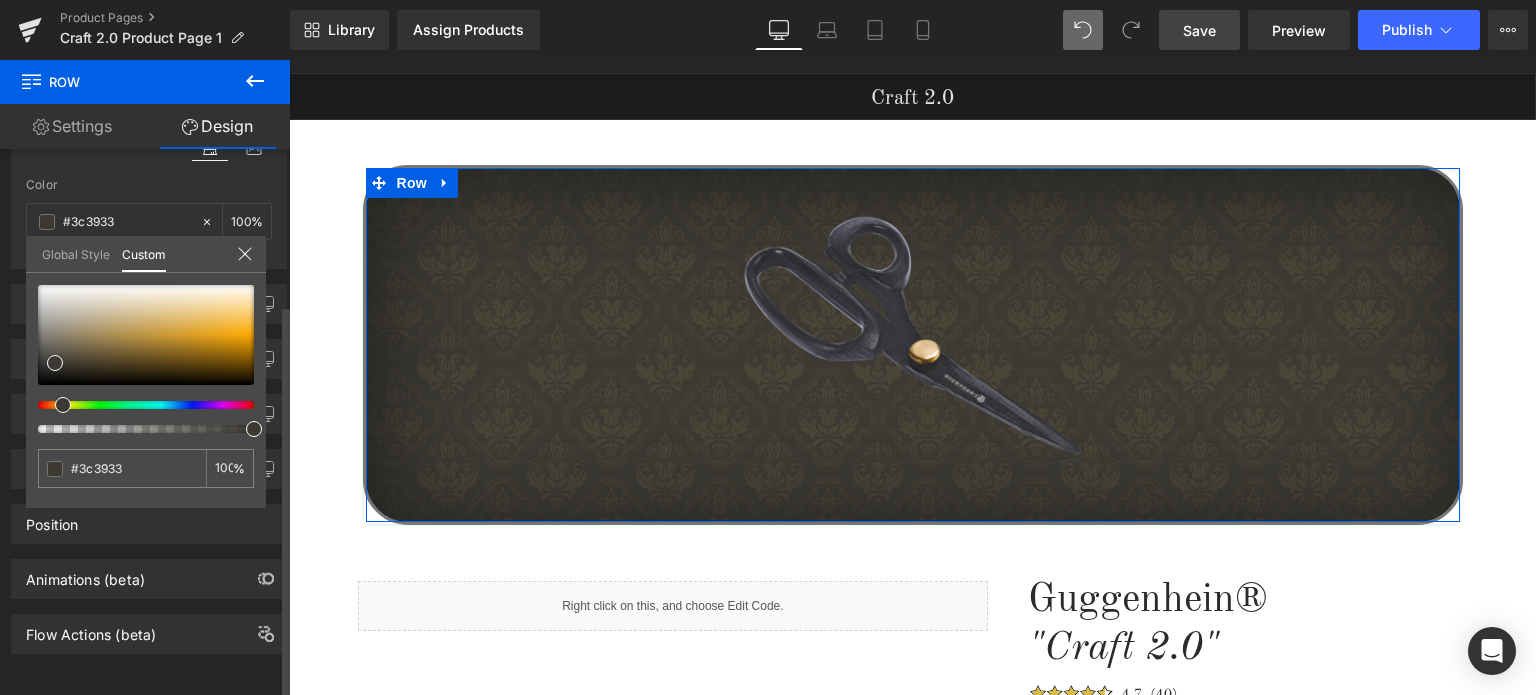 click at bounding box center [138, 405] 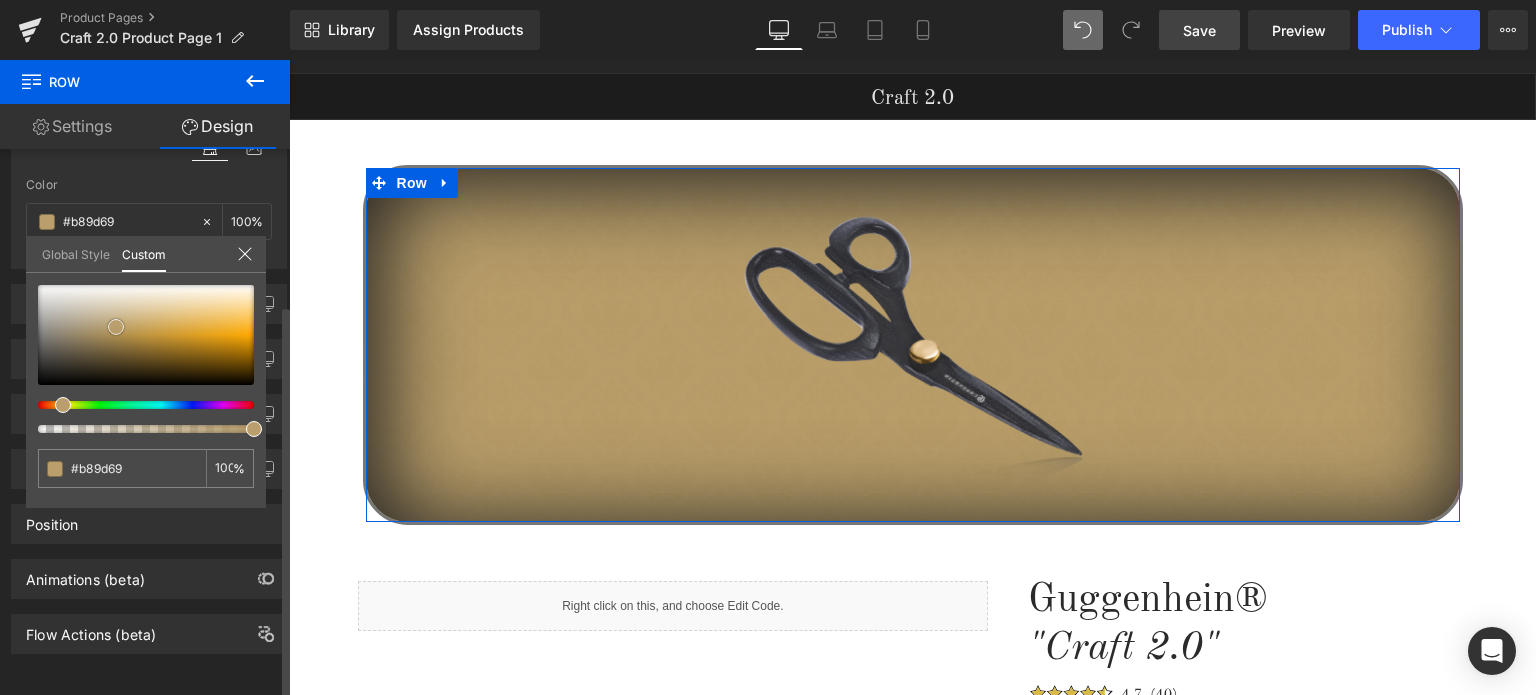 drag, startPoint x: 140, startPoint y: 332, endPoint x: 116, endPoint y: 327, distance: 24.5153 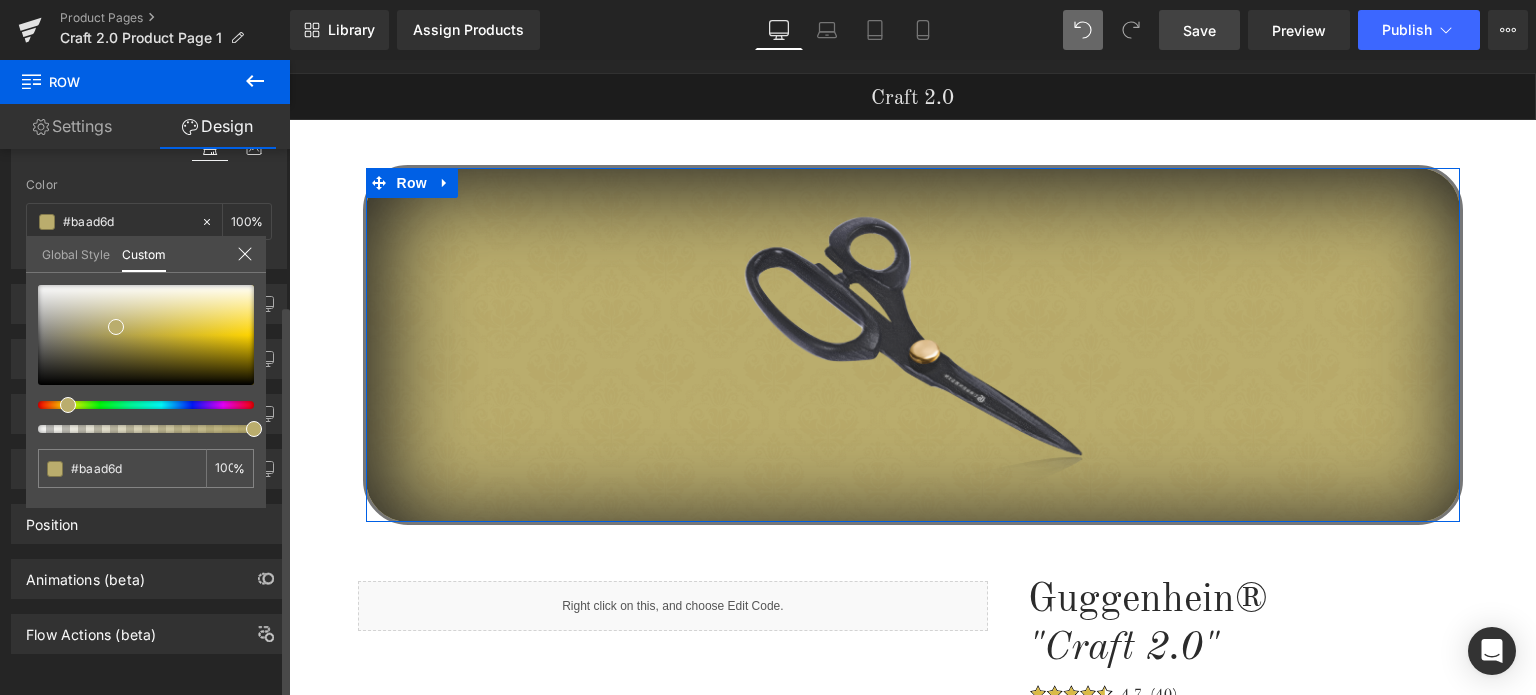 click at bounding box center [68, 405] 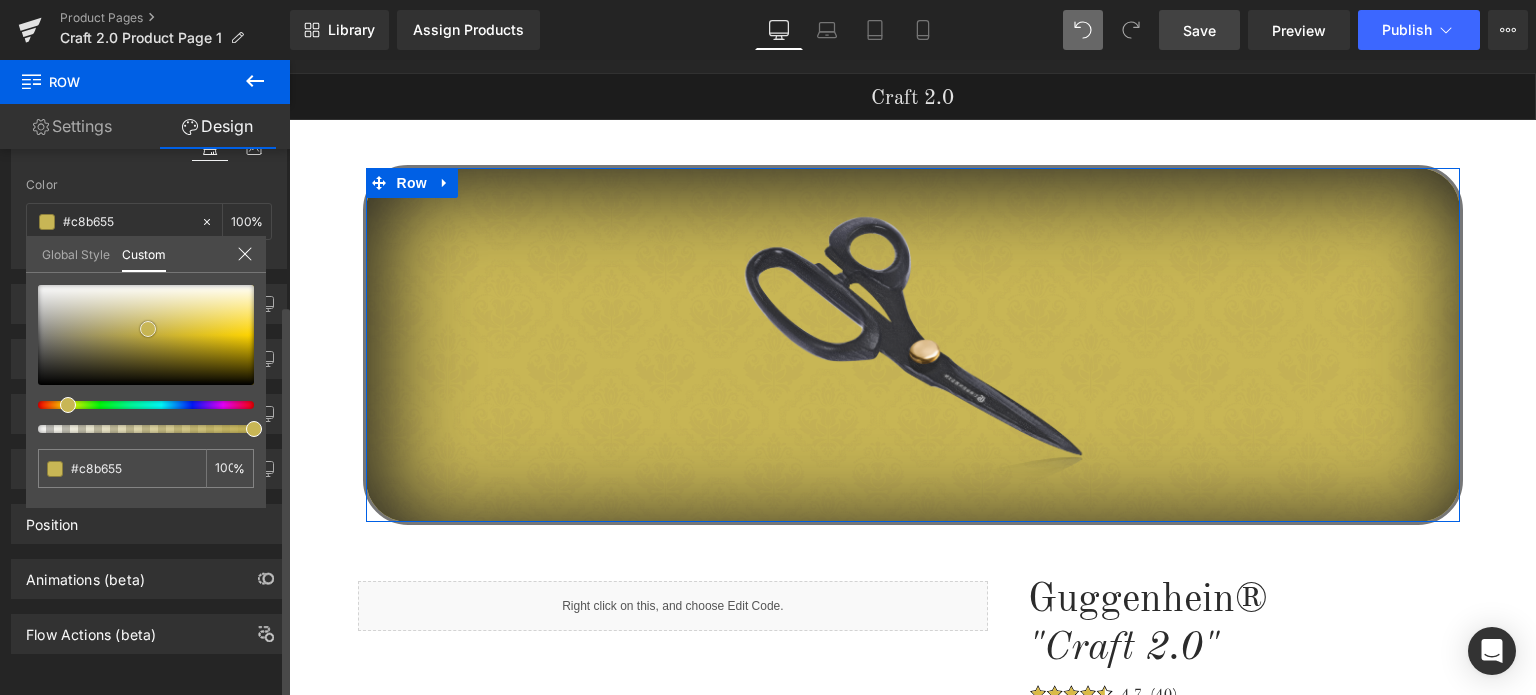 drag, startPoint x: 129, startPoint y: 323, endPoint x: 152, endPoint y: 323, distance: 23 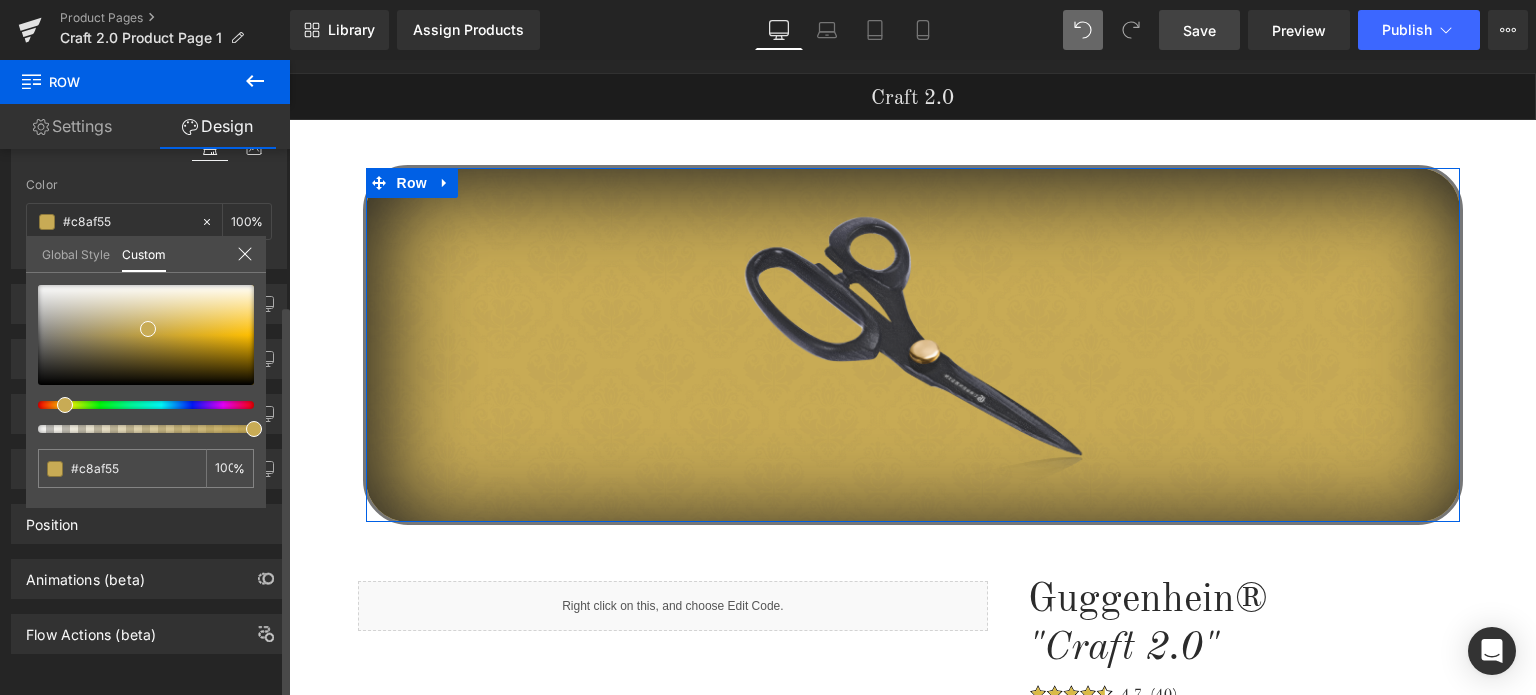 click at bounding box center [138, 405] 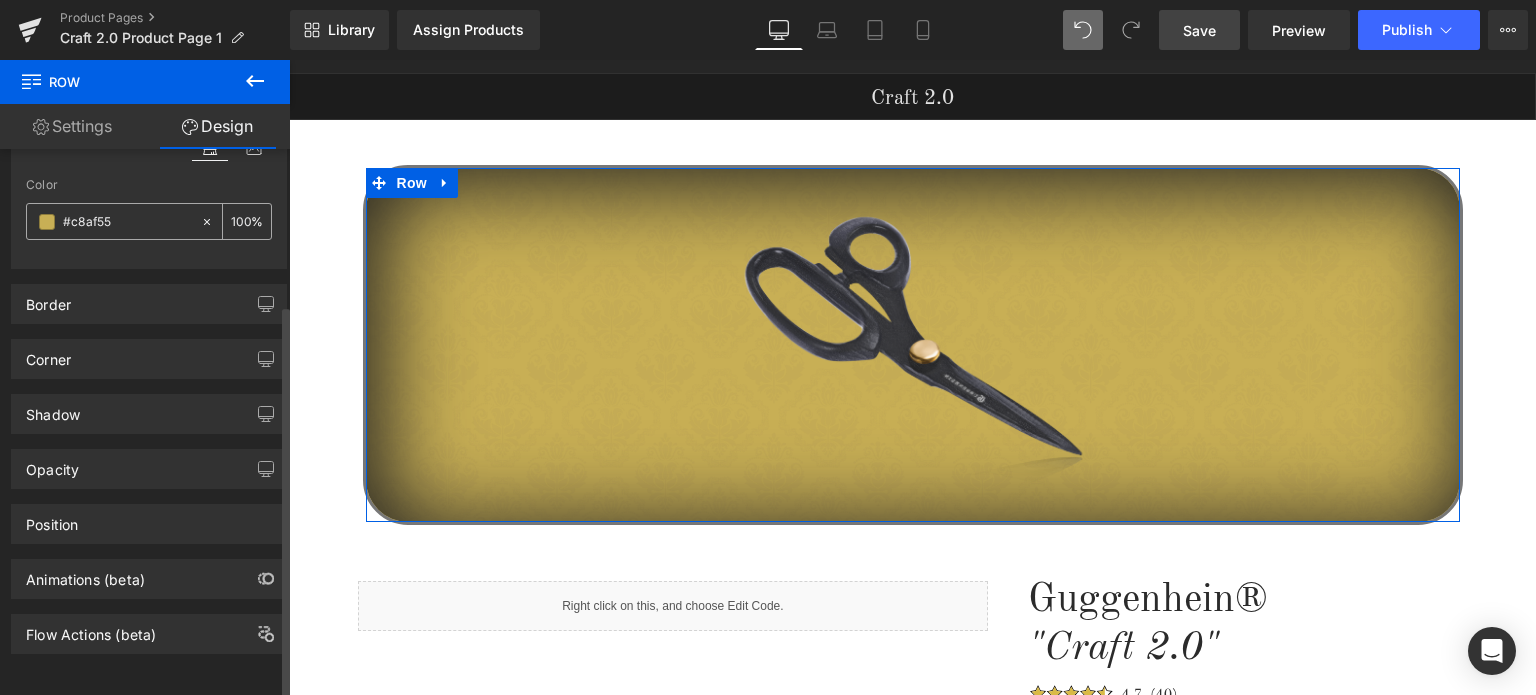 click at bounding box center (47, 222) 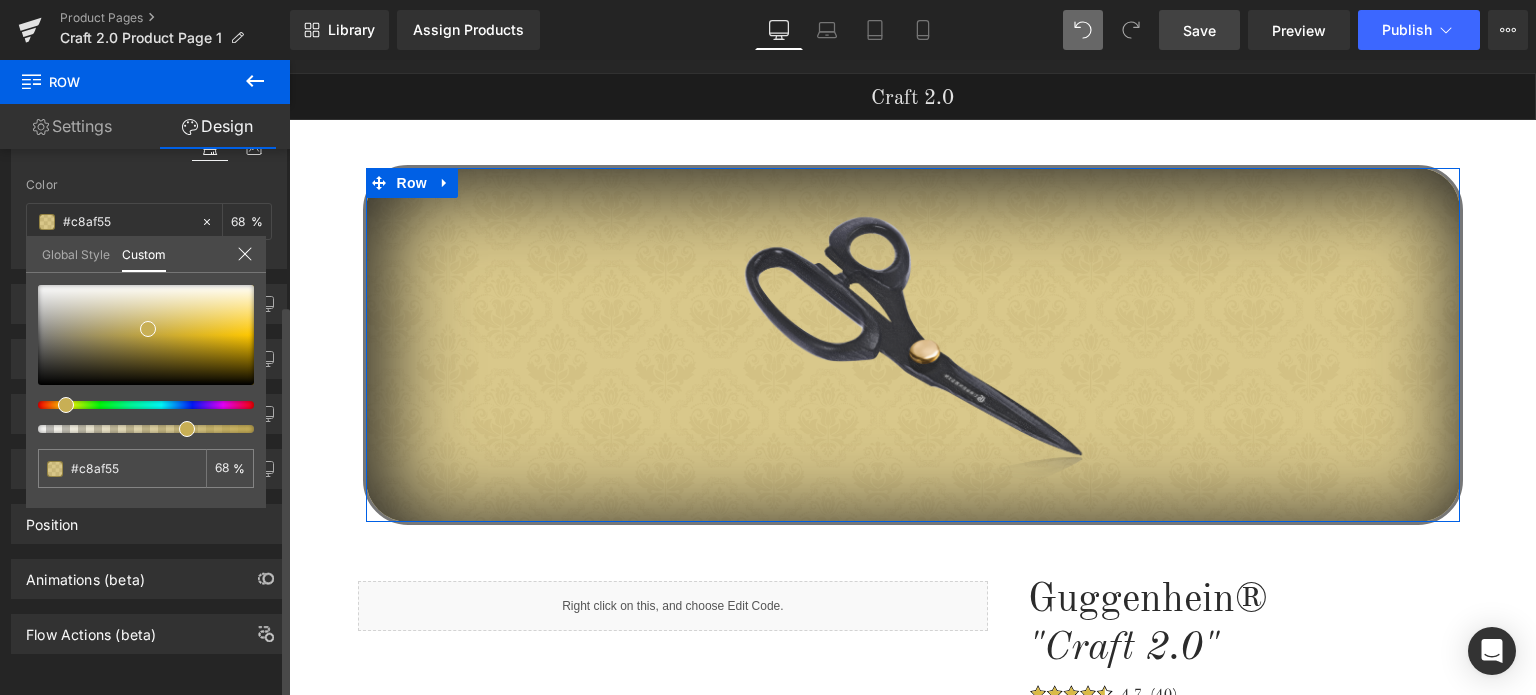 drag, startPoint x: 250, startPoint y: 431, endPoint x: 176, endPoint y: 429, distance: 74.02702 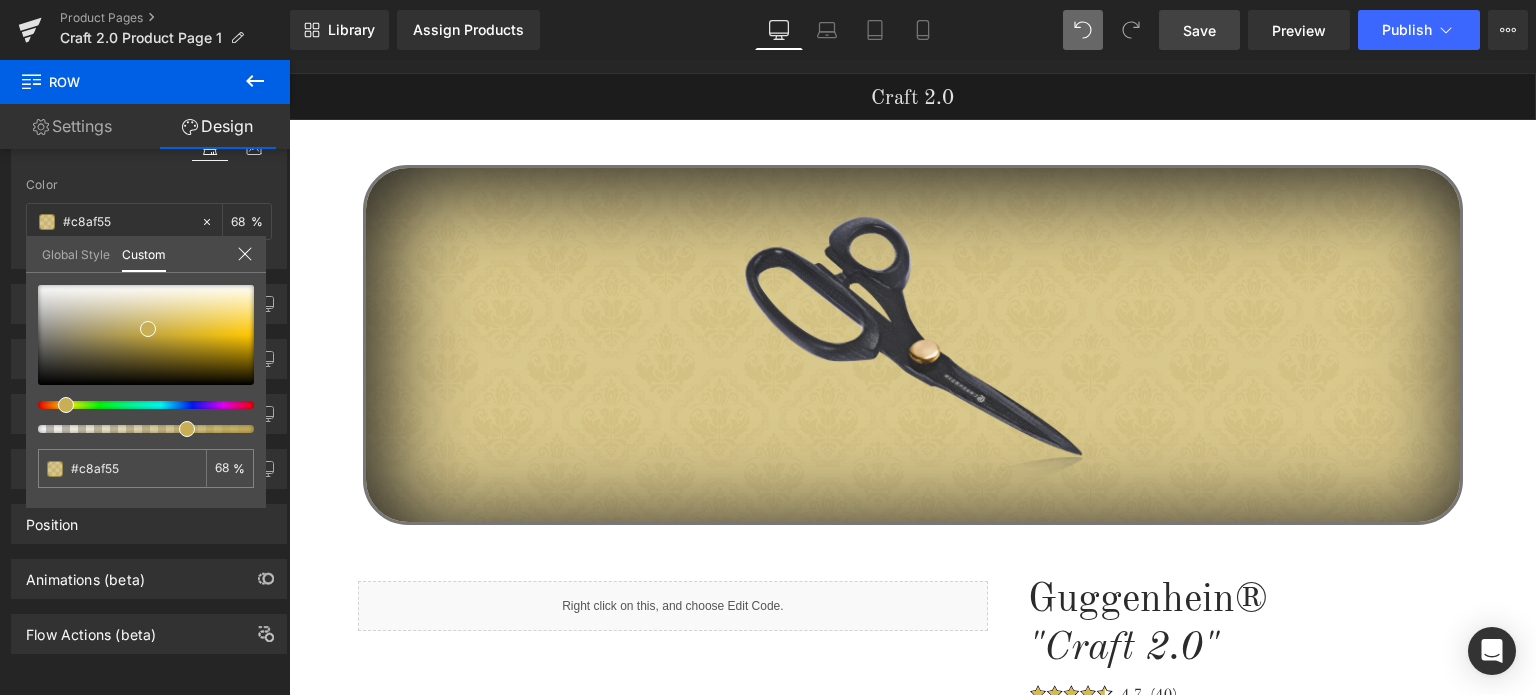 click on "Guggenhein
0
SHOPPING CART
CLOSE
No Products in the Cart
. . .
TOTAL:
$0.00
PROCEED TO CHECKOUT  X" at bounding box center [912, 1197] 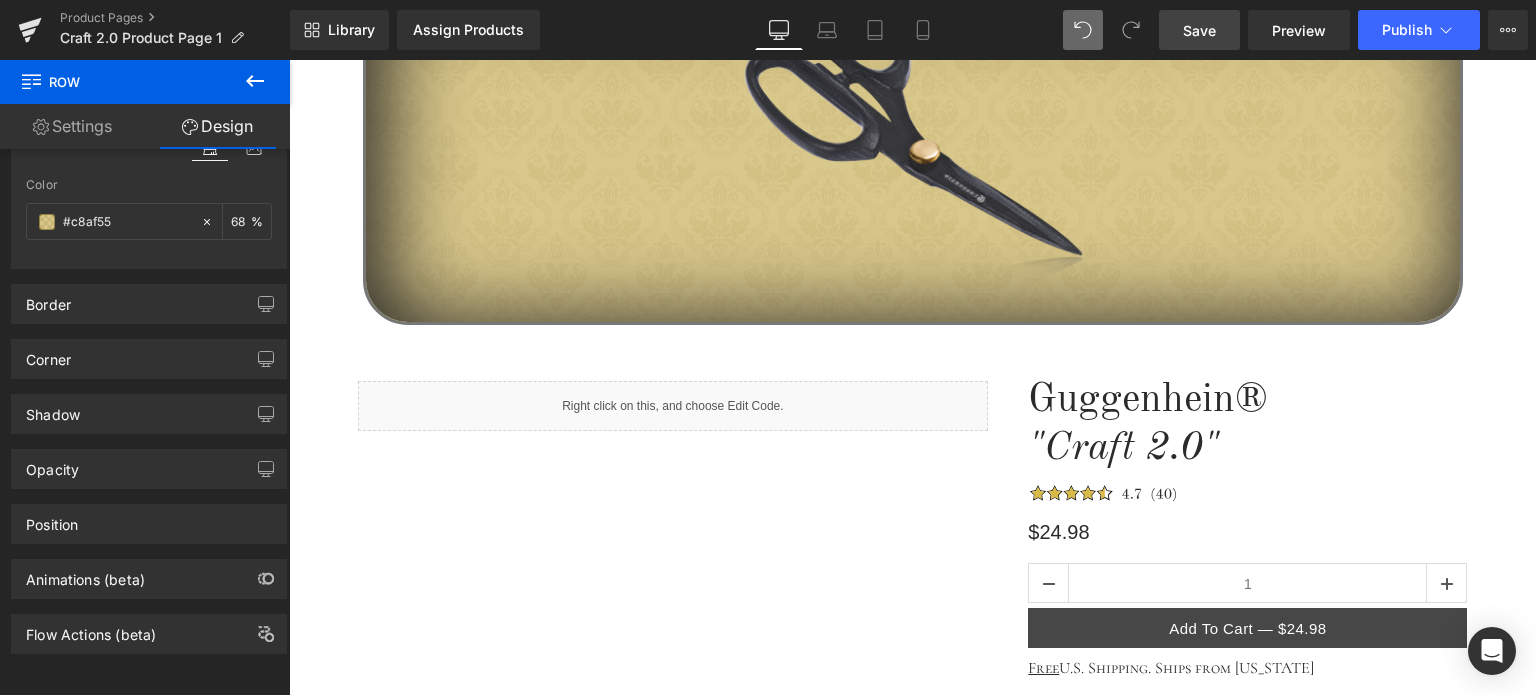 scroll, scrollTop: 200, scrollLeft: 0, axis: vertical 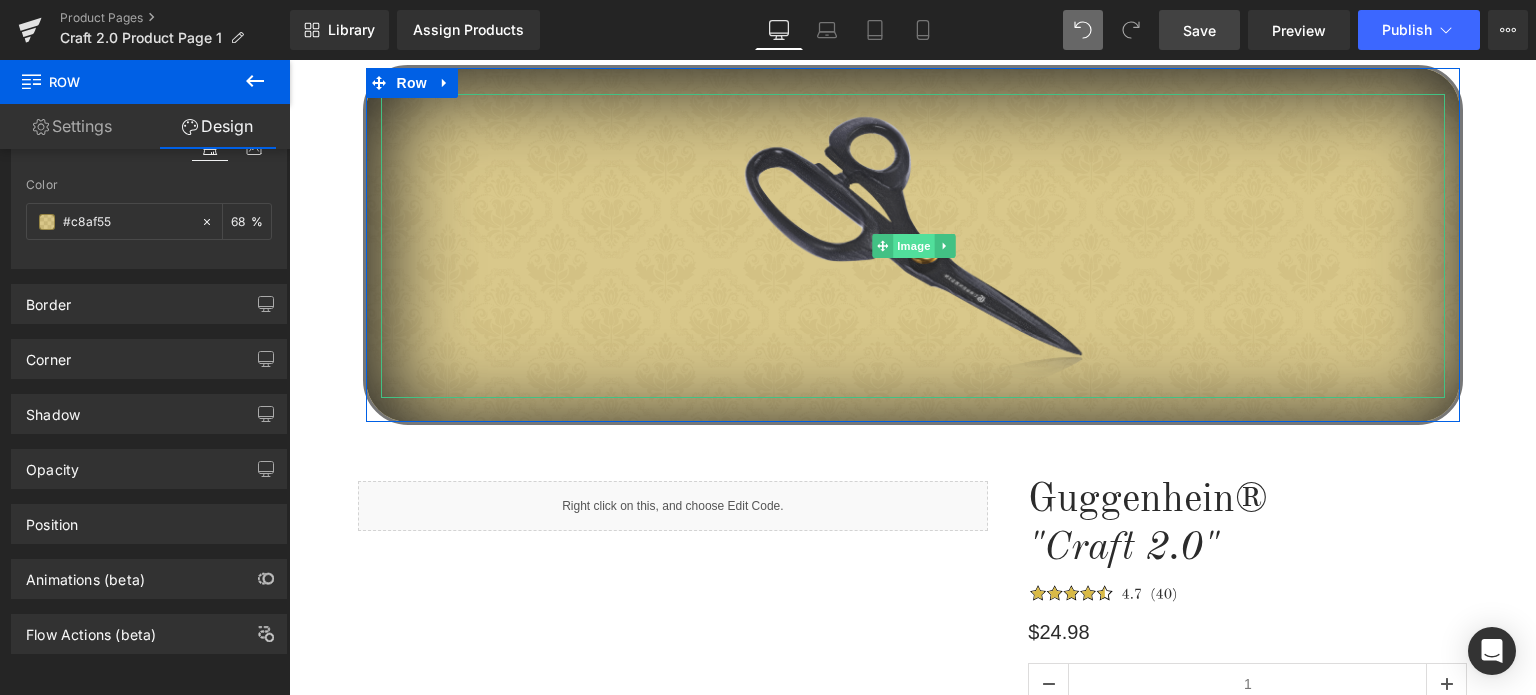 click on "Image" at bounding box center [915, 246] 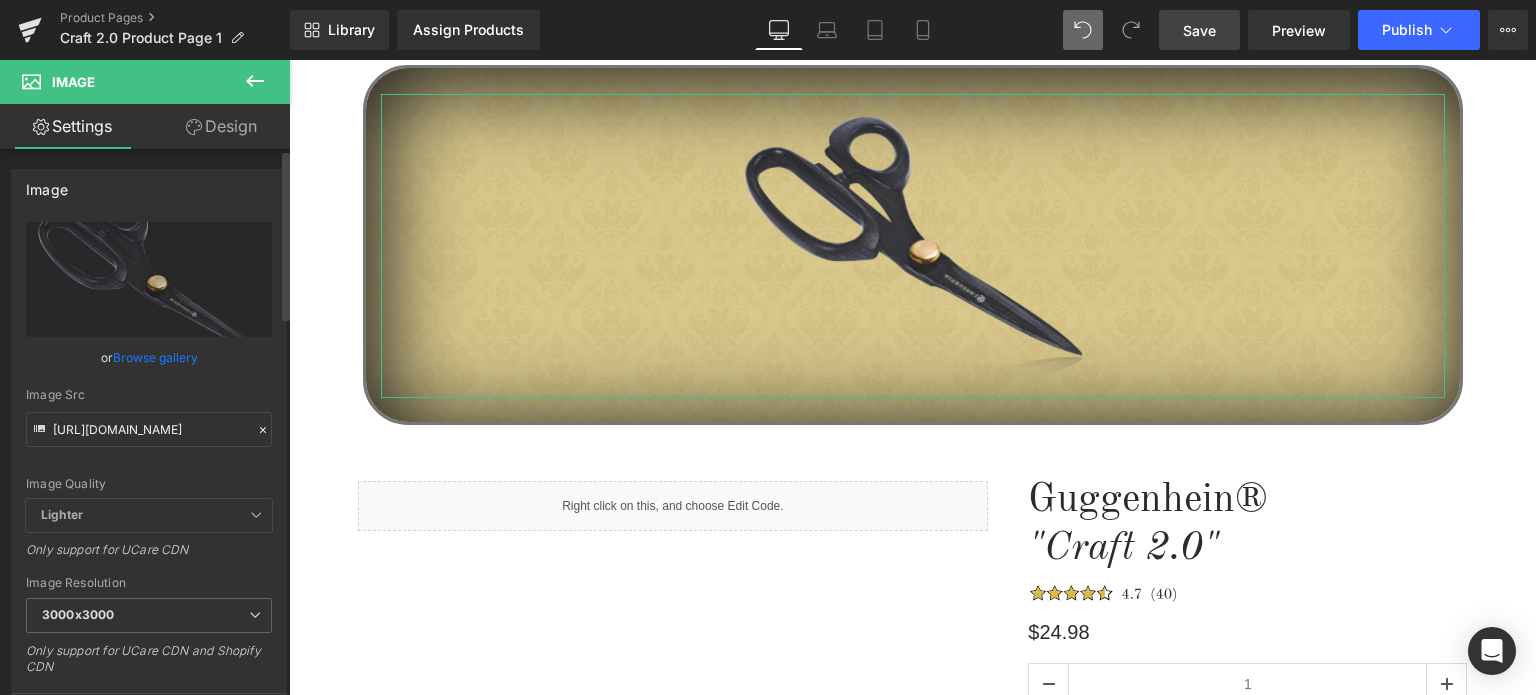 scroll, scrollTop: 200, scrollLeft: 0, axis: vertical 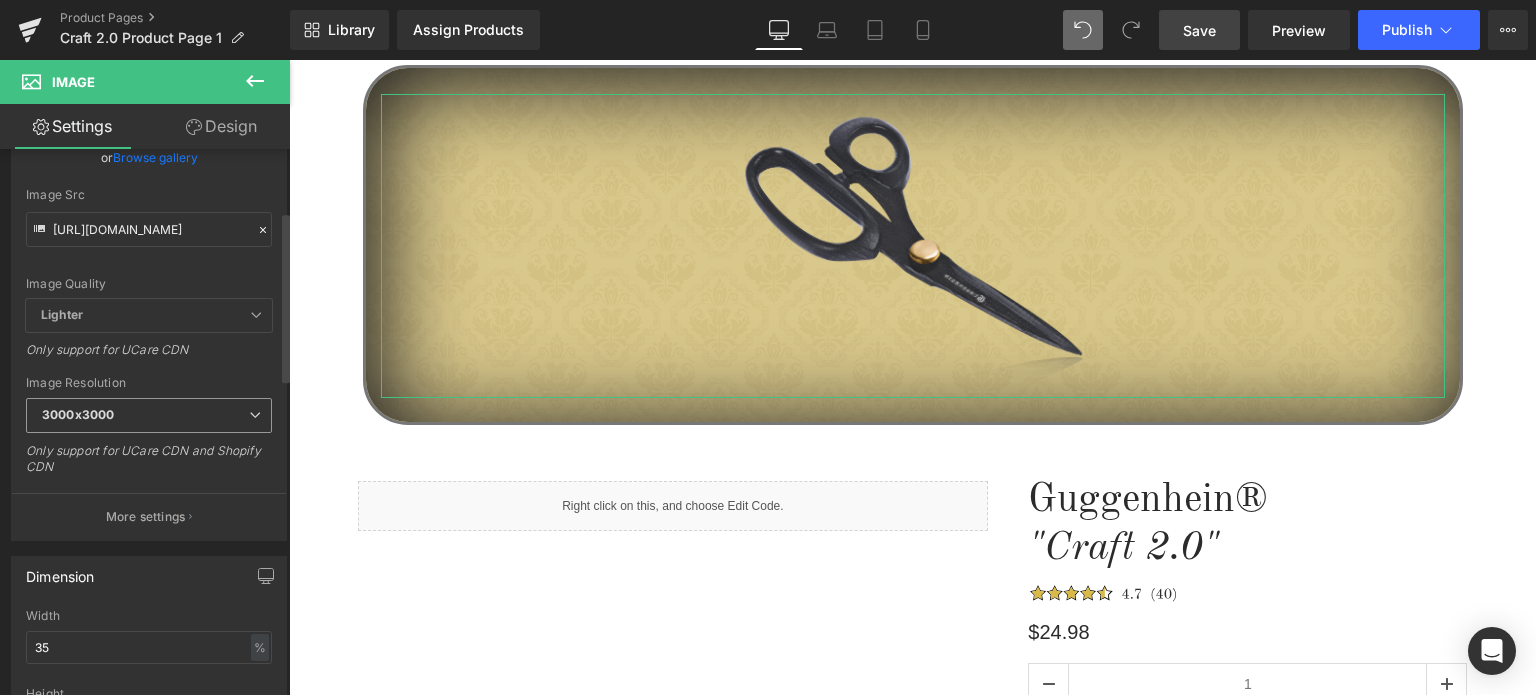 click on "3000x3000" at bounding box center (78, 414) 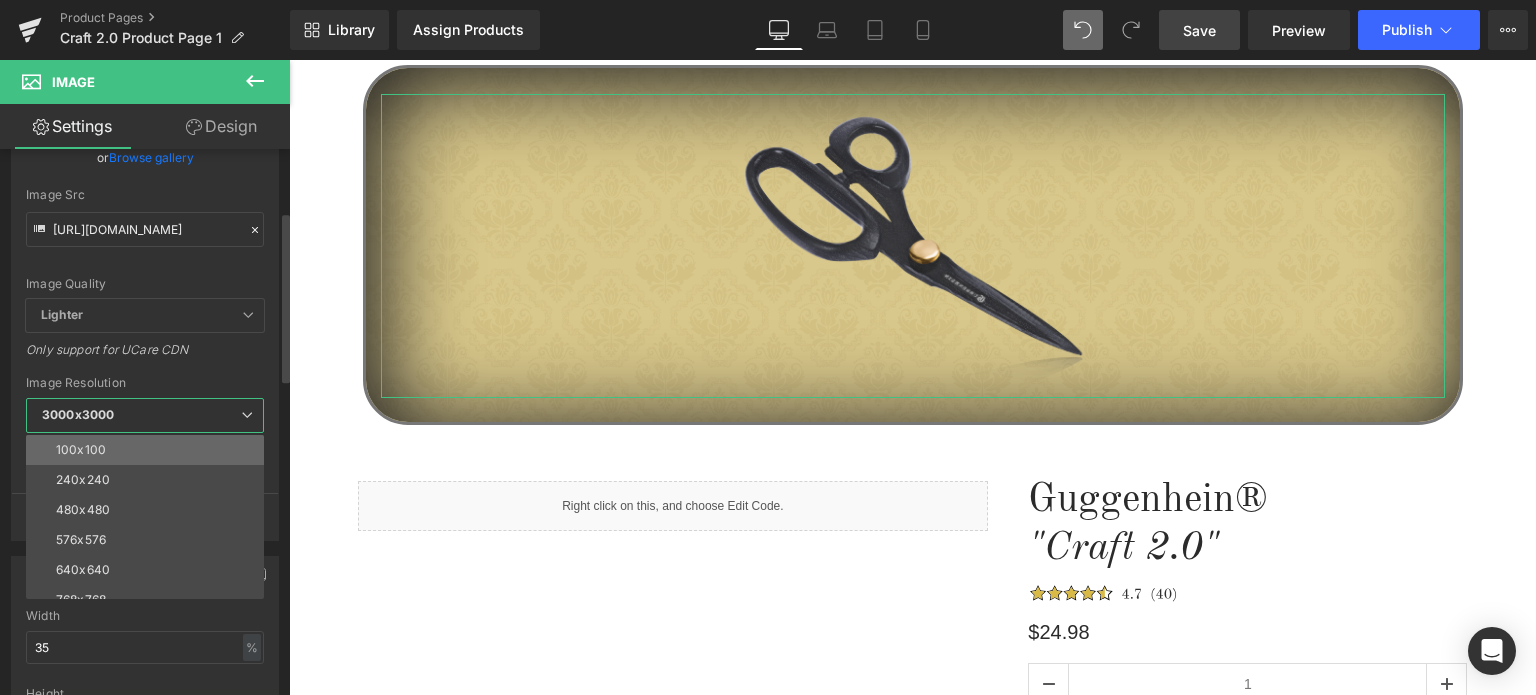 click on "100x100" at bounding box center (149, 450) 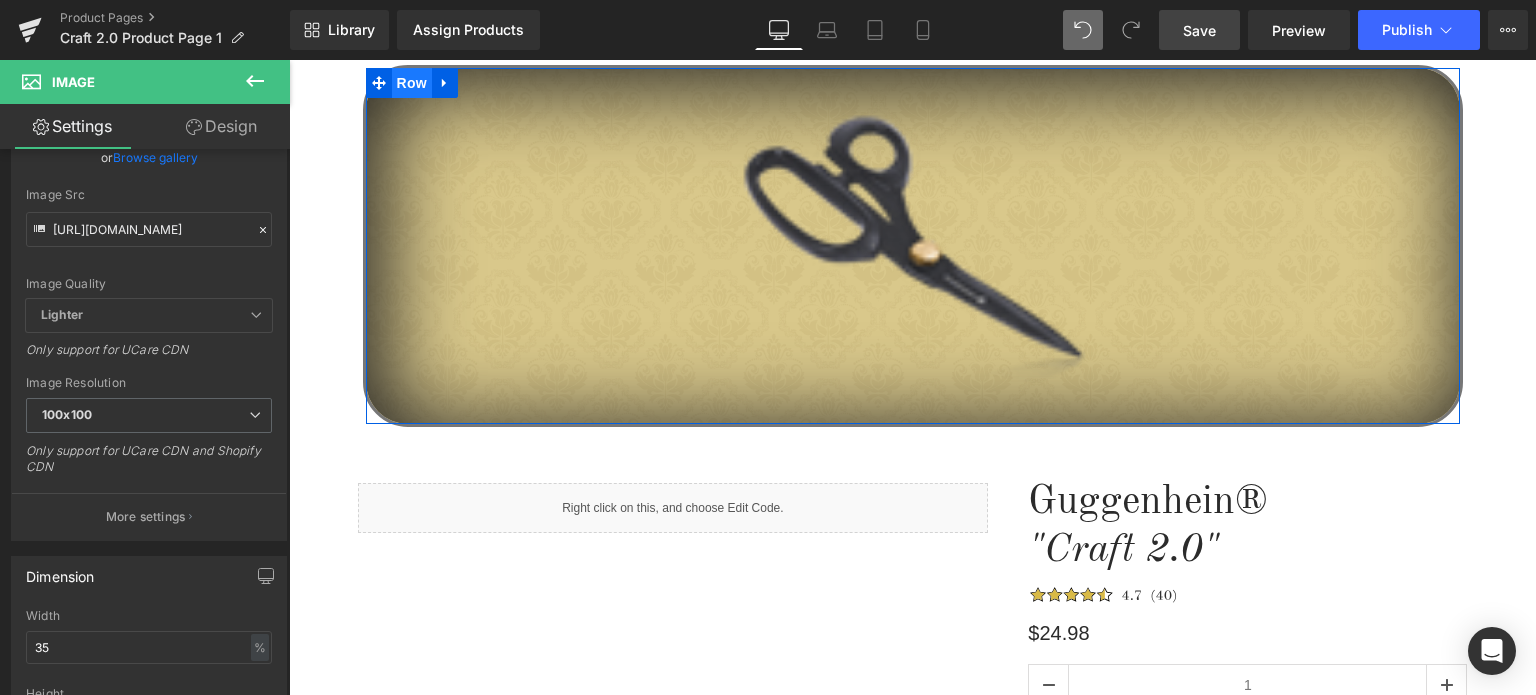 click on "Row" at bounding box center [412, 83] 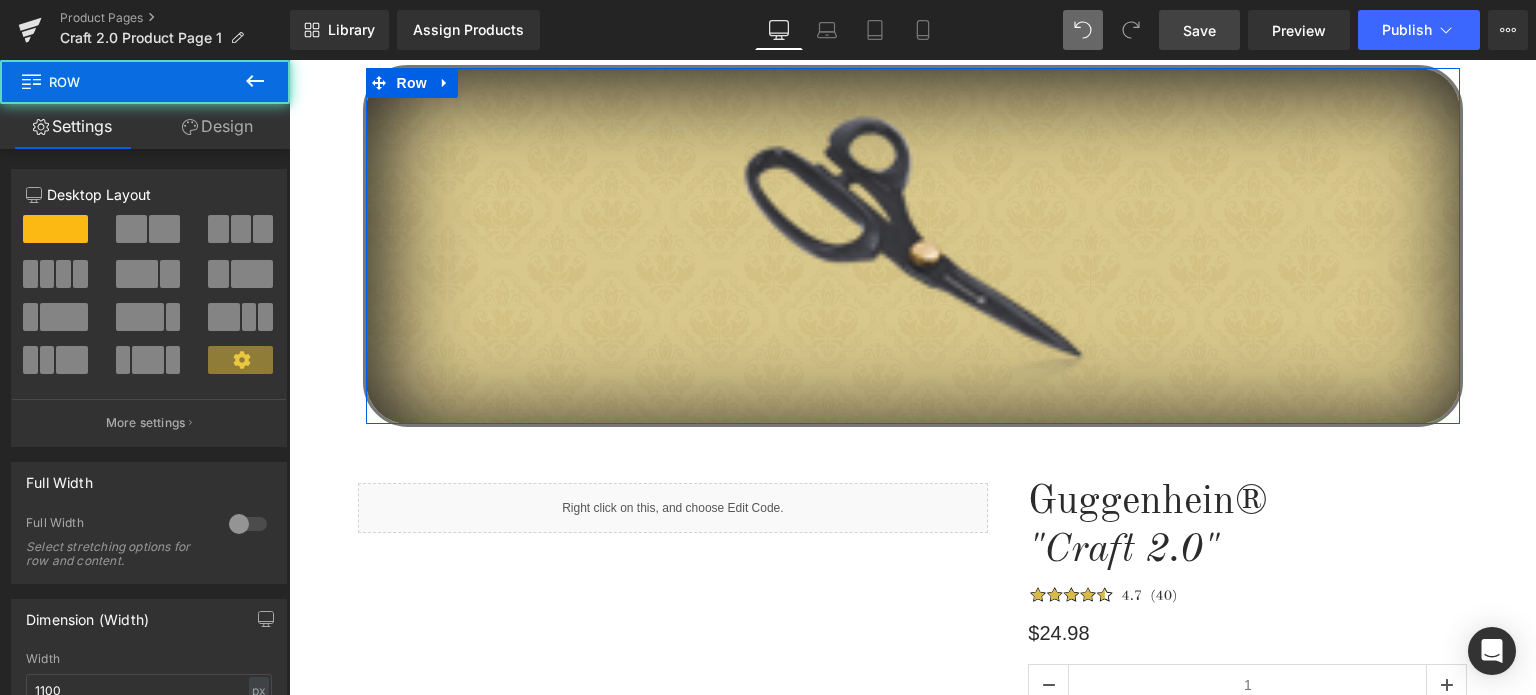 click on "Design" at bounding box center (217, 126) 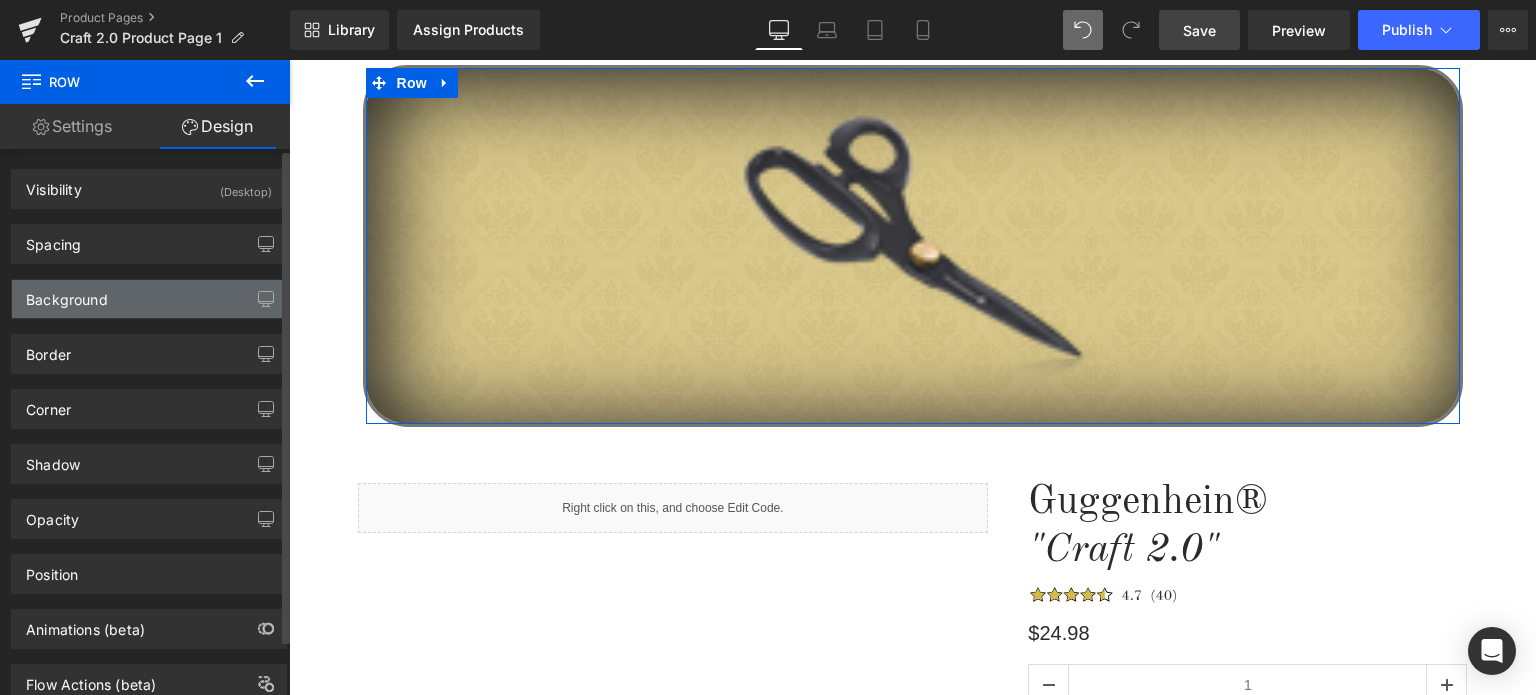 click on "Background" at bounding box center (149, 299) 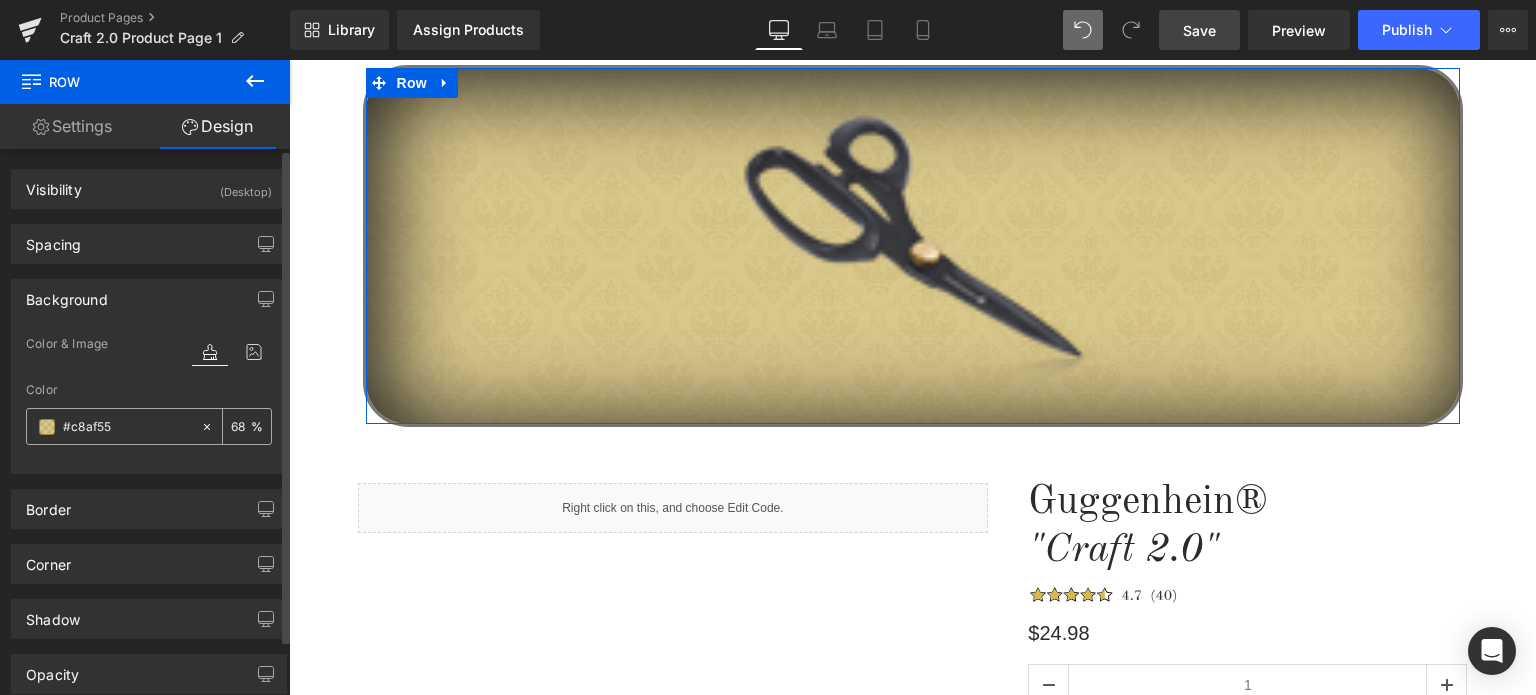 click at bounding box center (47, 427) 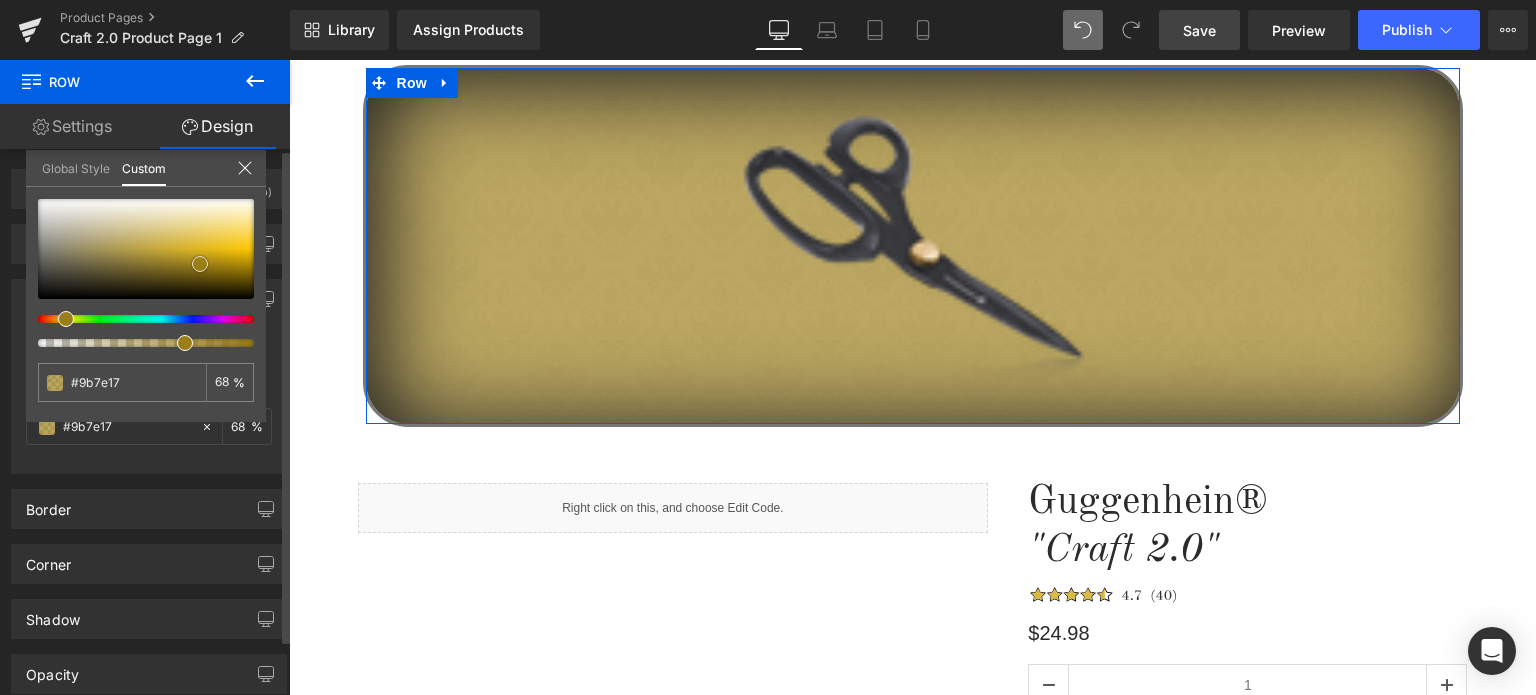 click at bounding box center (146, 249) 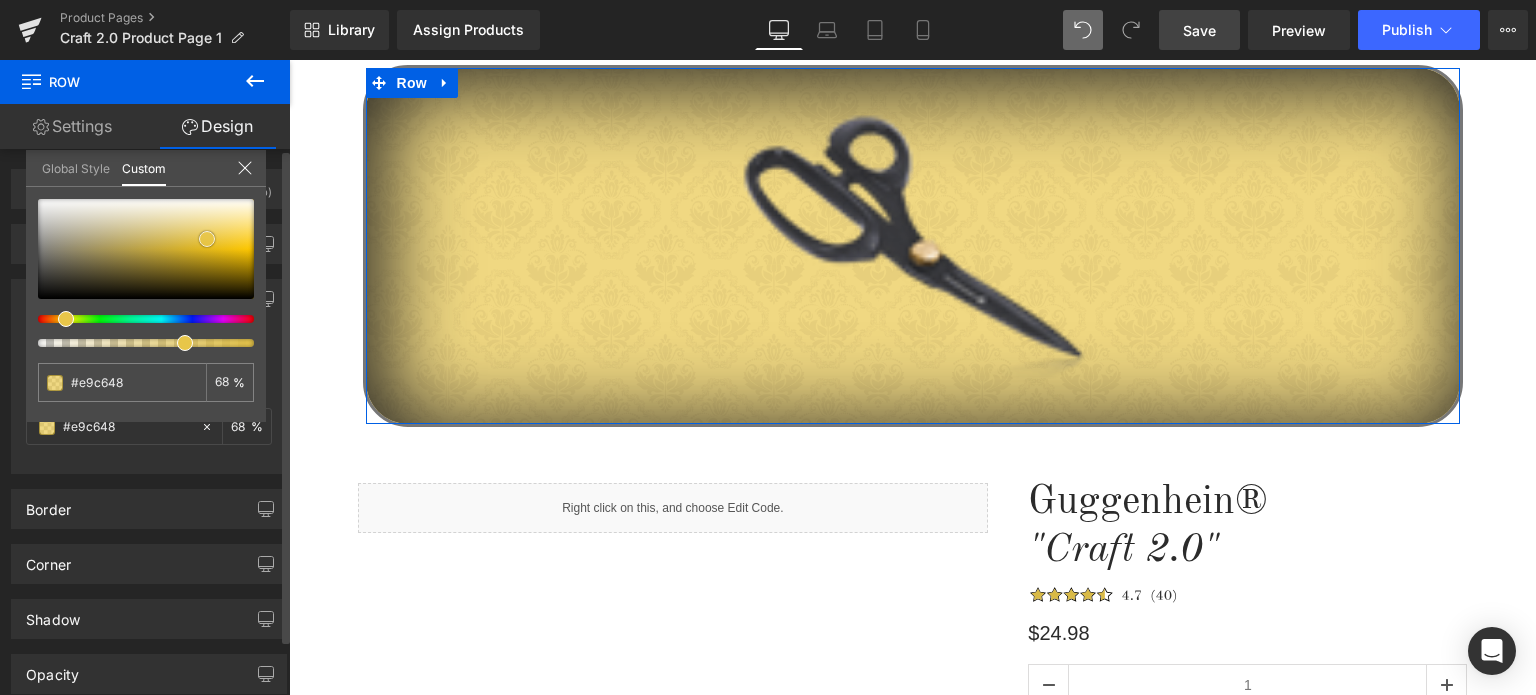 drag, startPoint x: 222, startPoint y: 262, endPoint x: 374, endPoint y: 170, distance: 177.67386 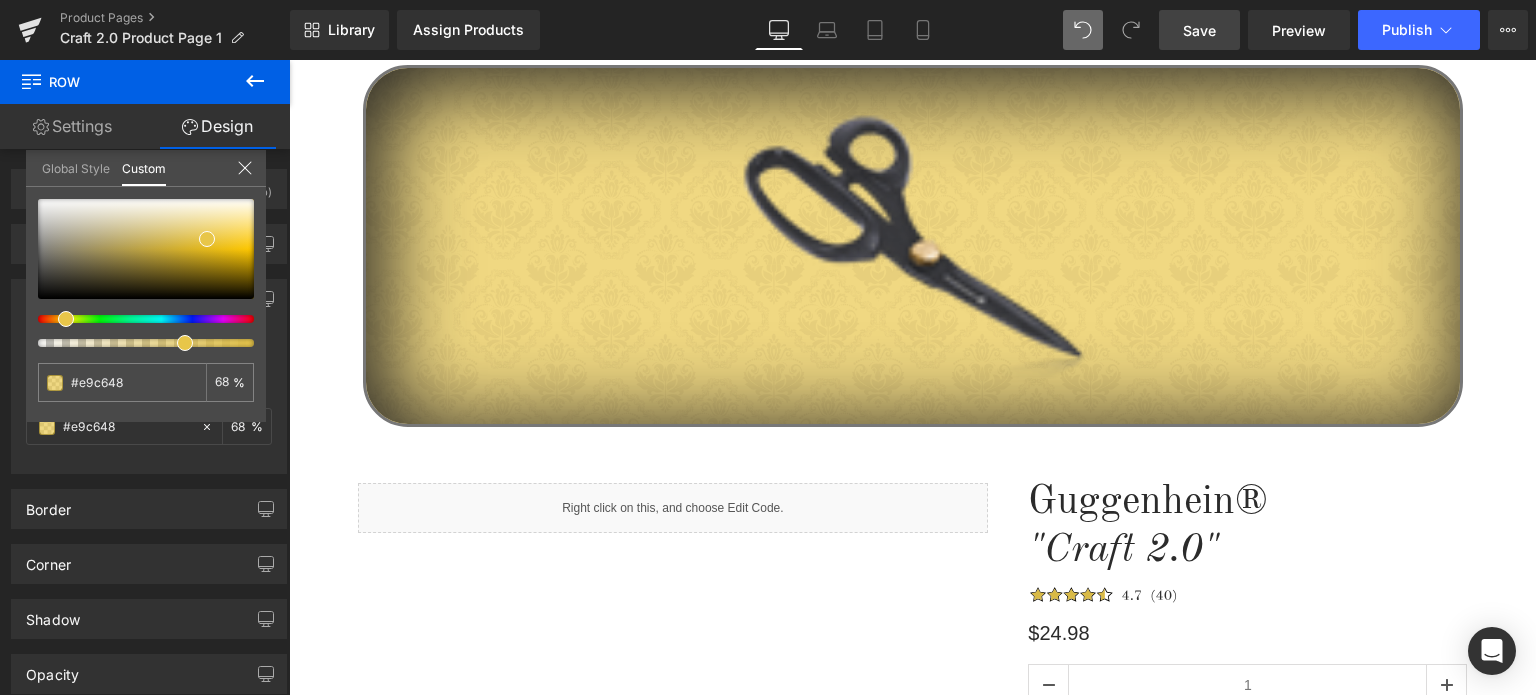 click on "Guggenhein
0
SHOPPING CART
CLOSE
No Products in the Cart
. . .
TOTAL:
$0.00
PROCEED TO CHECKOUT  X" at bounding box center (912, 1098) 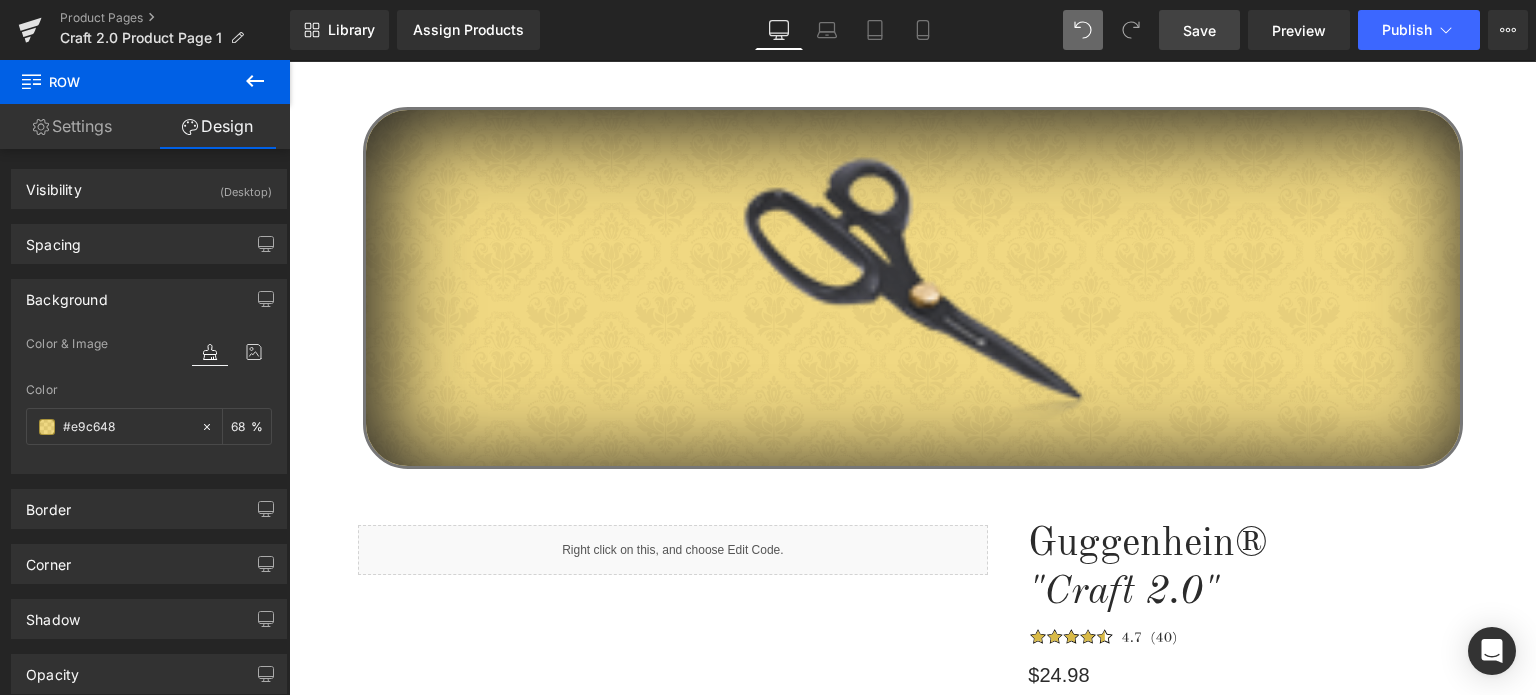 scroll, scrollTop: 0, scrollLeft: 0, axis: both 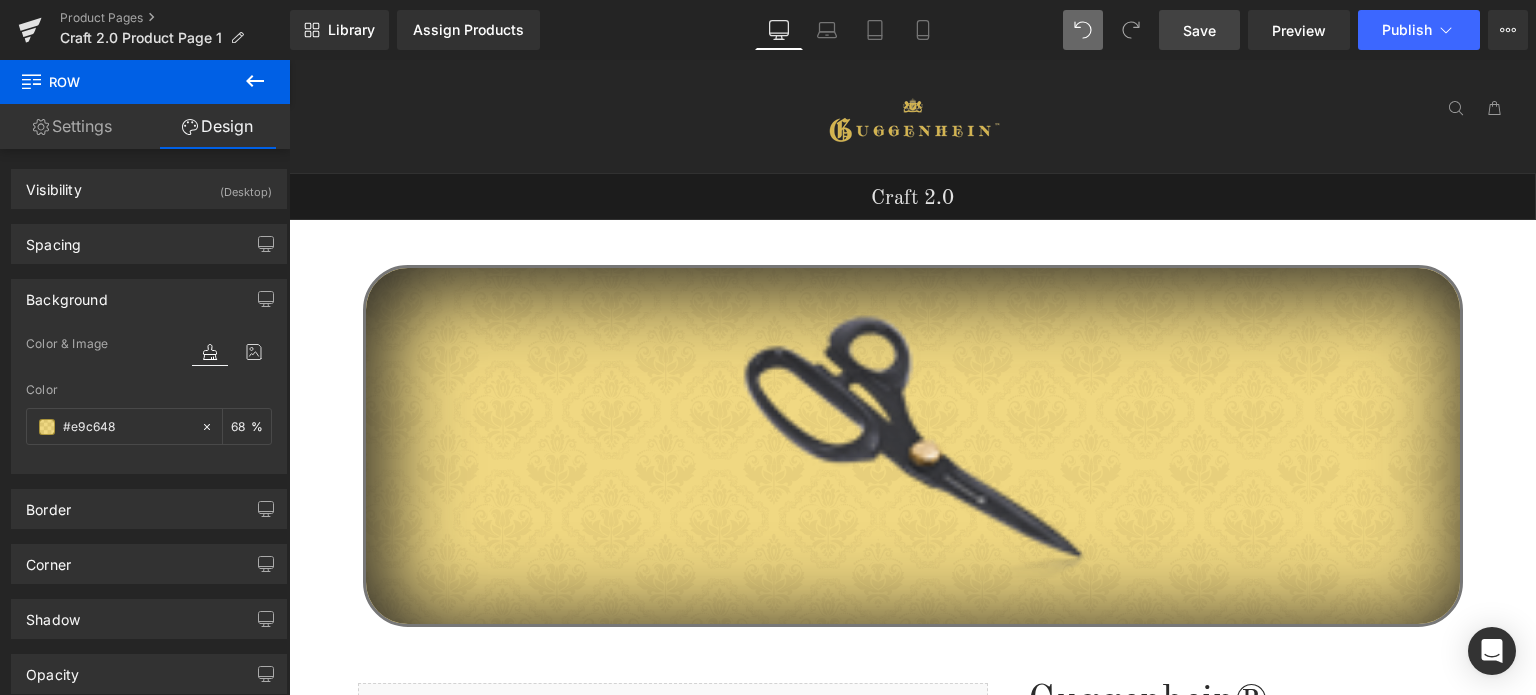 click on "Save" at bounding box center [1199, 30] 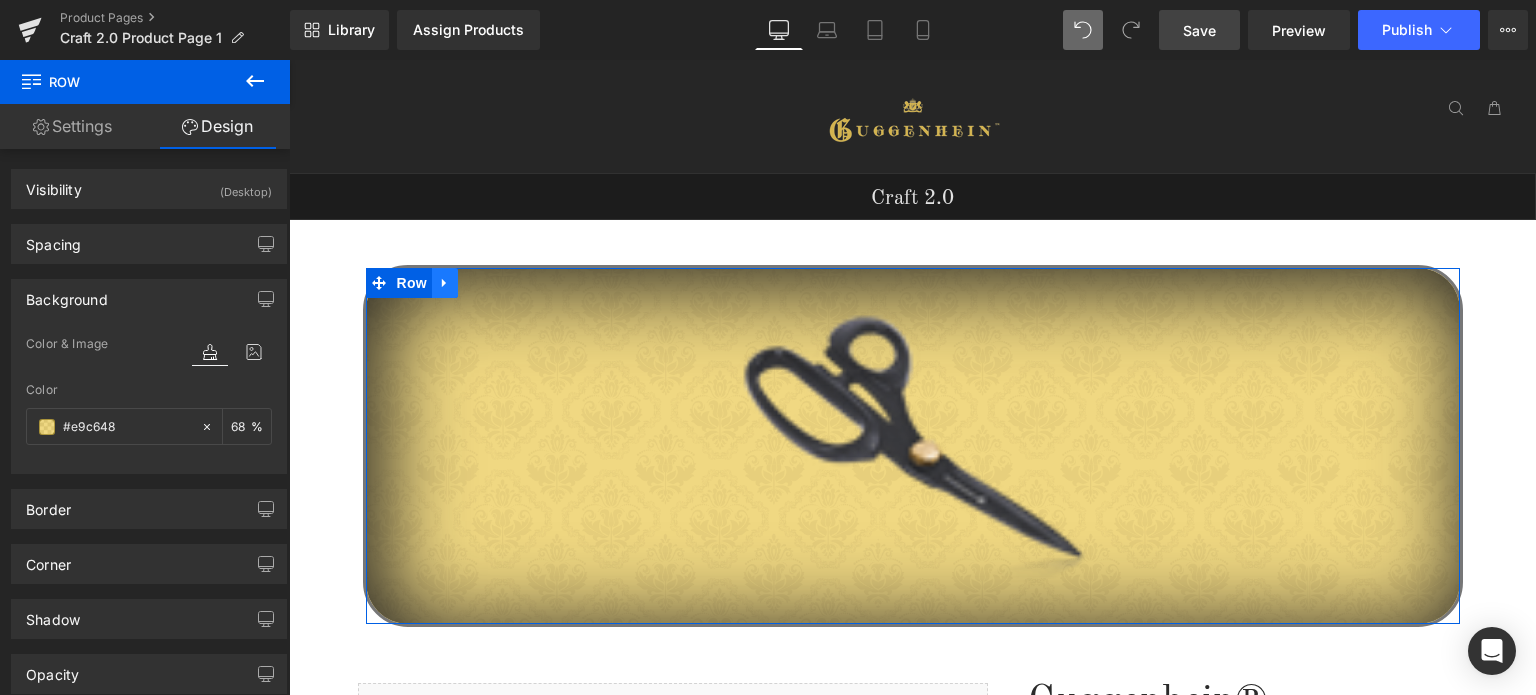 click 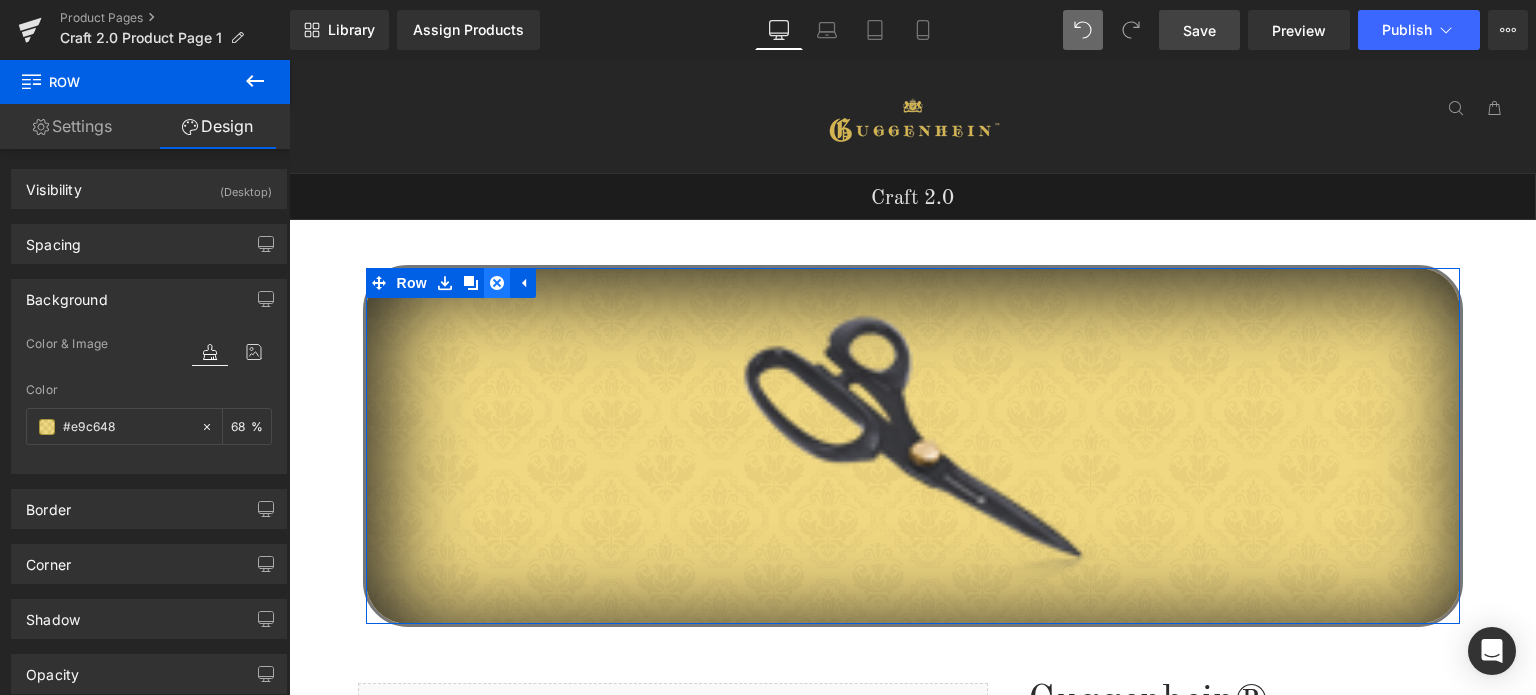 click 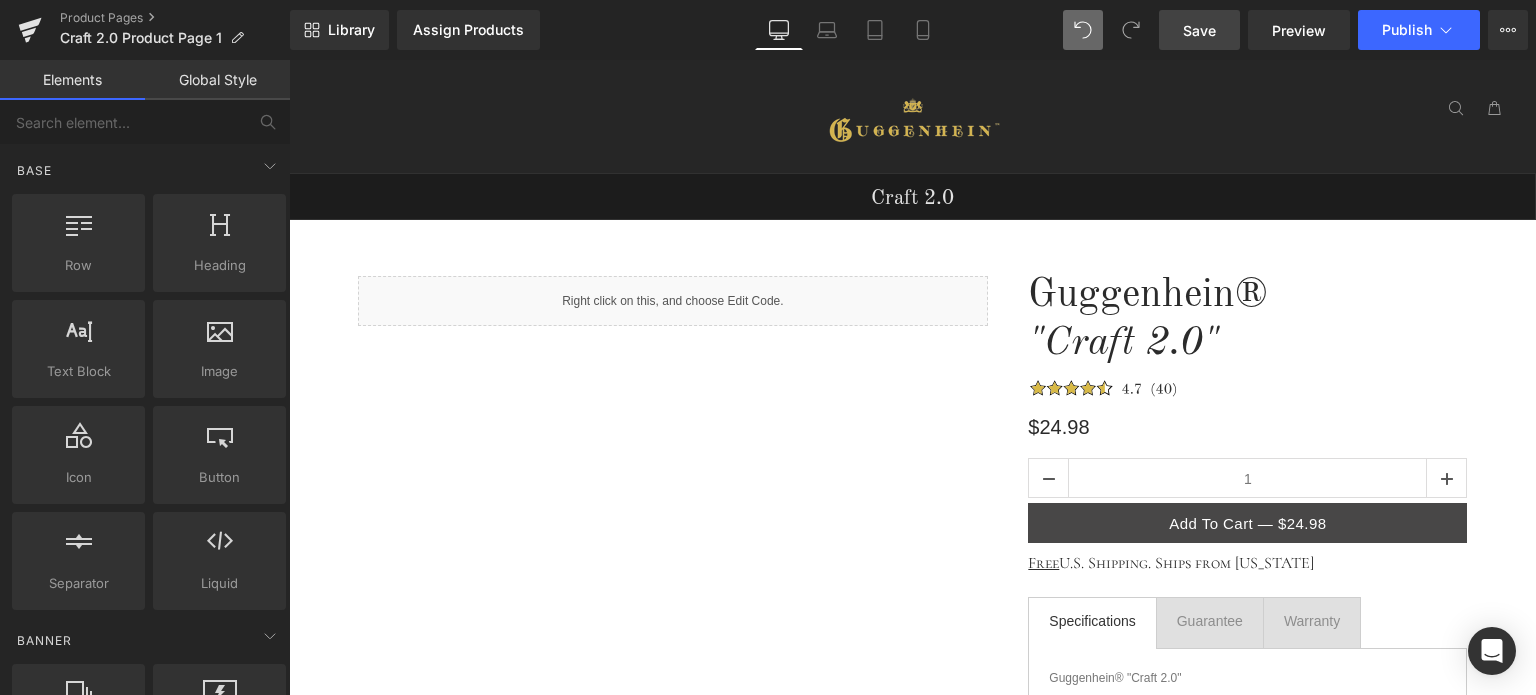 click on "Save" at bounding box center [1199, 30] 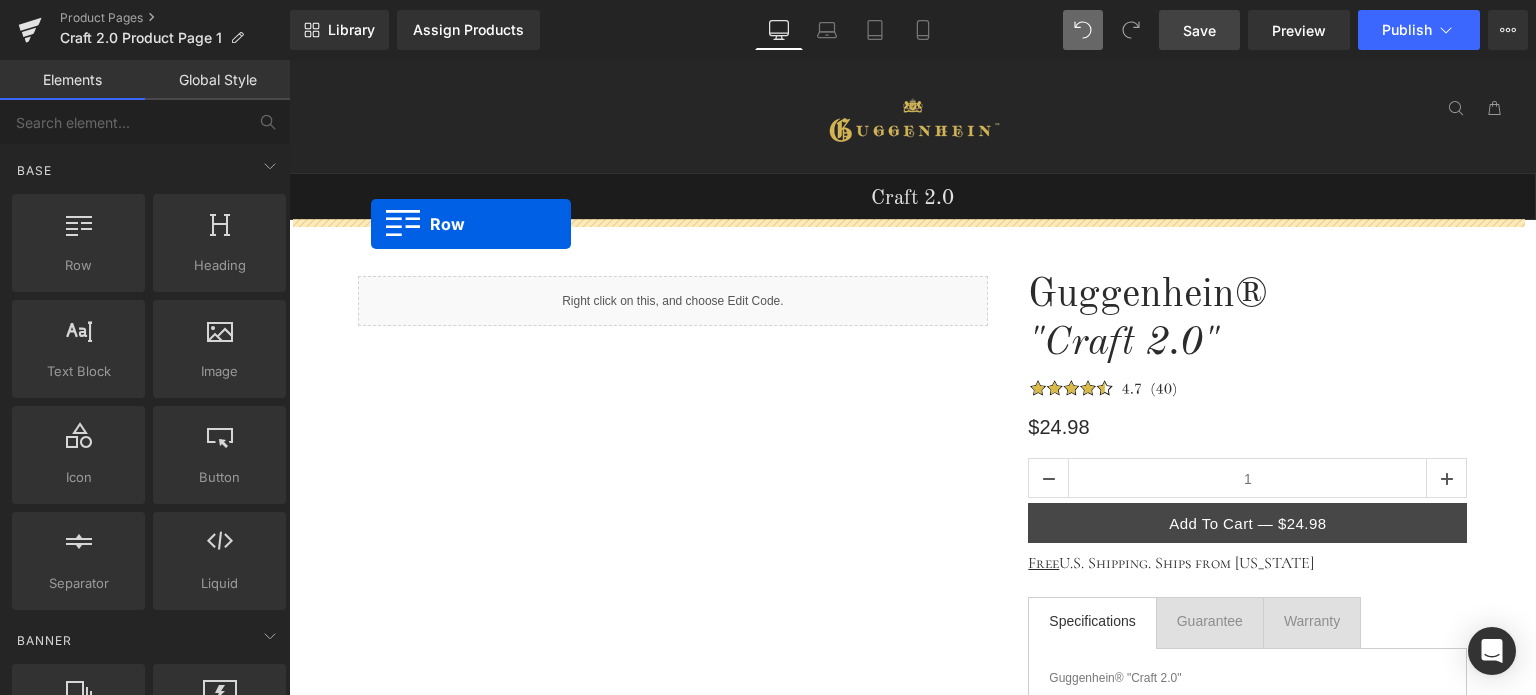 drag, startPoint x: 391, startPoint y: 314, endPoint x: 371, endPoint y: 224, distance: 92.19544 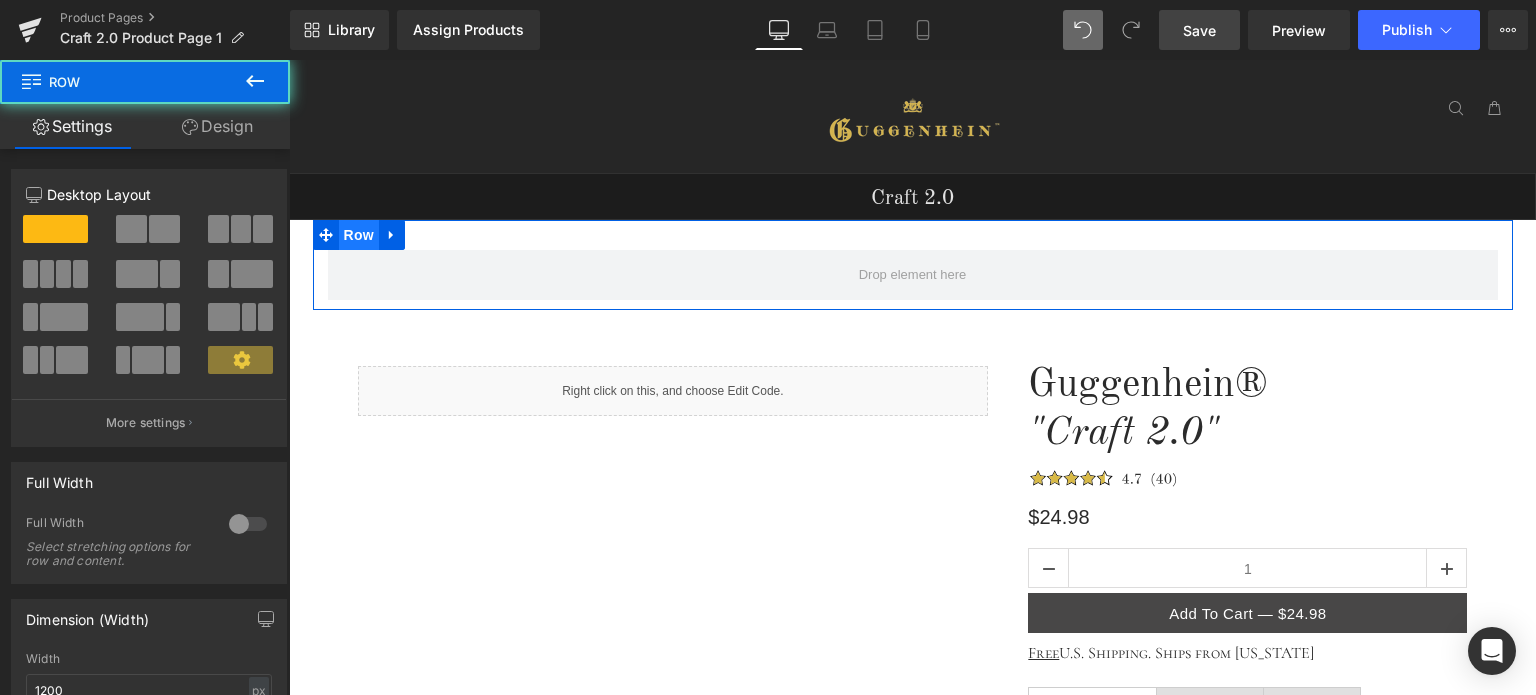 click on "Row" at bounding box center [359, 235] 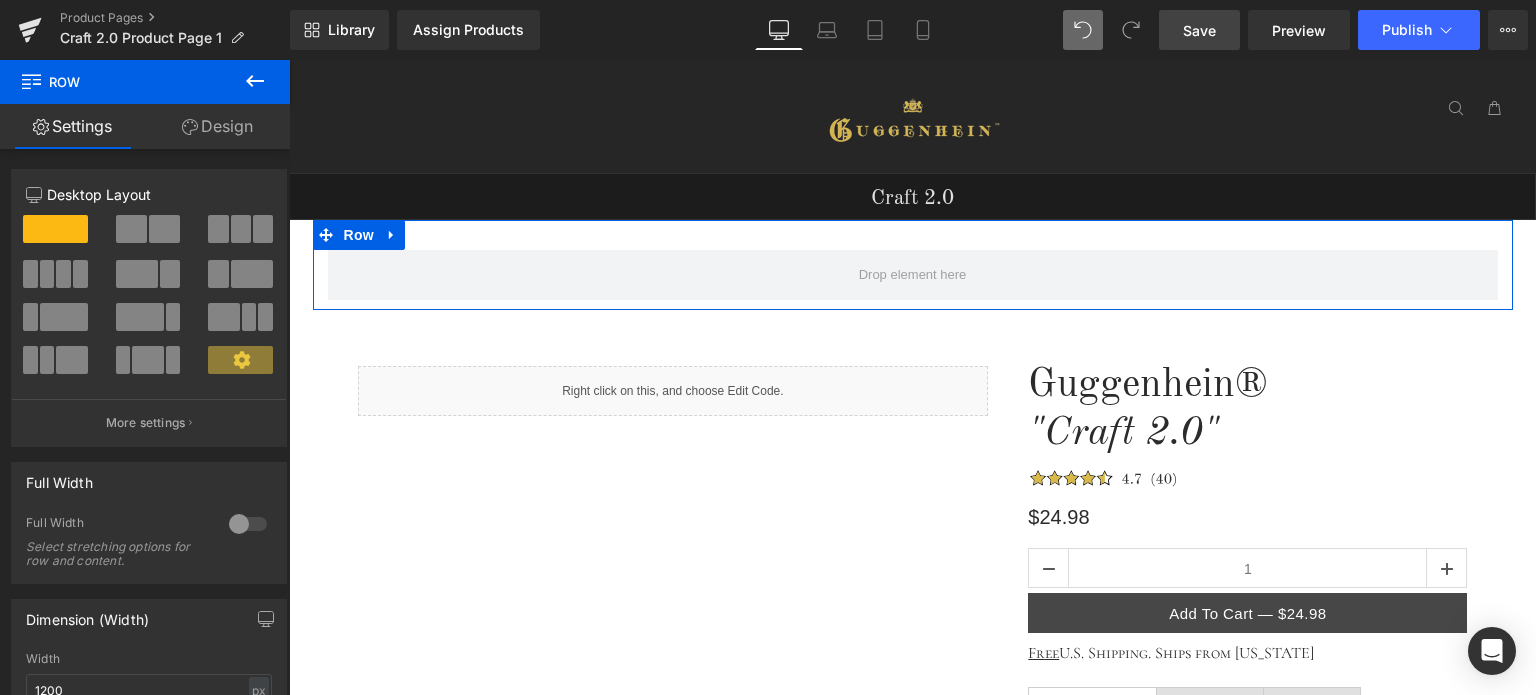 click on "Design" at bounding box center [217, 126] 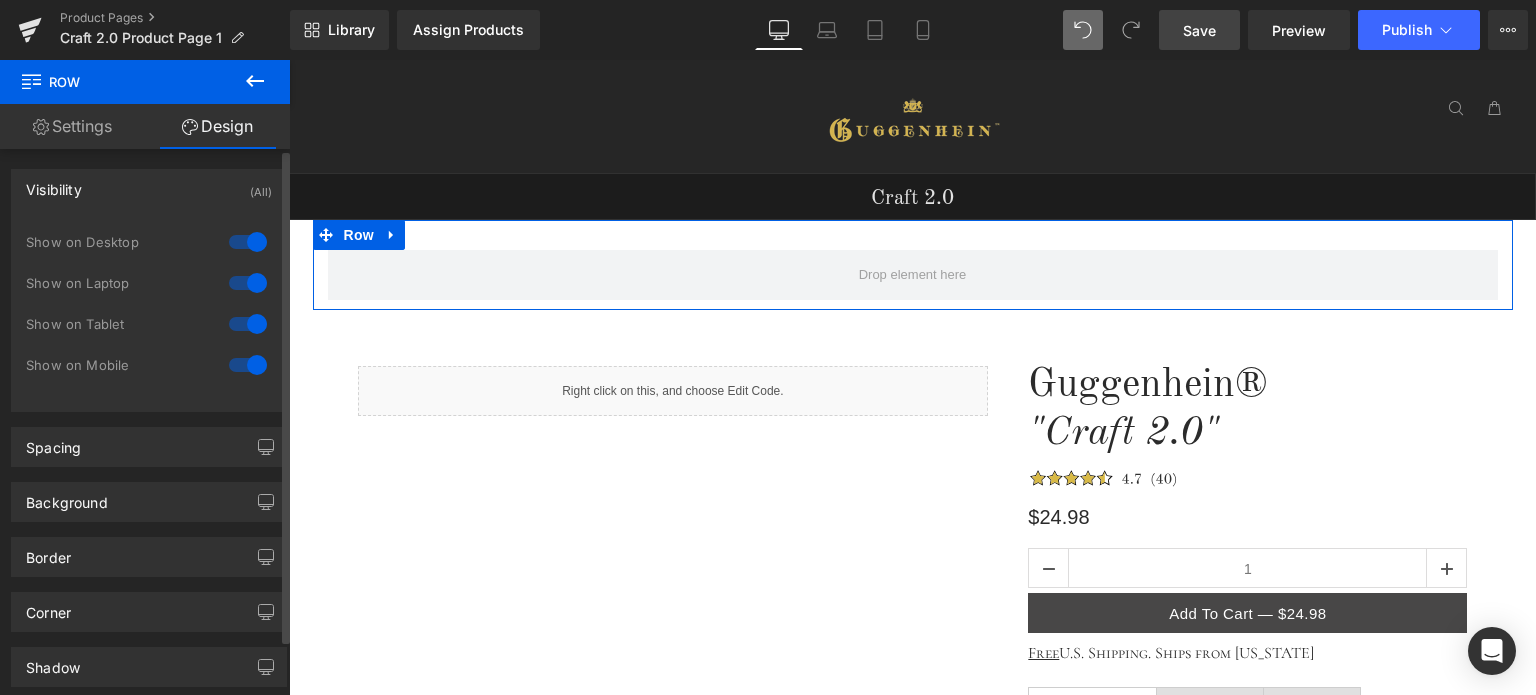 click at bounding box center [248, 283] 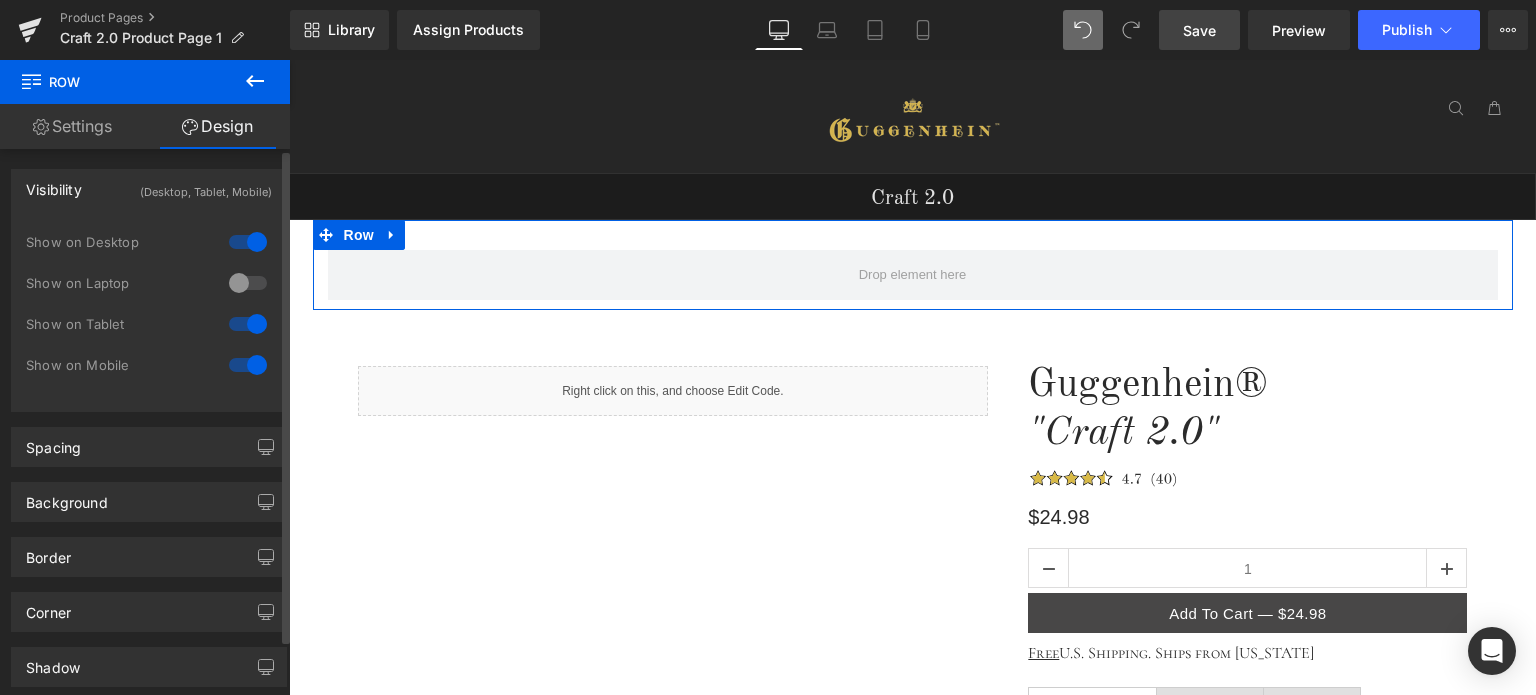 click at bounding box center [248, 324] 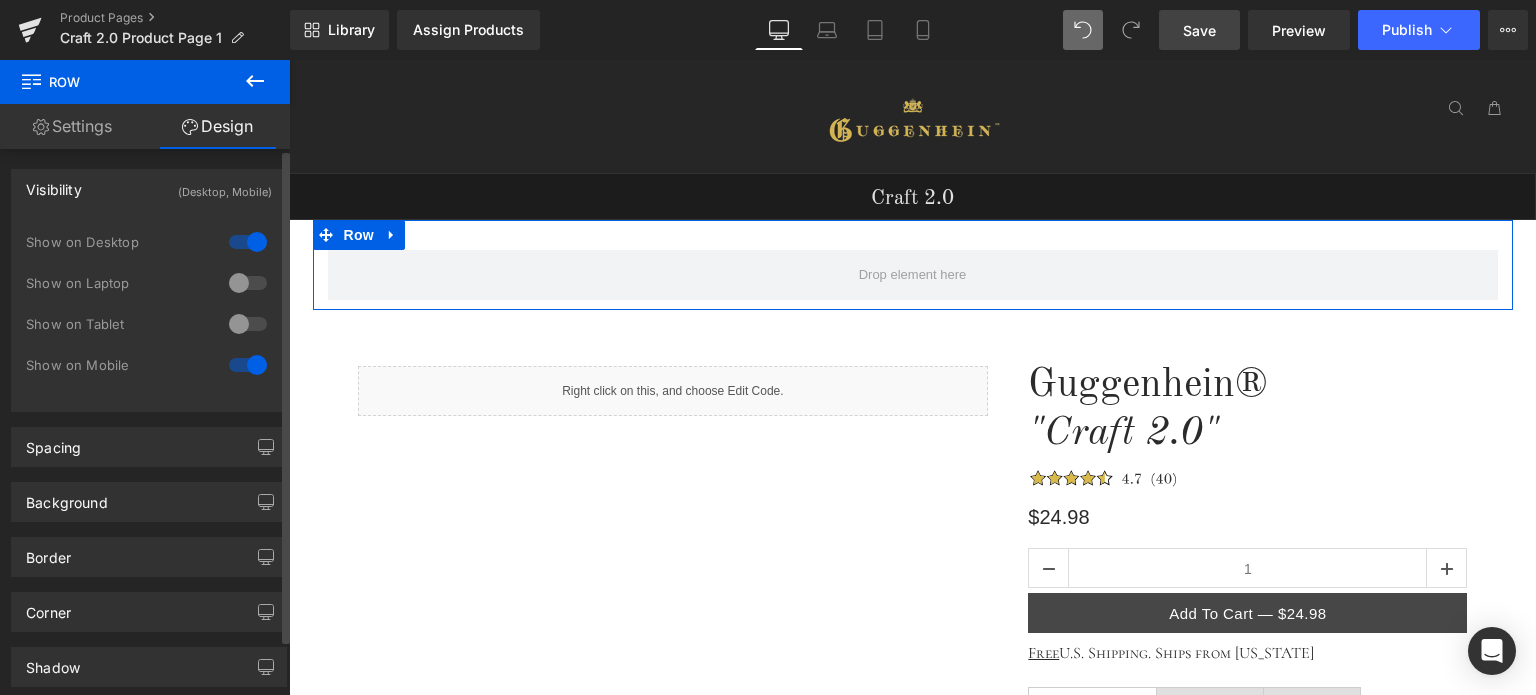 click at bounding box center (248, 365) 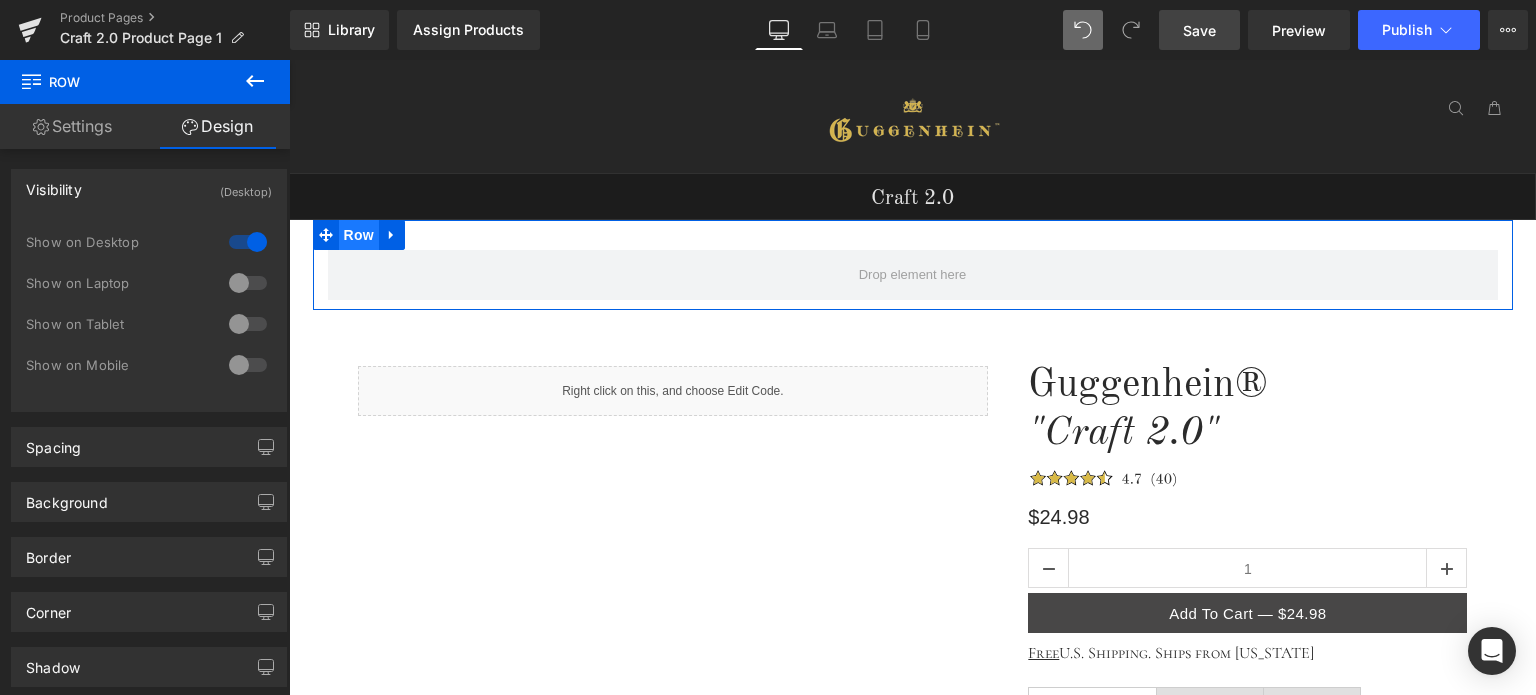 click on "Row" at bounding box center [359, 235] 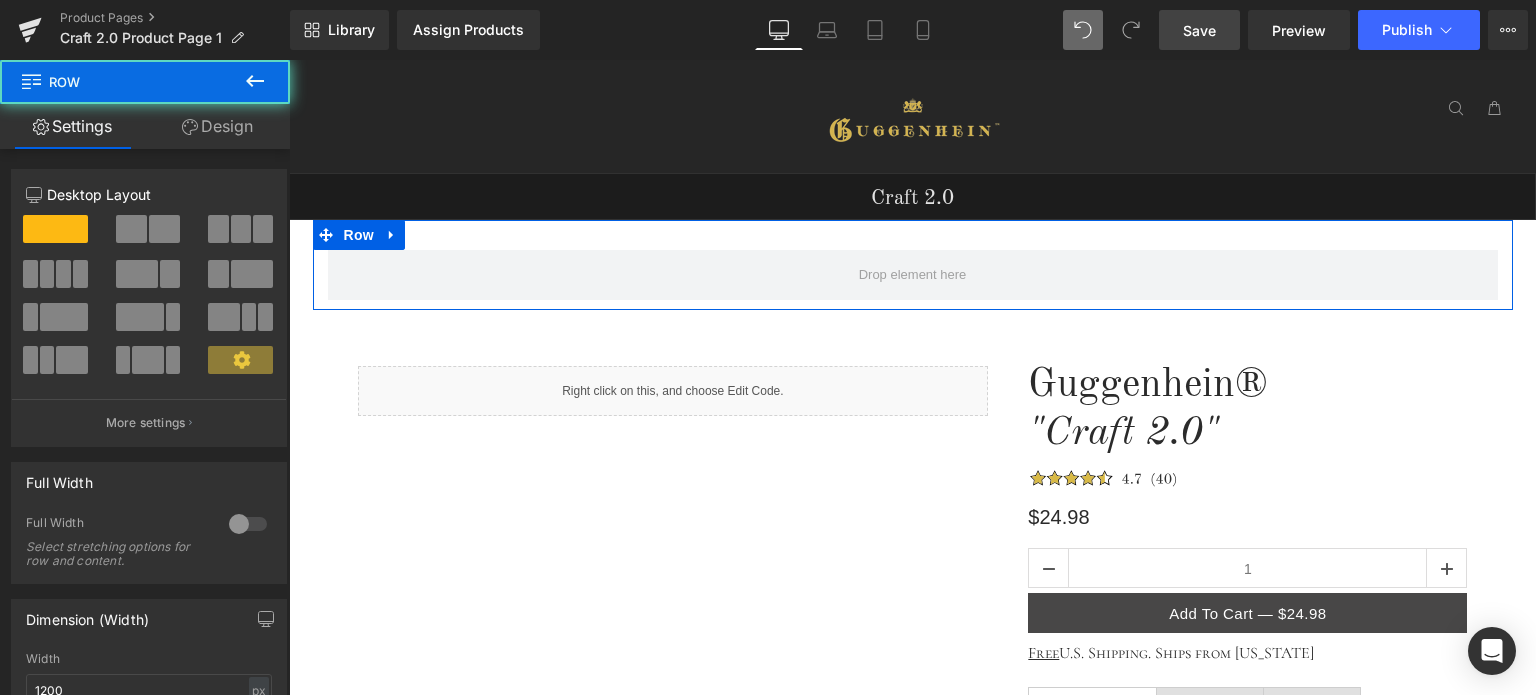 click on "Design" at bounding box center [217, 126] 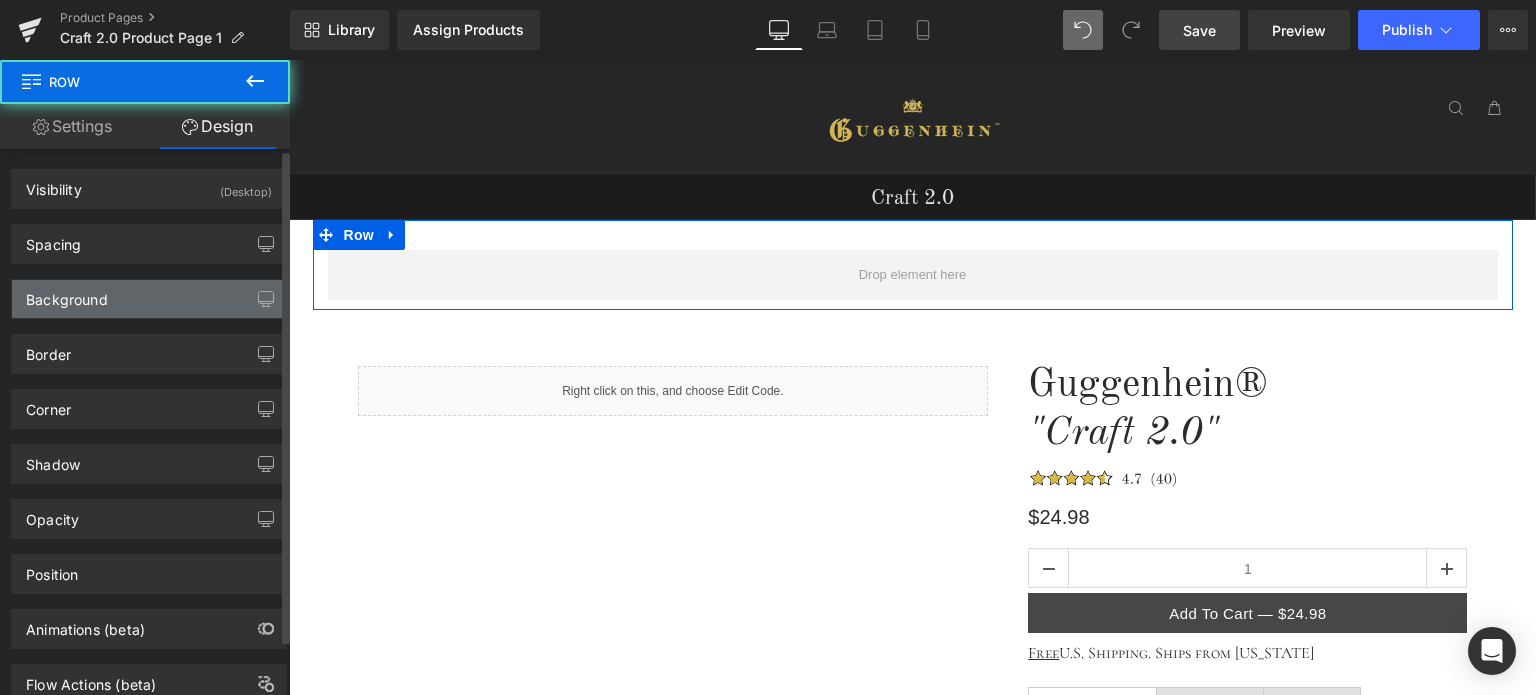 click on "Background" at bounding box center (149, 299) 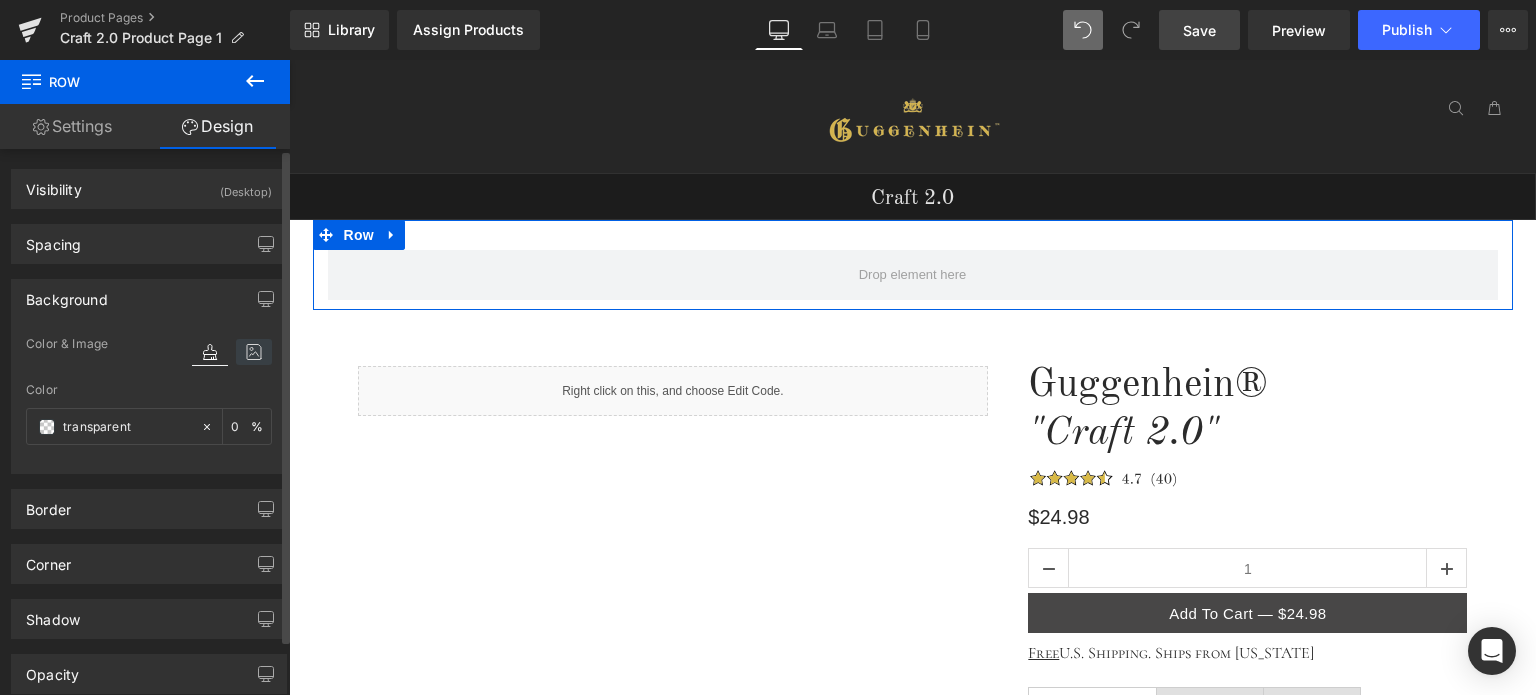 click at bounding box center [254, 352] 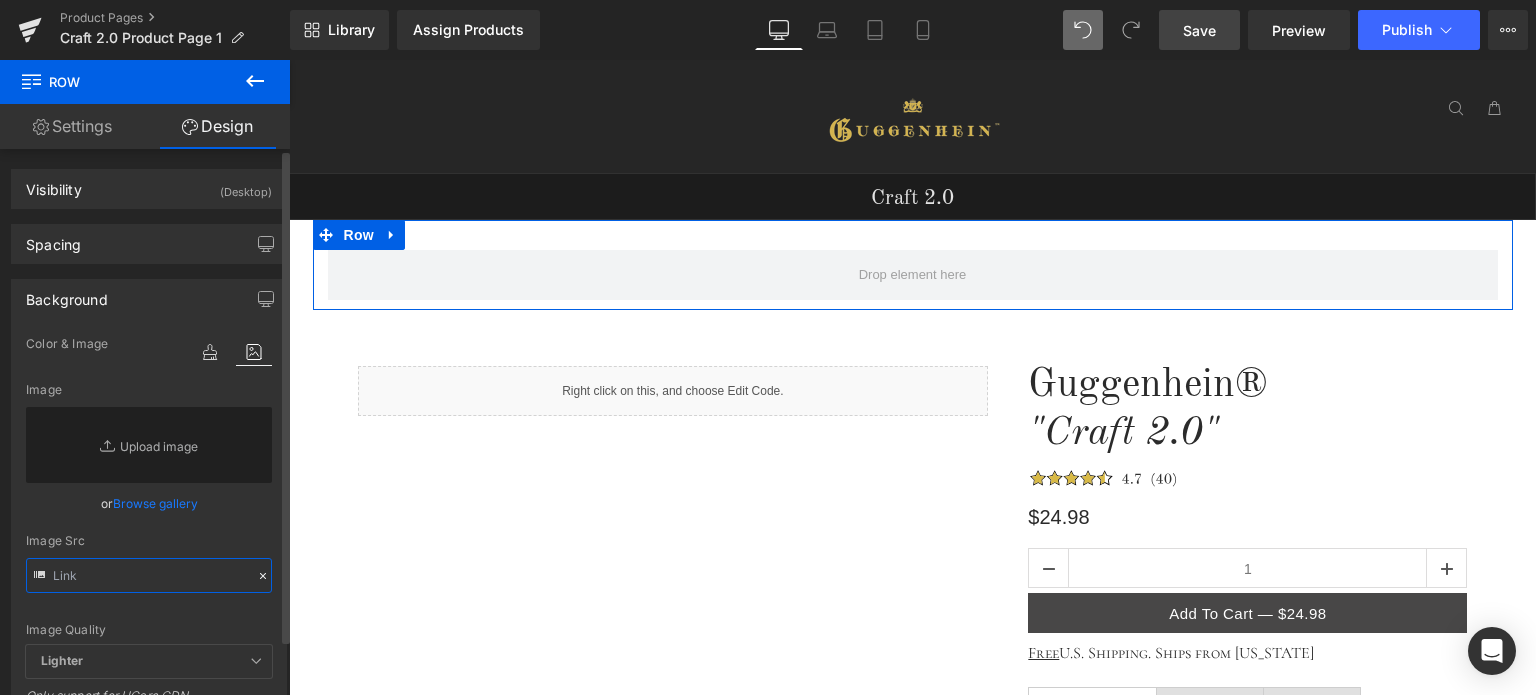click at bounding box center [149, 575] 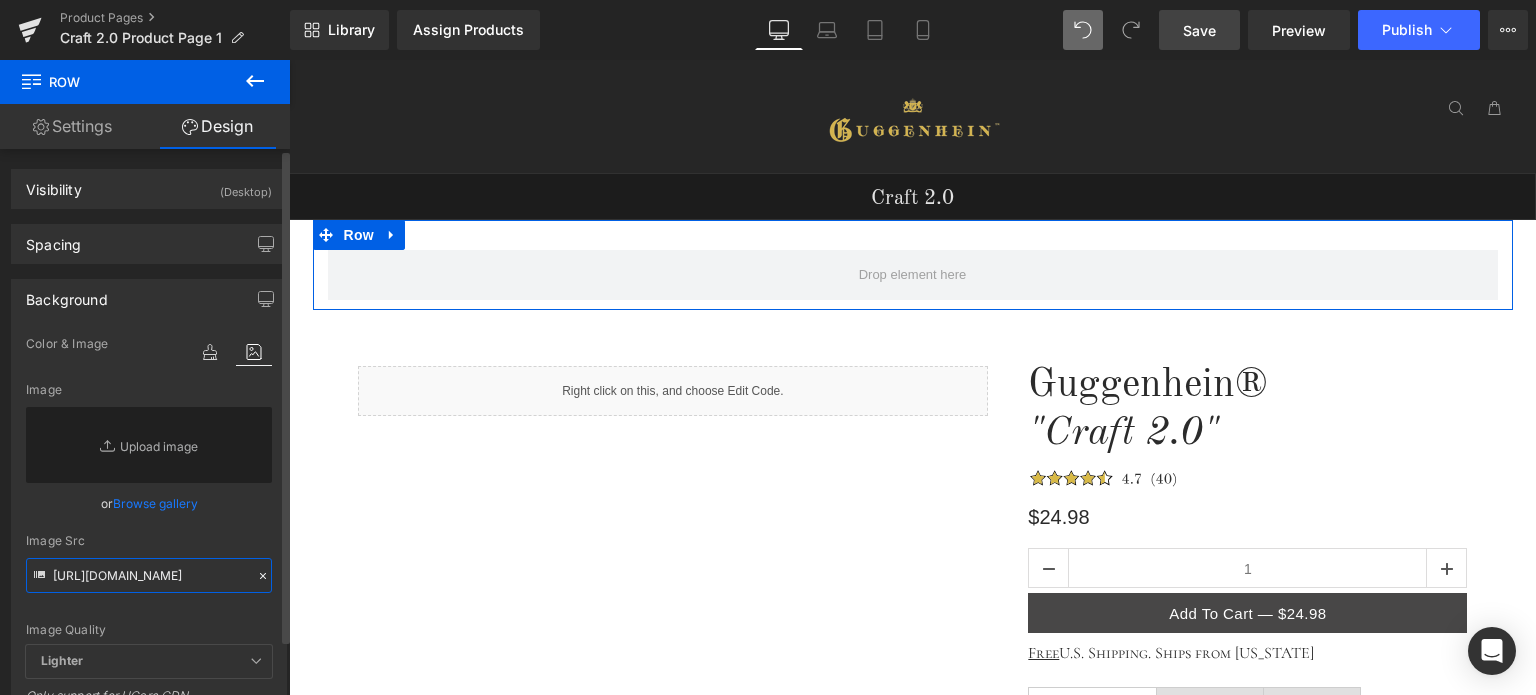 scroll, scrollTop: 0, scrollLeft: 516, axis: horizontal 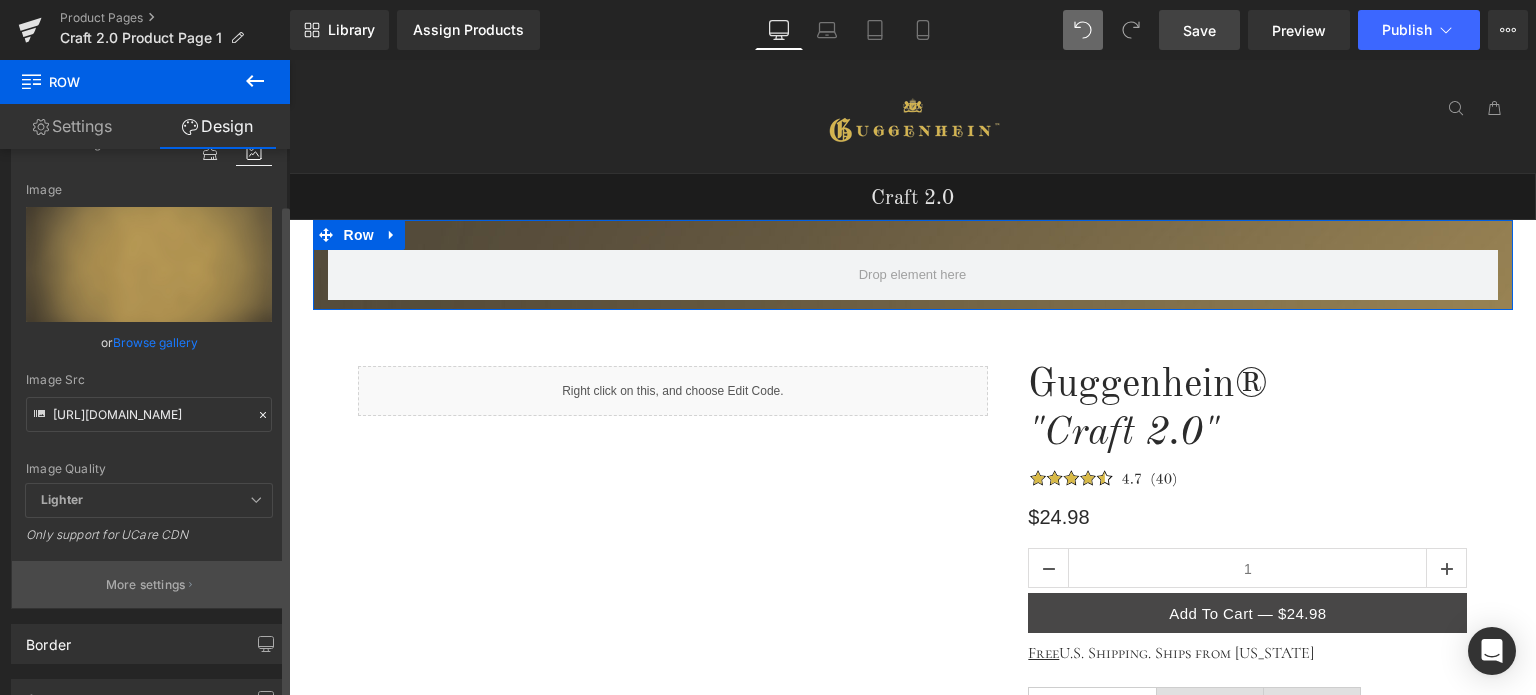 click on "More settings" at bounding box center [146, 585] 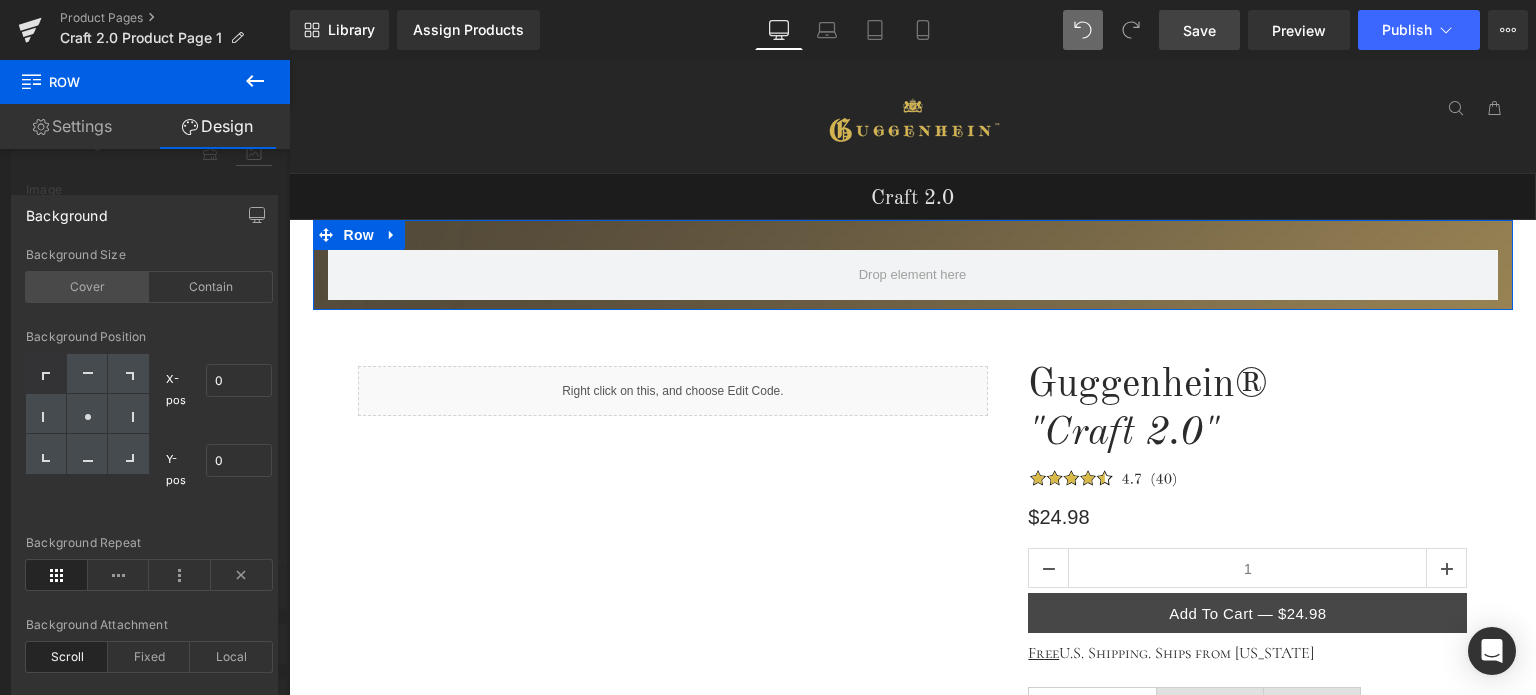 click on "Cover" at bounding box center [87, 287] 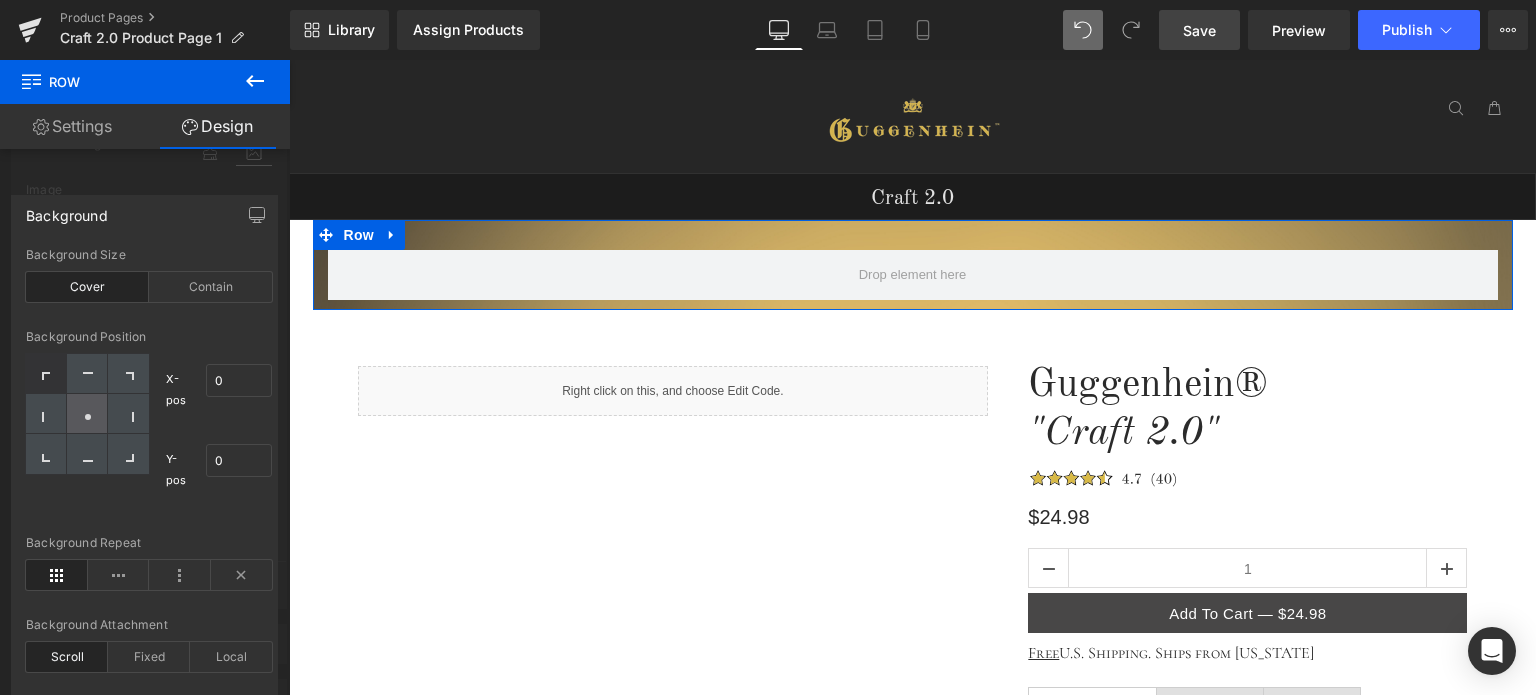 click at bounding box center (87, 414) 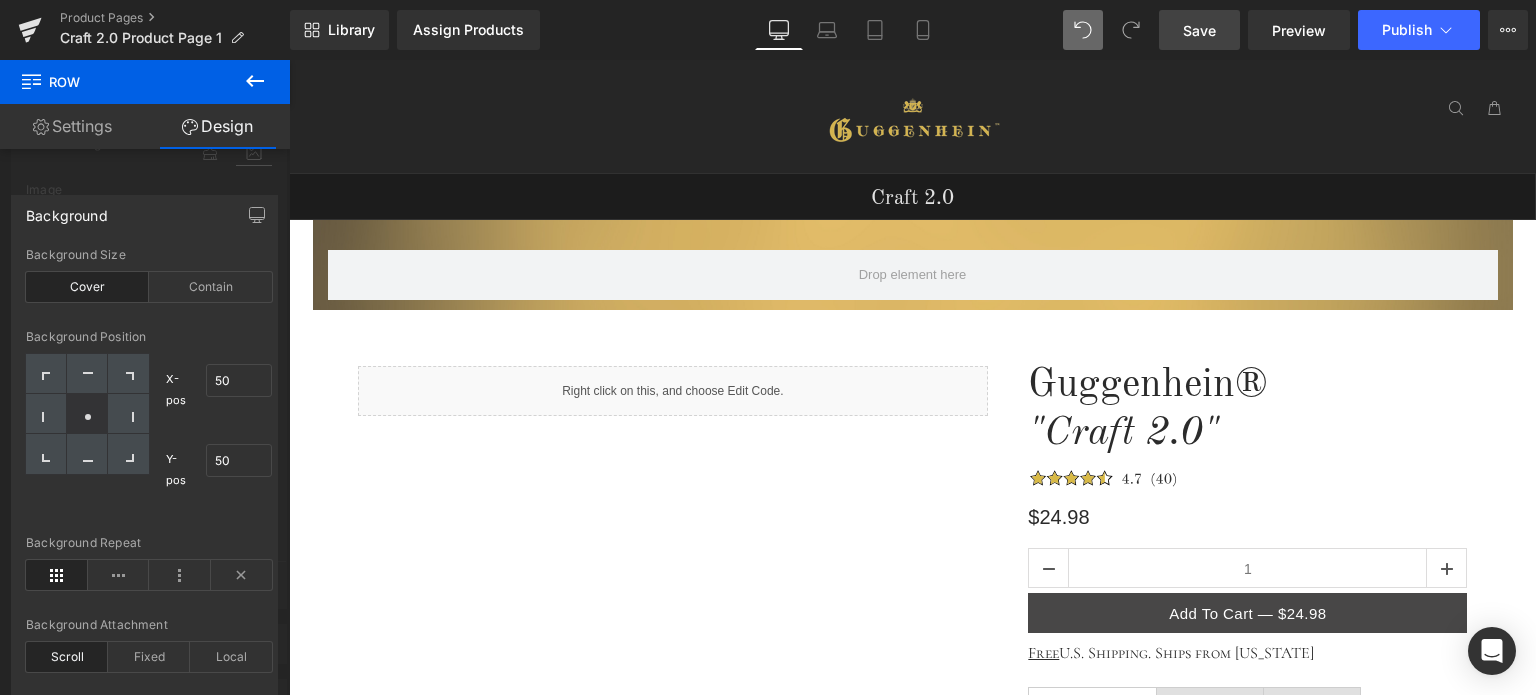 click on "Save" at bounding box center [1199, 30] 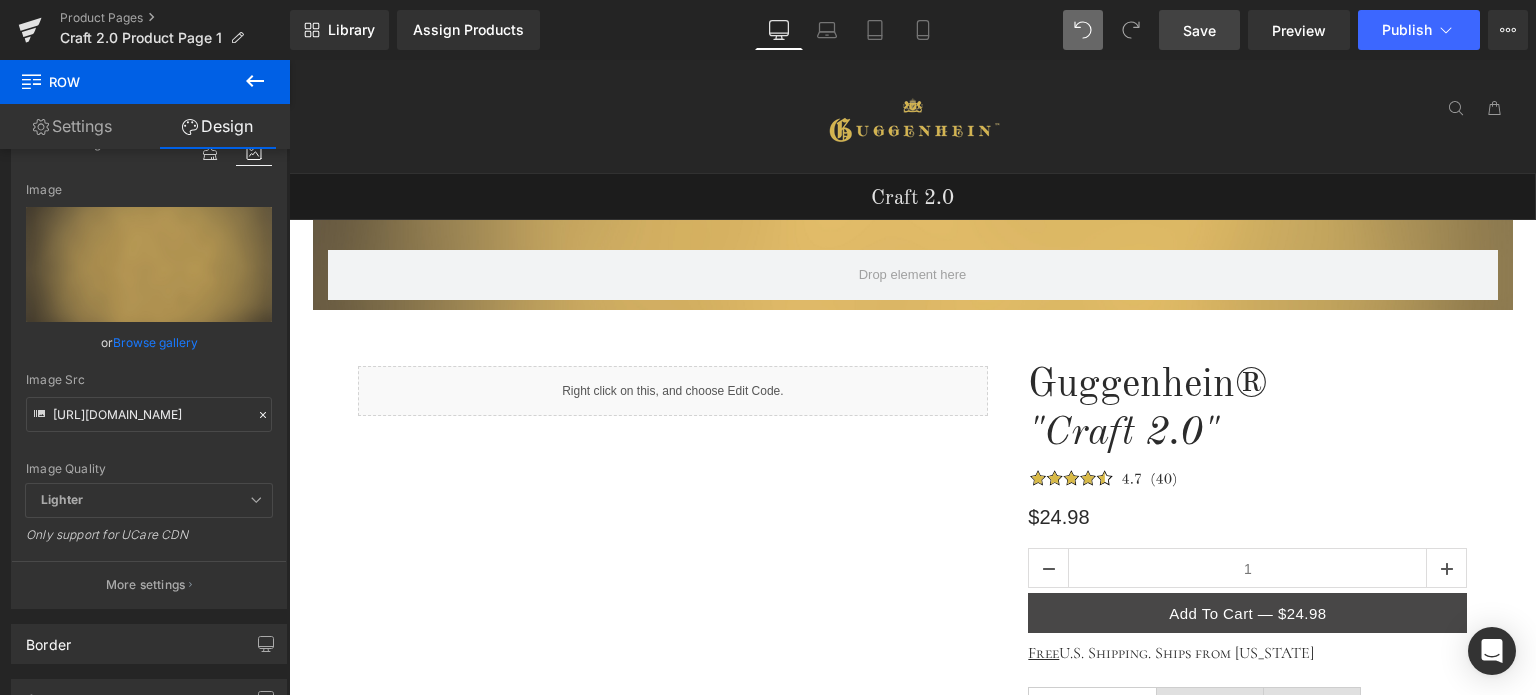 click on "Guggenhein
0
SHOPPING CART
CLOSE
No Products in the Cart
. . .
TOTAL:
$0.00
PROCEED TO CHECKOUT  X" at bounding box center (912, 1139) 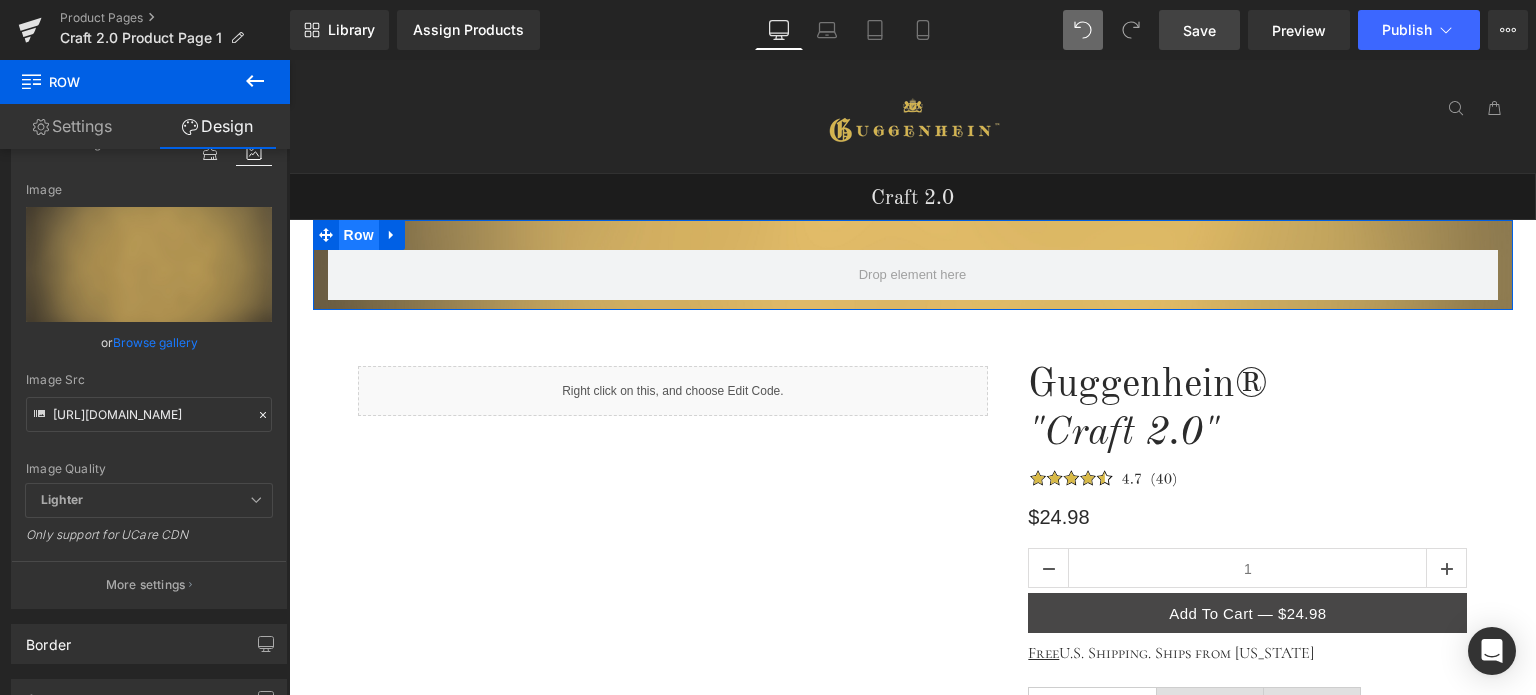 click on "Row" at bounding box center (359, 235) 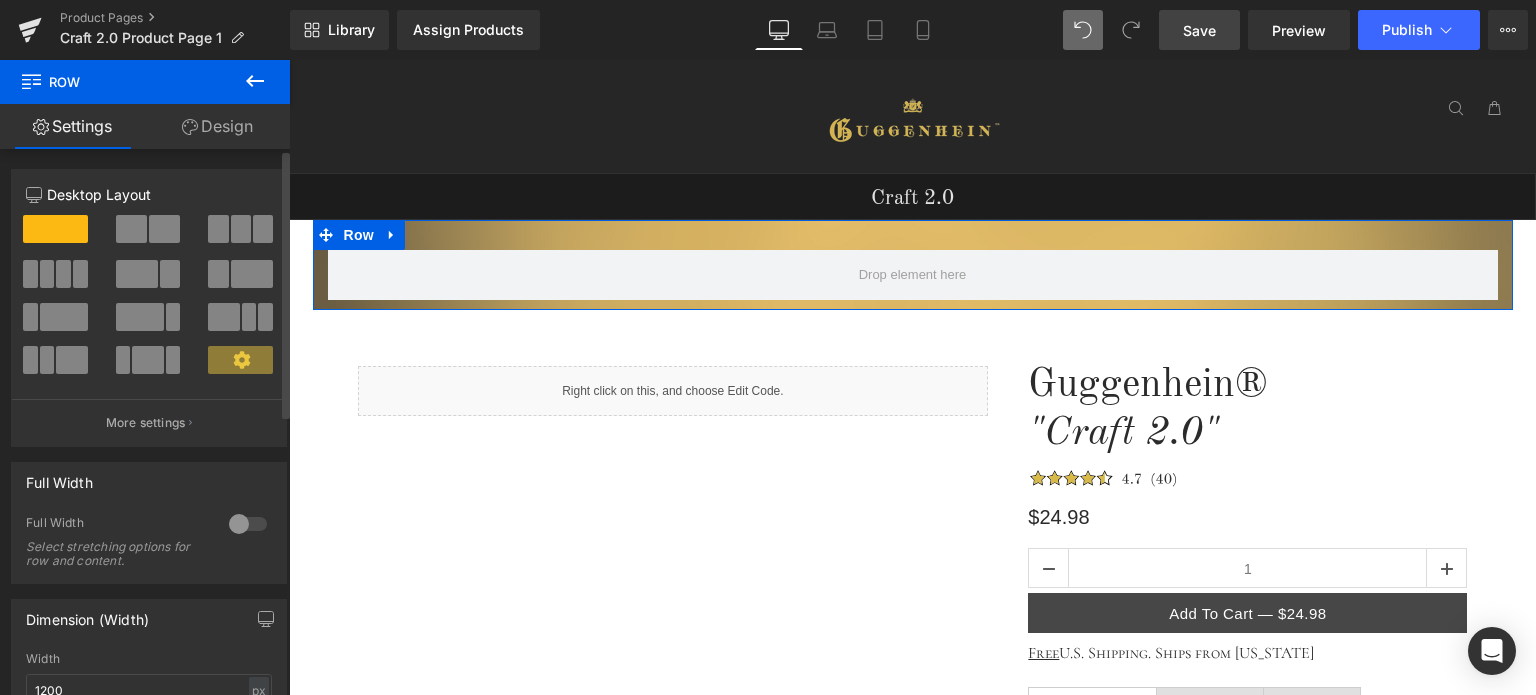 click at bounding box center (248, 524) 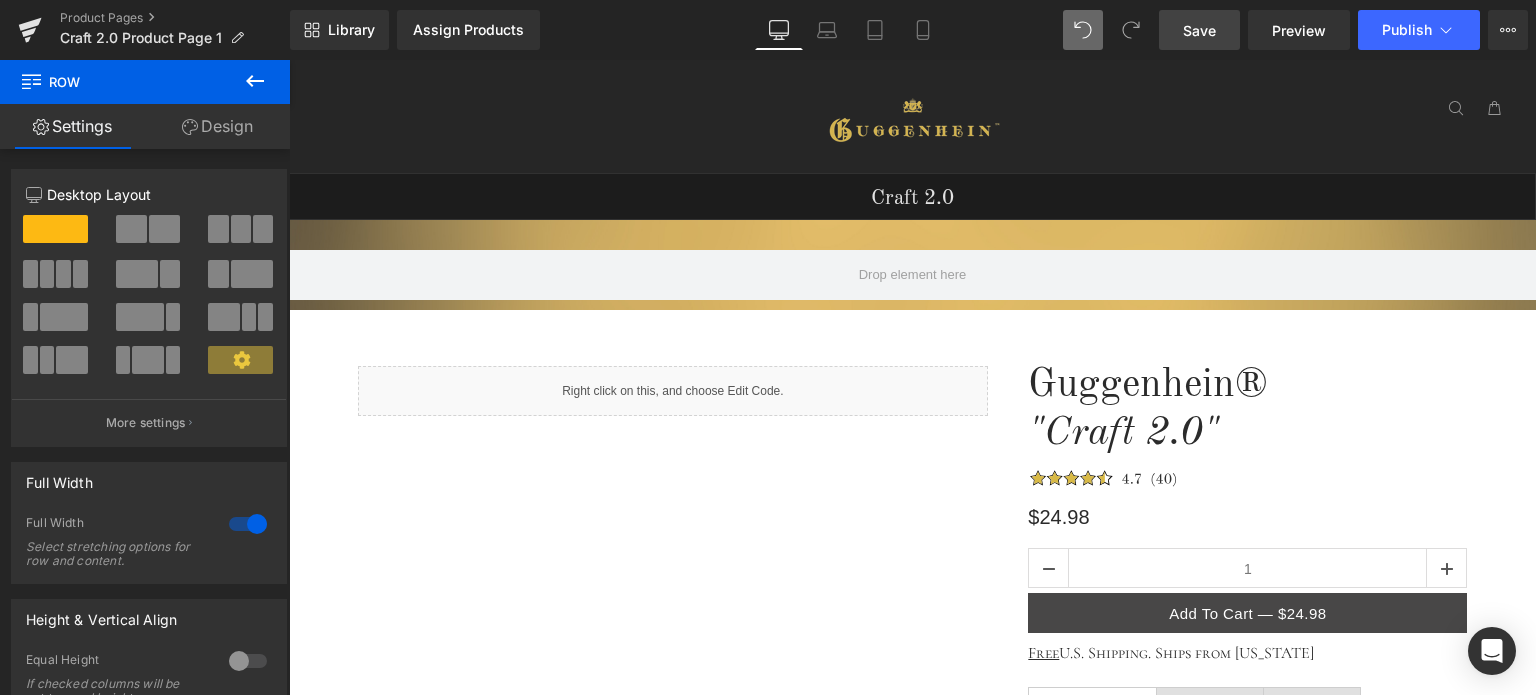 click on "Save" at bounding box center (1199, 30) 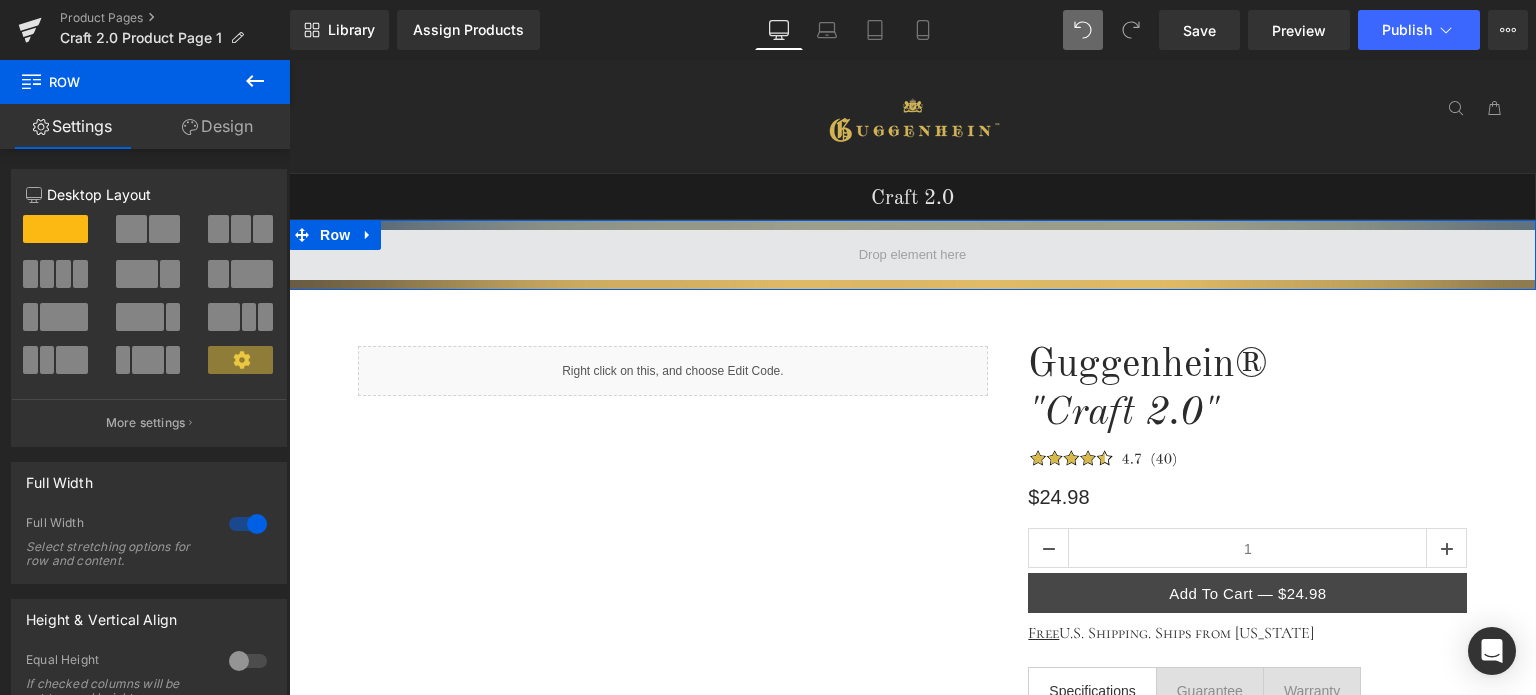 drag, startPoint x: 1045, startPoint y: 245, endPoint x: 1089, endPoint y: 267, distance: 49.193497 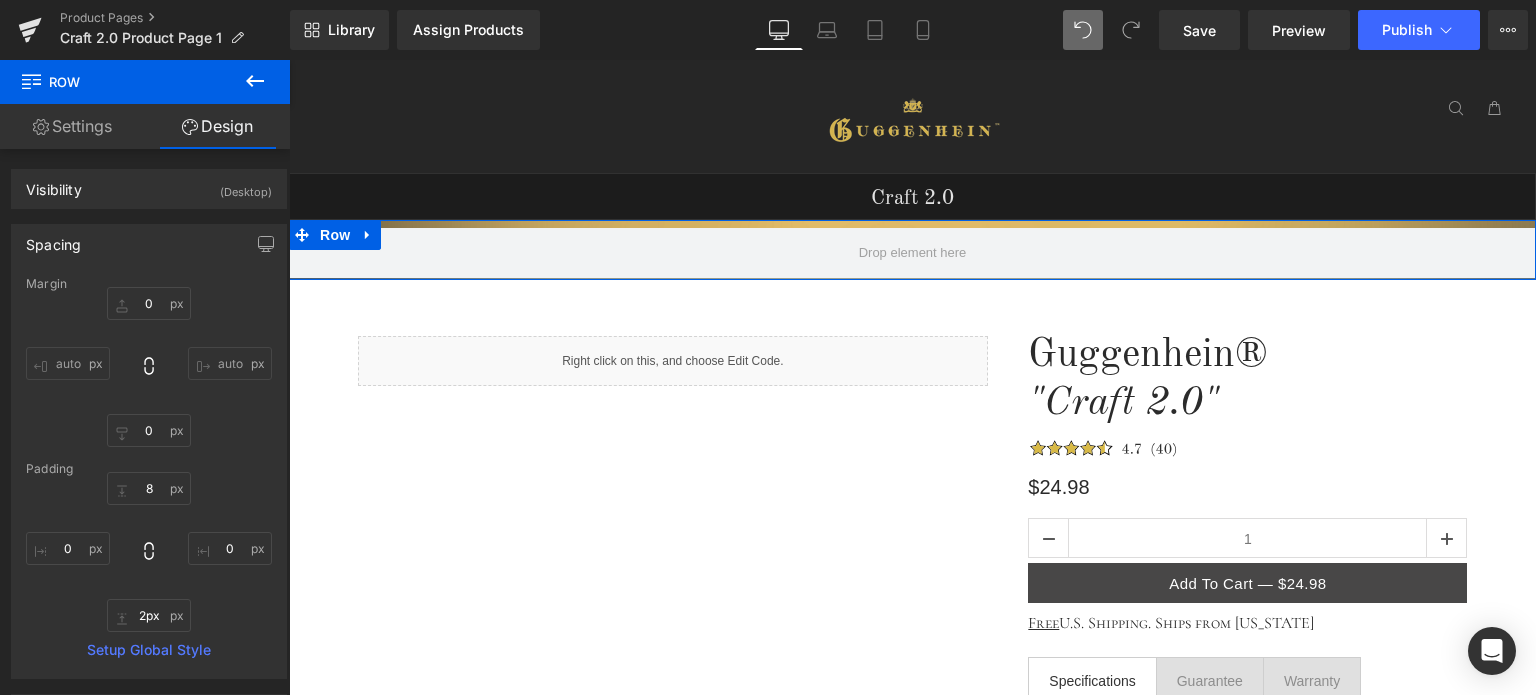 click at bounding box center (912, 279) 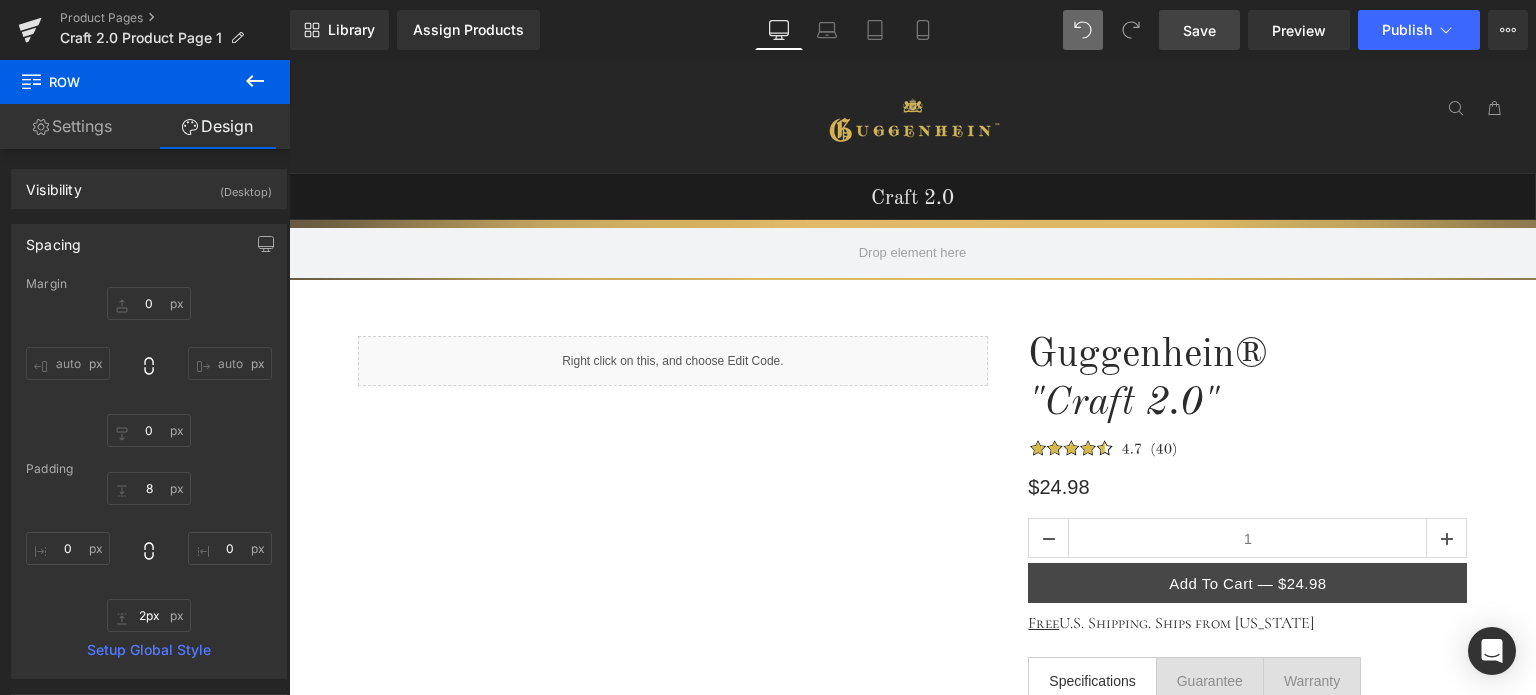 click on "Save" at bounding box center [1199, 30] 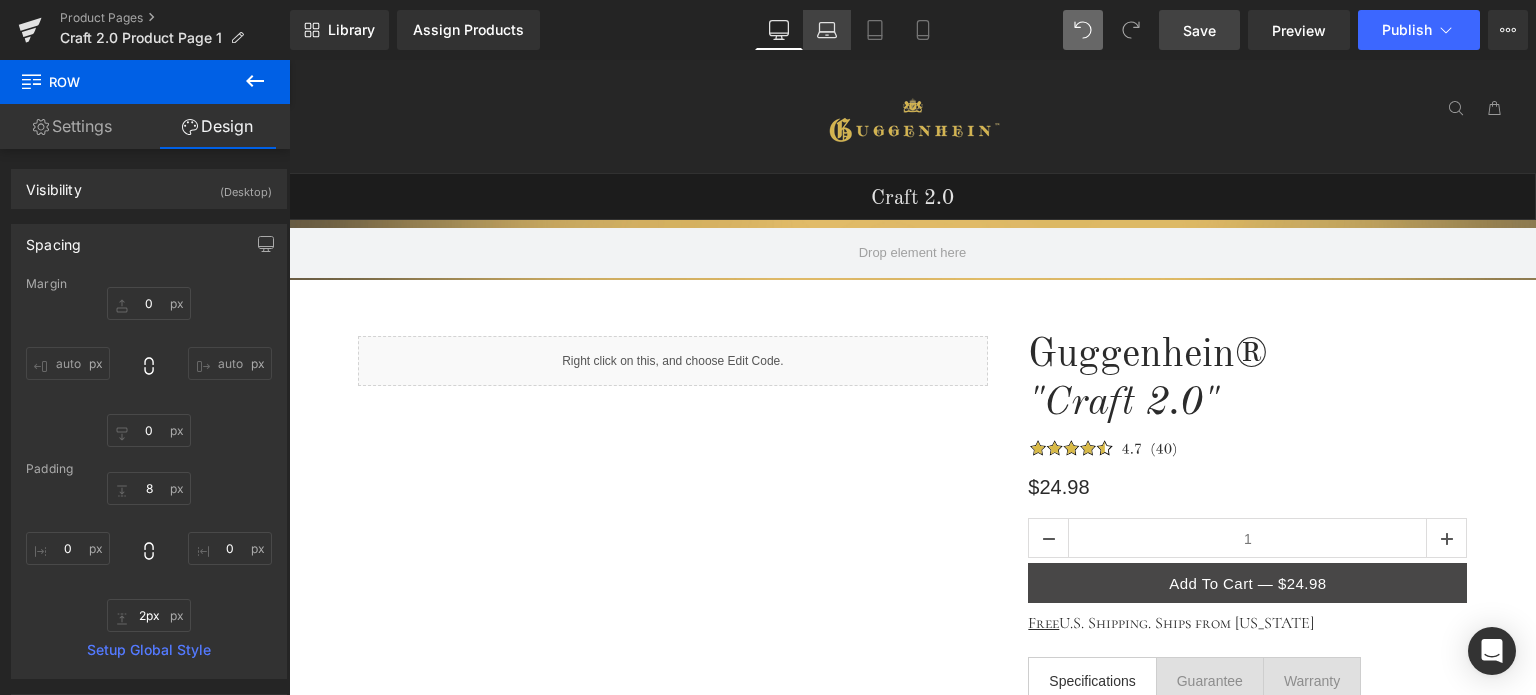 click 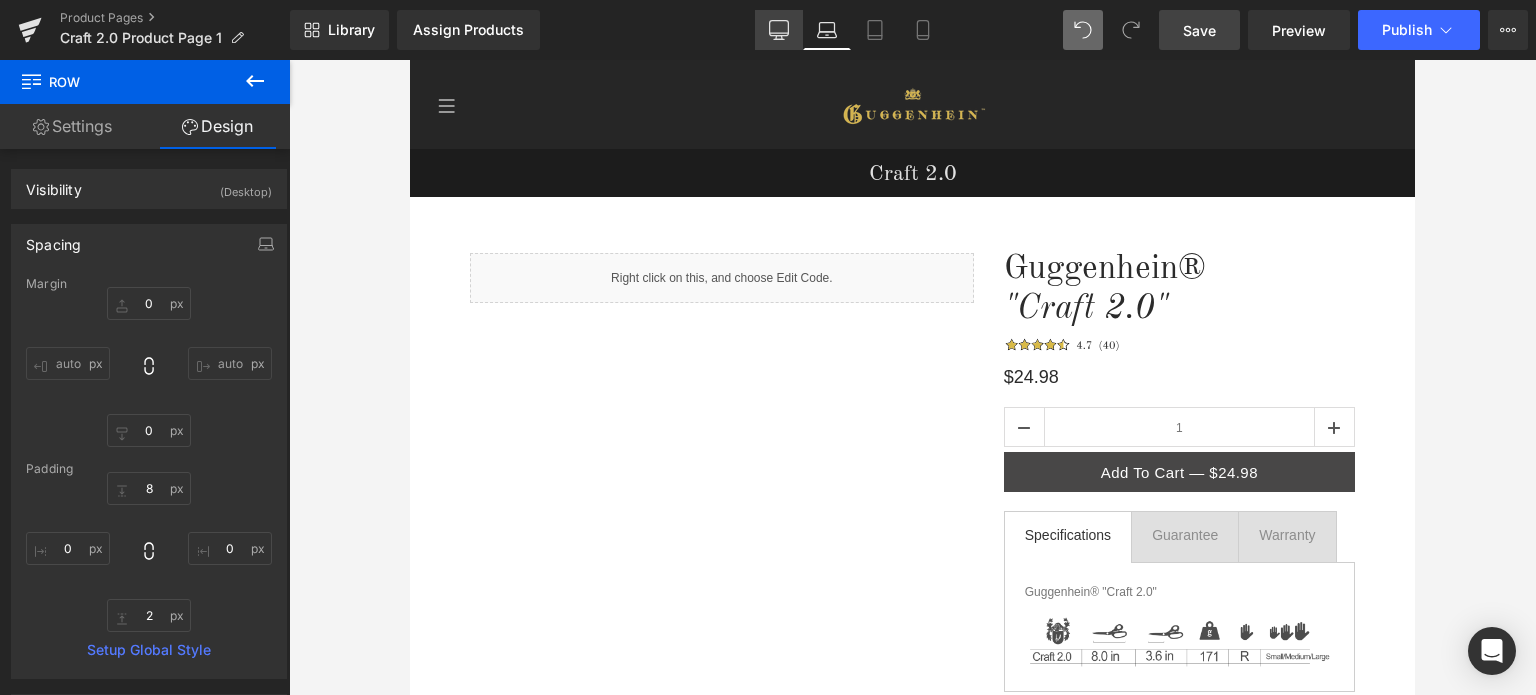 click 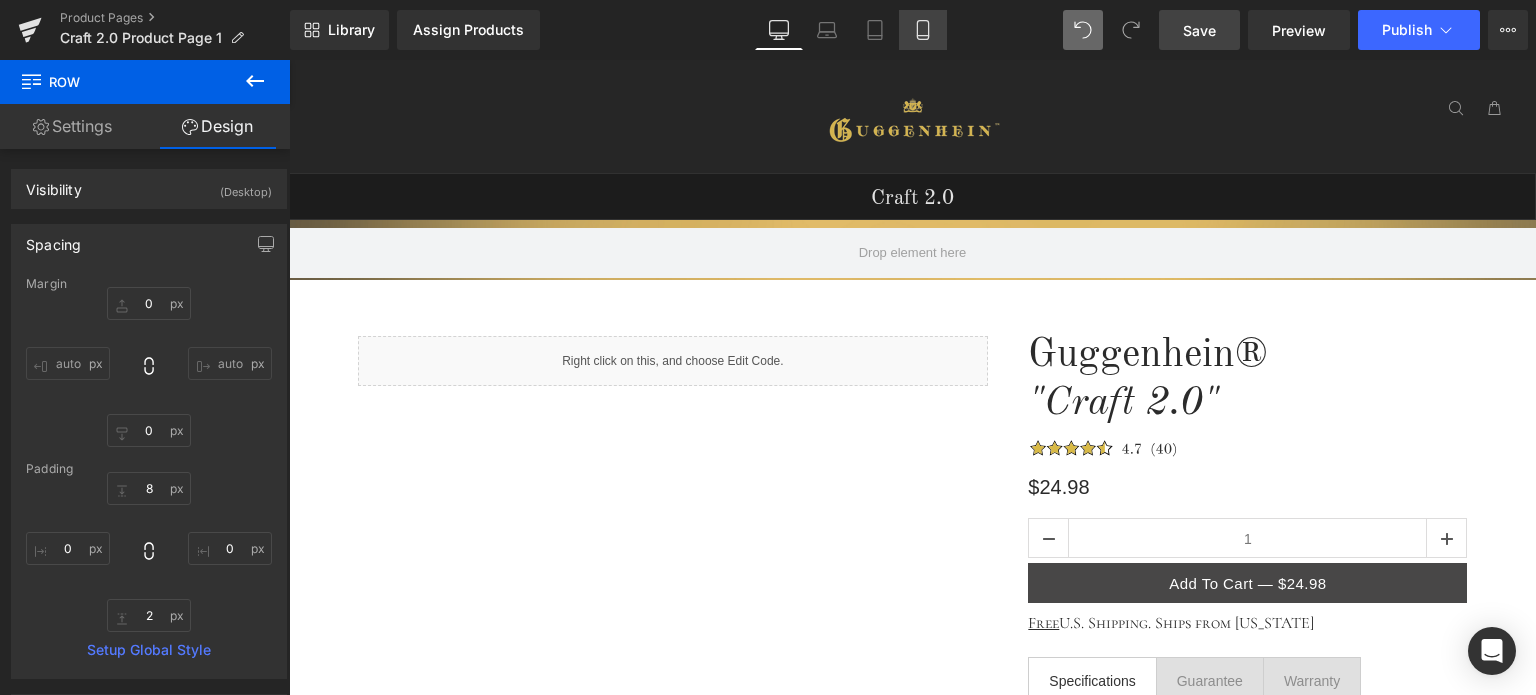 click 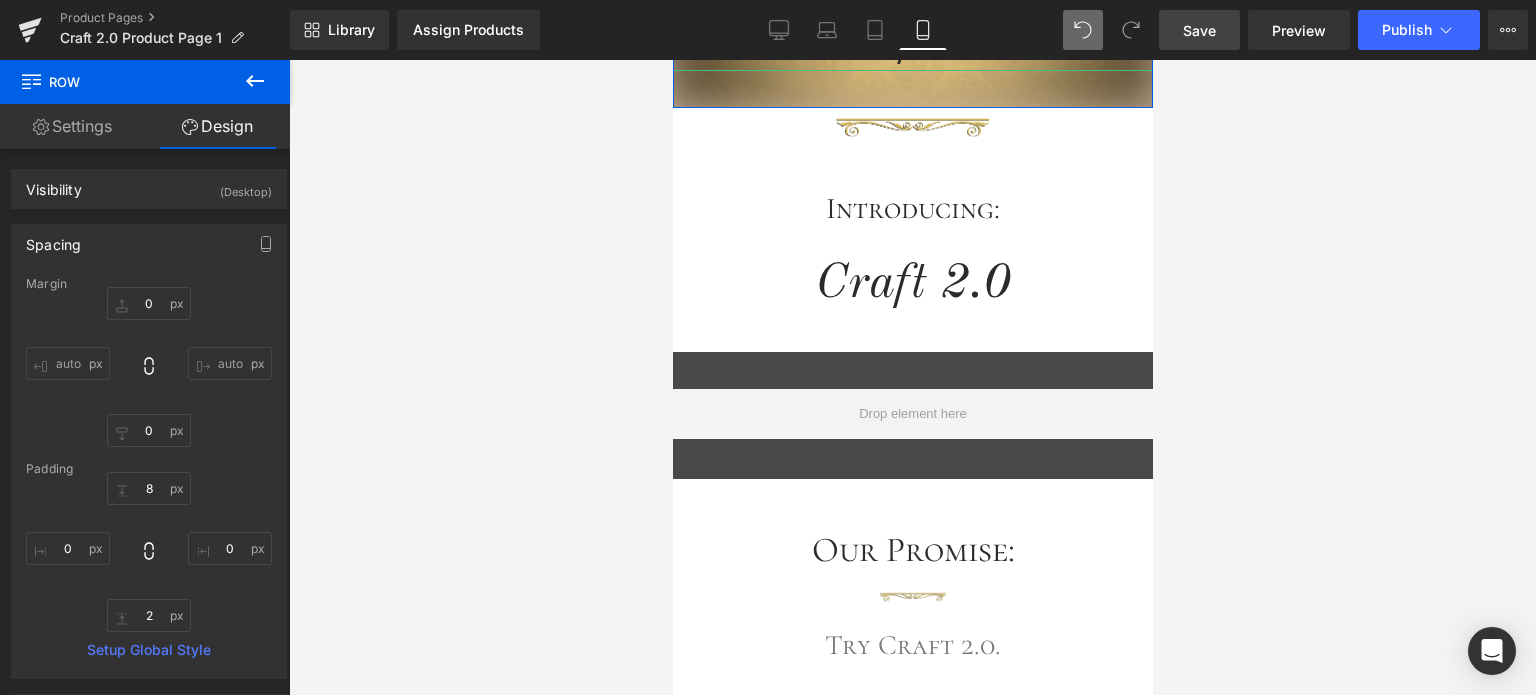 scroll, scrollTop: 600, scrollLeft: 0, axis: vertical 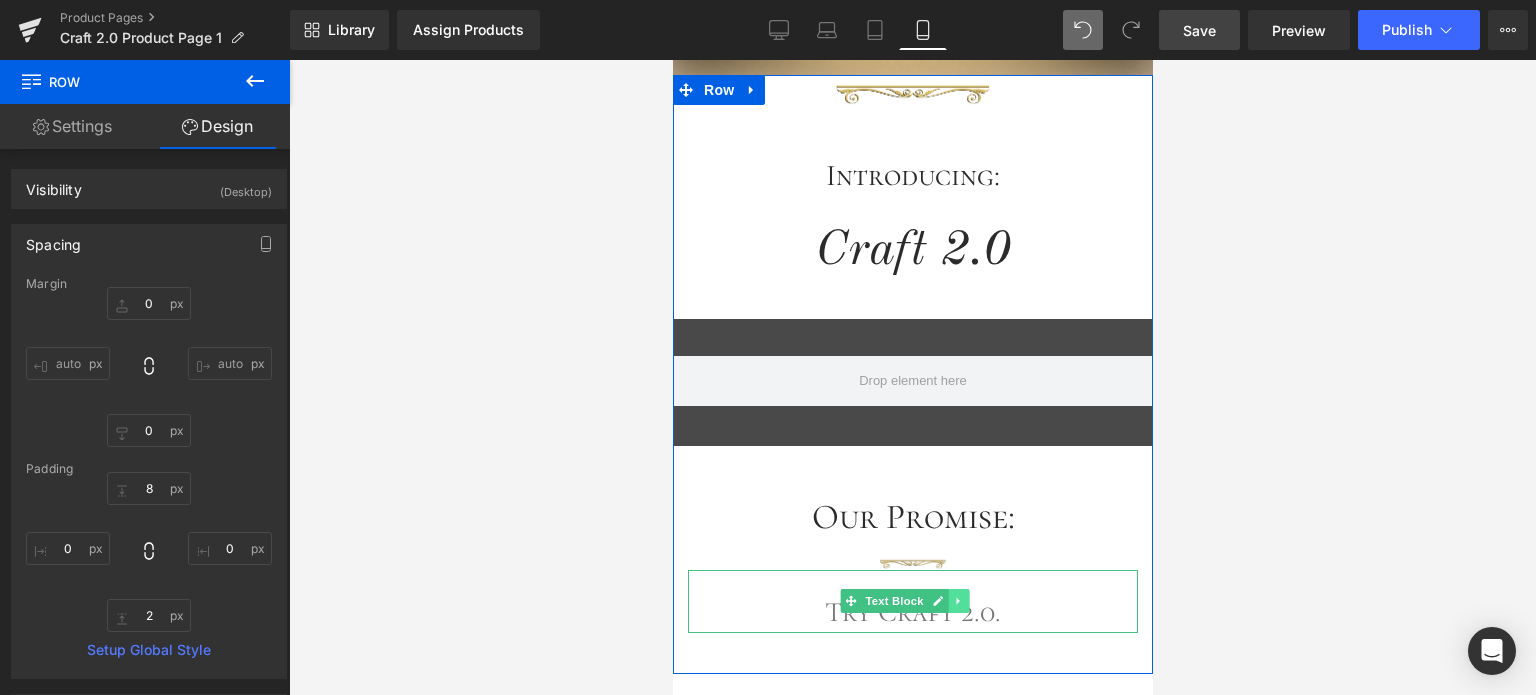 click 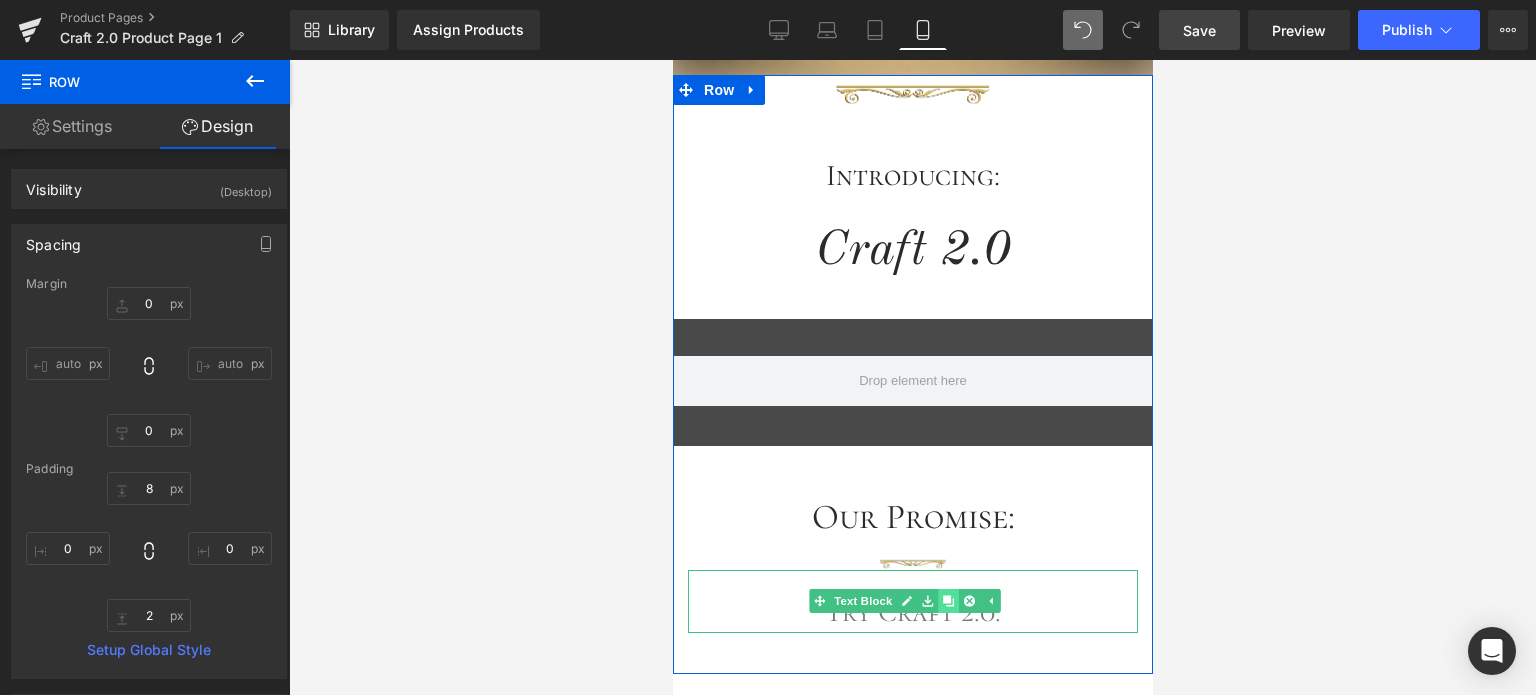 click 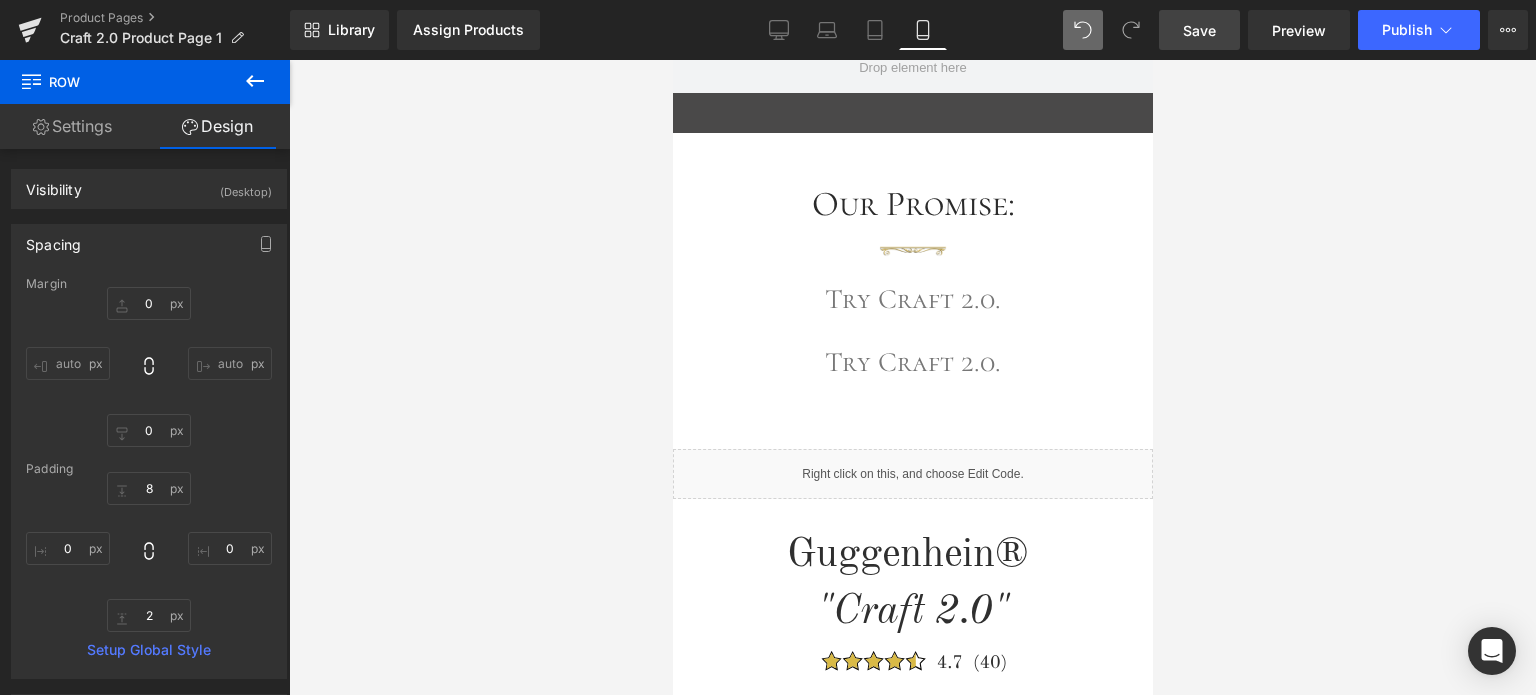scroll, scrollTop: 791, scrollLeft: 0, axis: vertical 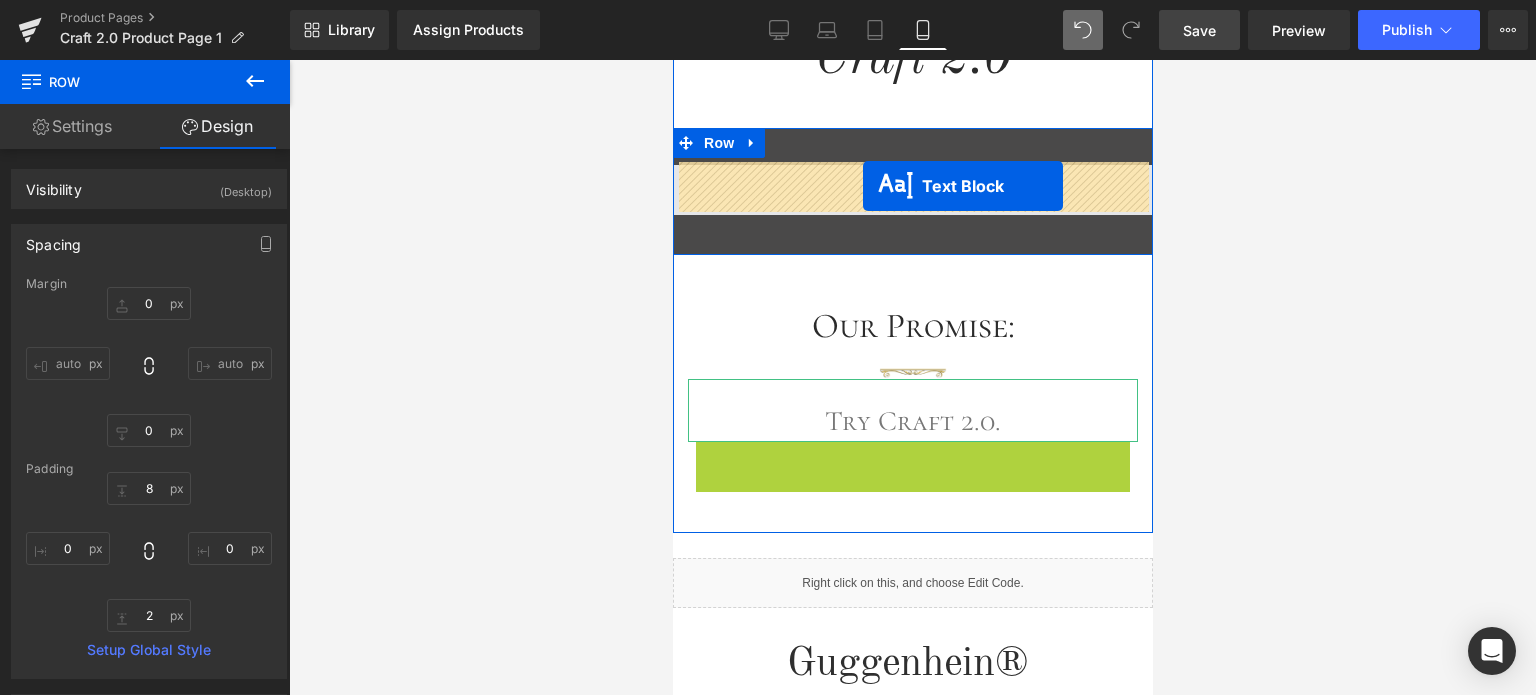drag, startPoint x: 854, startPoint y: 469, endPoint x: 862, endPoint y: 187, distance: 282.11346 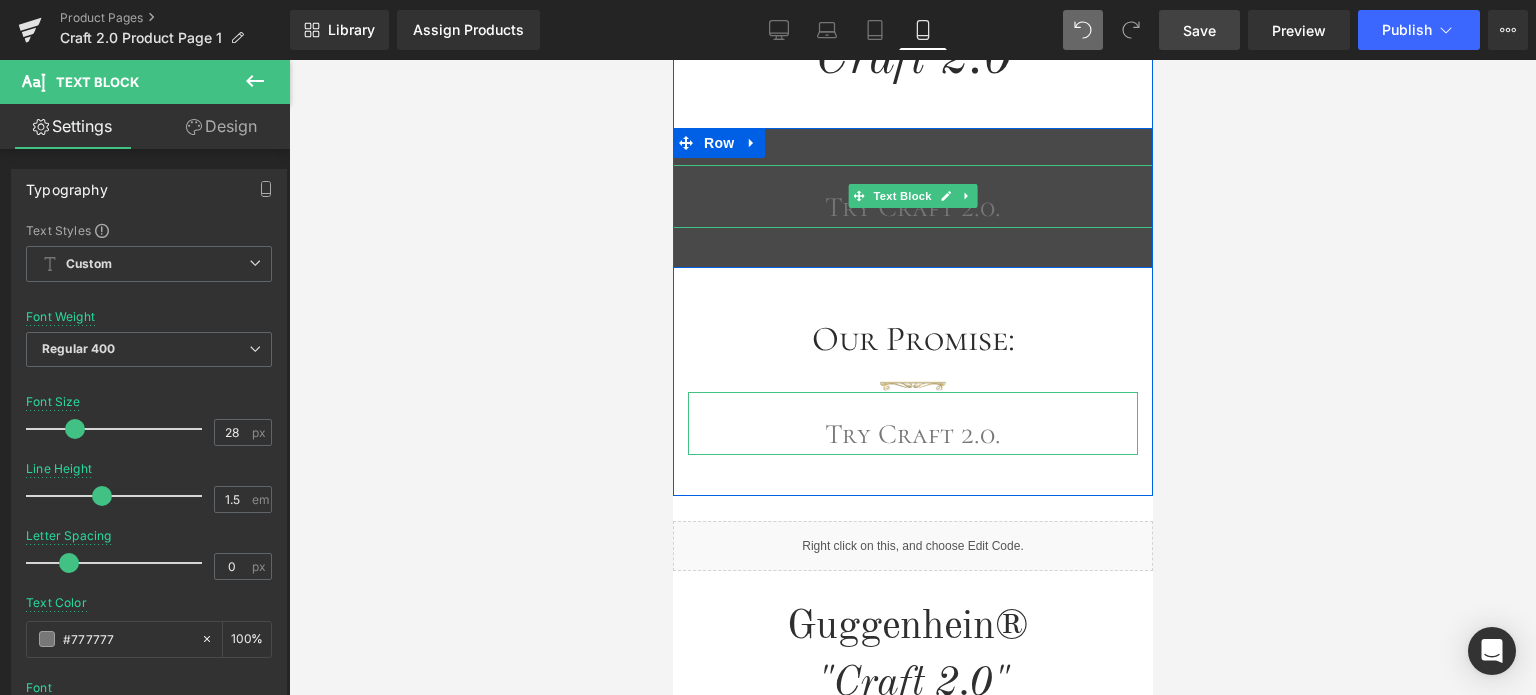 click on "Try Craft 2.0." at bounding box center (912, 207) 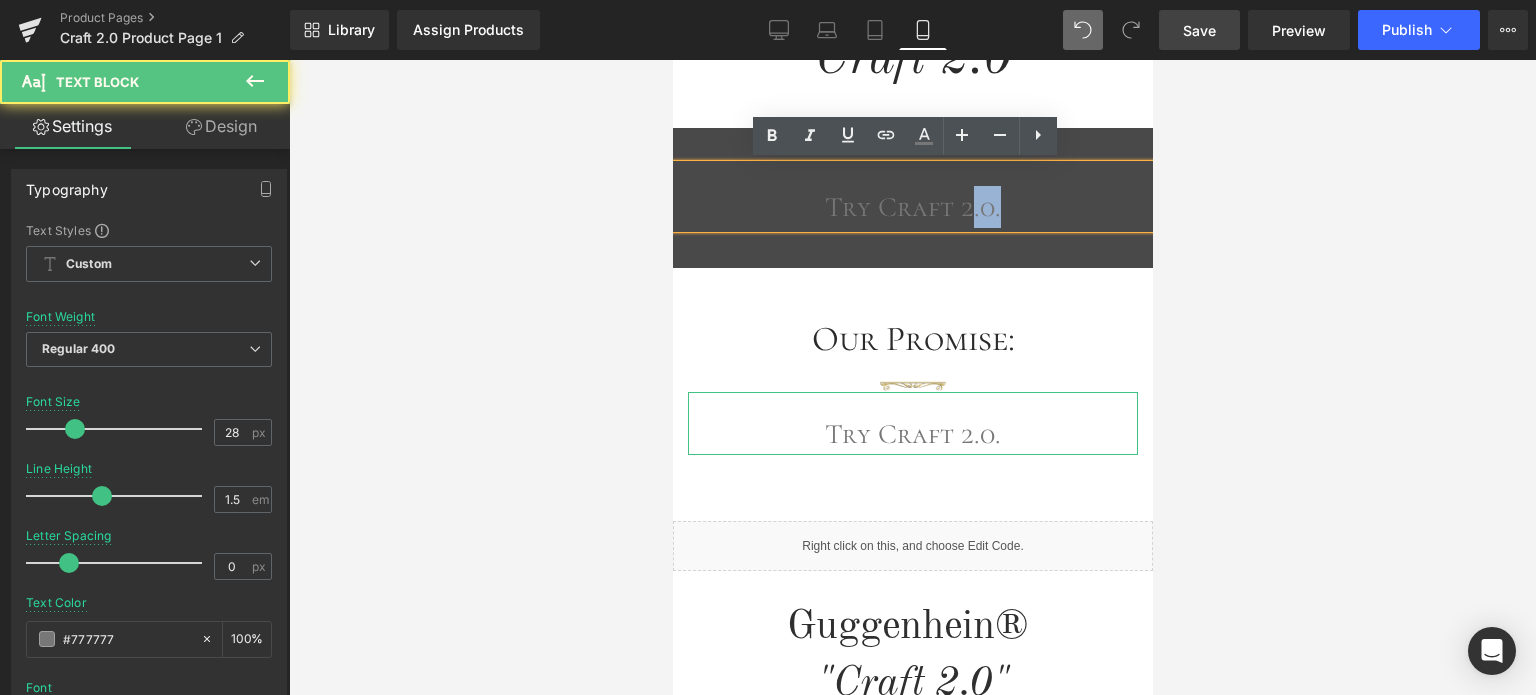drag, startPoint x: 961, startPoint y: 209, endPoint x: 992, endPoint y: 208, distance: 31.016125 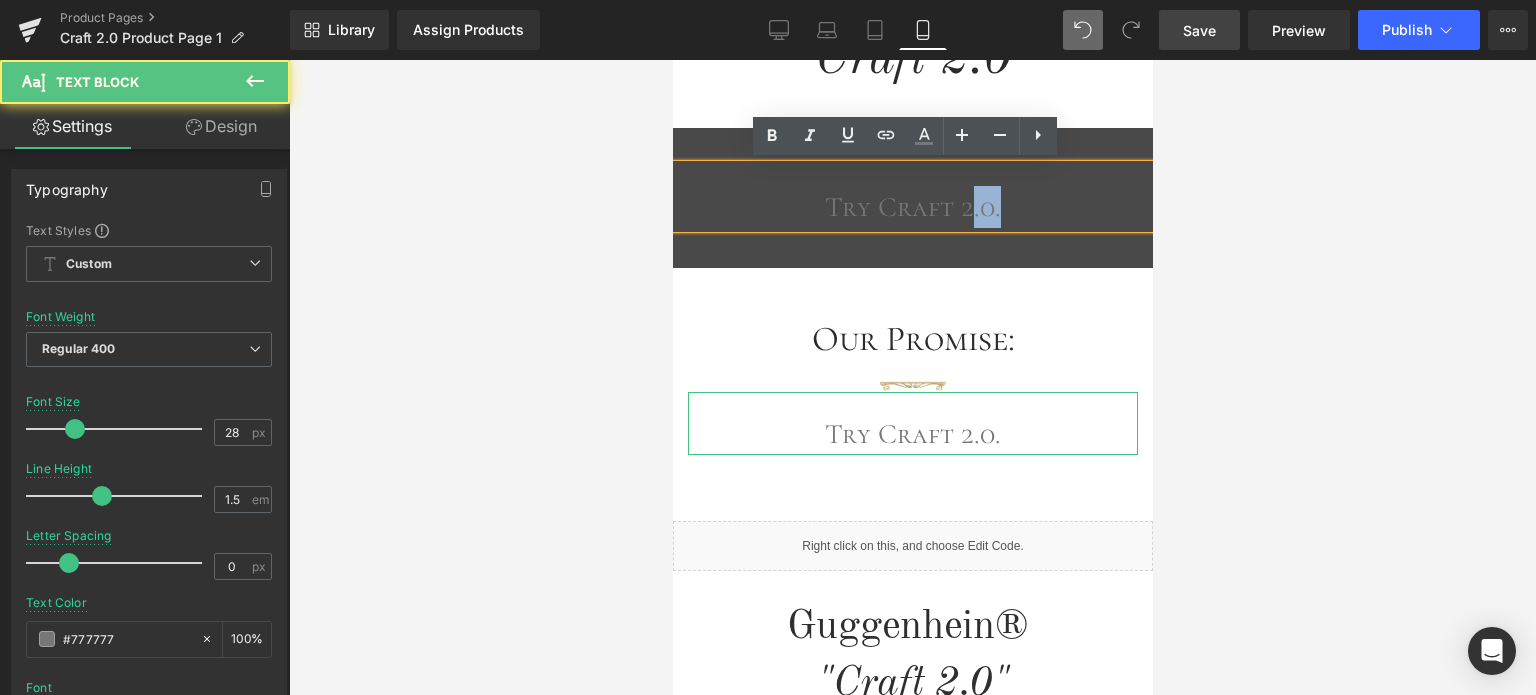 click on "Try Craft 2.0." at bounding box center [912, 207] 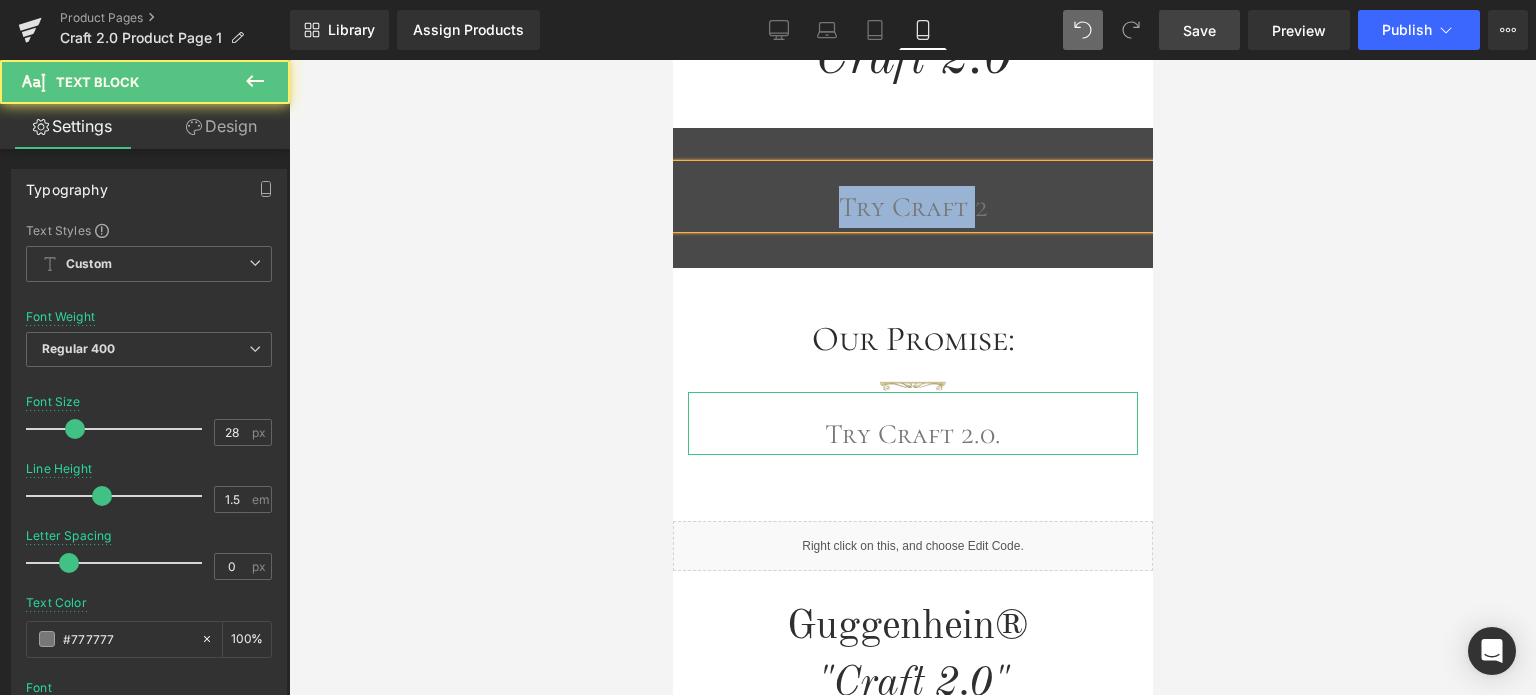 drag, startPoint x: 961, startPoint y: 206, endPoint x: 817, endPoint y: 201, distance: 144.08678 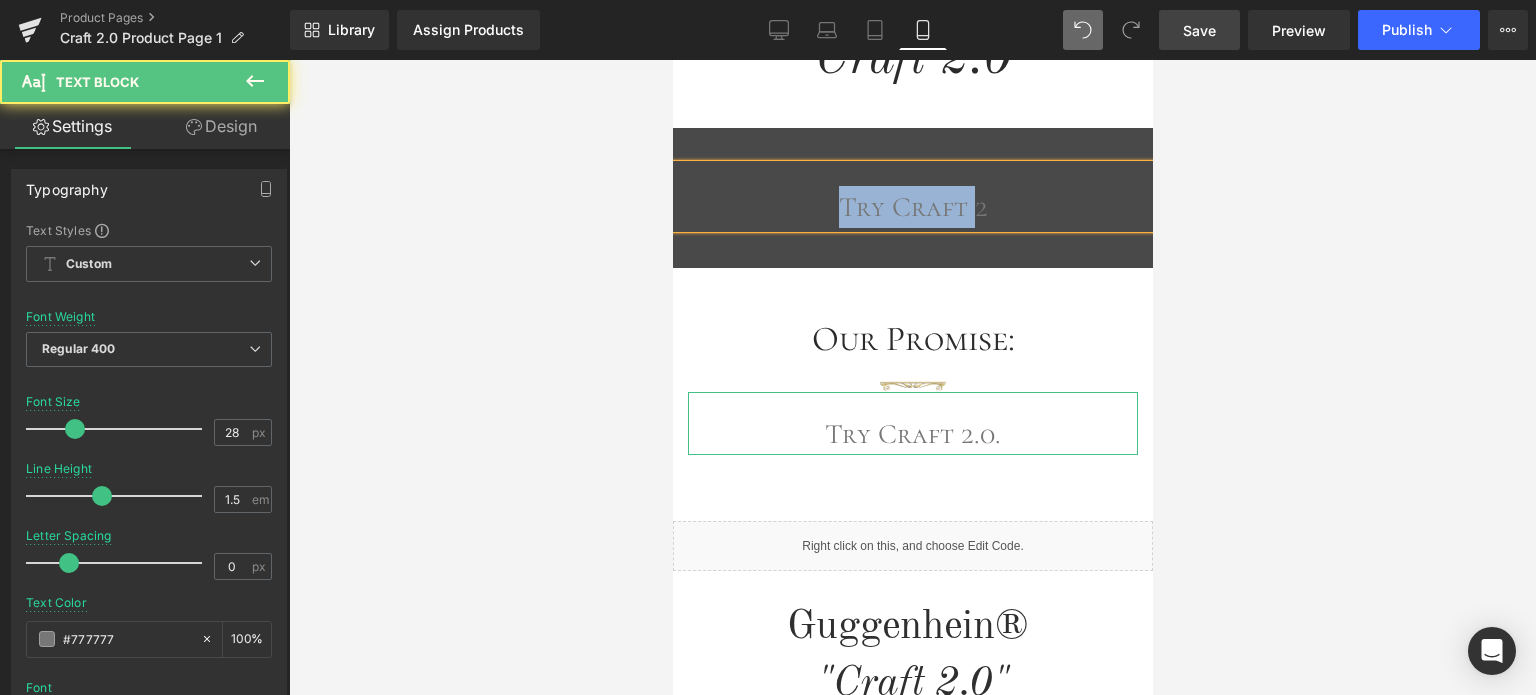 click on "Try Craft 2" at bounding box center [912, 207] 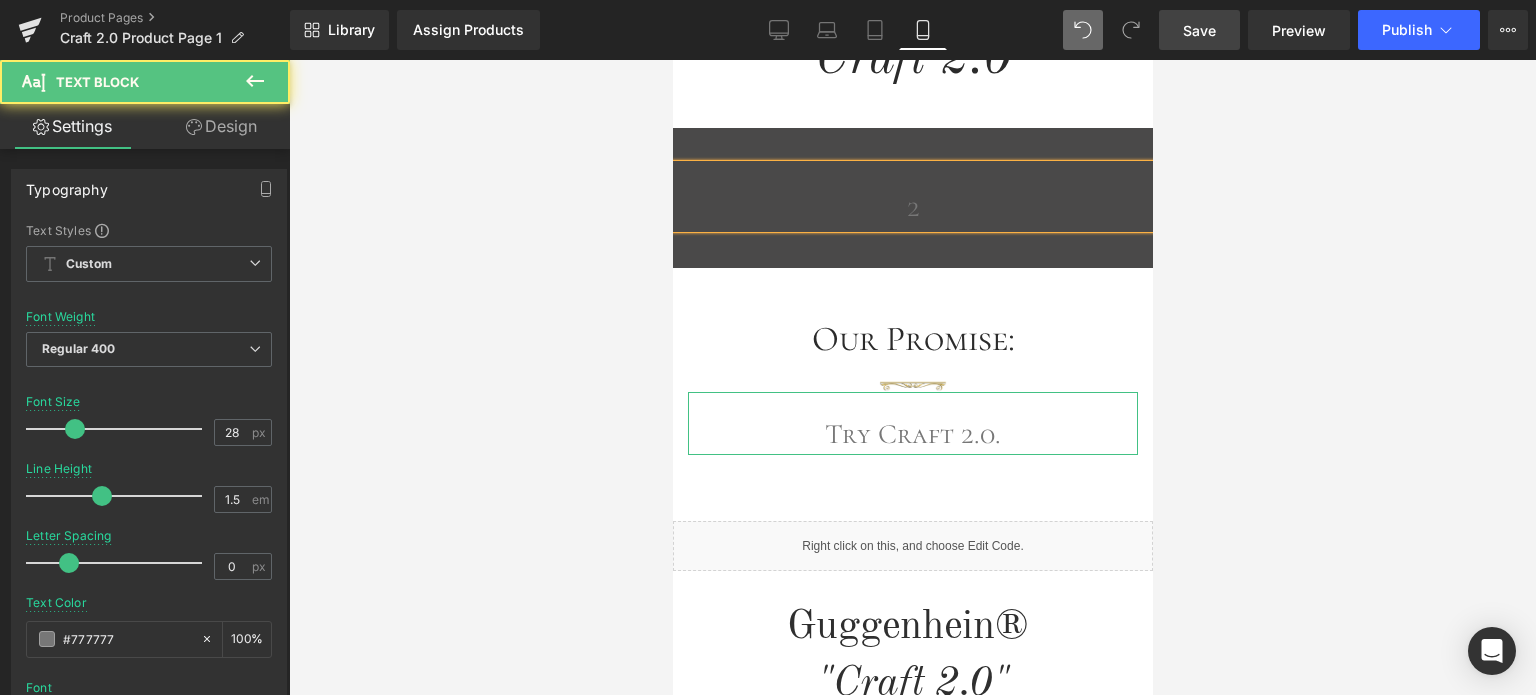 click on "2" at bounding box center [912, 207] 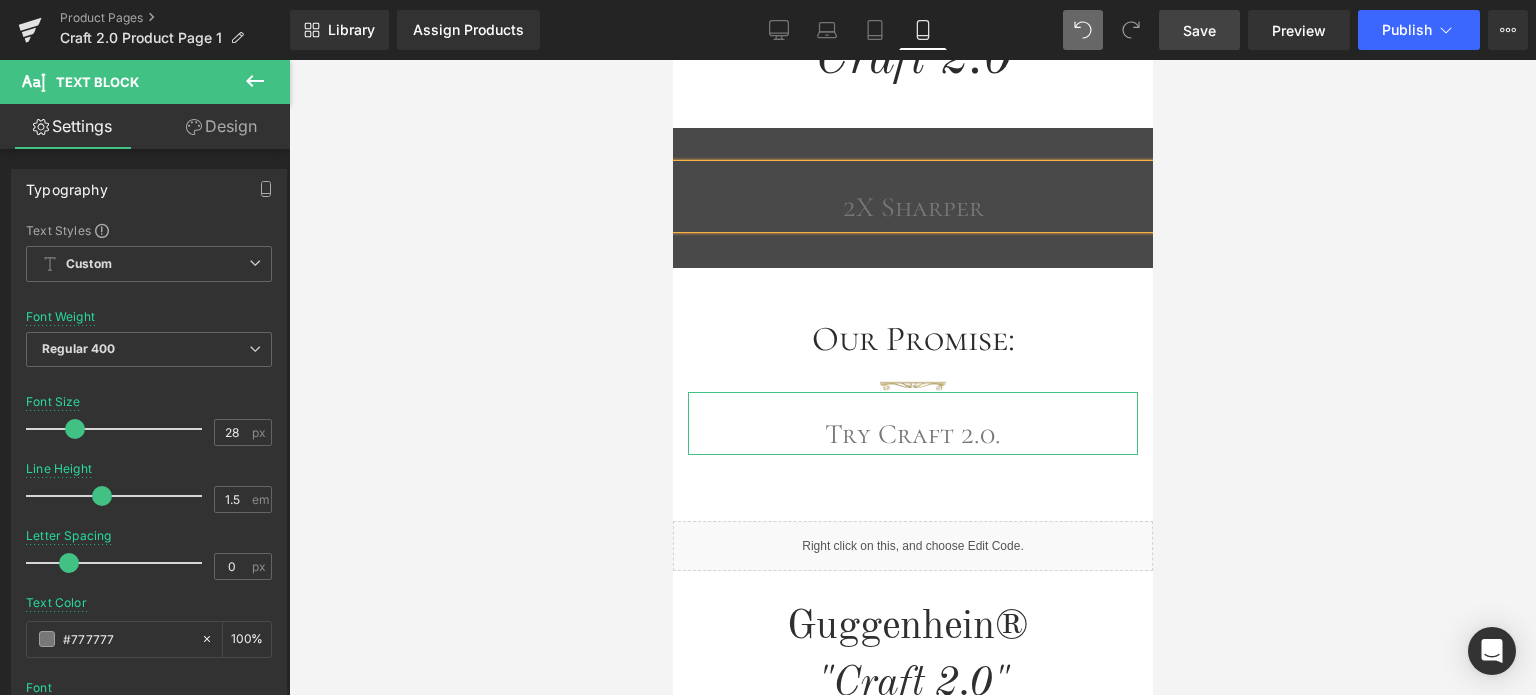 click at bounding box center [912, 377] 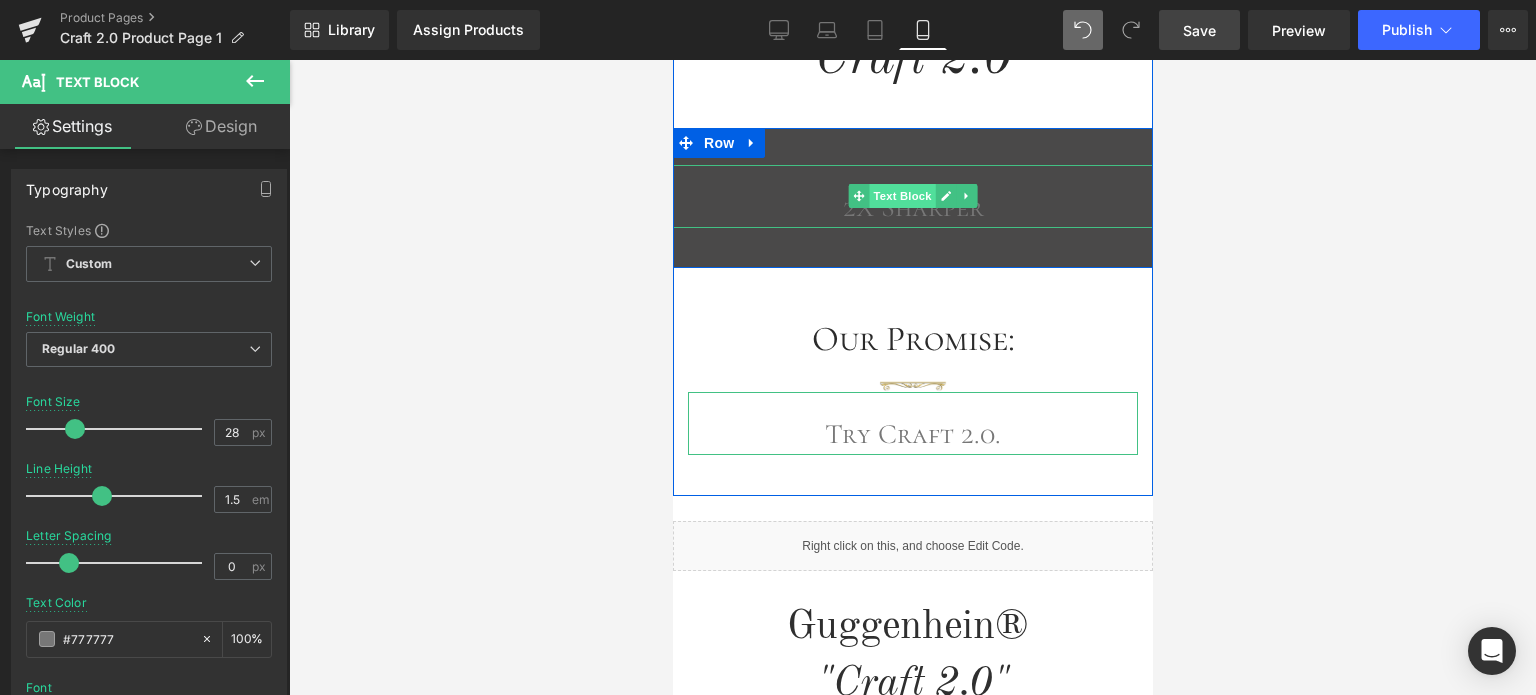 click on "Text Block" at bounding box center [901, 196] 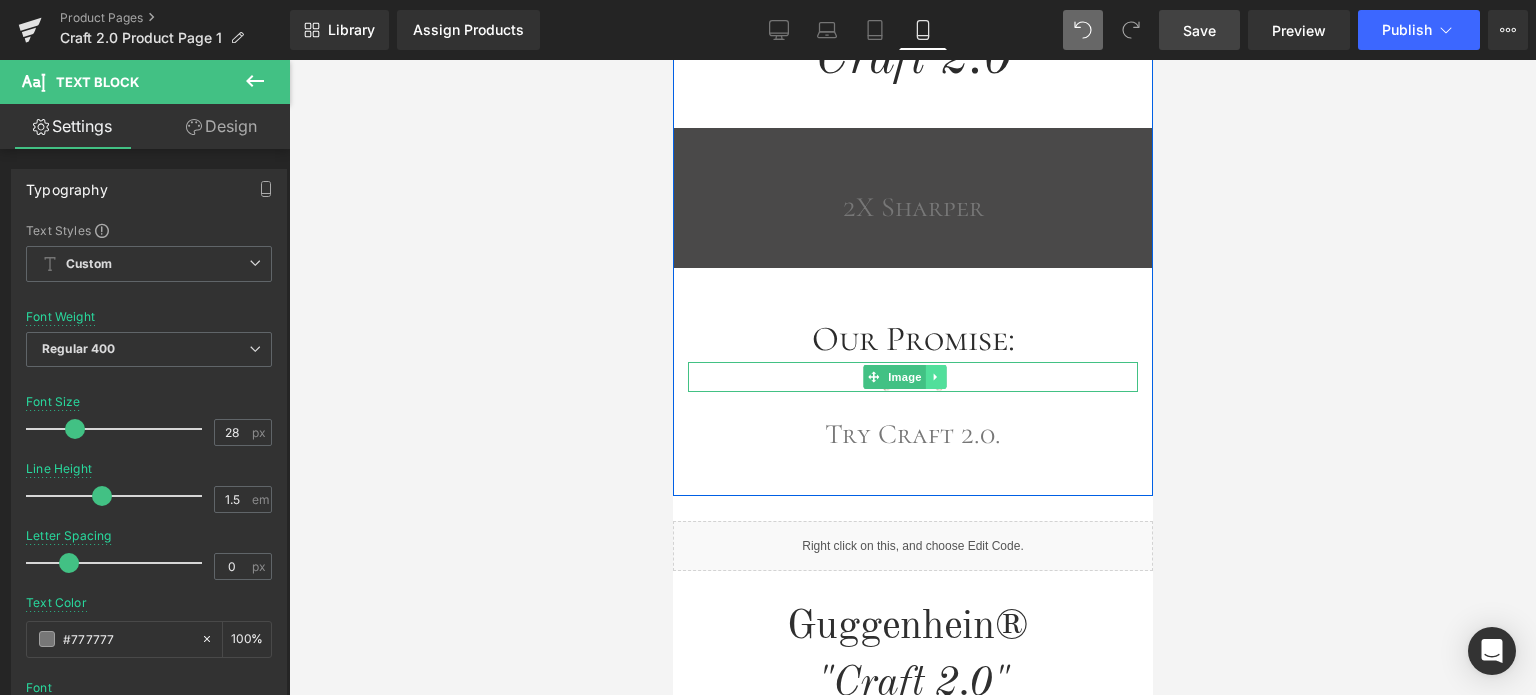 click 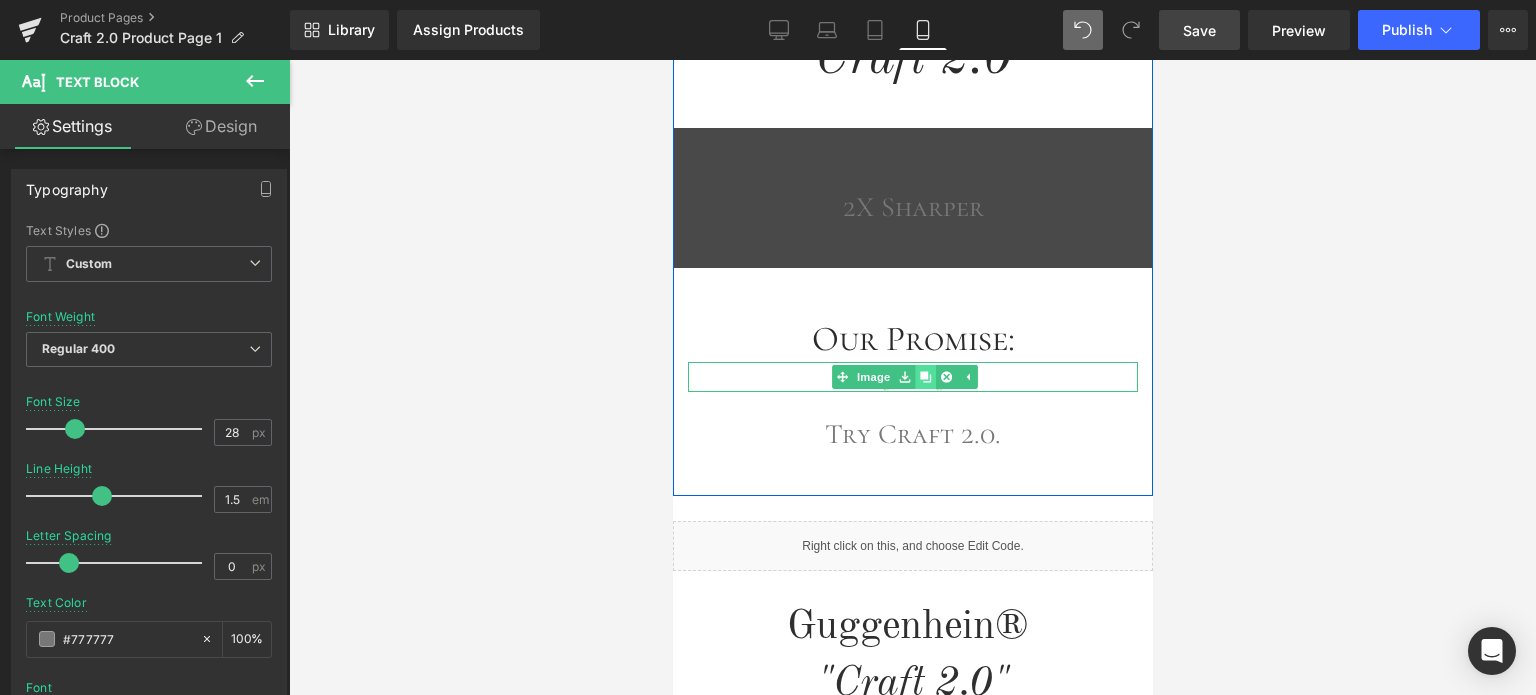 click 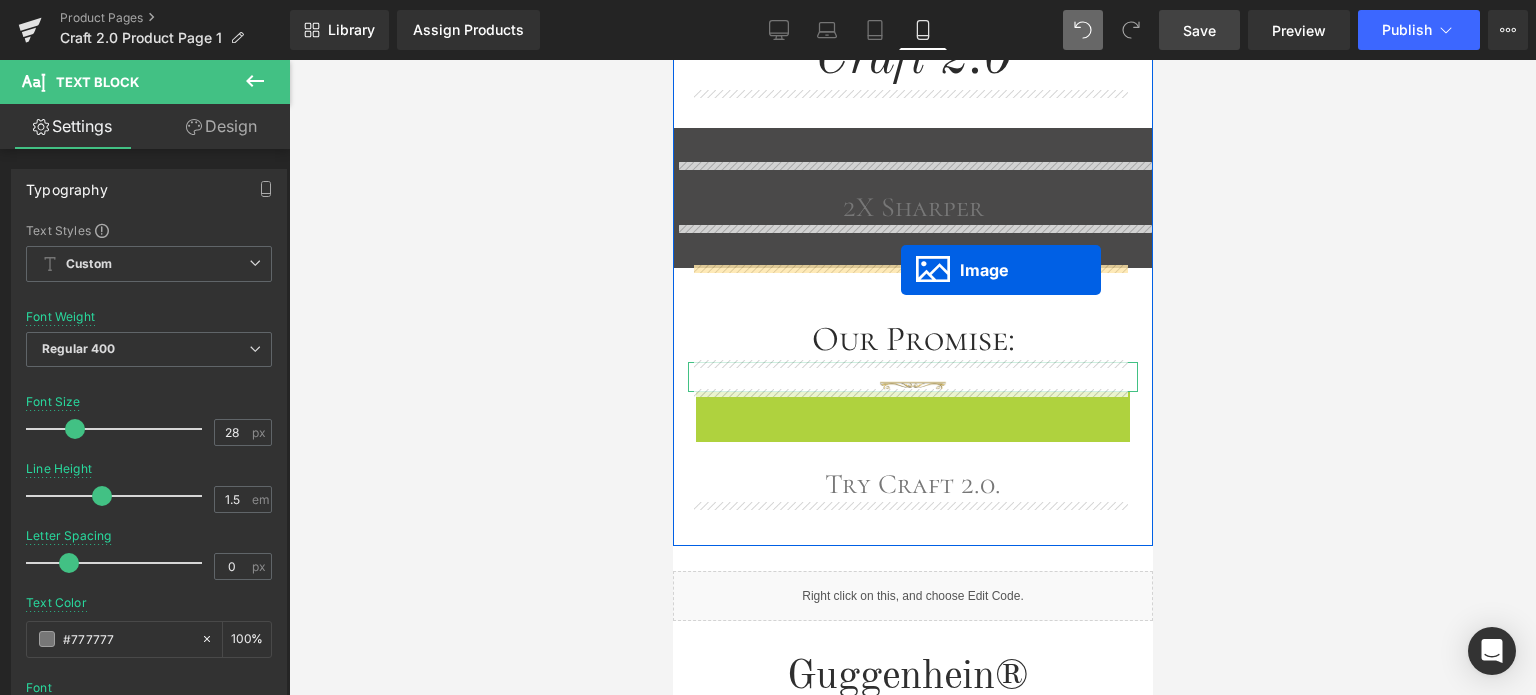 drag, startPoint x: 872, startPoint y: 402, endPoint x: 900, endPoint y: 270, distance: 134.93703 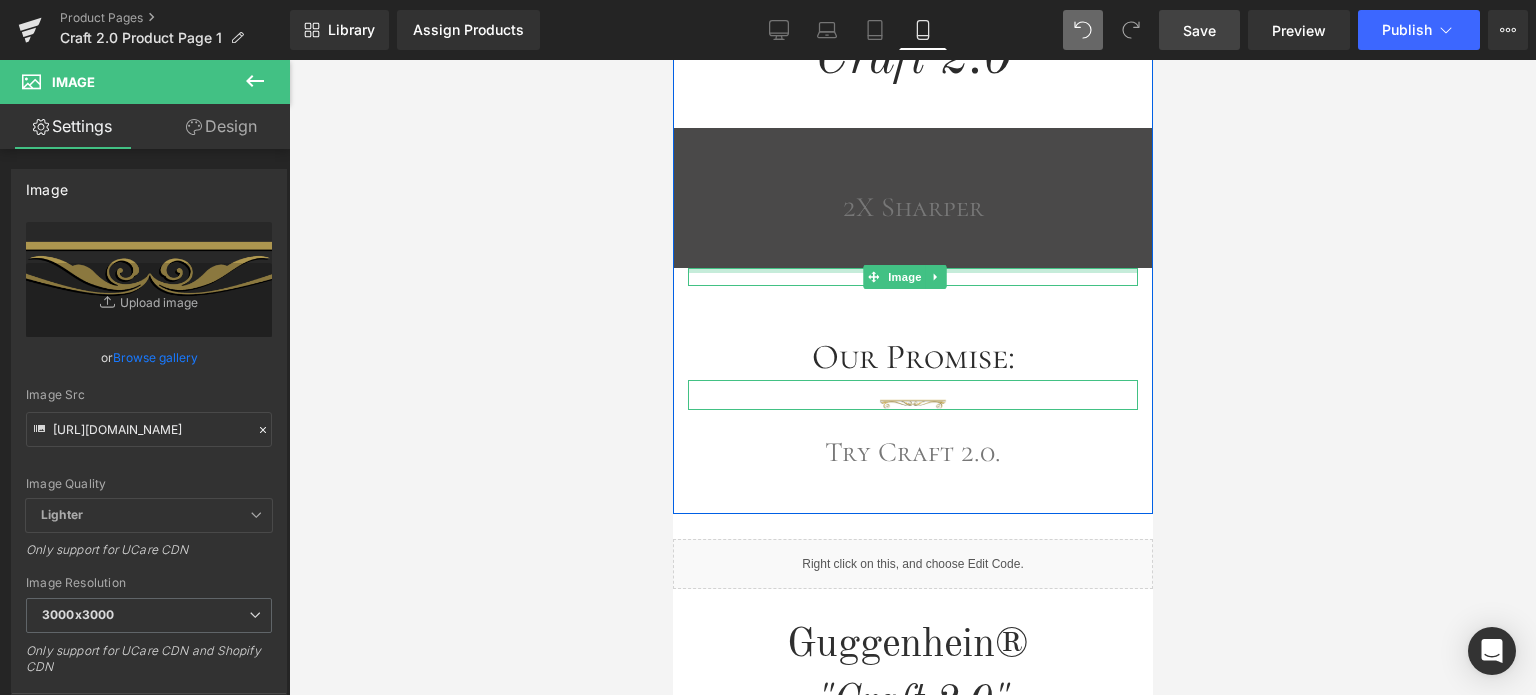 drag, startPoint x: 983, startPoint y: 270, endPoint x: 983, endPoint y: 258, distance: 12 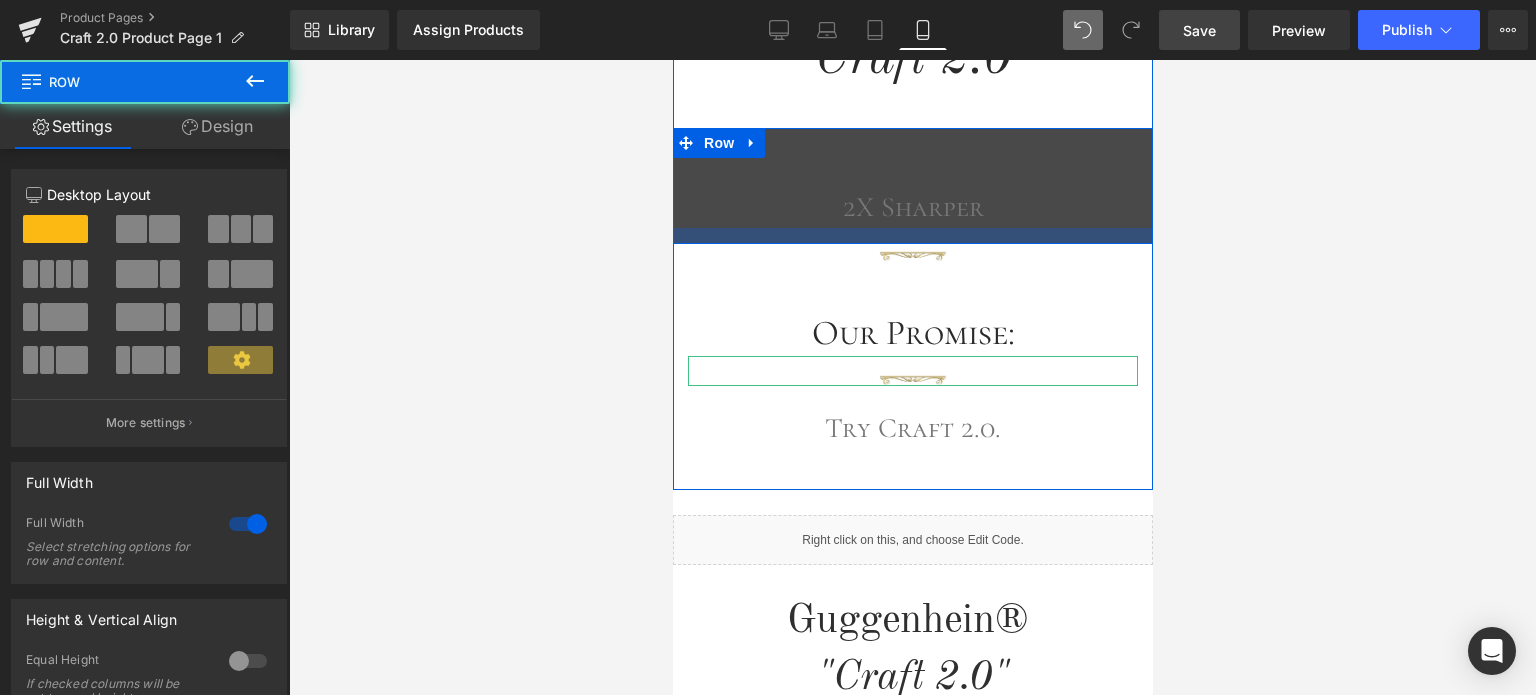 drag, startPoint x: 987, startPoint y: 260, endPoint x: 993, endPoint y: 236, distance: 24.738634 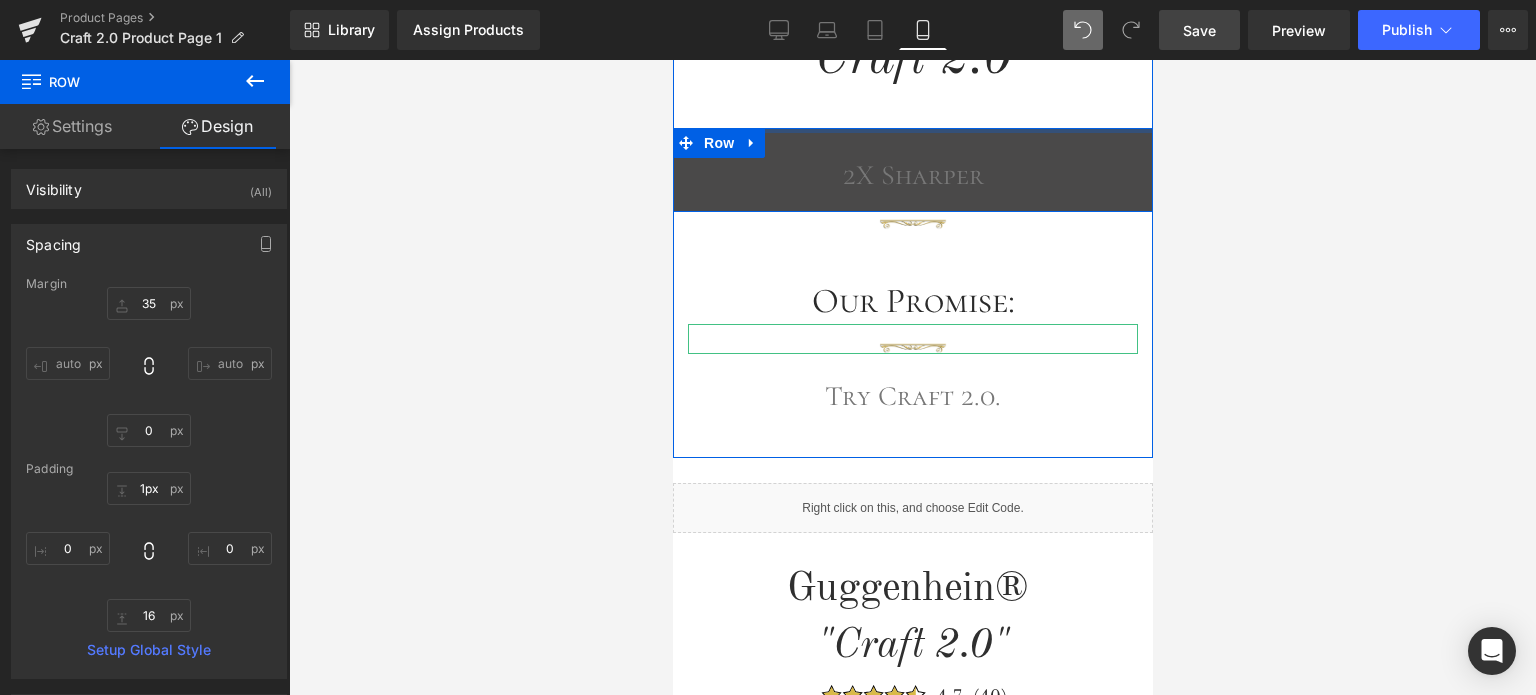 drag, startPoint x: 997, startPoint y: 157, endPoint x: 999, endPoint y: 121, distance: 36.05551 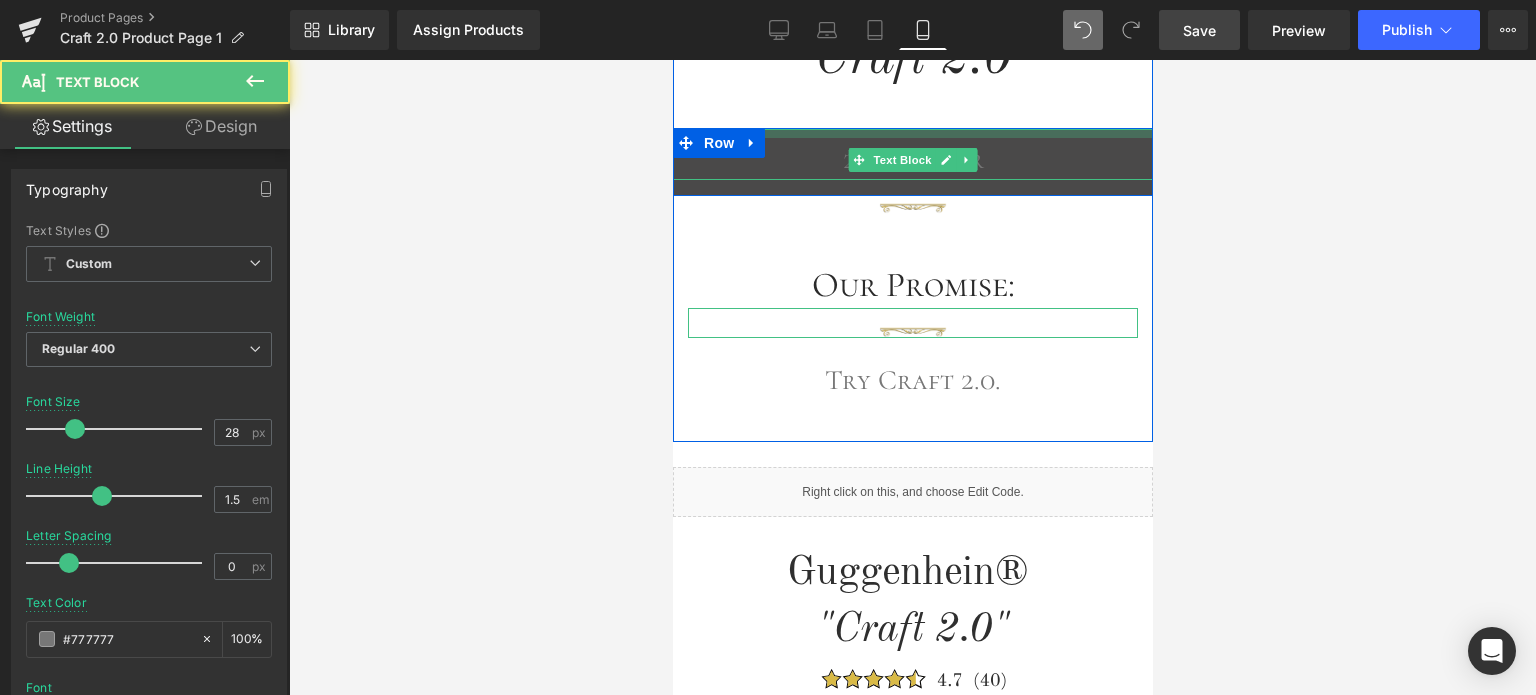 drag, startPoint x: 998, startPoint y: 128, endPoint x: 1001, endPoint y: 116, distance: 12.369317 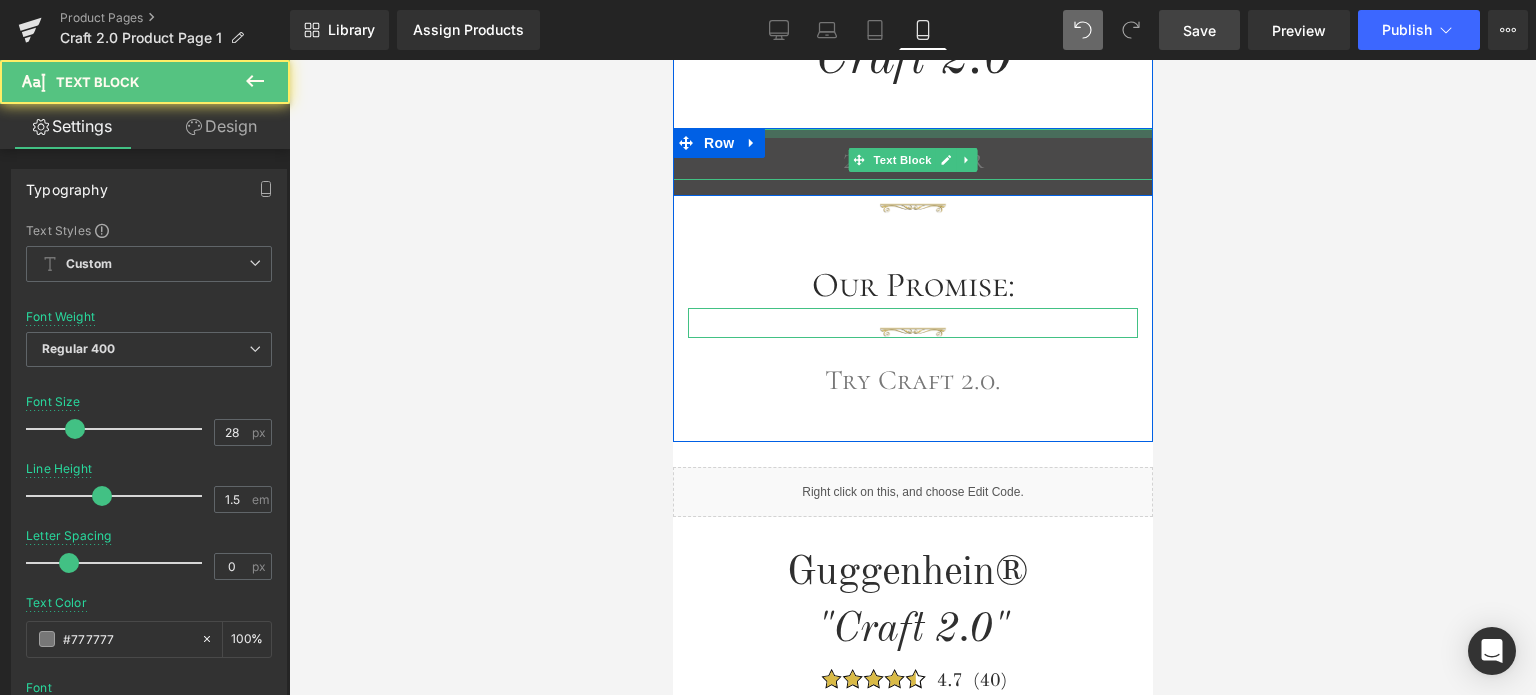 click on "Image         Introducing: Heading         Craft 2.0 Heading
2X Sharper  Text Block
Row         Image         Our Promise: Heading         Image
Try Craft 2.0.
Text Block       55px   55px" at bounding box center (912, 145) 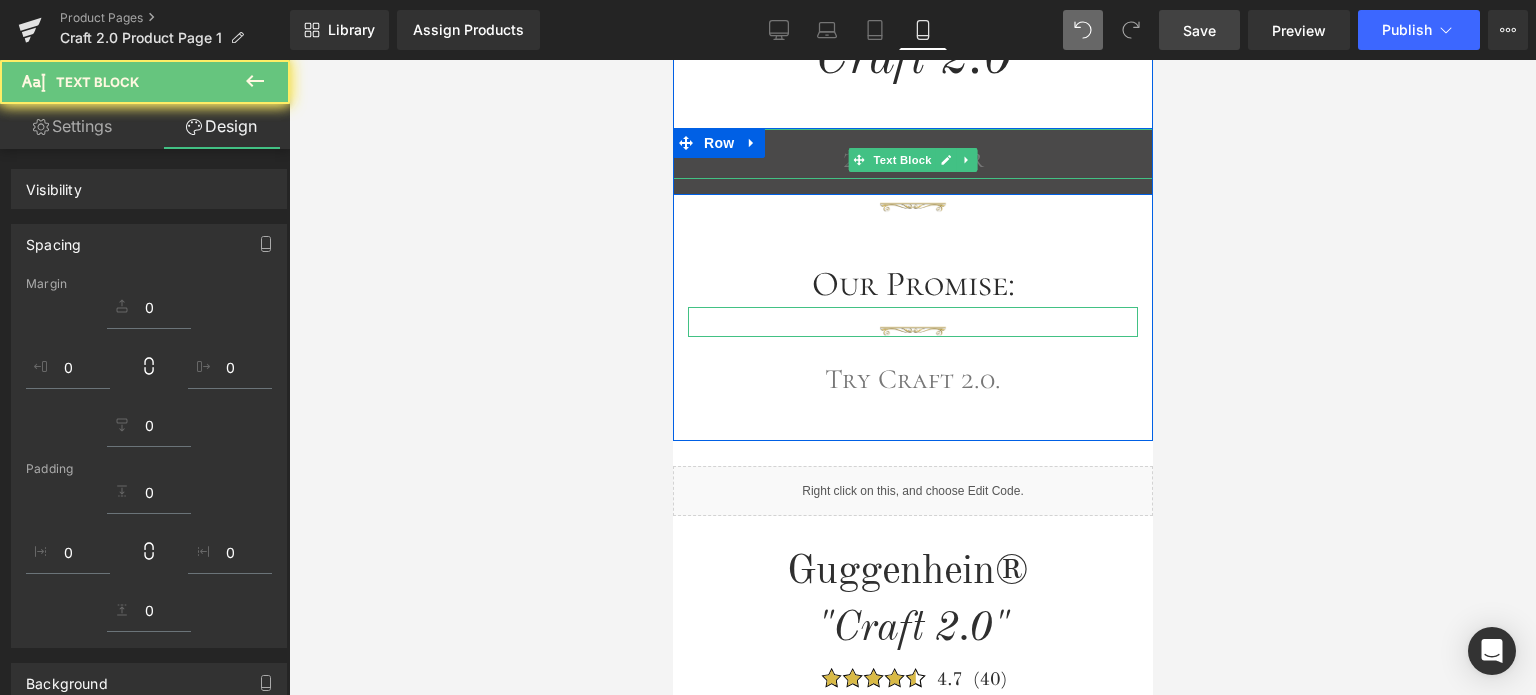 click at bounding box center [912, 377] 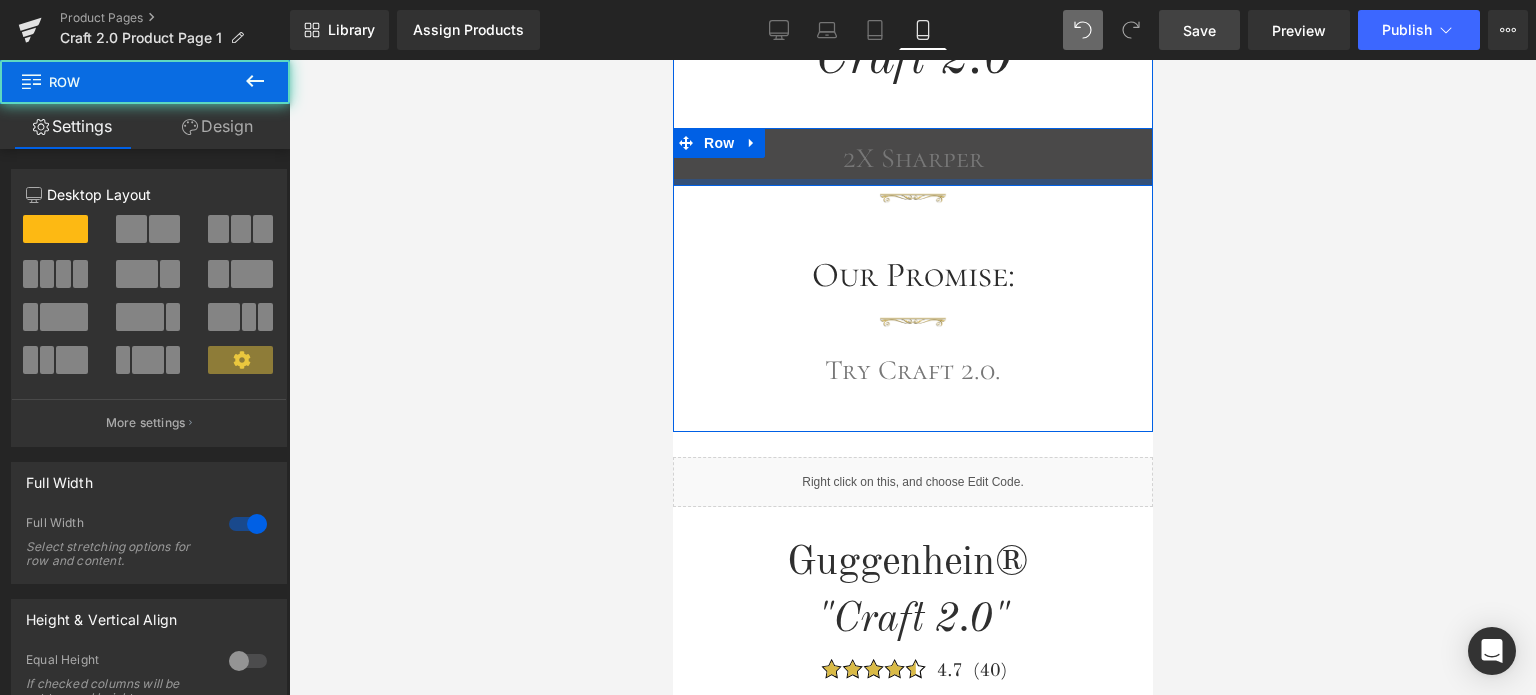 click at bounding box center (912, 182) 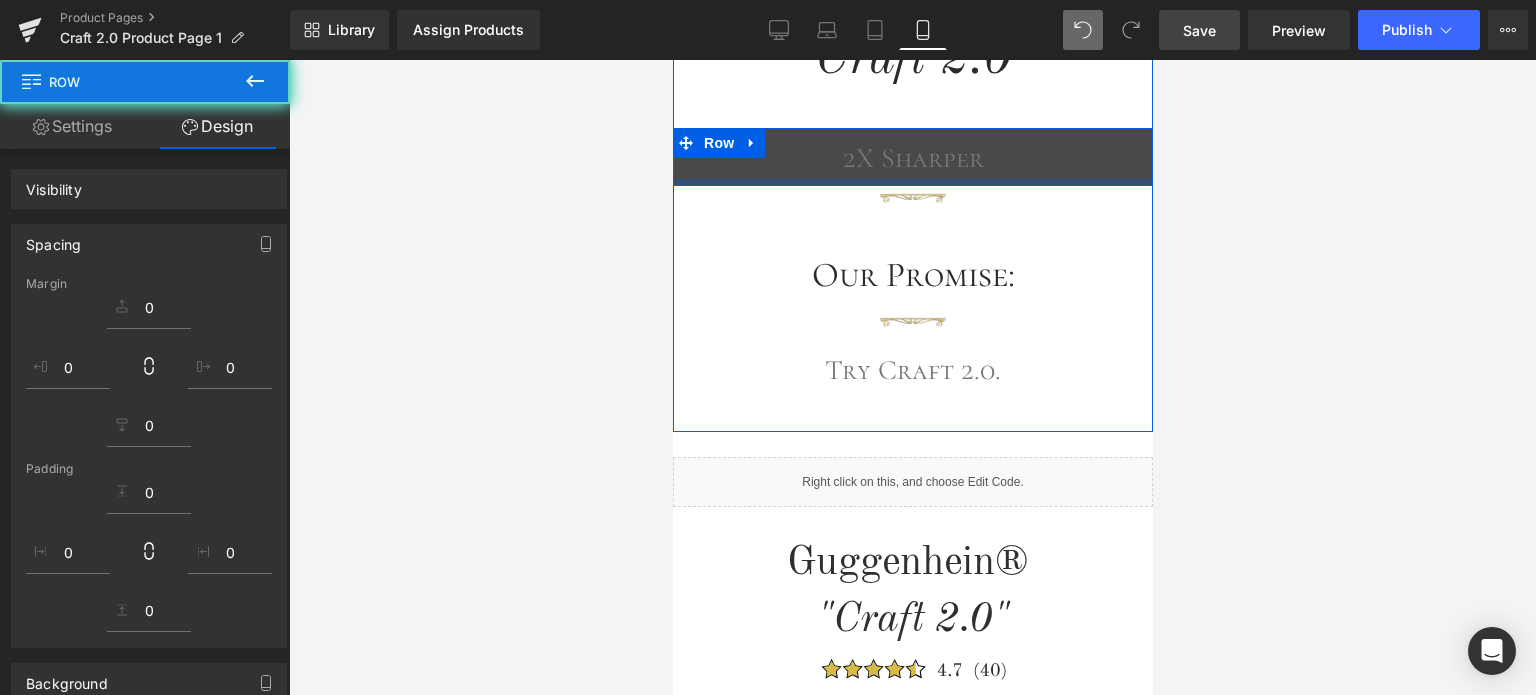 click at bounding box center (912, 377) 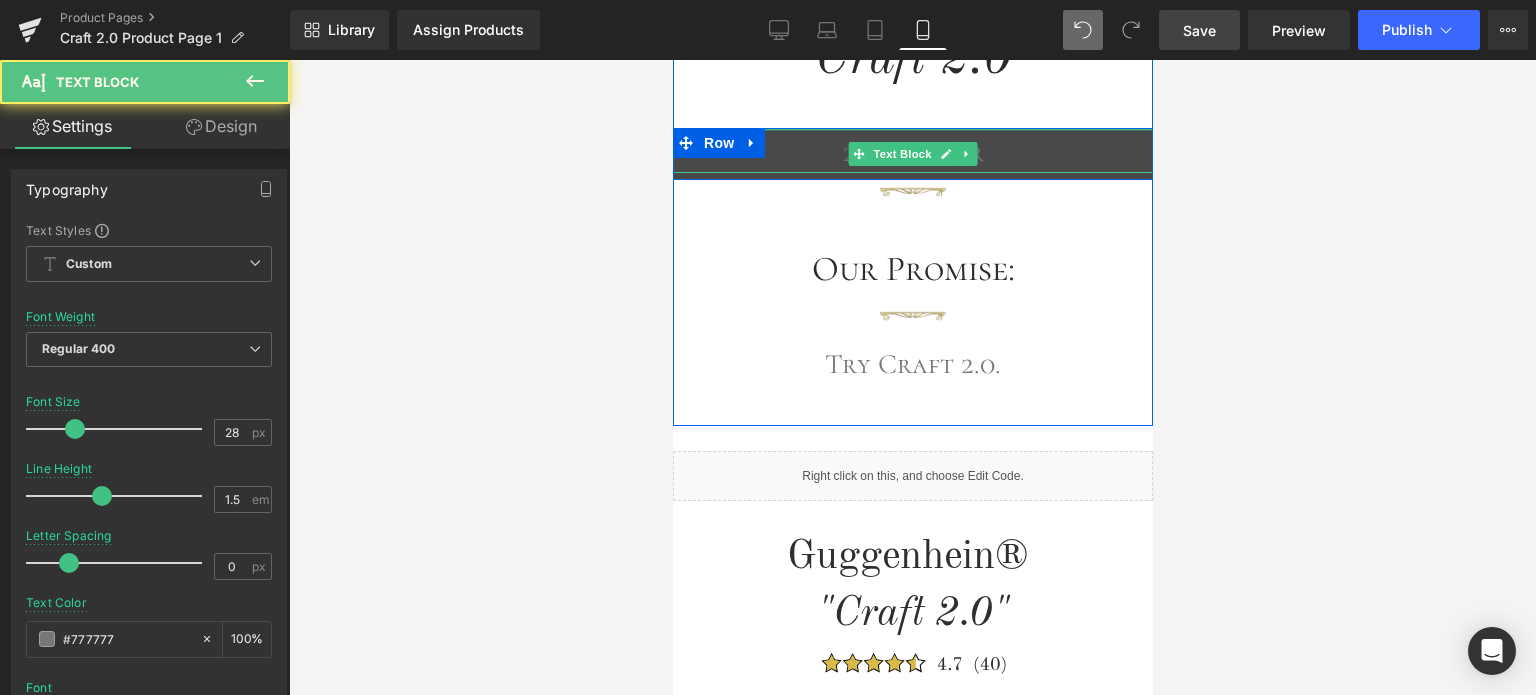 click at bounding box center (912, 130) 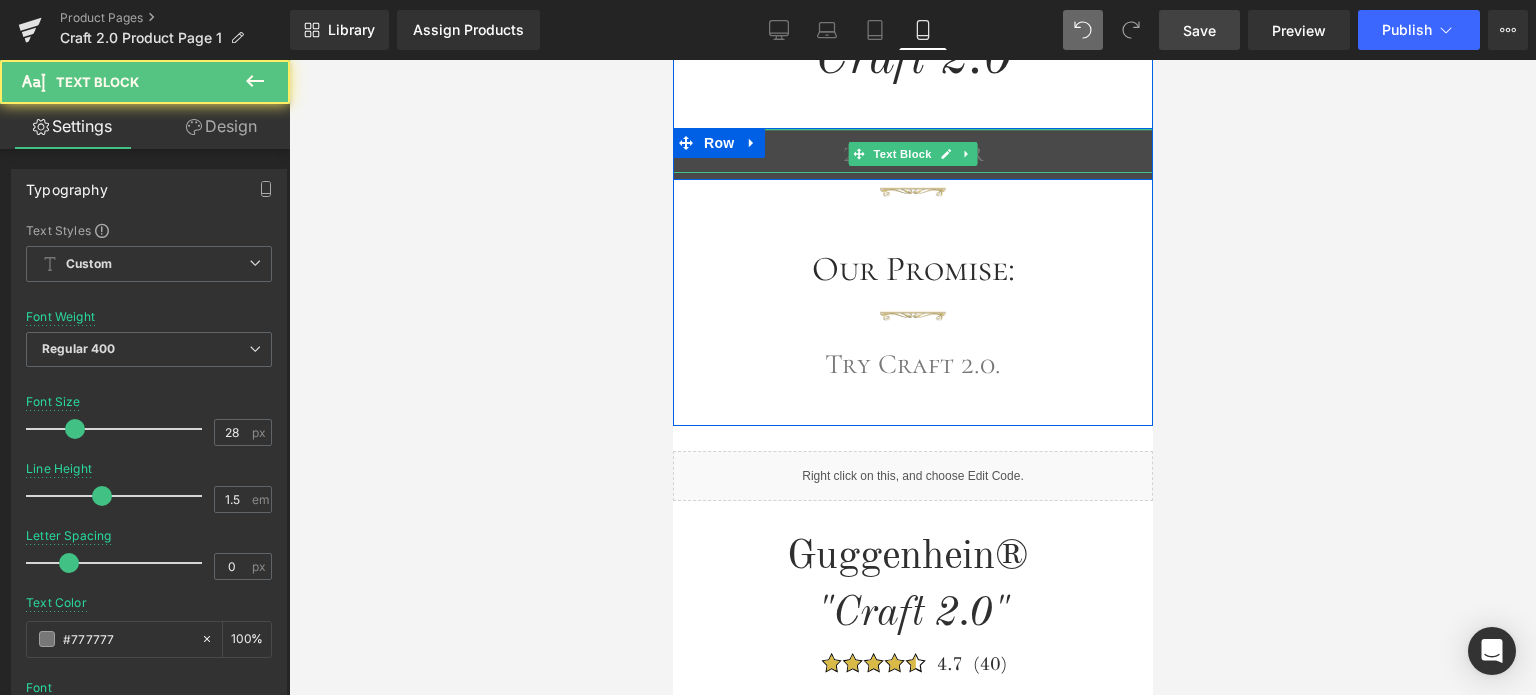 click at bounding box center [912, 377] 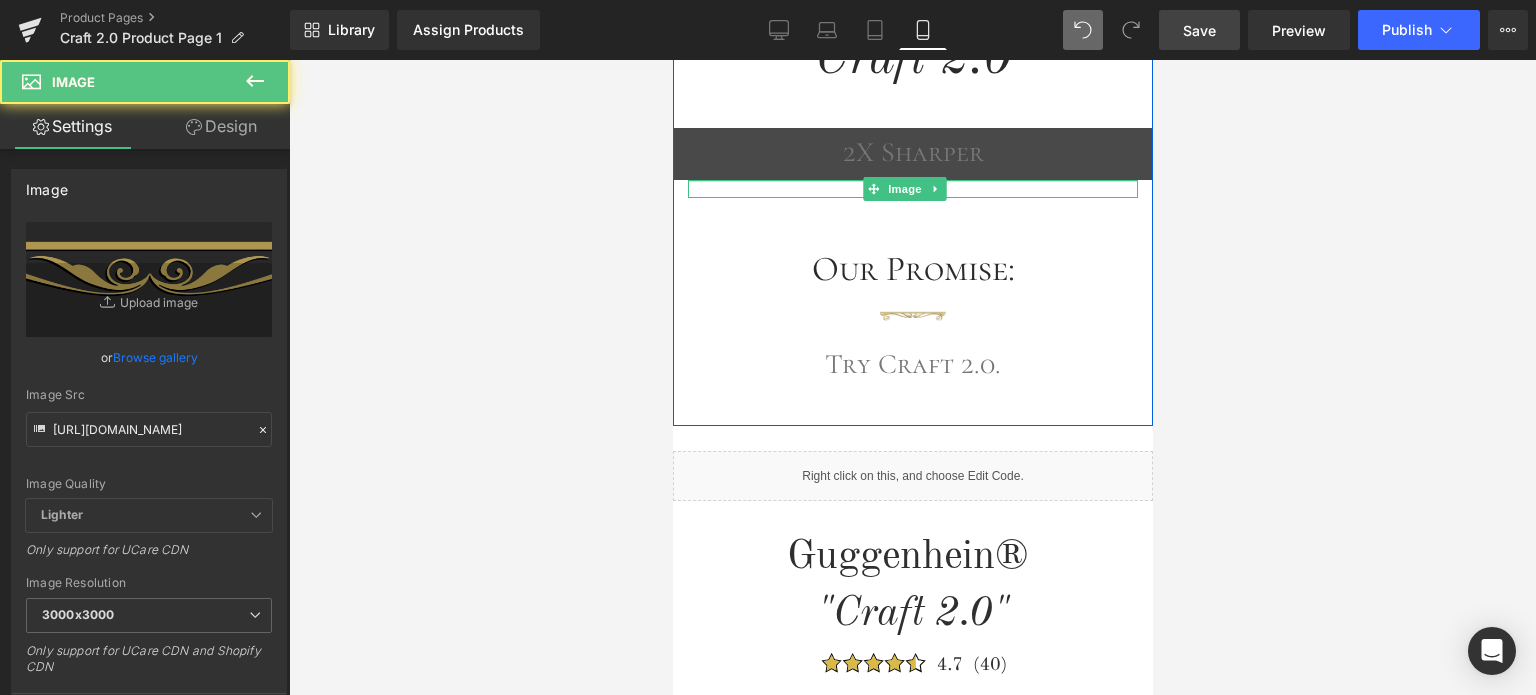 click on "Image         Introducing: Heading         Craft 2.0 Heading
2X Sharper  Text Block
Row         Image         Our Promise: Heading         Image
Try Craft 2.0.
Text Block       55px   55px" at bounding box center (912, 137) 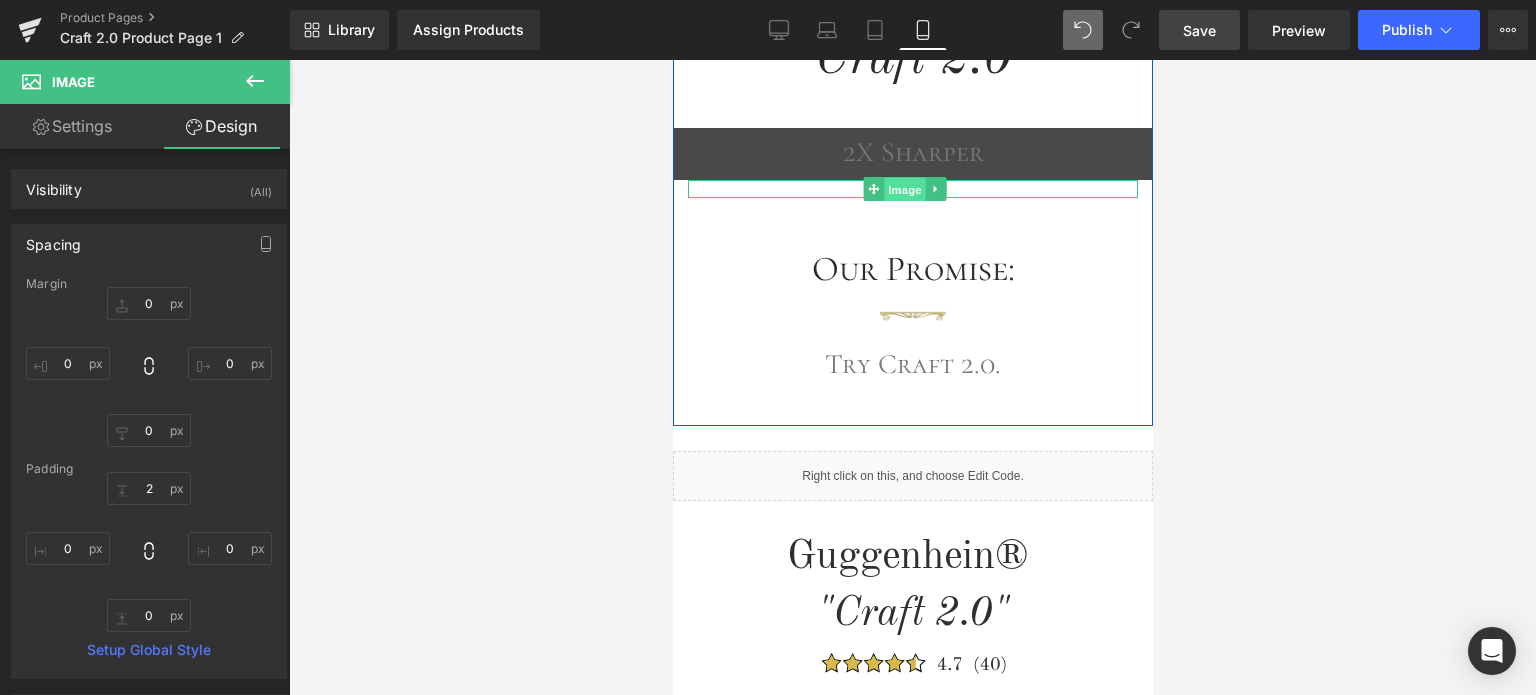 click on "Image" at bounding box center (905, 190) 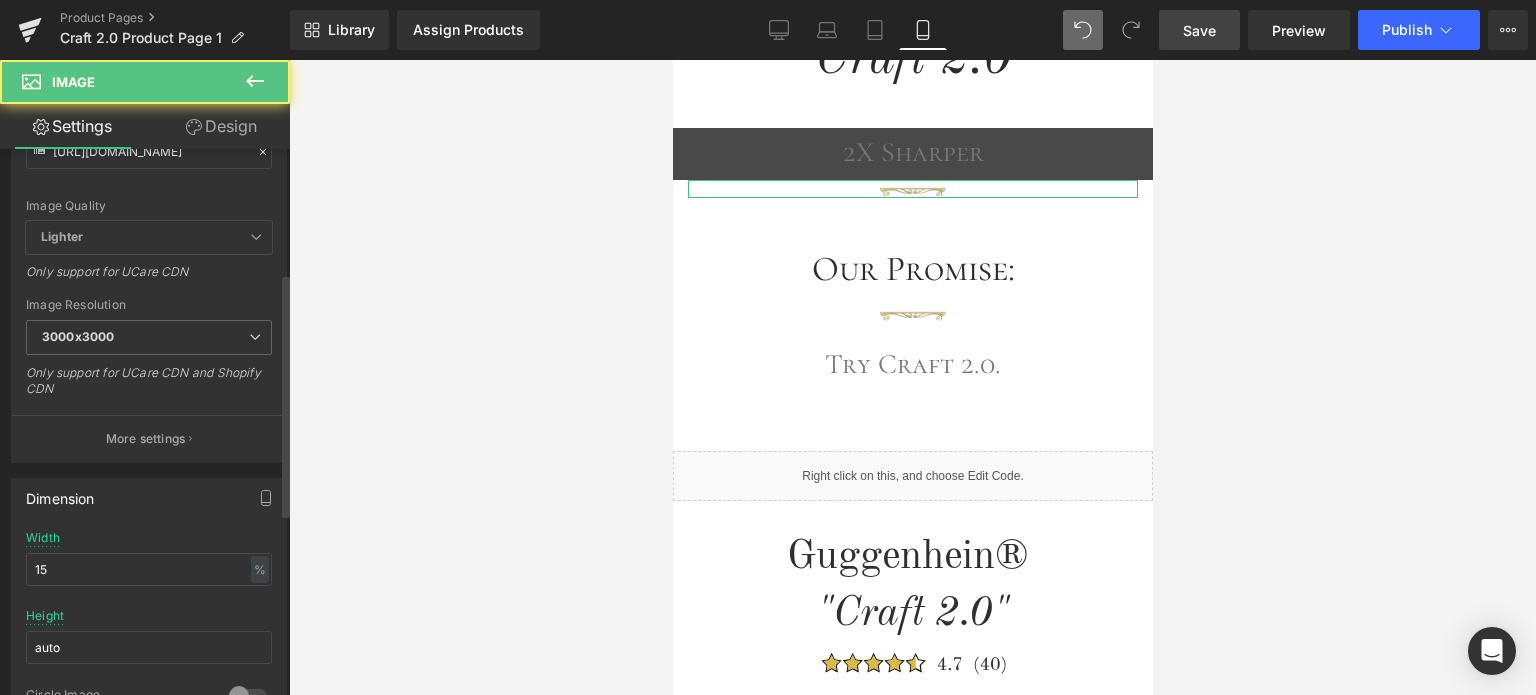 scroll, scrollTop: 300, scrollLeft: 0, axis: vertical 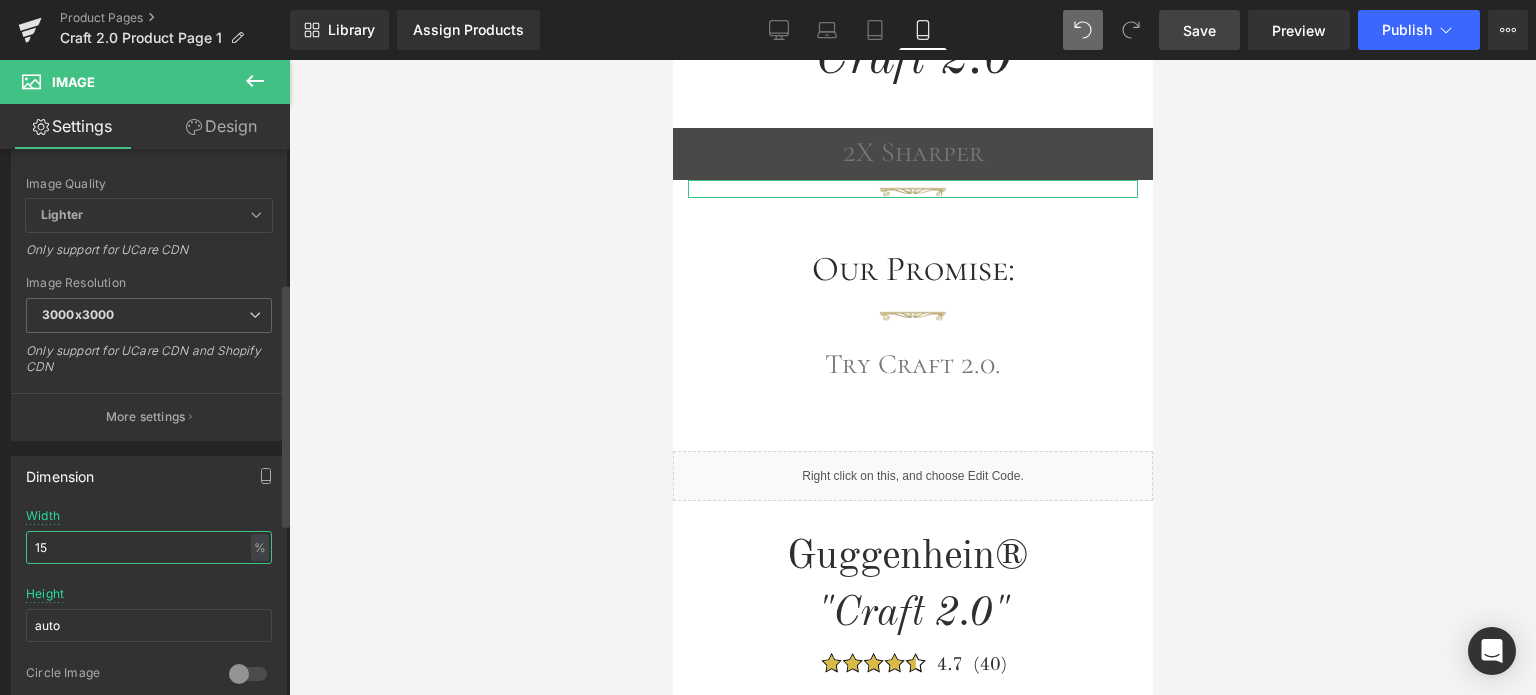 click on "15" at bounding box center (149, 547) 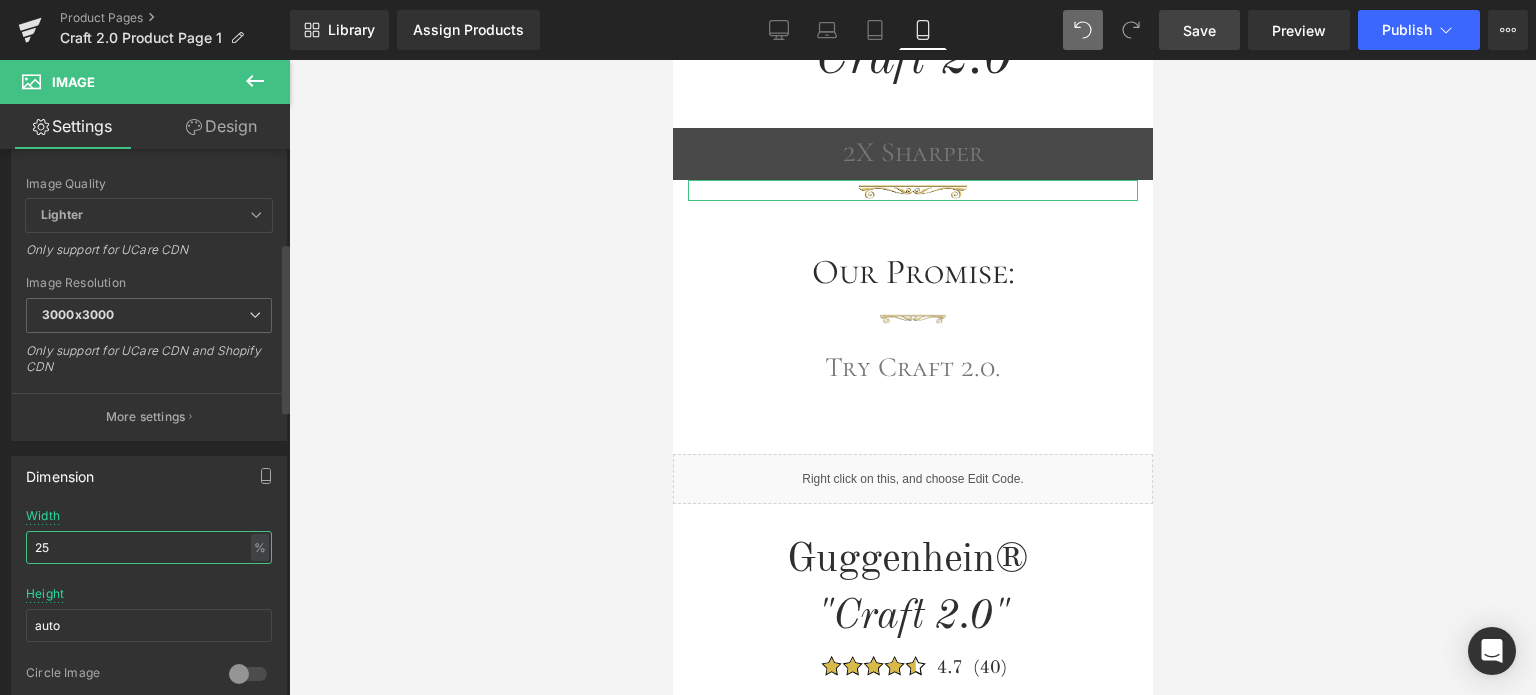 click on "25" at bounding box center (149, 547) 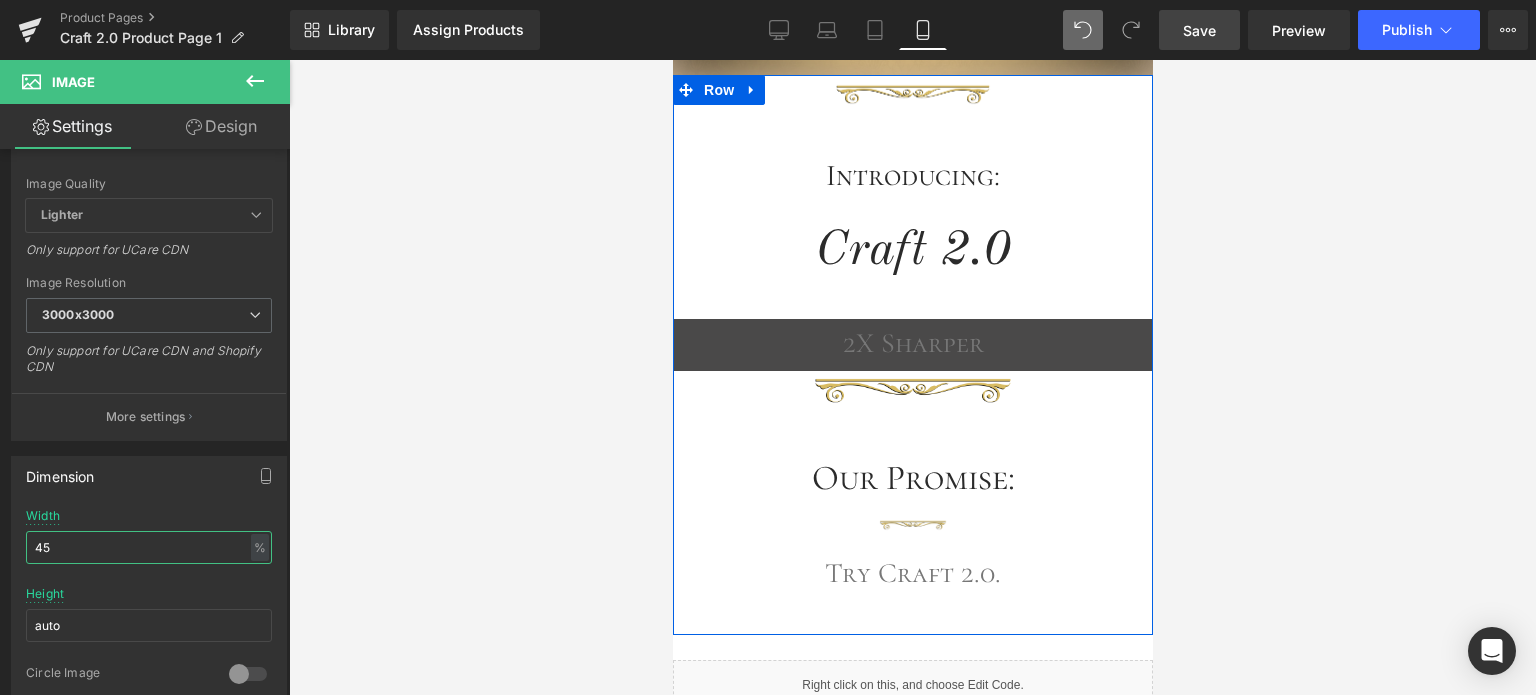 scroll, scrollTop: 591, scrollLeft: 0, axis: vertical 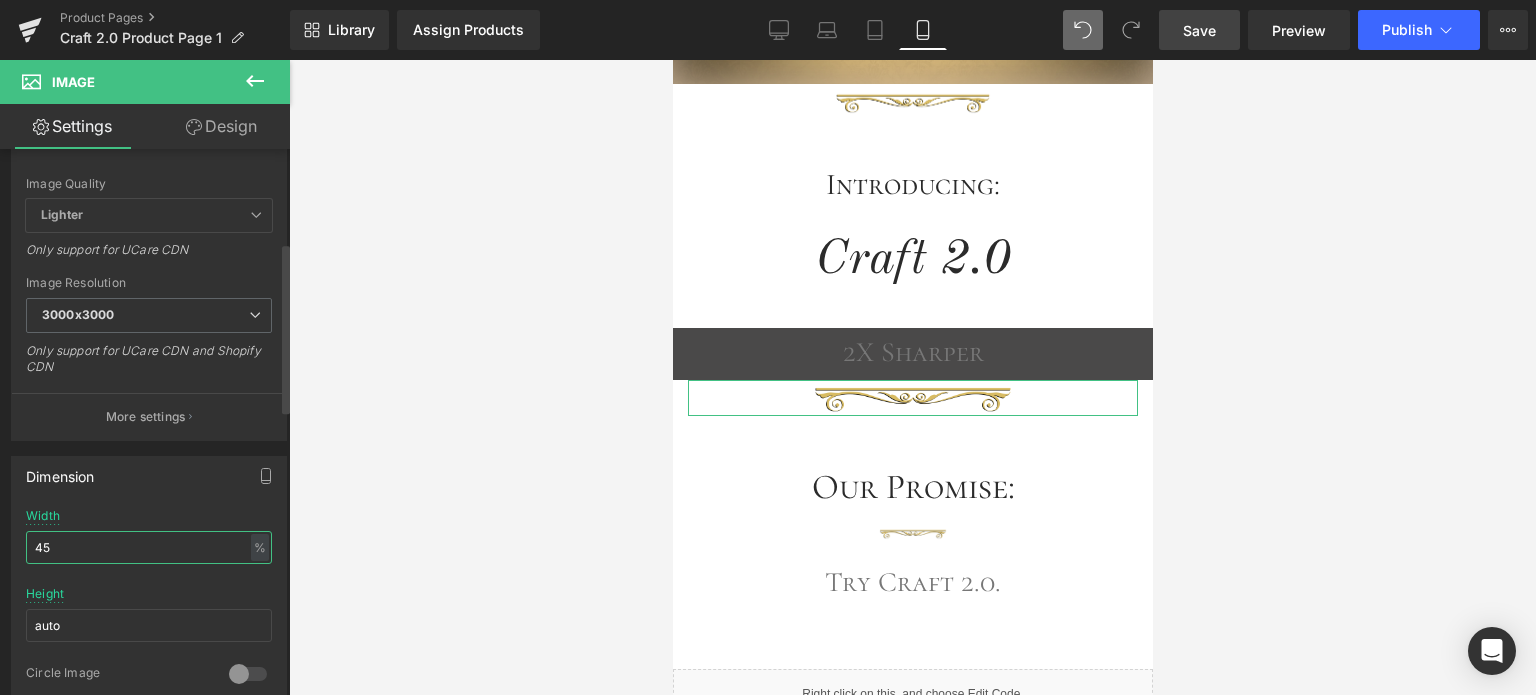 drag, startPoint x: 40, startPoint y: 542, endPoint x: 29, endPoint y: 542, distance: 11 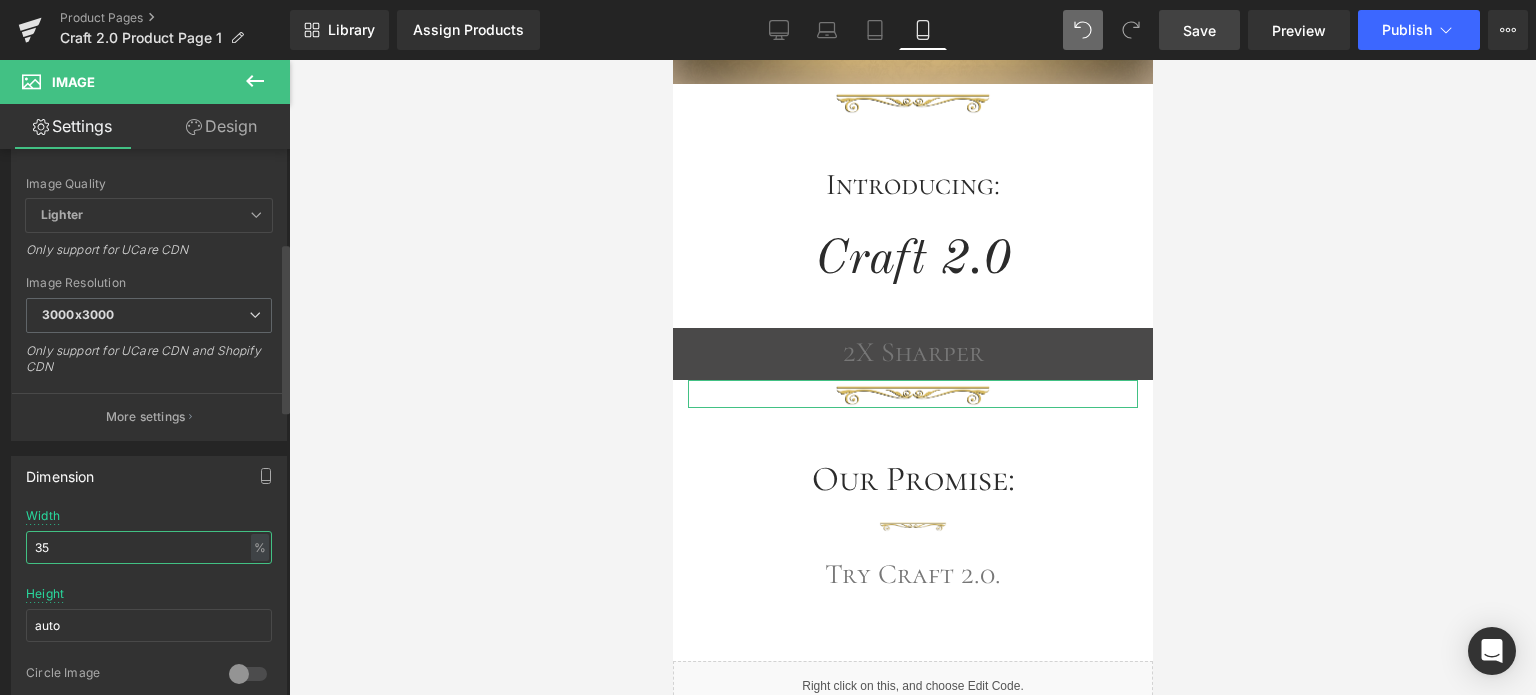 click on "35" at bounding box center [149, 547] 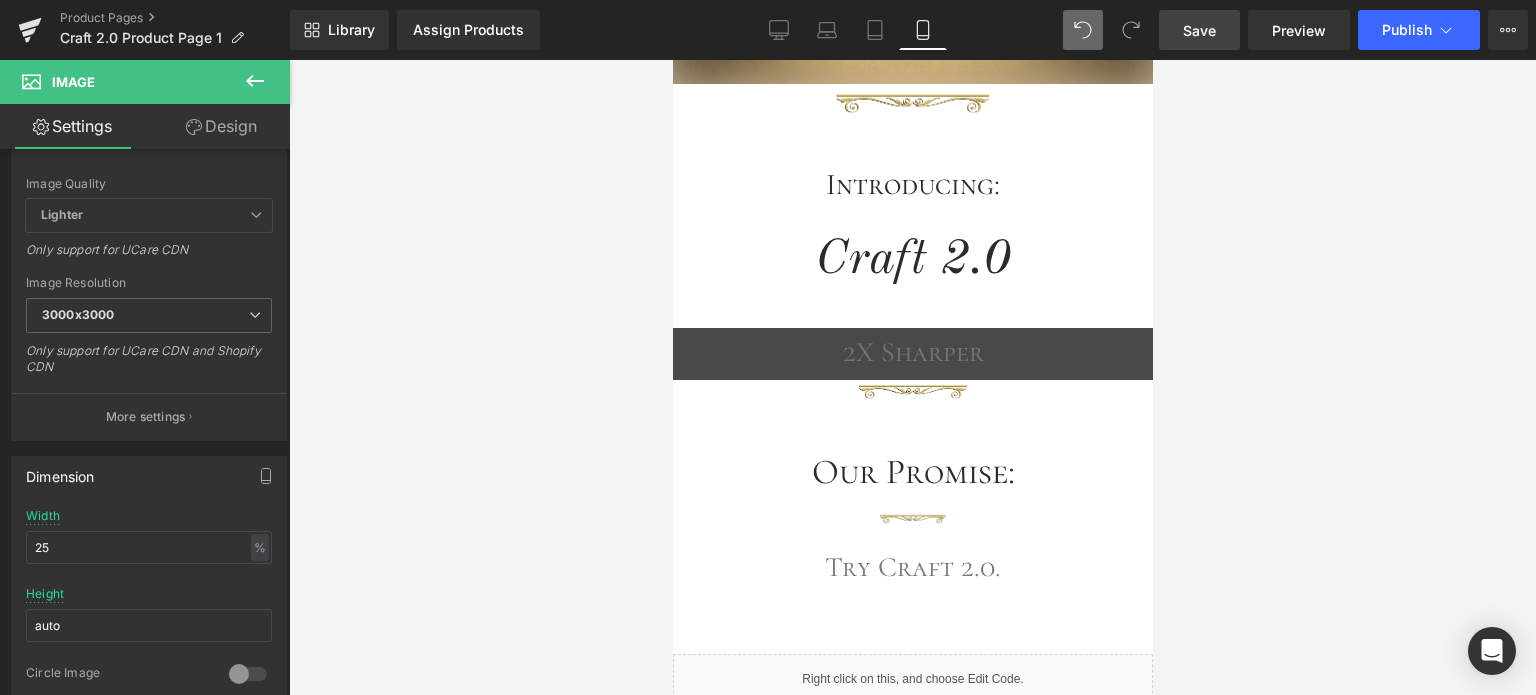 click on "Save" at bounding box center [1199, 30] 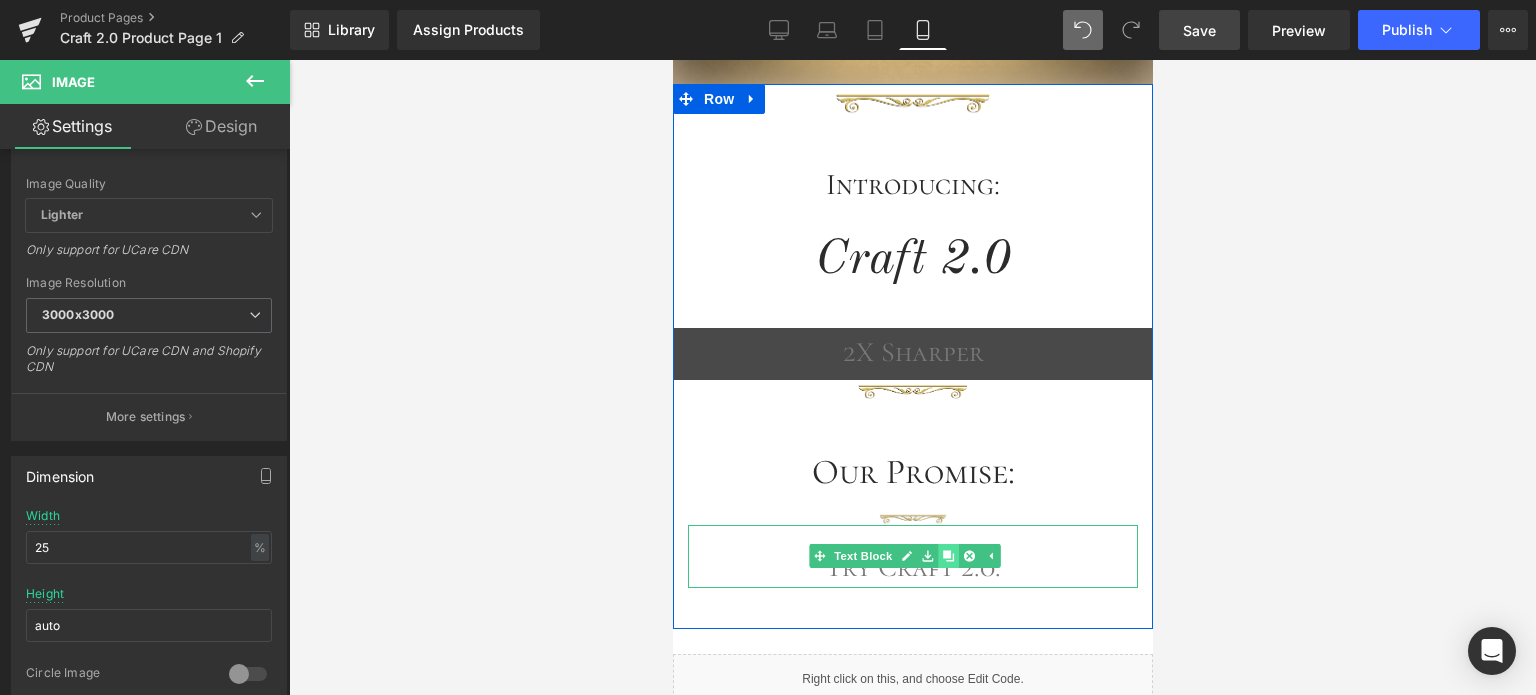 click 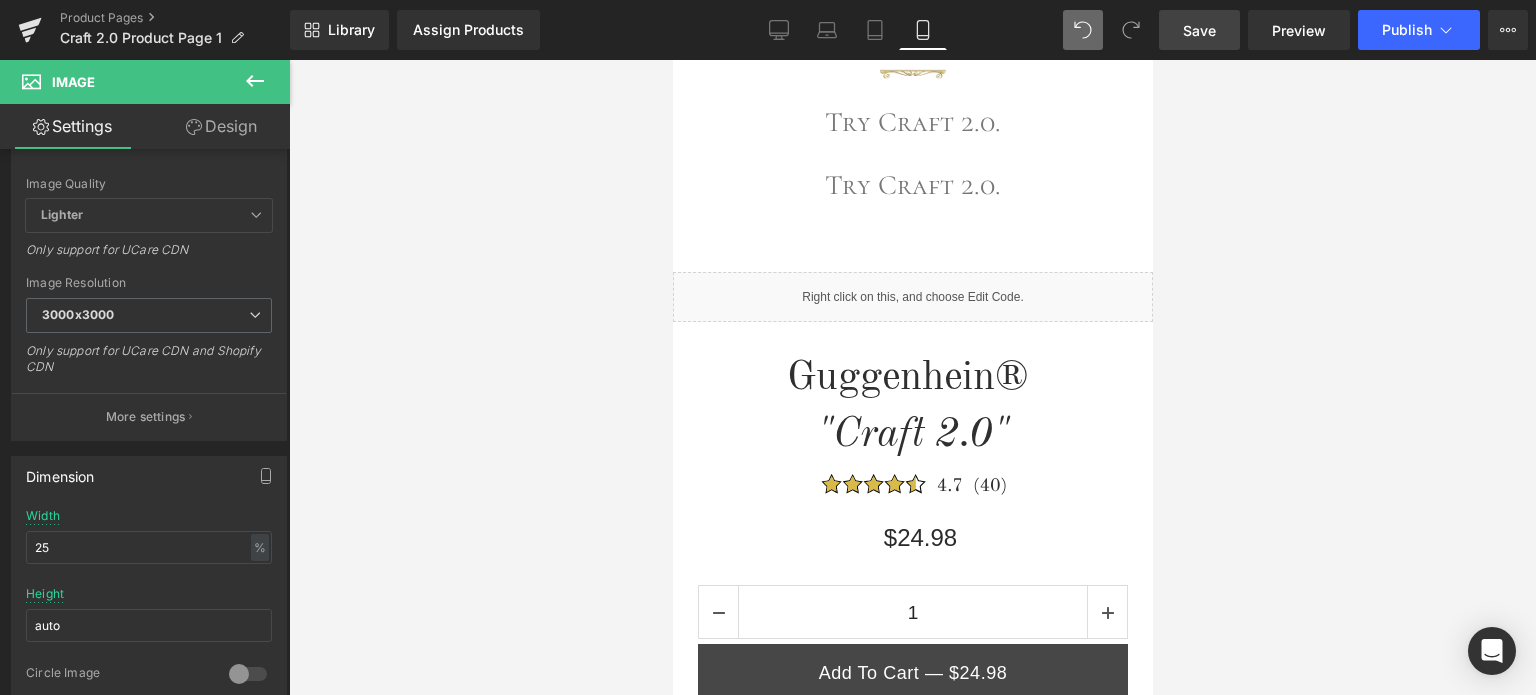 scroll, scrollTop: 836, scrollLeft: 0, axis: vertical 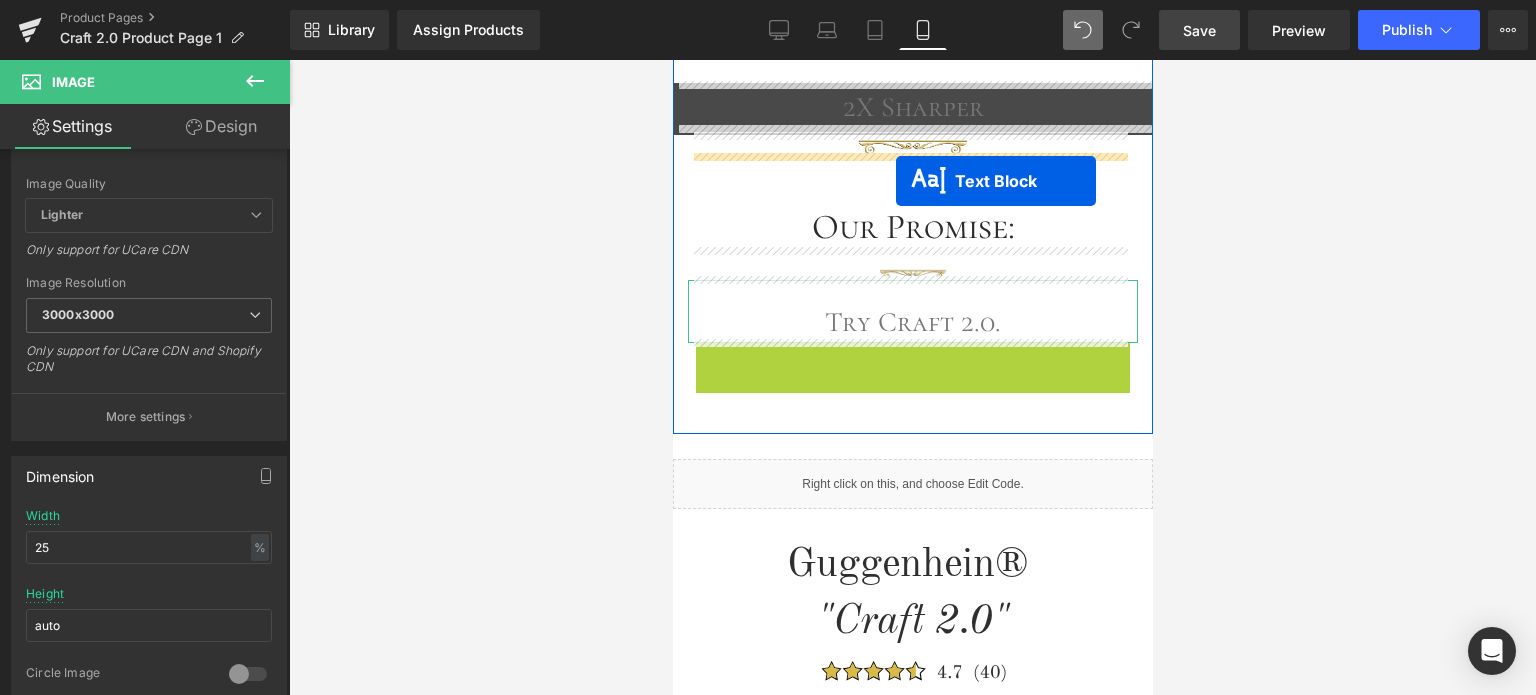 drag, startPoint x: 847, startPoint y: 365, endPoint x: 895, endPoint y: 181, distance: 190.15782 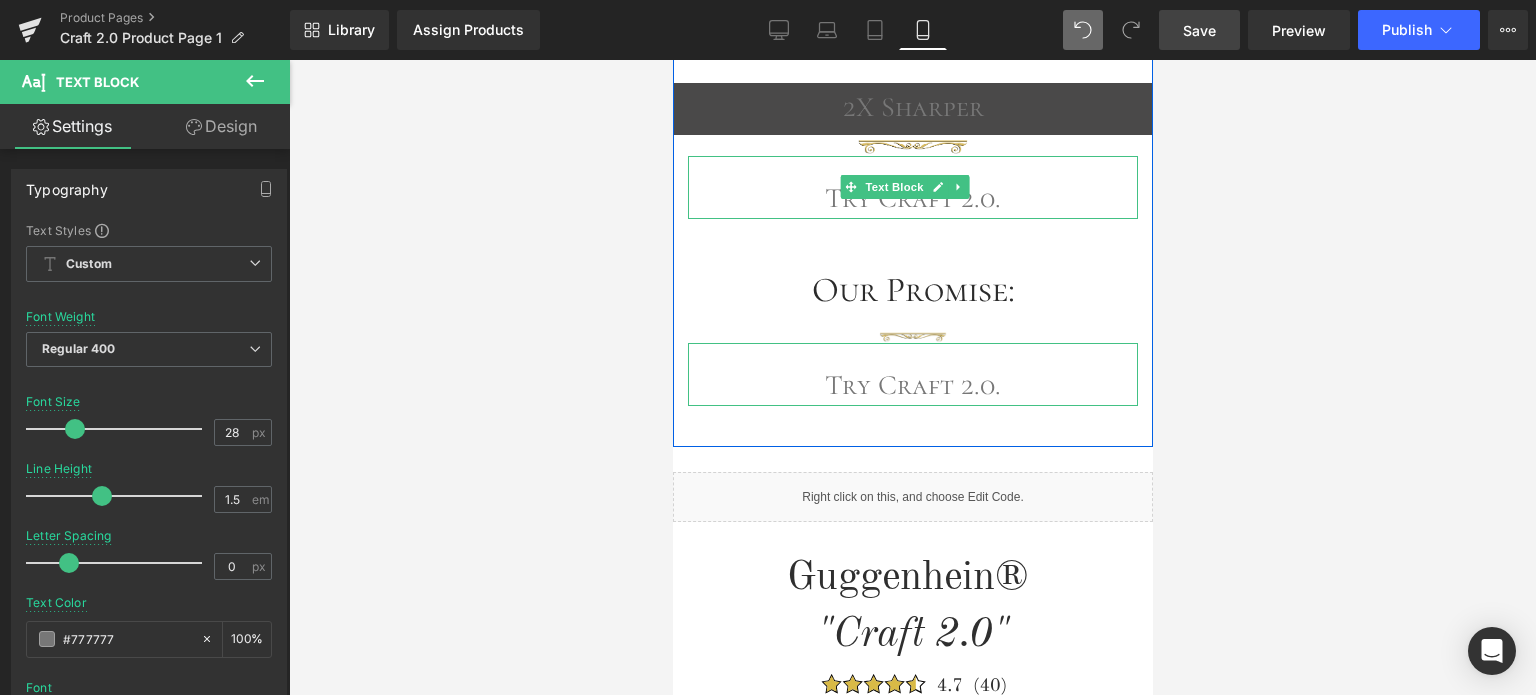 click on "Try Craft 2.0." at bounding box center [912, 198] 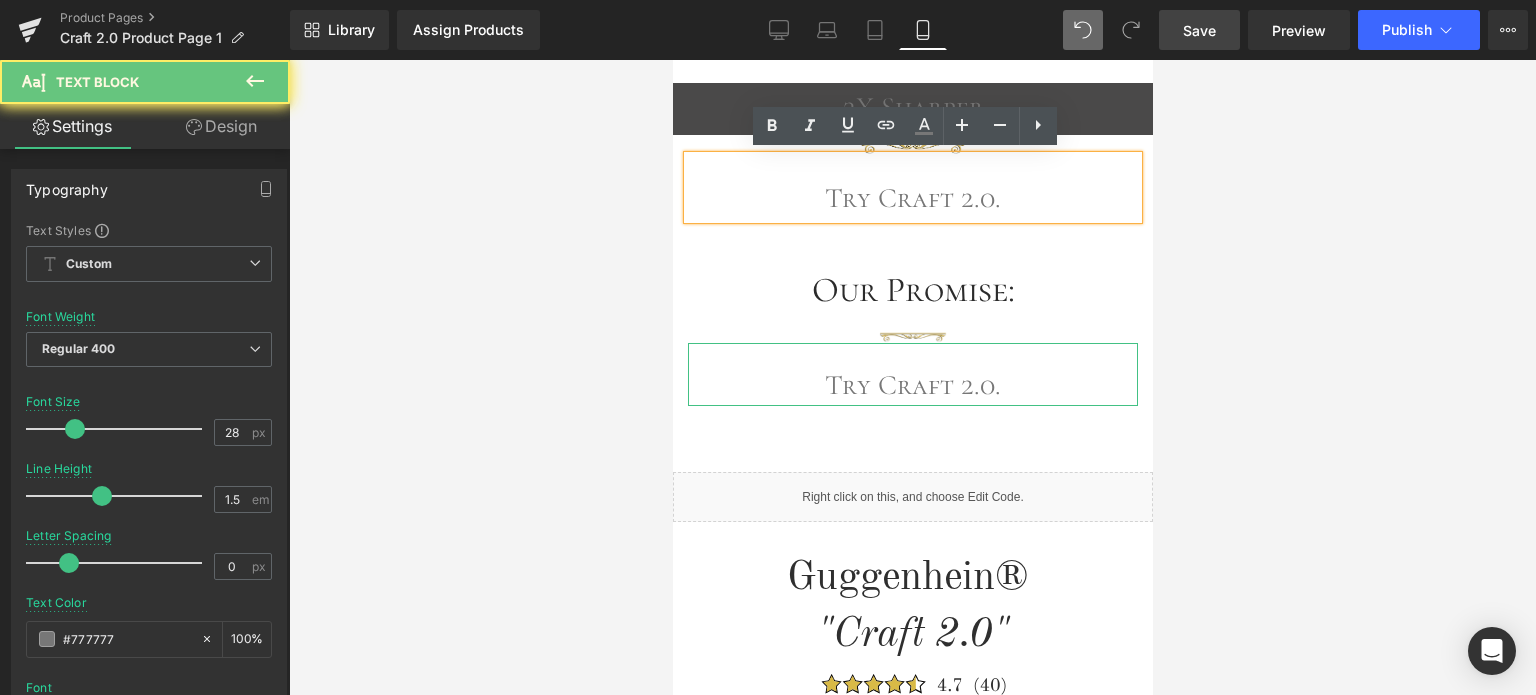 drag, startPoint x: 1001, startPoint y: 196, endPoint x: 809, endPoint y: 192, distance: 192.04166 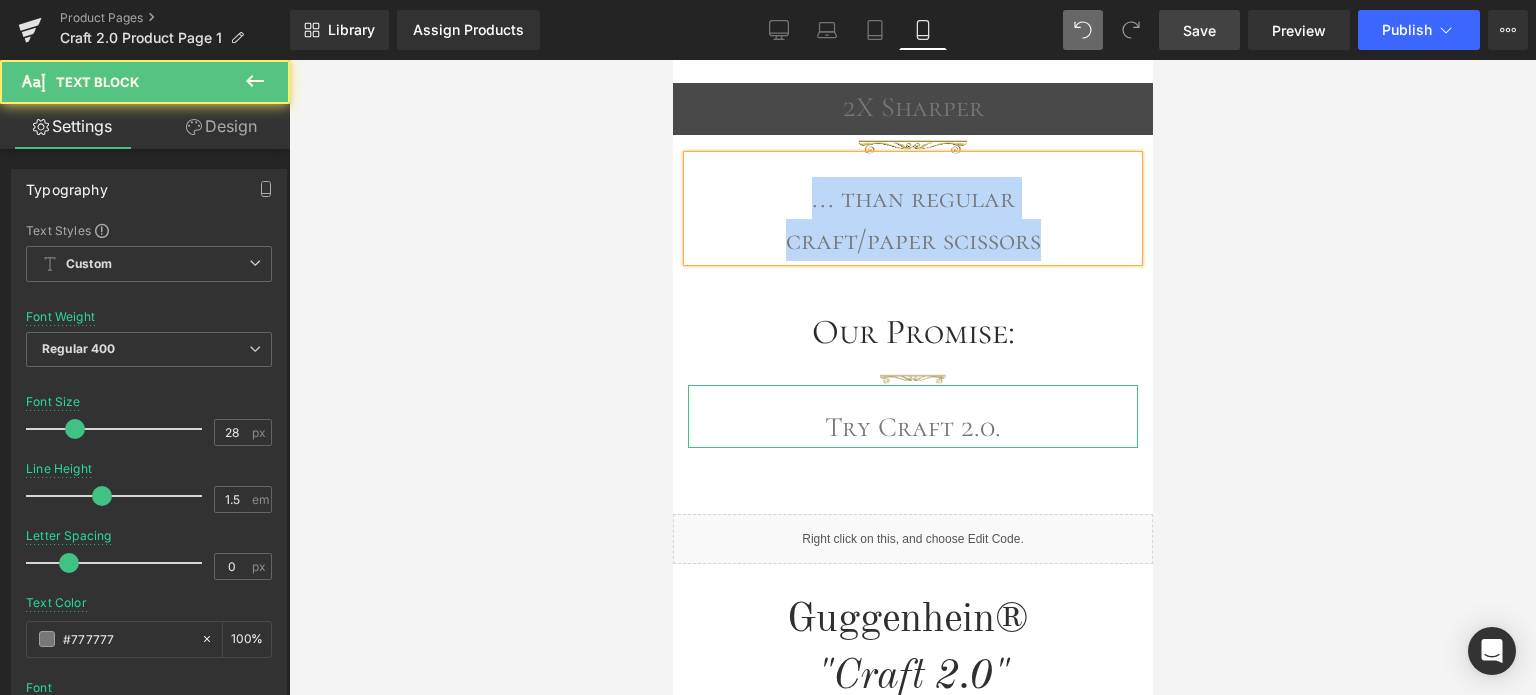 drag, startPoint x: 887, startPoint y: 235, endPoint x: 808, endPoint y: 193, distance: 89.470665 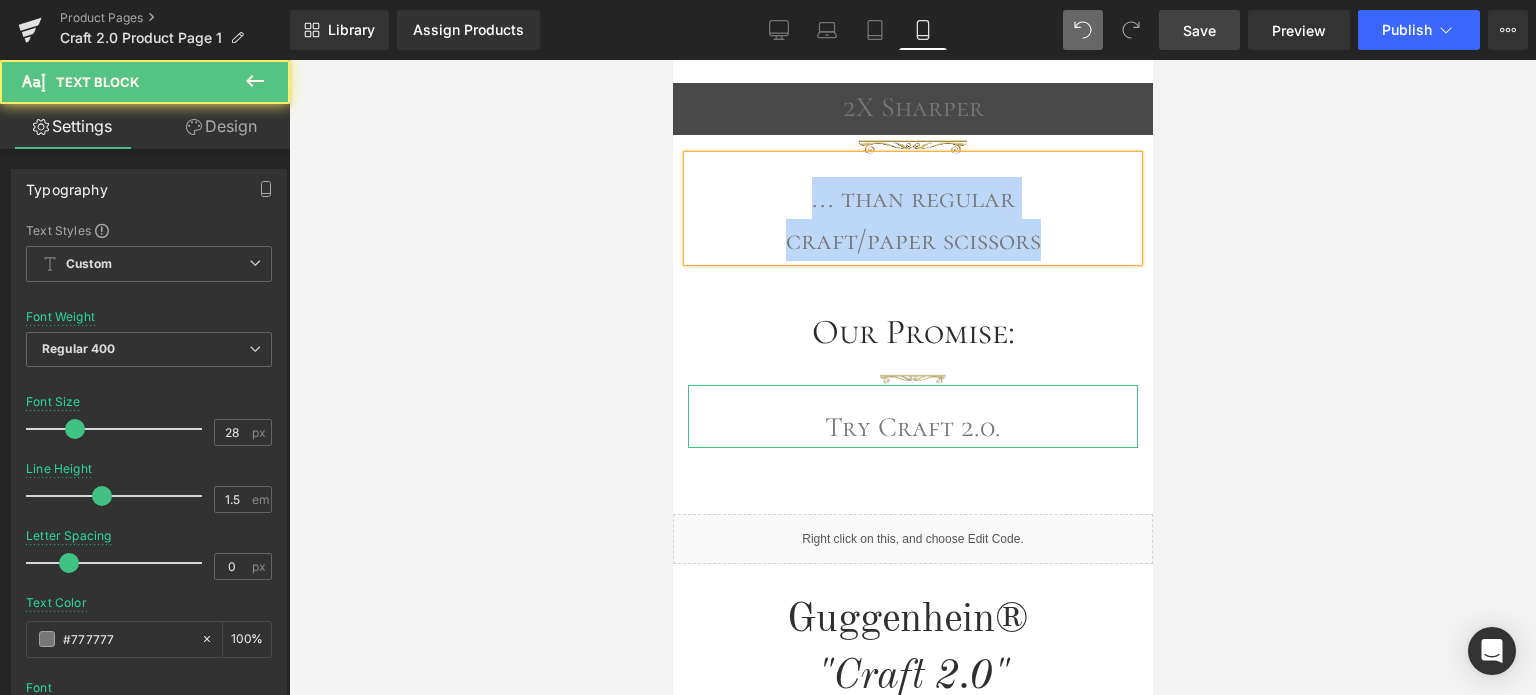 click on "... than regular craft/paper scissors" at bounding box center [912, 219] 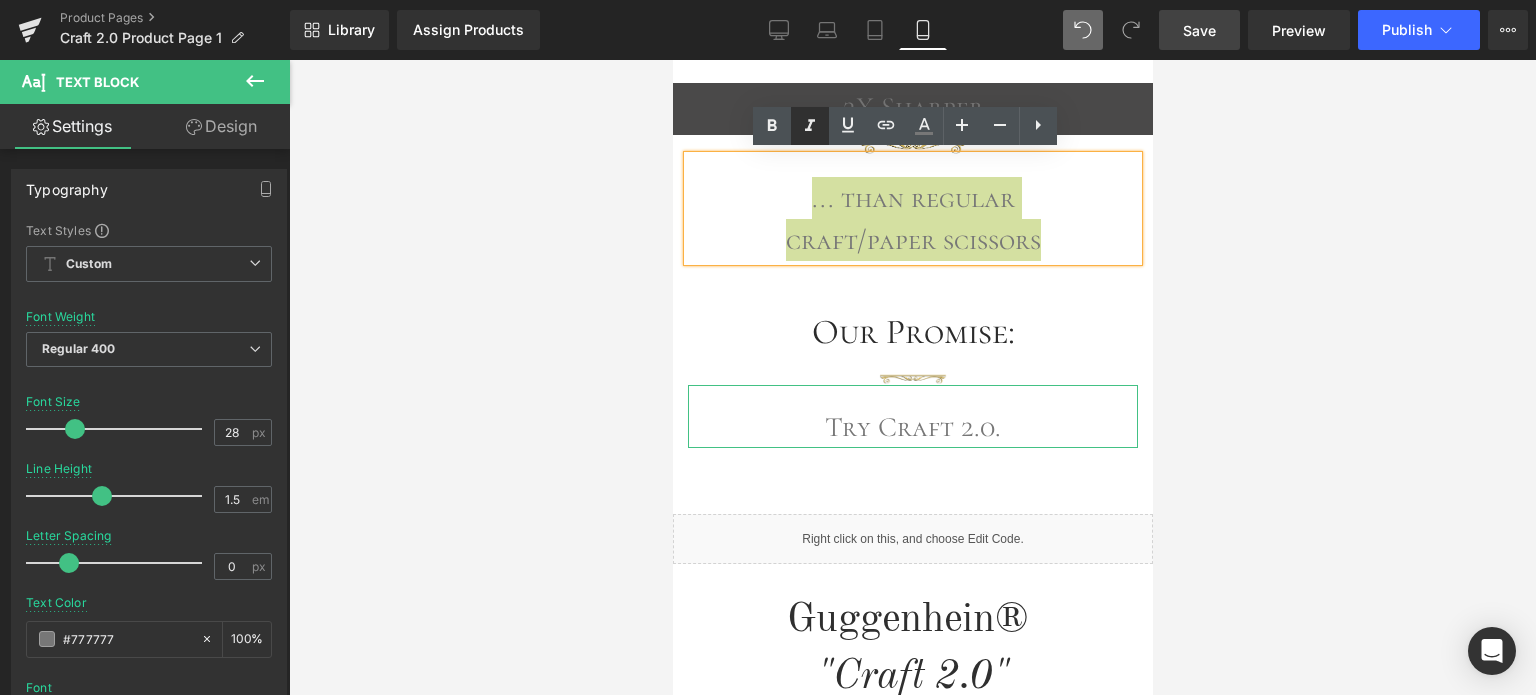 click 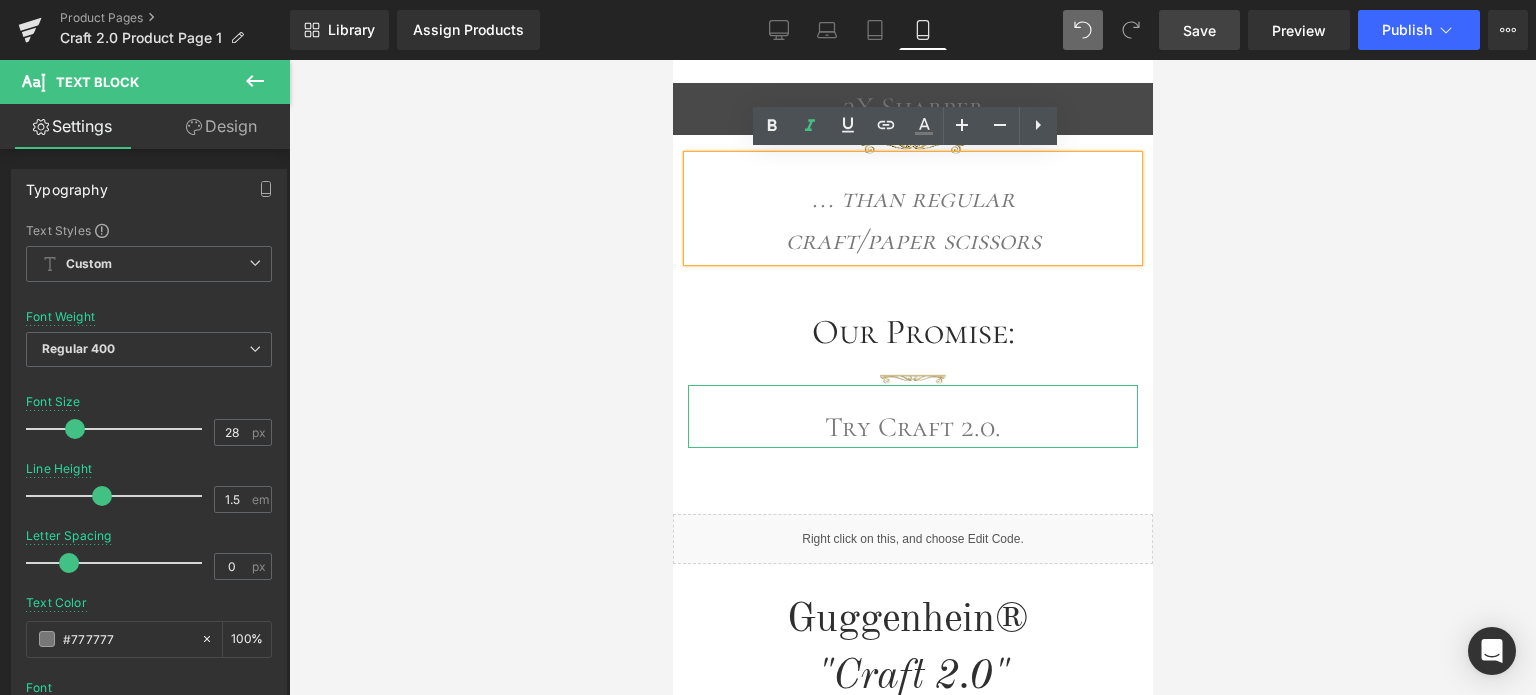 drag, startPoint x: 1033, startPoint y: 243, endPoint x: 1123, endPoint y: 255, distance: 90.79648 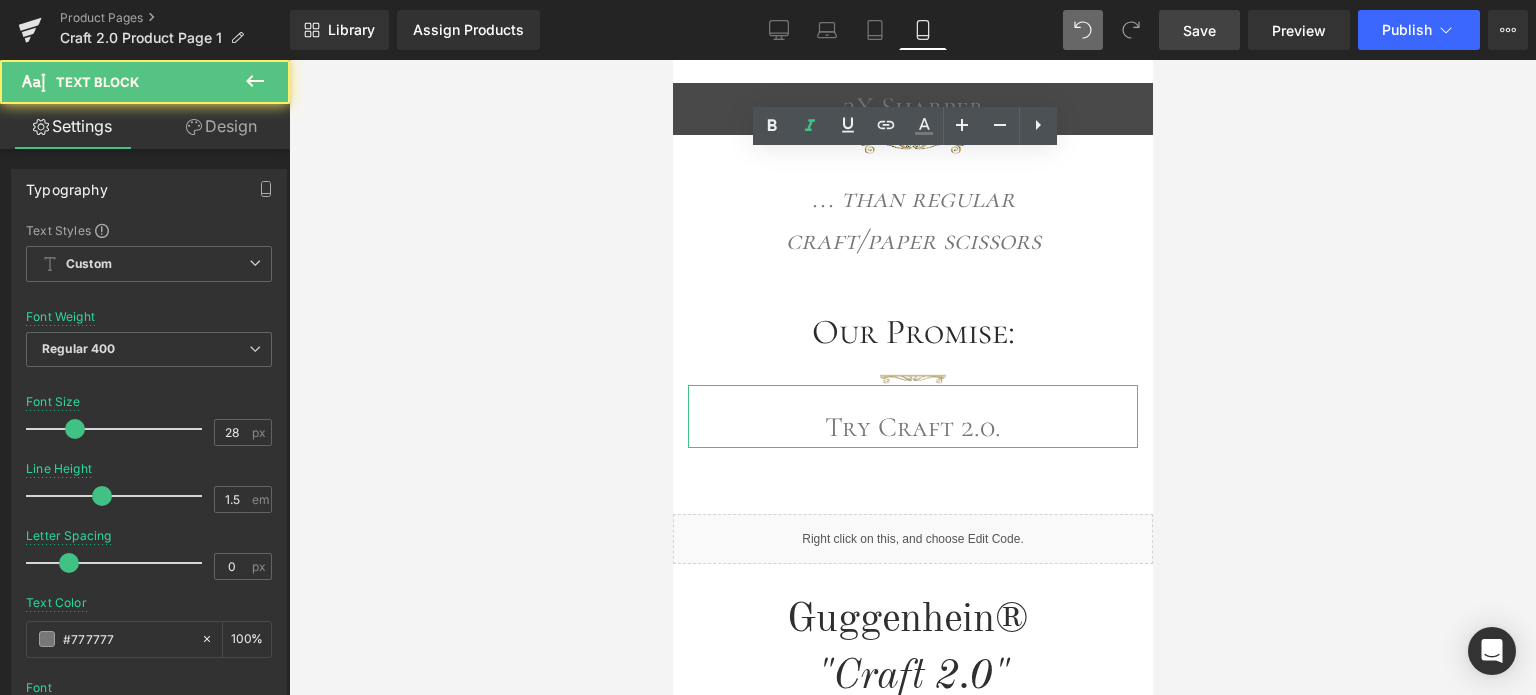 drag, startPoint x: 1350, startPoint y: 299, endPoint x: 1361, endPoint y: 300, distance: 11.045361 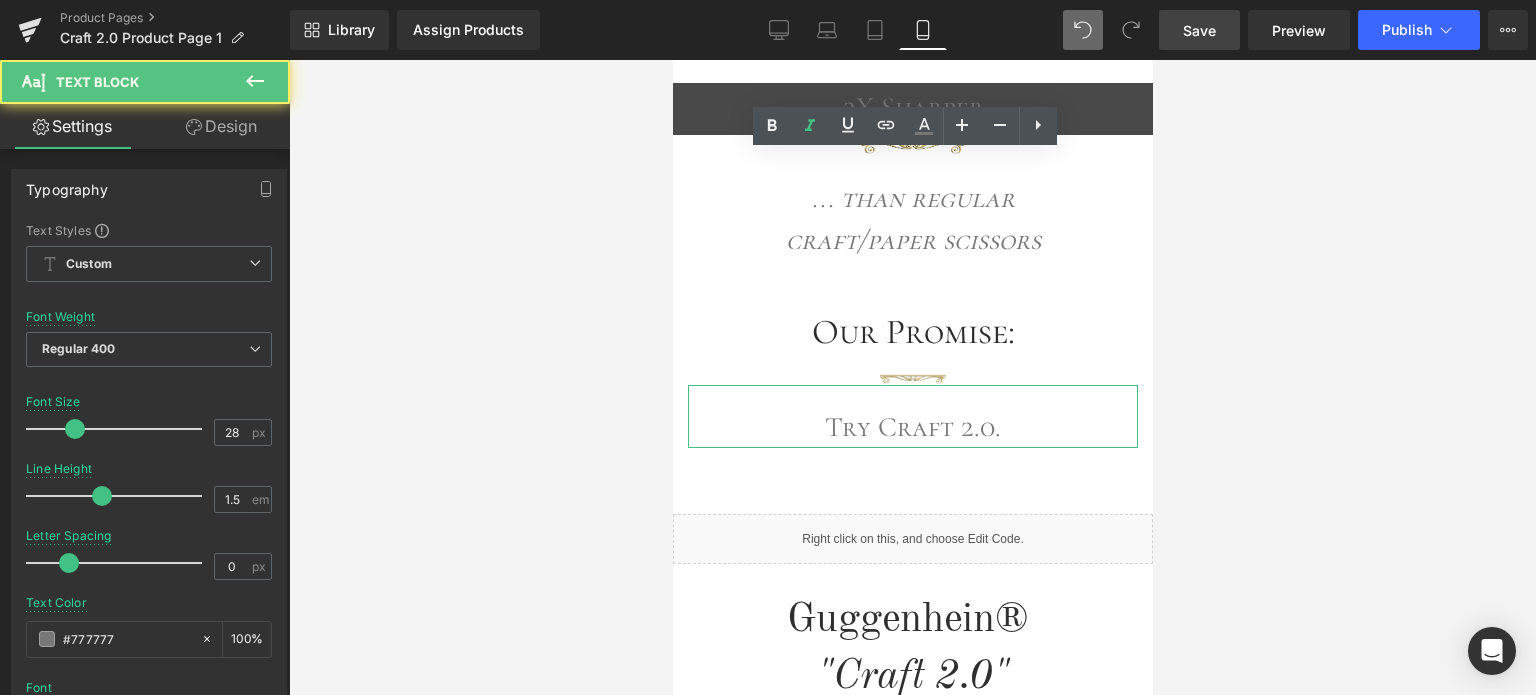 click at bounding box center (912, 377) 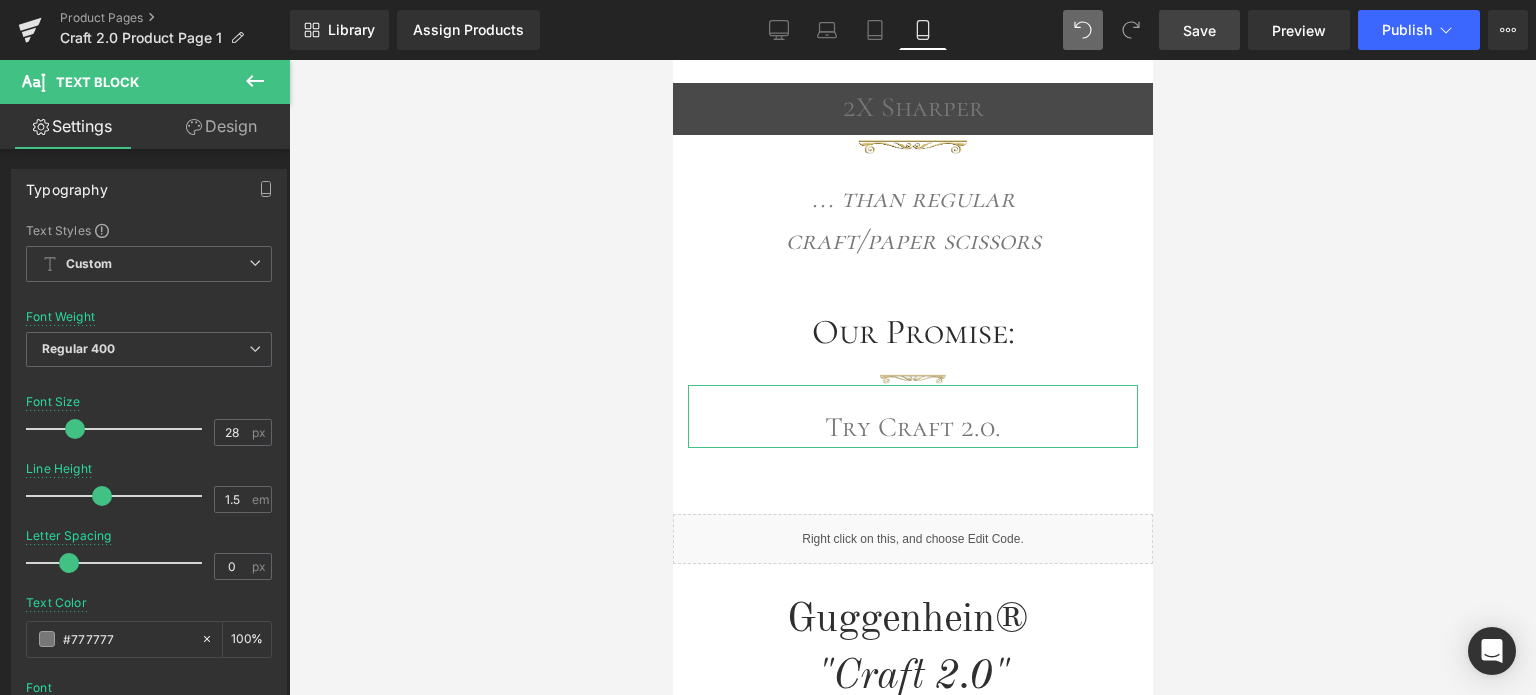 click on "... than regular craft/paper scissors" at bounding box center [912, 219] 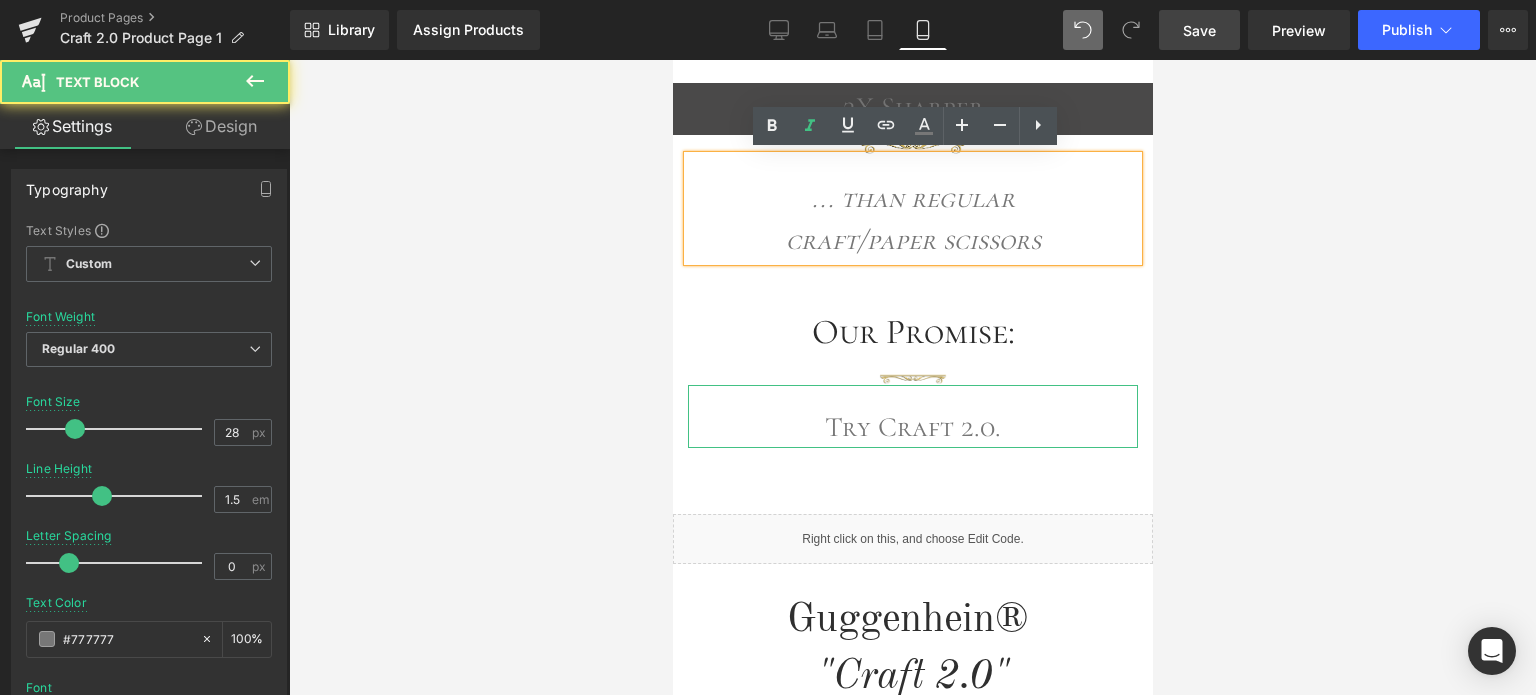 click at bounding box center [912, 377] 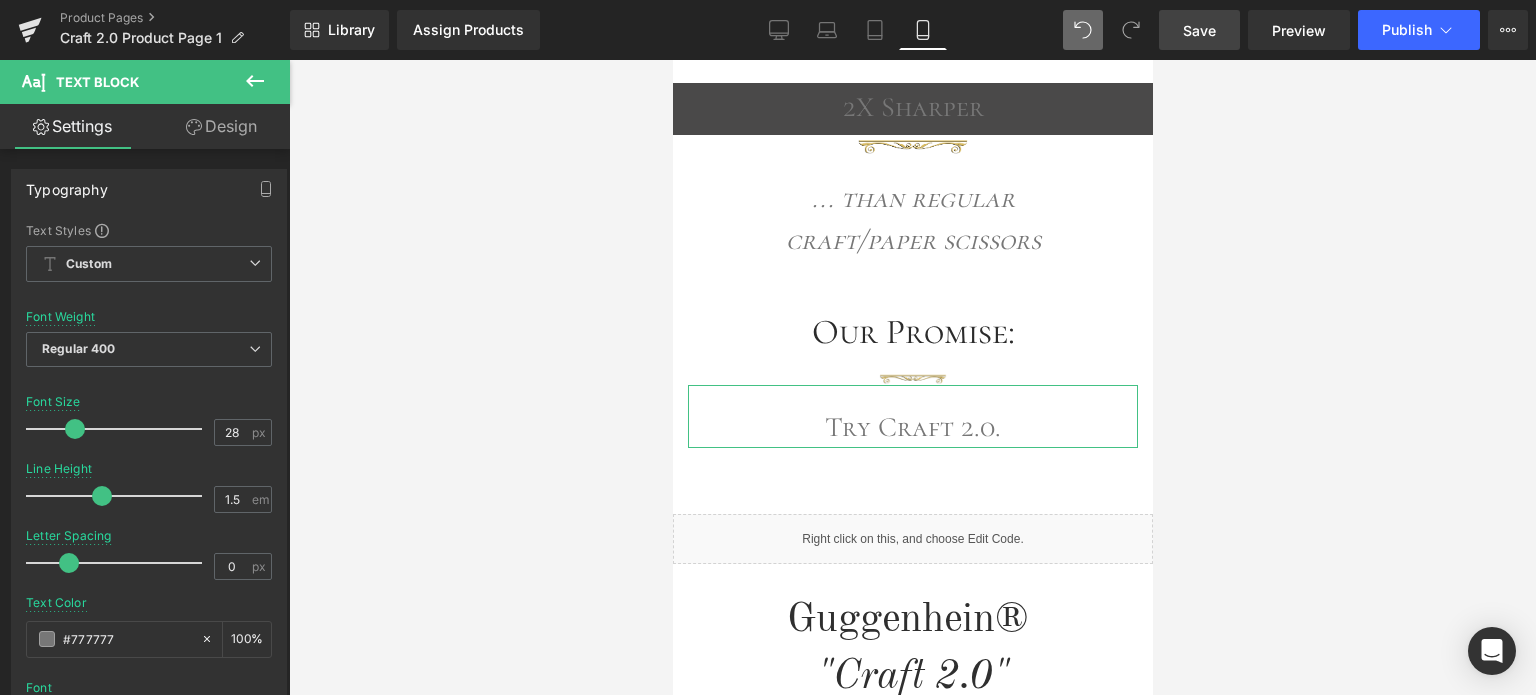 click on "Save" at bounding box center [1199, 30] 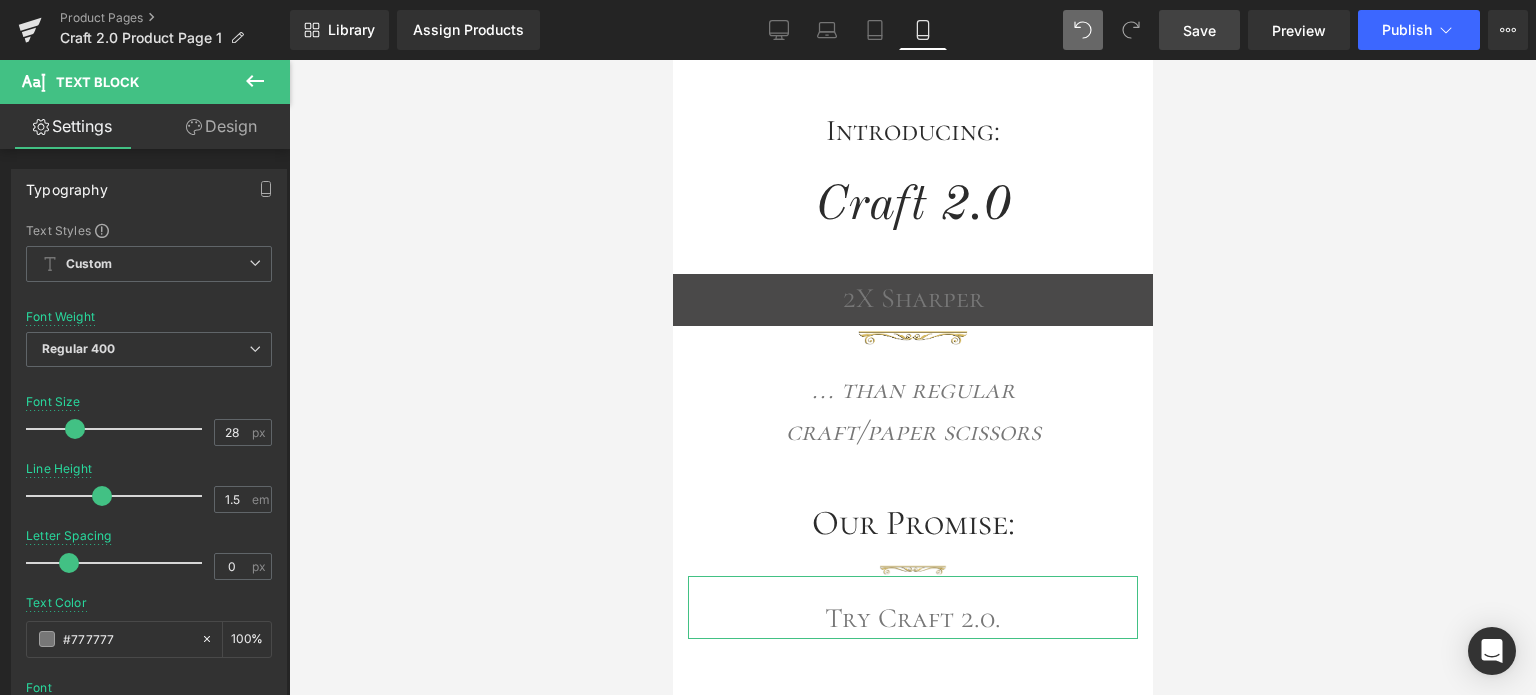 scroll, scrollTop: 636, scrollLeft: 0, axis: vertical 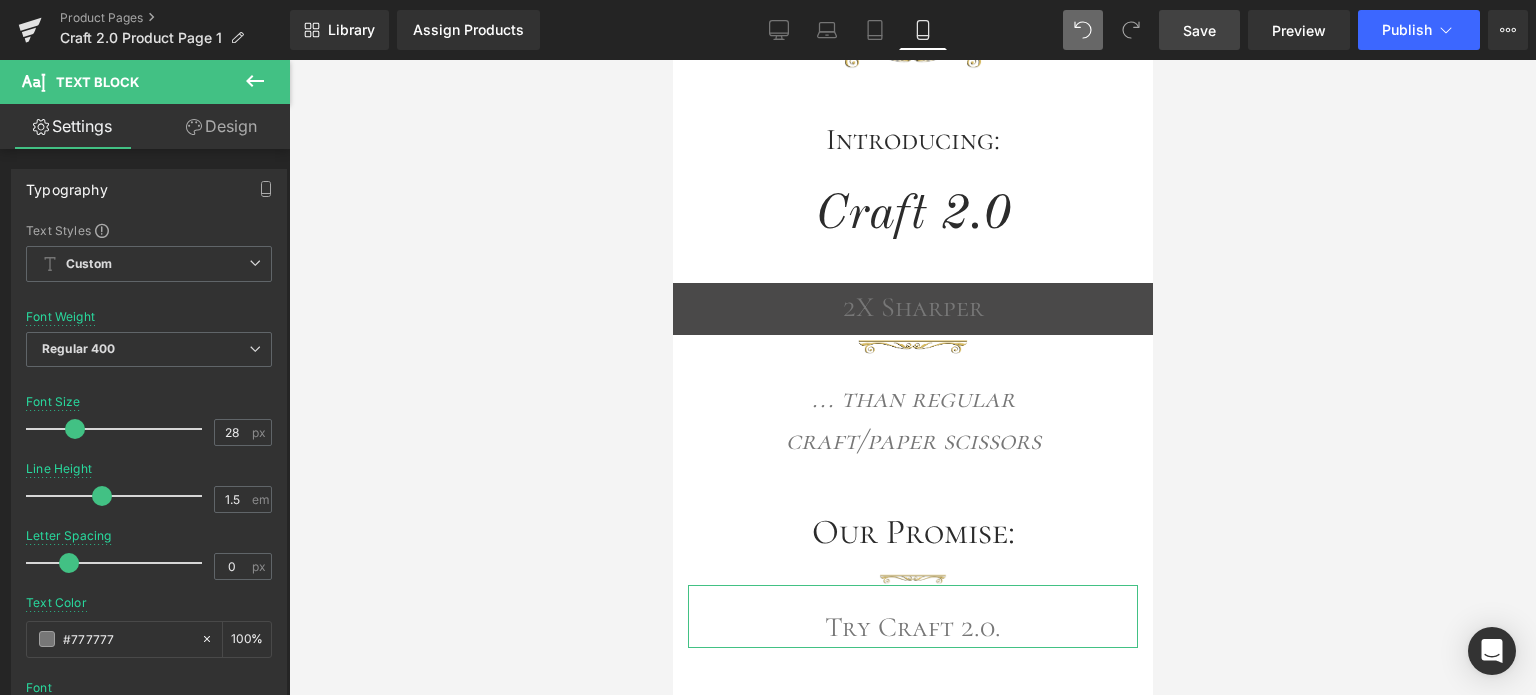 click on "Save" at bounding box center (1199, 30) 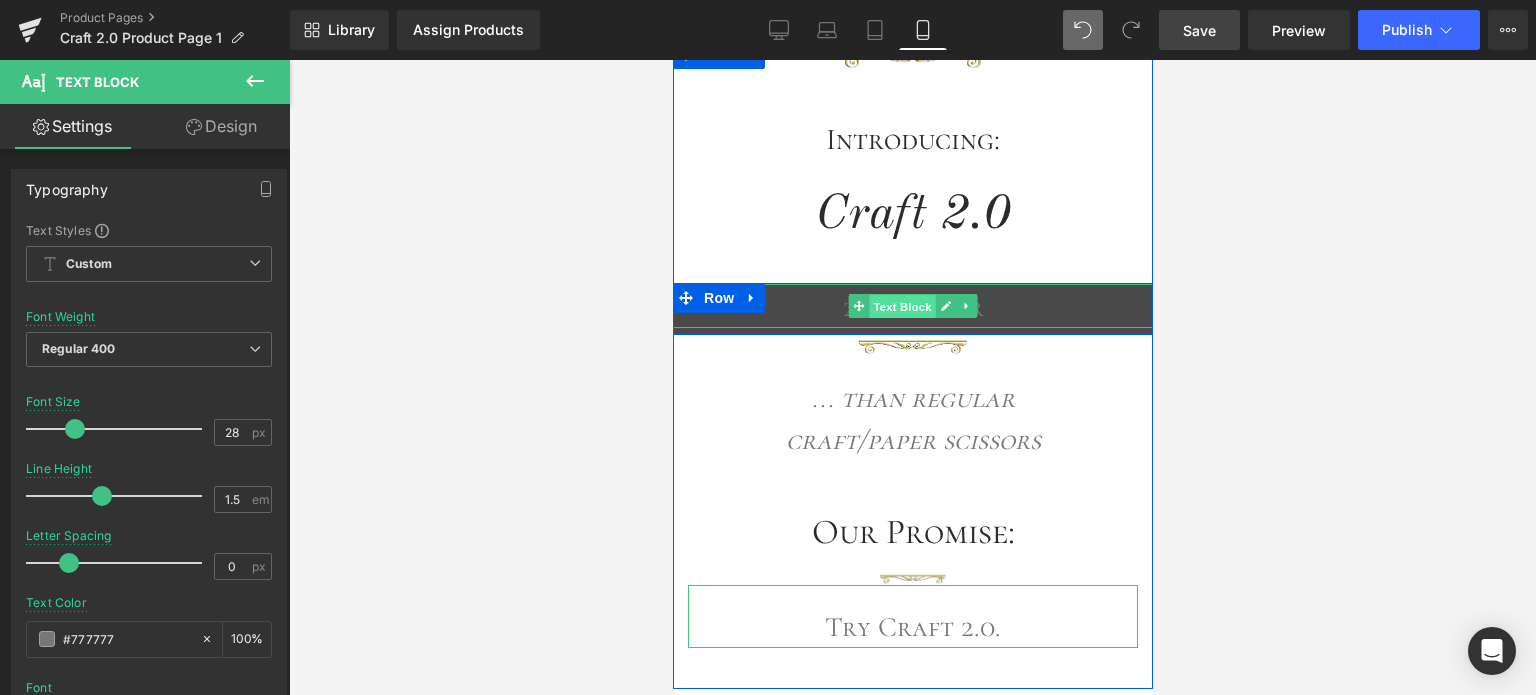 click on "Text Block" at bounding box center [901, 307] 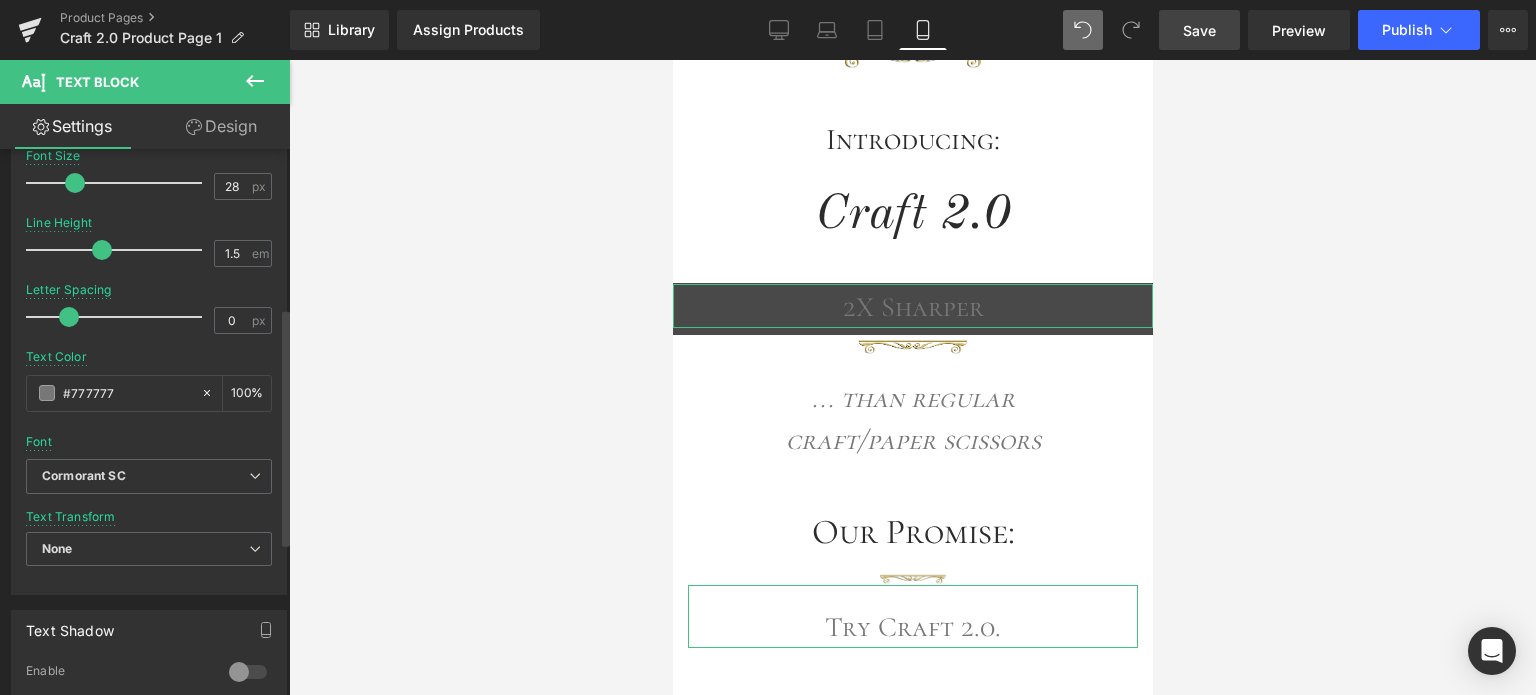 scroll, scrollTop: 400, scrollLeft: 0, axis: vertical 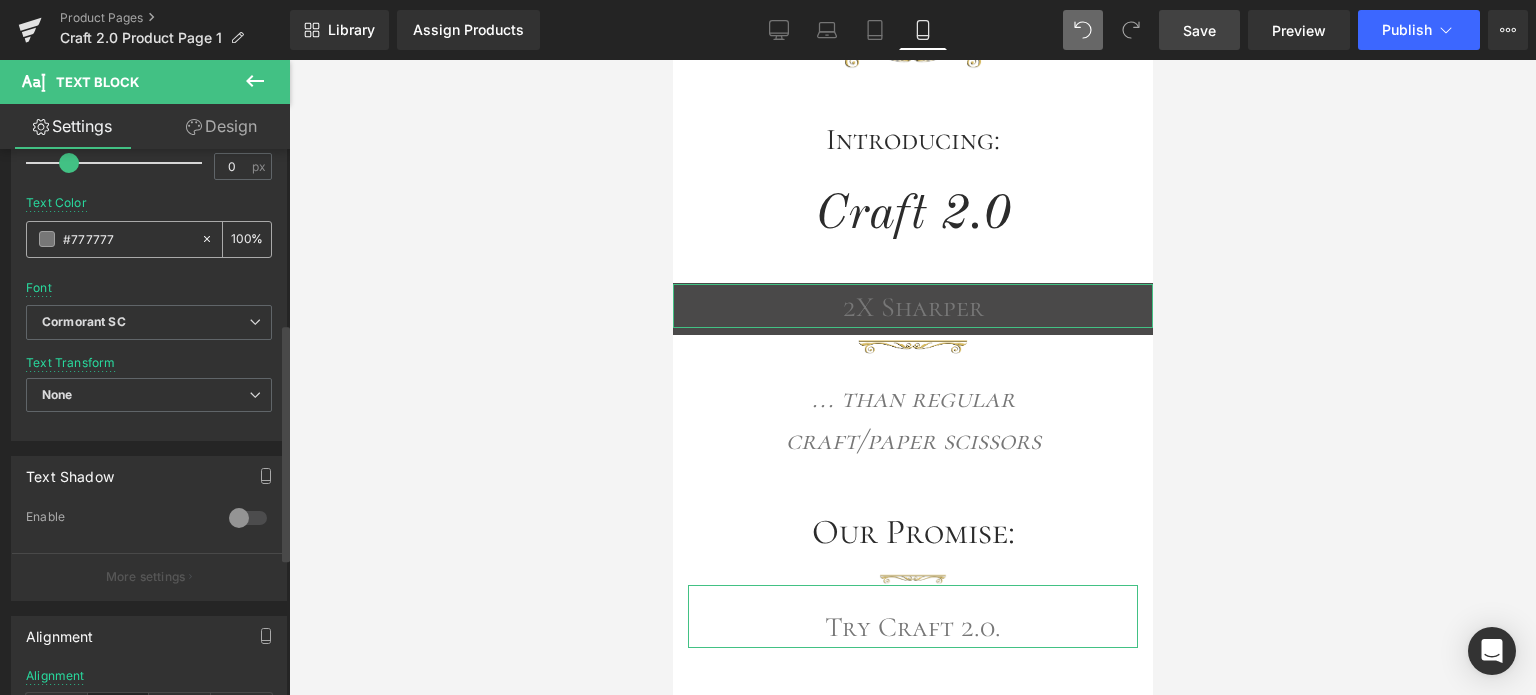click at bounding box center [47, 239] 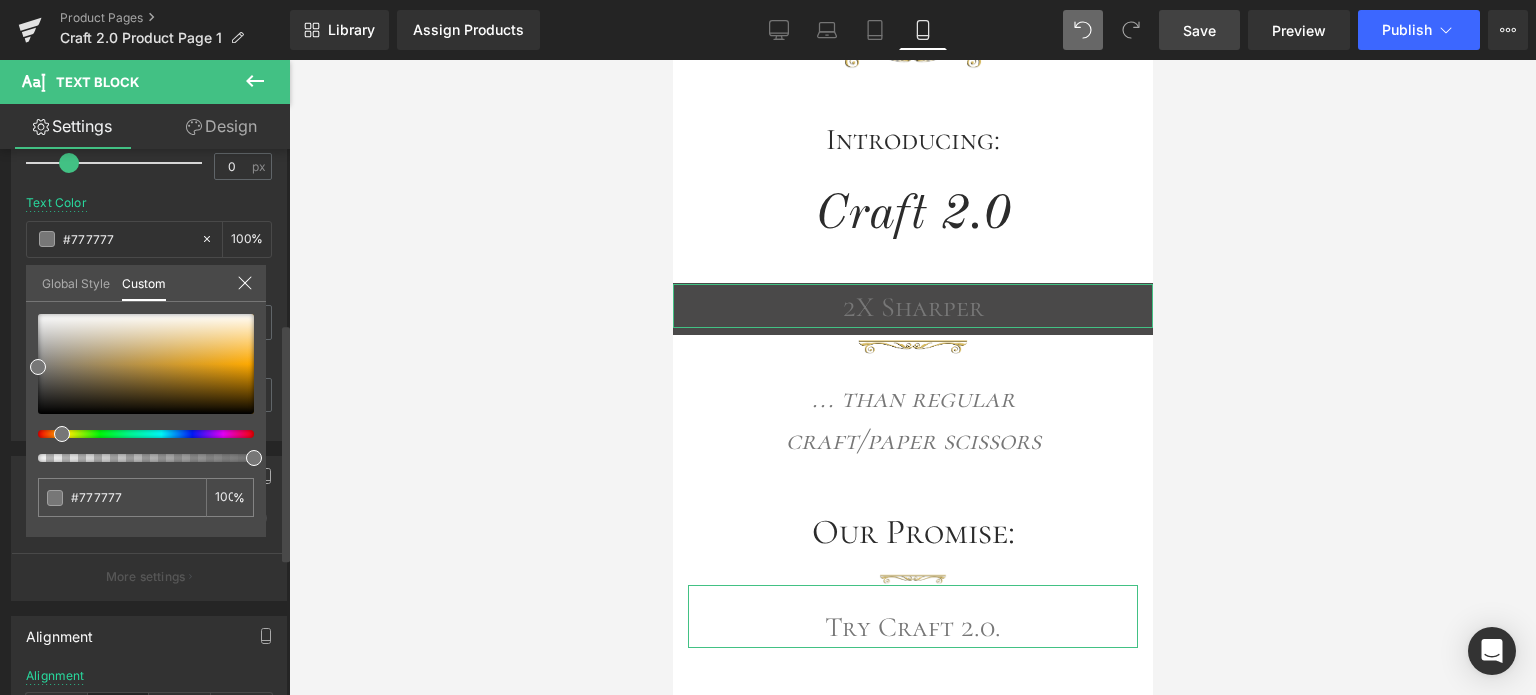 click at bounding box center (138, 434) 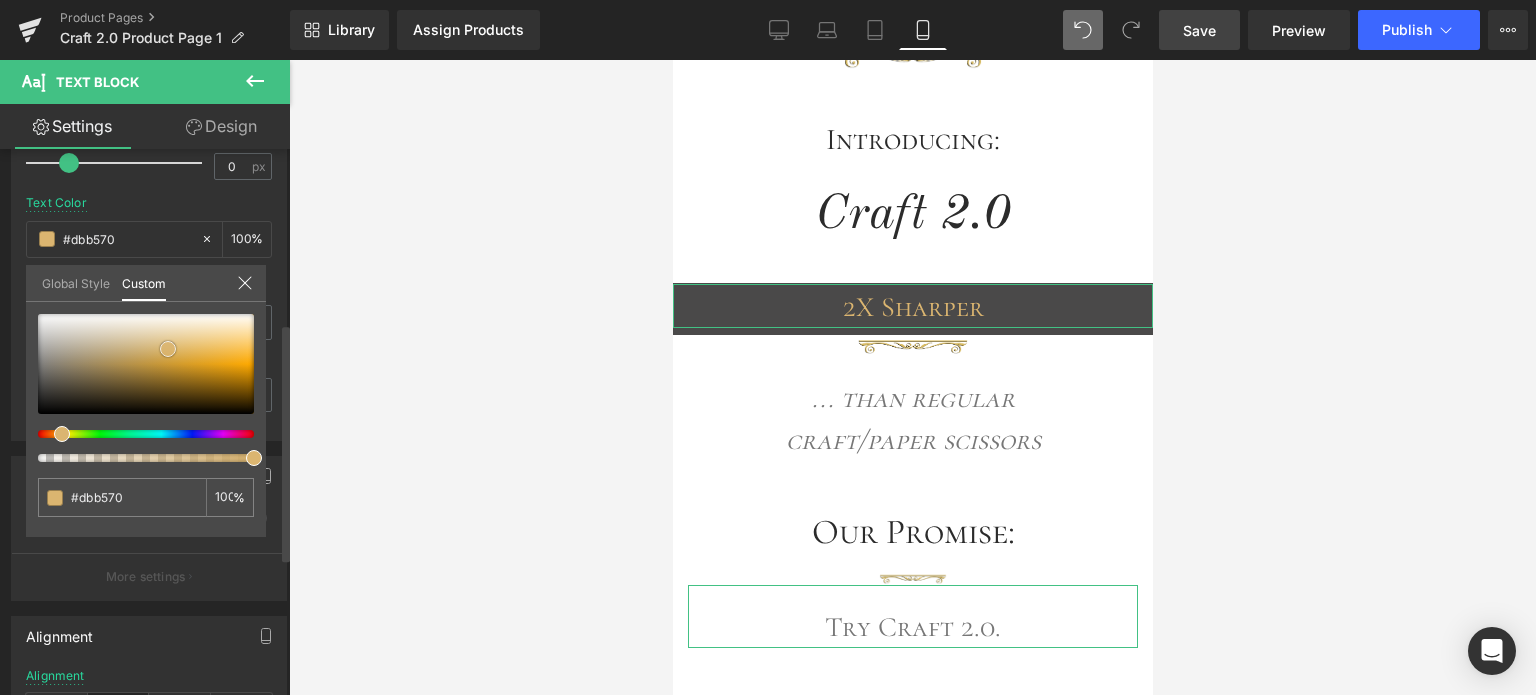 drag, startPoint x: 145, startPoint y: 383, endPoint x: 168, endPoint y: 349, distance: 41.04875 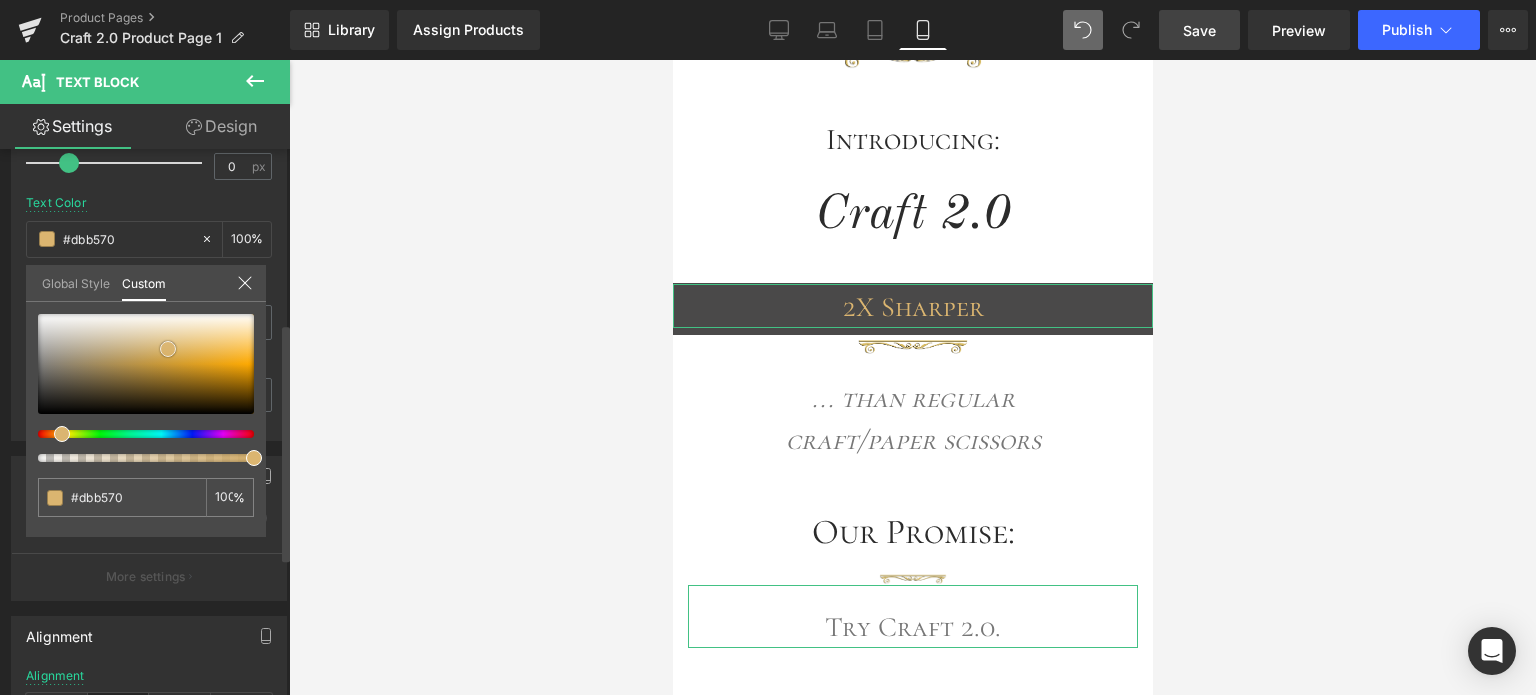 click at bounding box center [146, 364] 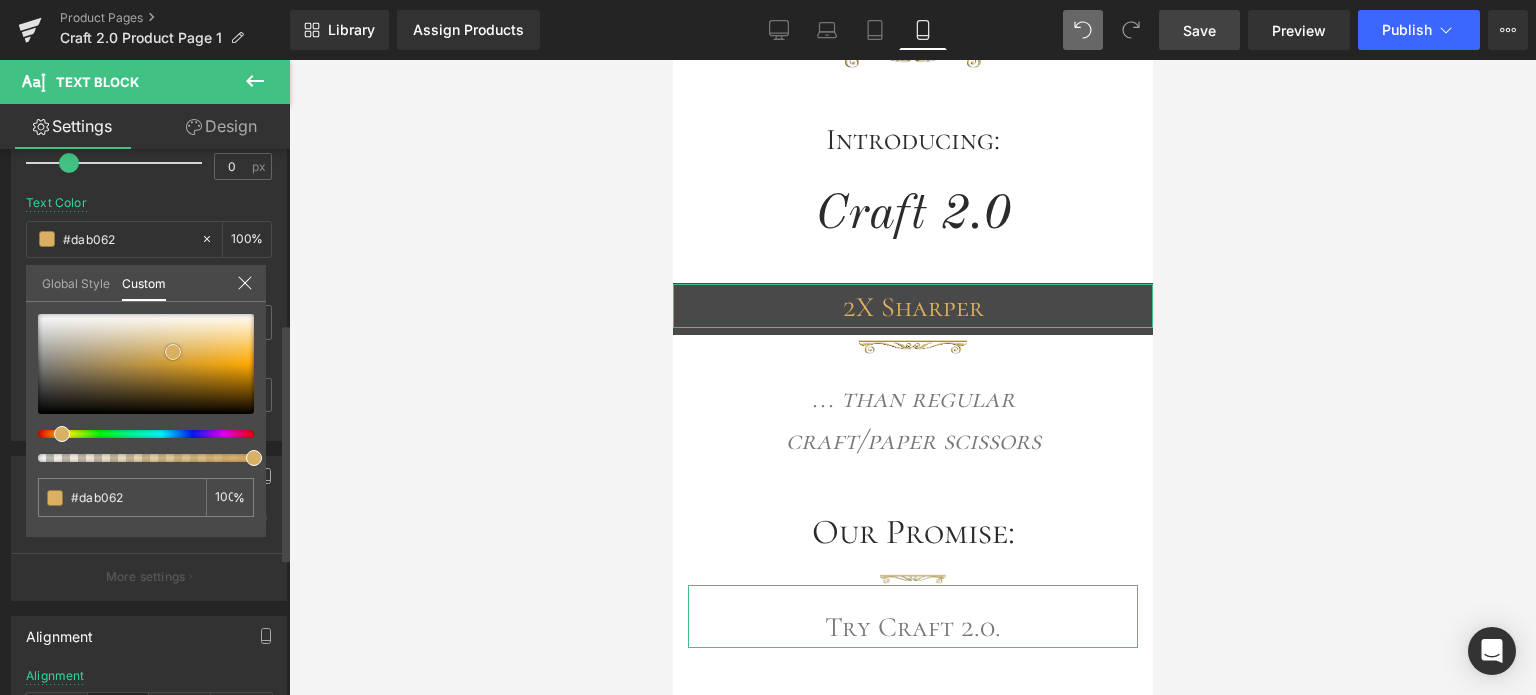 drag, startPoint x: 169, startPoint y: 346, endPoint x: 149, endPoint y: 368, distance: 29.732138 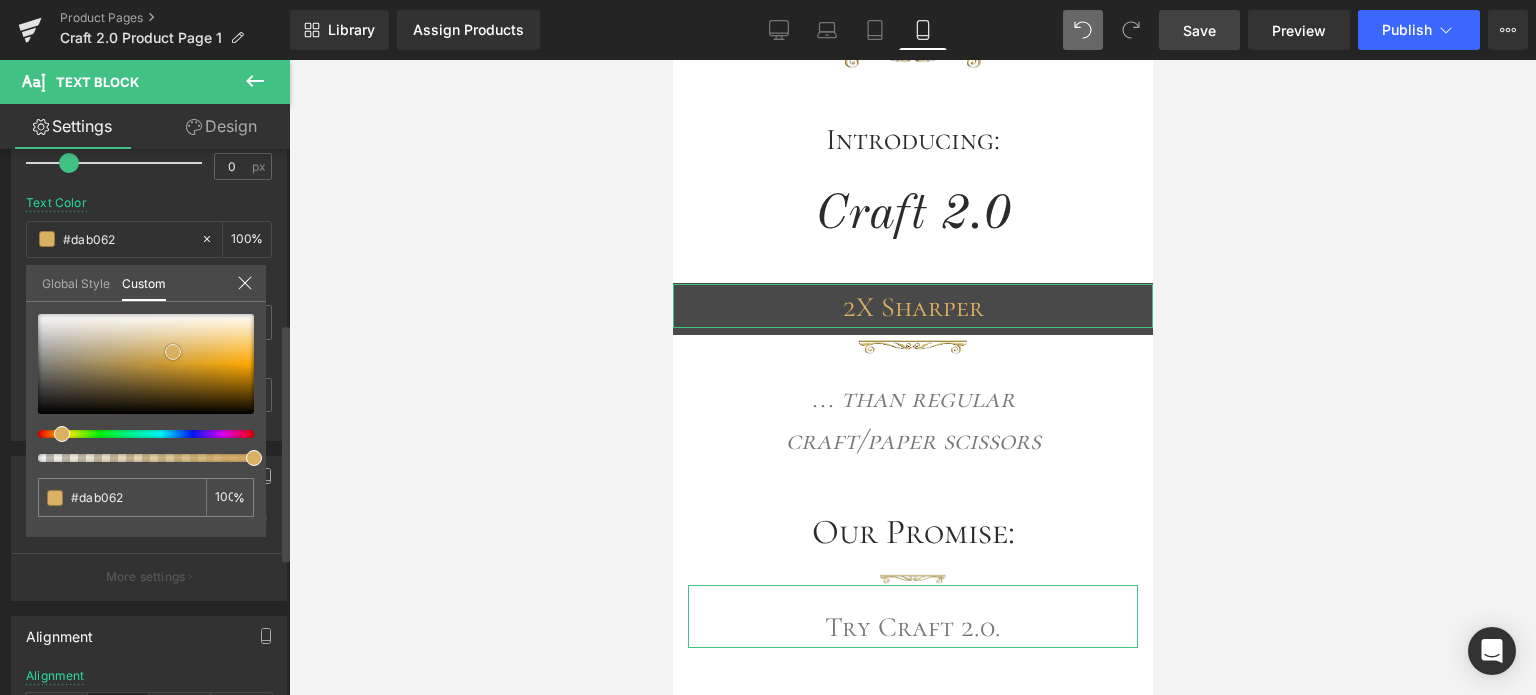 click at bounding box center (173, 352) 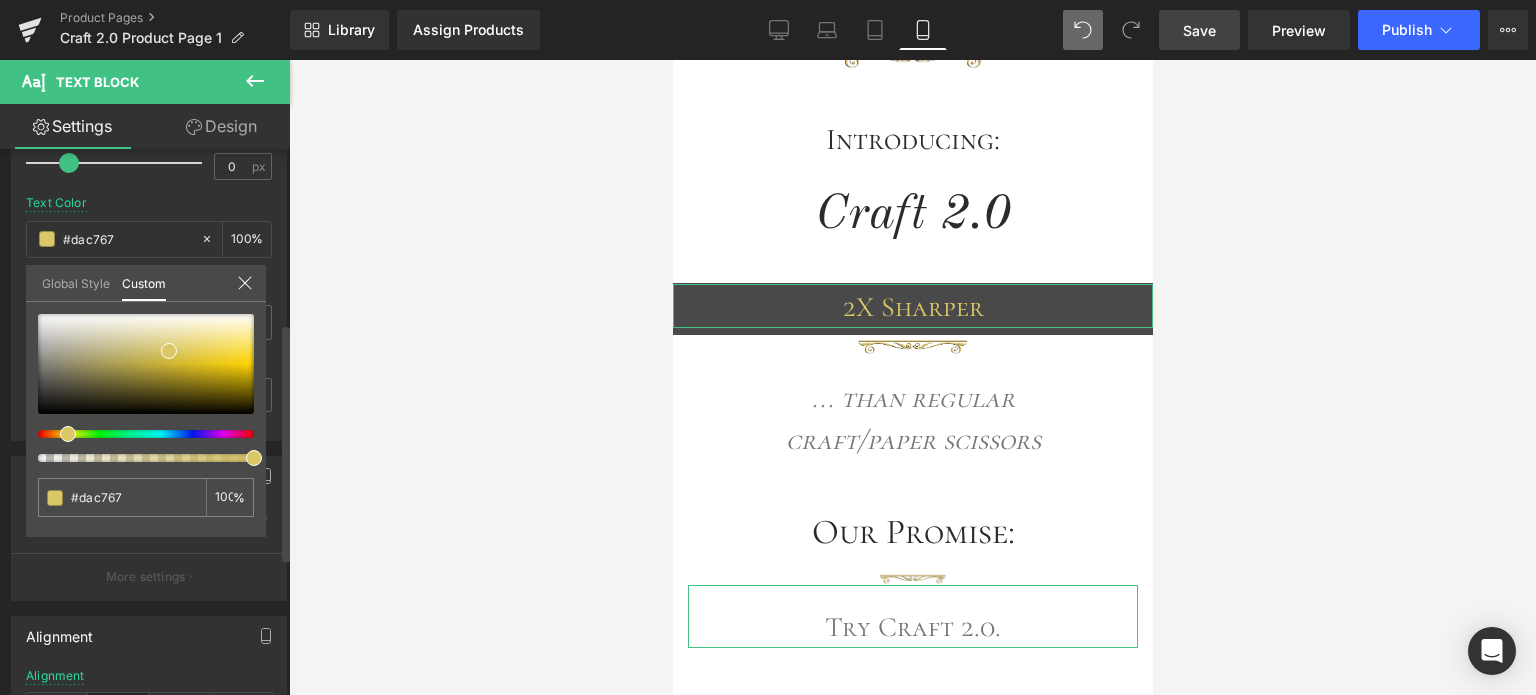 click at bounding box center [138, 434] 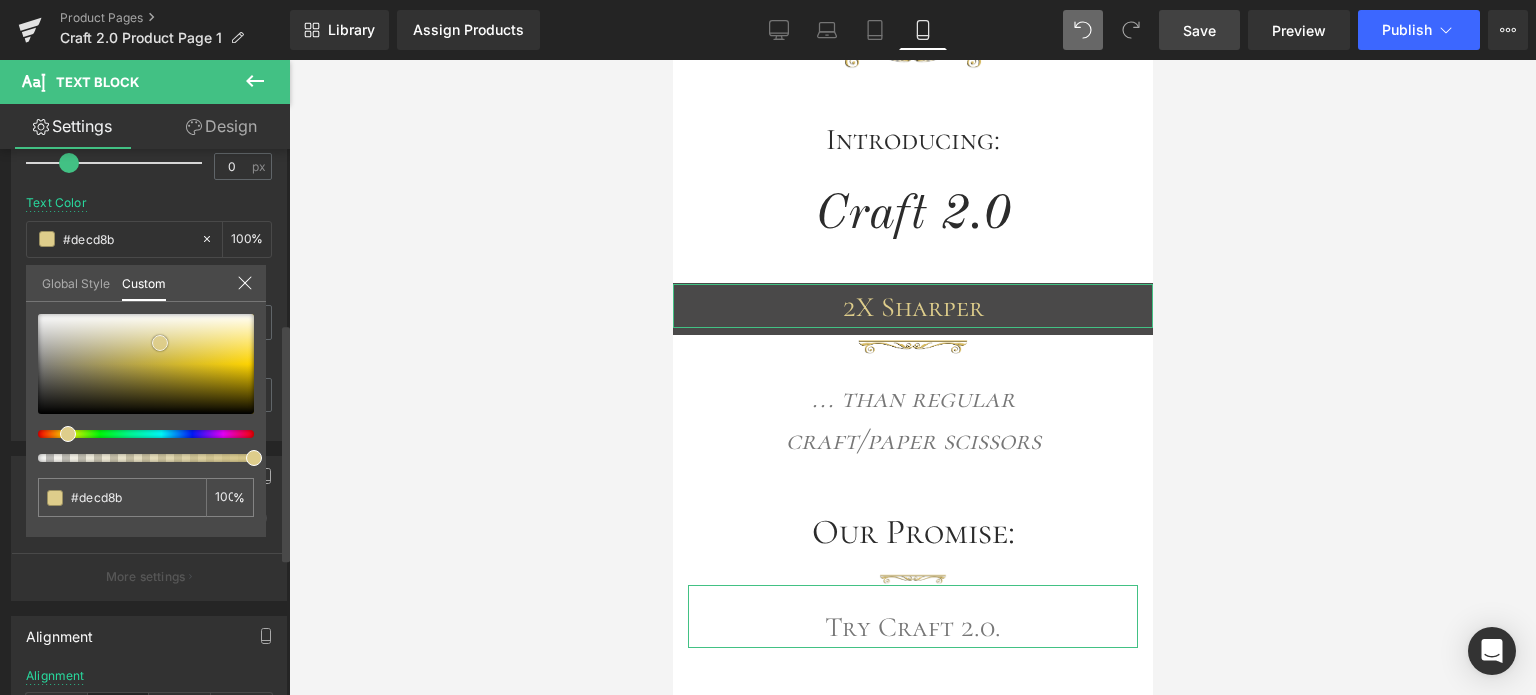drag, startPoint x: 163, startPoint y: 350, endPoint x: 154, endPoint y: 342, distance: 12.0415945 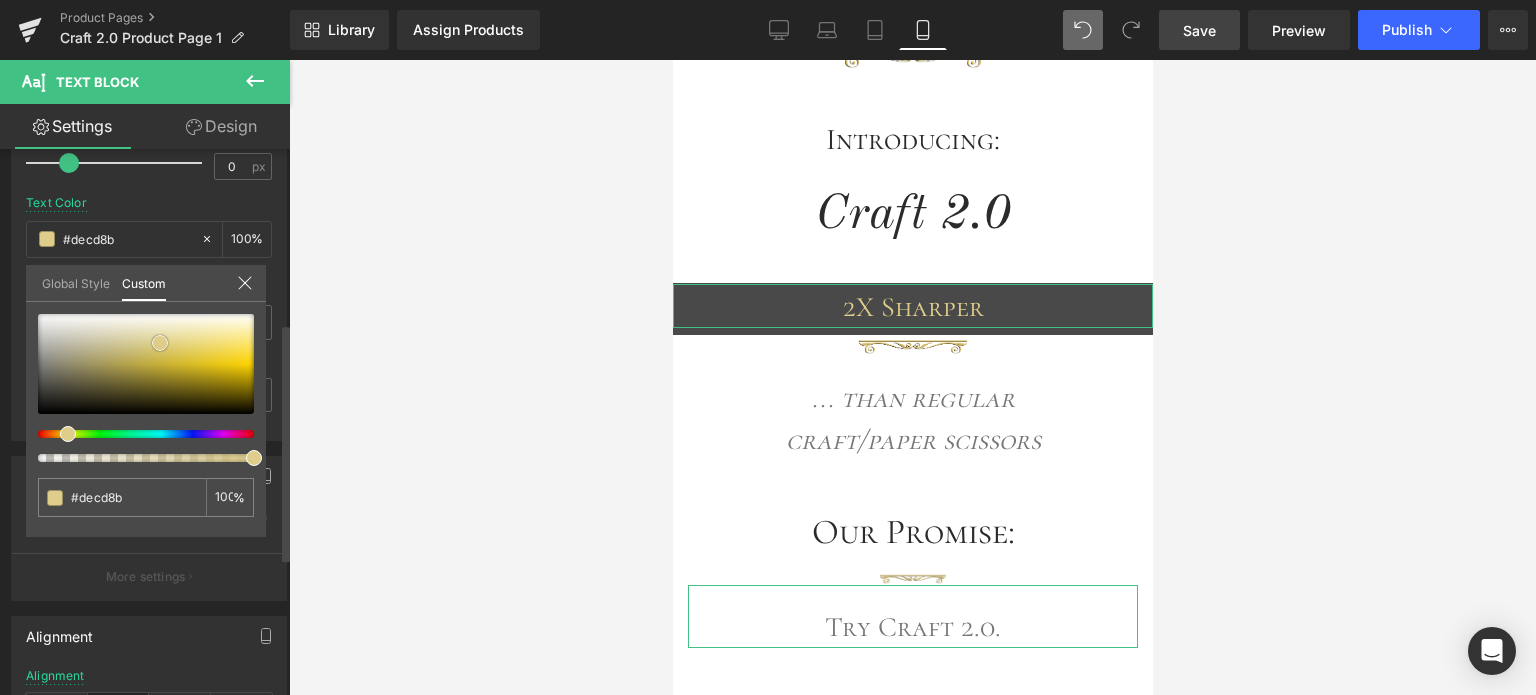 click at bounding box center [160, 343] 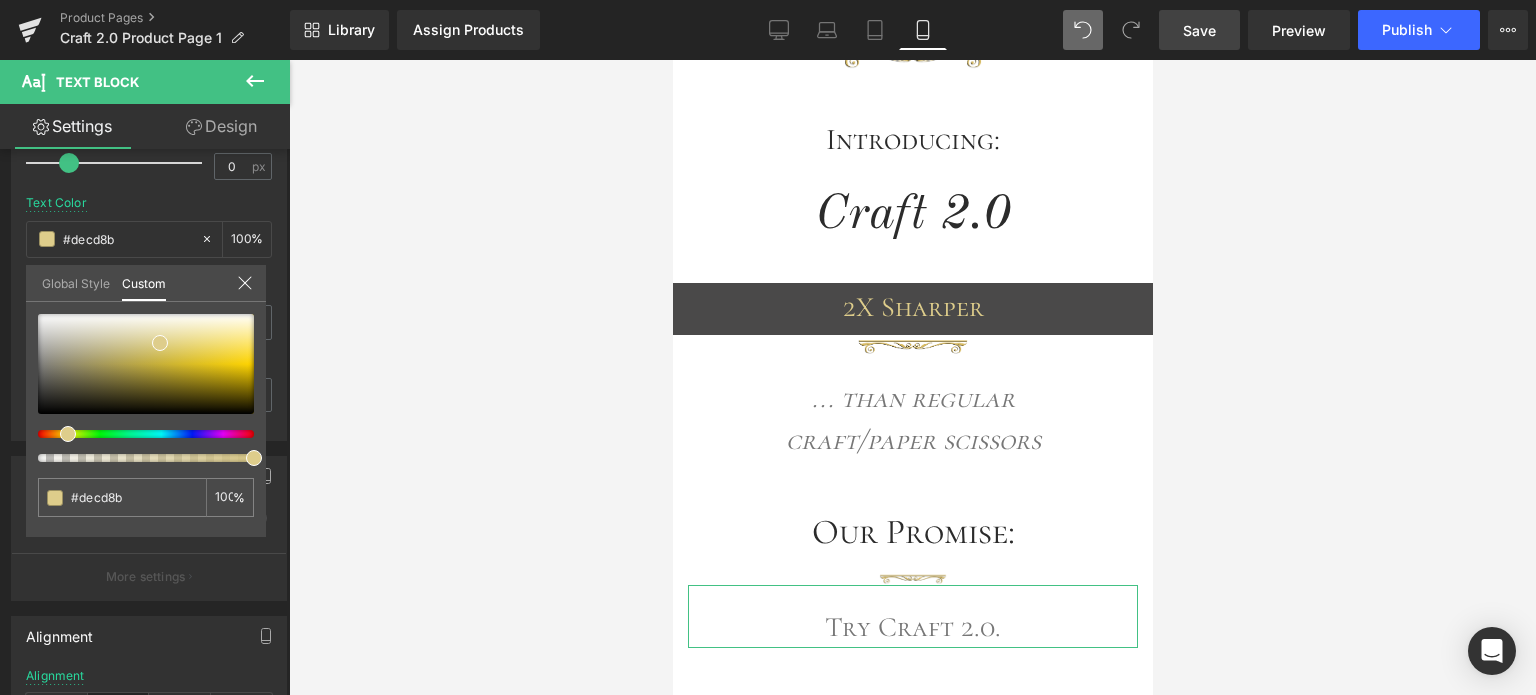 click on "Save" at bounding box center [1199, 30] 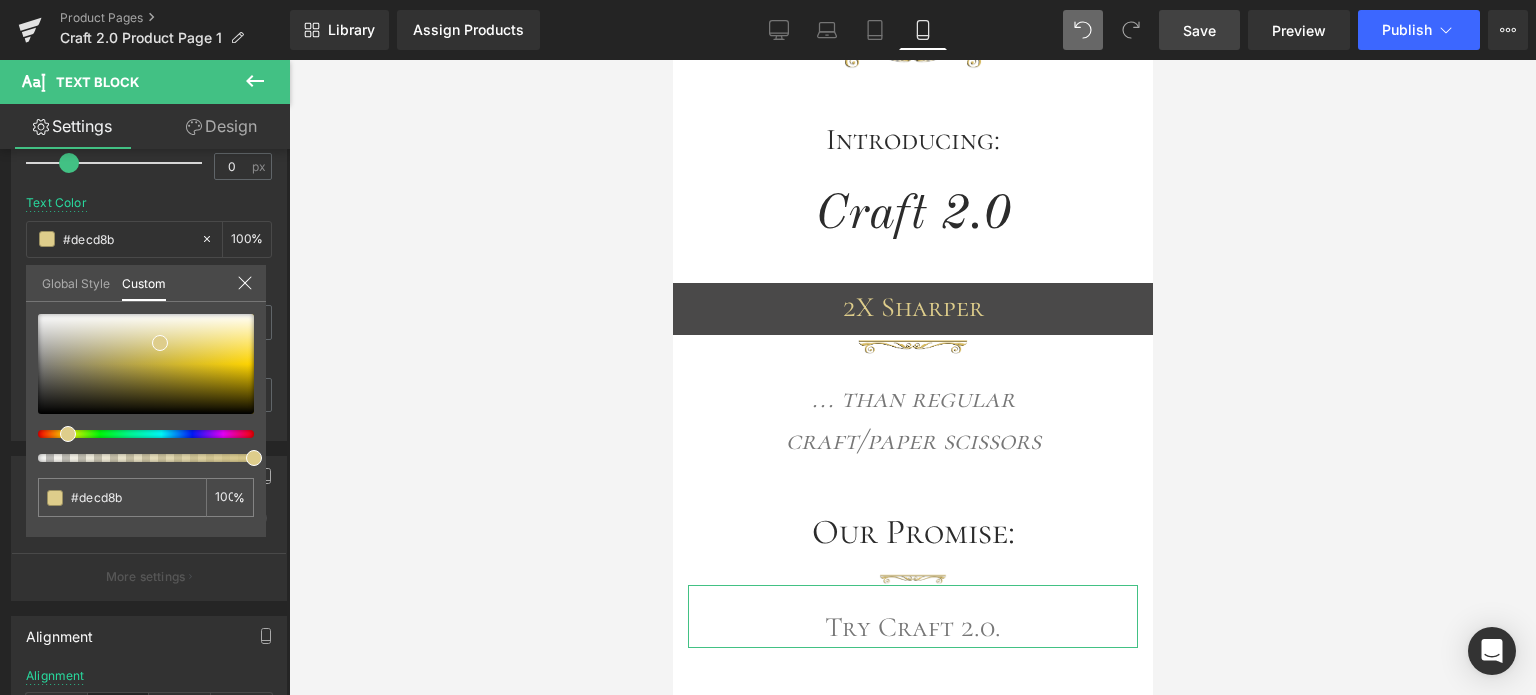 click on "Save" at bounding box center [1199, 30] 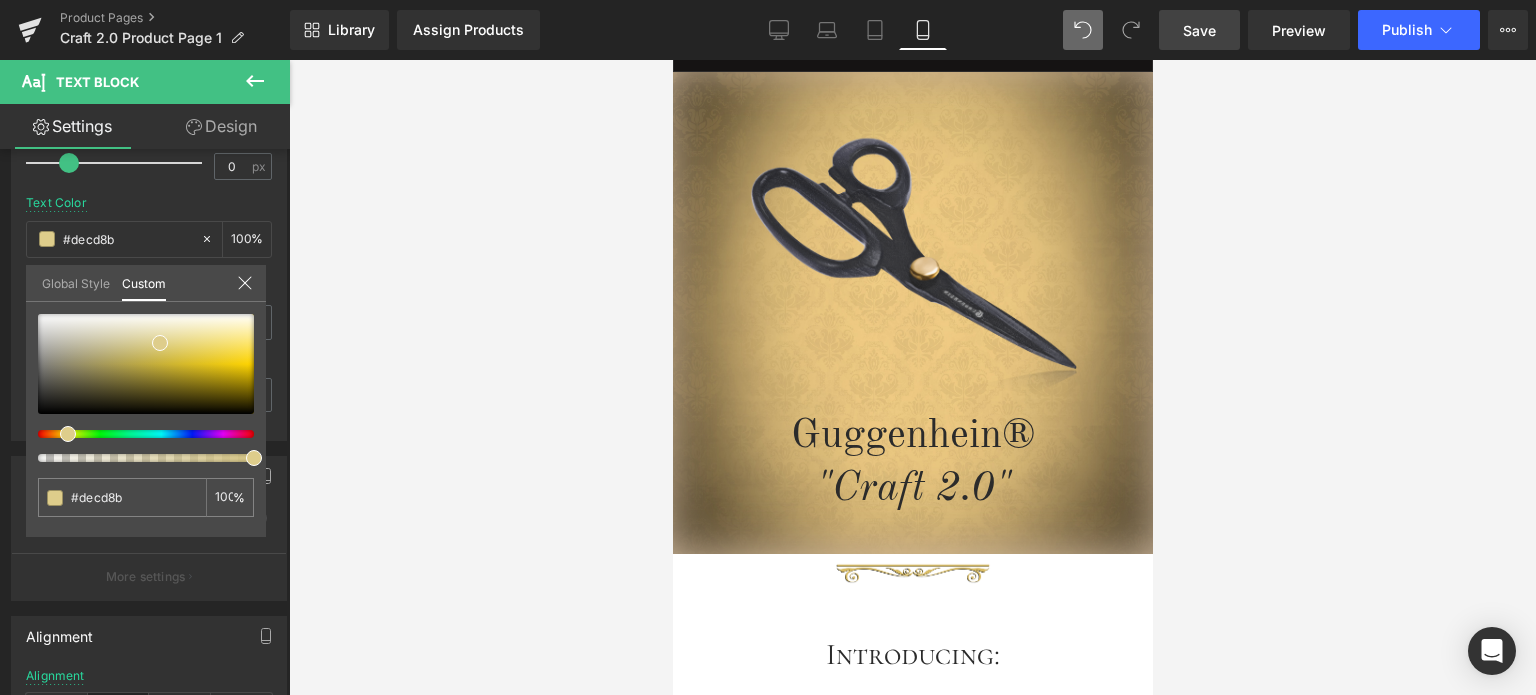 scroll, scrollTop: 0, scrollLeft: 0, axis: both 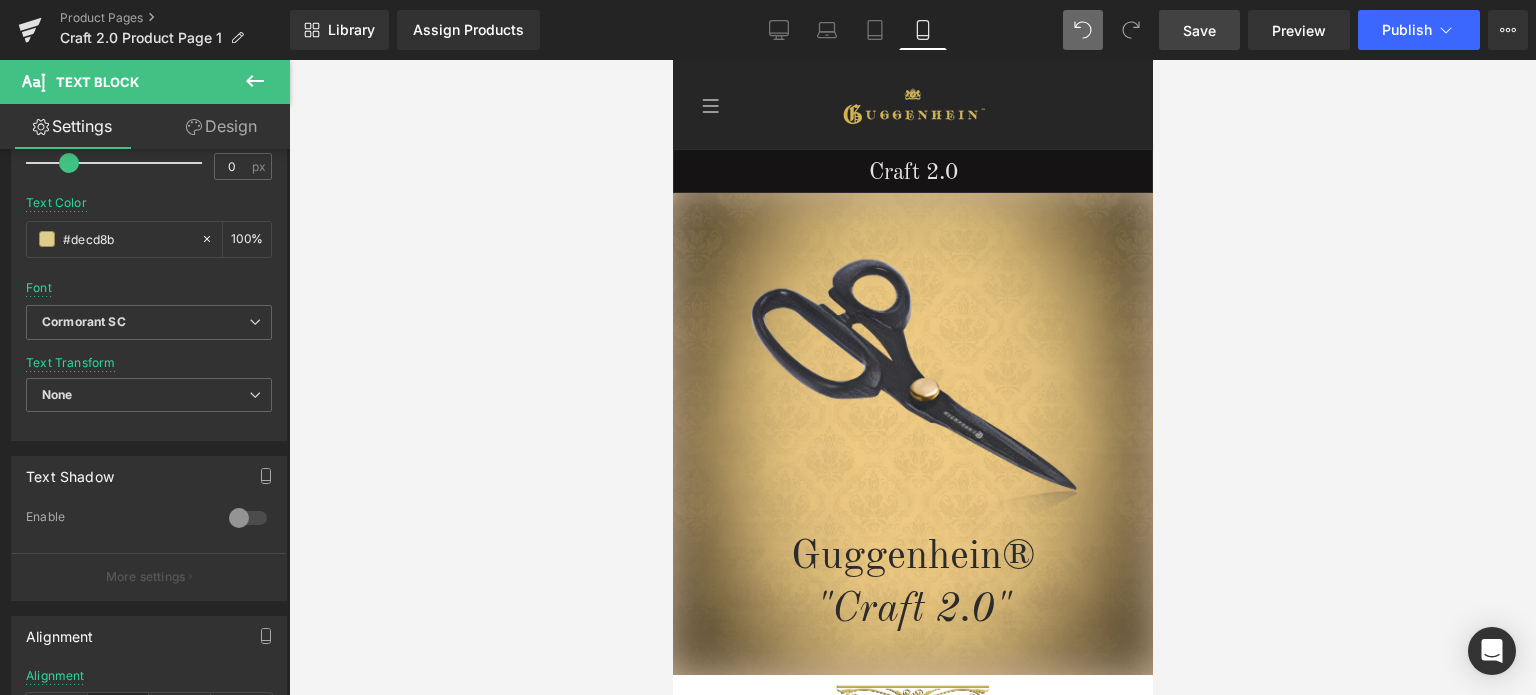 click on "Guggenhein
0
SHOPPING CART
CLOSE
No Products in the Cart
. . .
TOTAL:
$0.00
PROCEED TO CHECKOUT  X" at bounding box center [912, 2433] 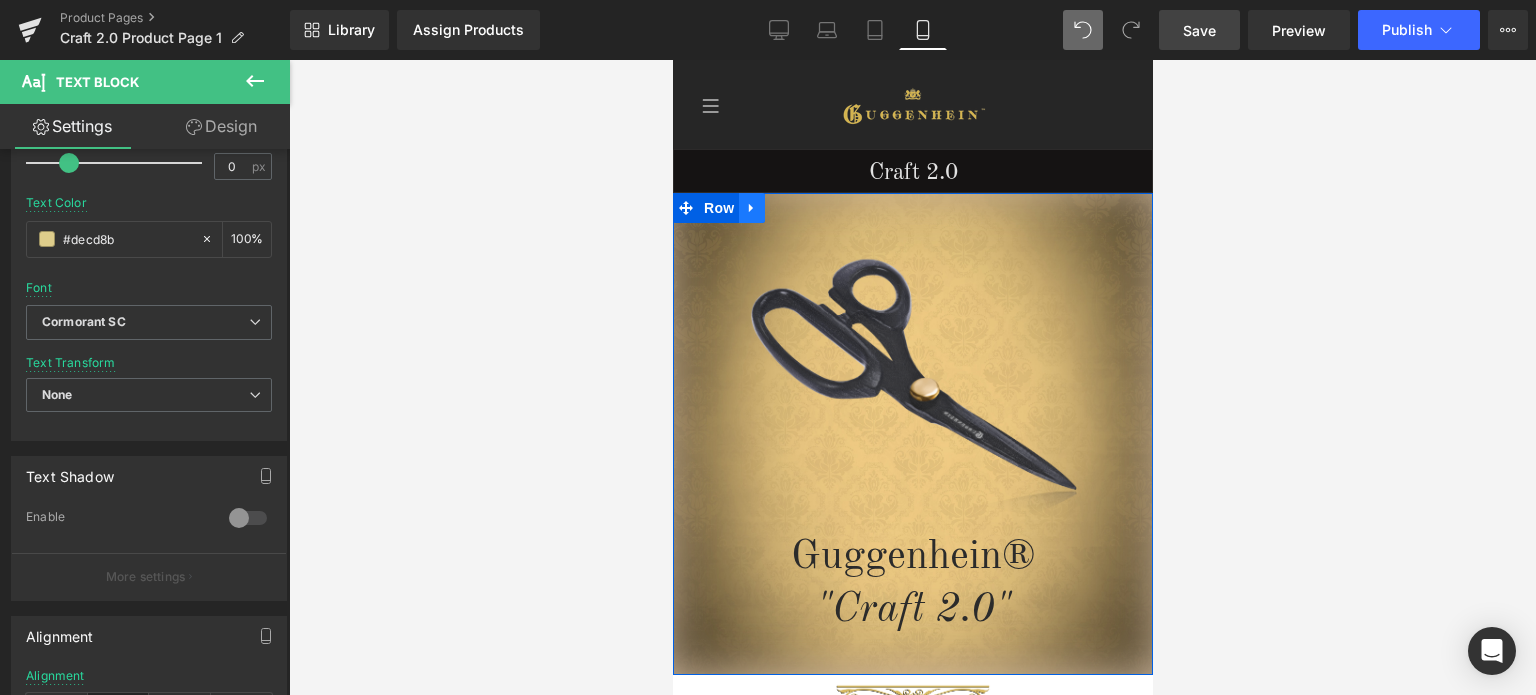 click 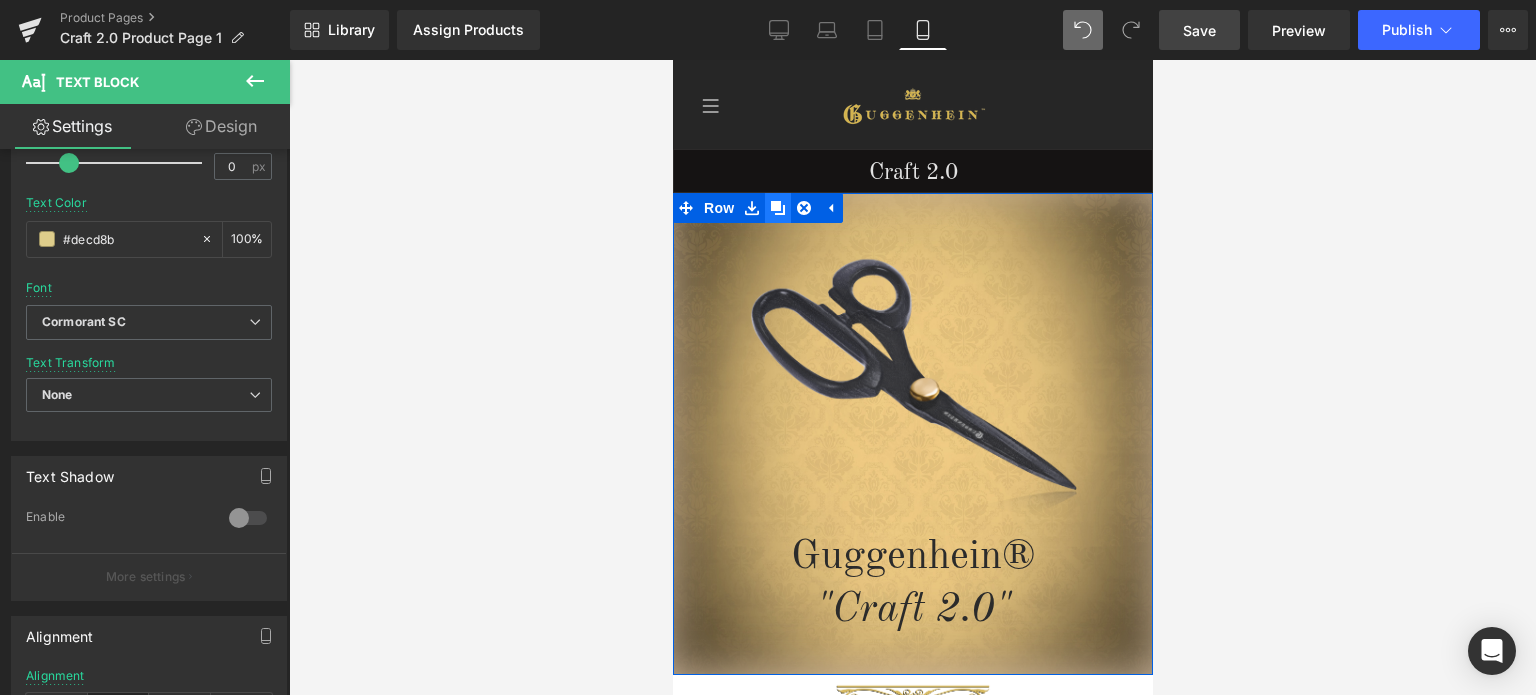 click 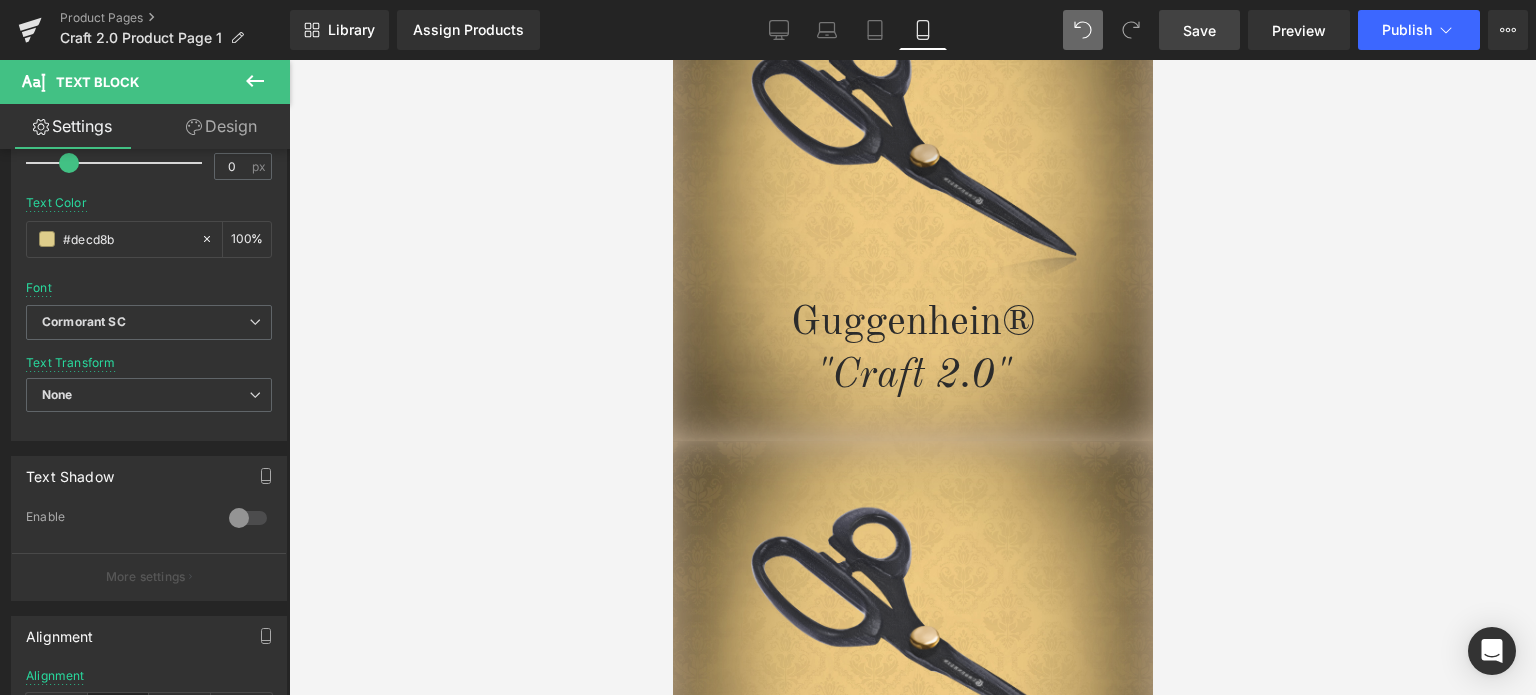 scroll, scrollTop: 34, scrollLeft: 0, axis: vertical 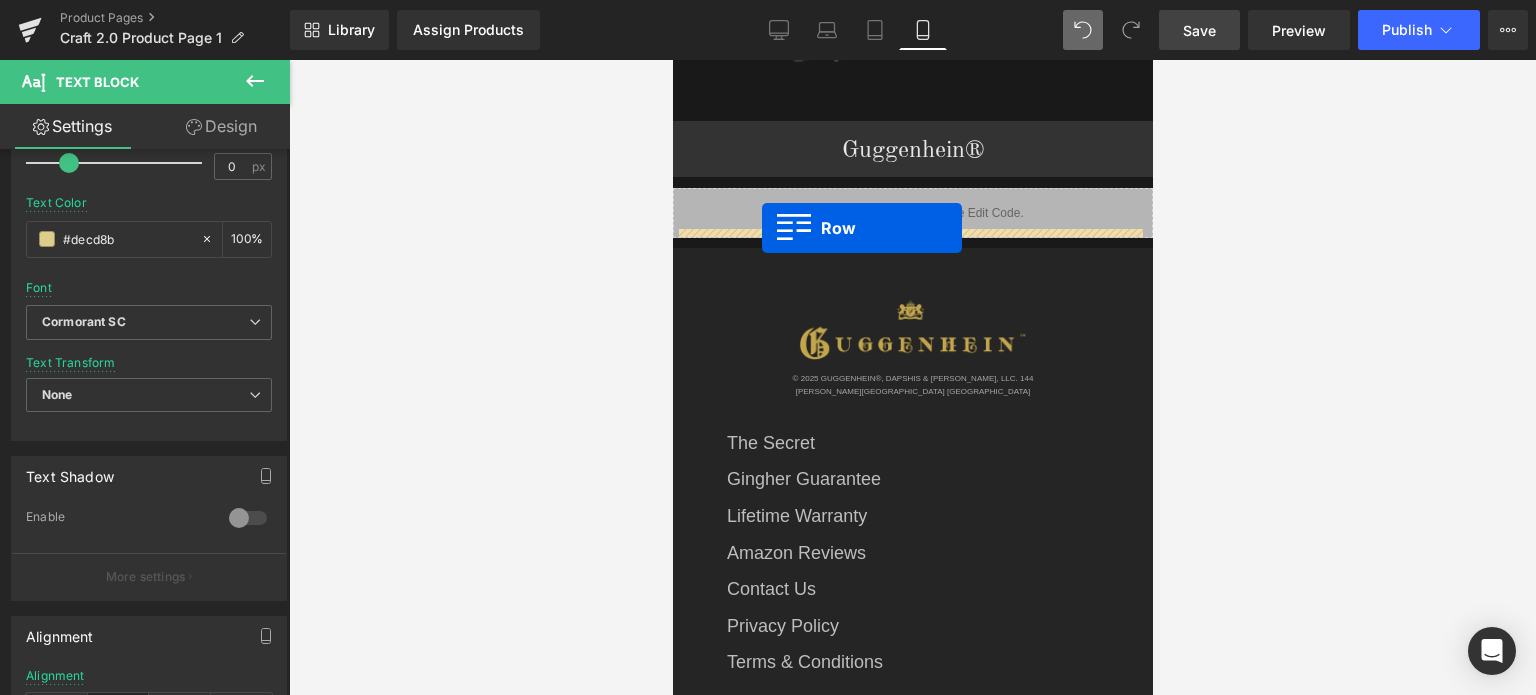 drag, startPoint x: 677, startPoint y: 168, endPoint x: 761, endPoint y: 229, distance: 103.81233 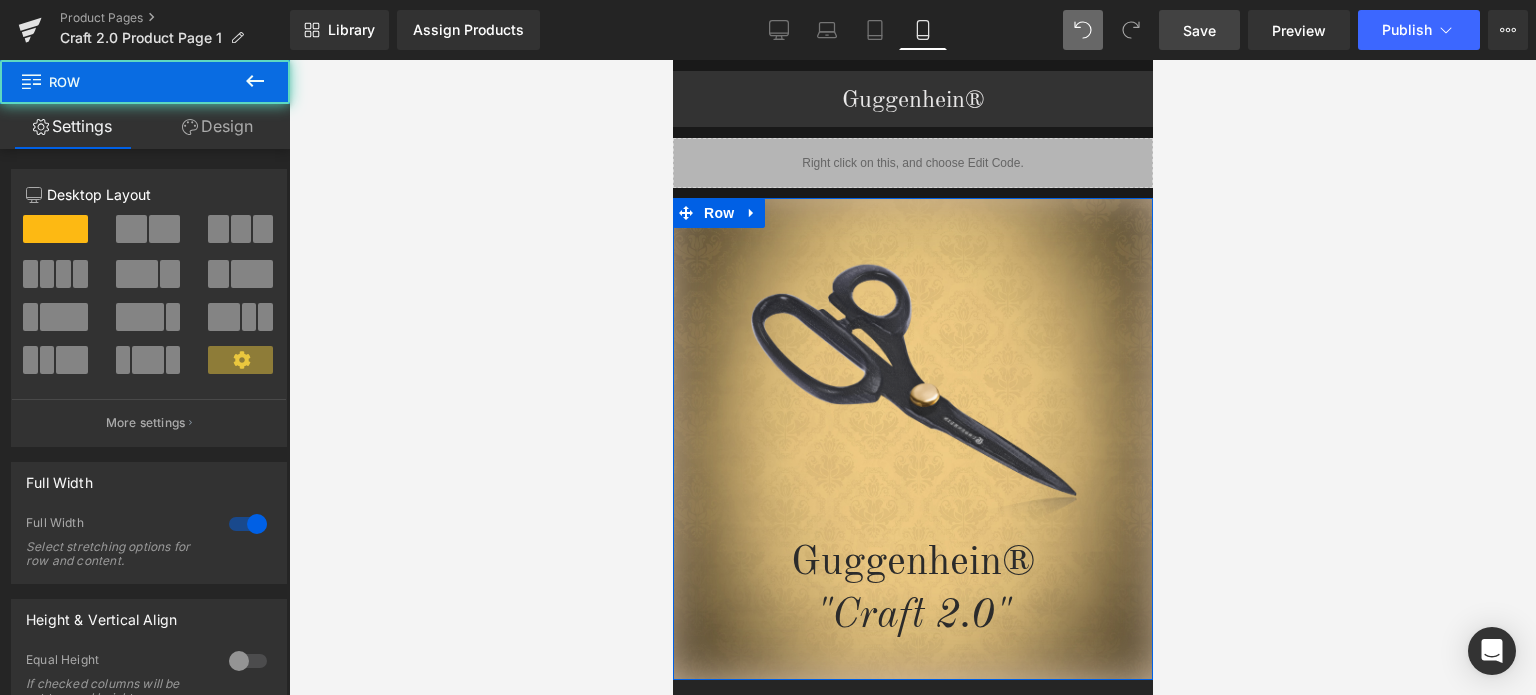 scroll, scrollTop: 3244, scrollLeft: 0, axis: vertical 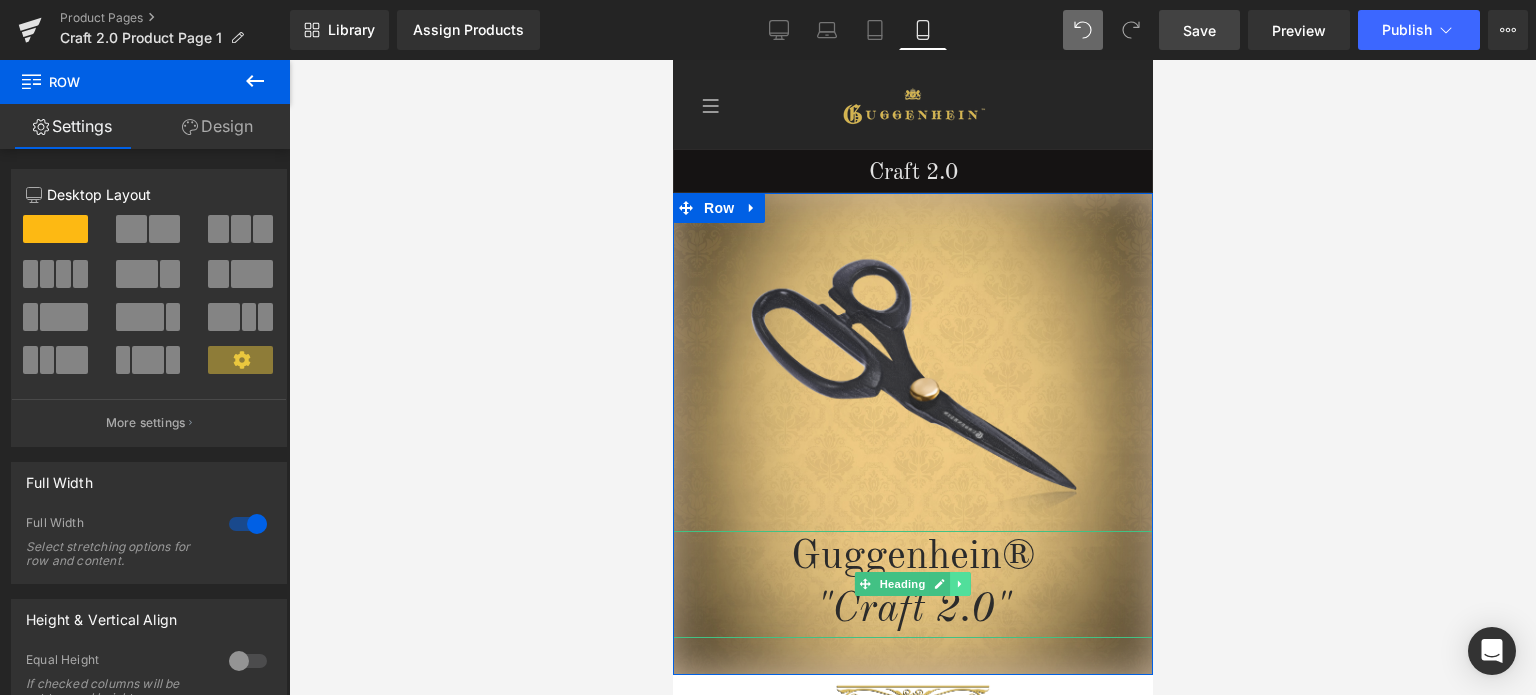 click 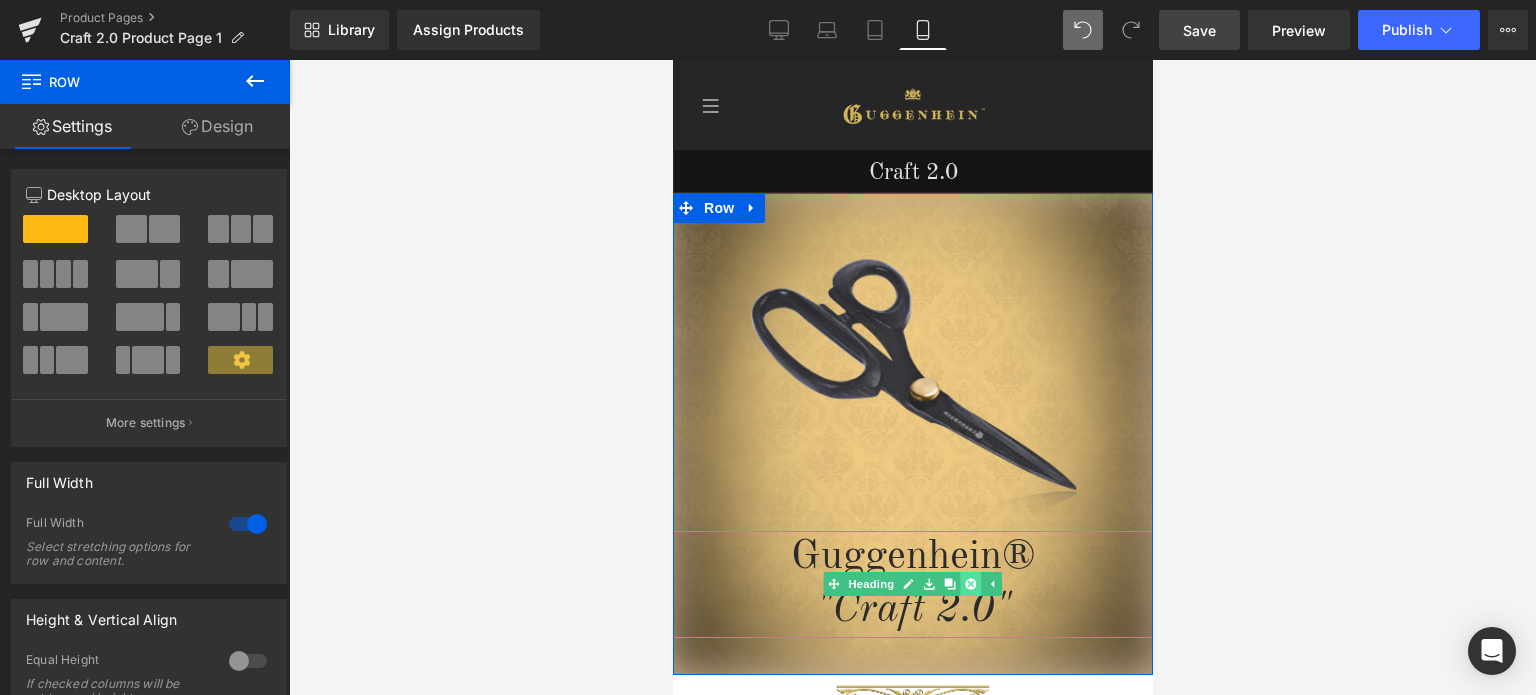 click 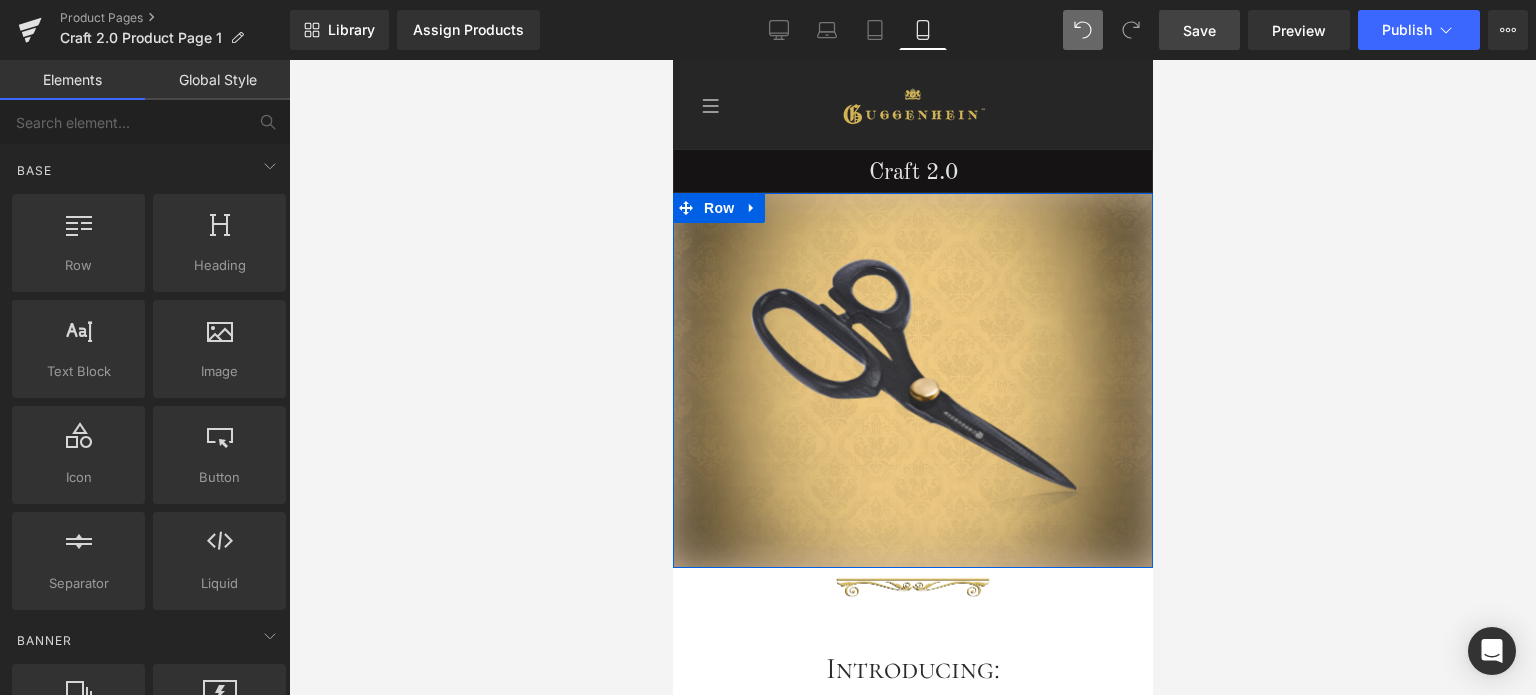 click on "Save" at bounding box center (1199, 30) 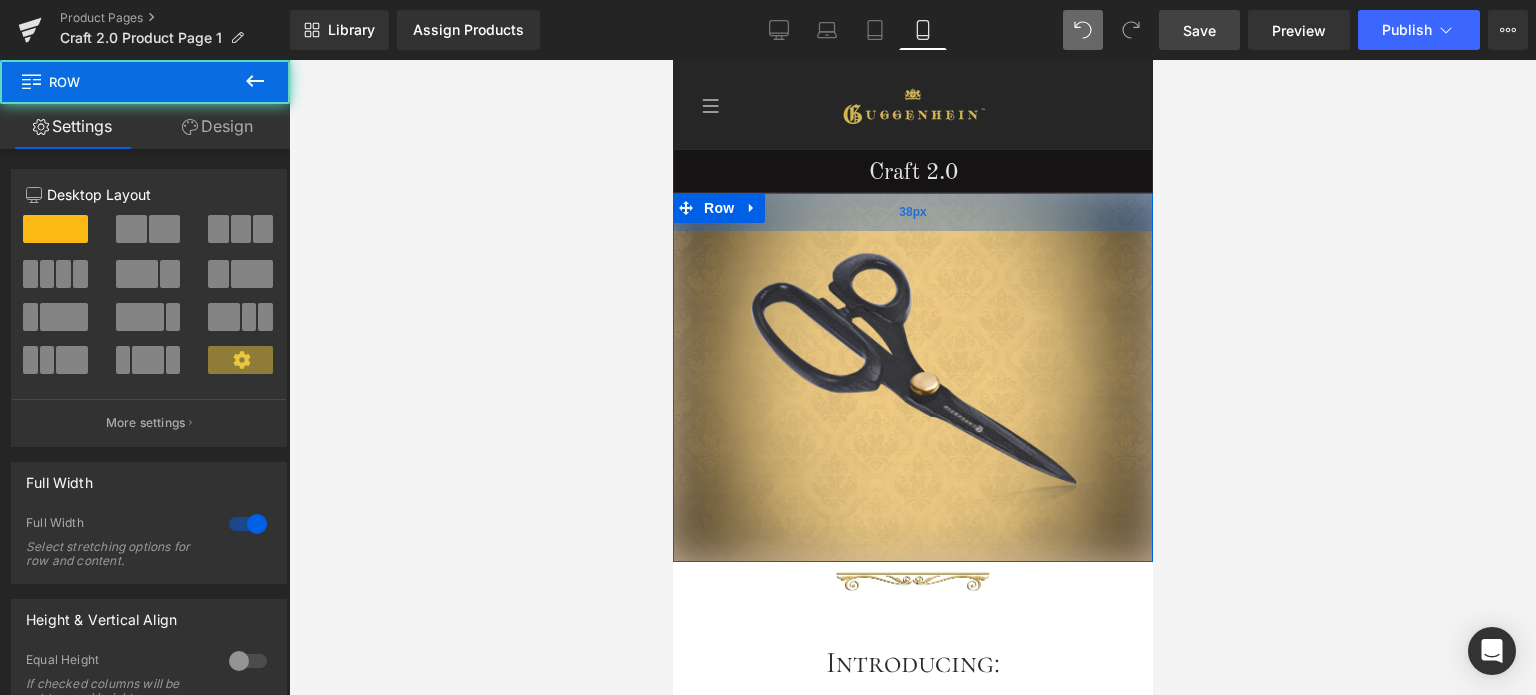 click on "38px" at bounding box center (912, 212) 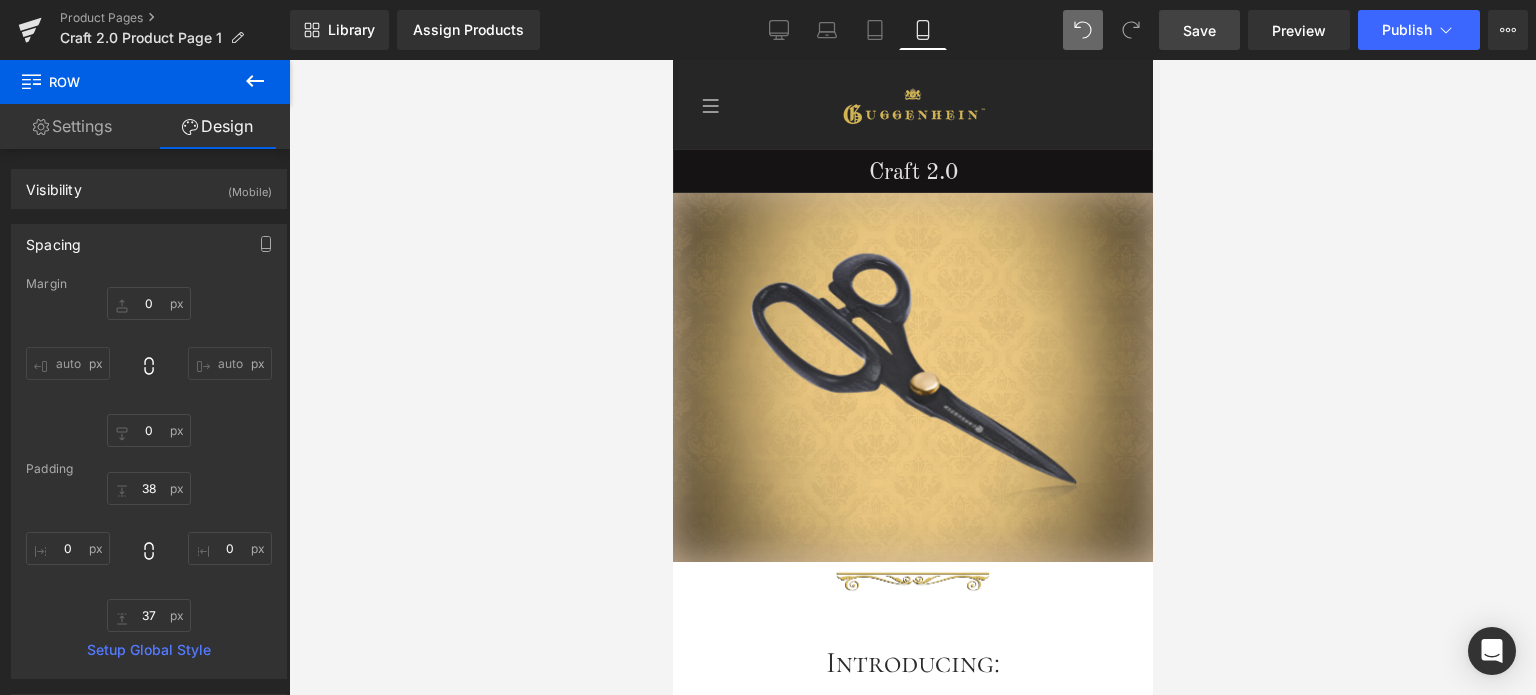 click on "Save" at bounding box center [1199, 30] 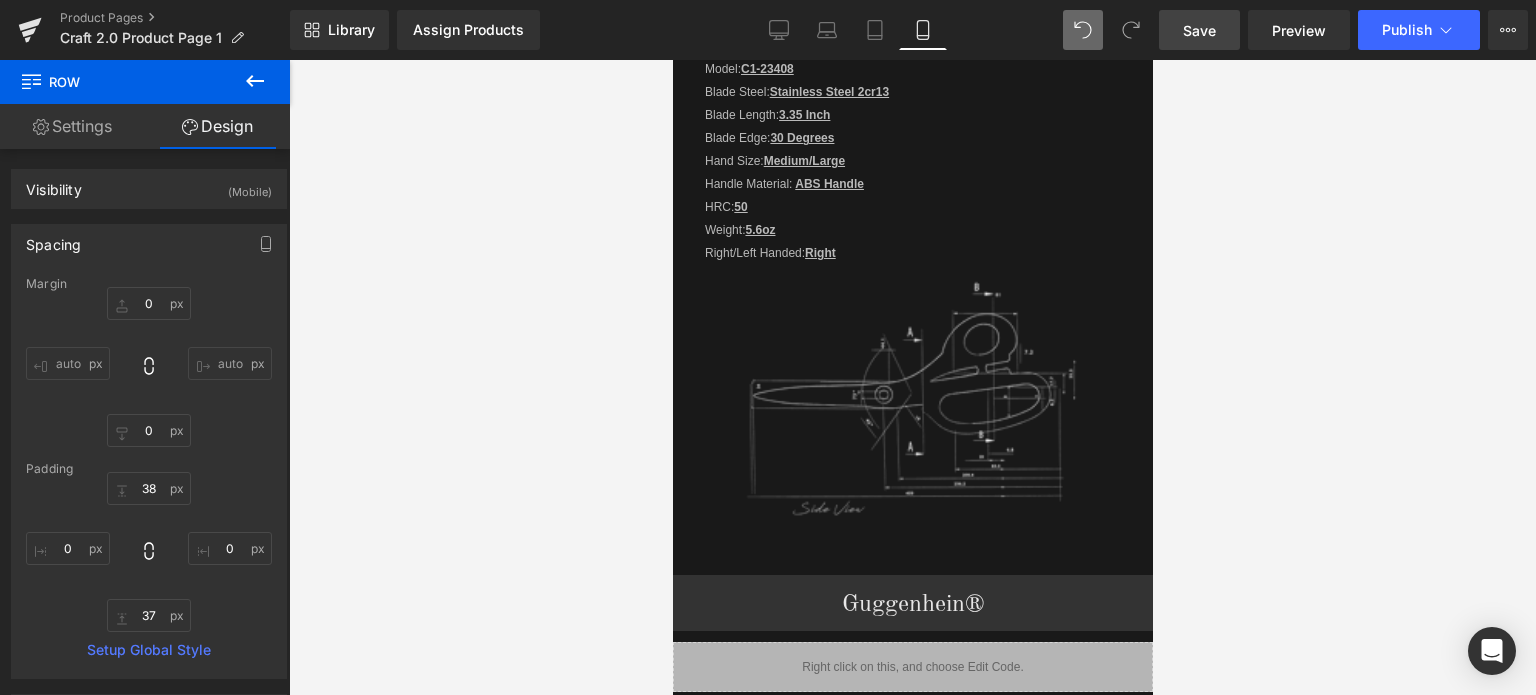 scroll, scrollTop: 2800, scrollLeft: 0, axis: vertical 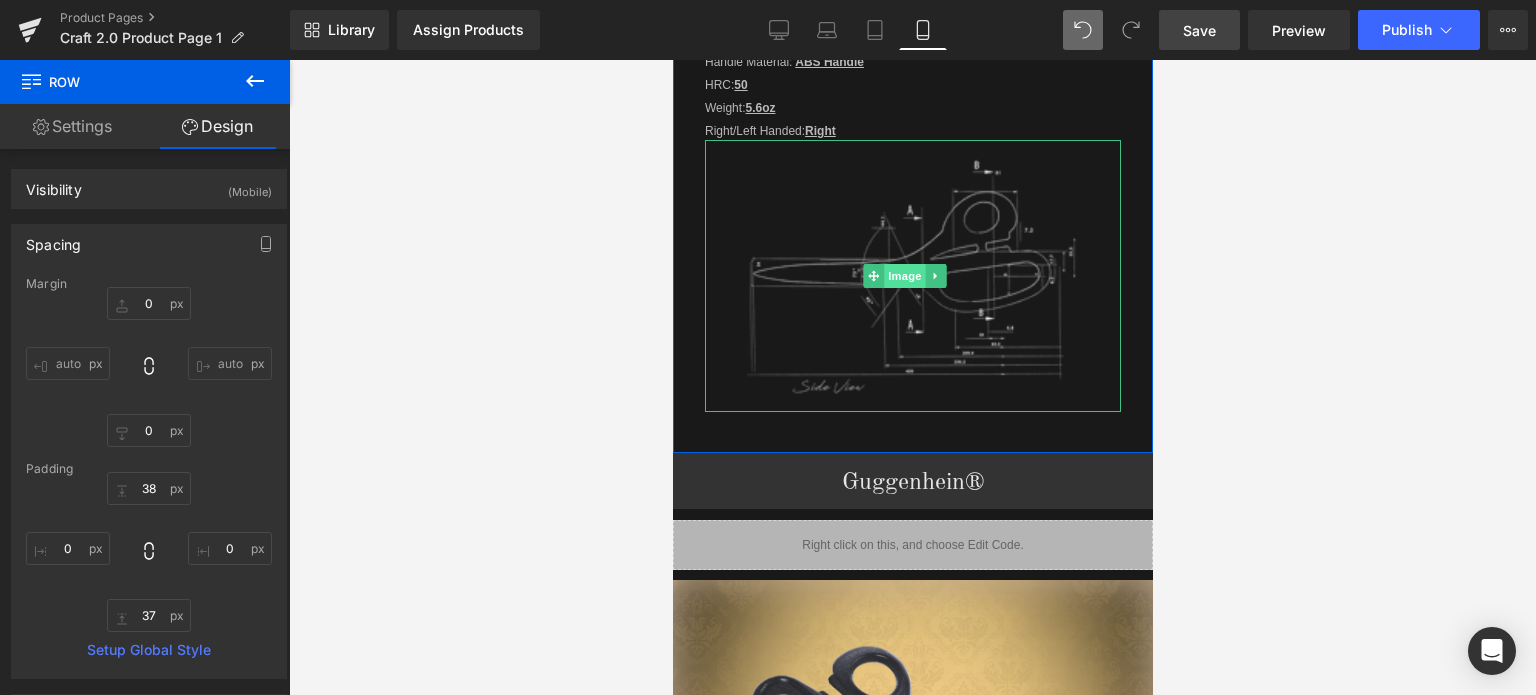 click on "Image" at bounding box center (905, 276) 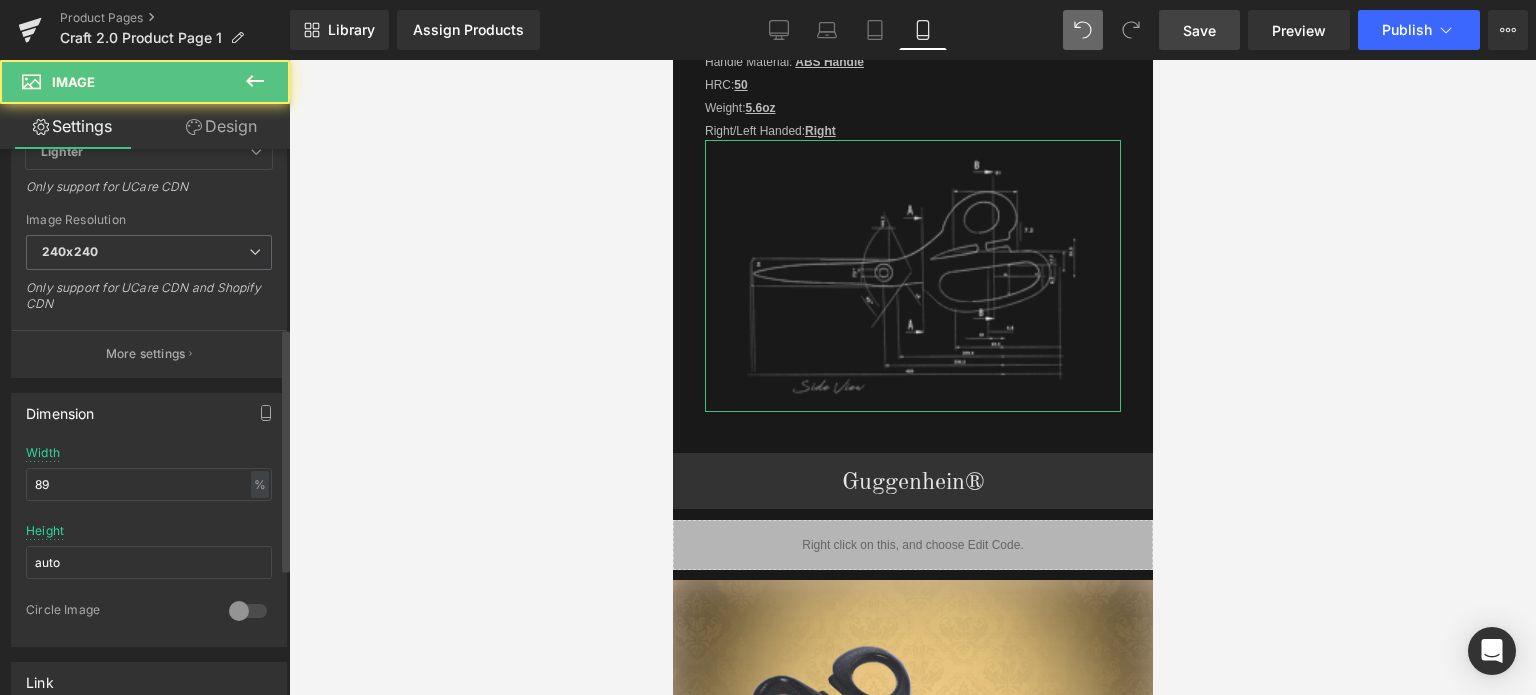 scroll, scrollTop: 400, scrollLeft: 0, axis: vertical 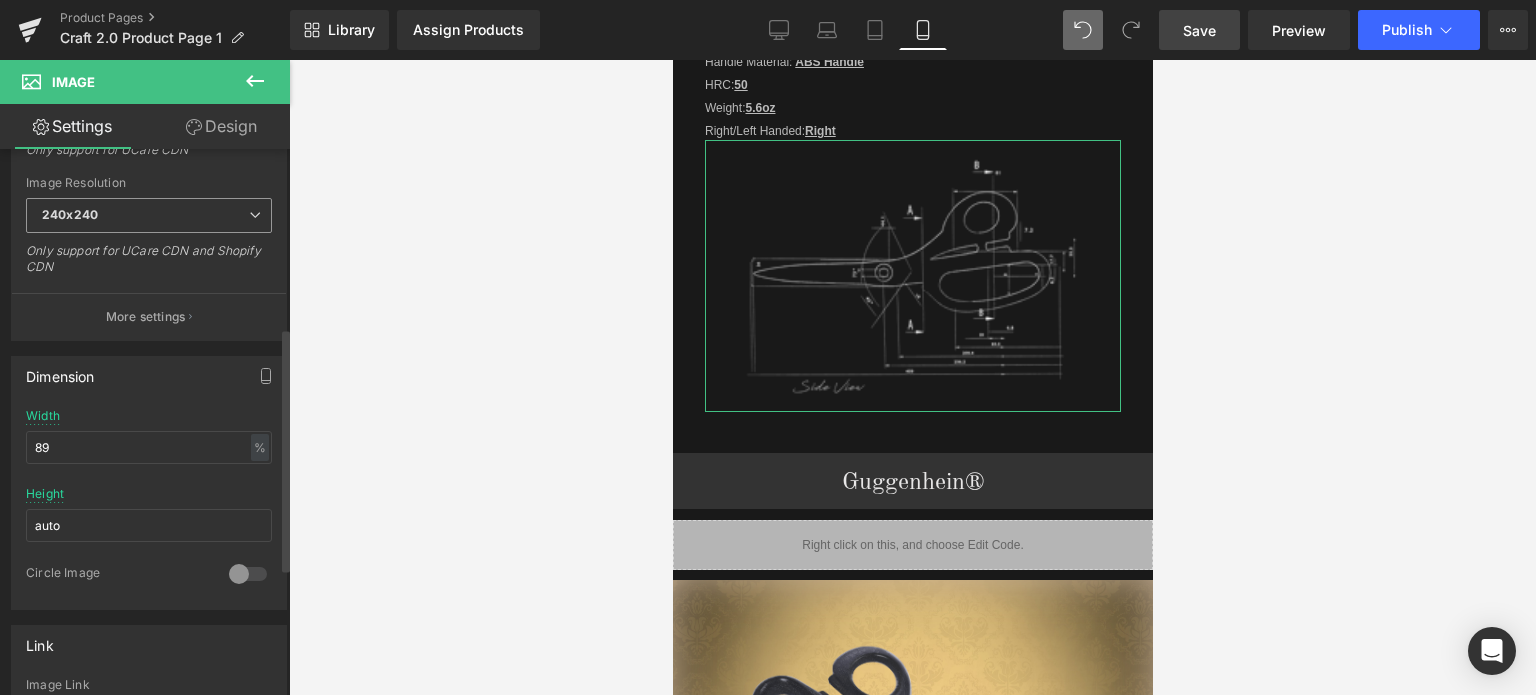 click on "240x240" at bounding box center [149, 215] 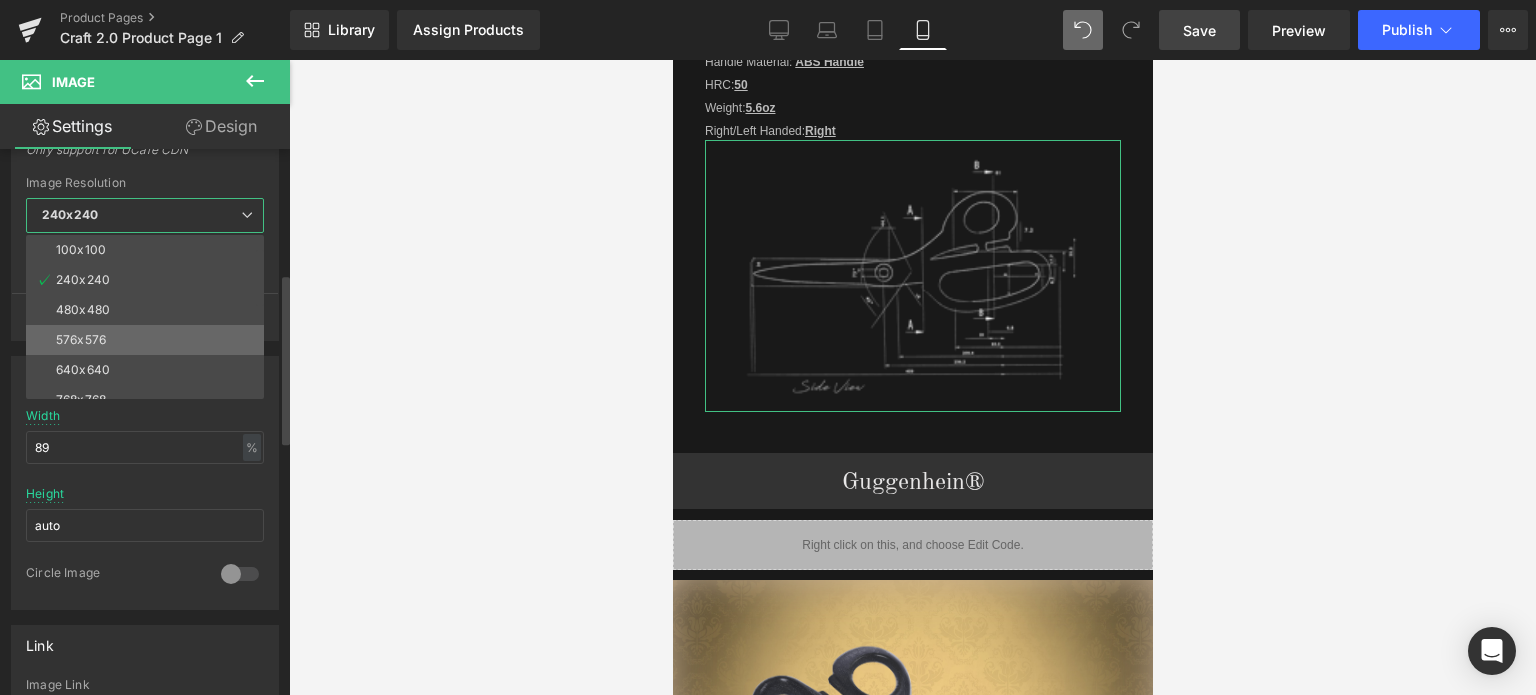 scroll, scrollTop: 286, scrollLeft: 0, axis: vertical 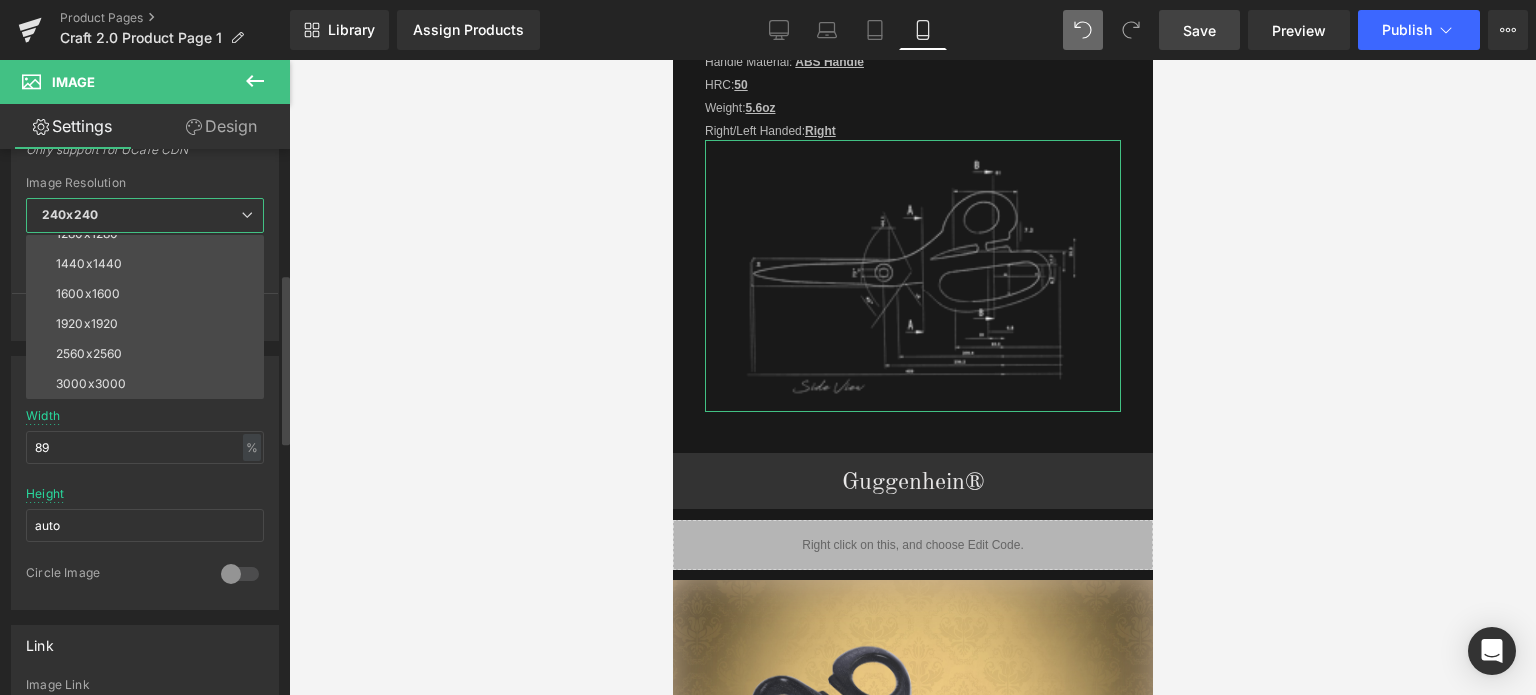 click on "3000x3000" at bounding box center (149, 384) 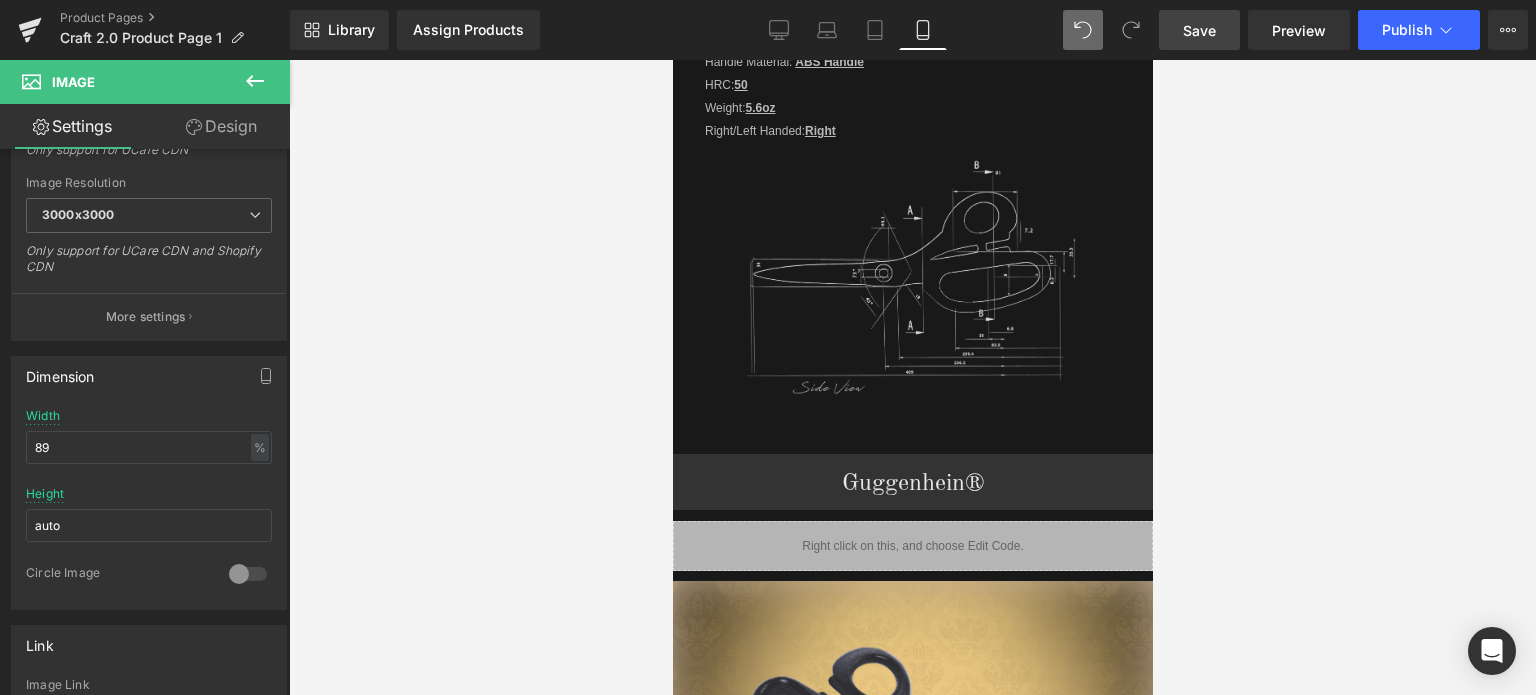 click on "Save" at bounding box center (1199, 30) 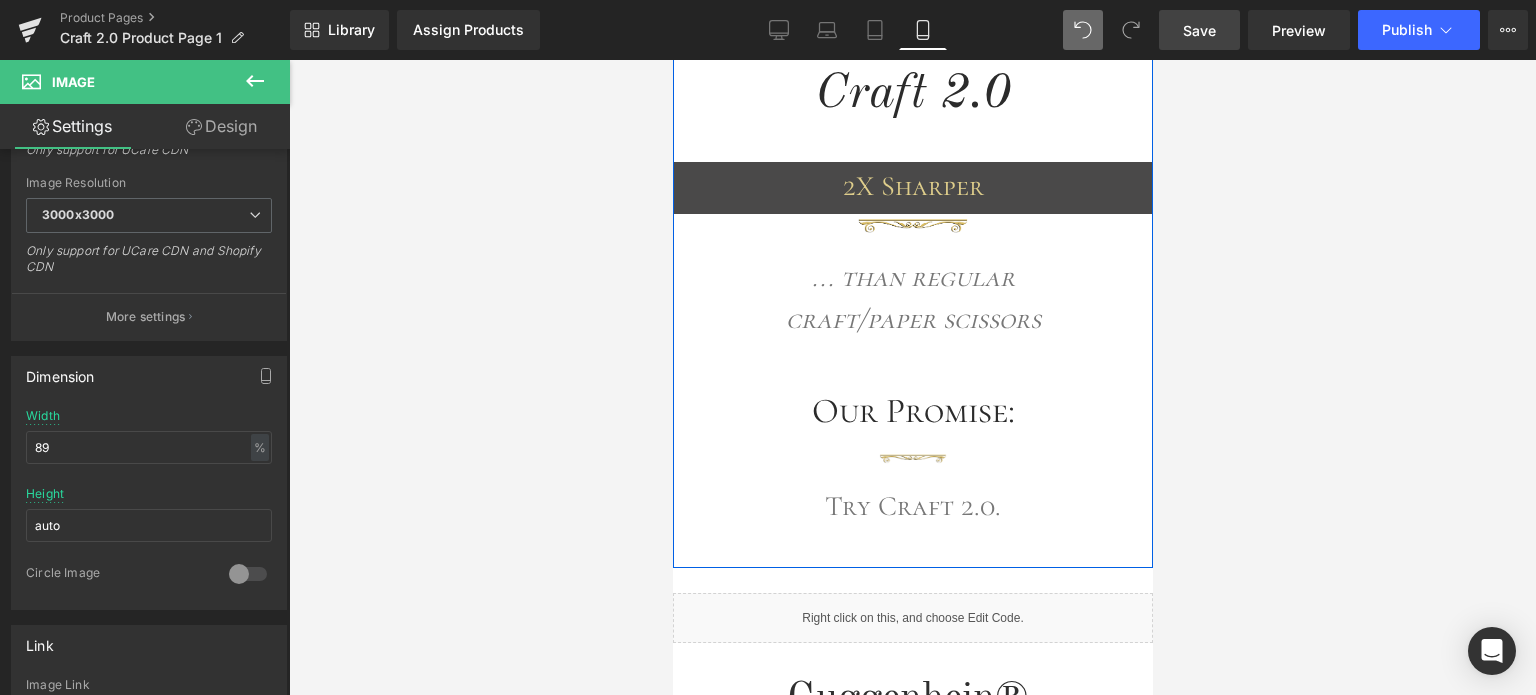scroll, scrollTop: 600, scrollLeft: 0, axis: vertical 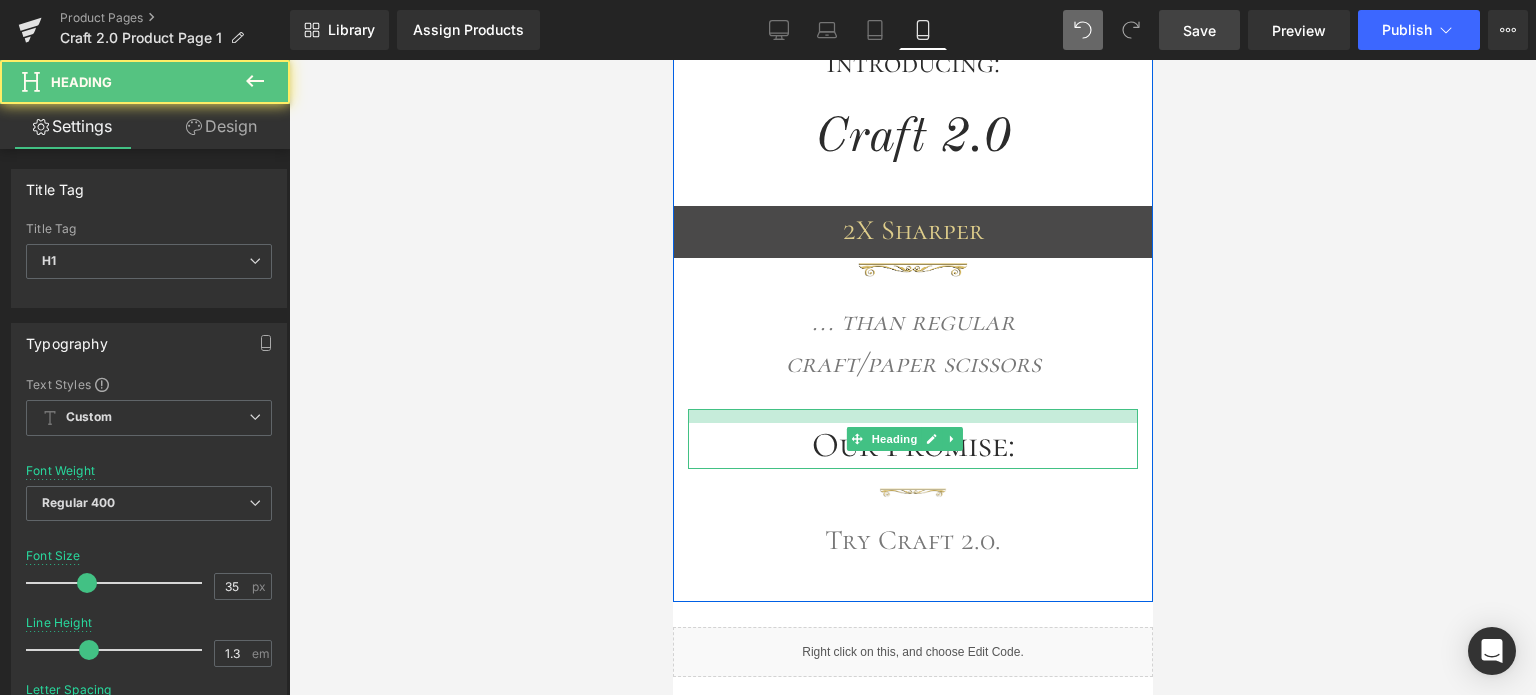 drag, startPoint x: 991, startPoint y: 409, endPoint x: 995, endPoint y: 398, distance: 11.7046995 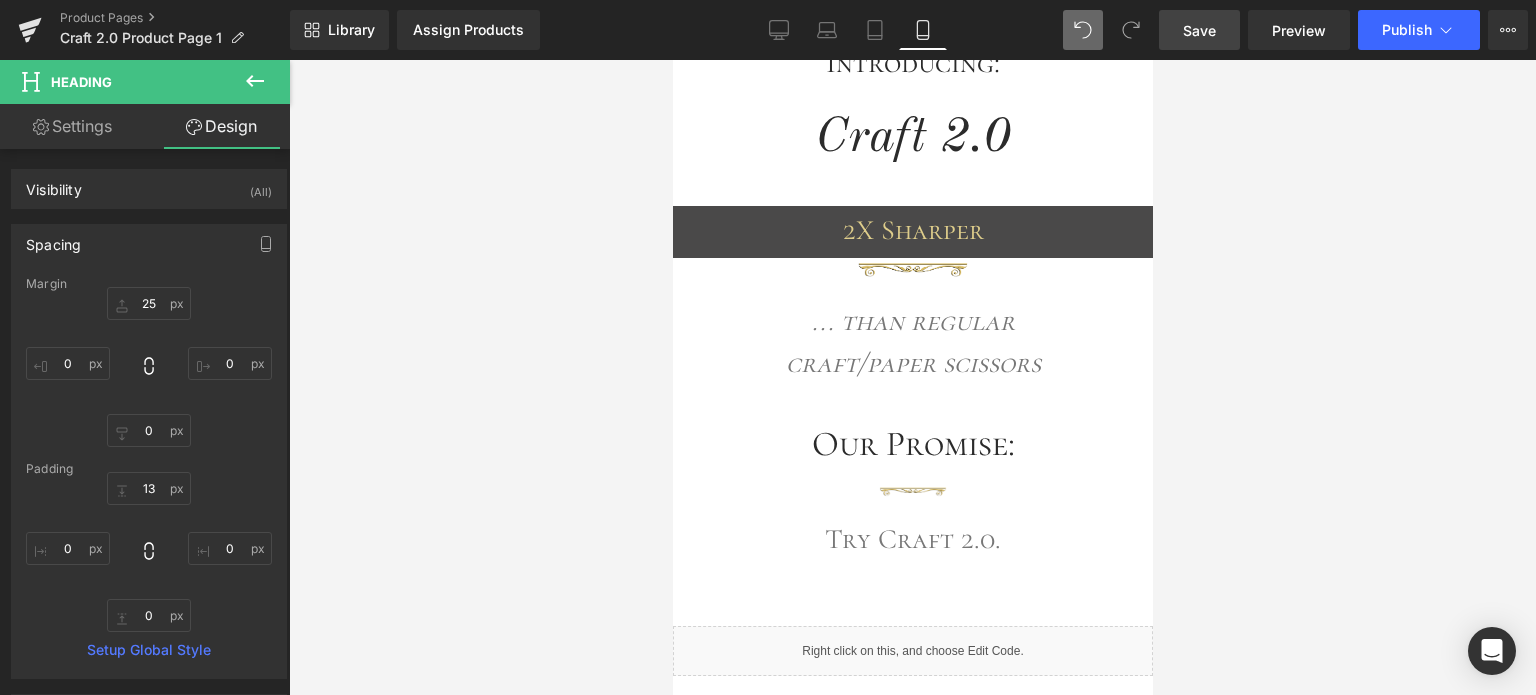 click on "Save" at bounding box center [1199, 30] 